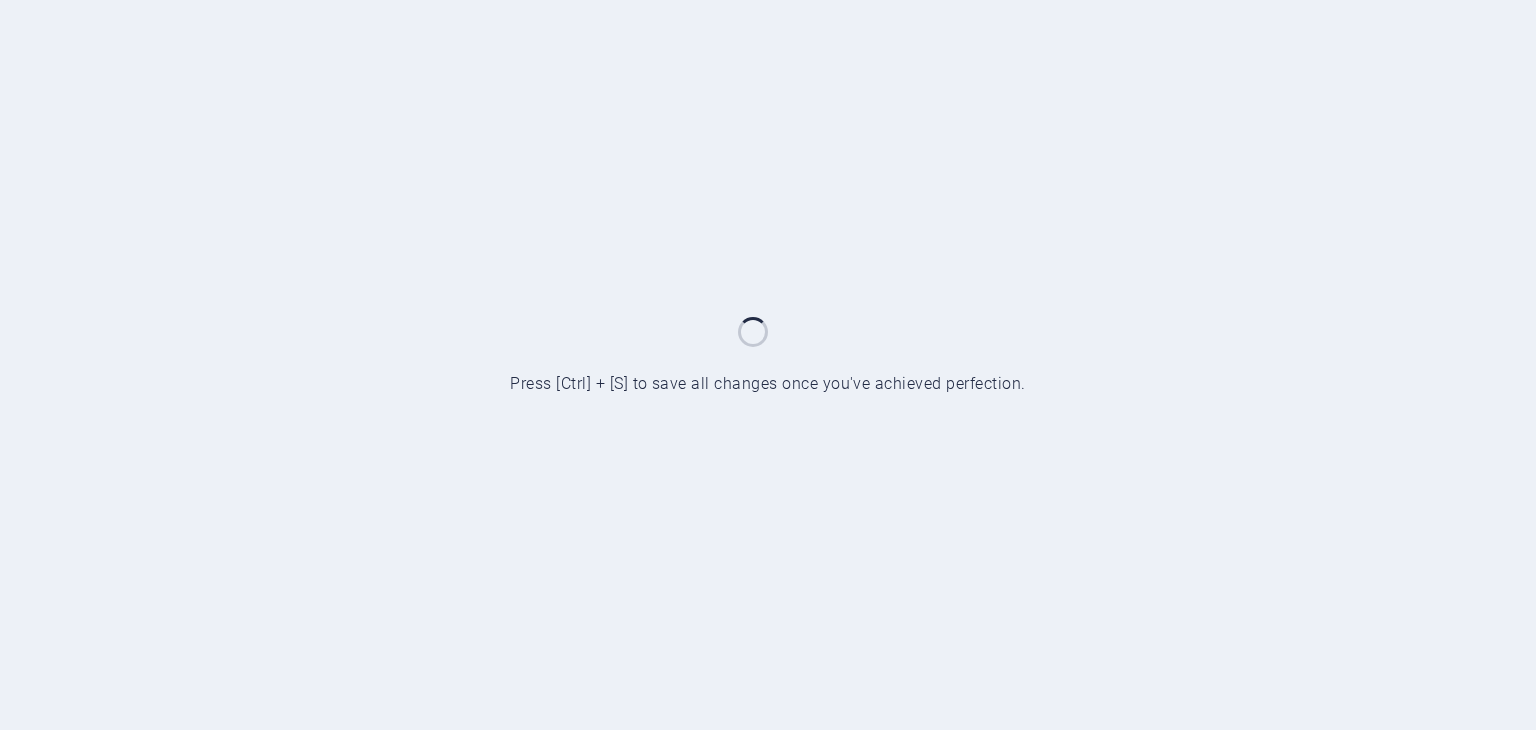 scroll, scrollTop: 0, scrollLeft: 0, axis: both 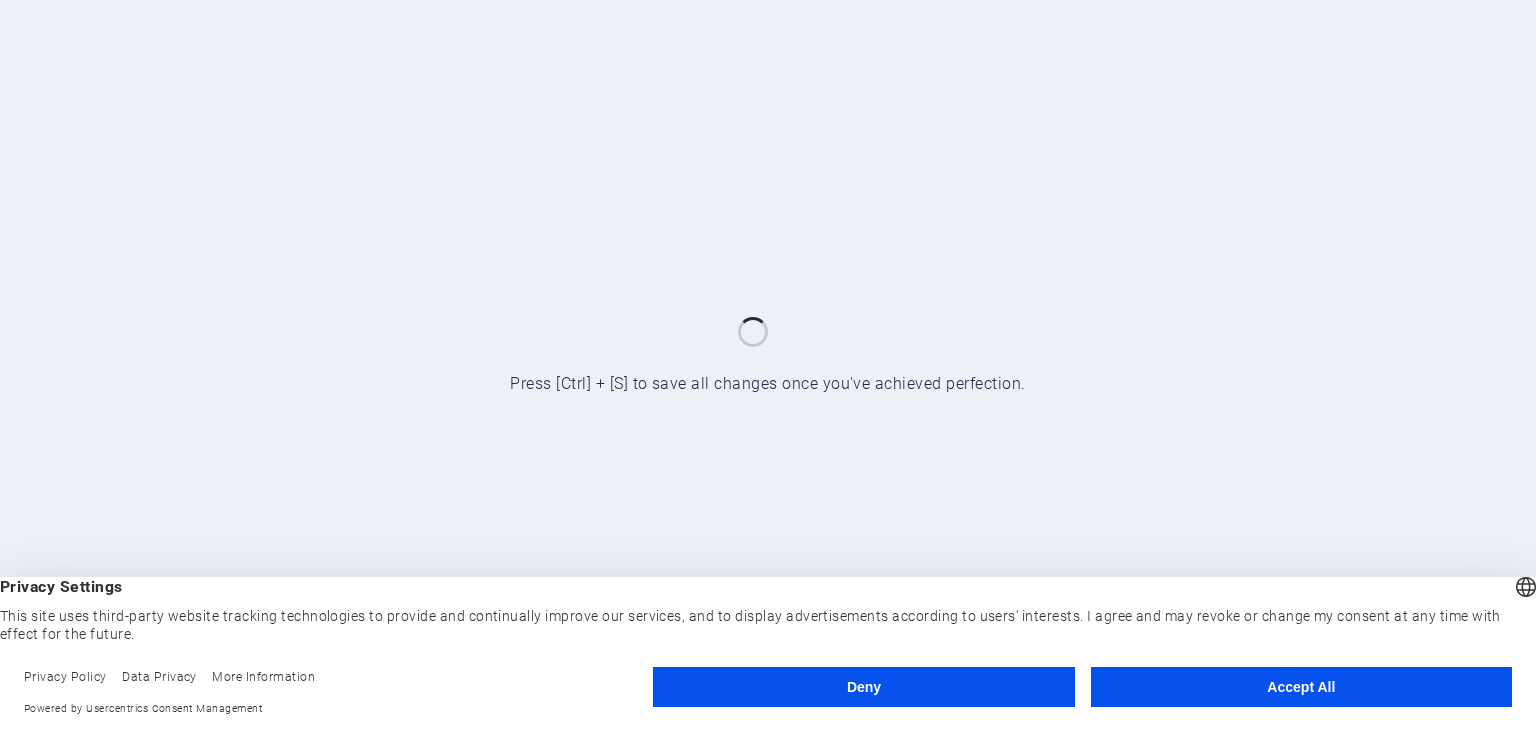 click on "Accept All" at bounding box center (1301, 687) 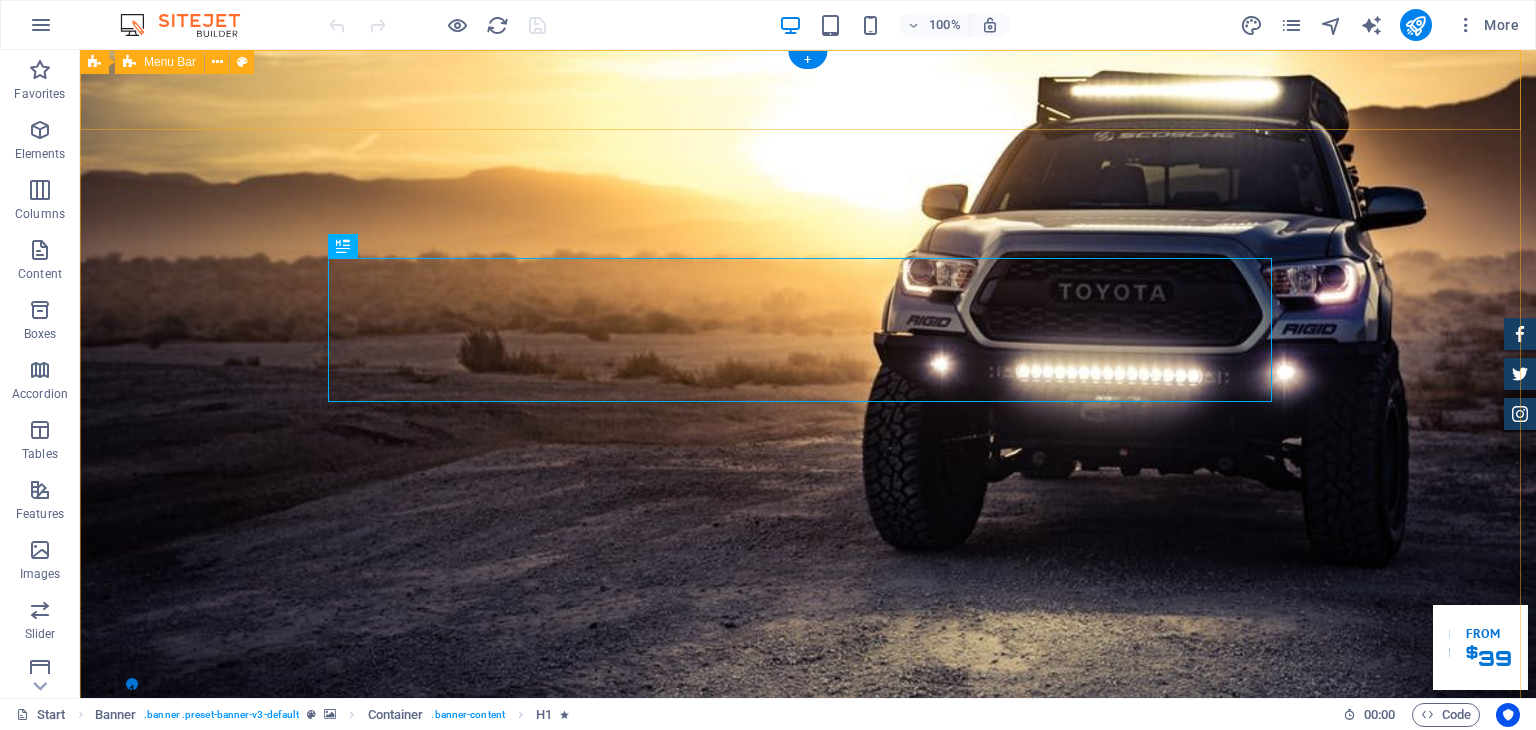scroll, scrollTop: 0, scrollLeft: 0, axis: both 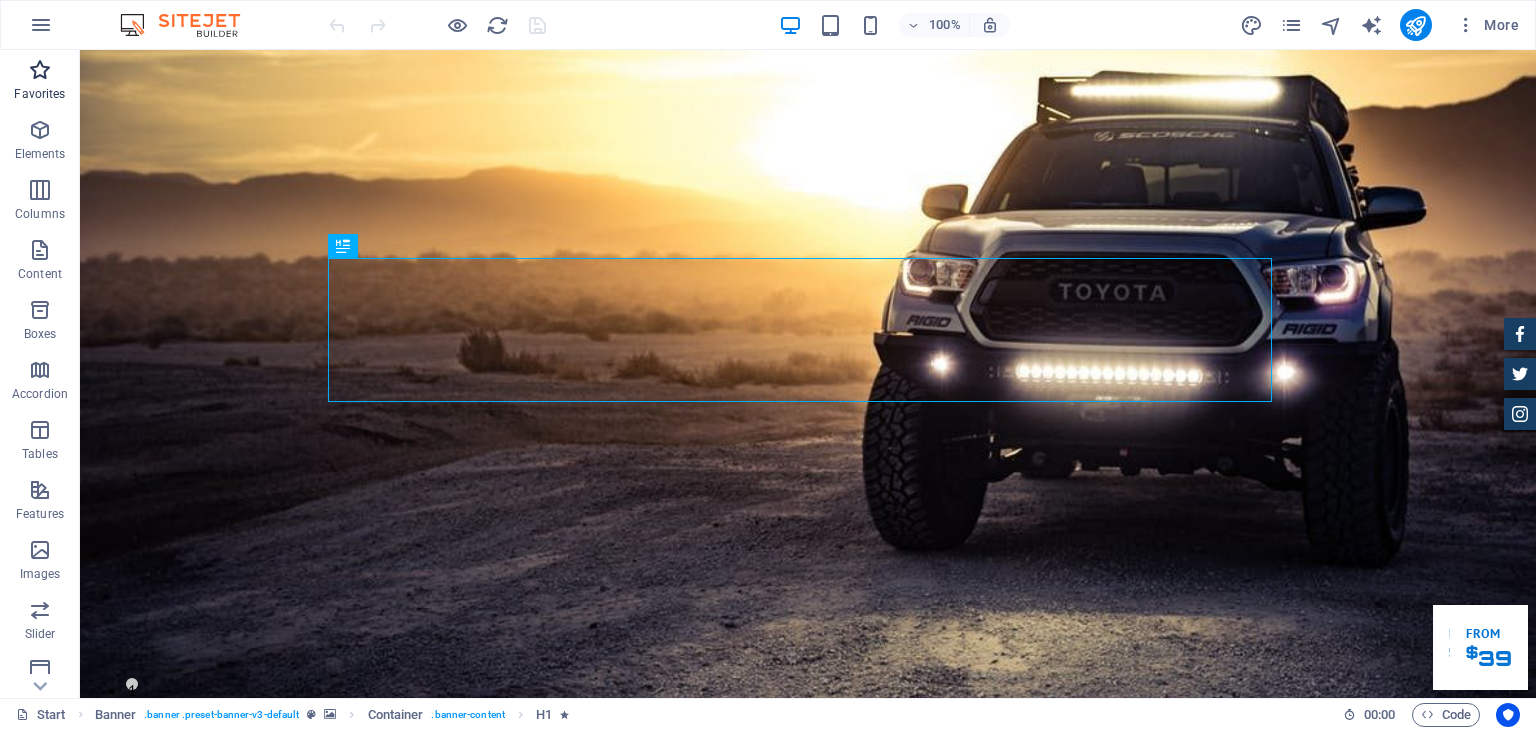 click on "Favorites" at bounding box center (40, 82) 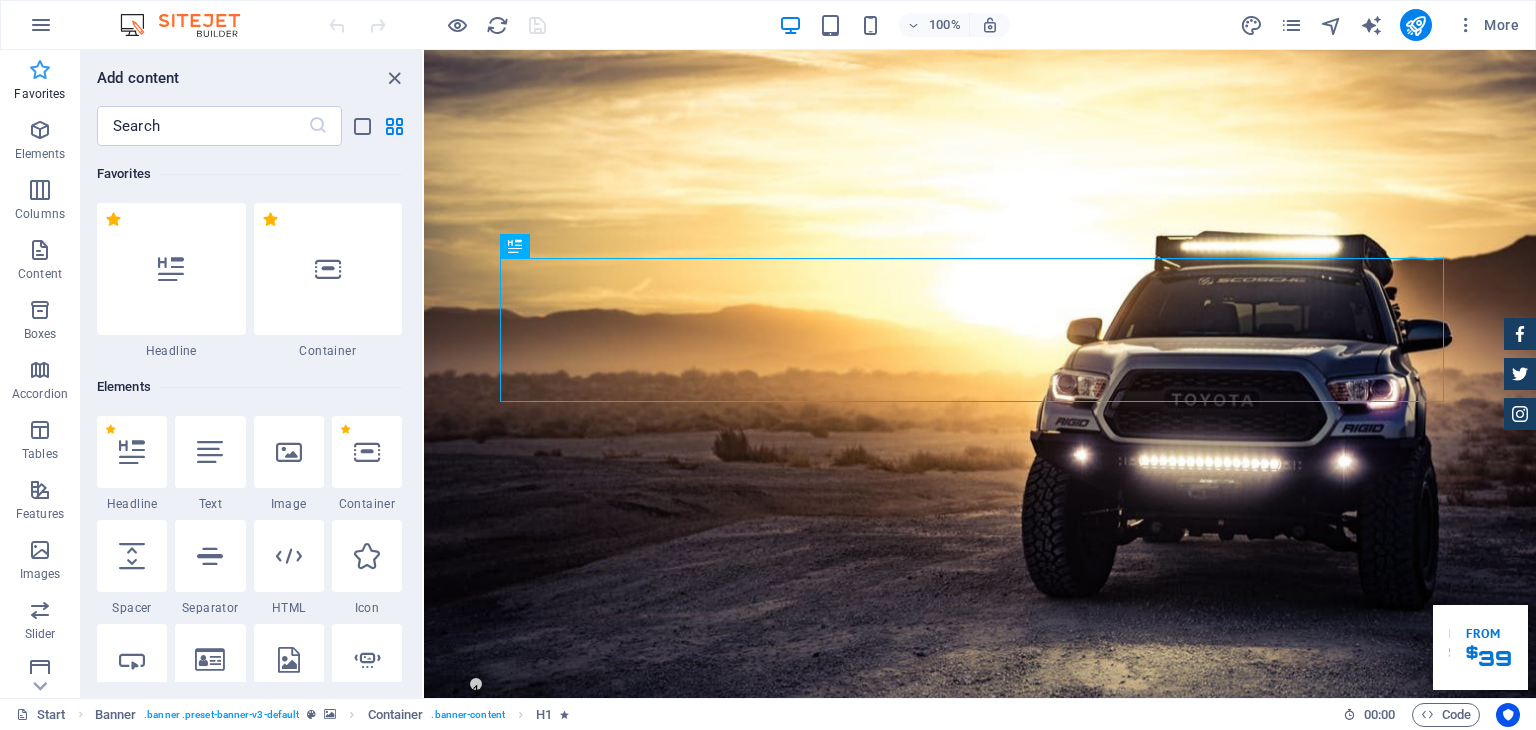 click on "Favorites" at bounding box center [40, 82] 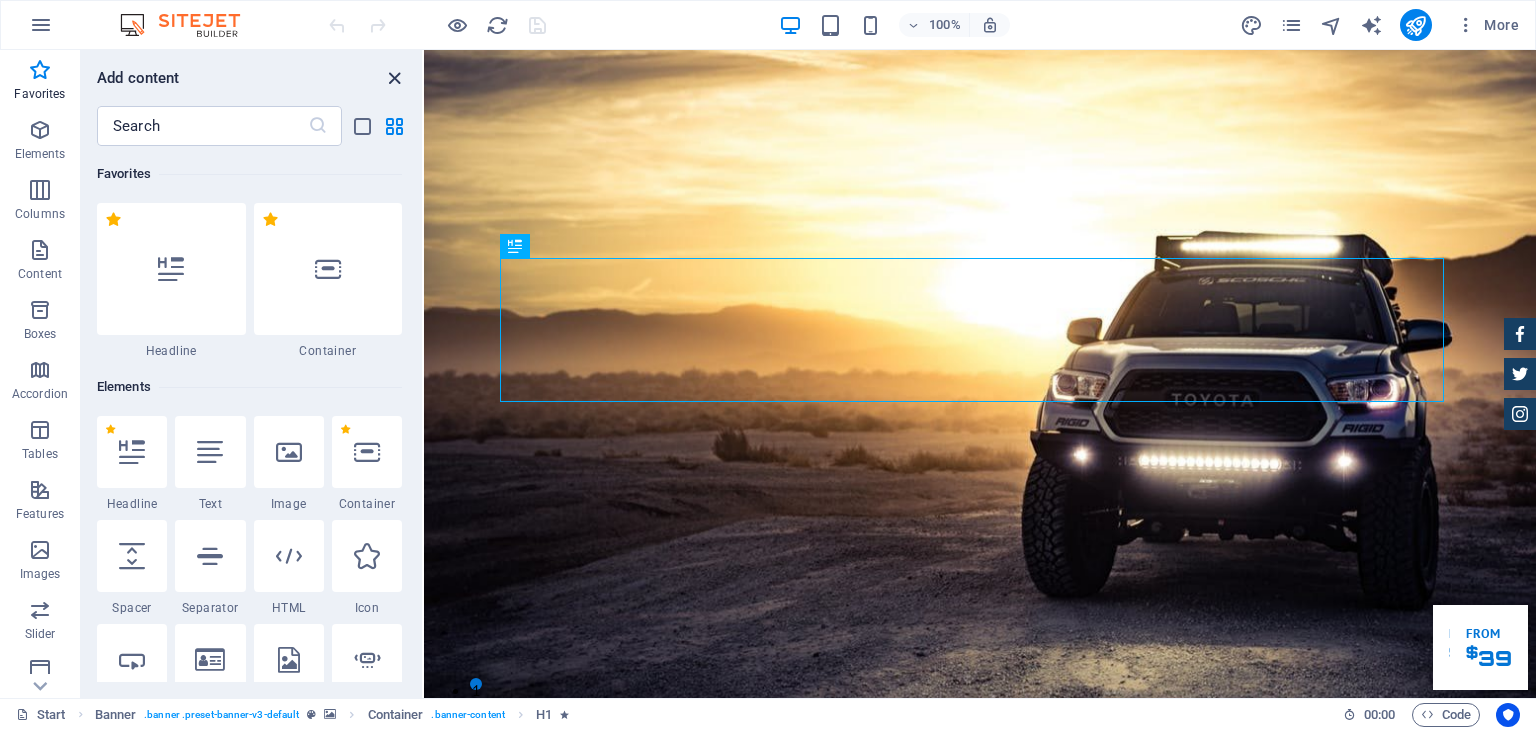 click at bounding box center (394, 78) 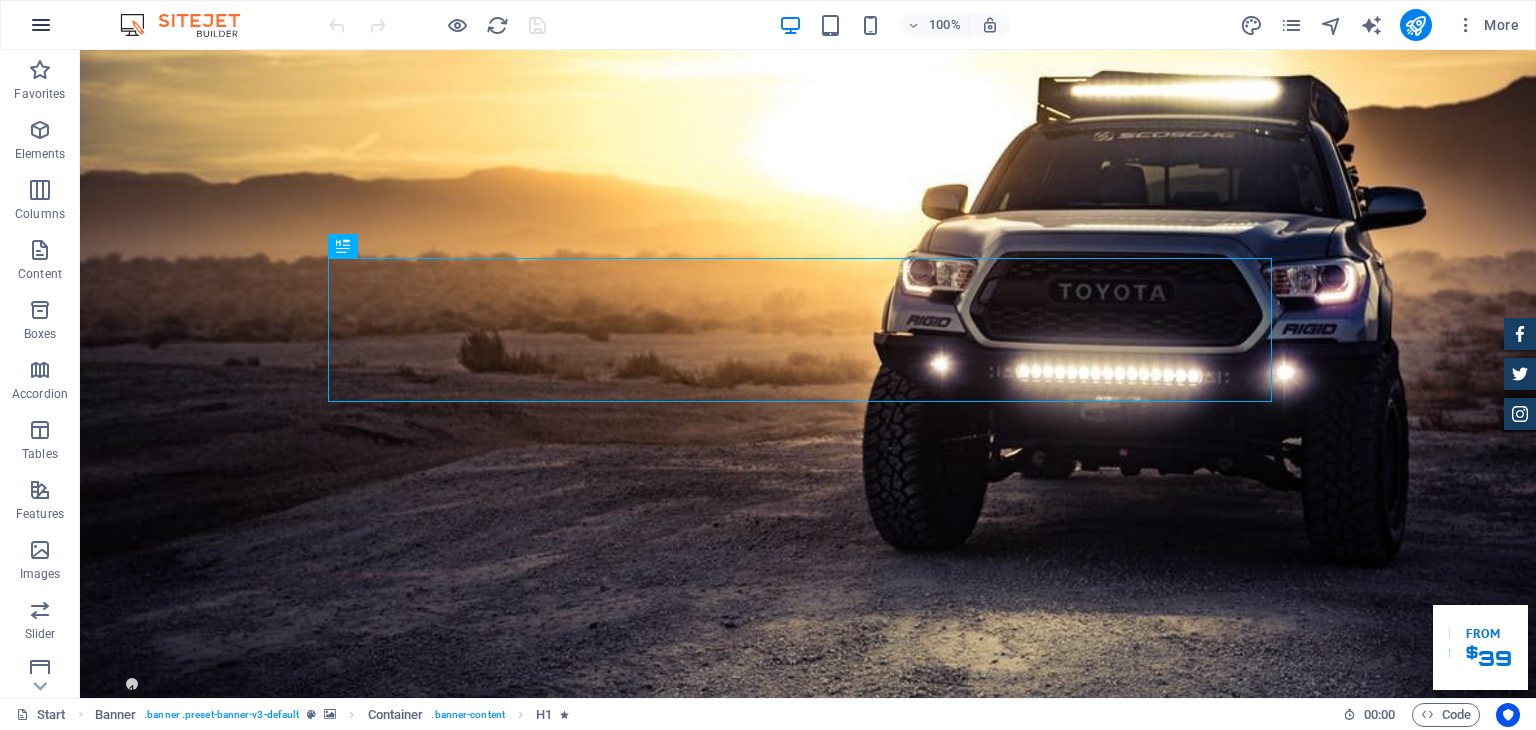 click at bounding box center [41, 25] 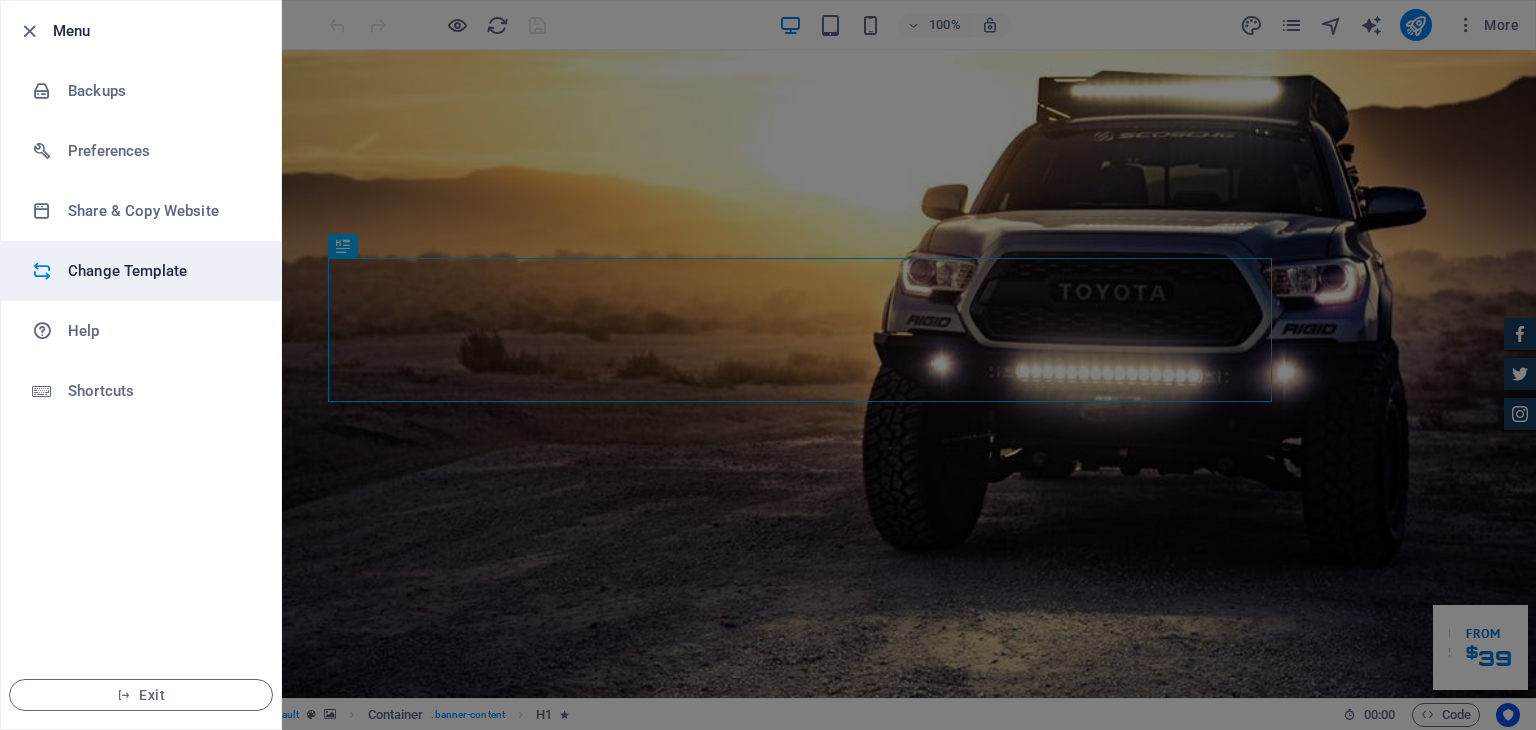 click on "Change Template" at bounding box center [141, 271] 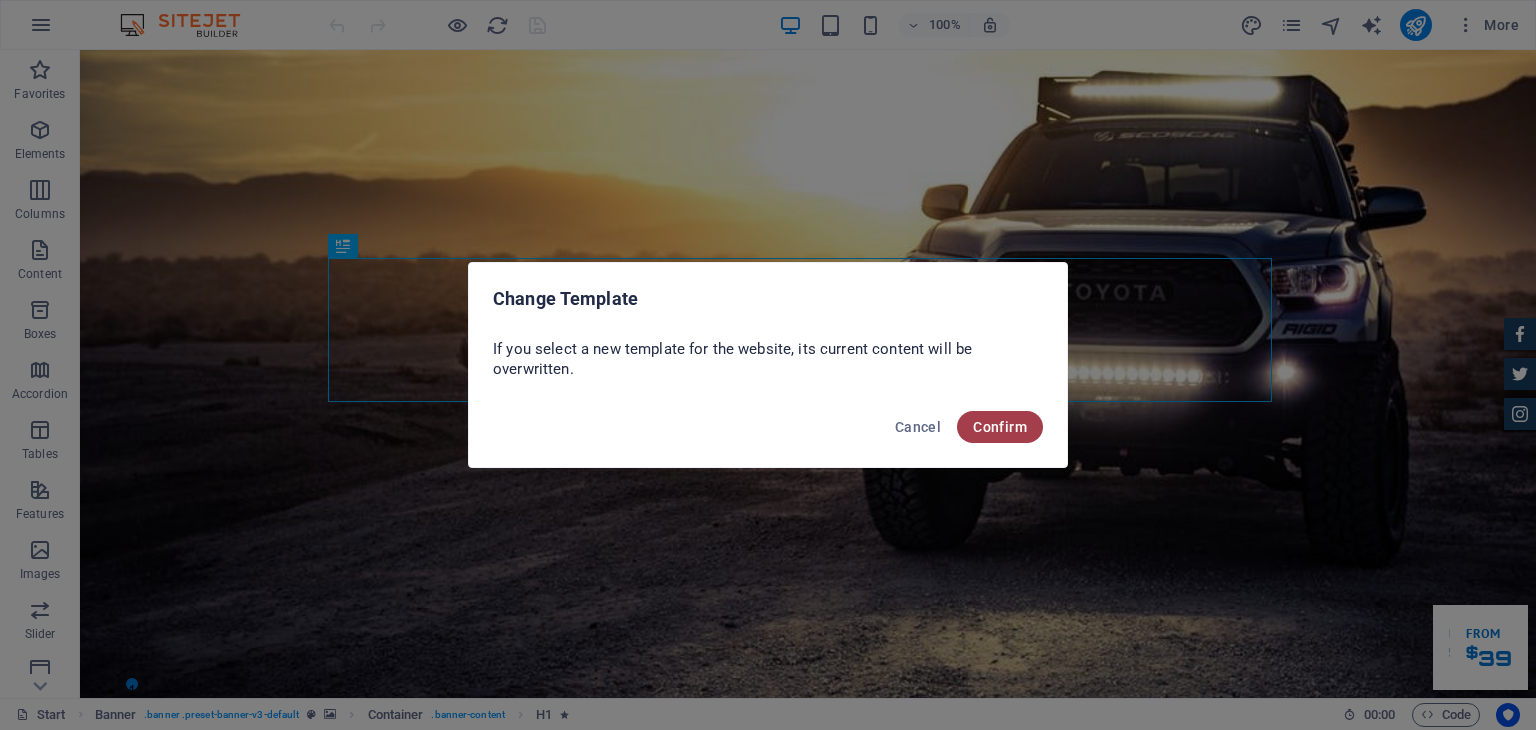click on "Confirm" at bounding box center (1000, 427) 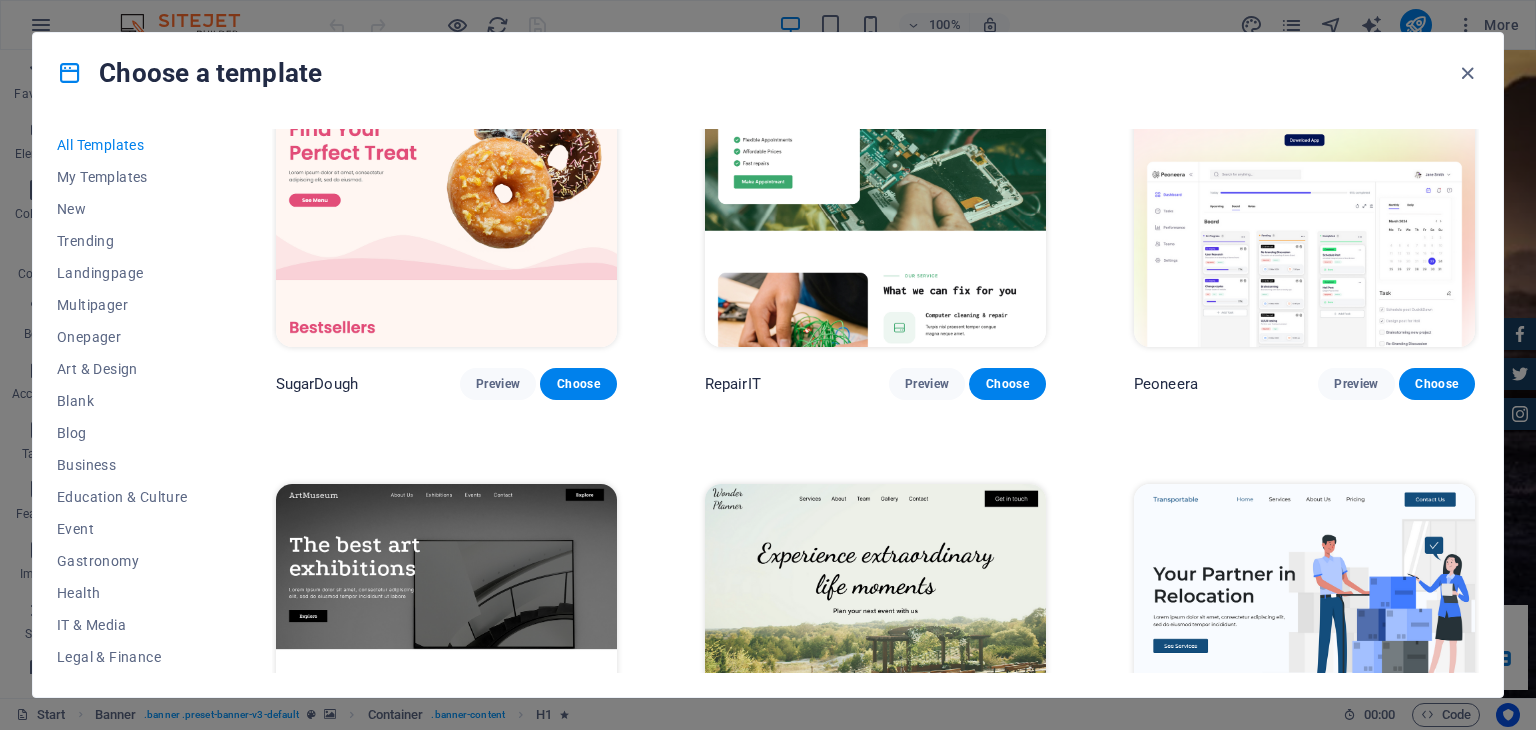 scroll, scrollTop: 0, scrollLeft: 0, axis: both 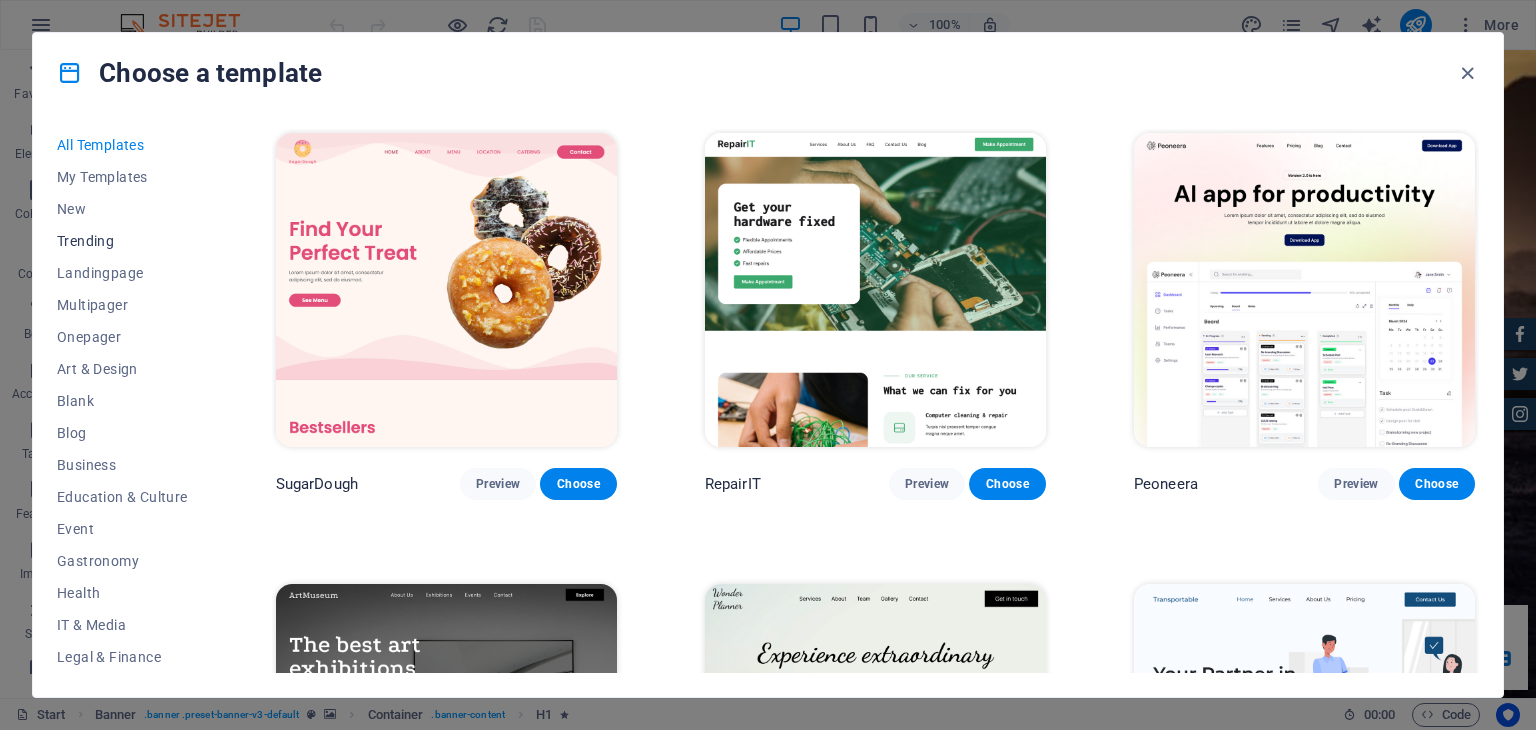 click on "Trending" at bounding box center [122, 241] 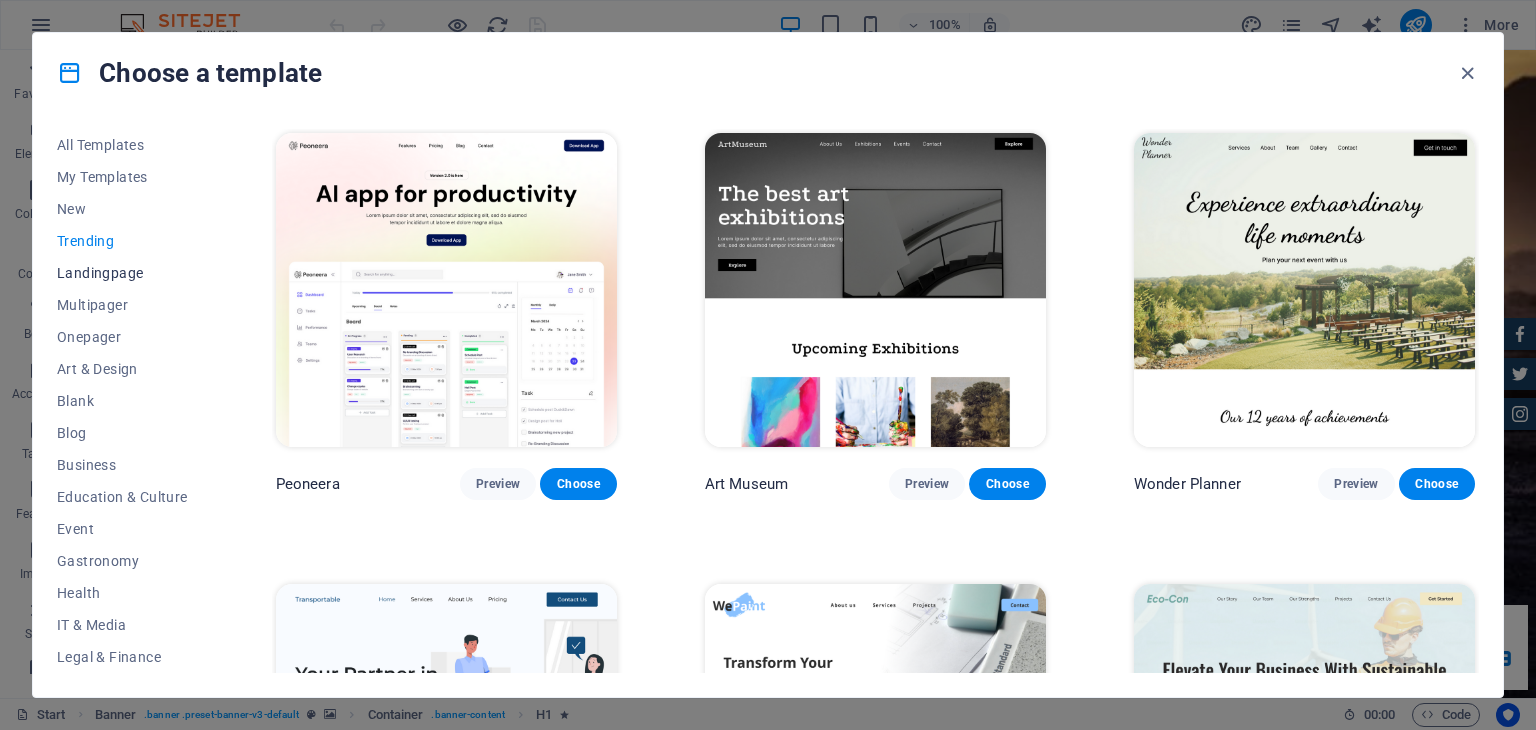 click on "Landingpage" at bounding box center [122, 273] 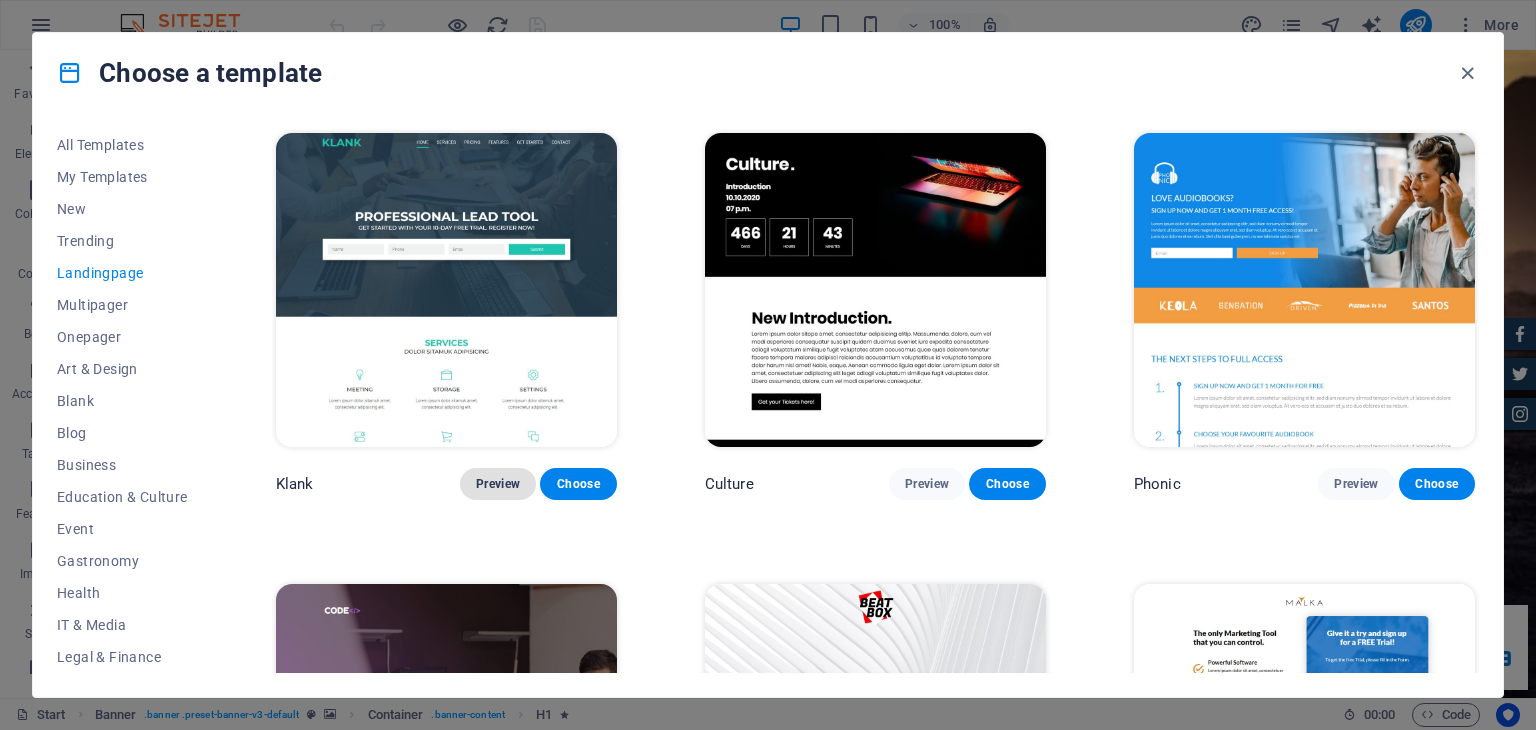 type 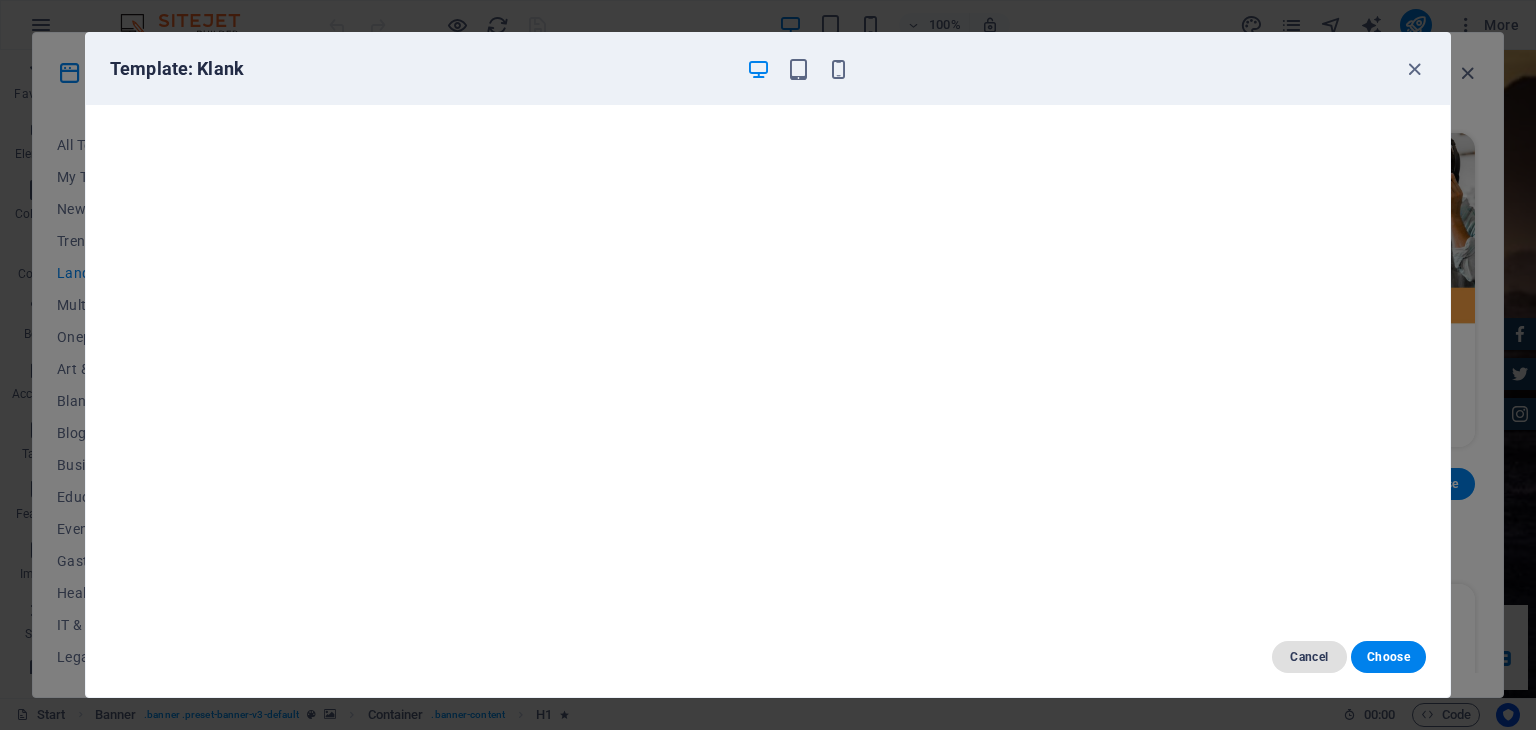 click on "Cancel" at bounding box center [1309, 657] 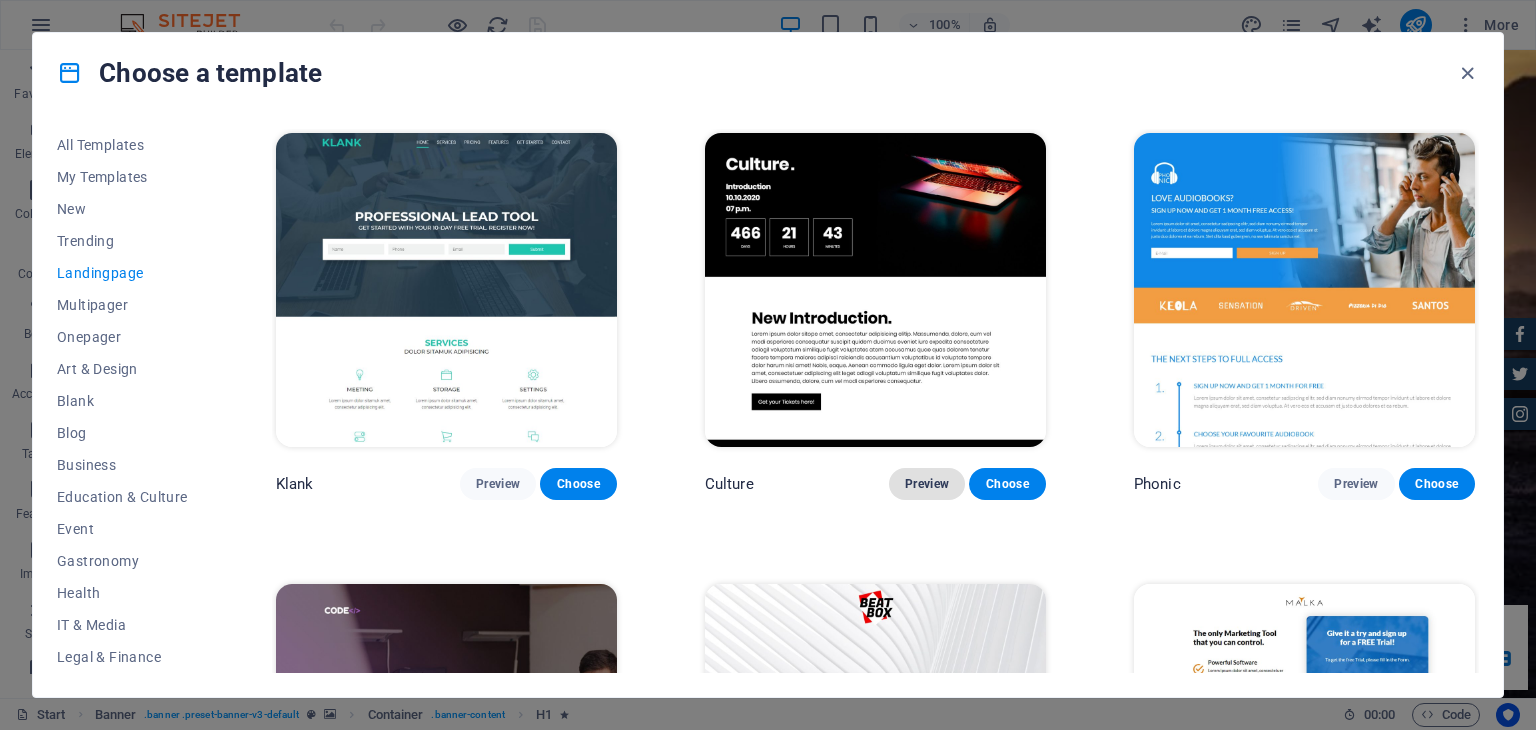 click on "Preview" at bounding box center [927, 484] 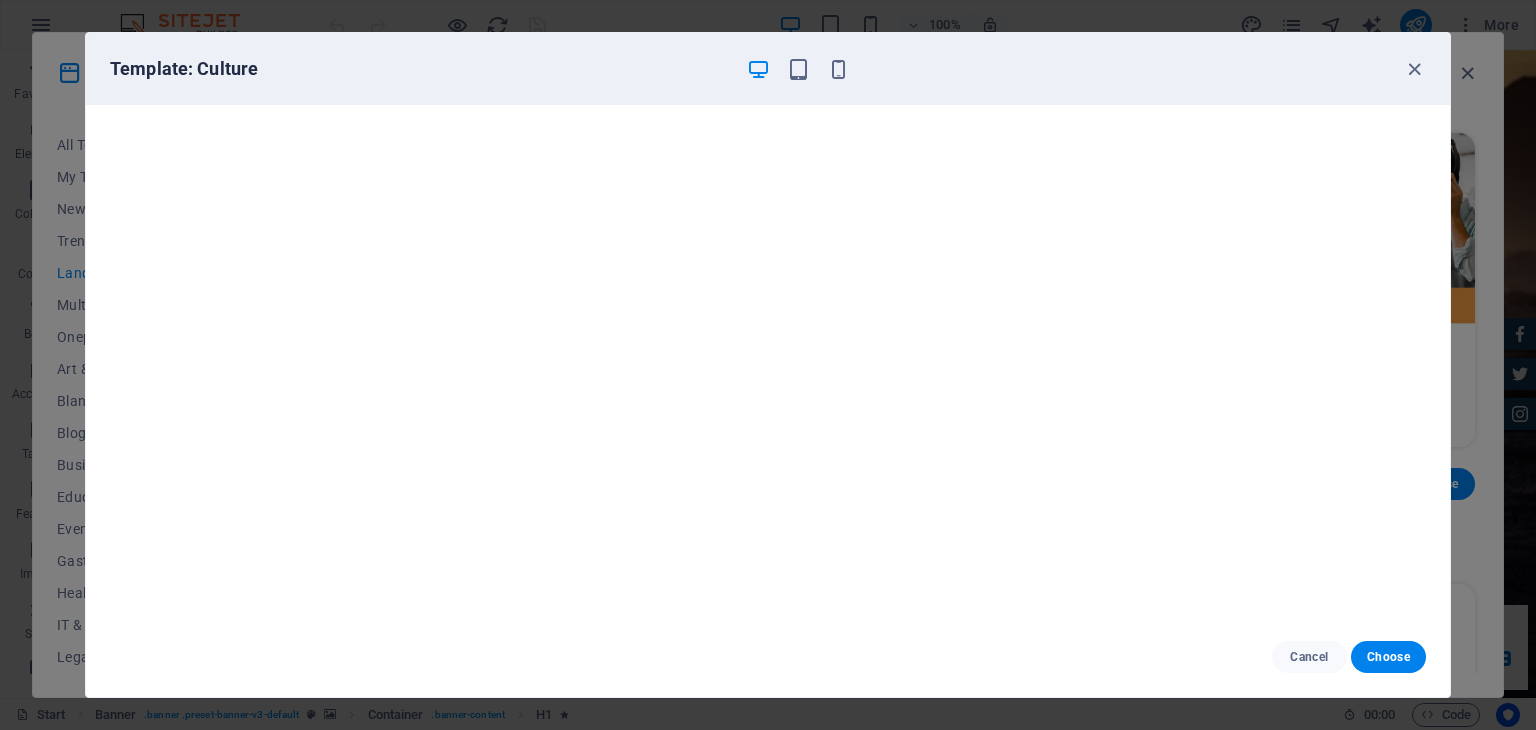 click on "Cancel Choose" at bounding box center (768, 657) 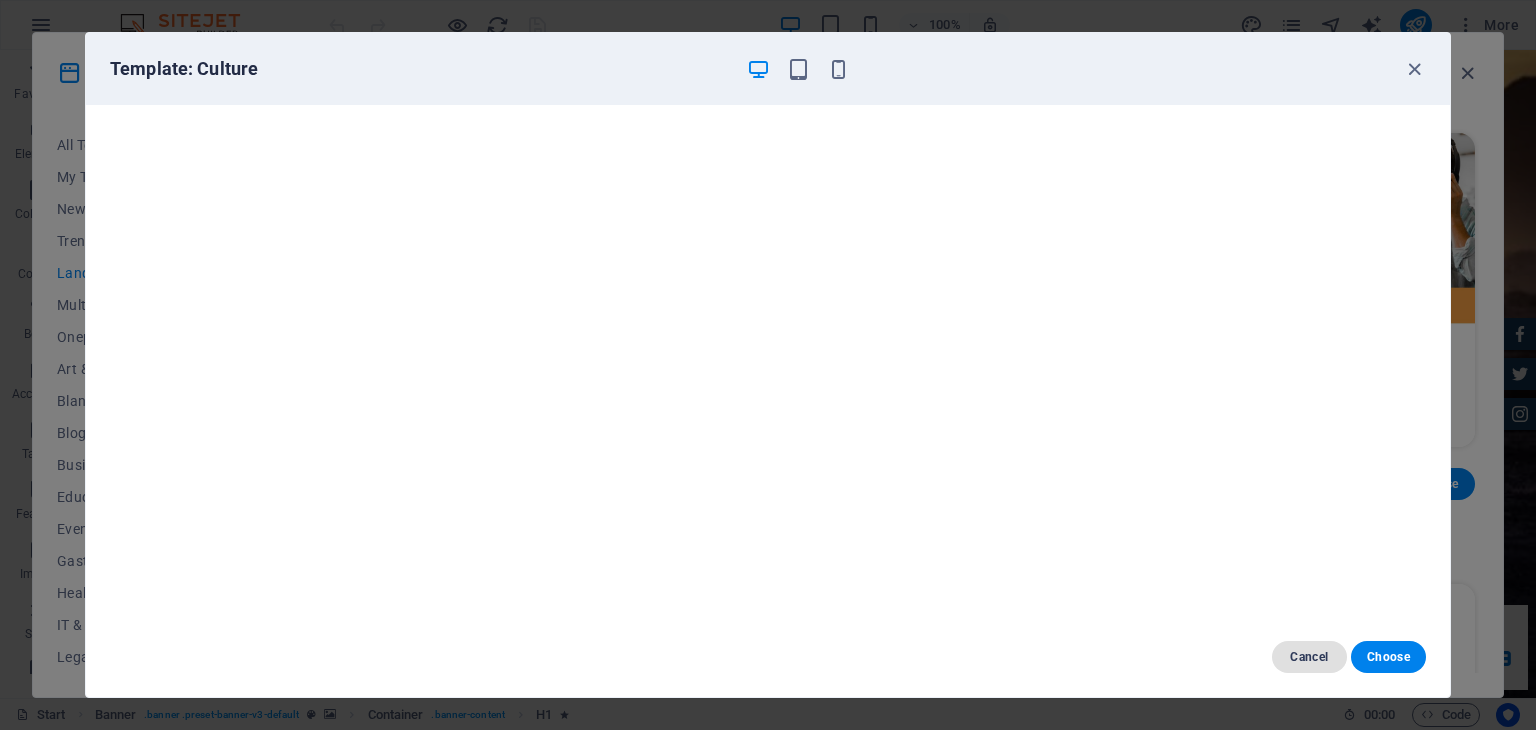 click on "Cancel" at bounding box center (1309, 657) 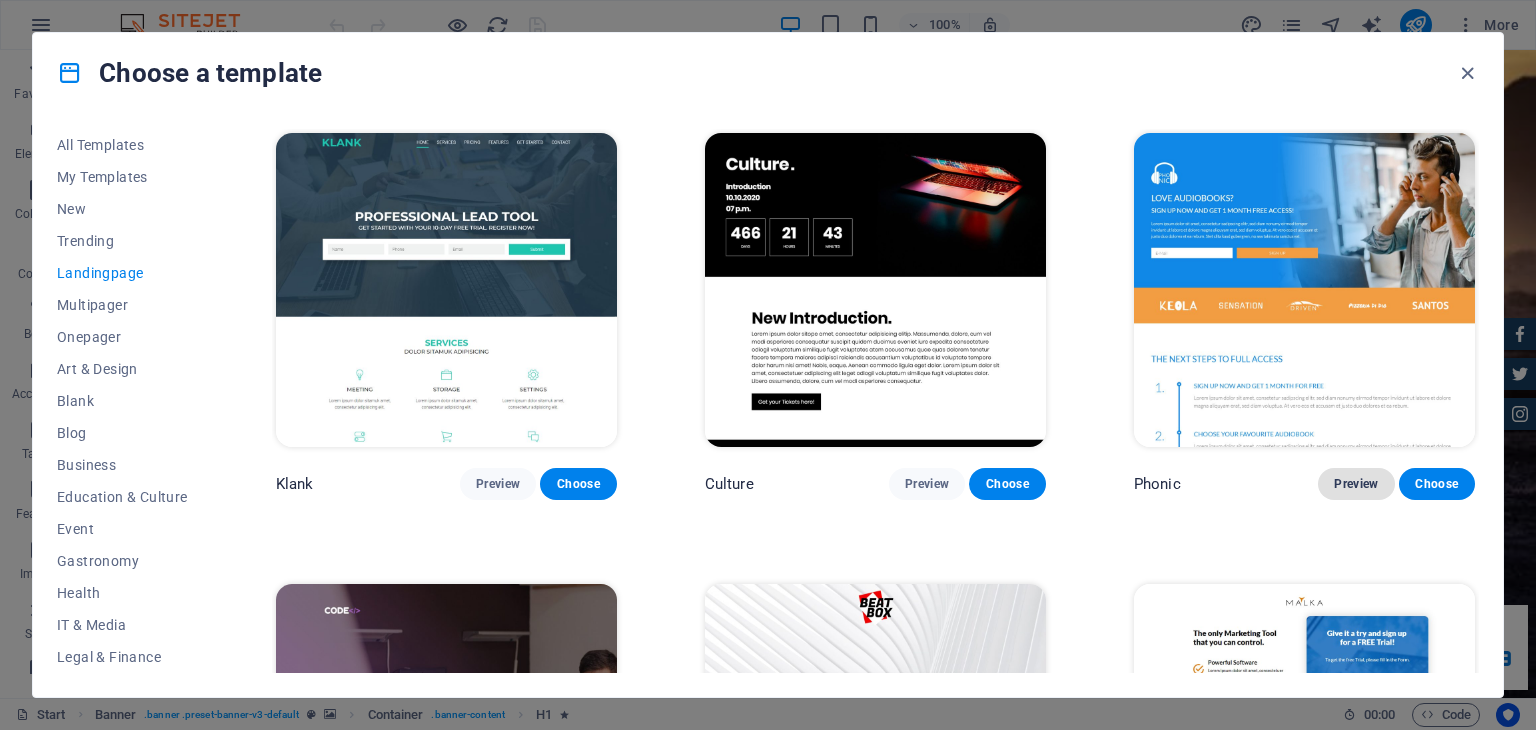 click on "Preview" at bounding box center (1356, 484) 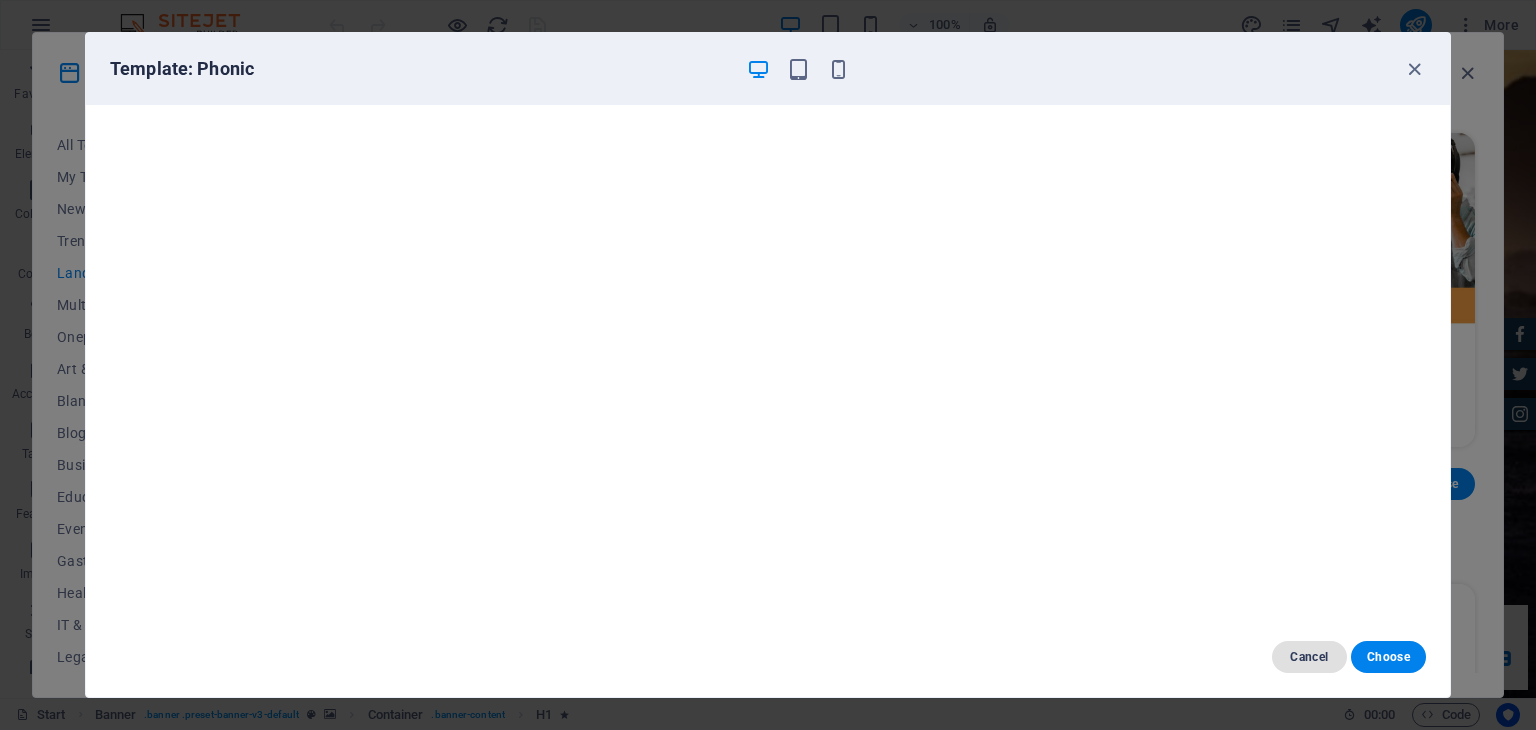 click on "Cancel" at bounding box center (1309, 657) 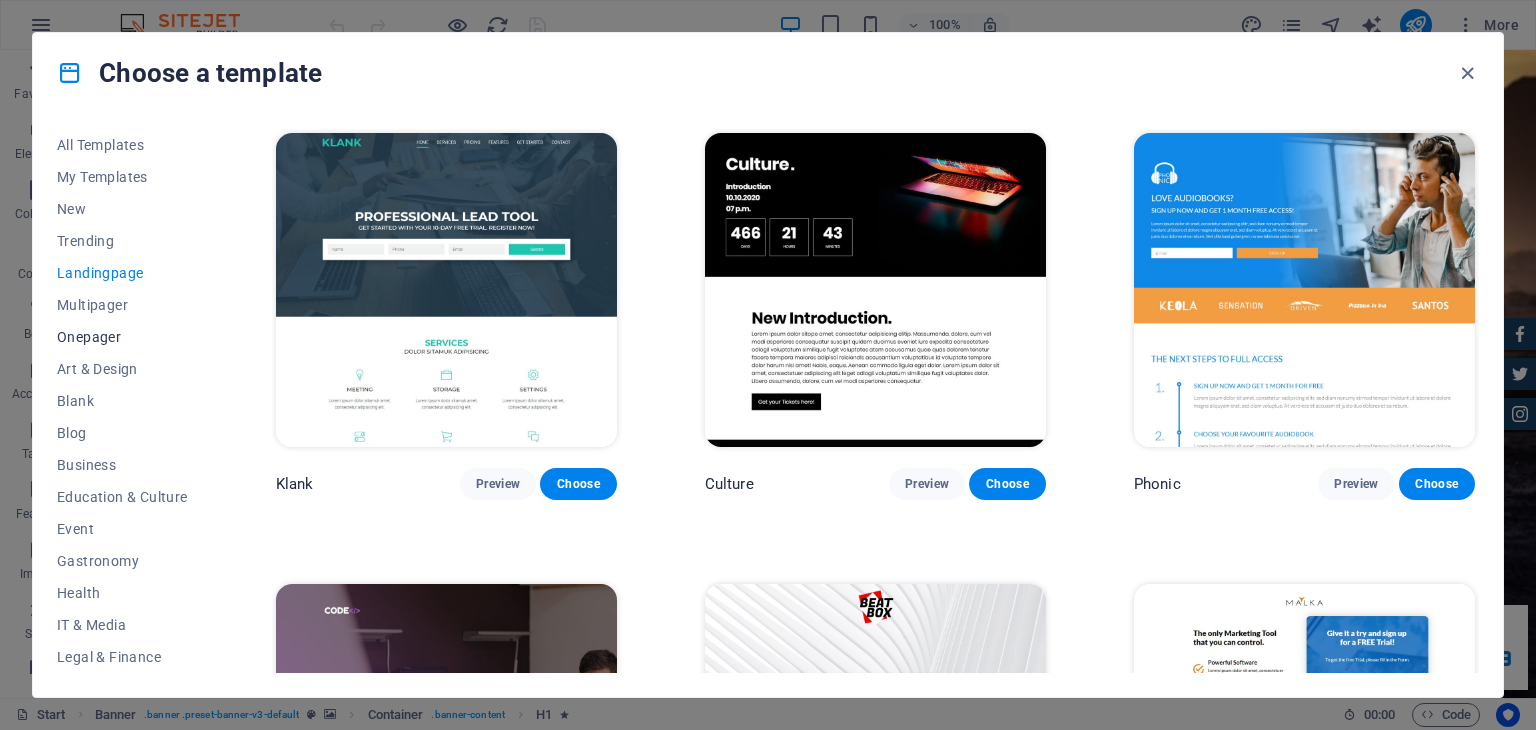 click on "Onepager" at bounding box center [122, 337] 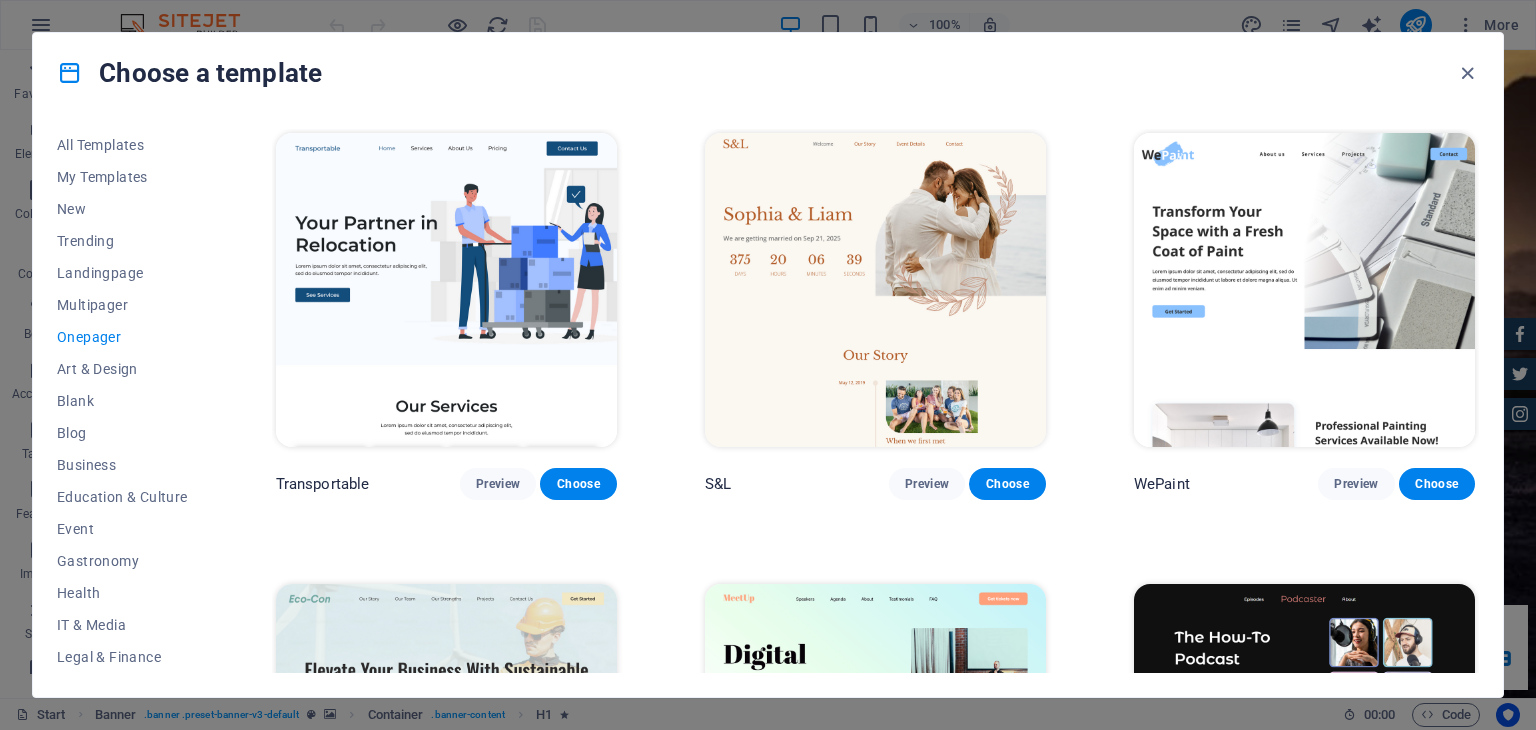 scroll, scrollTop: 300, scrollLeft: 0, axis: vertical 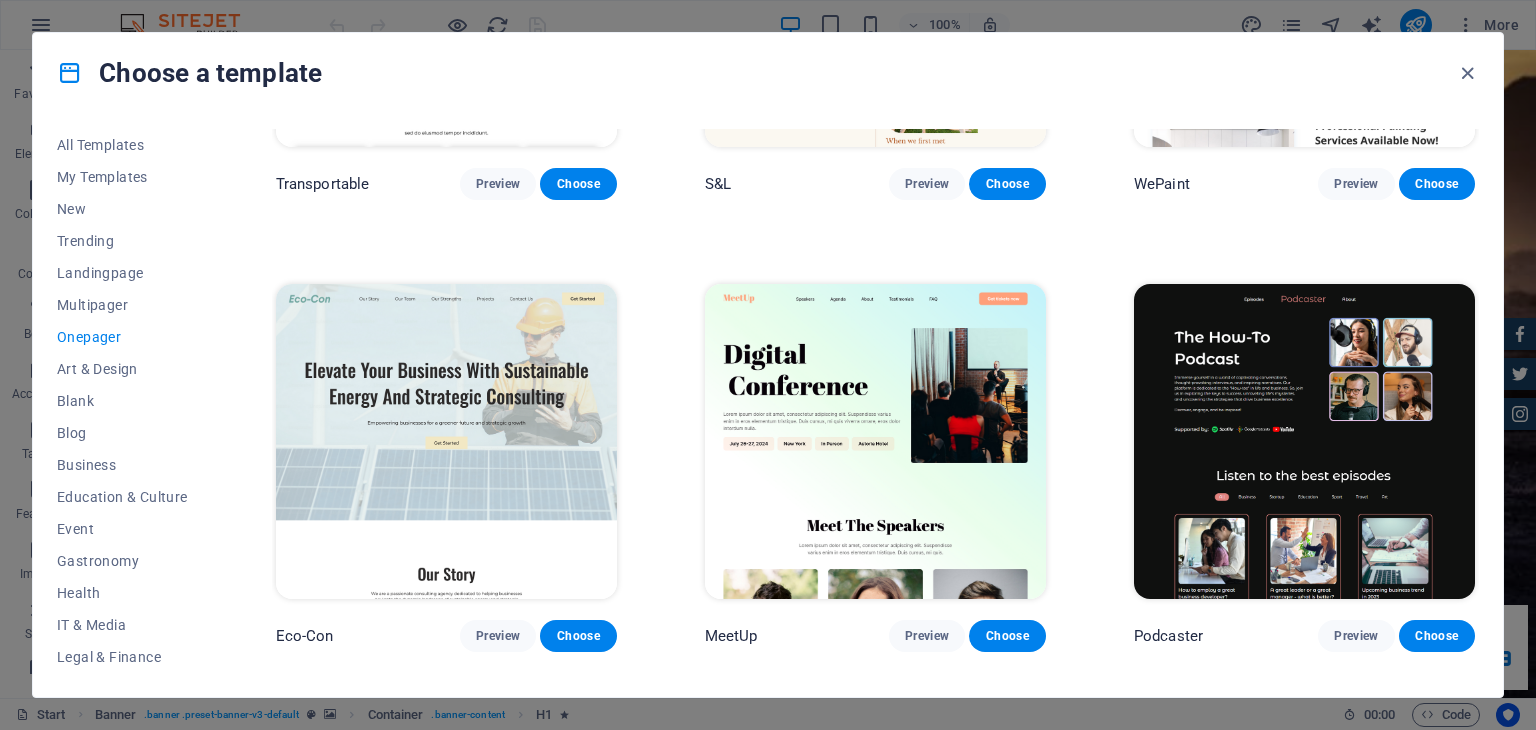 click at bounding box center (446, 441) 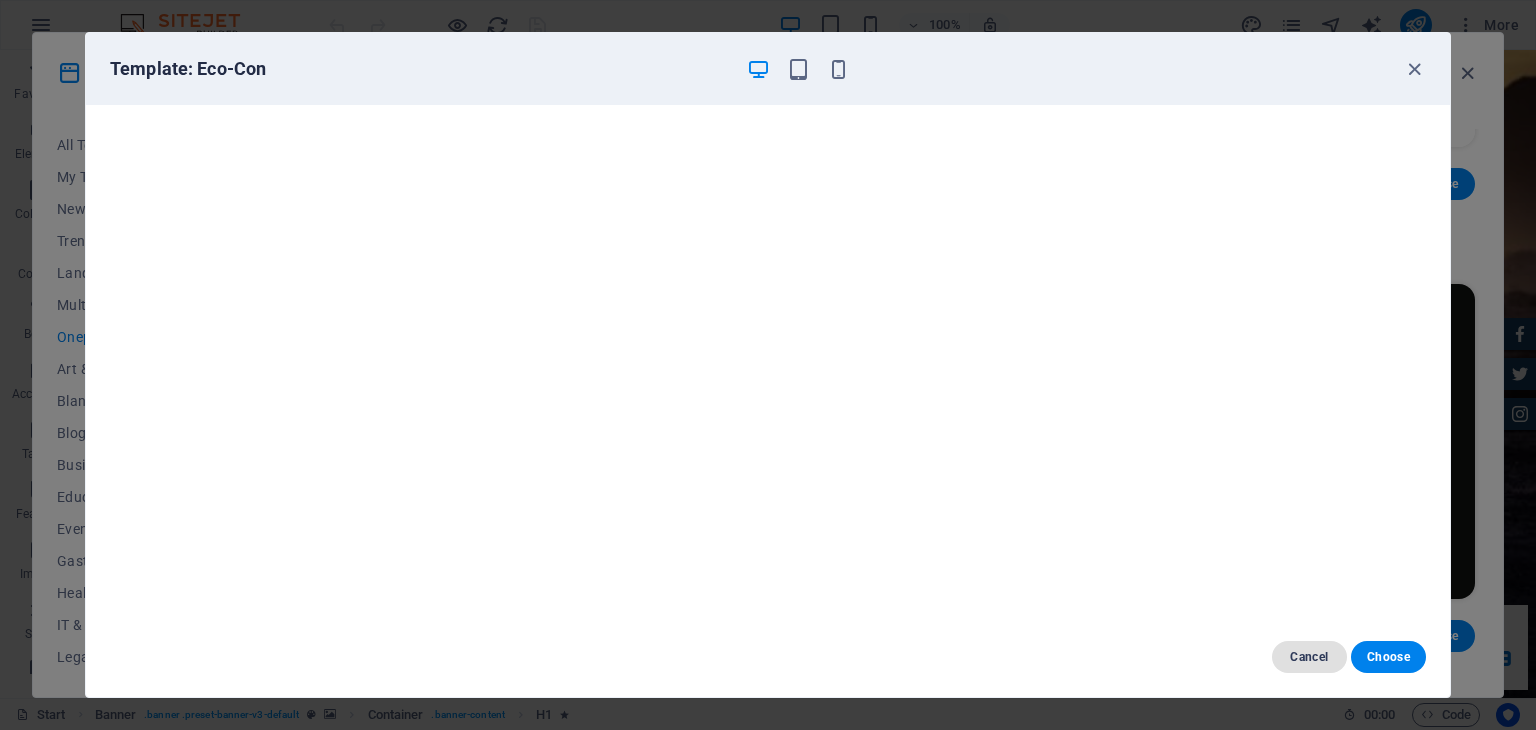 click on "Cancel" at bounding box center (1309, 657) 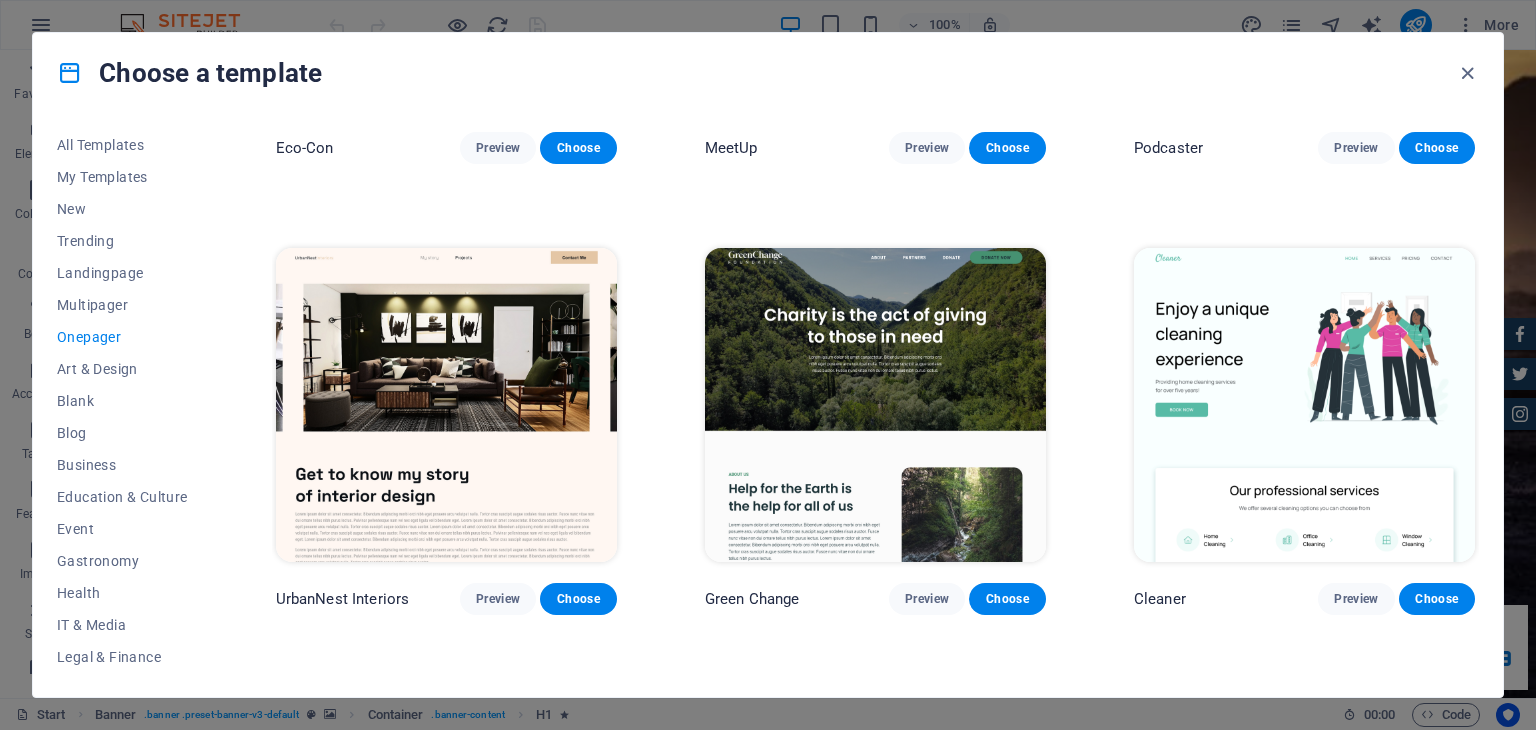 scroll, scrollTop: 800, scrollLeft: 0, axis: vertical 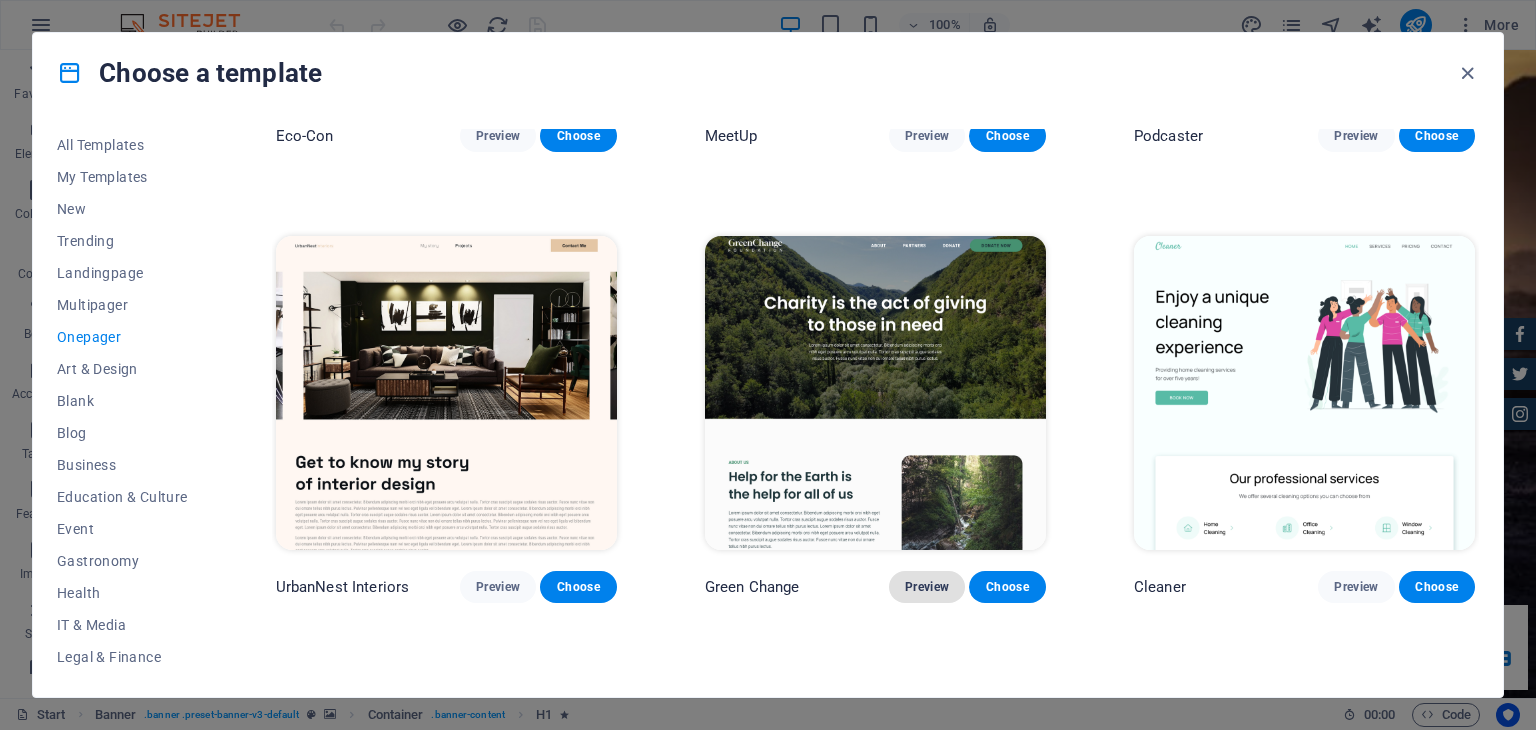 click on "Preview" at bounding box center [927, 587] 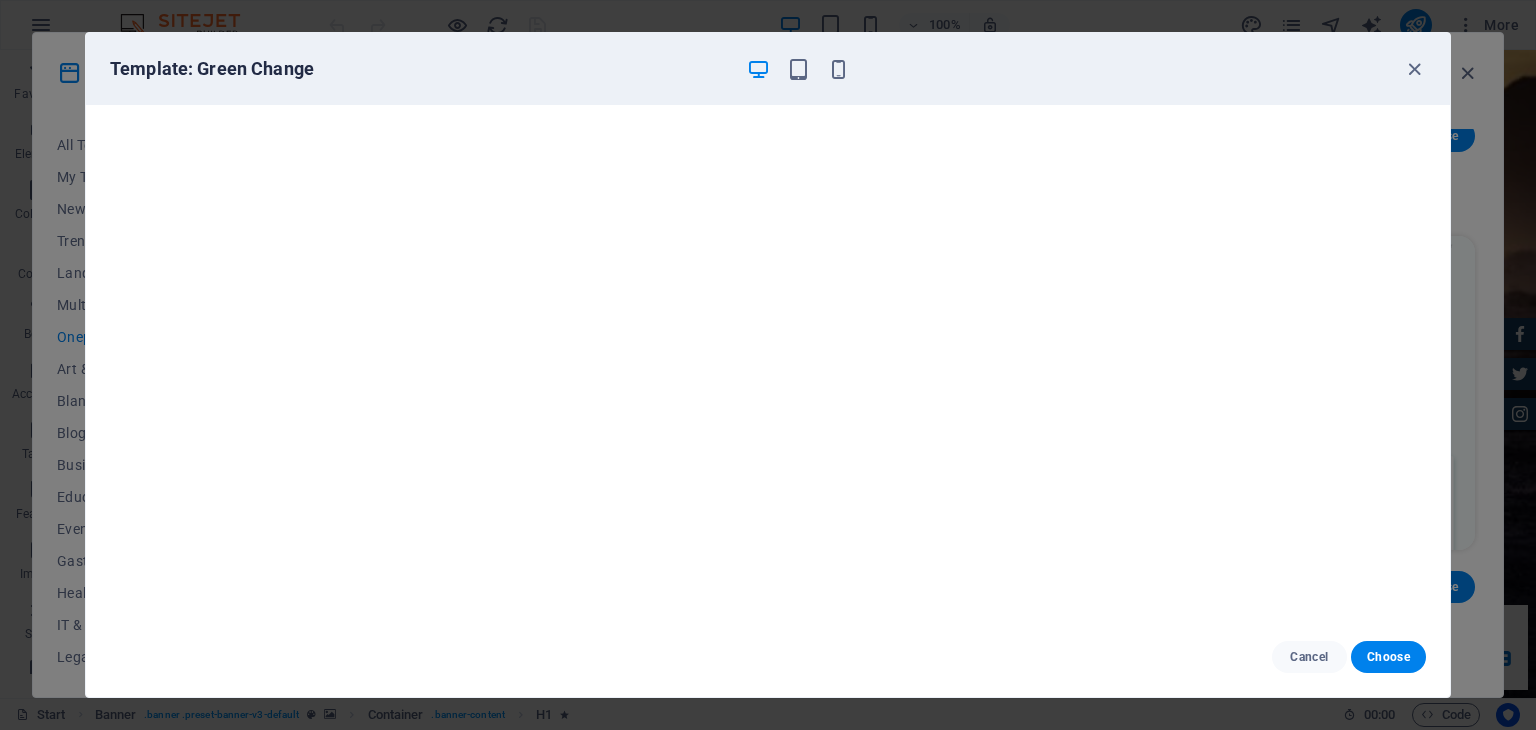 scroll, scrollTop: 5, scrollLeft: 0, axis: vertical 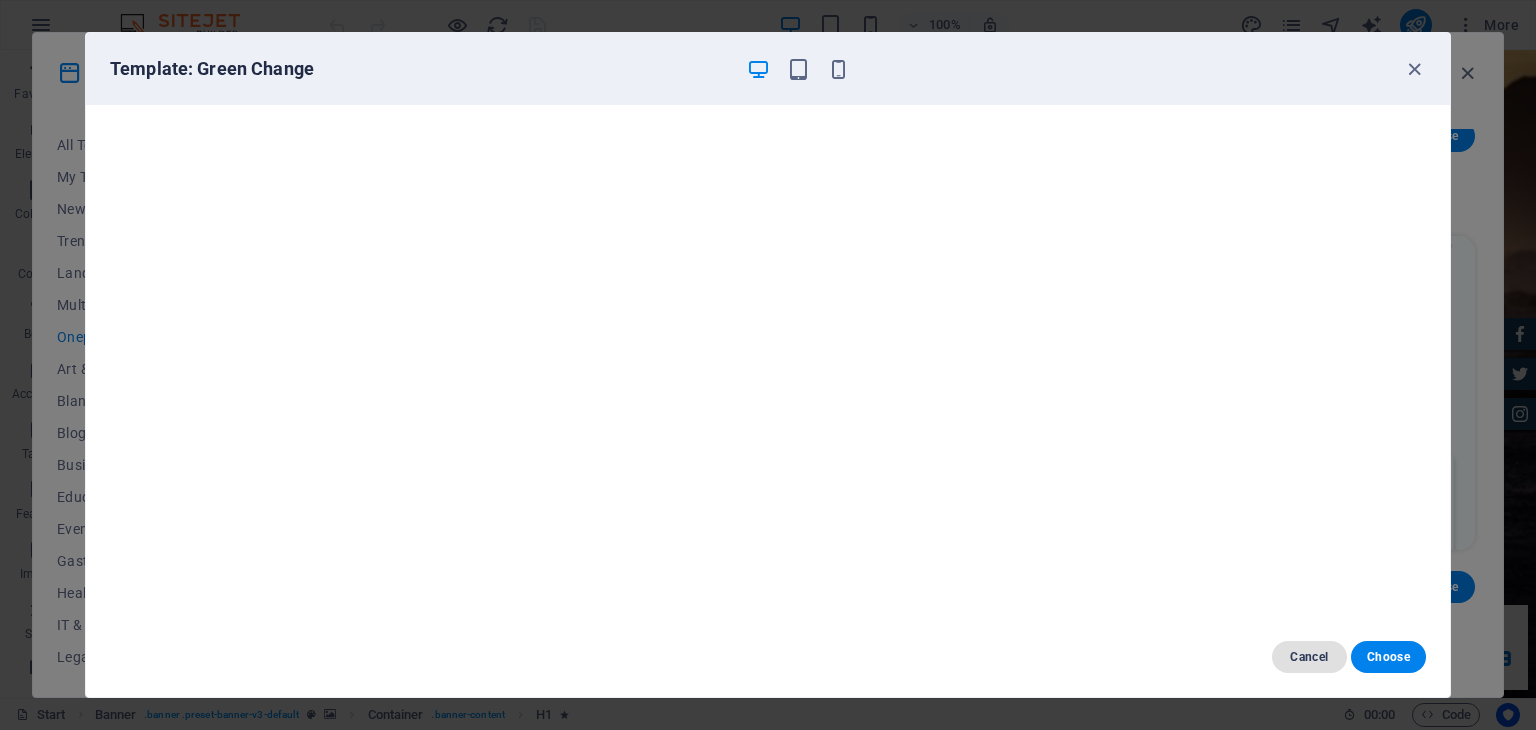 click on "Cancel" at bounding box center (1309, 657) 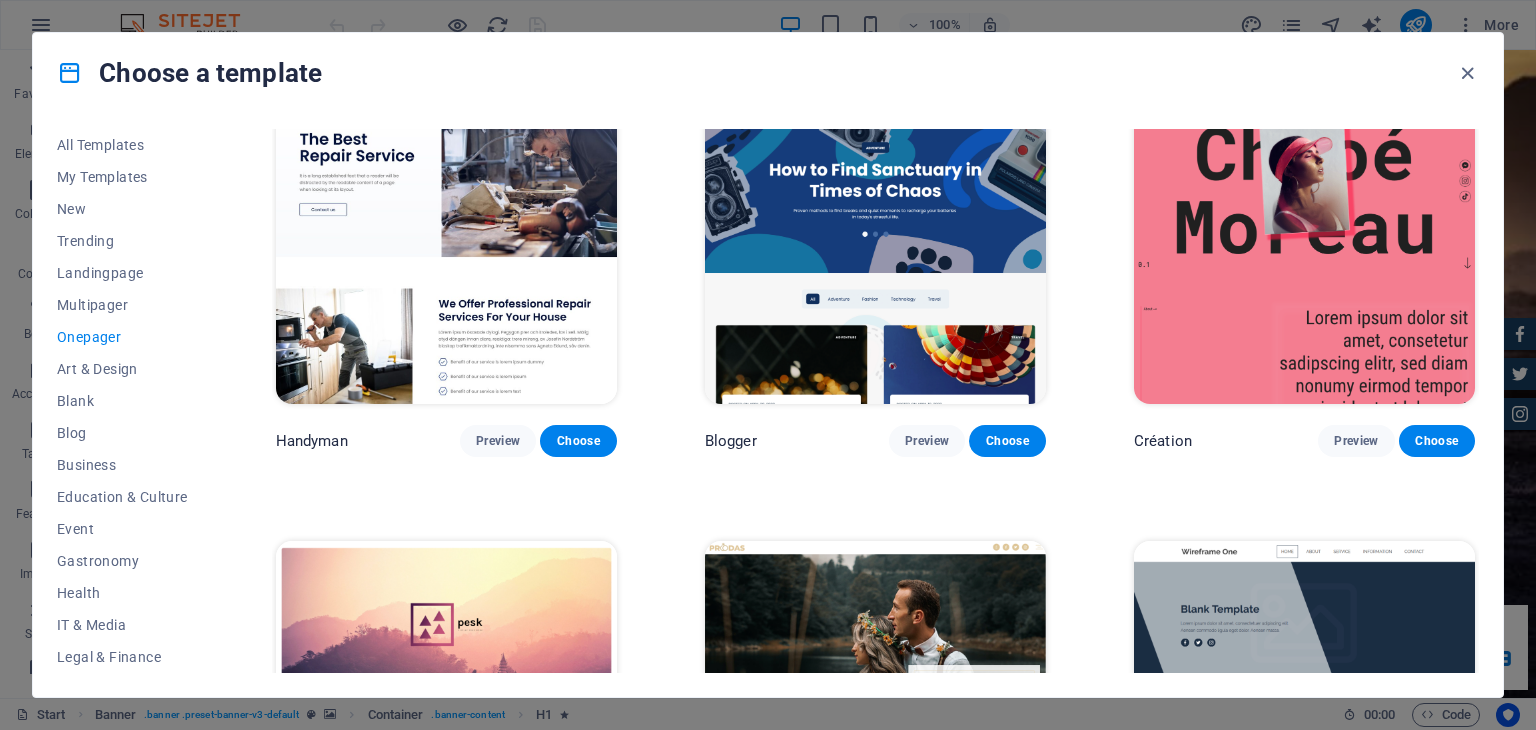 scroll, scrollTop: 2200, scrollLeft: 0, axis: vertical 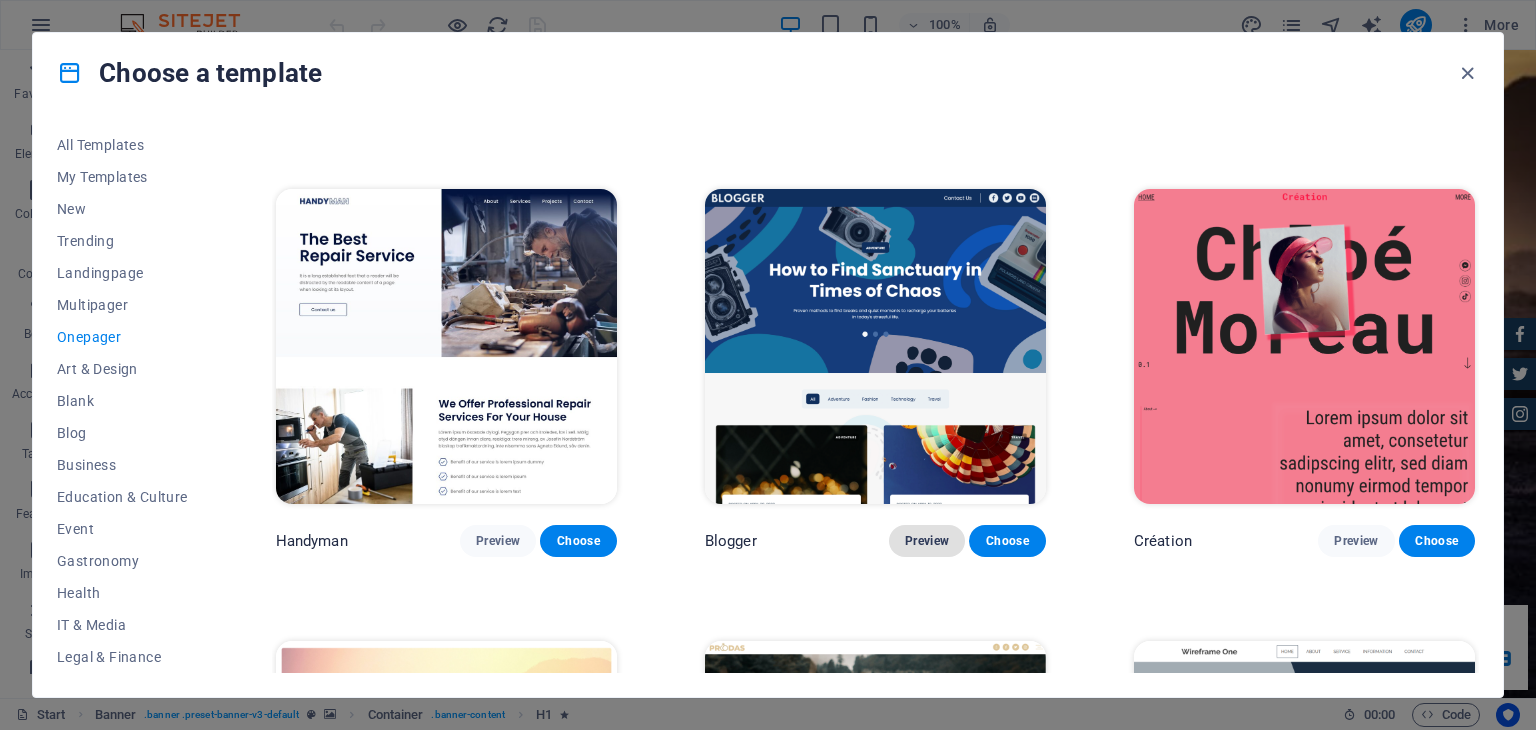 click on "Preview" at bounding box center [927, 541] 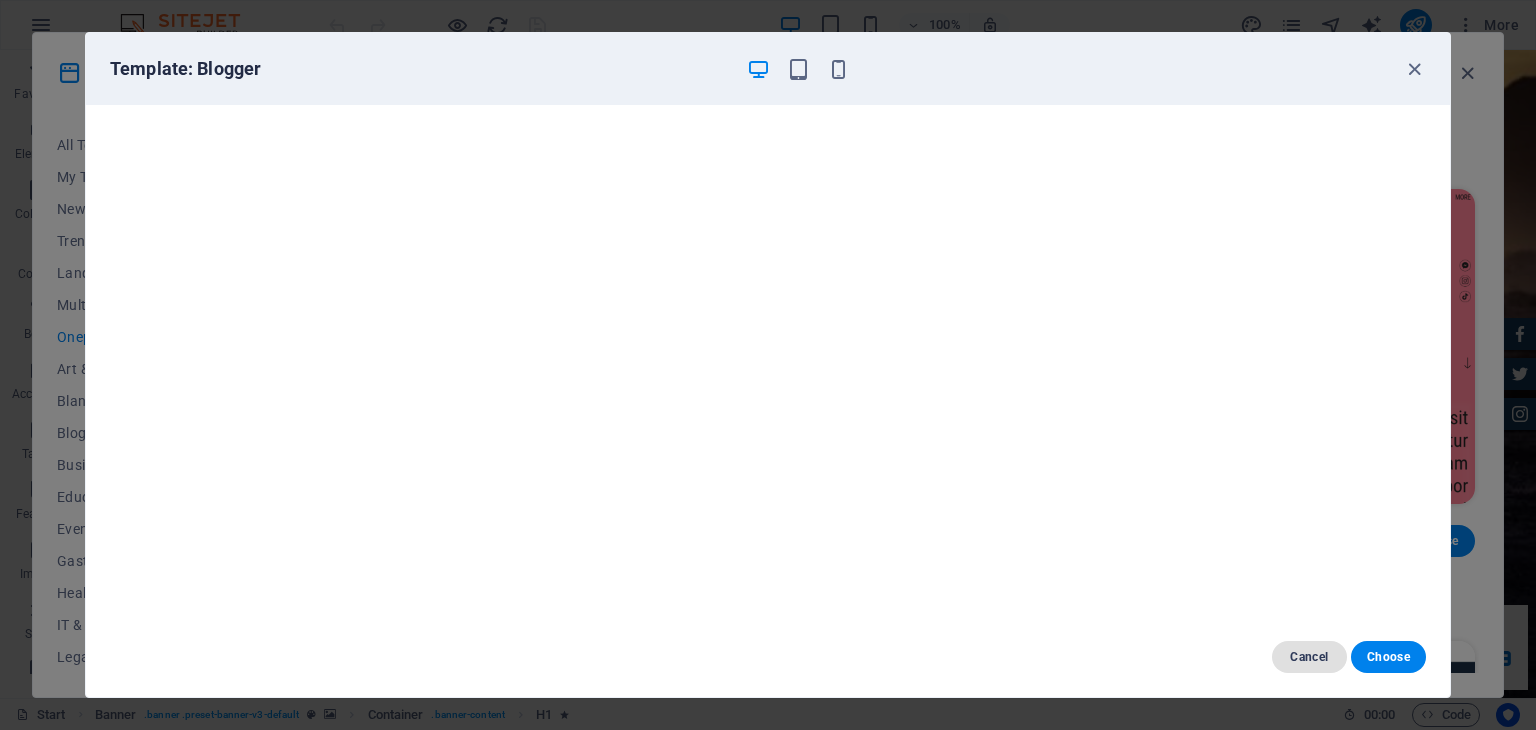 click on "Cancel" at bounding box center (1309, 657) 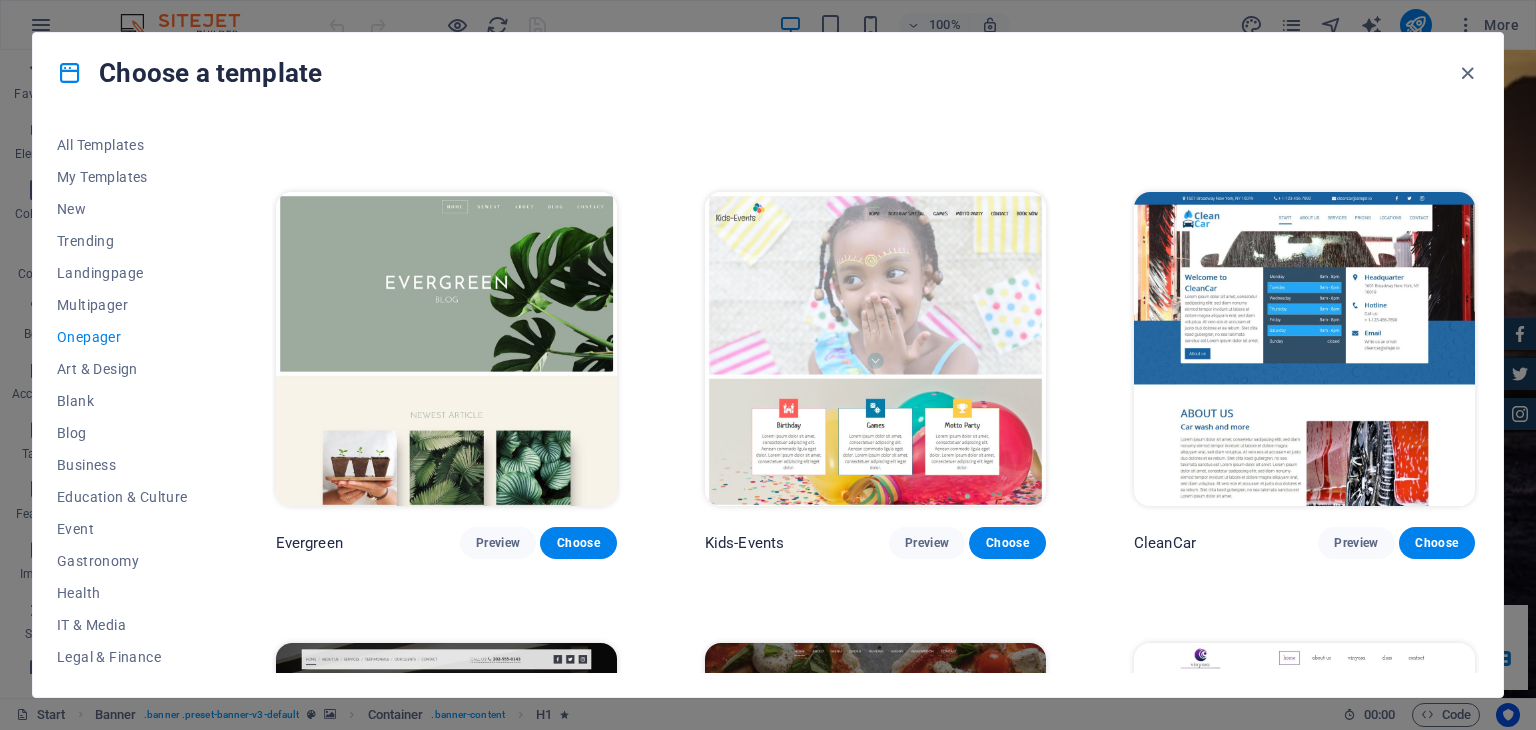 scroll, scrollTop: 3000, scrollLeft: 0, axis: vertical 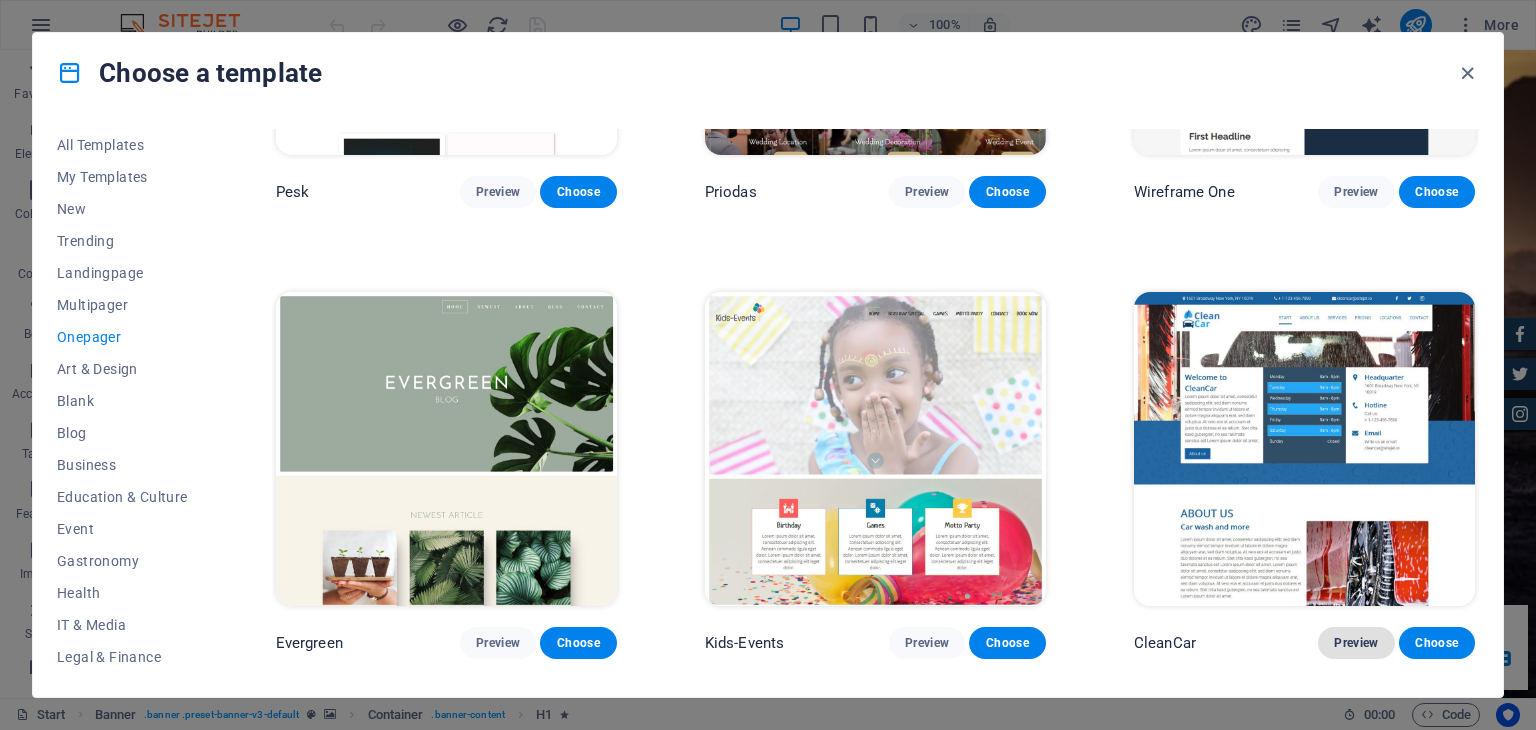click on "Preview" at bounding box center (1356, 643) 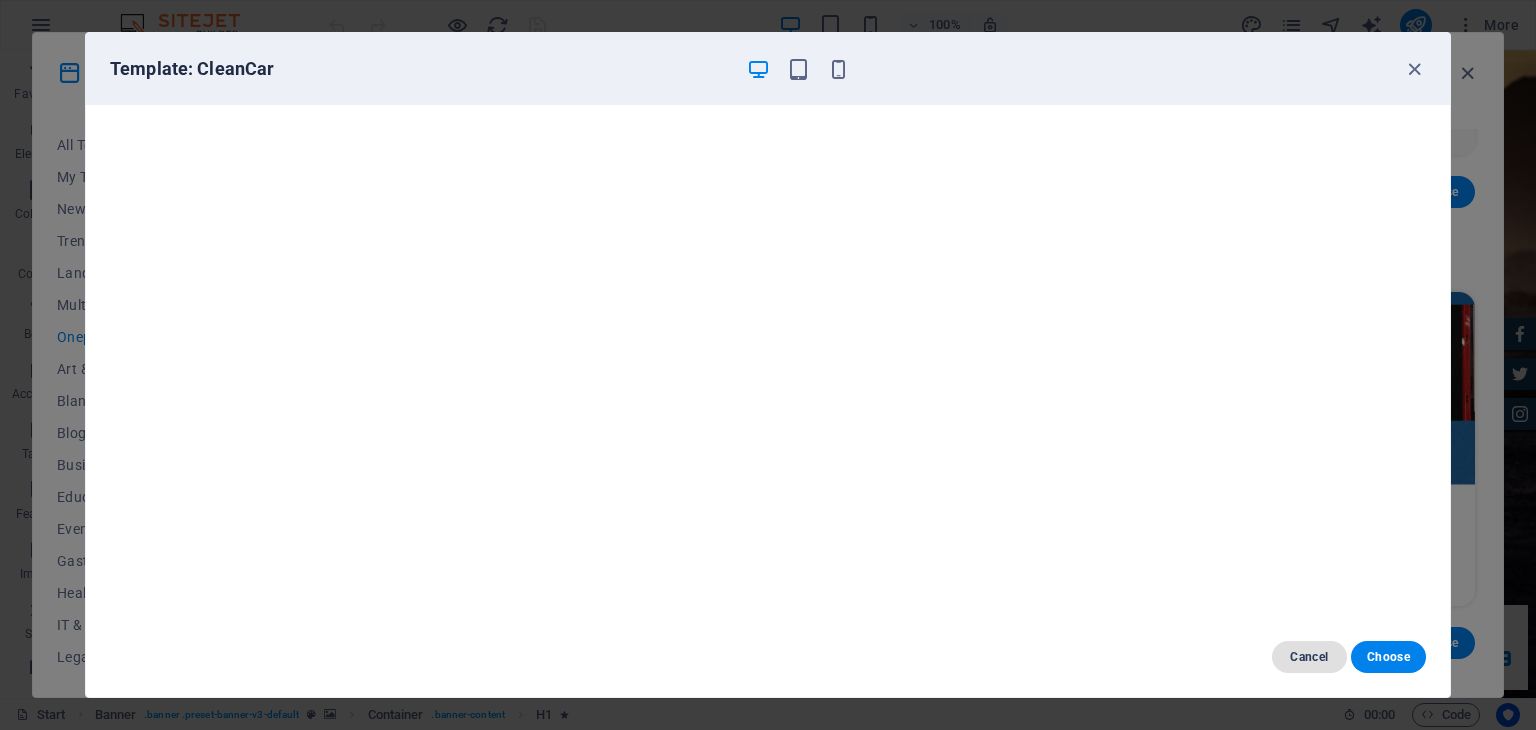 click on "Cancel" at bounding box center (1309, 657) 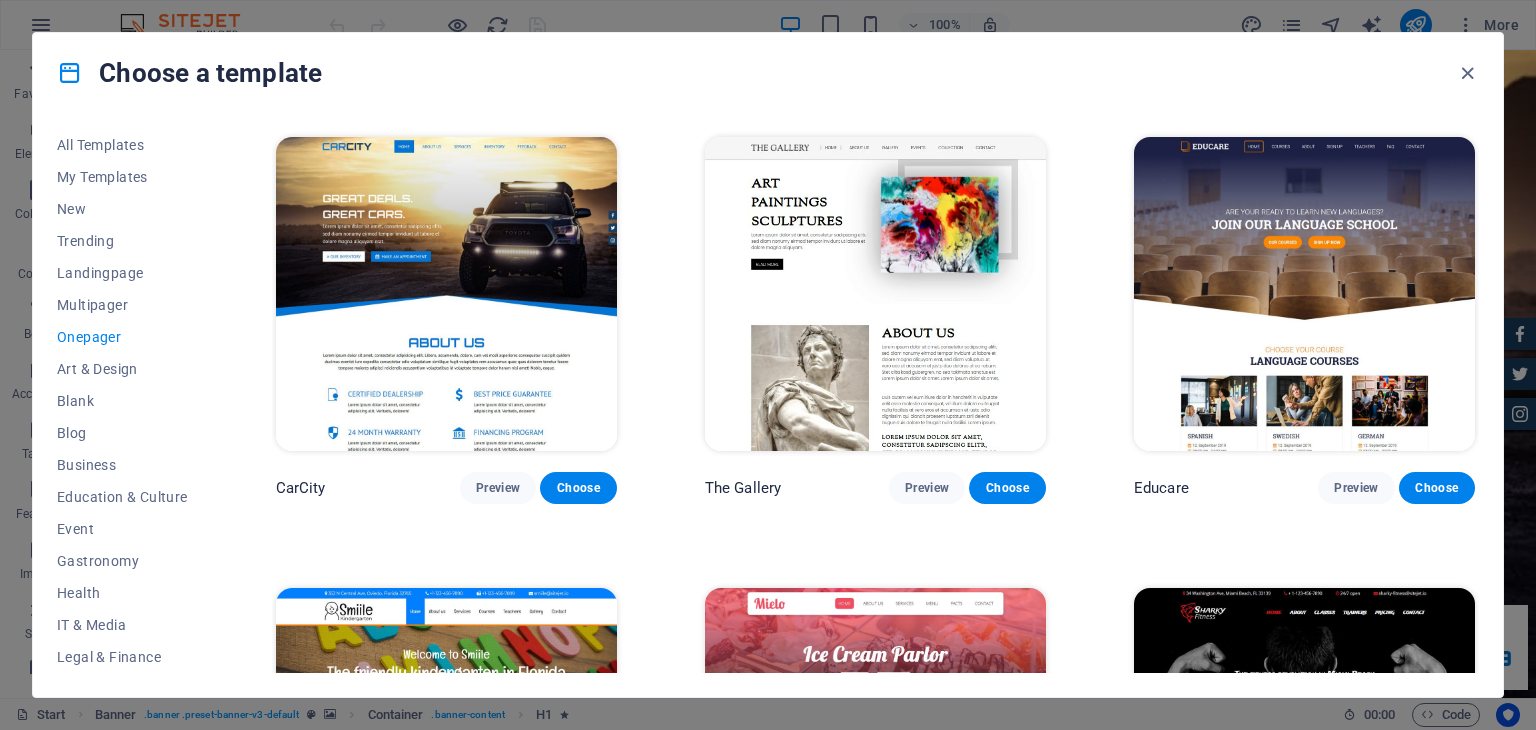 scroll, scrollTop: 5500, scrollLeft: 0, axis: vertical 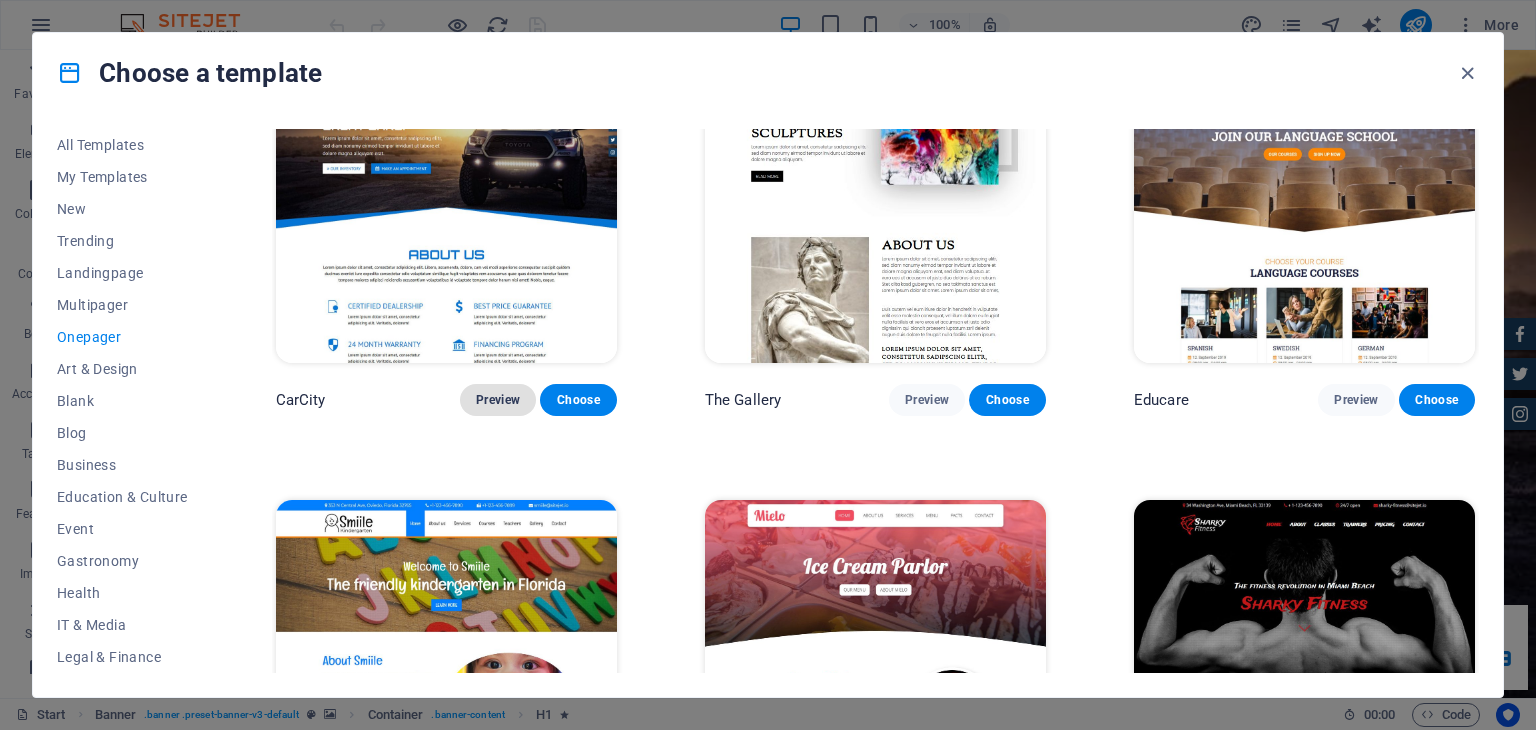 click on "Preview" at bounding box center [498, 400] 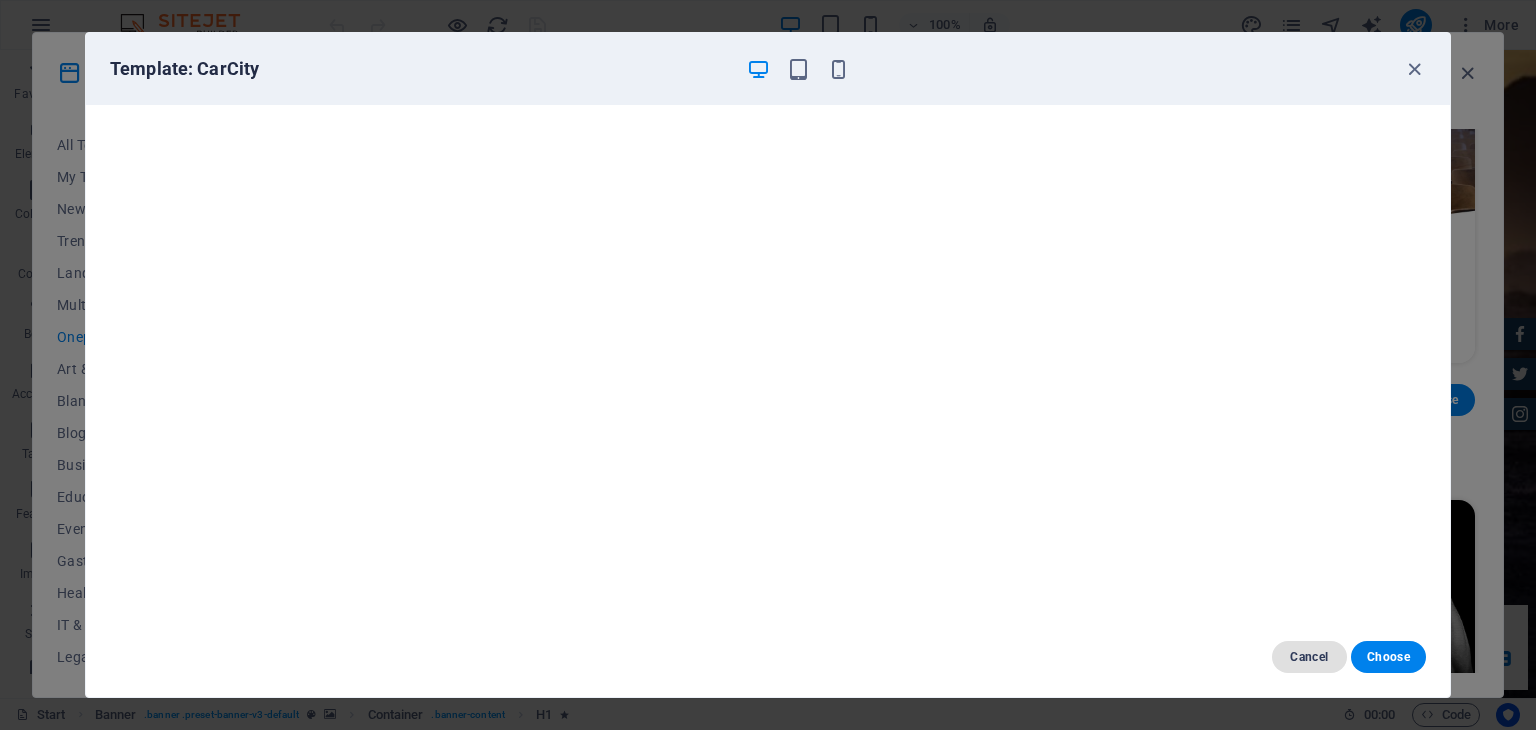 click on "Cancel" at bounding box center (1309, 657) 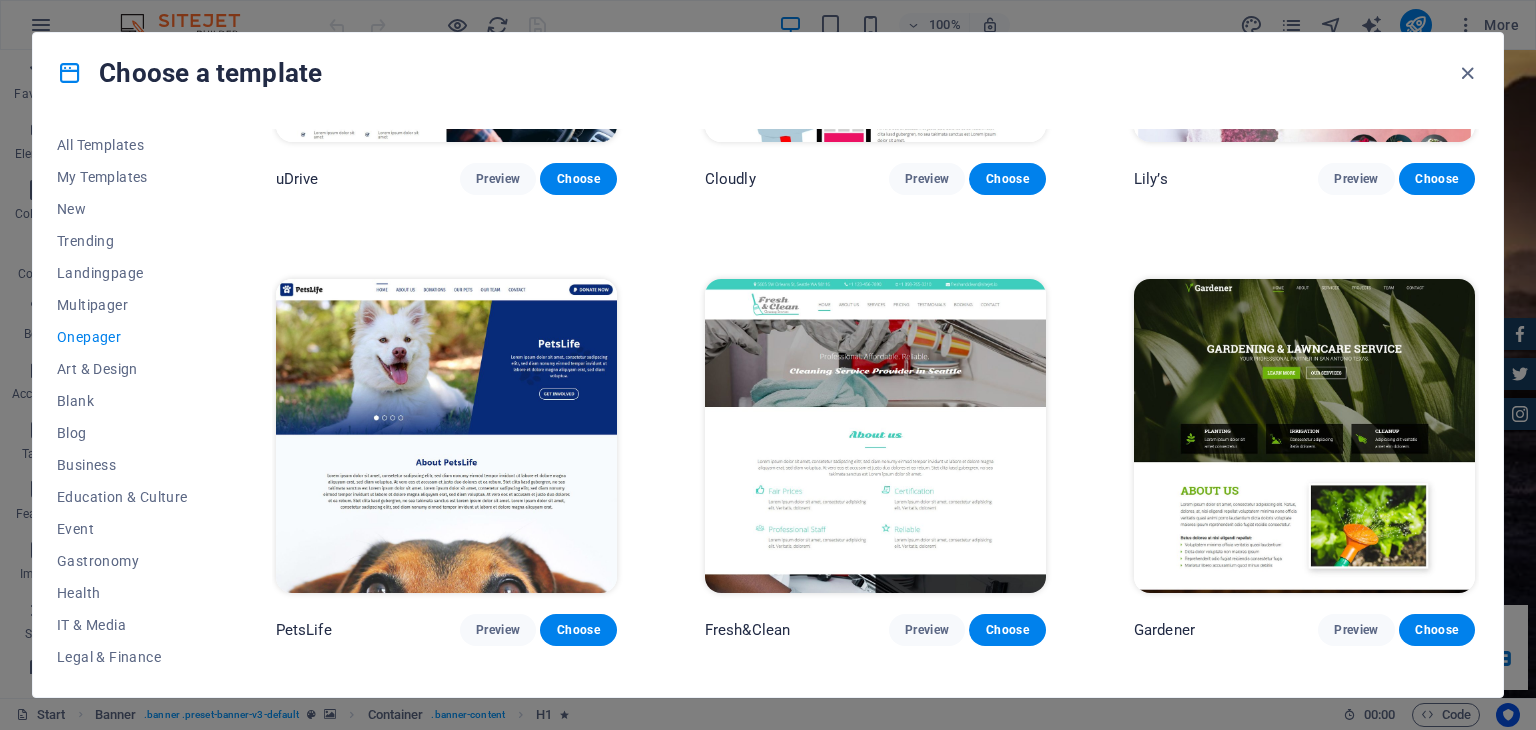 scroll, scrollTop: 7100, scrollLeft: 0, axis: vertical 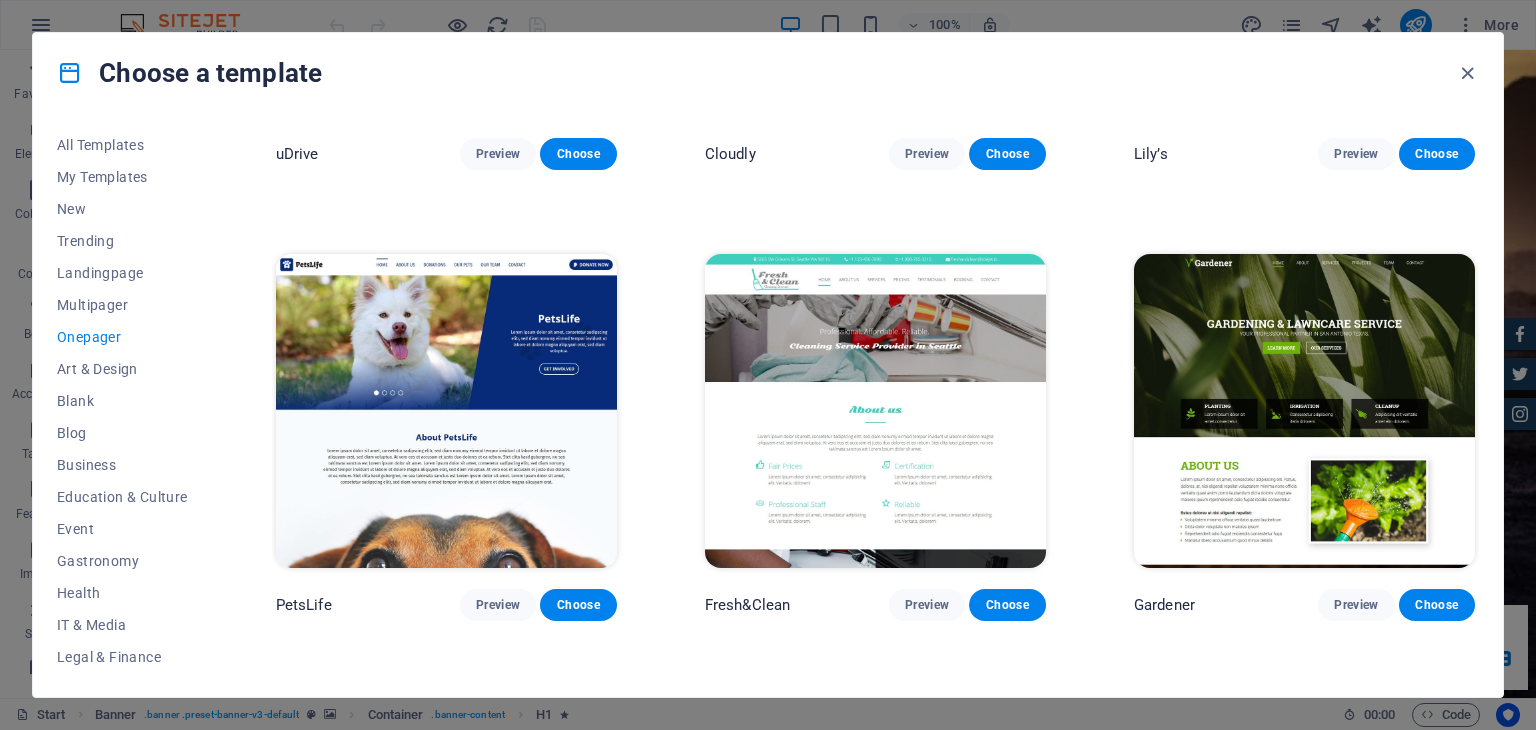 click on "Transportable Preview Choose S&L Preview Choose WePaint Preview Choose Eco-Con Preview Choose MeetUp Preview Choose Podcaster Preview Choose UrbanNest Interiors Preview Choose Green Change Preview Choose Cleaner Preview Choose Johanna James Preview Choose Drive Preview Choose Wanderlust Preview Choose BERLIN Preview Choose Gadgets Preview Choose Max Hatzy Preview Choose Handyman Preview Choose Blogger Preview Choose Création Preview Choose Pesk Preview Choose Priodas Preview Choose Wireframe One Preview Choose Evergreen Preview Choose Kids-Events Preview Choose CleanCar Preview Choose Protector Preview Choose Pizzeria Di Dio Preview Choose Vinyasa Preview Choose Maki Preview Choose Woody Preview Choose BRGs Preview Choose Genius Preview Choose Volare Preview Choose Mr. LockSmith Preview Choose Fullprint Preview Choose Financia Preview Choose Green mile Preview Choose CarCity Preview Choose The Gallery Preview Choose Educare Preview Choose Smiile Preview Choose Mielo Preview Choose Sharky Fitness Preview Opus" at bounding box center (875, -1596) 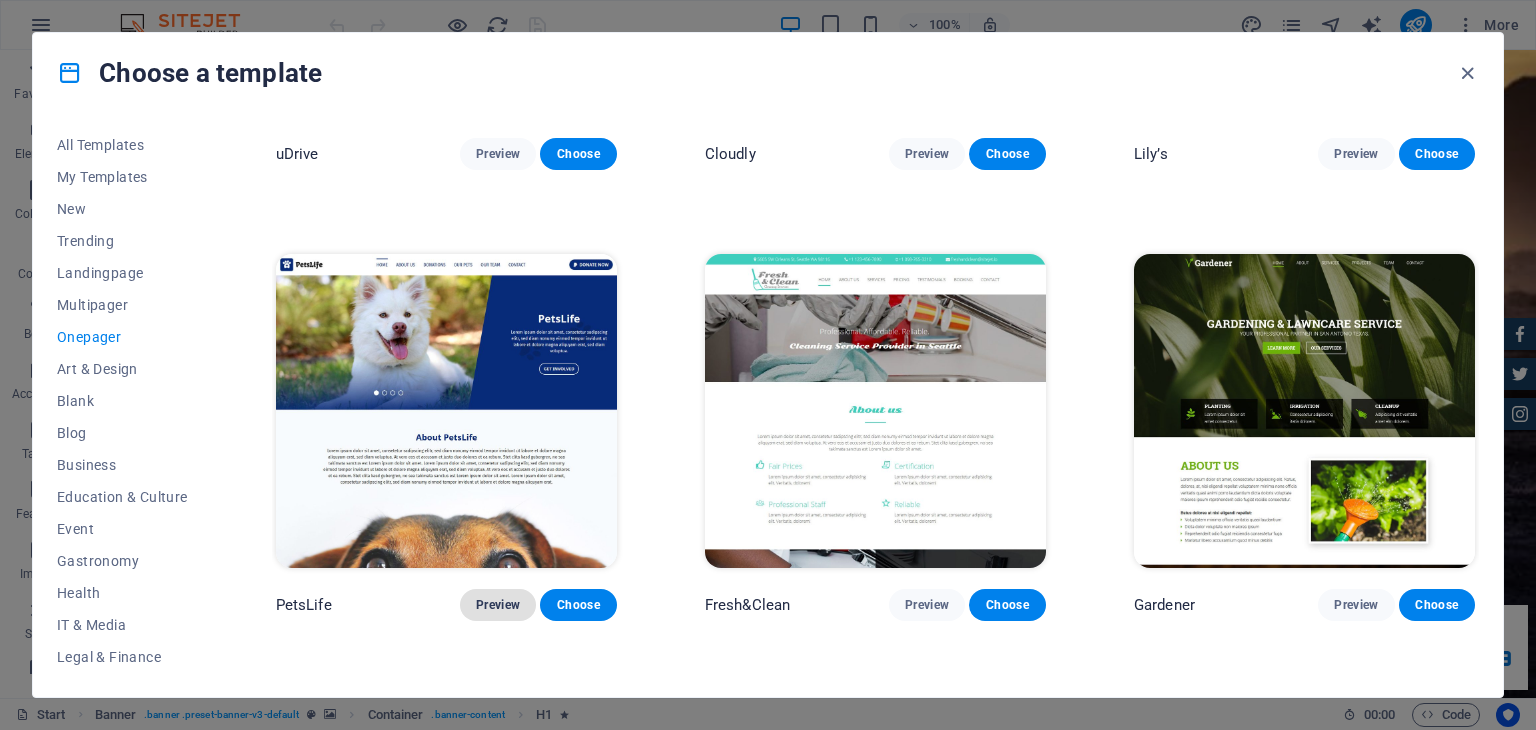 click on "Preview" at bounding box center (498, 605) 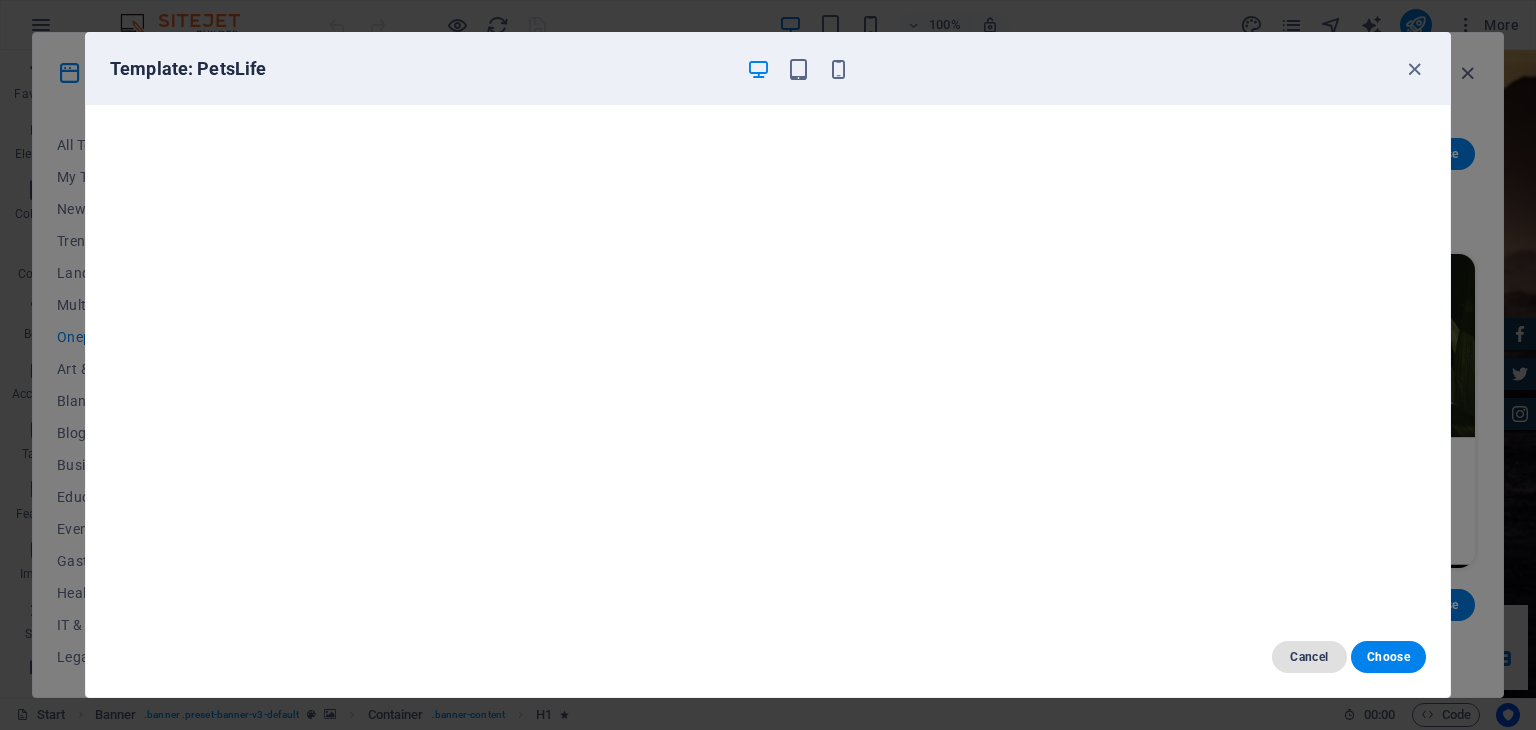 click on "Cancel" at bounding box center (1309, 657) 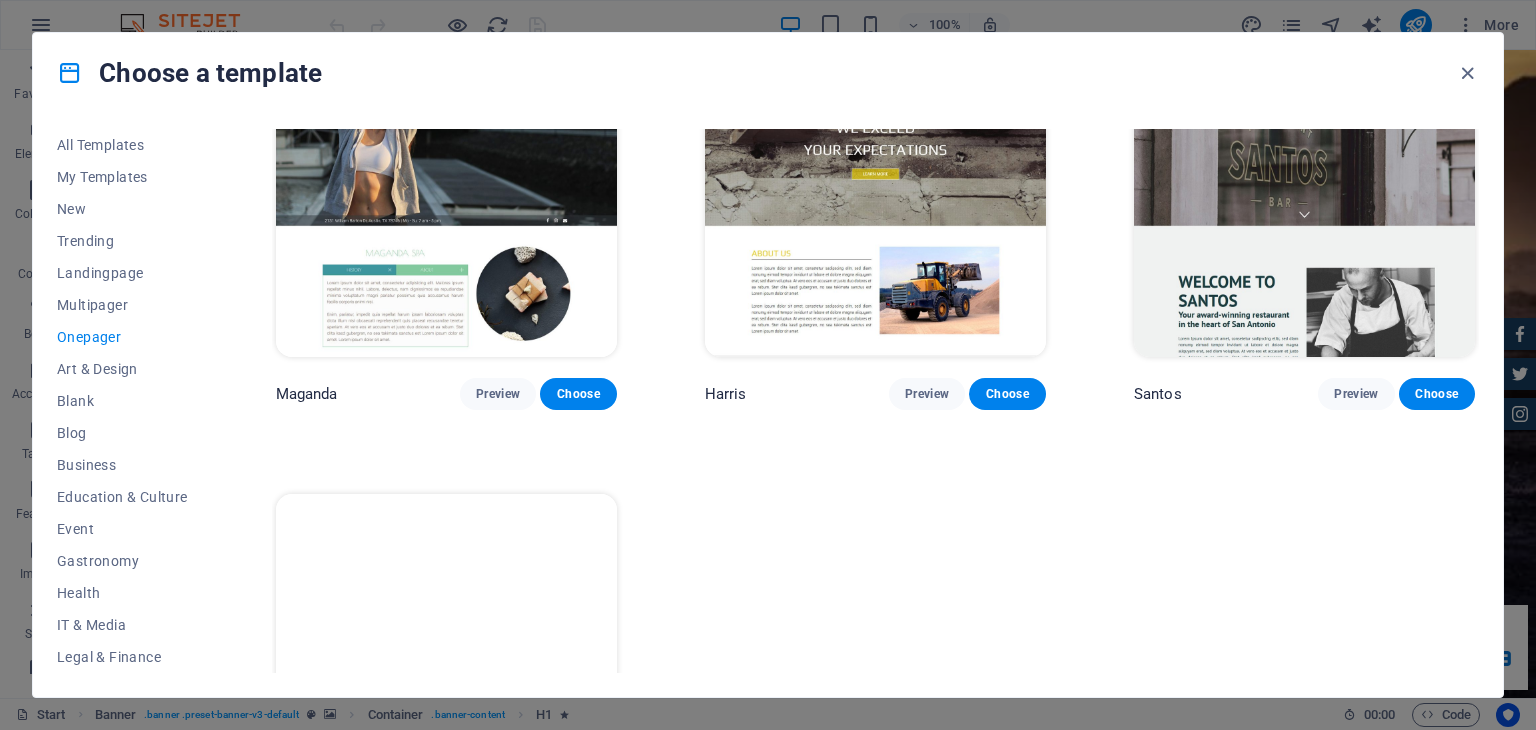 scroll, scrollTop: 9960, scrollLeft: 0, axis: vertical 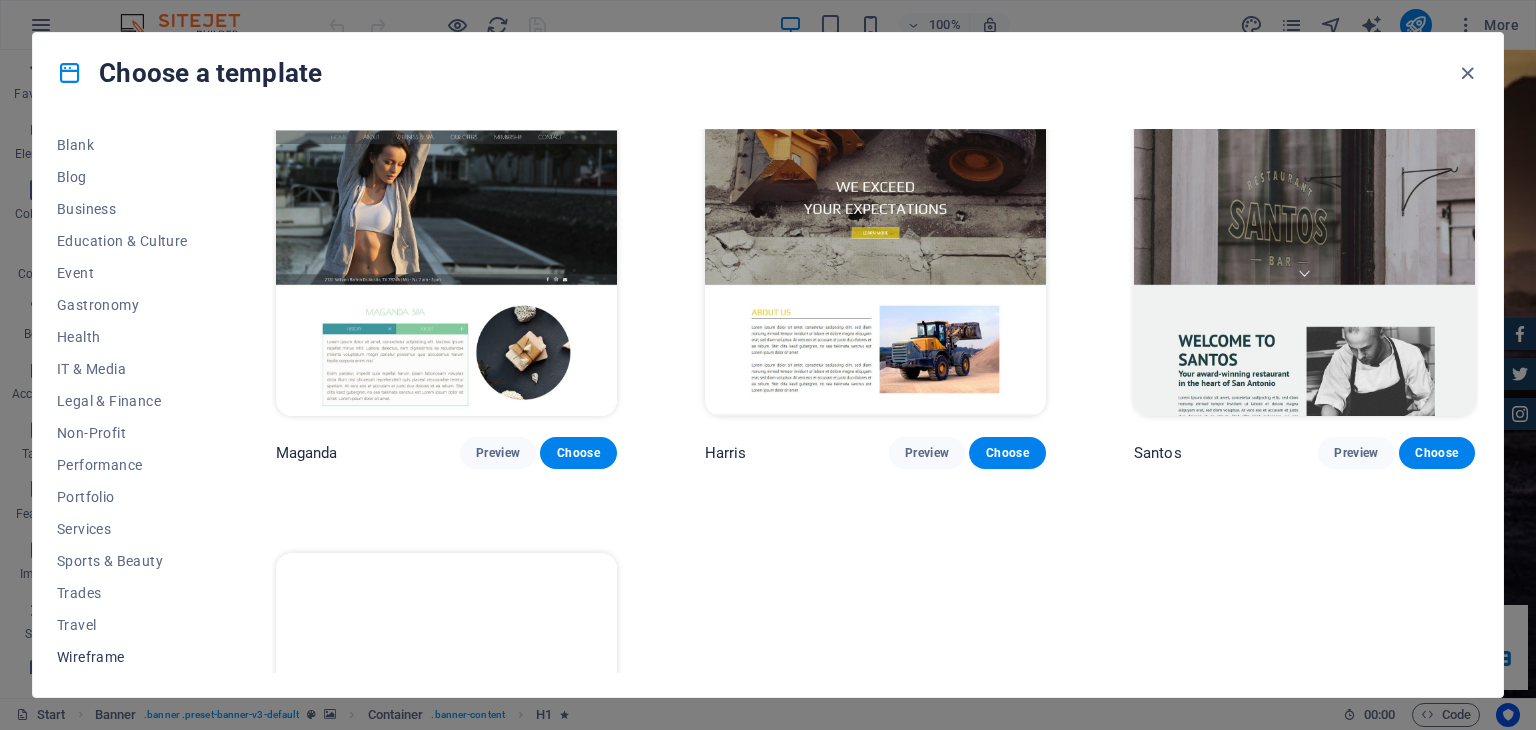 click on "Wireframe" at bounding box center (122, 657) 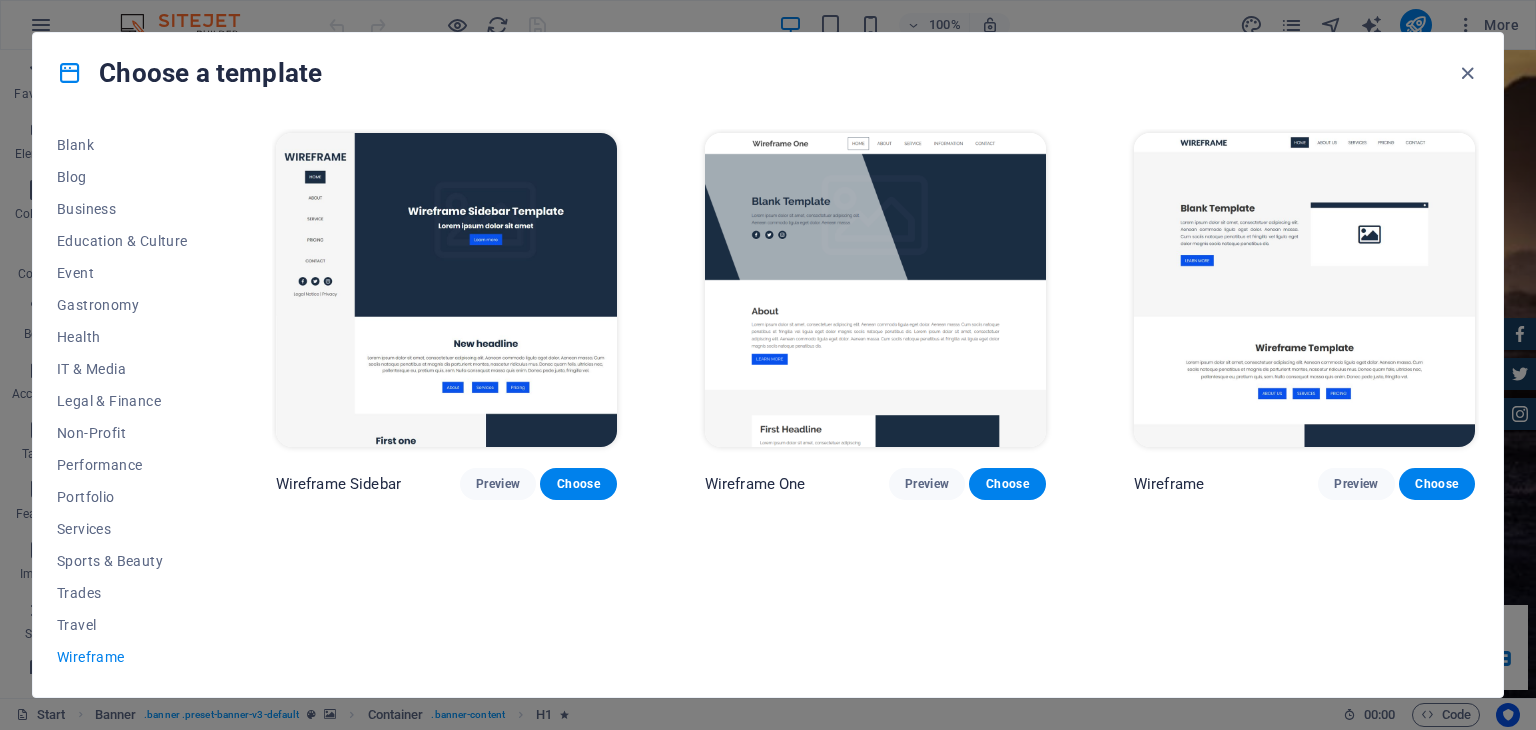 scroll, scrollTop: 0, scrollLeft: 0, axis: both 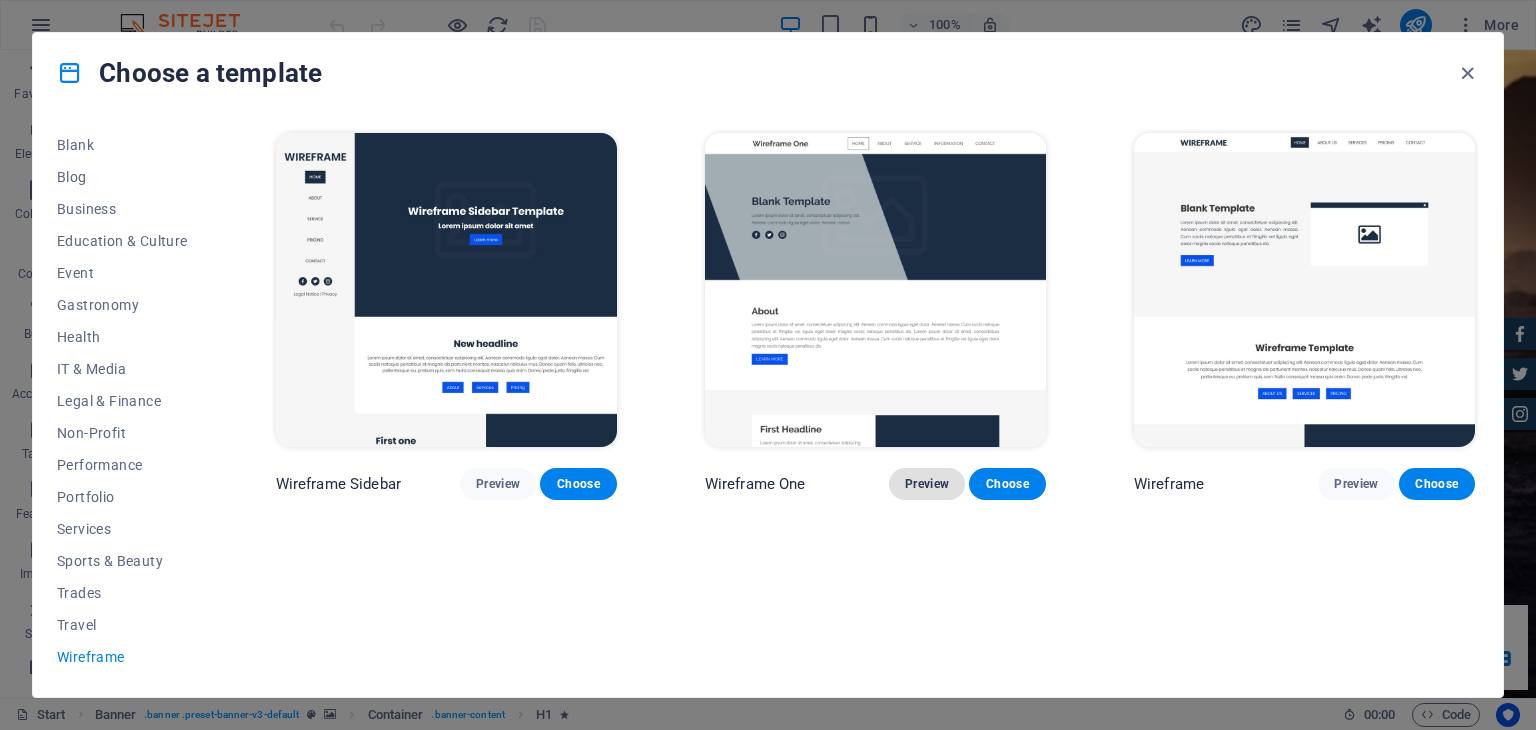 click on "Preview" at bounding box center (927, 484) 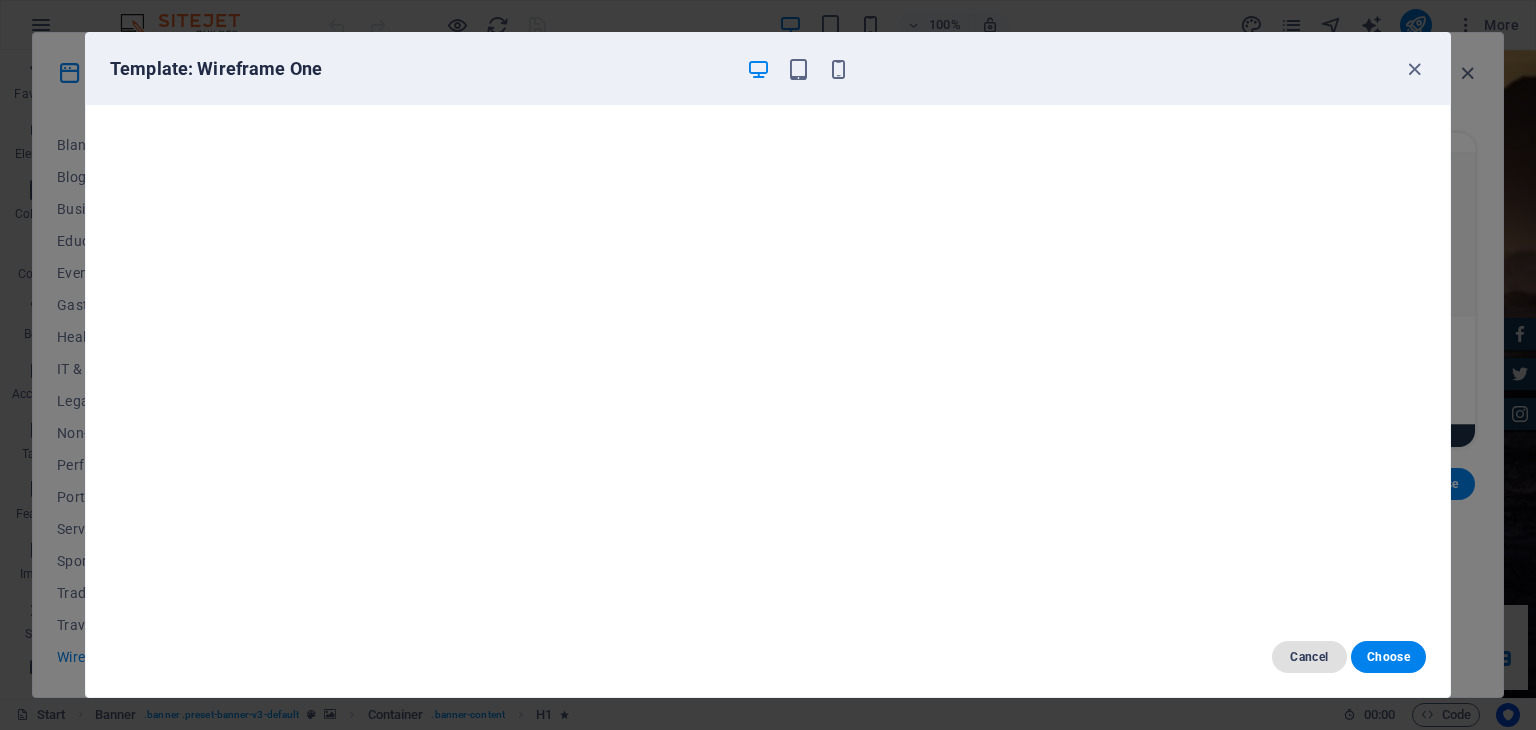 click on "Cancel" at bounding box center [1309, 657] 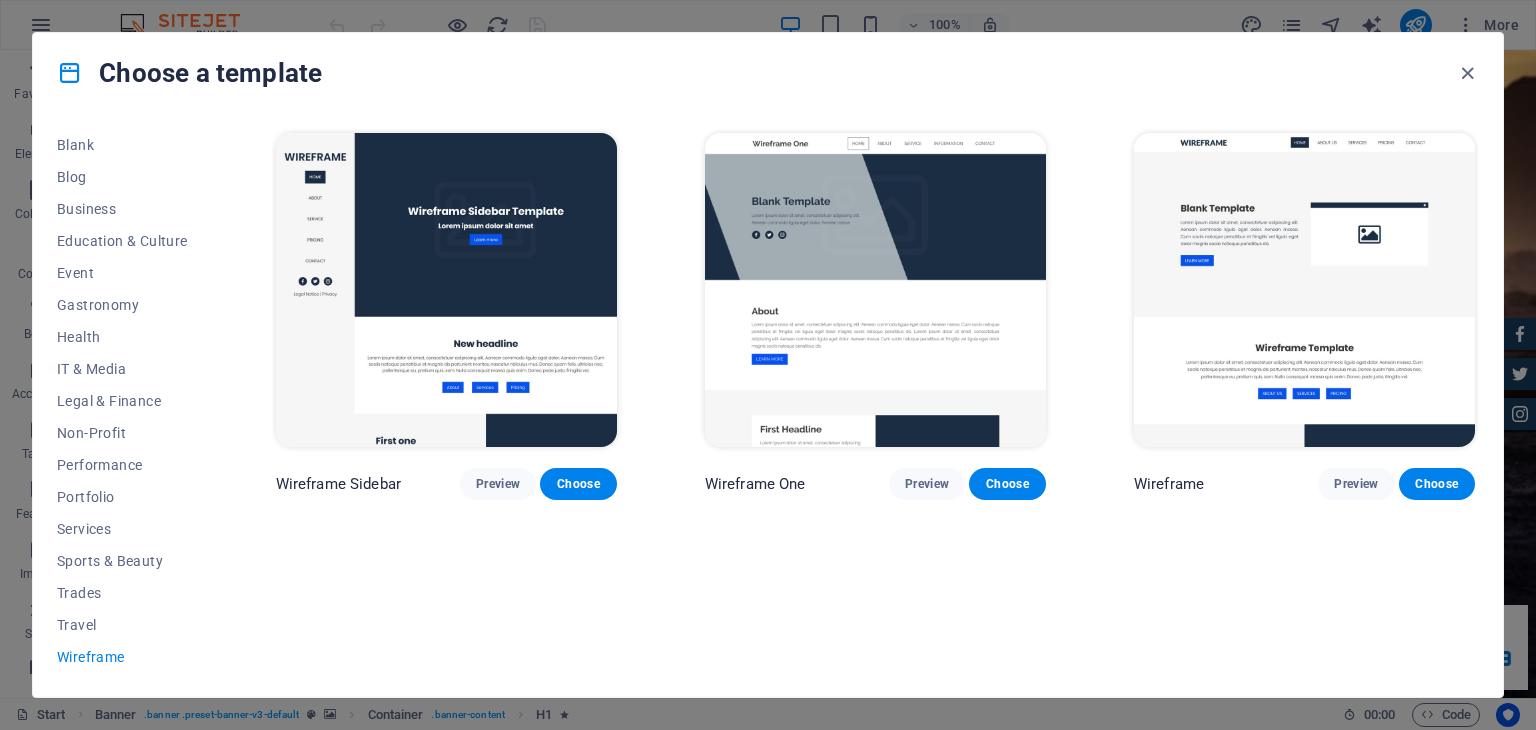 click at bounding box center (1304, 290) 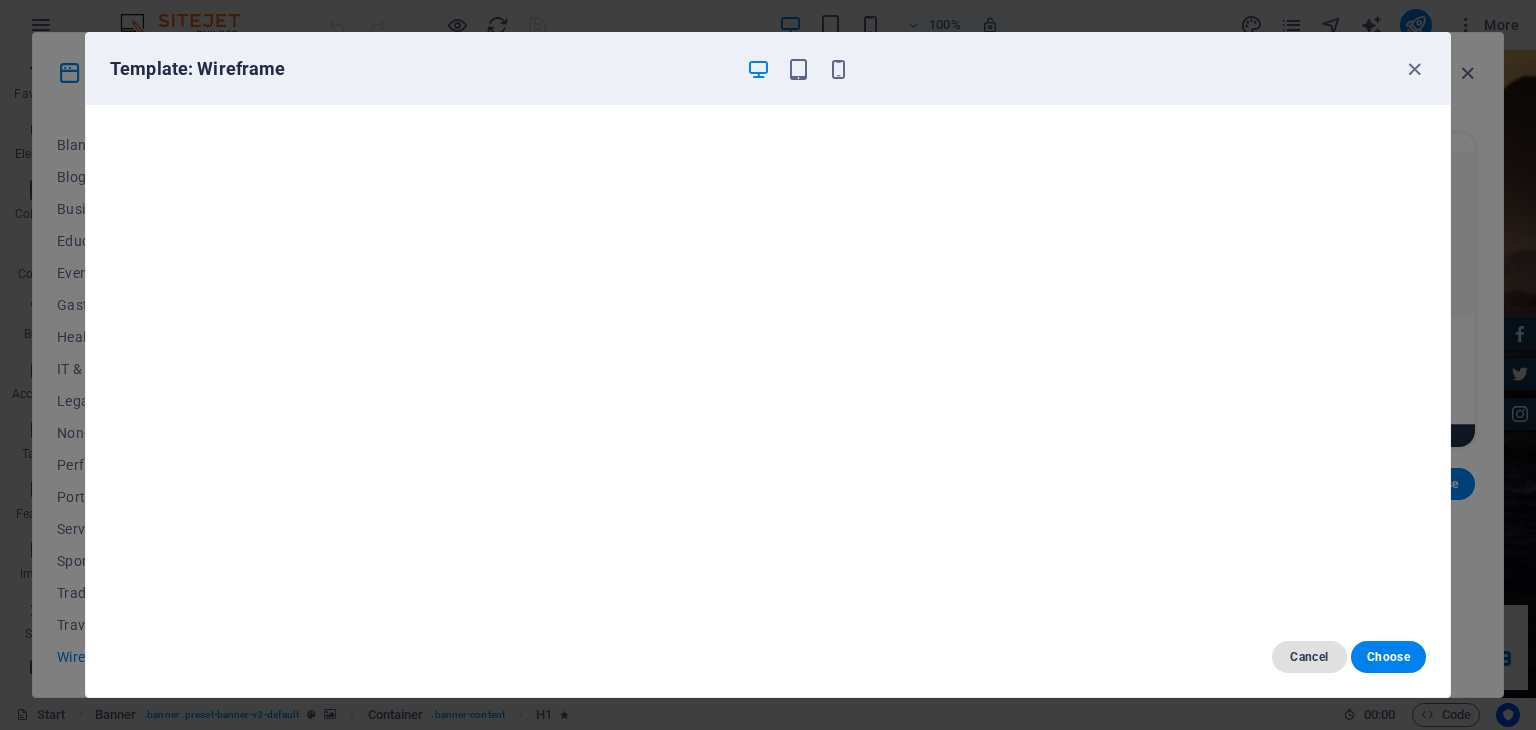 click on "Cancel" at bounding box center (1309, 657) 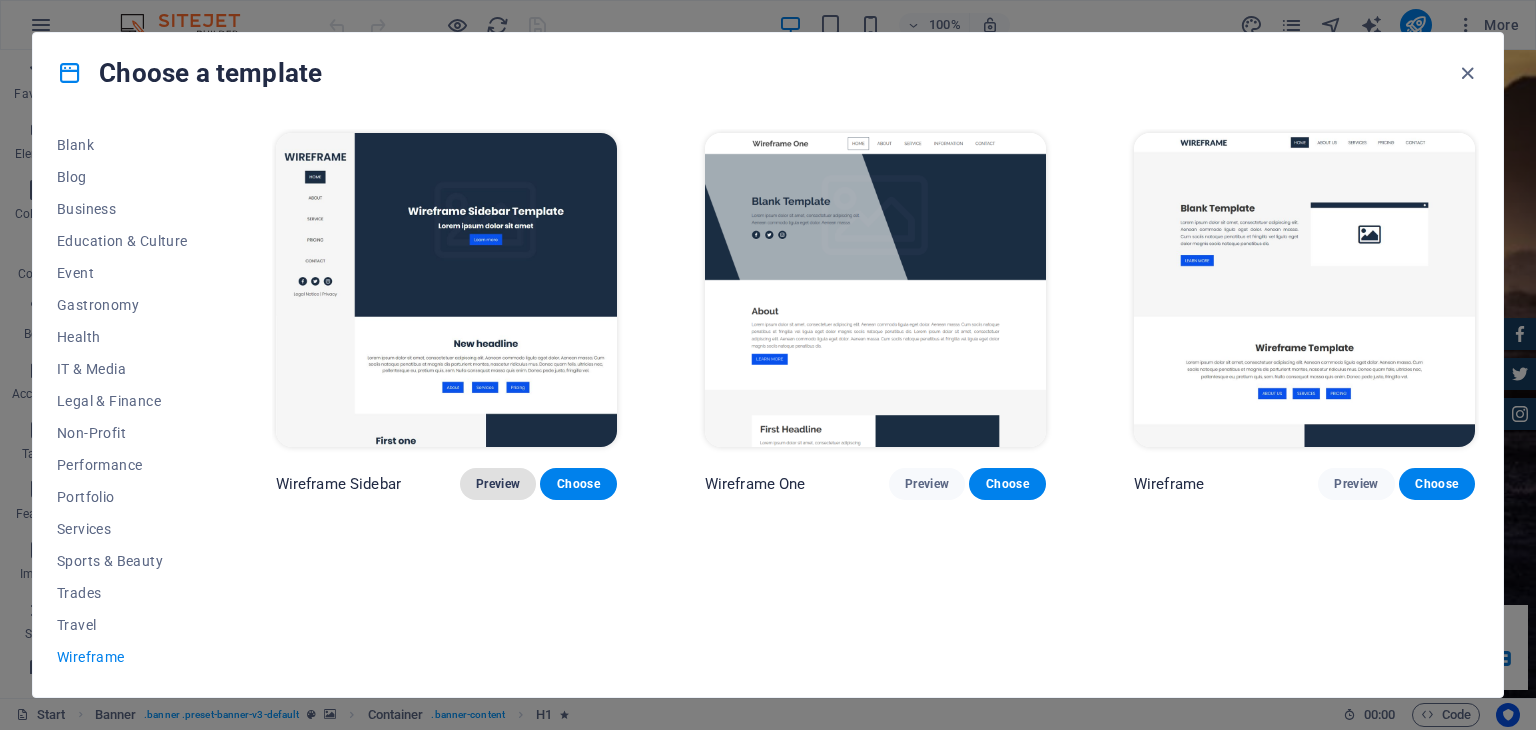 click on "Preview" at bounding box center (498, 484) 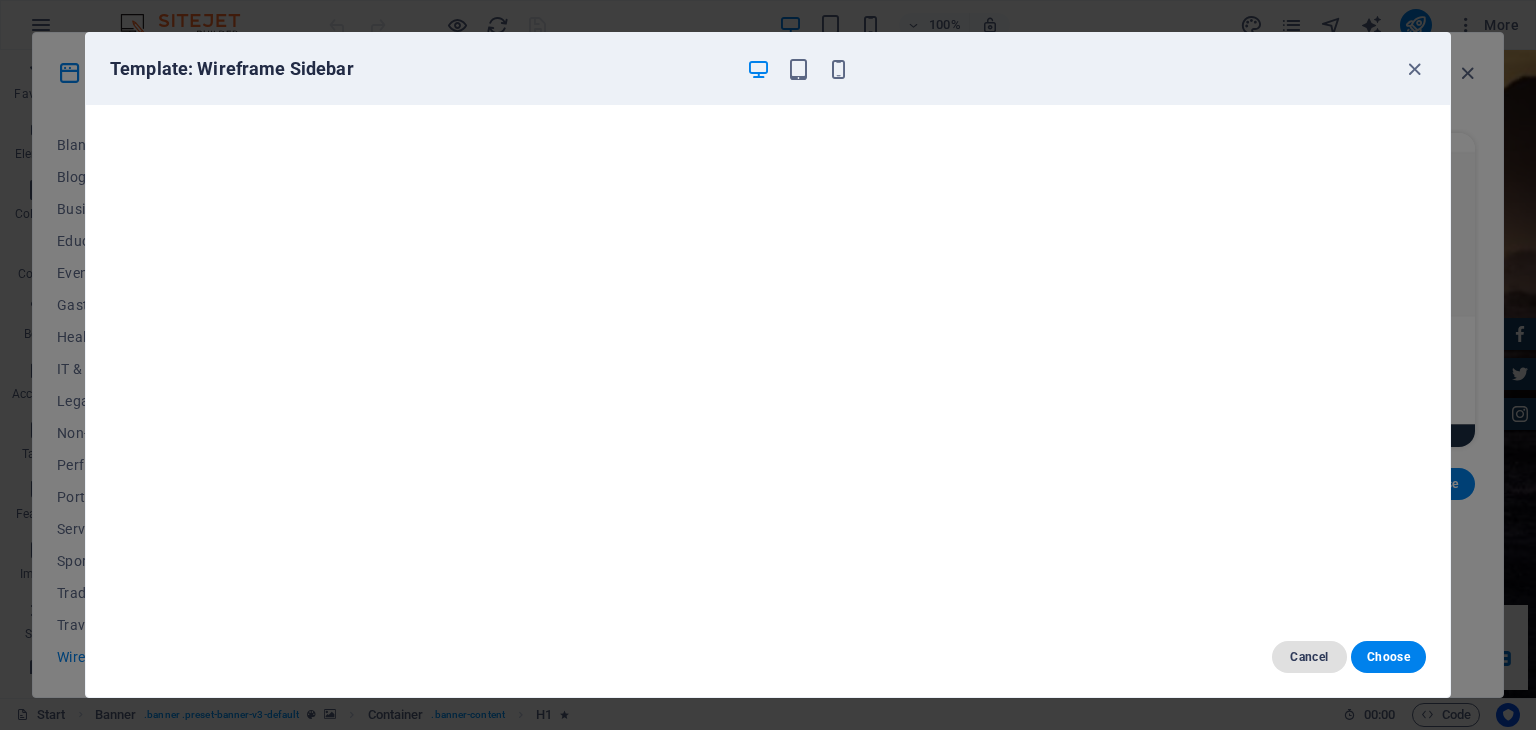 click on "Cancel" at bounding box center (1309, 657) 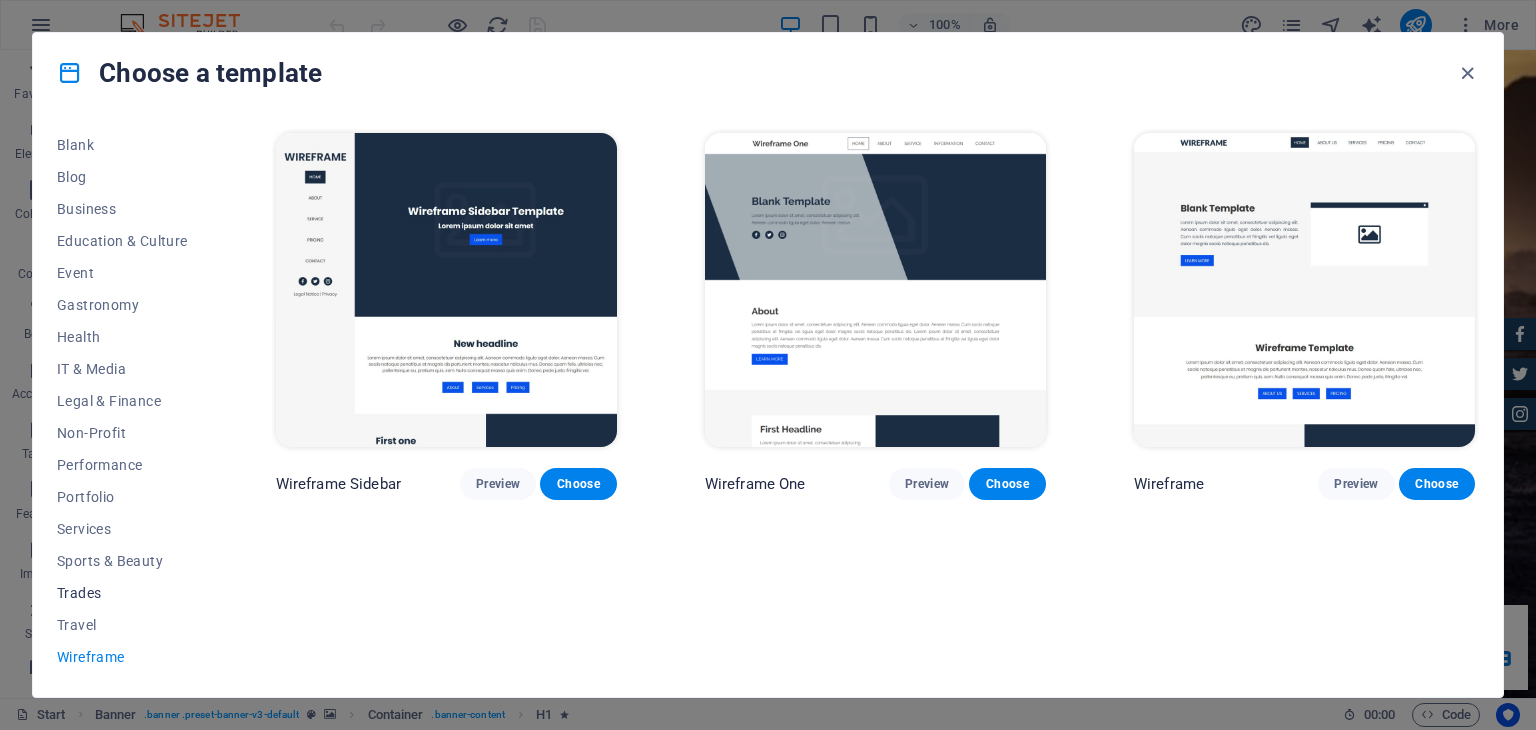 click on "Trades" at bounding box center [122, 593] 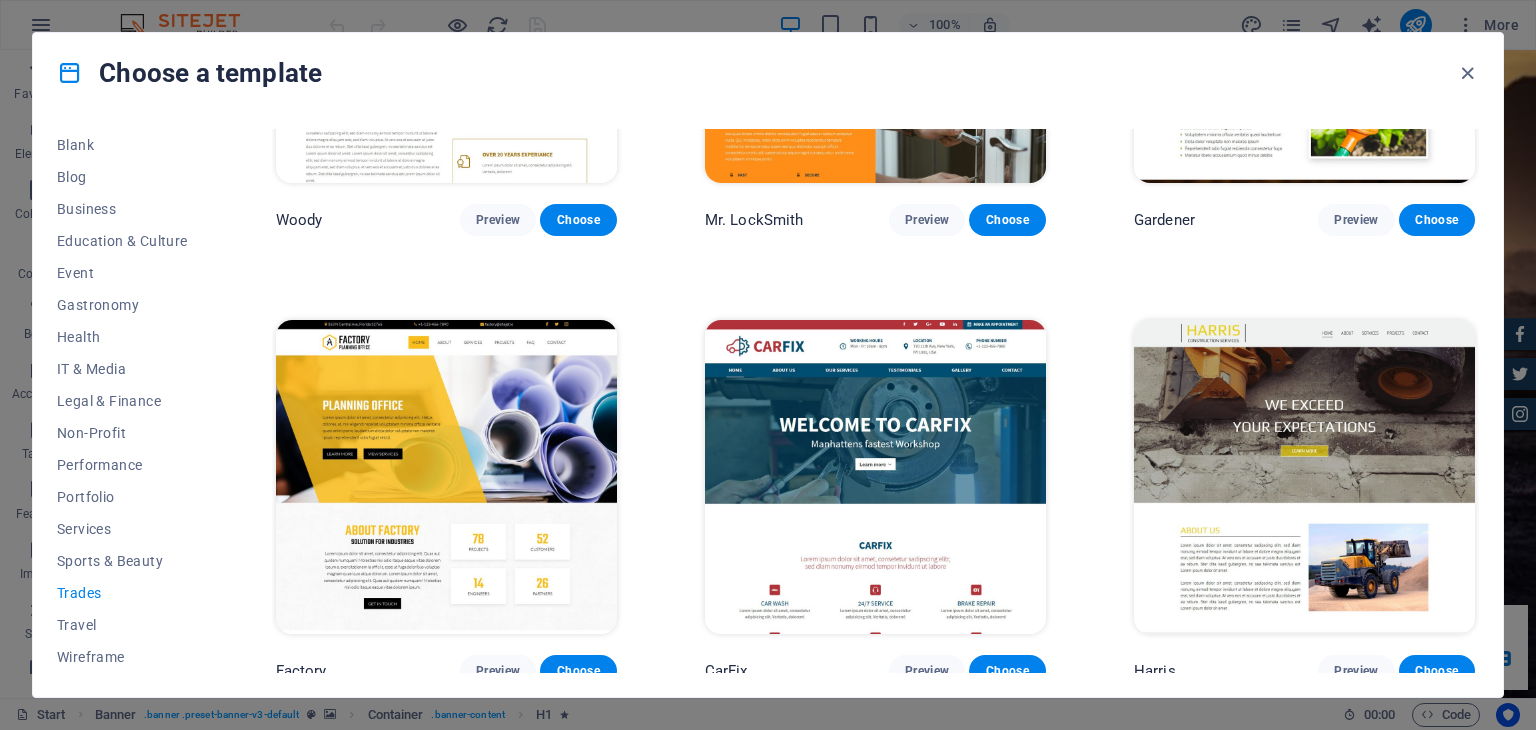 scroll, scrollTop: 724, scrollLeft: 0, axis: vertical 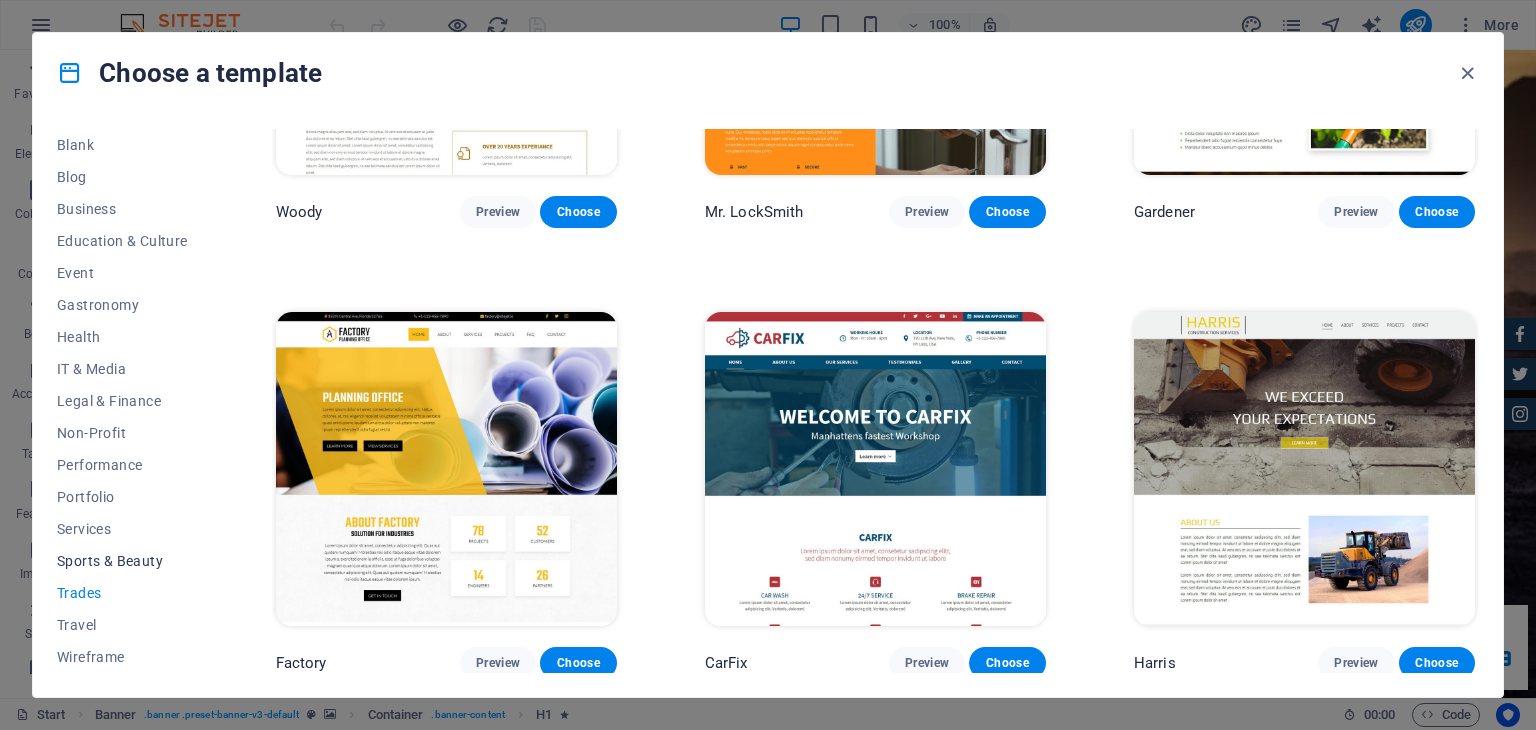 click on "Sports & Beauty" at bounding box center (122, 561) 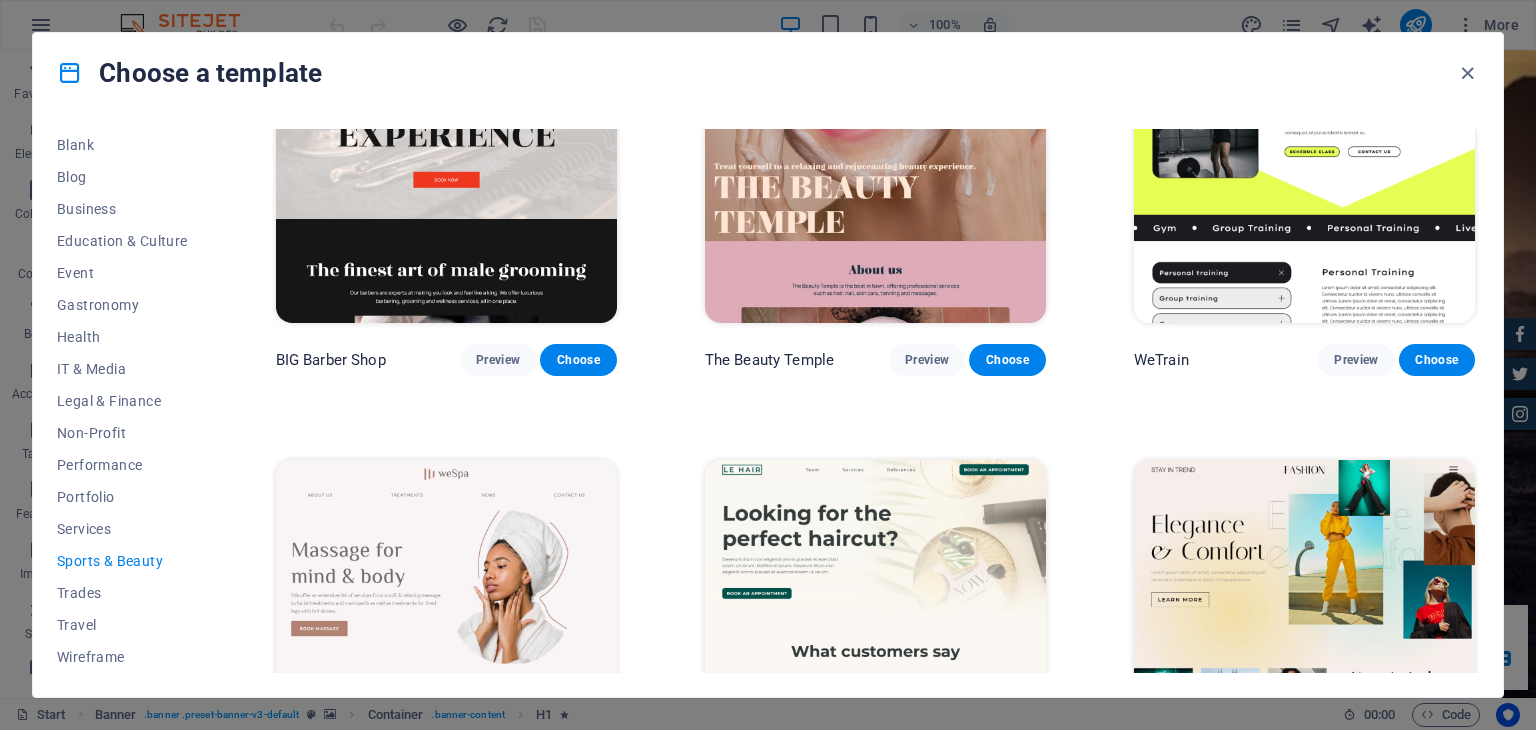 scroll, scrollTop: 0, scrollLeft: 0, axis: both 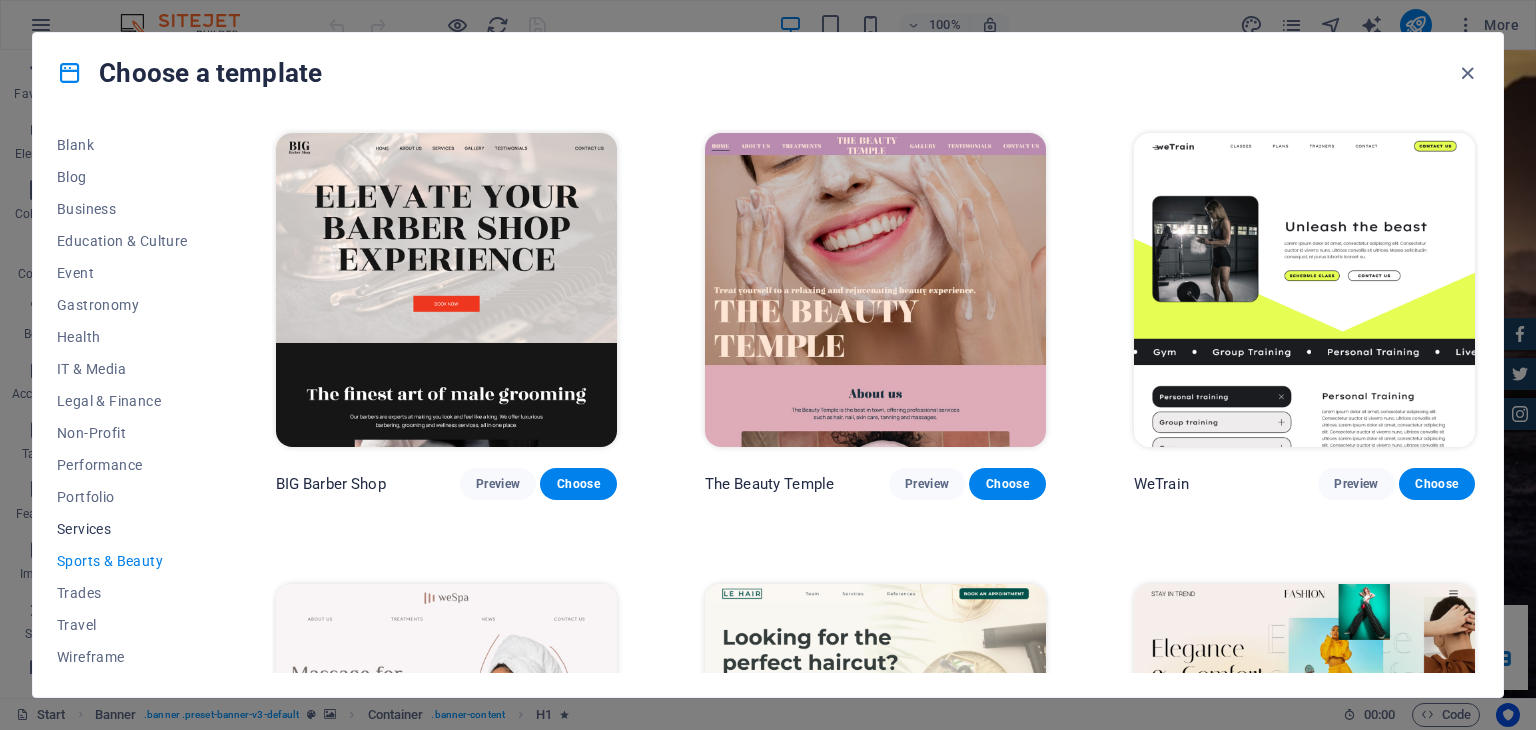 click on "Services" at bounding box center [122, 529] 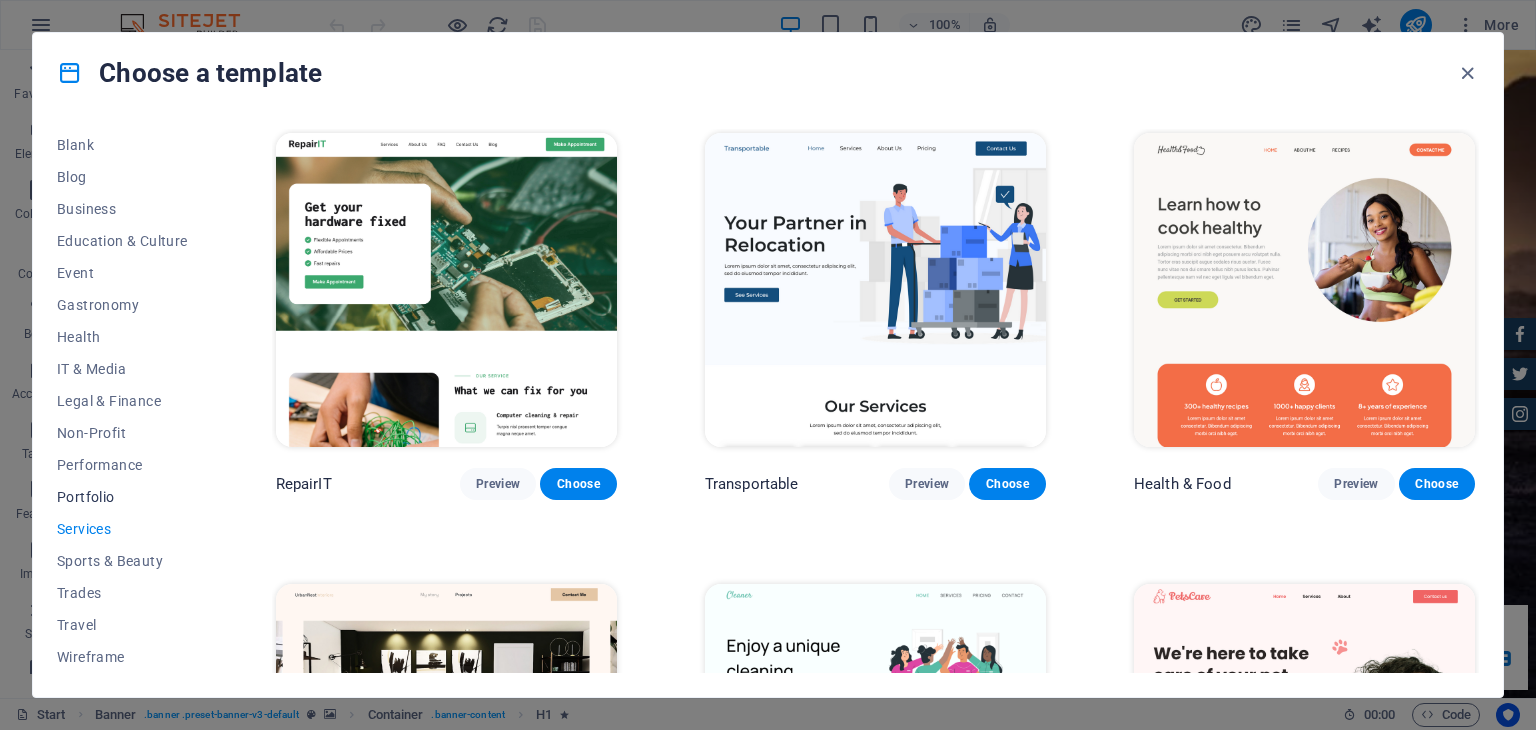 click on "Portfolio" at bounding box center [122, 497] 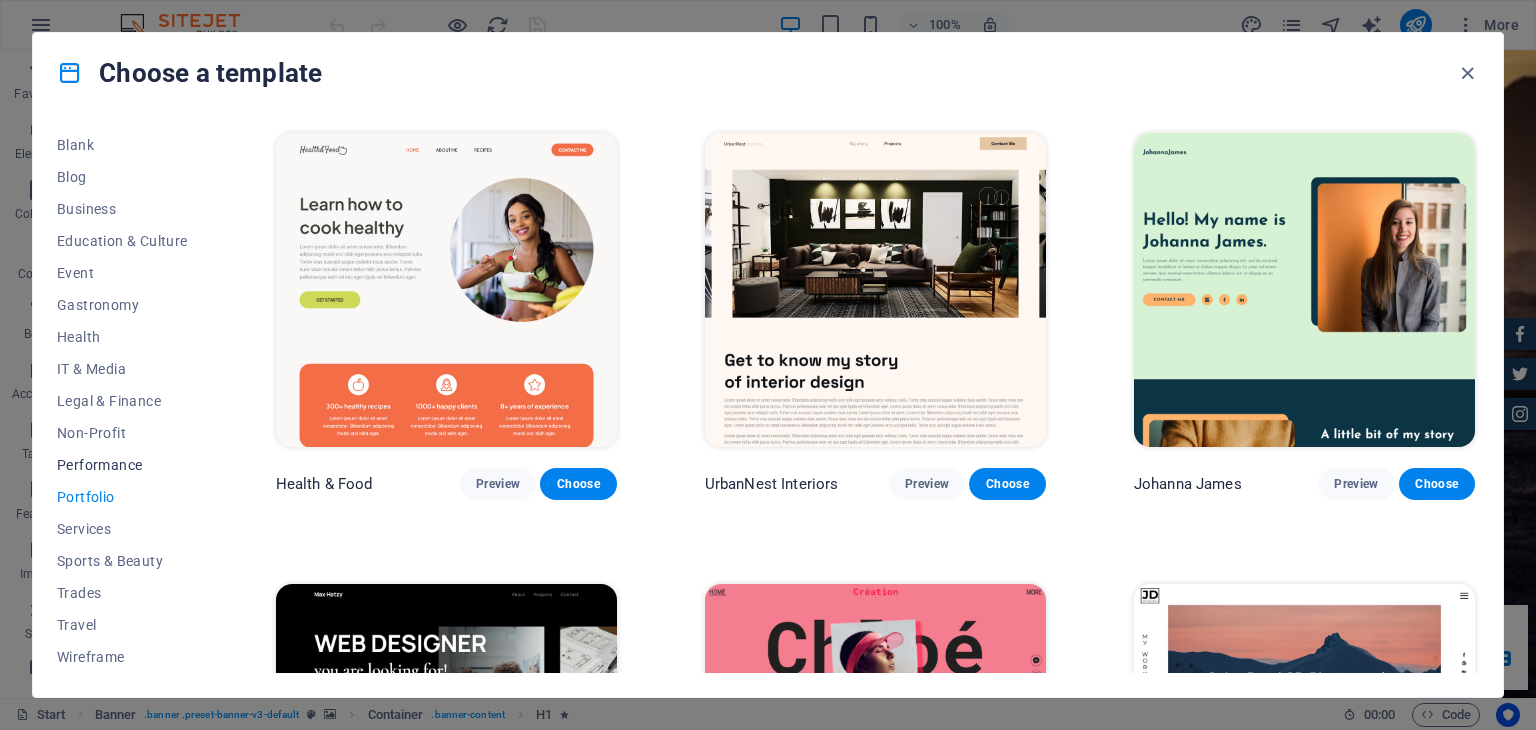 click on "Performance" at bounding box center (122, 465) 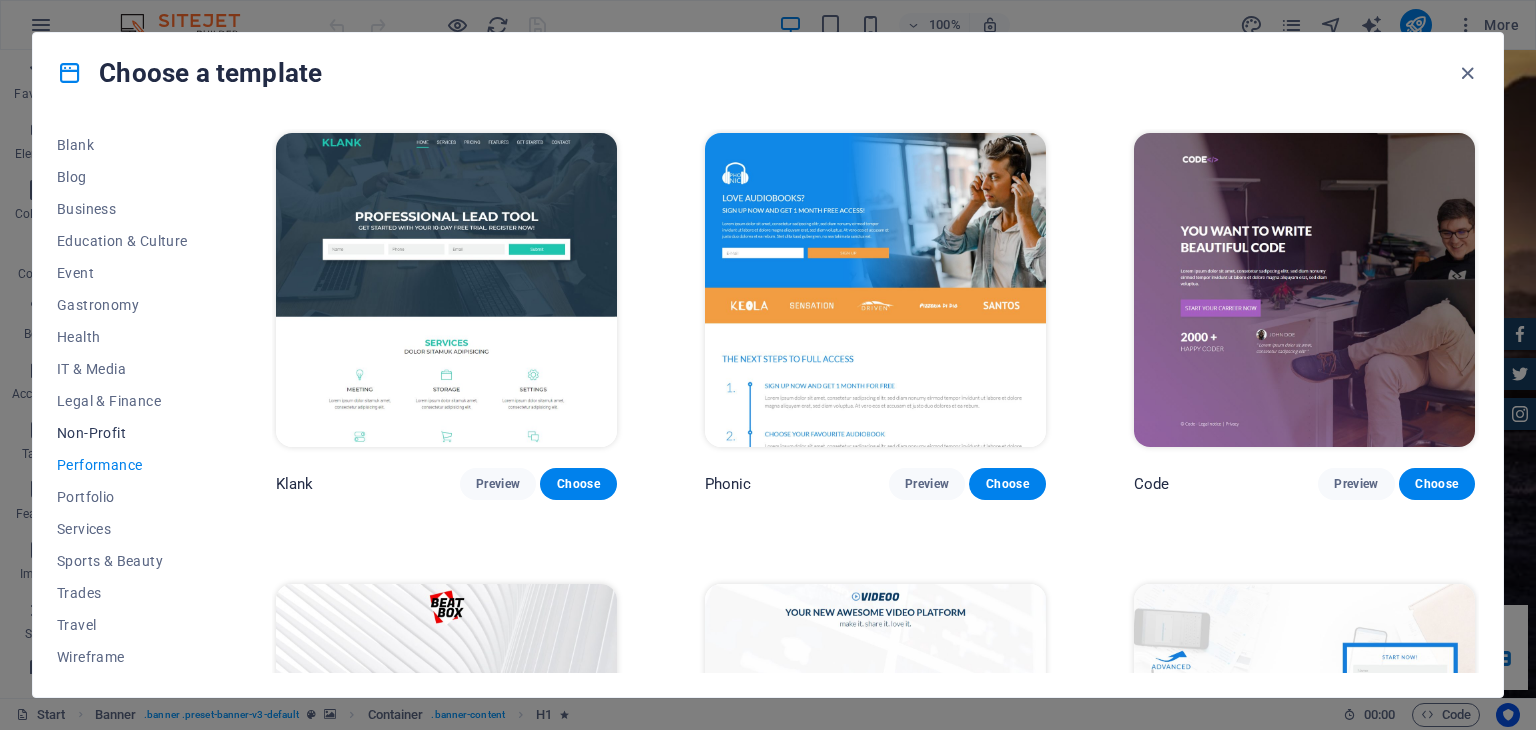 click on "Non-Profit" at bounding box center [122, 433] 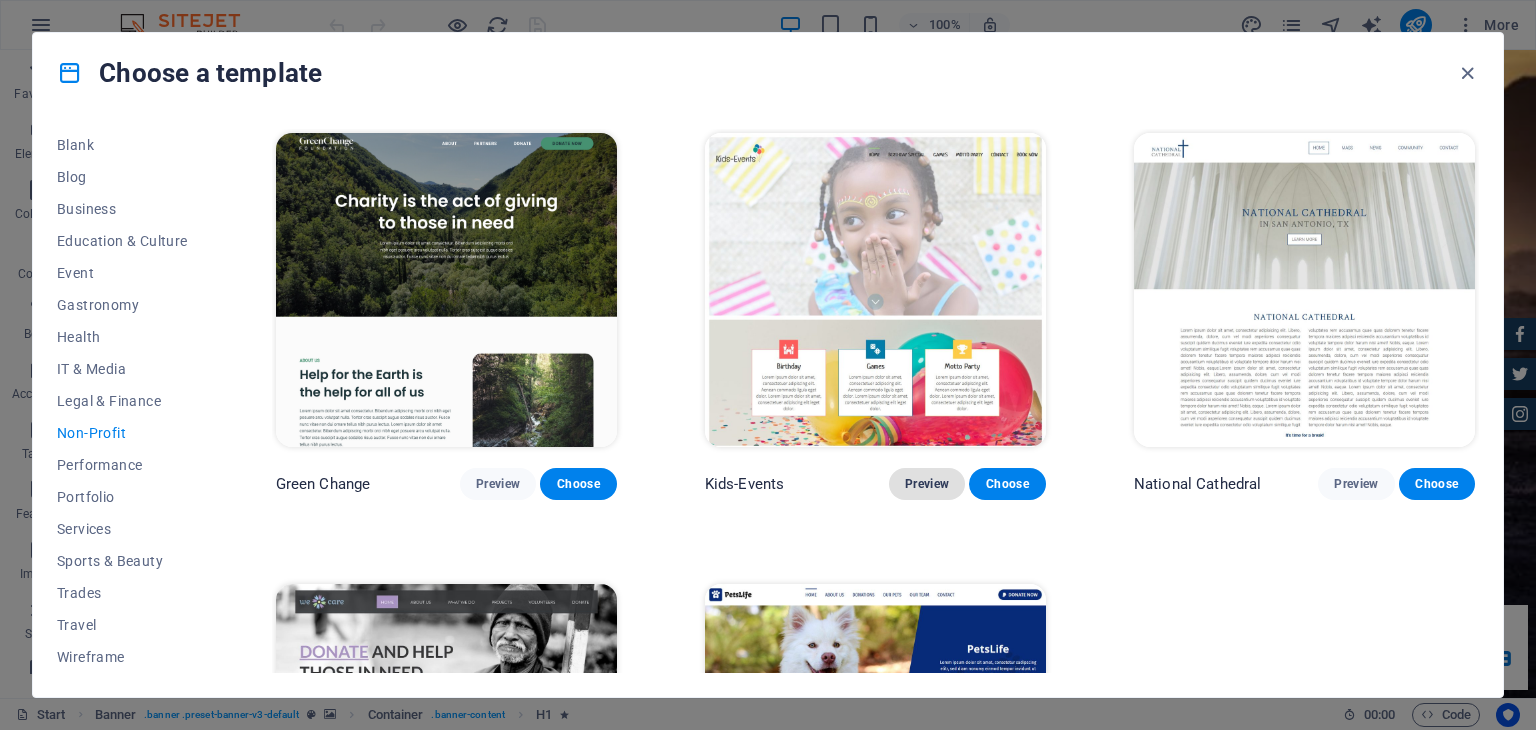 click on "Preview" at bounding box center [927, 484] 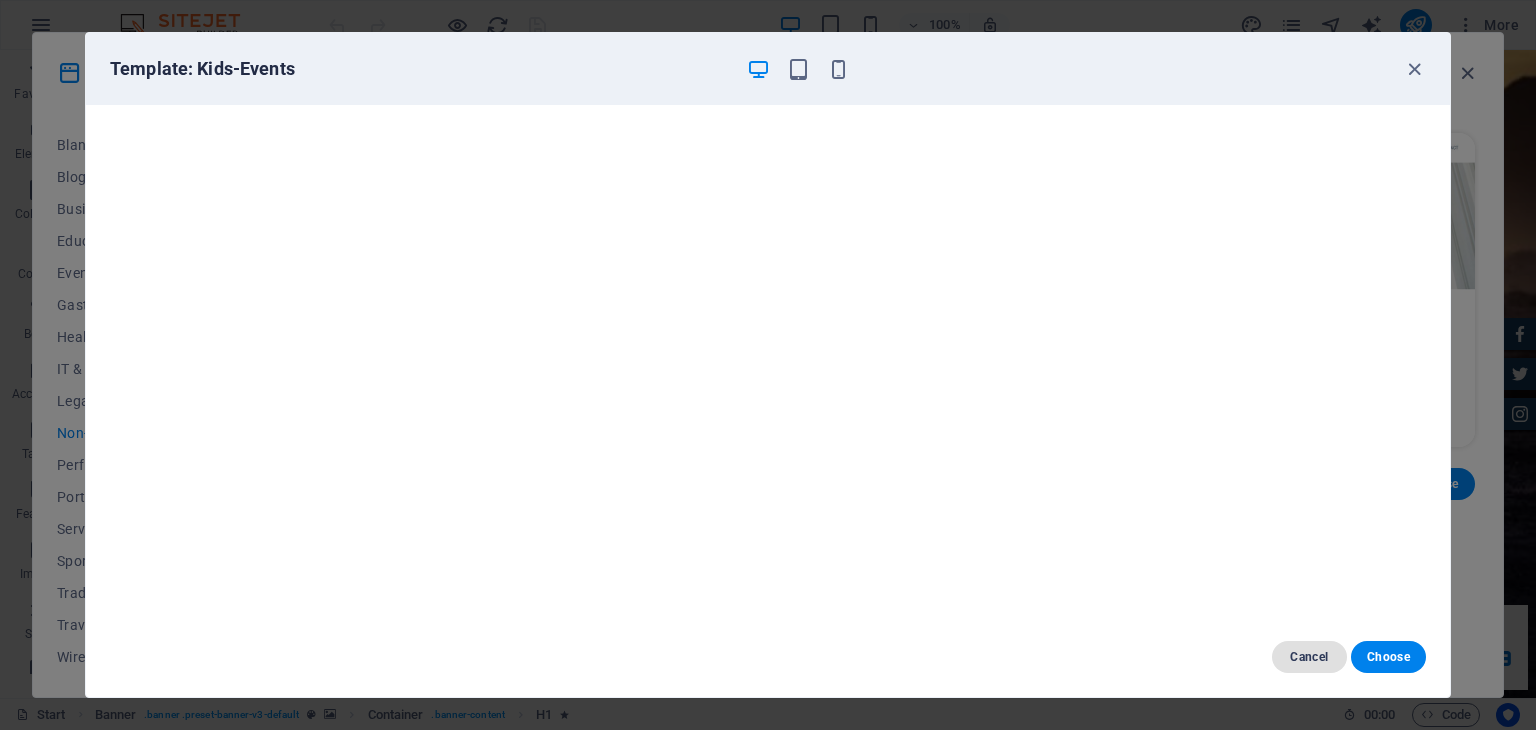 click on "Cancel" at bounding box center (1309, 657) 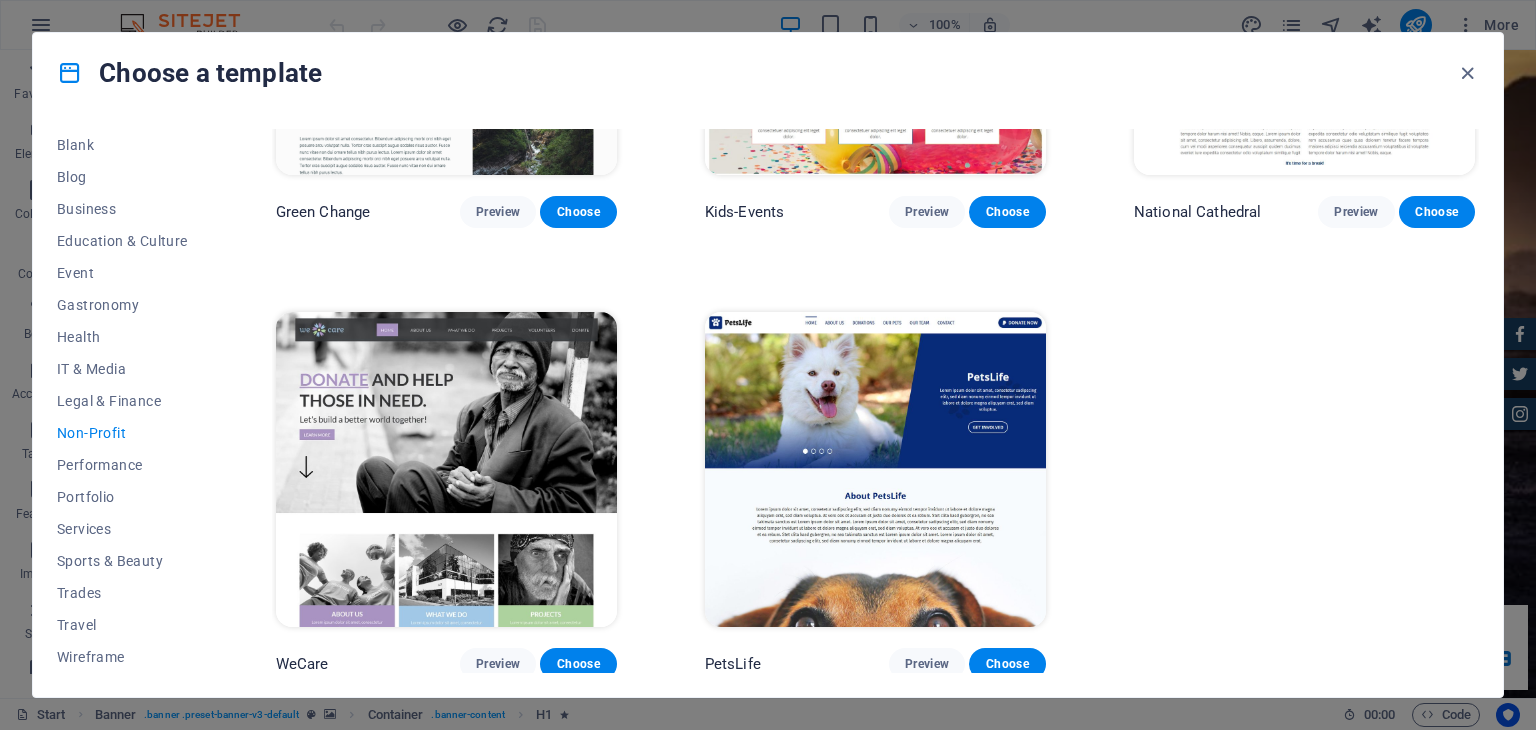 scroll, scrollTop: 274, scrollLeft: 0, axis: vertical 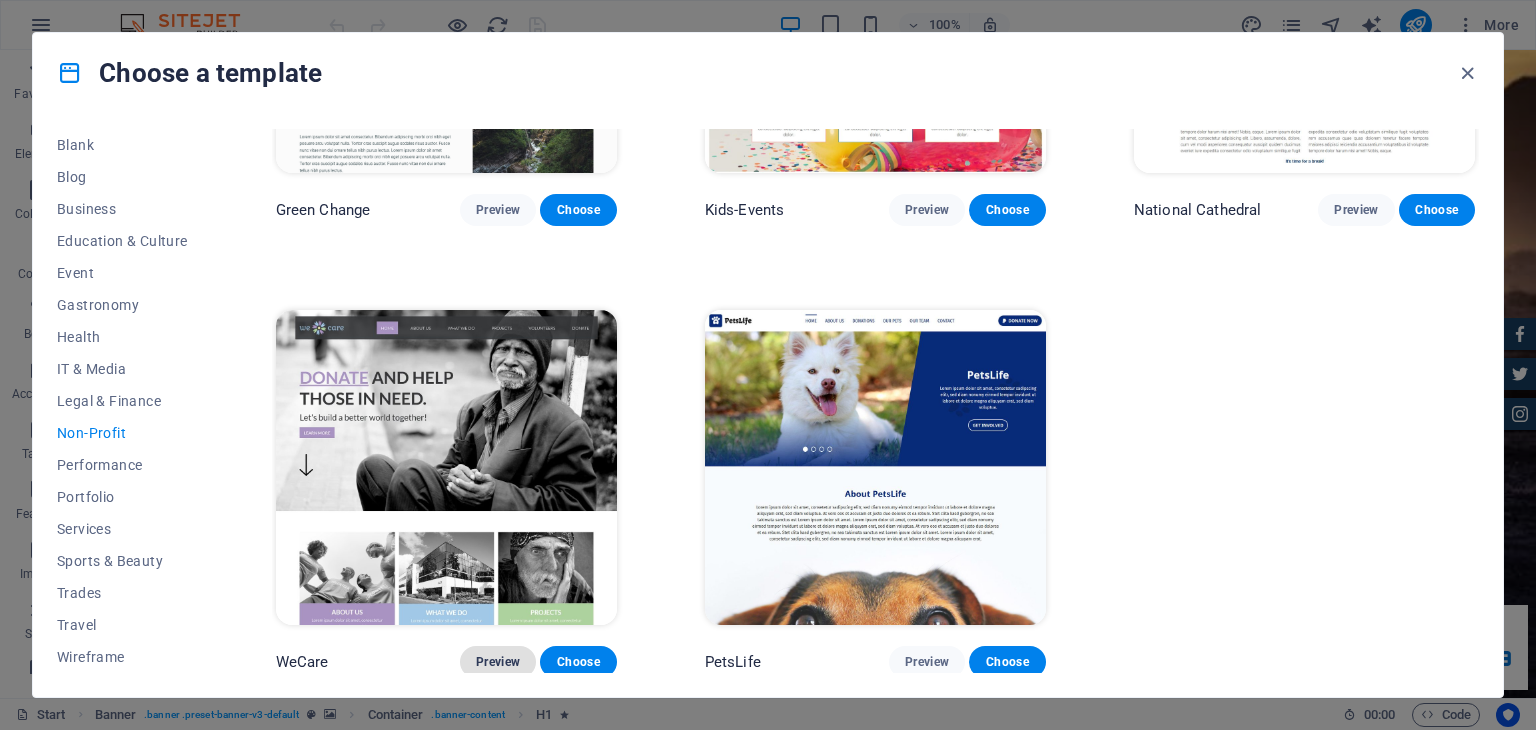 click on "Preview" at bounding box center [498, 662] 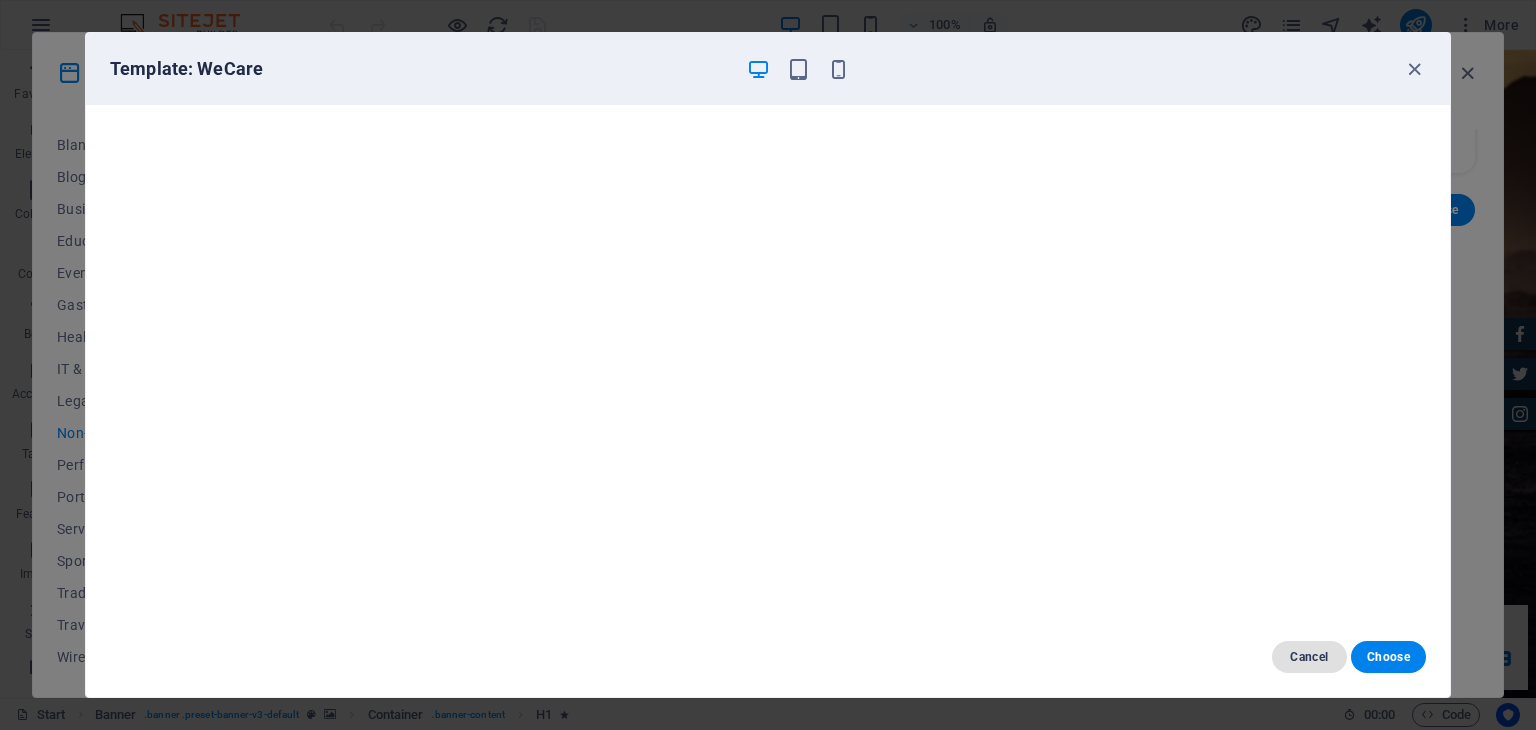 click on "Cancel" at bounding box center [1309, 657] 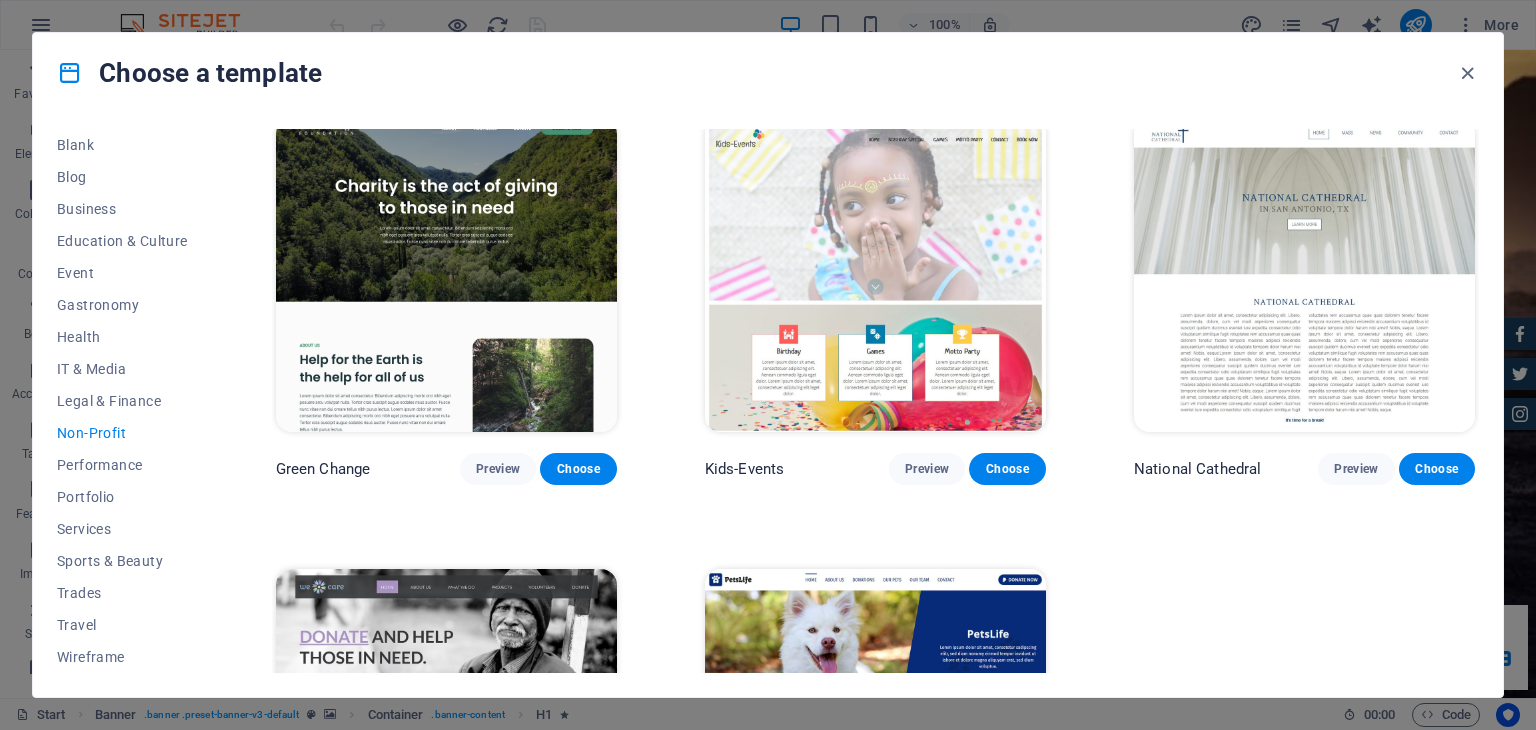 scroll, scrollTop: 0, scrollLeft: 0, axis: both 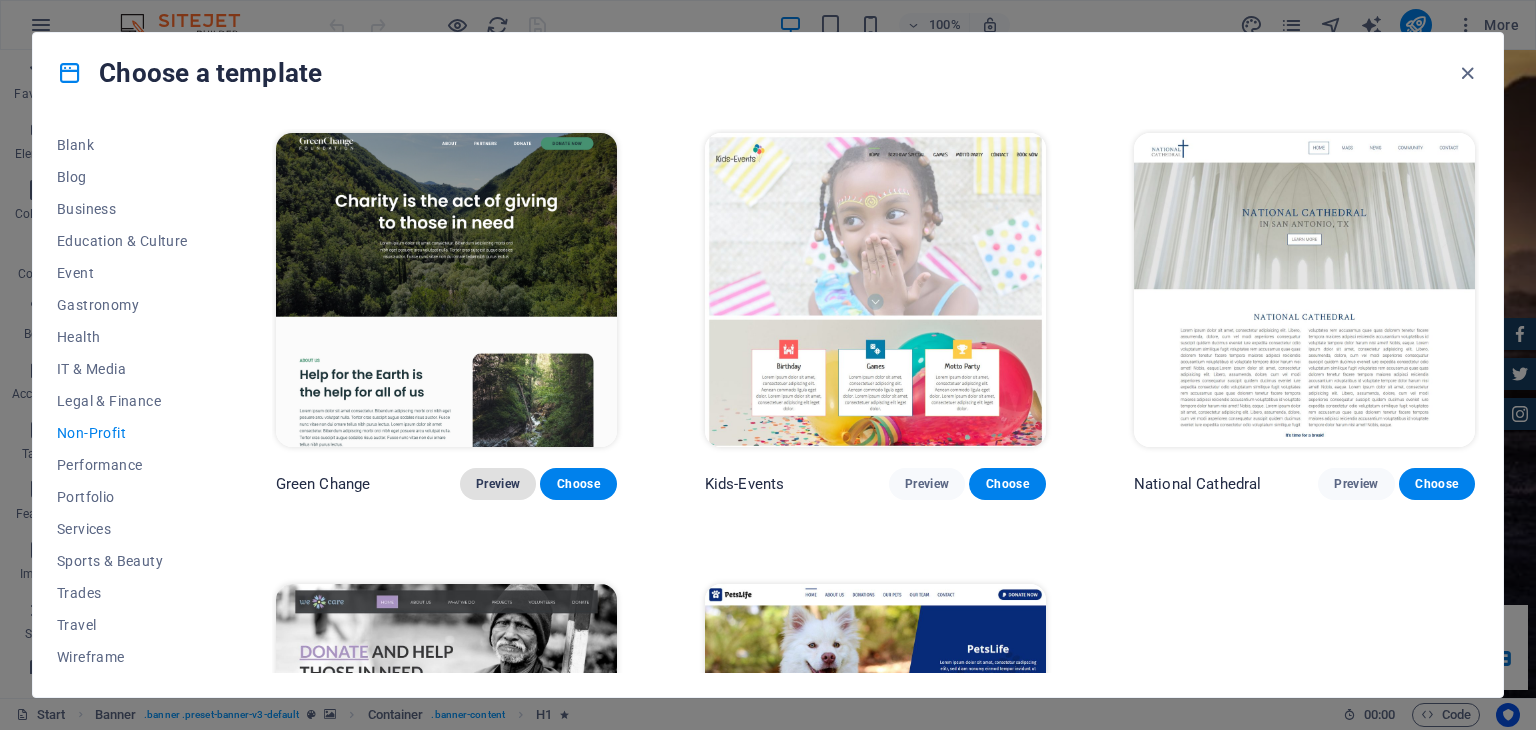 click on "Preview" at bounding box center (498, 484) 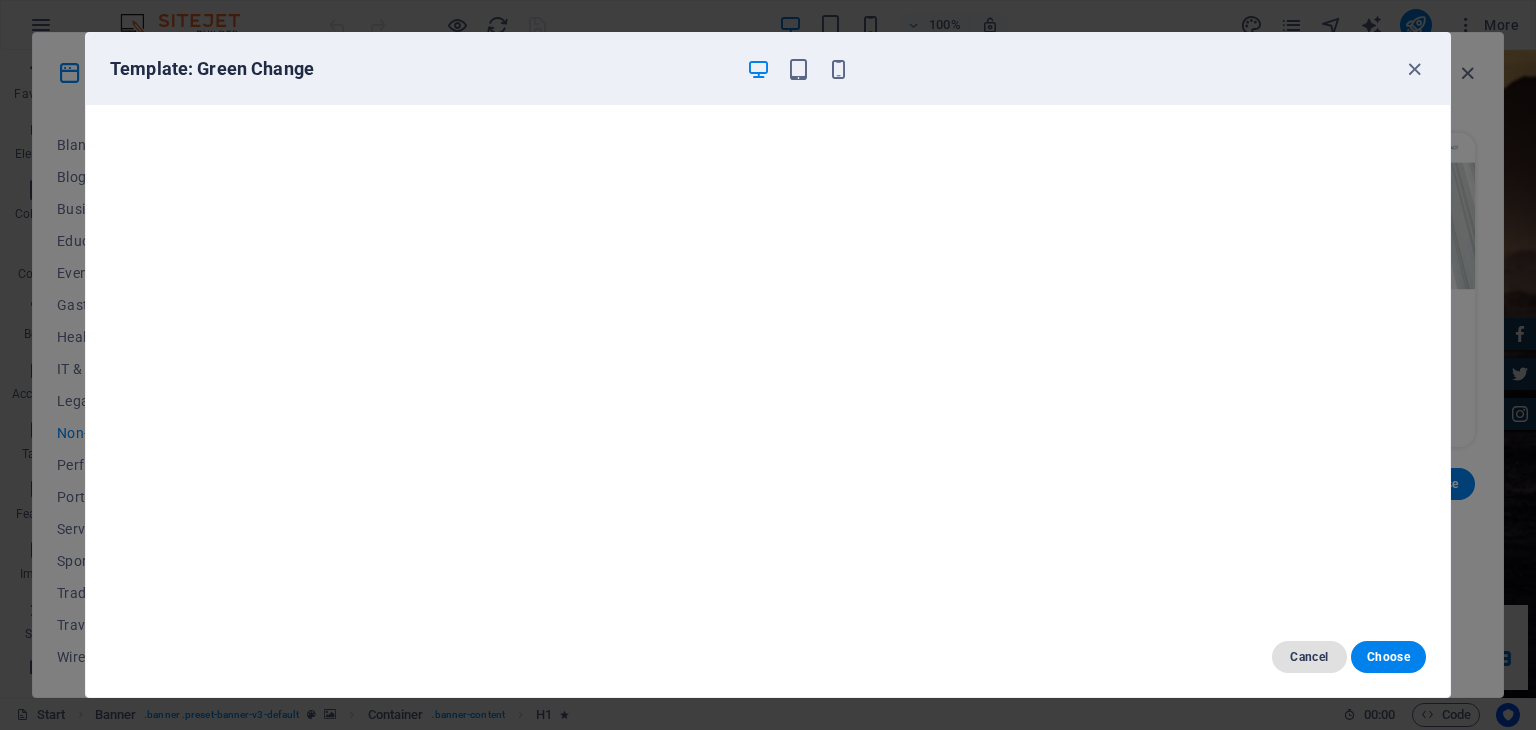 click on "Cancel" at bounding box center (1309, 657) 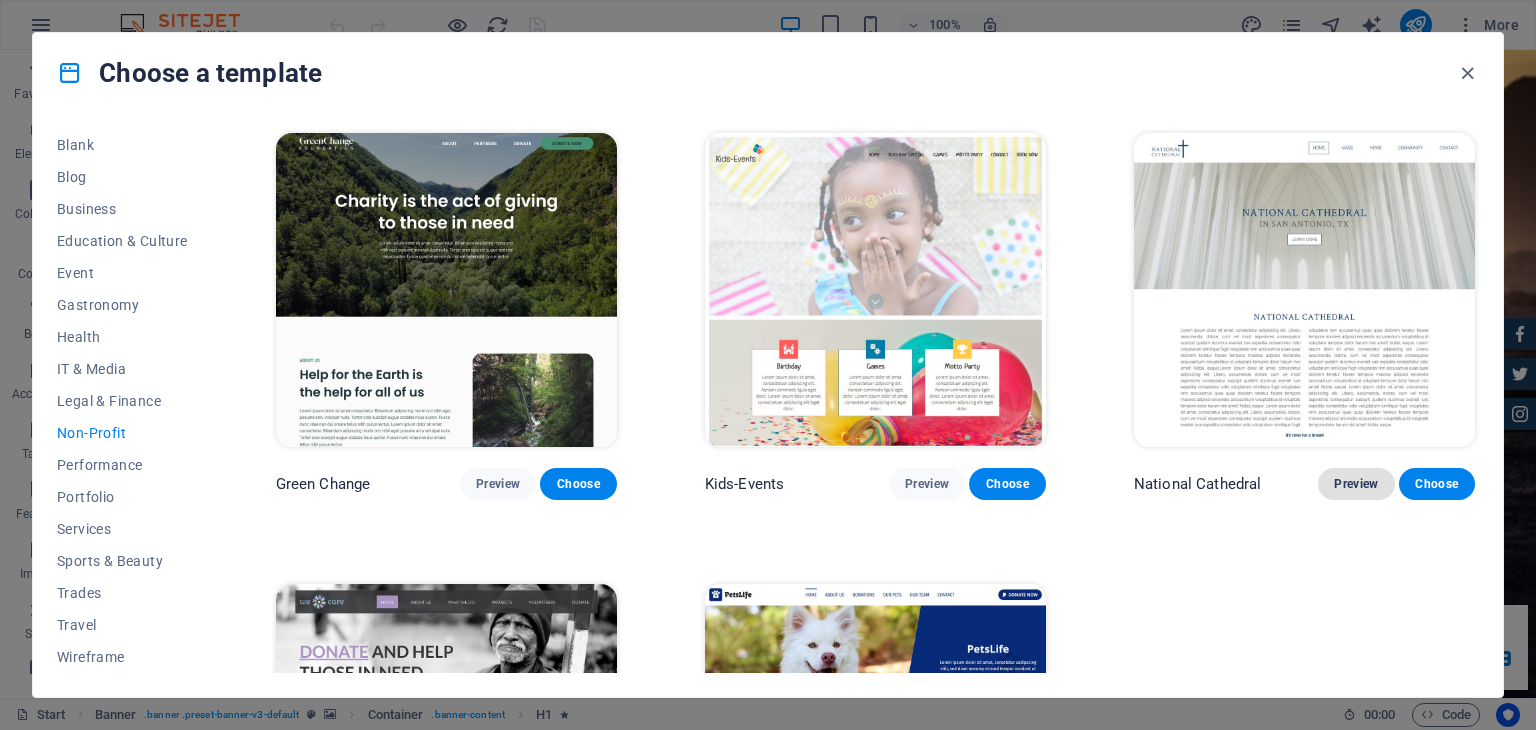 click on "Preview" at bounding box center [1356, 484] 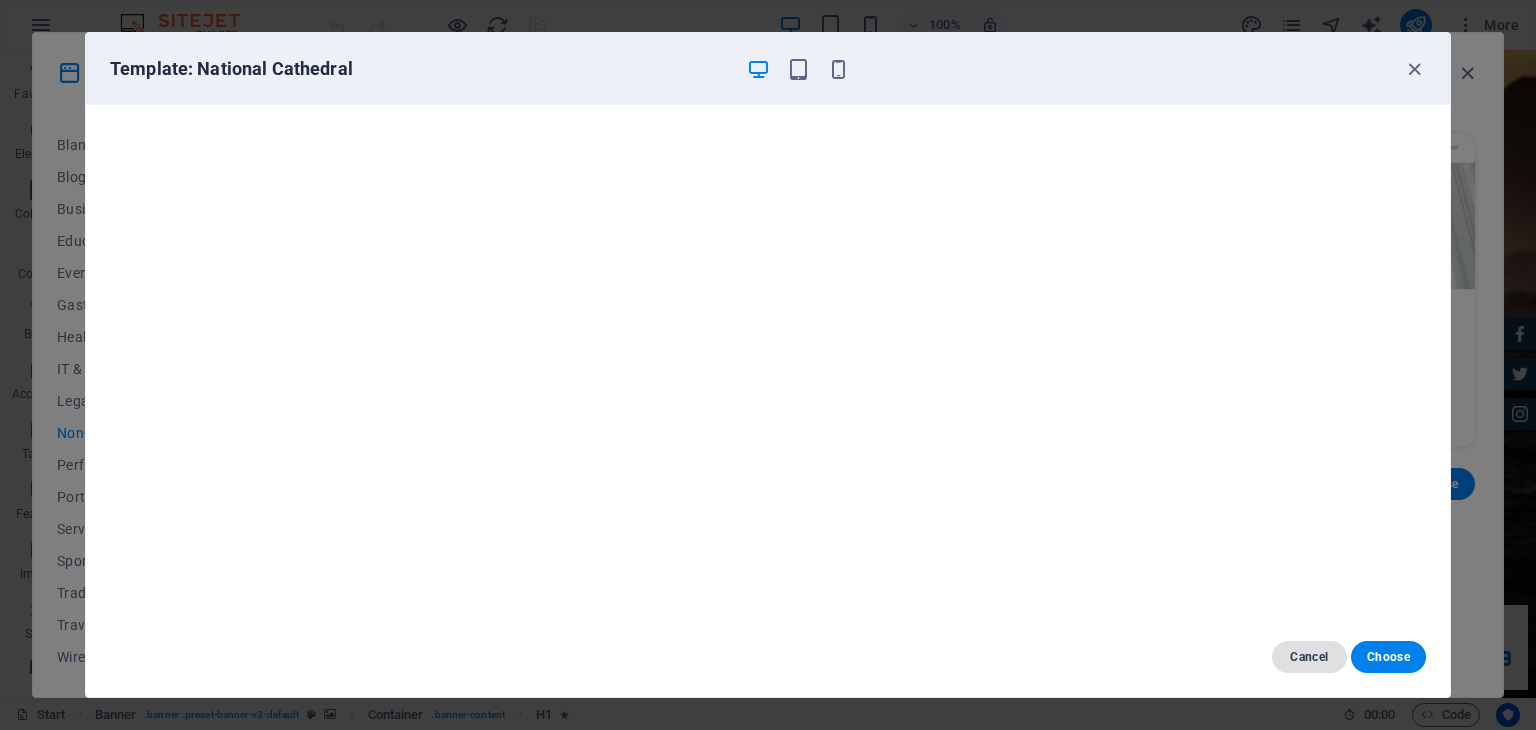 click on "Cancel" at bounding box center (1309, 657) 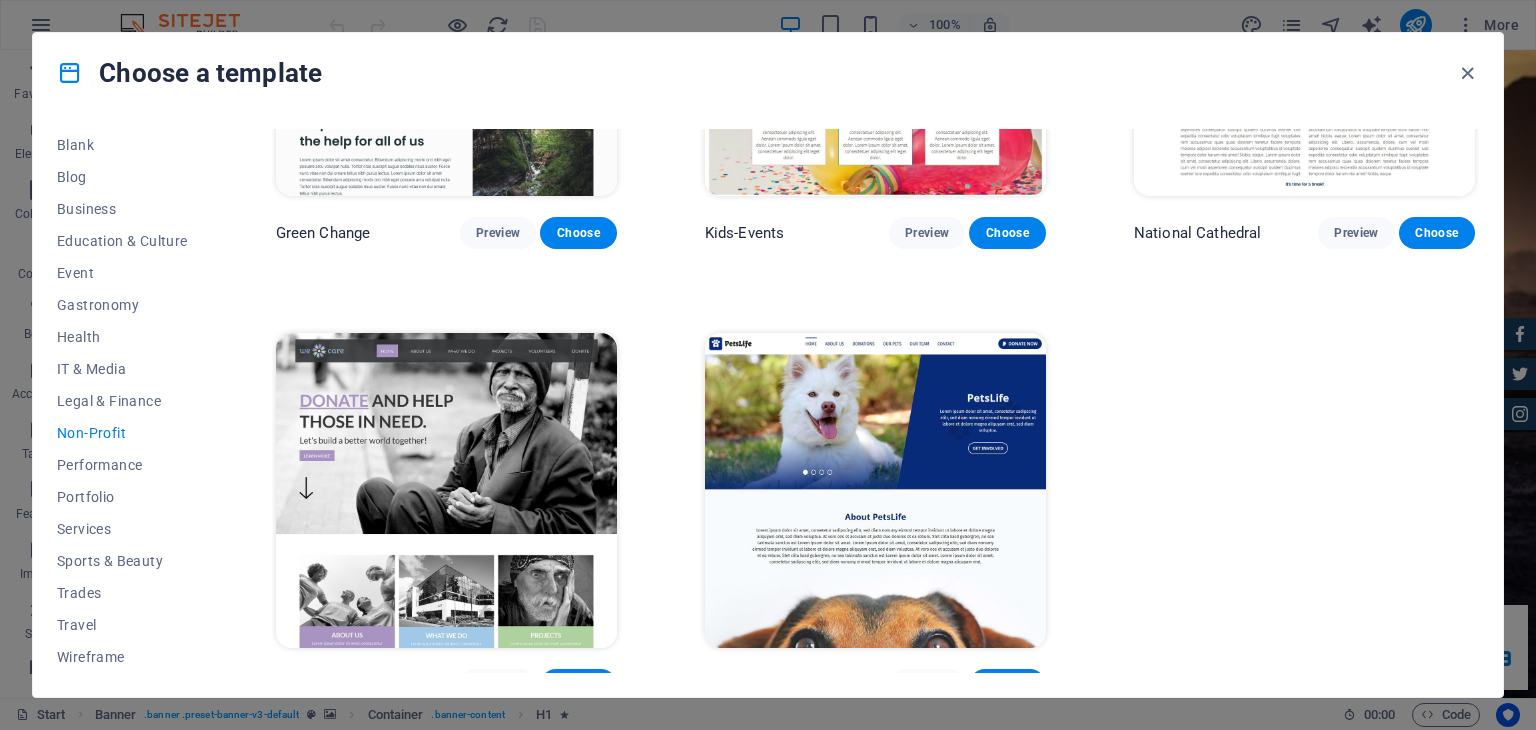 scroll, scrollTop: 274, scrollLeft: 0, axis: vertical 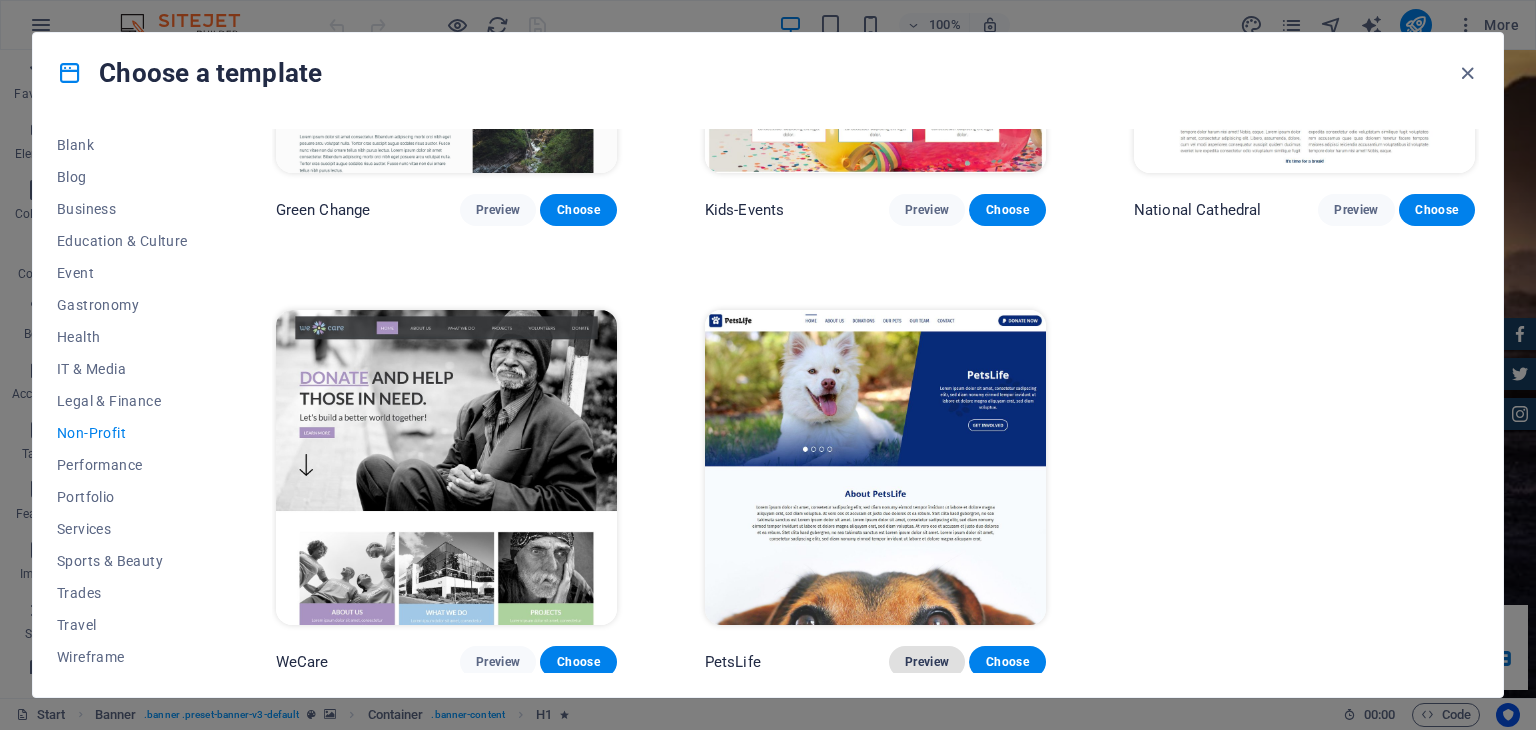 click on "Preview" at bounding box center [927, 662] 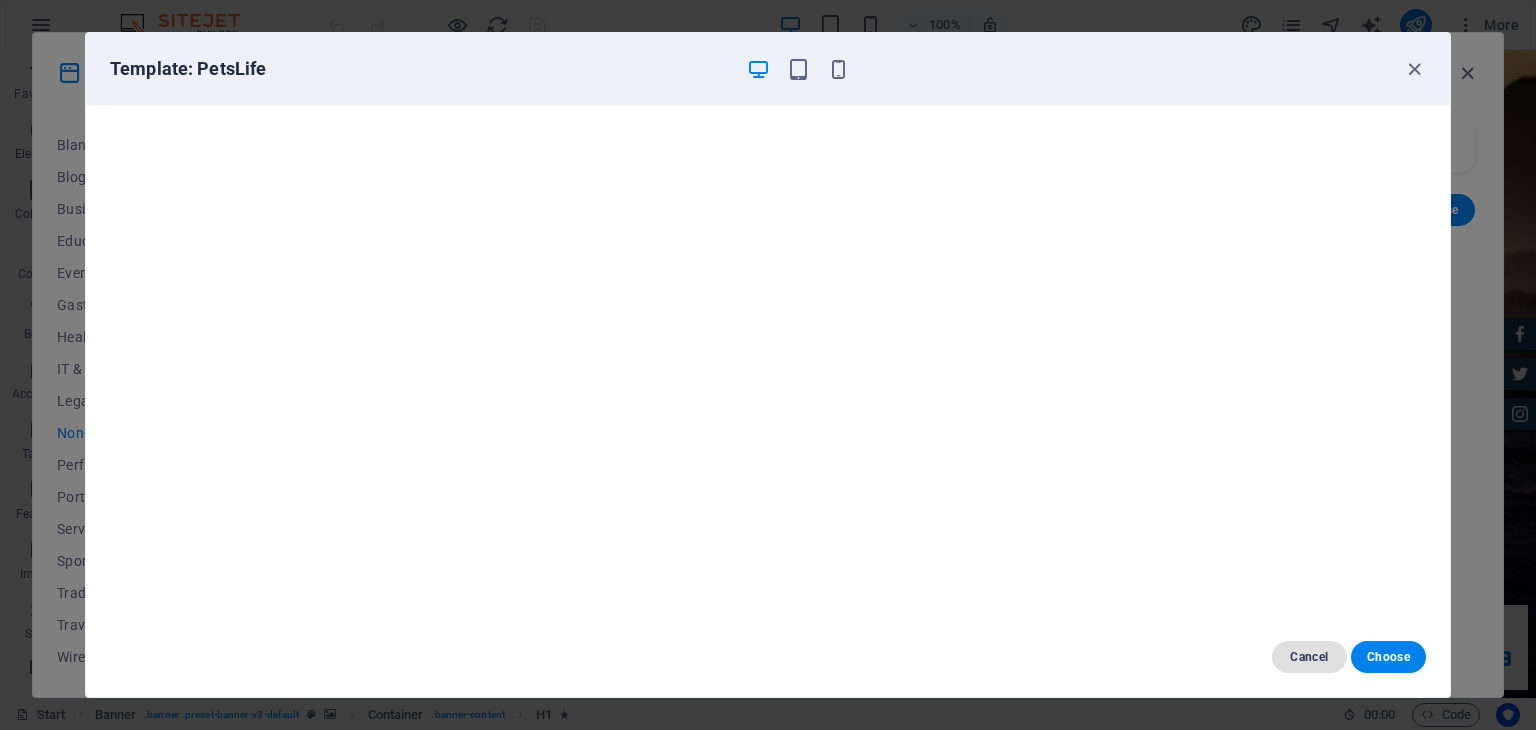 click on "Cancel" at bounding box center (1309, 657) 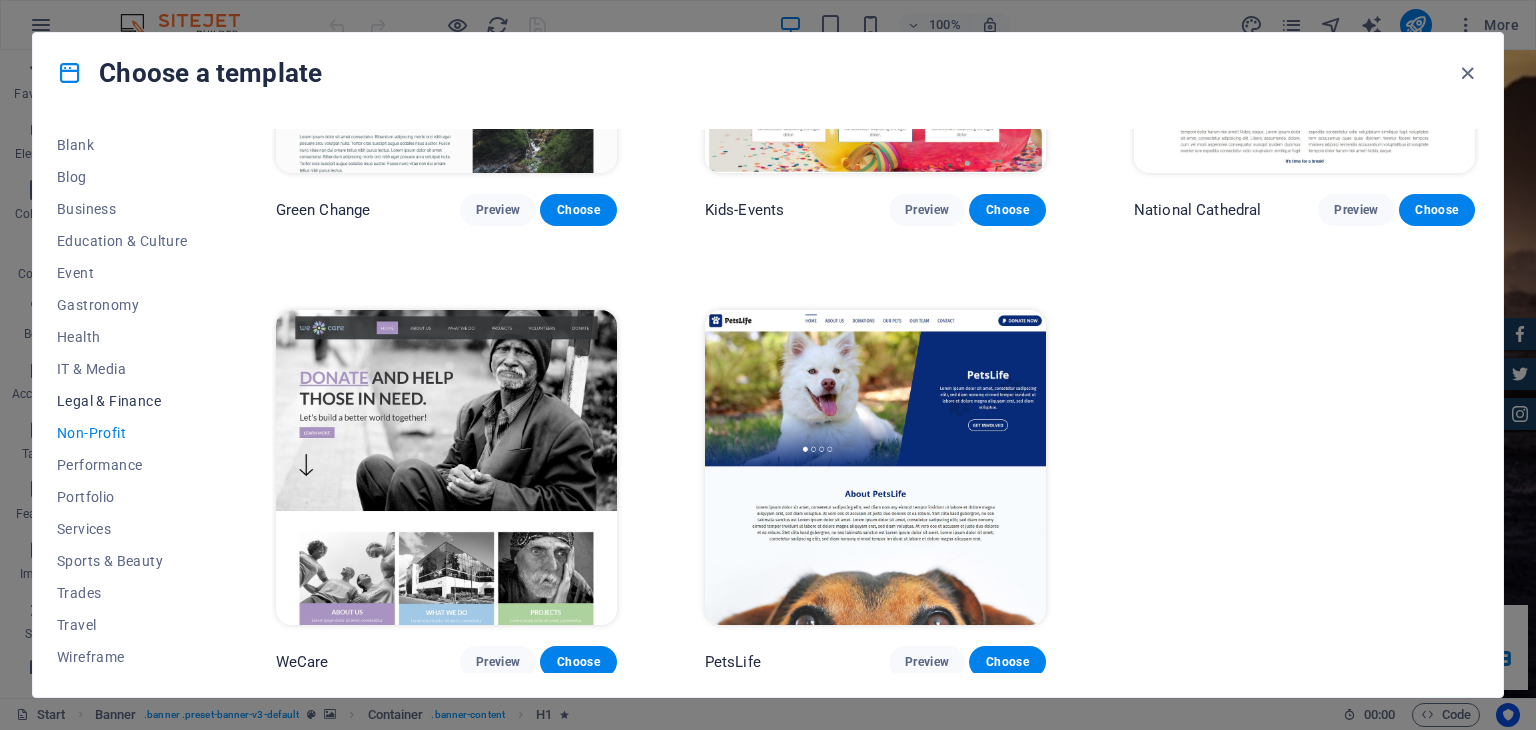 click on "Legal & Finance" at bounding box center (122, 401) 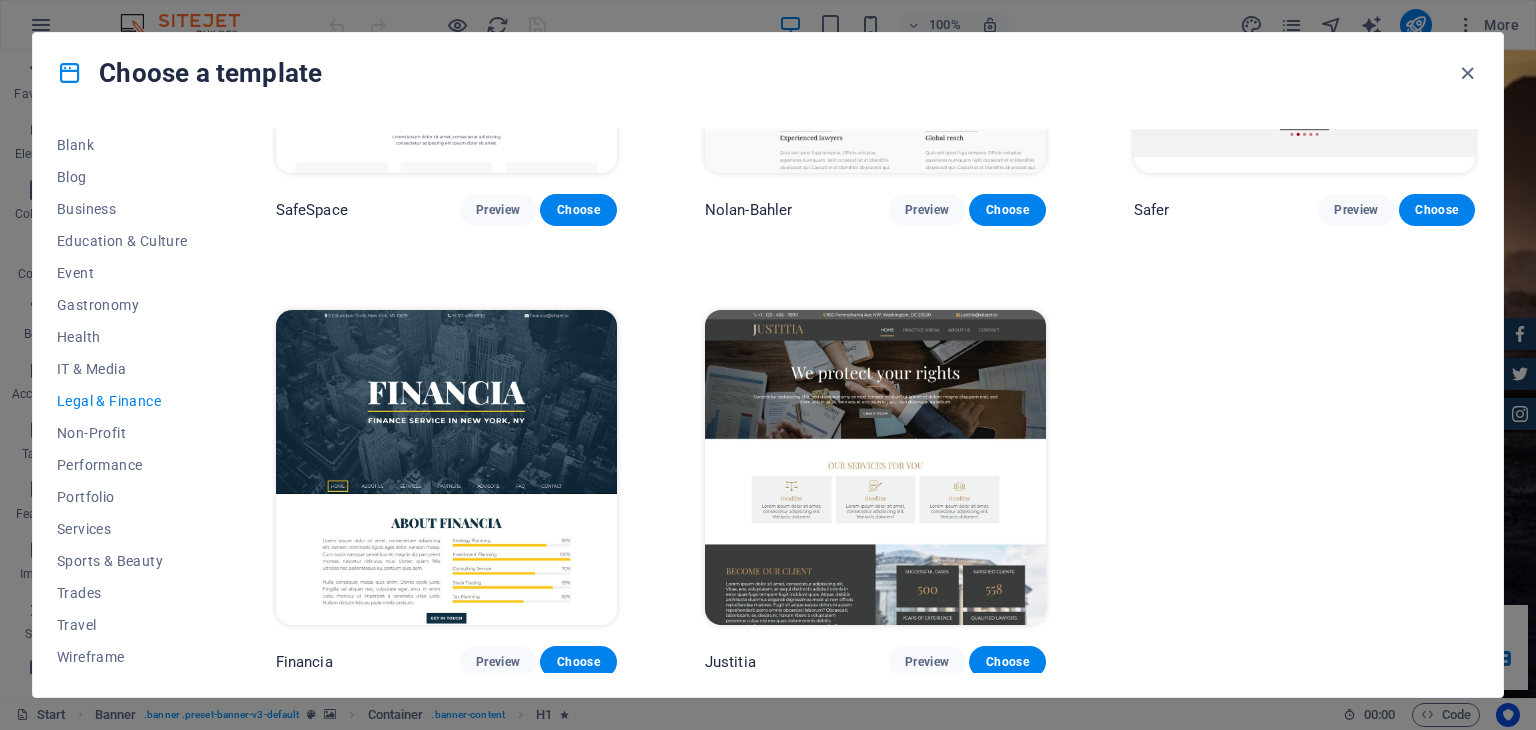 scroll, scrollTop: 0, scrollLeft: 0, axis: both 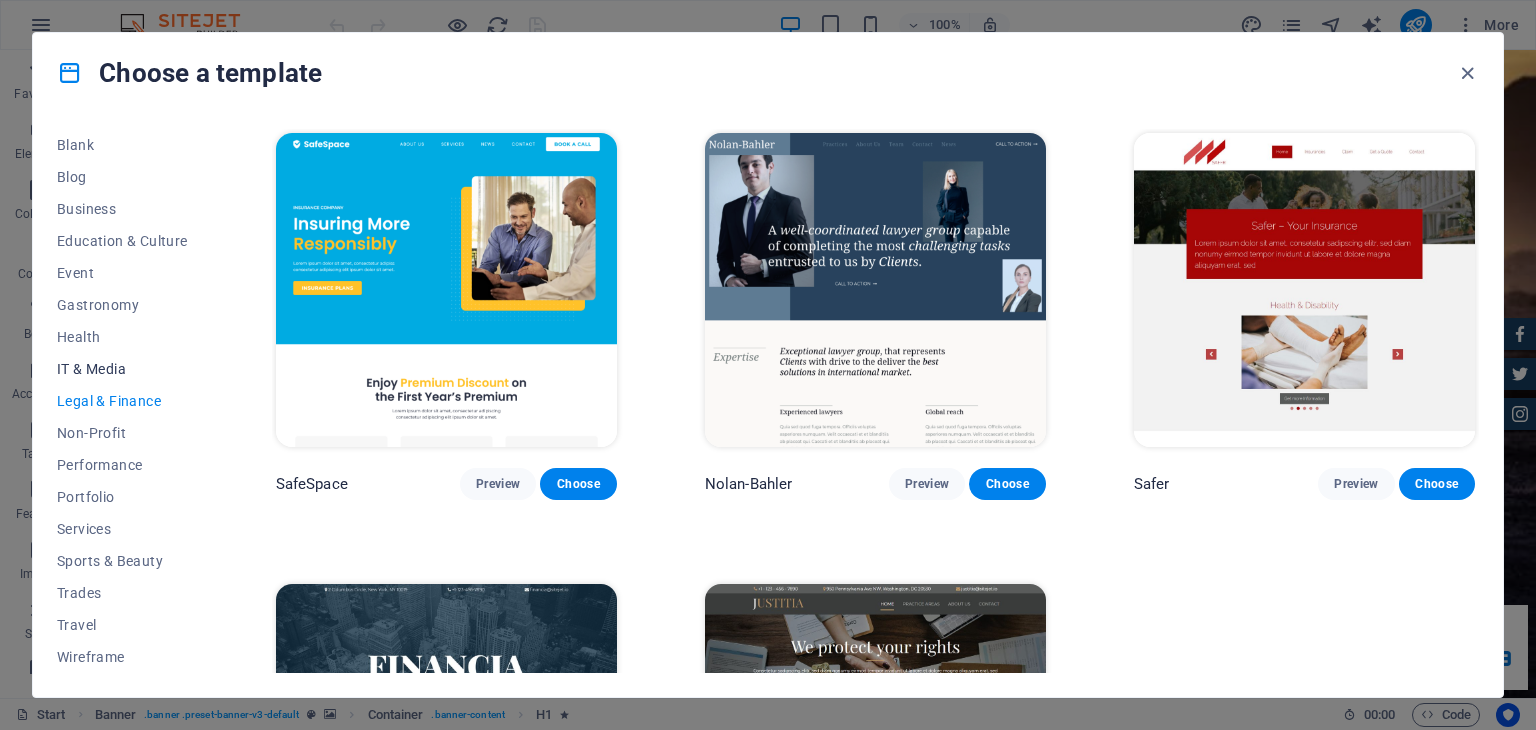click on "IT & Media" at bounding box center (122, 369) 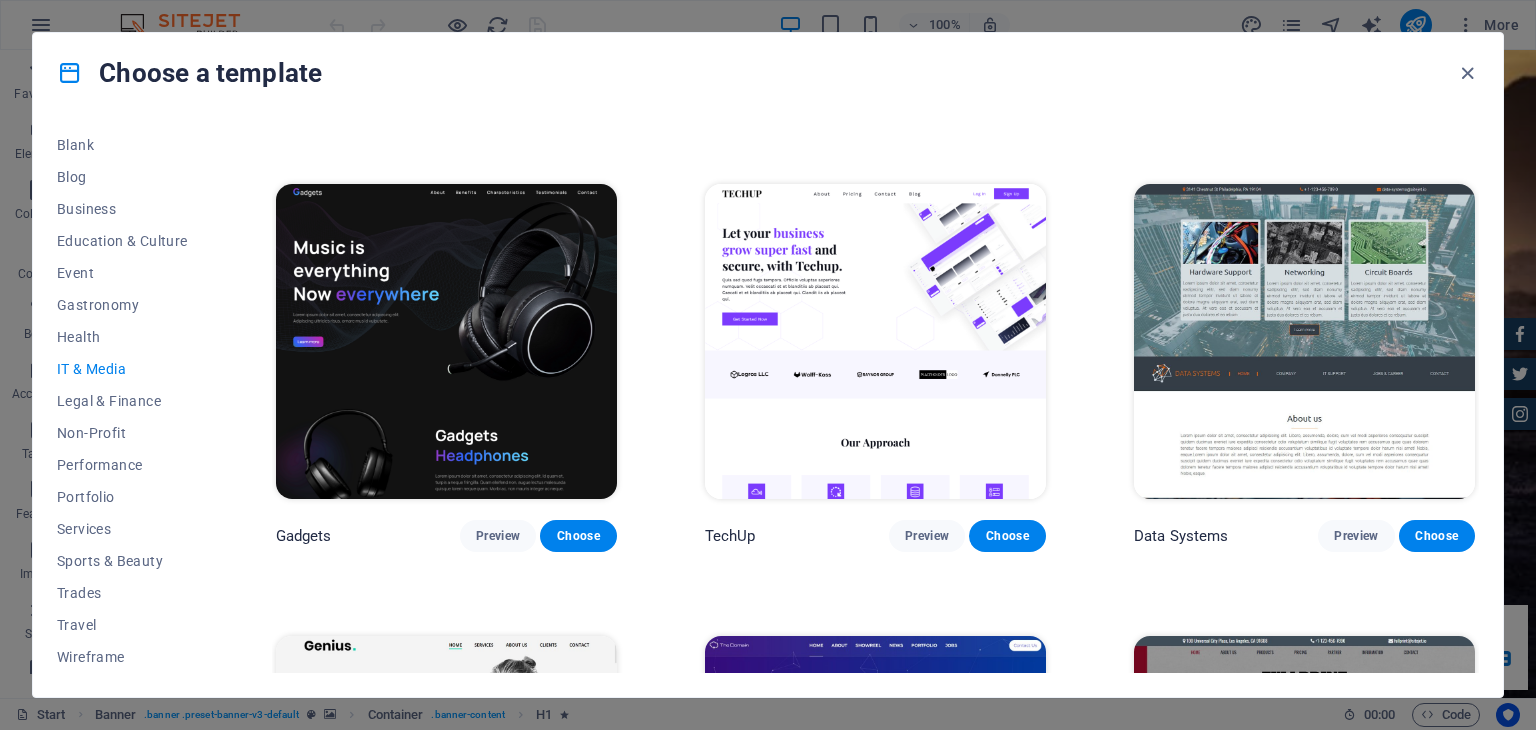 scroll, scrollTop: 900, scrollLeft: 0, axis: vertical 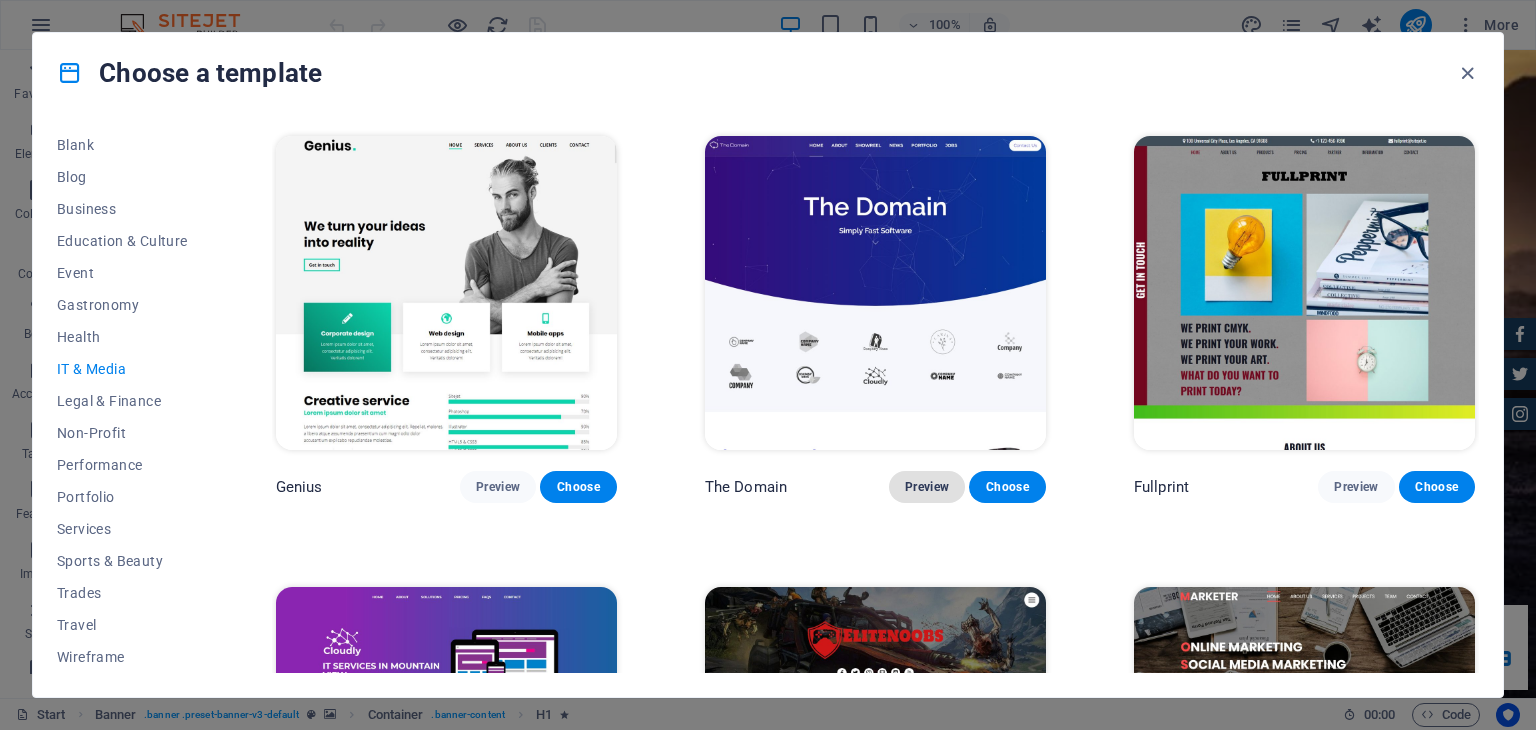 click on "Preview" at bounding box center (927, 487) 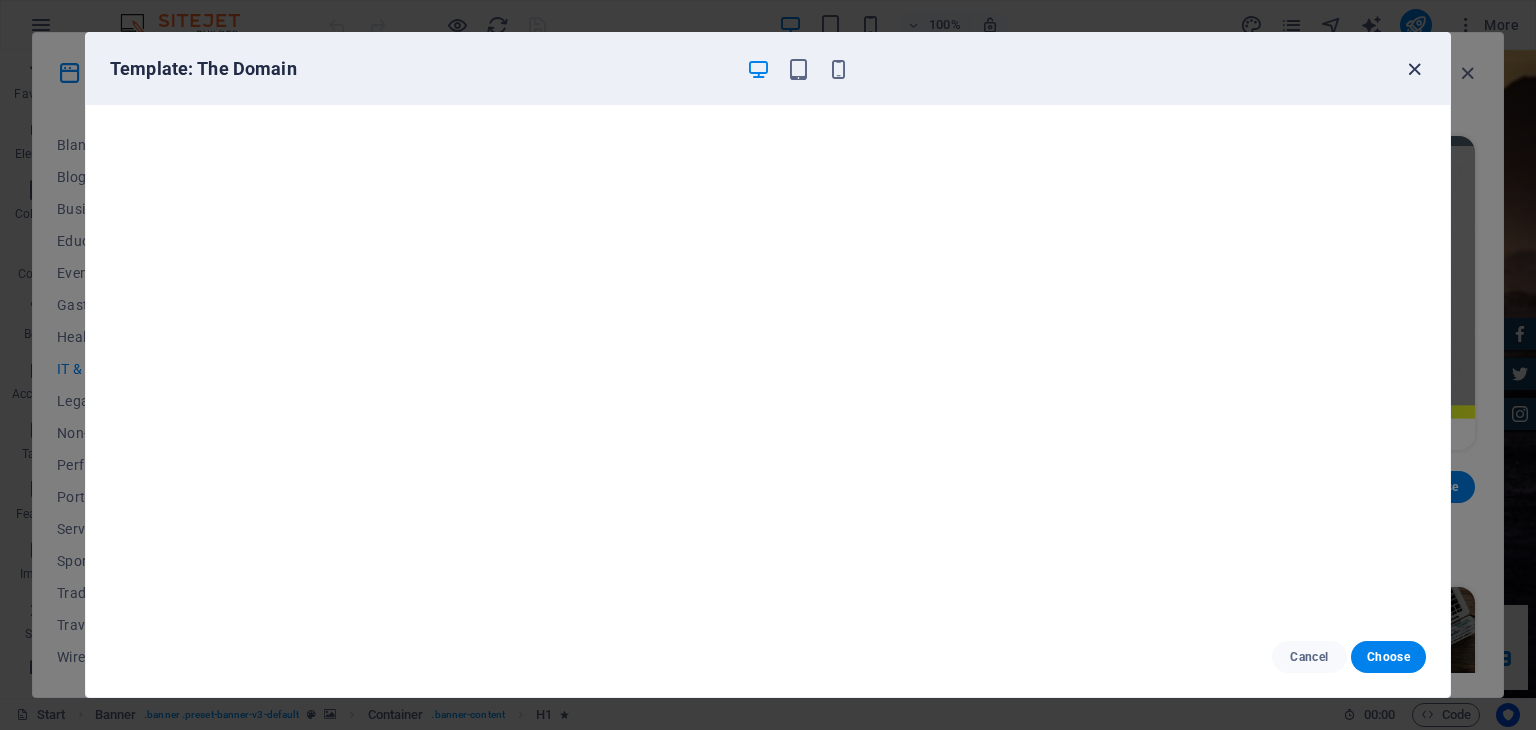 click at bounding box center (1414, 69) 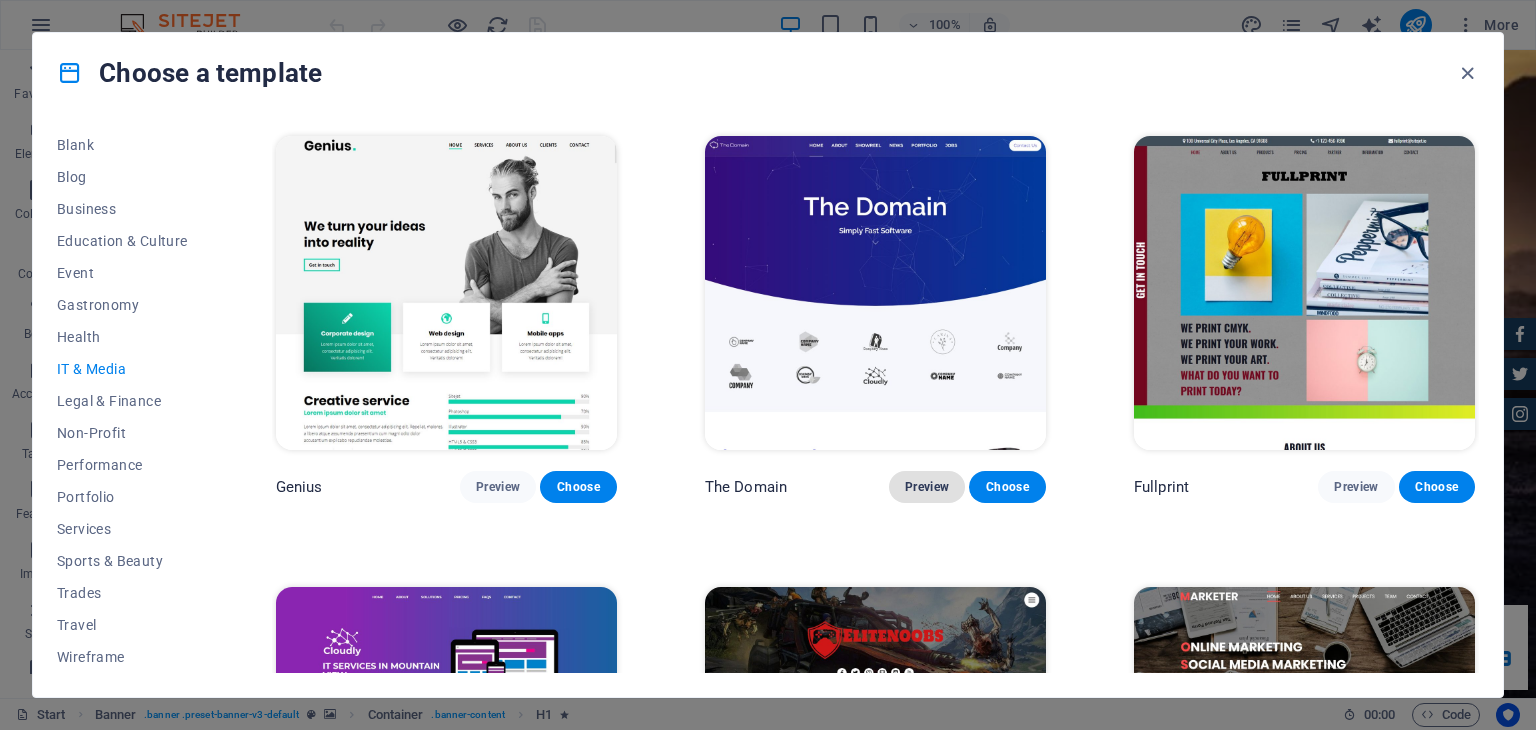 click on "Preview" at bounding box center [927, 487] 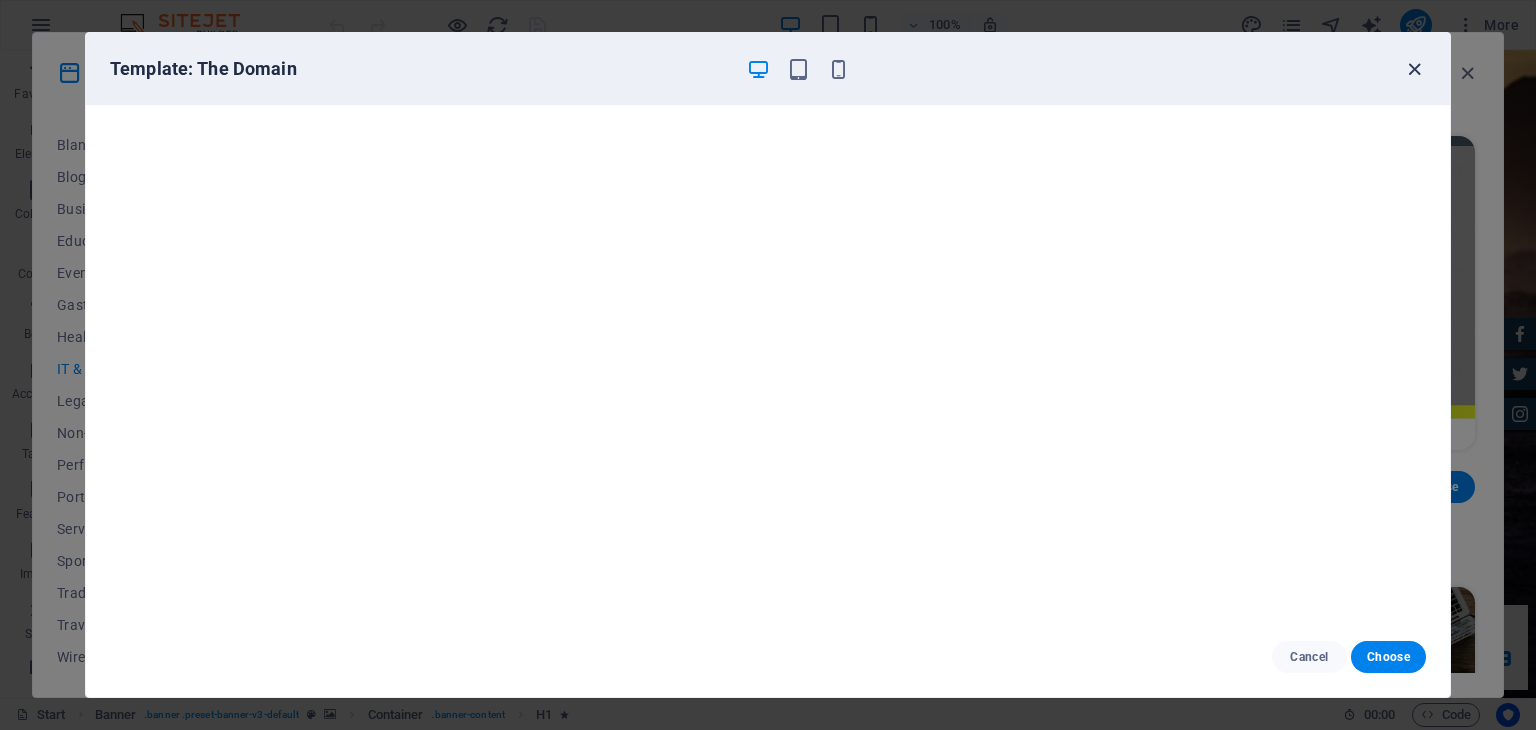 click at bounding box center [1414, 69] 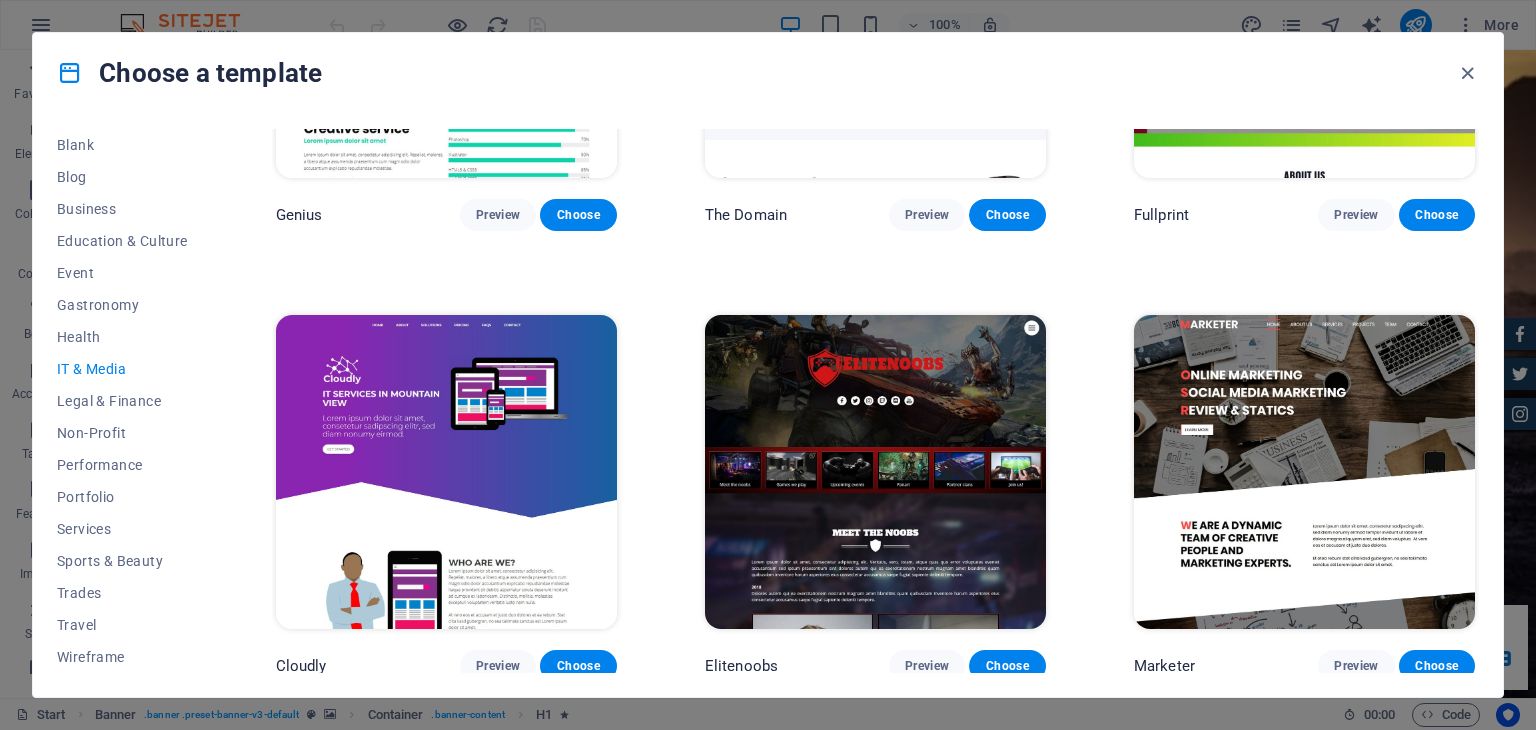 scroll, scrollTop: 1173, scrollLeft: 0, axis: vertical 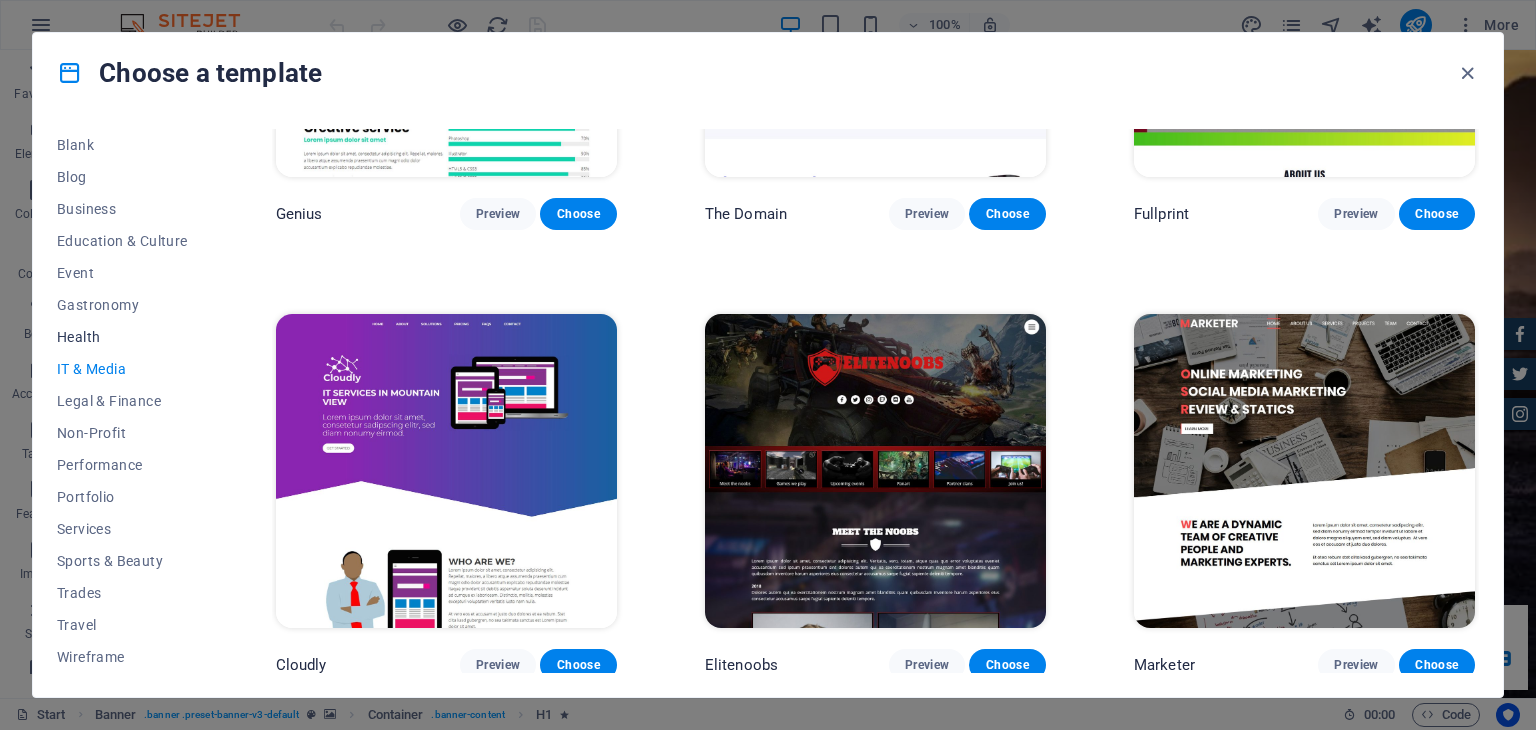 click on "Health" at bounding box center [122, 337] 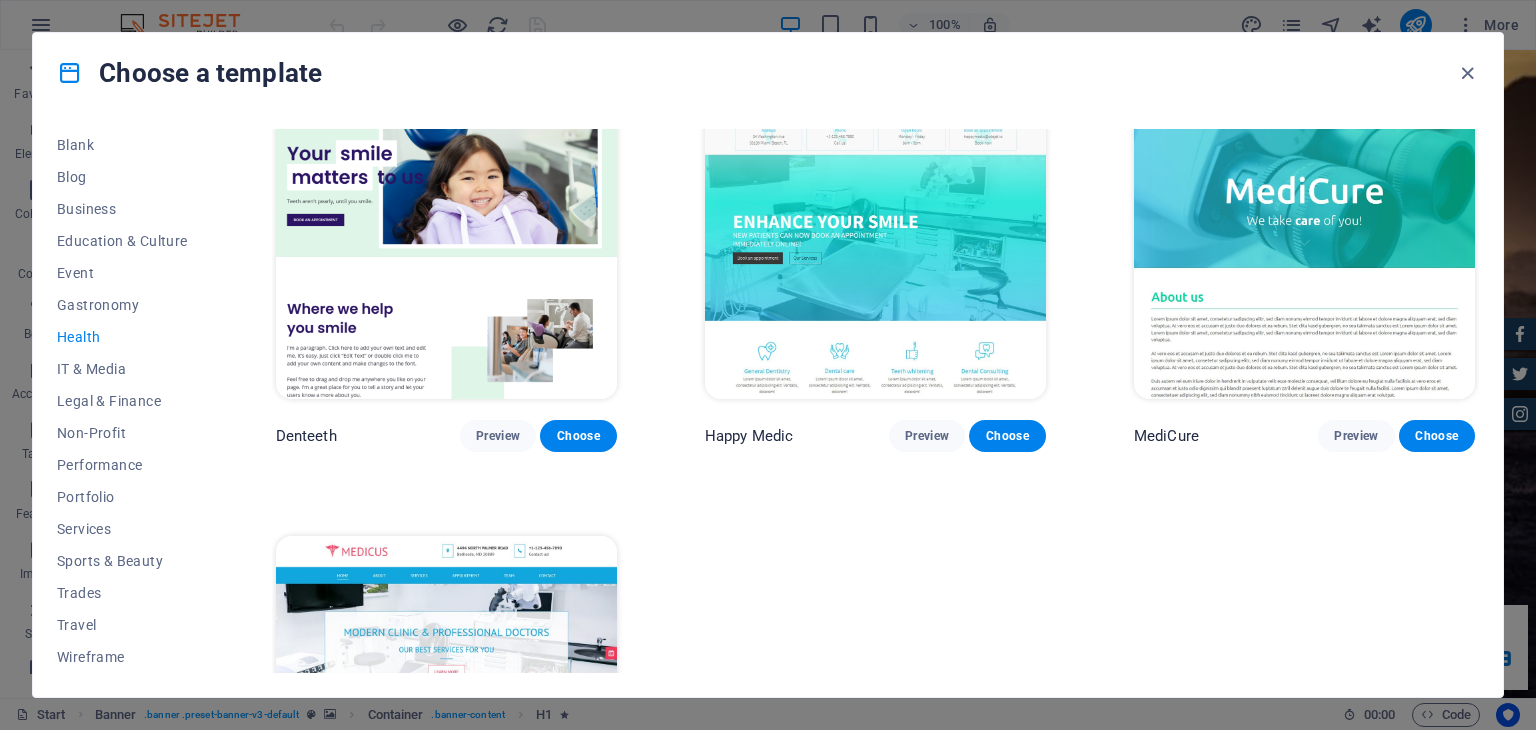 scroll, scrollTop: 724, scrollLeft: 0, axis: vertical 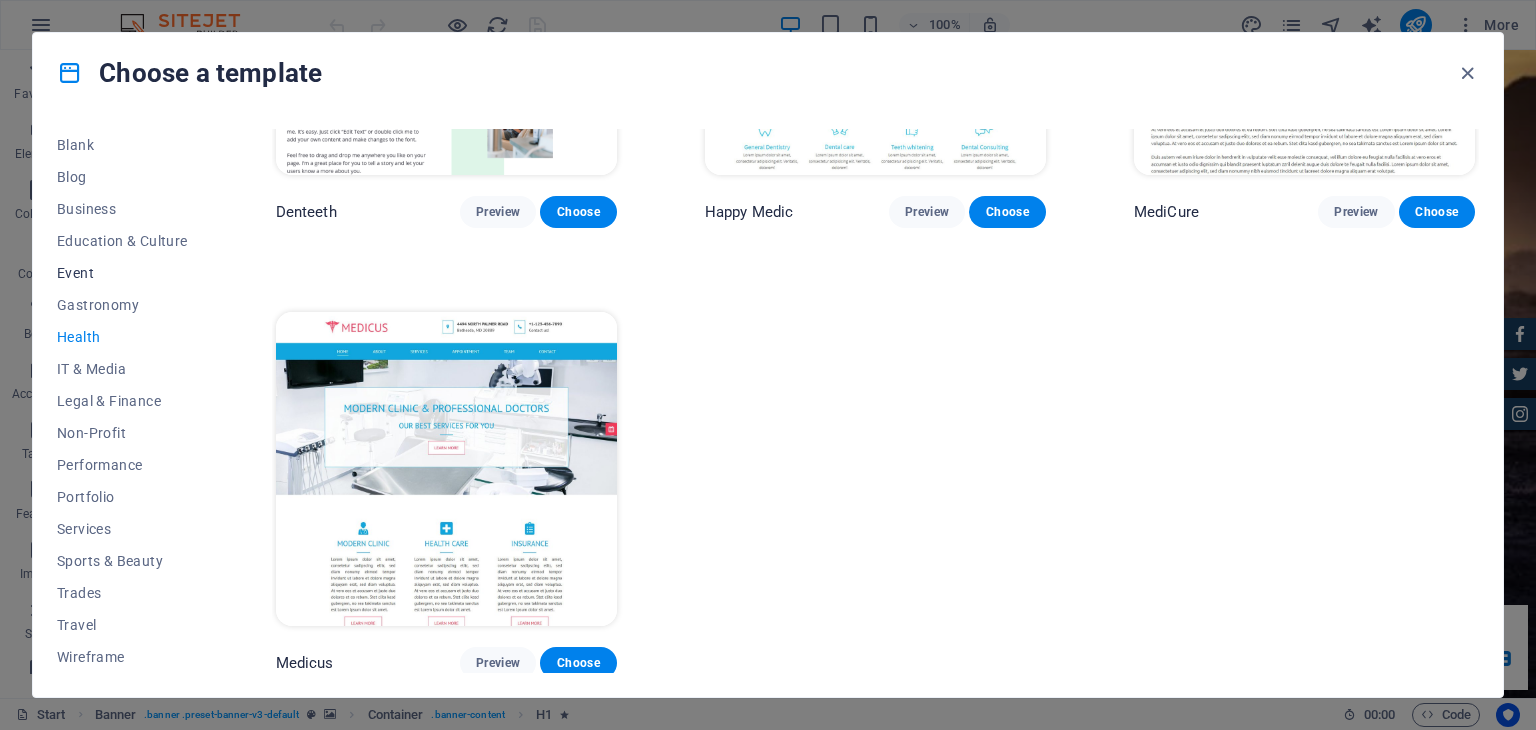 click on "Event" at bounding box center [122, 273] 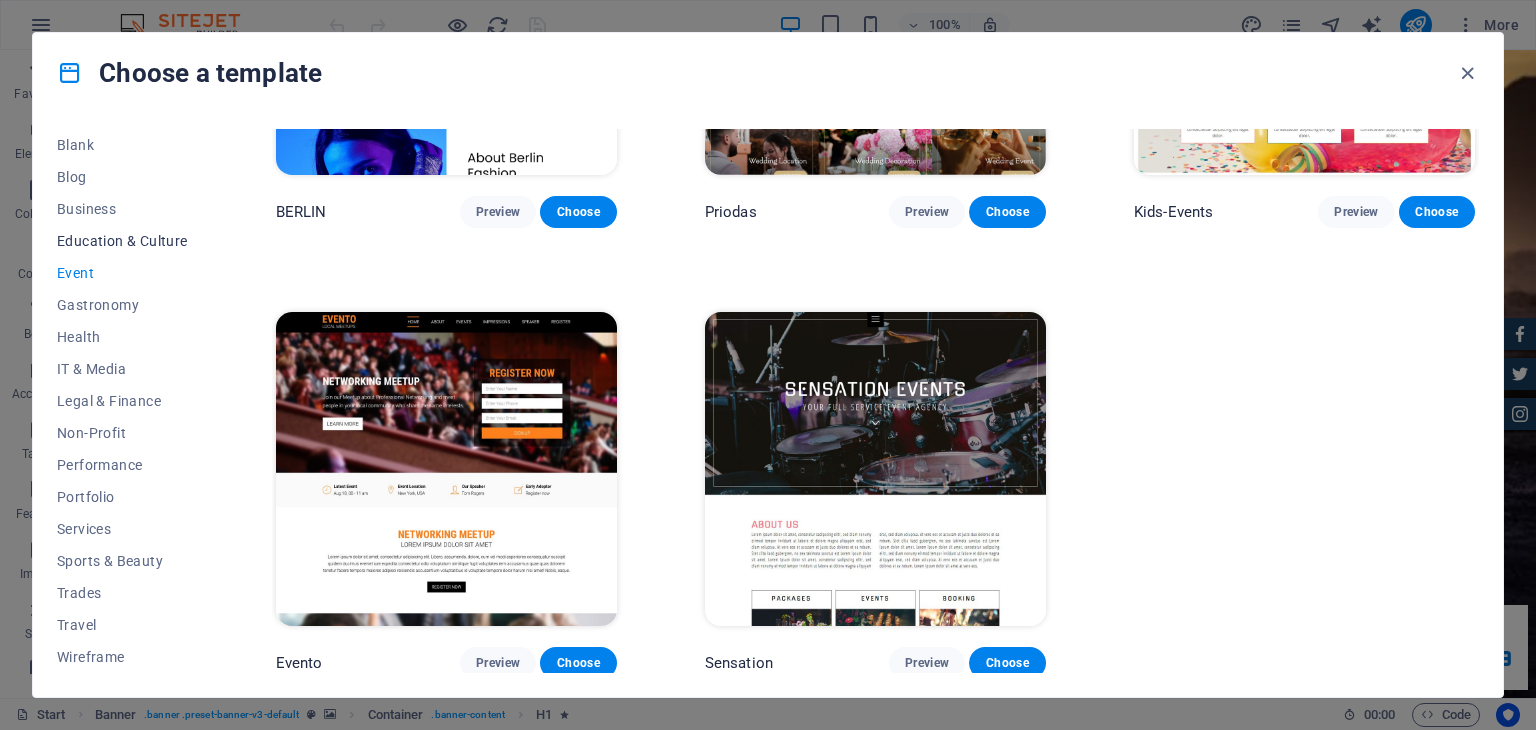 click on "Education & Culture" at bounding box center [122, 241] 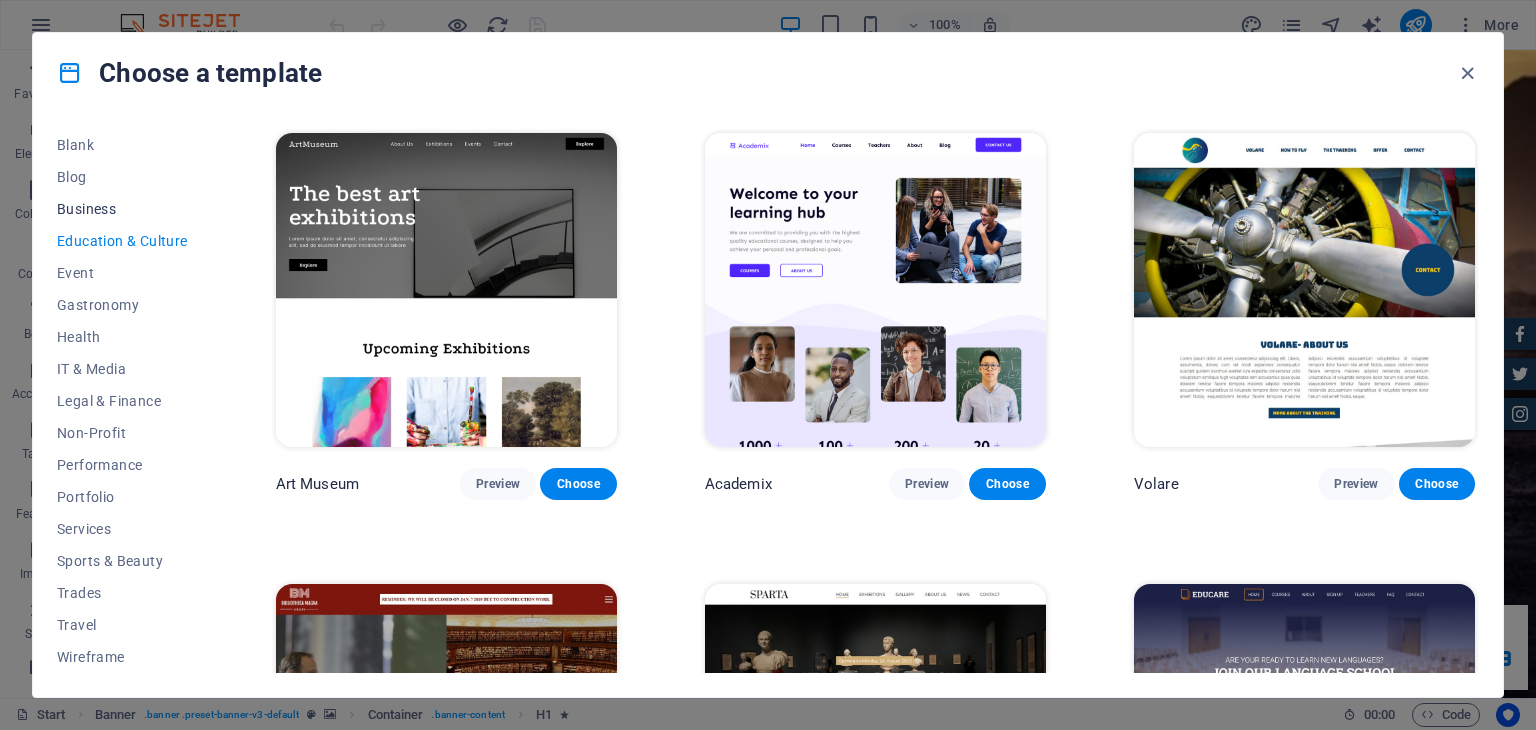 click on "Business" at bounding box center [122, 209] 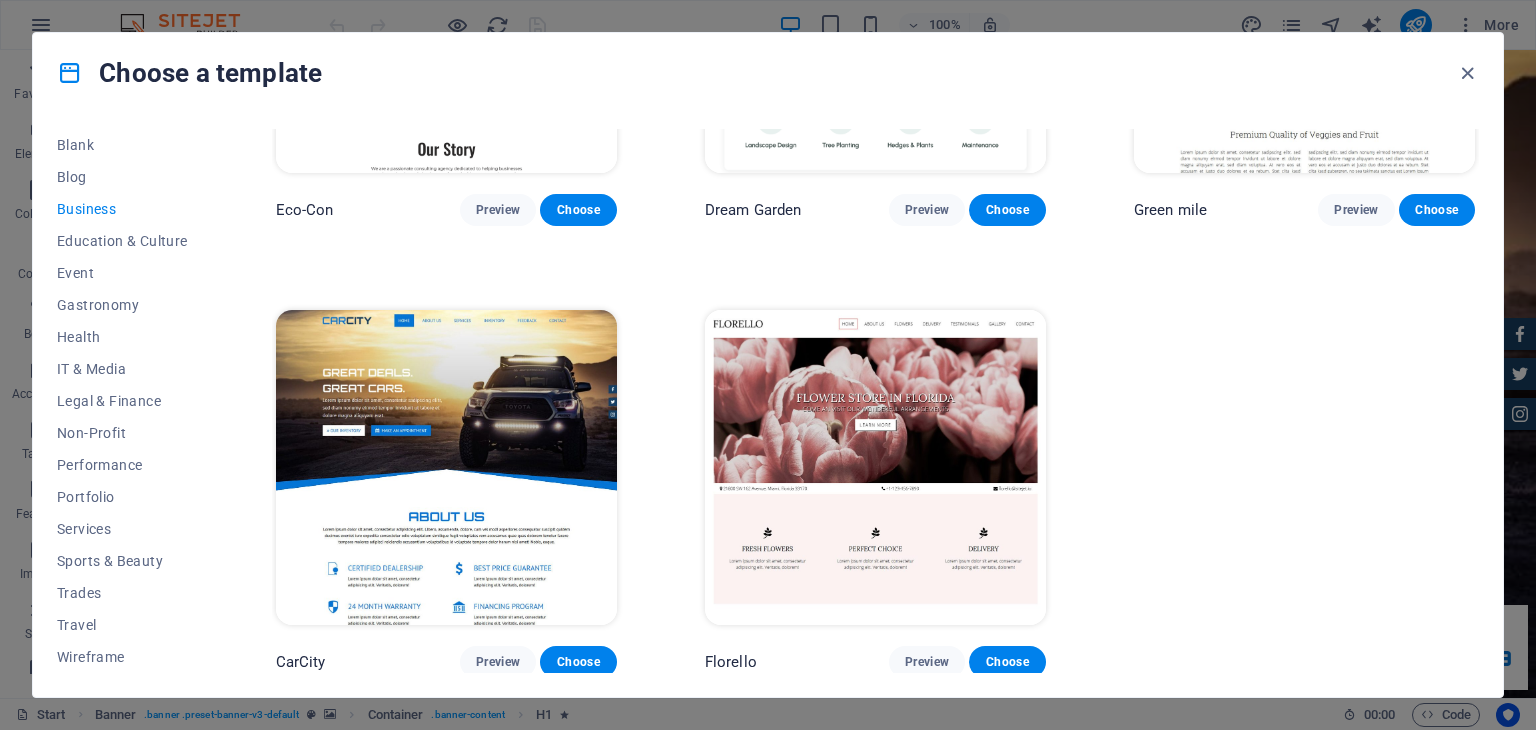 scroll, scrollTop: 0, scrollLeft: 0, axis: both 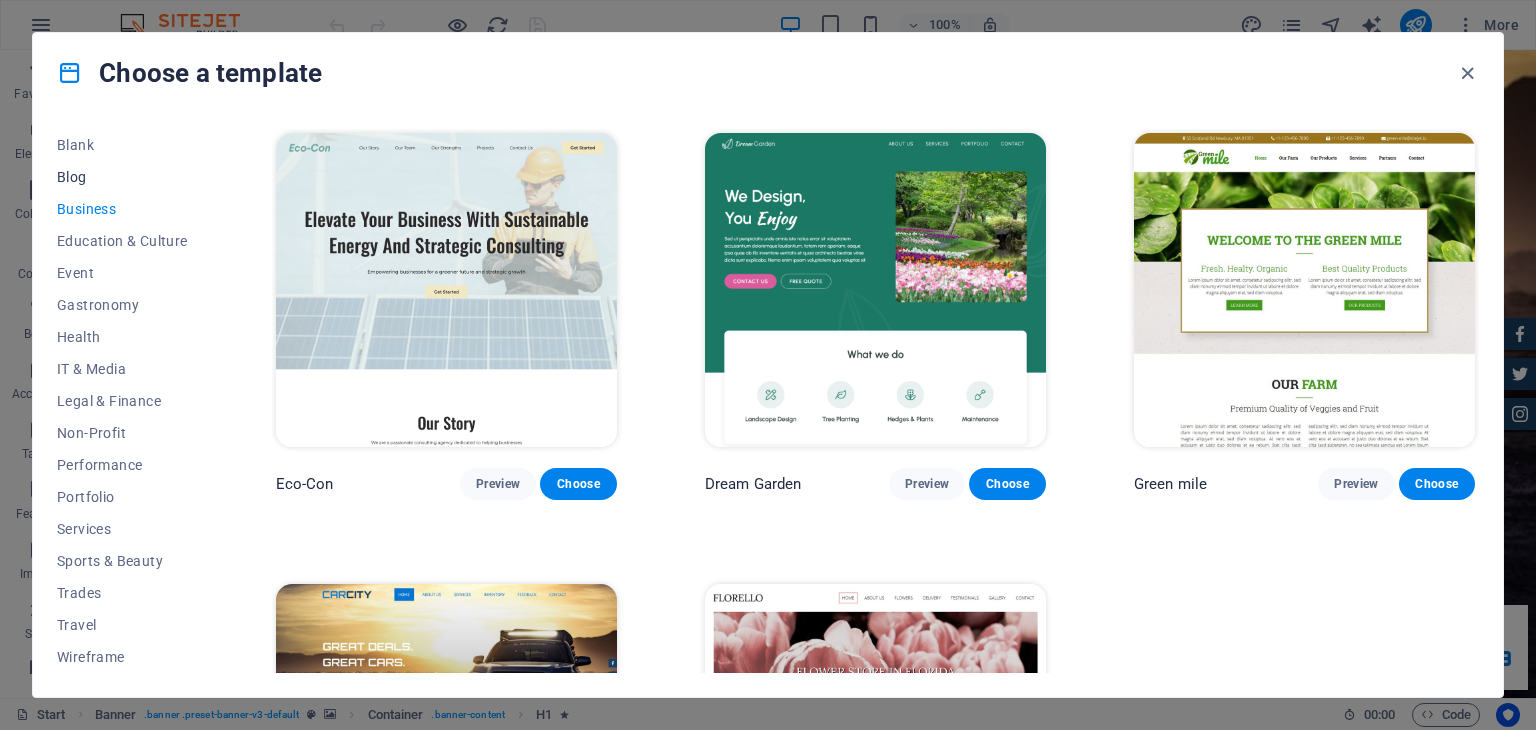 click on "Blog" at bounding box center (122, 177) 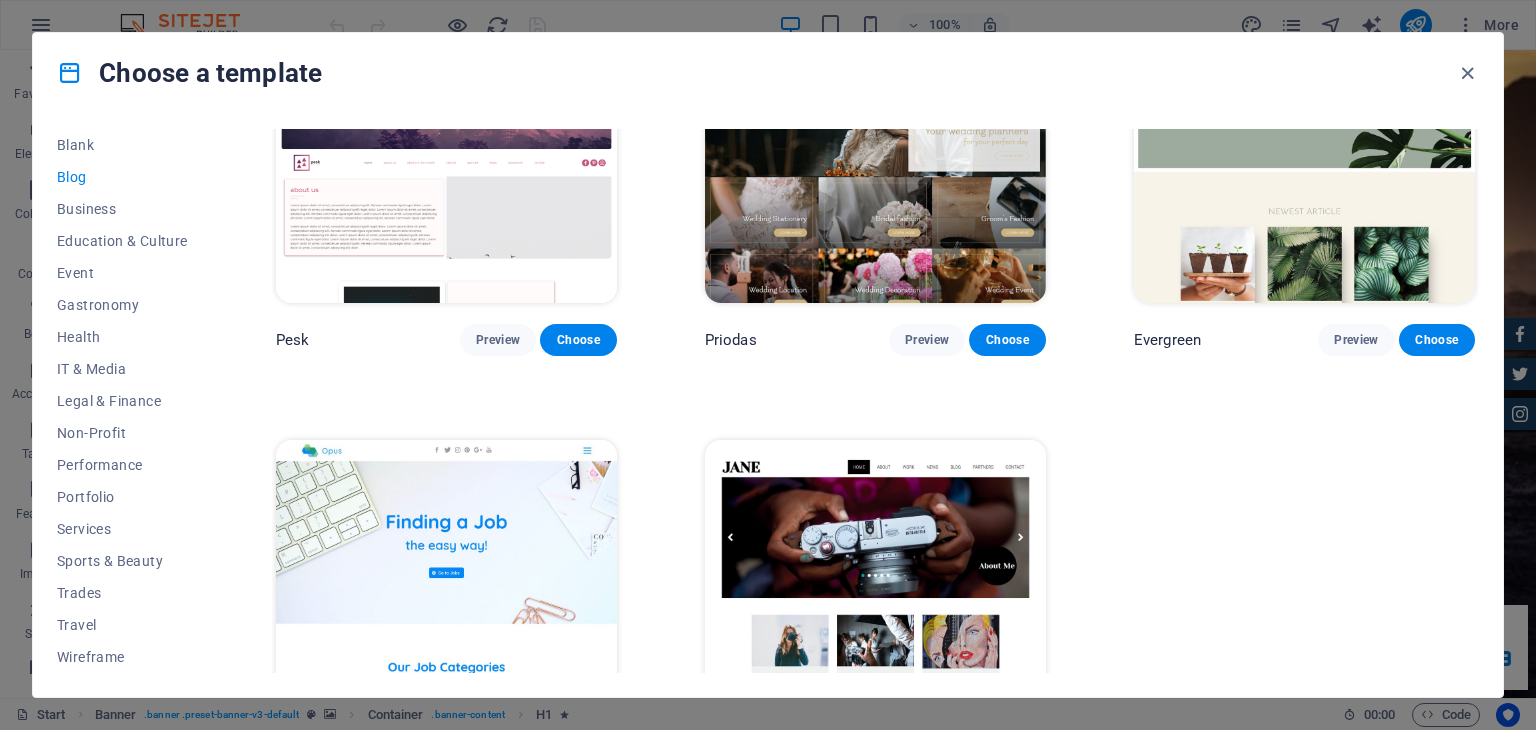 scroll, scrollTop: 2571, scrollLeft: 0, axis: vertical 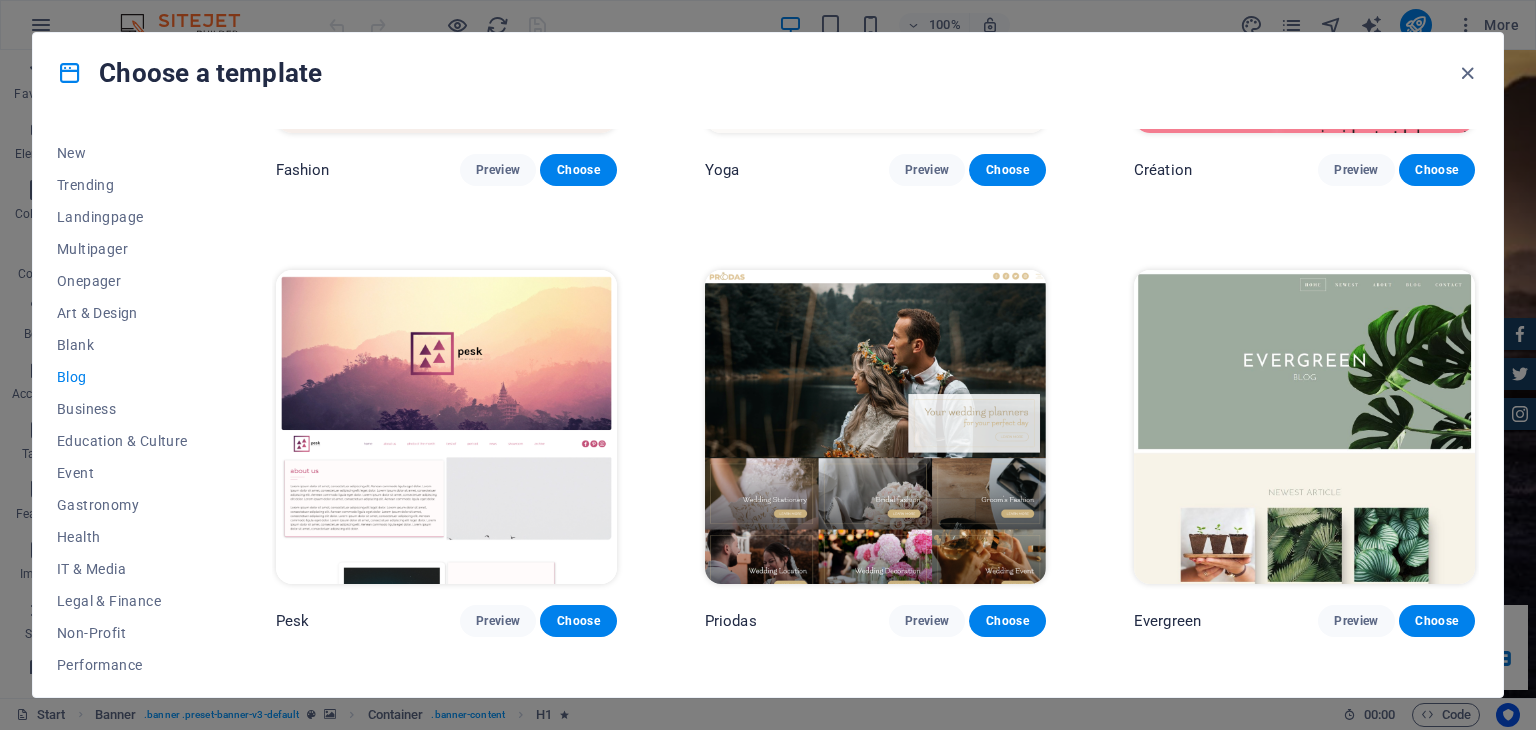click on "All Templates My Templates New Trending Landingpage Multipager Onepager Art & Design Blank Blog Business Education & Culture Event Gastronomy Health IT & Media Legal & Finance Non-Profit Performance Portfolio Services Sports & Beauty Trades Travel Wireframe RepairIT Preview Choose Peoneera Preview Choose Art Museum Preview Choose Podcaster Preview Choose Academix Preview Choose Health & Food Preview Choose UrbanNest Interiors Preview Choose SafeSpace Preview Choose Estator Preview Choose Wanderlust Preview Choose WeSpa Preview Choose CoachLife Preview Choose Blogger Preview Choose TechUp Preview Choose Nolan-Bahler Preview Choose Fashion Preview Choose Yoga Preview Choose Création Preview Choose Pesk Preview Choose Priodas Preview Choose Evergreen Preview Choose Opus Preview Choose Jane Preview Choose" at bounding box center (768, 405) 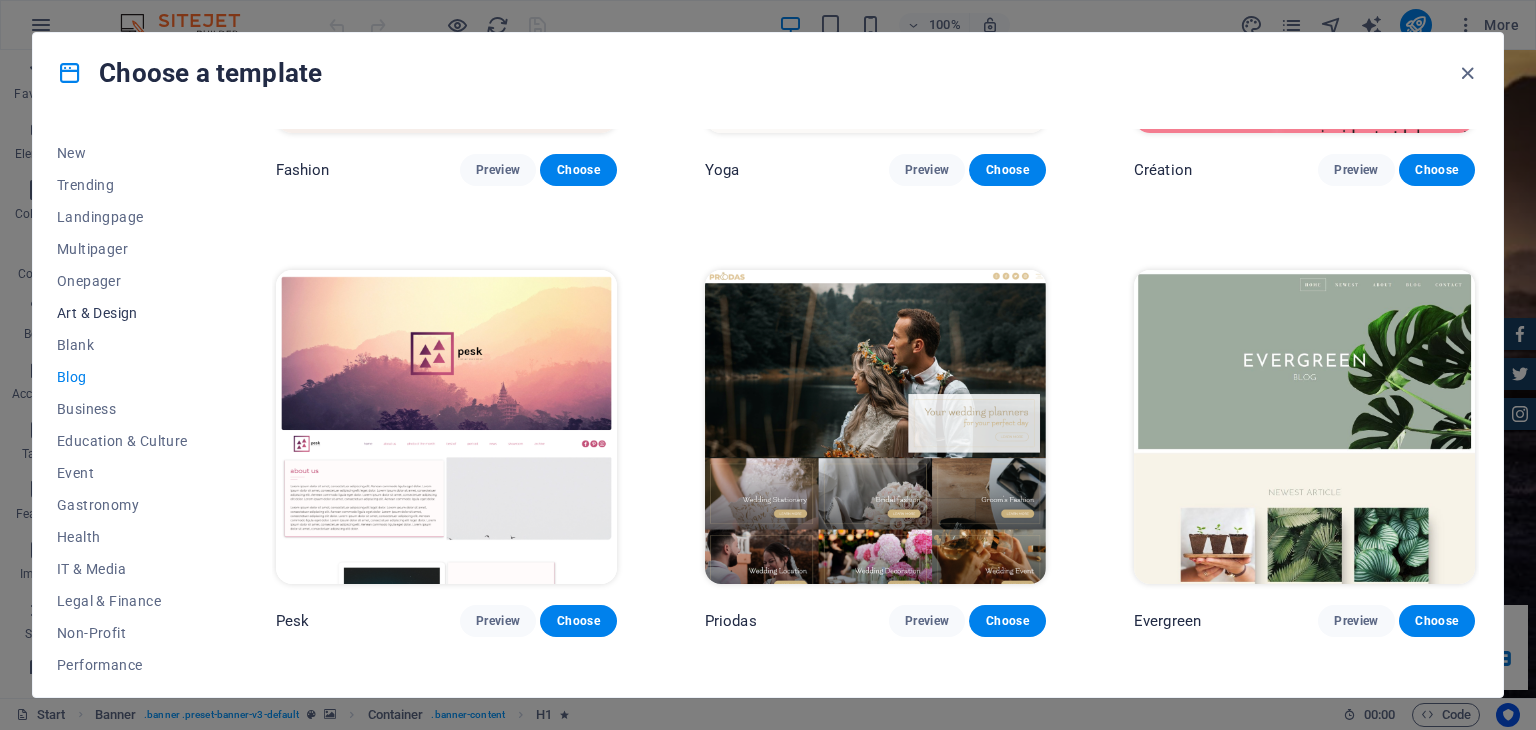 click on "Art & Design" at bounding box center (122, 313) 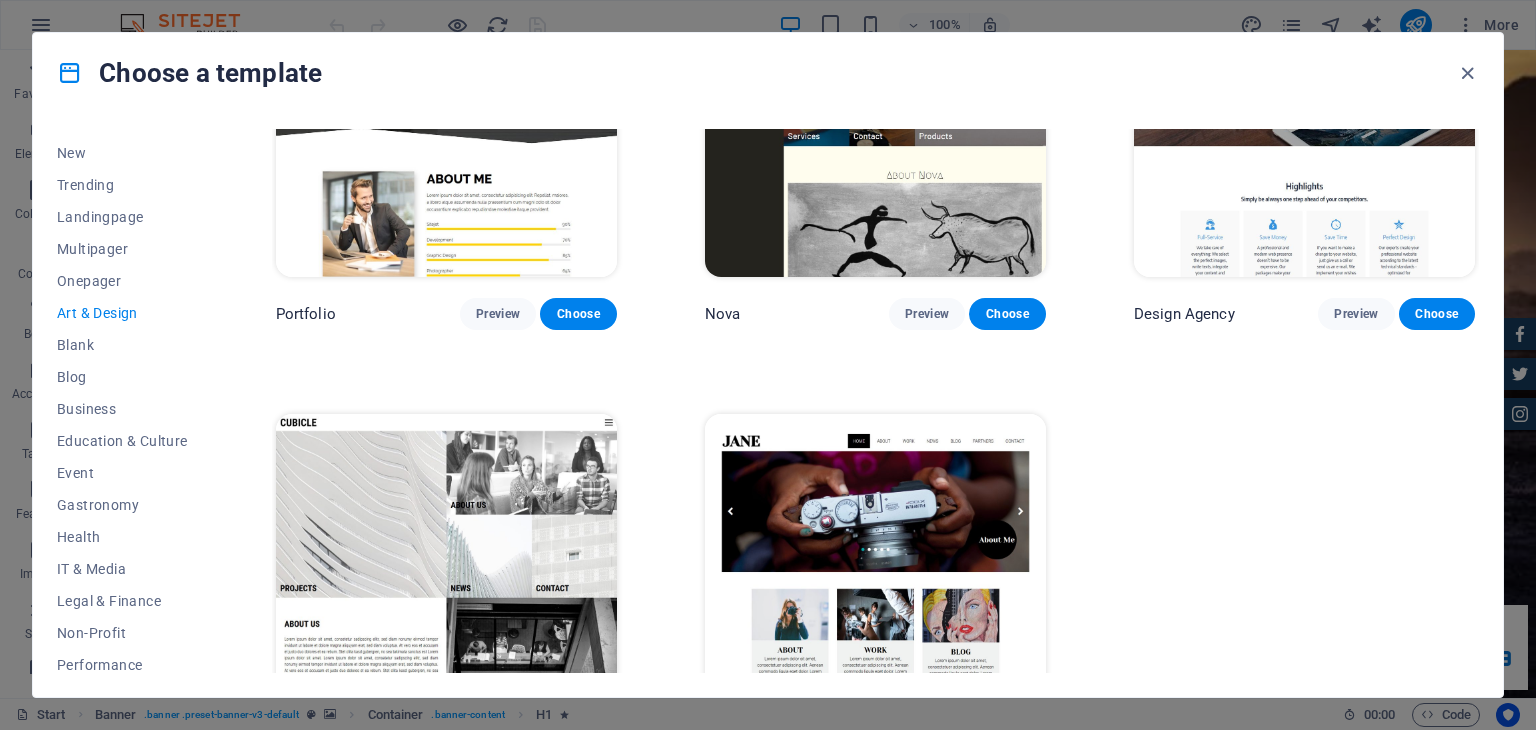 scroll, scrollTop: 1623, scrollLeft: 0, axis: vertical 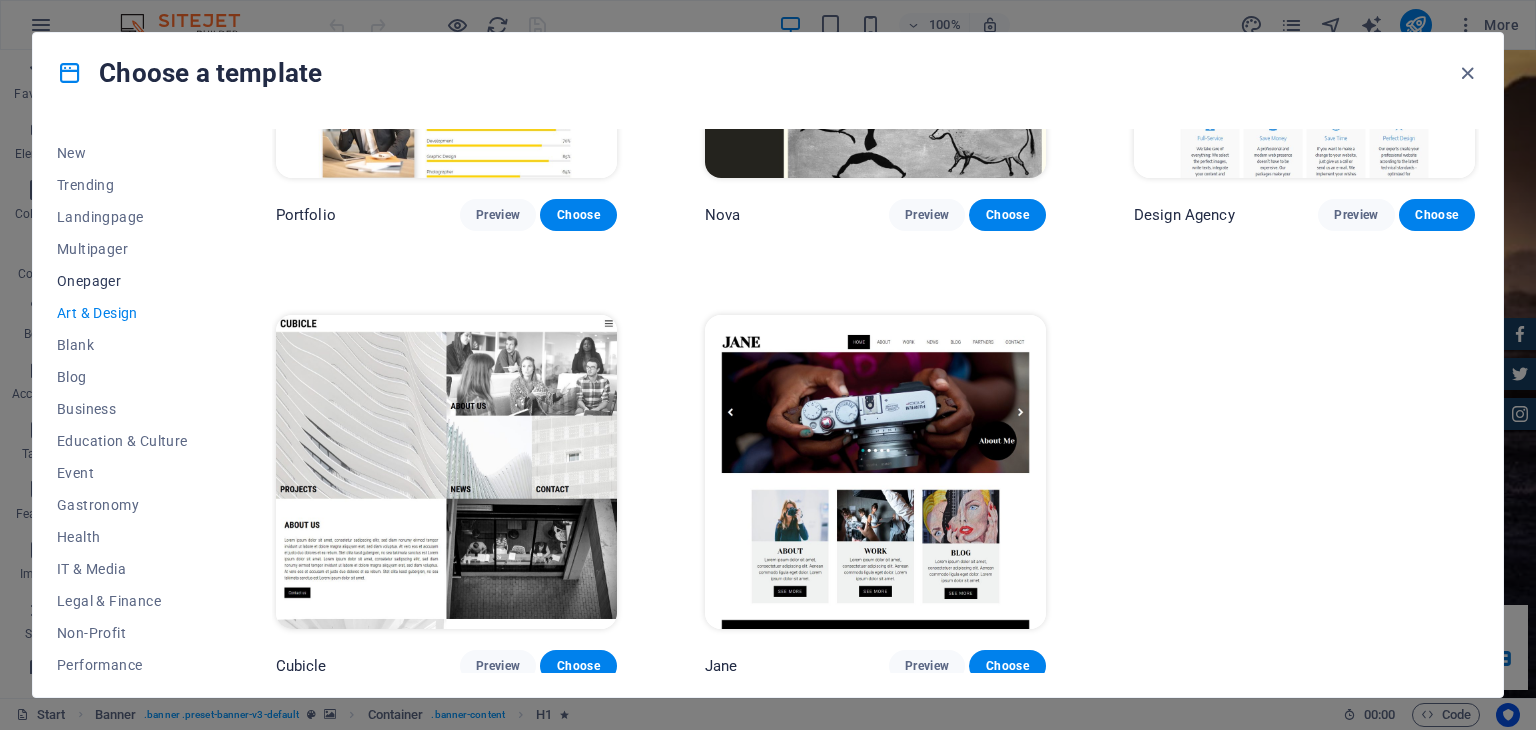 click on "Onepager" at bounding box center (122, 281) 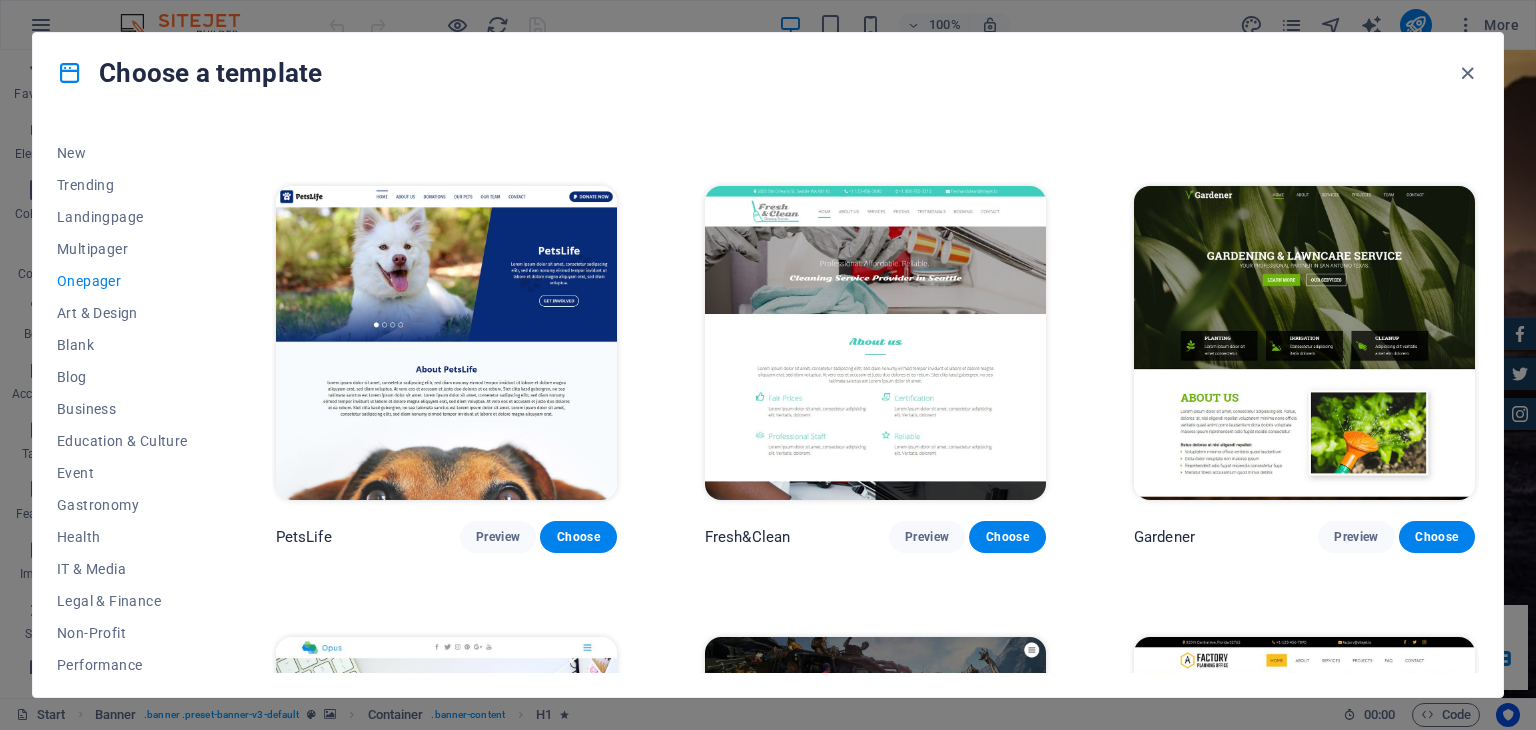 scroll, scrollTop: 7260, scrollLeft: 0, axis: vertical 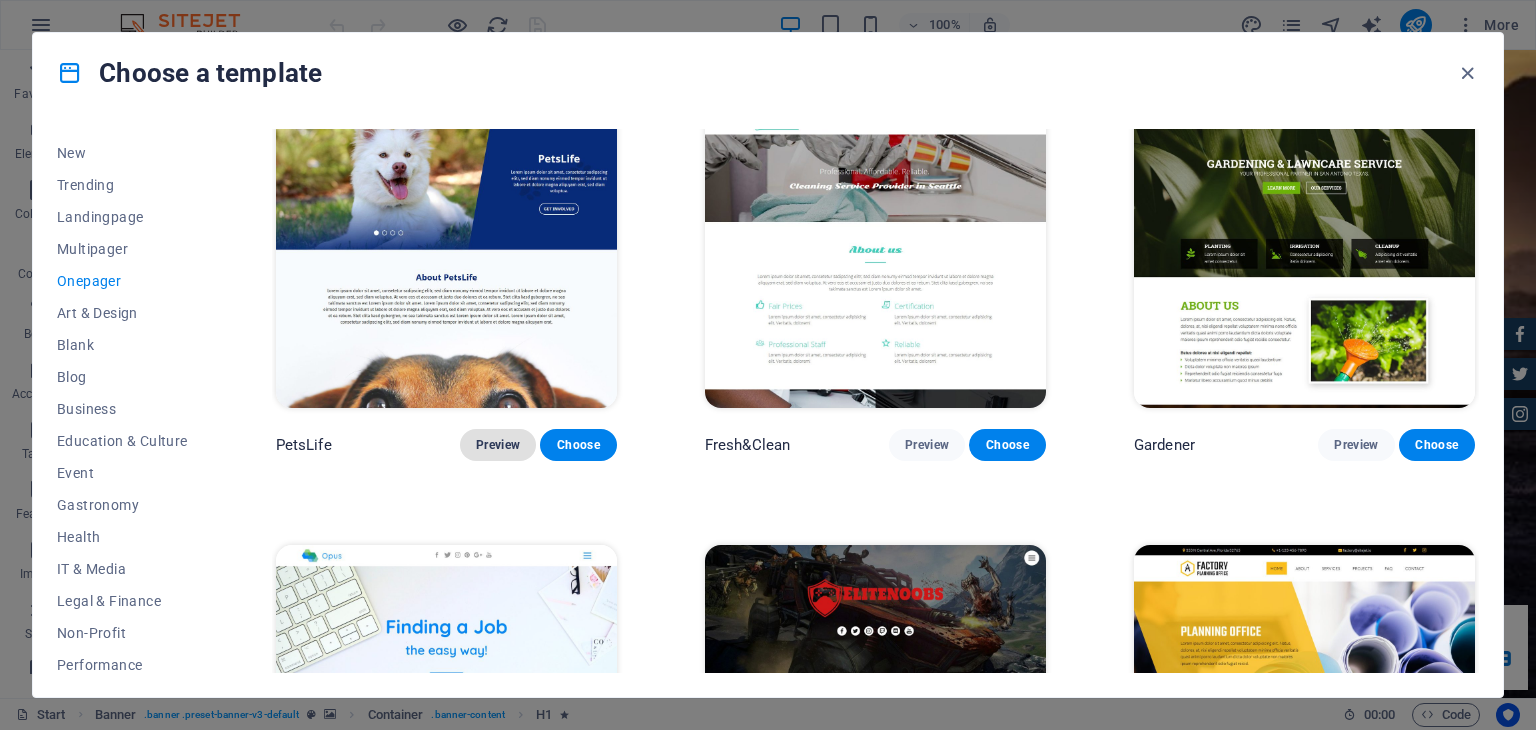 click on "Preview" at bounding box center [498, 445] 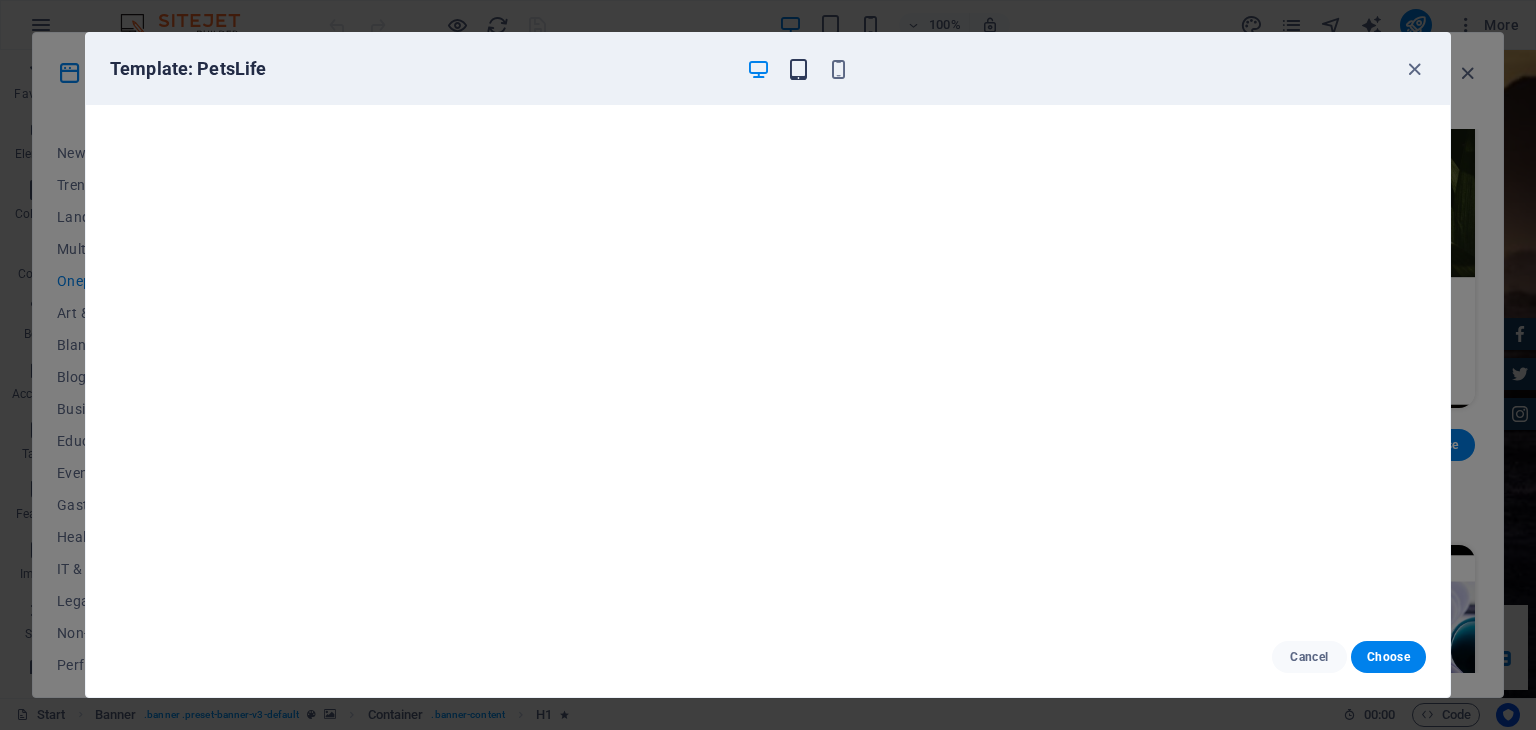 click at bounding box center (798, 69) 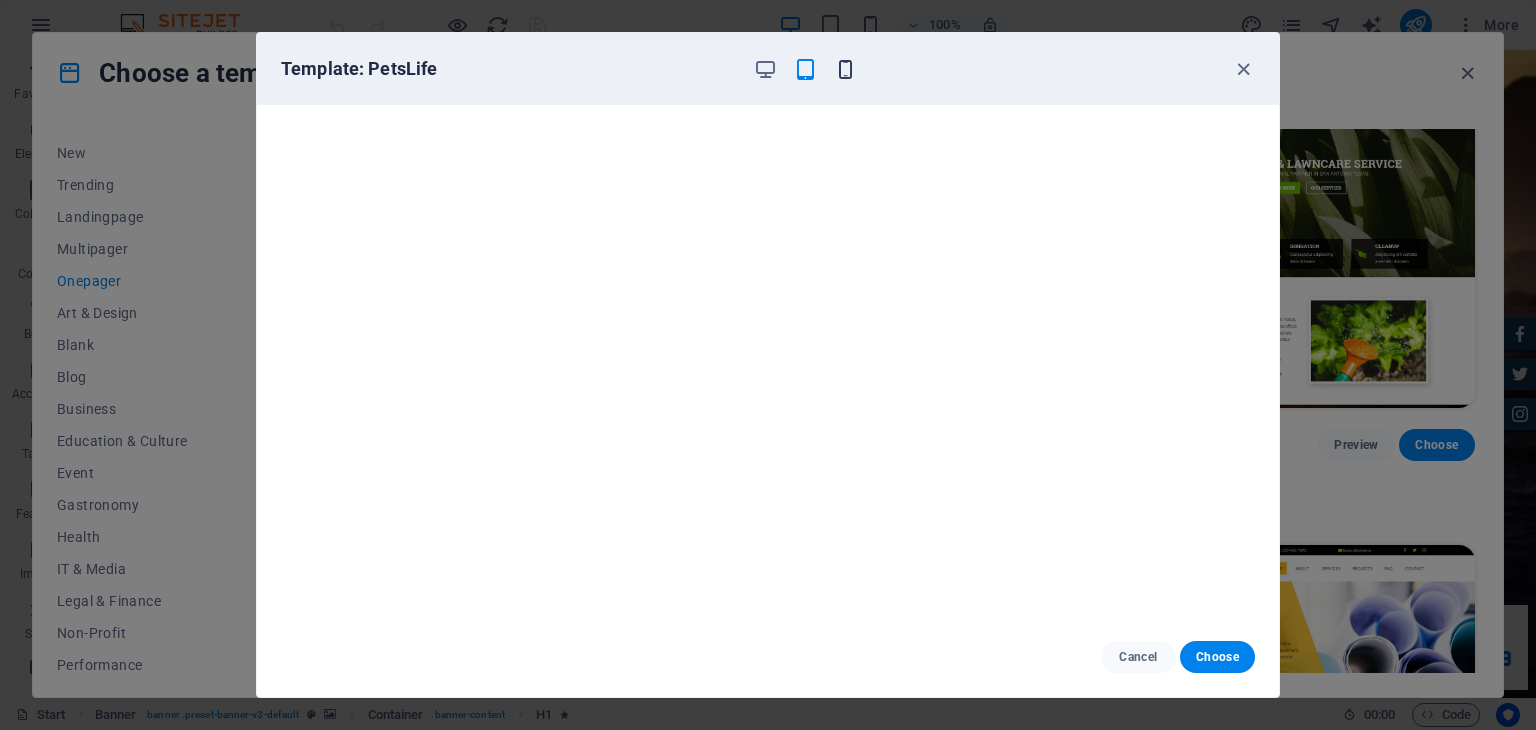 click at bounding box center [845, 69] 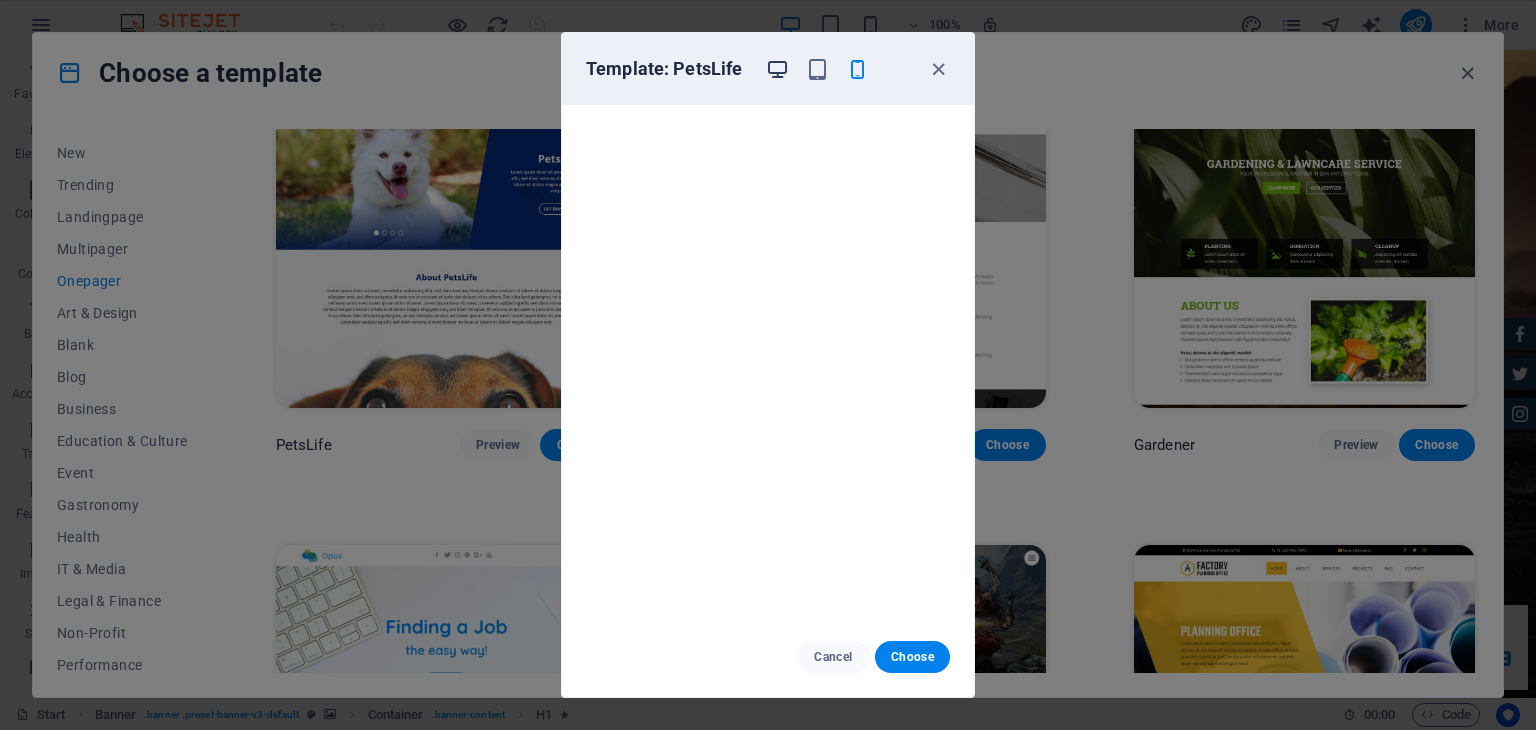 click at bounding box center [777, 69] 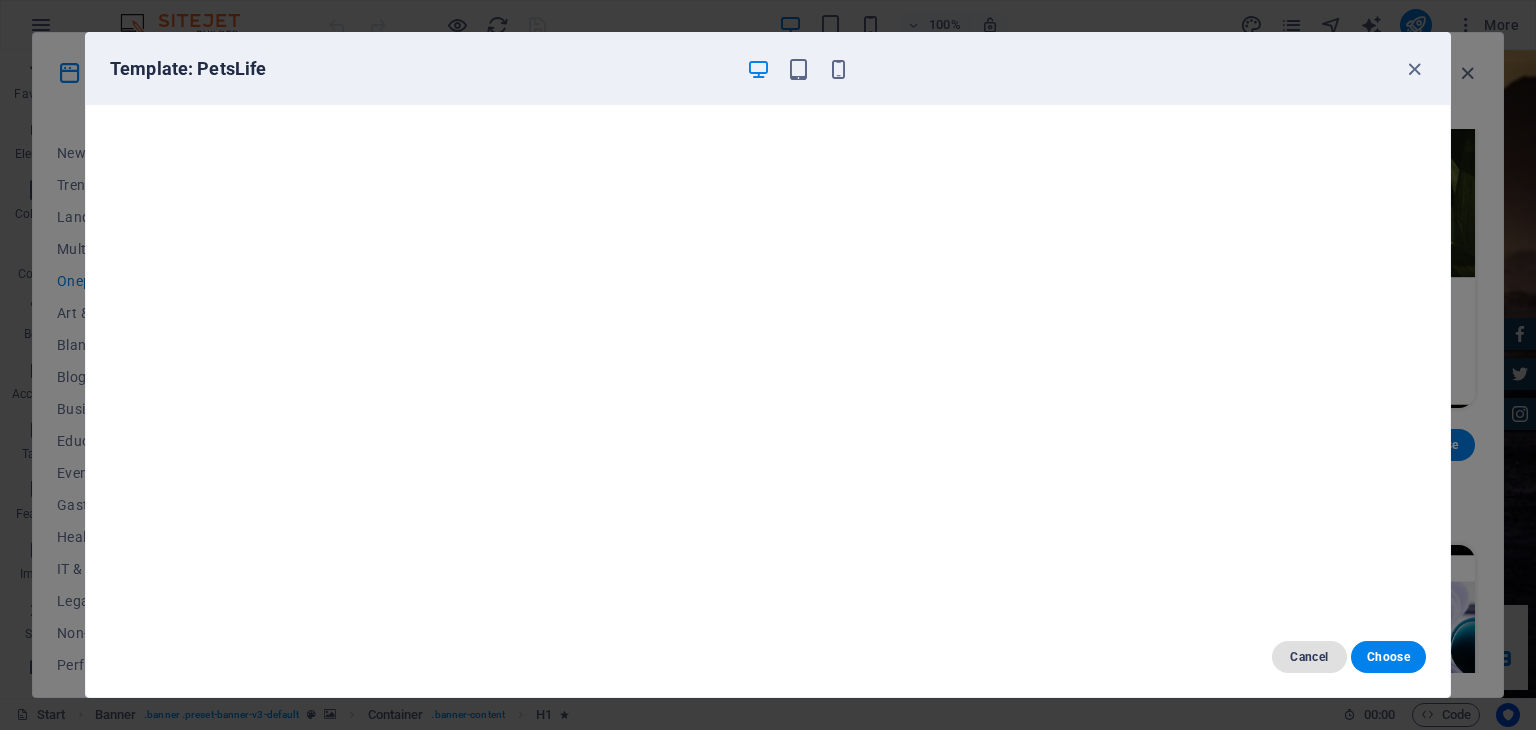 click on "Cancel" at bounding box center [1309, 657] 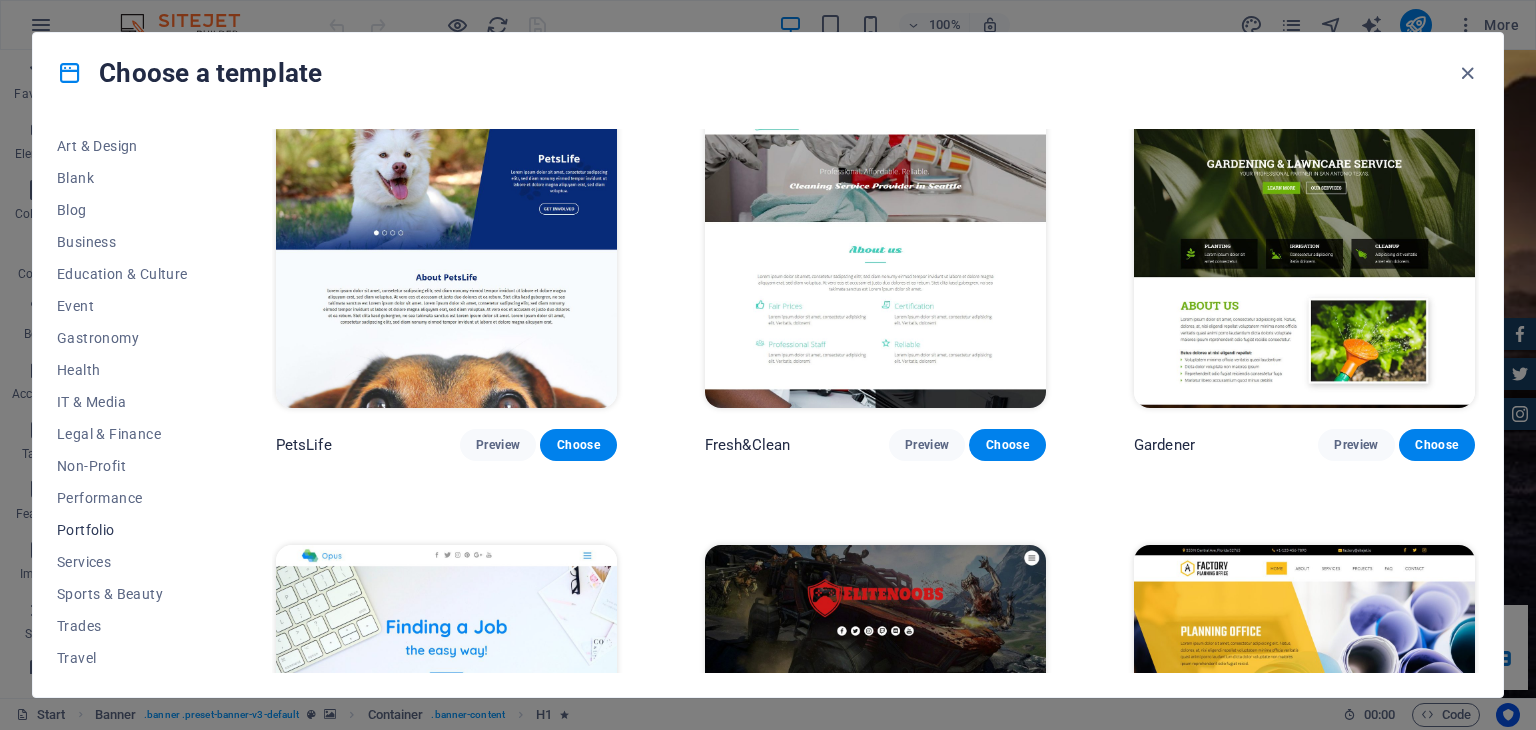 scroll, scrollTop: 256, scrollLeft: 0, axis: vertical 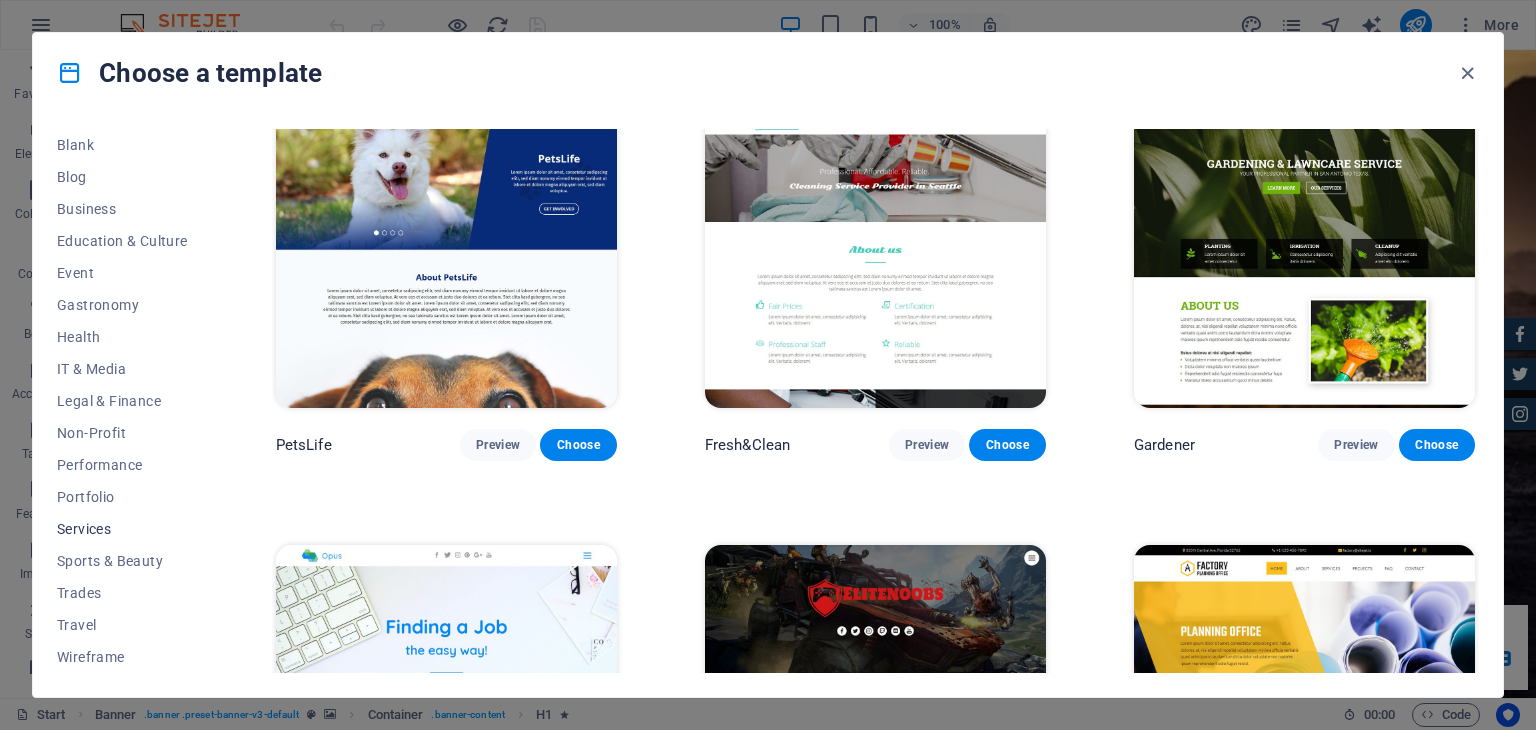 click on "Services" at bounding box center [122, 529] 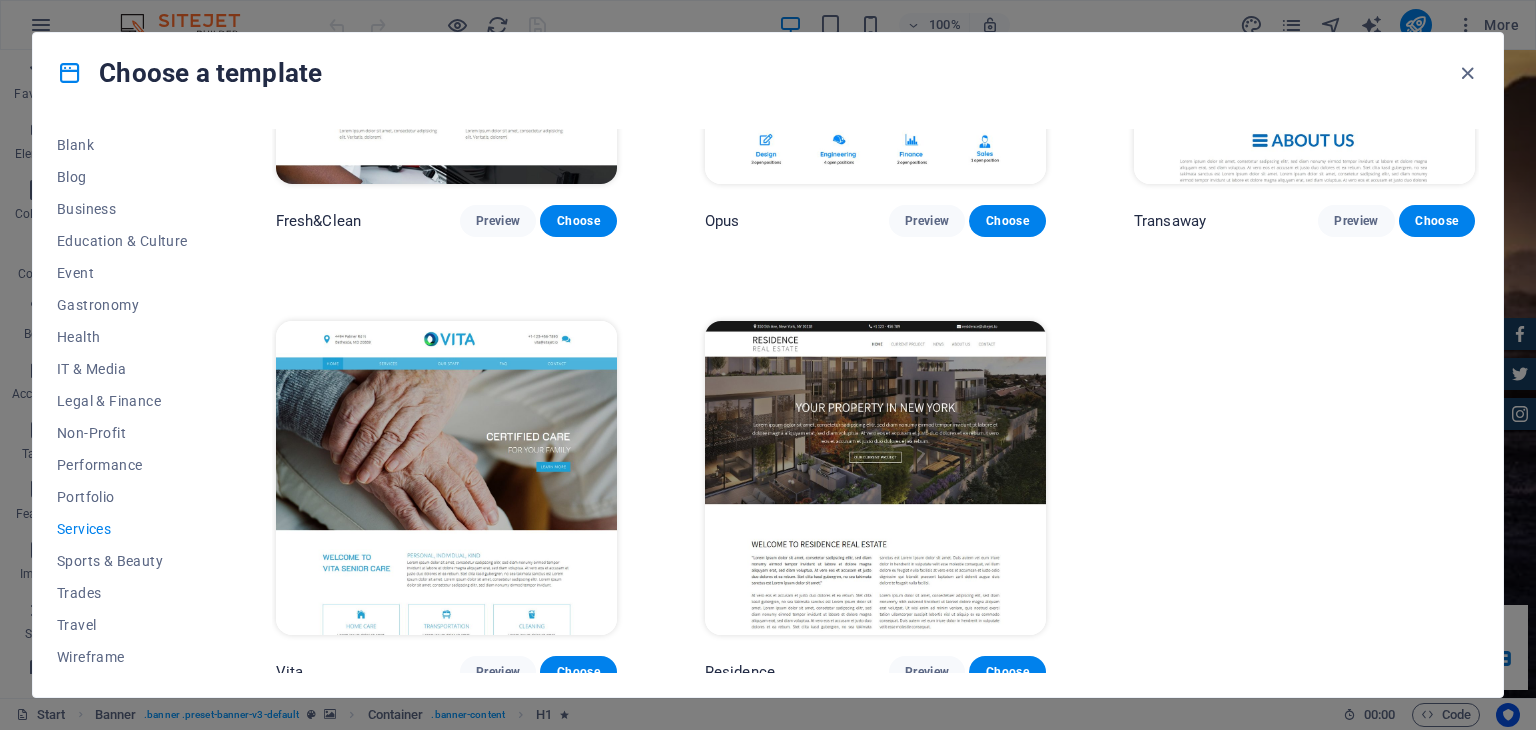 scroll, scrollTop: 2521, scrollLeft: 0, axis: vertical 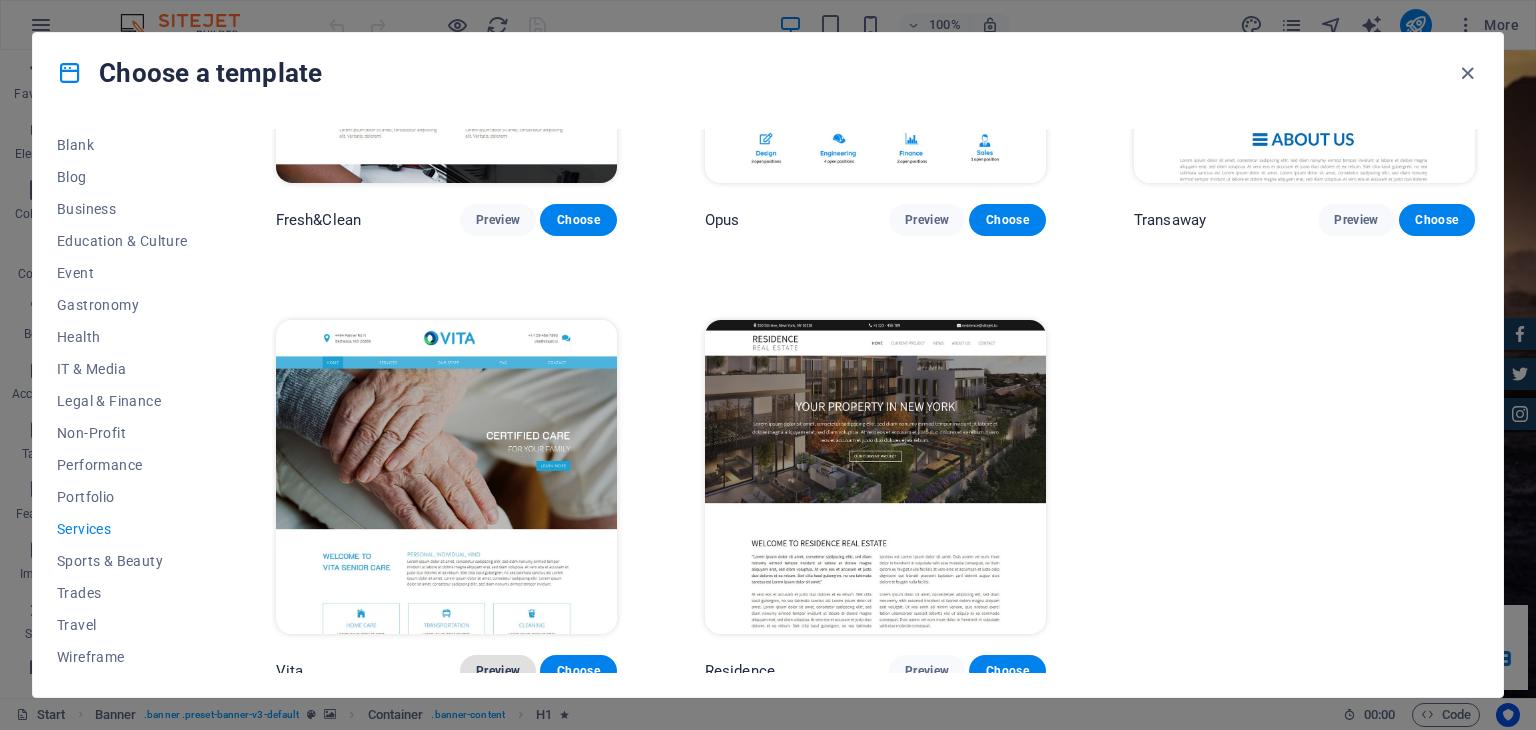 click on "Preview" at bounding box center [498, 671] 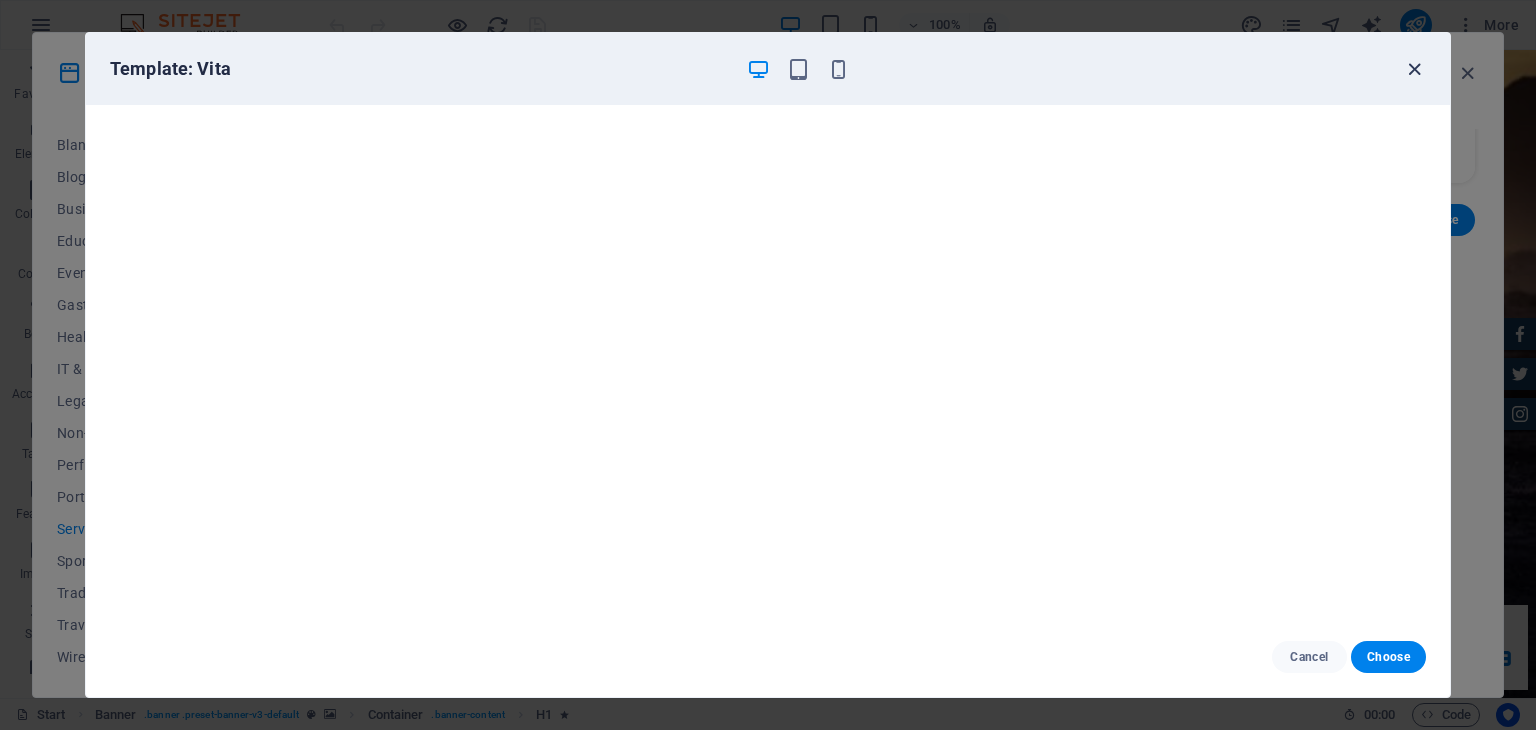 click at bounding box center (1414, 69) 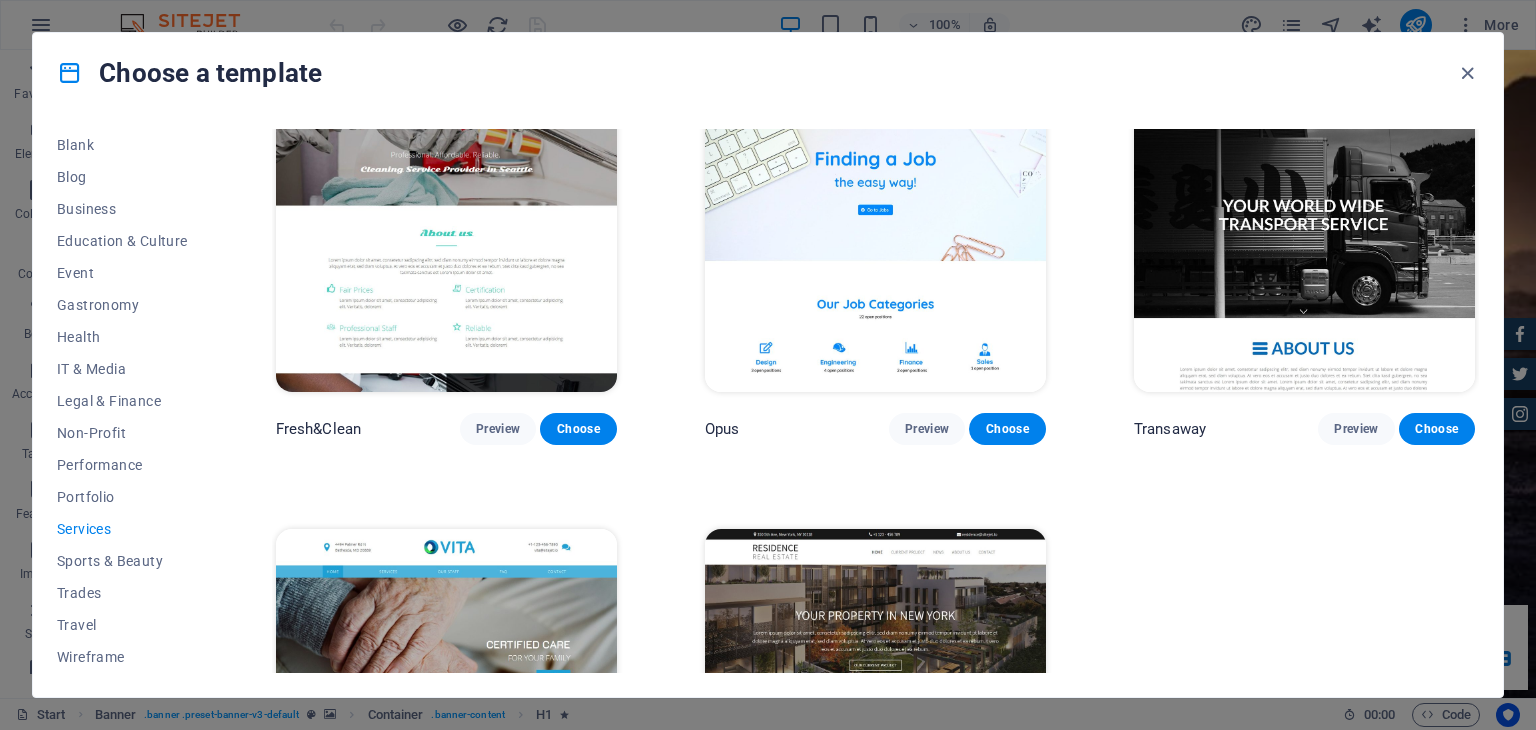 scroll, scrollTop: 2121, scrollLeft: 0, axis: vertical 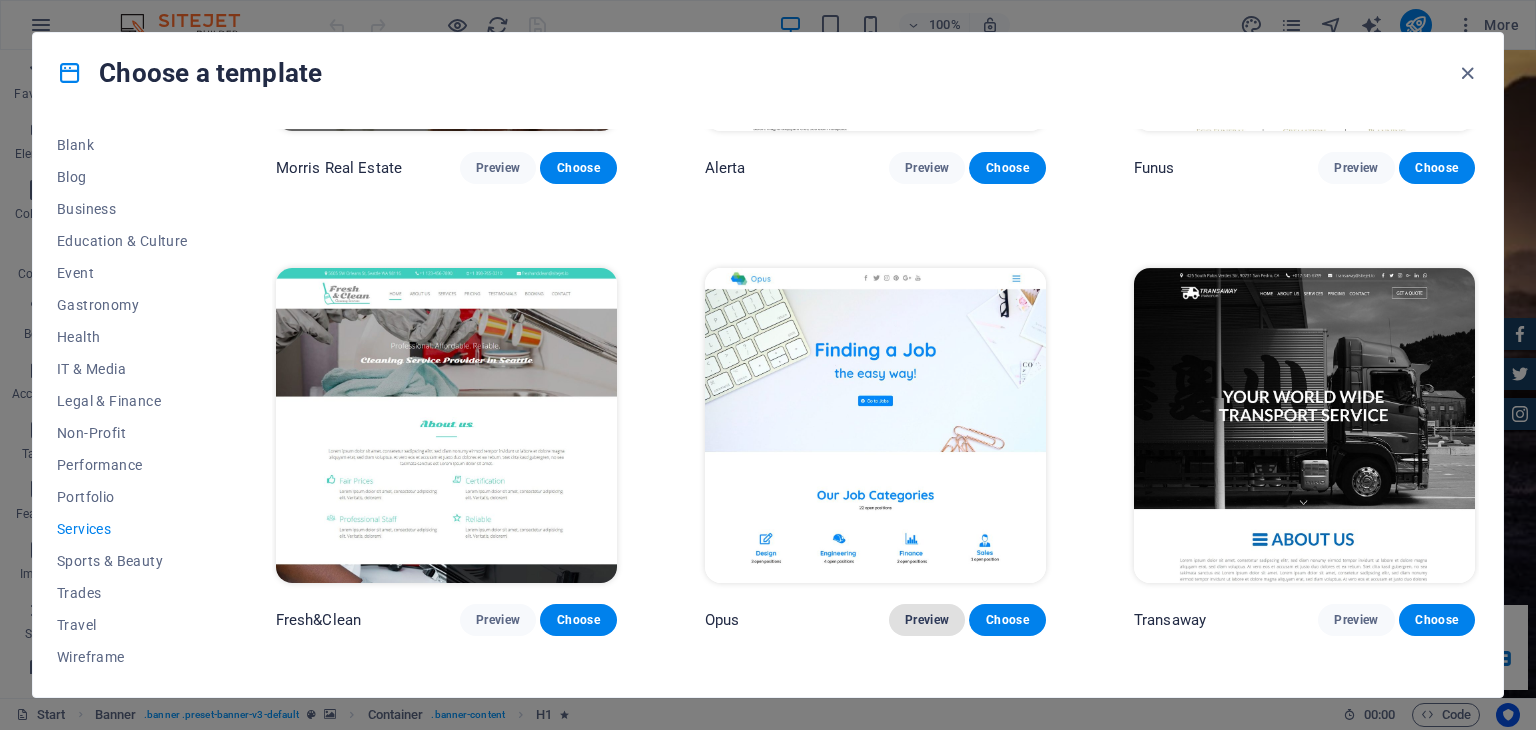 click on "Preview" at bounding box center [927, 620] 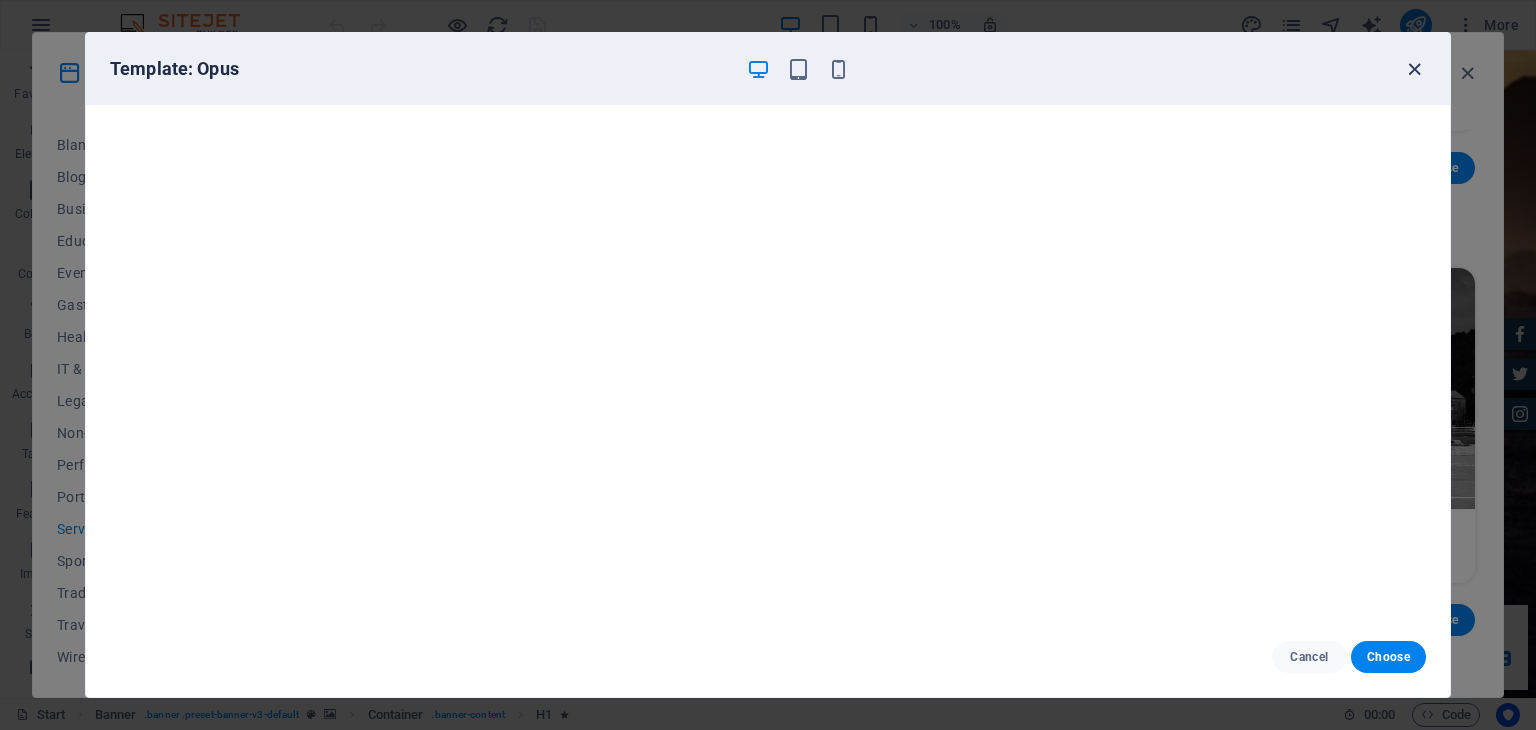 click at bounding box center [1414, 69] 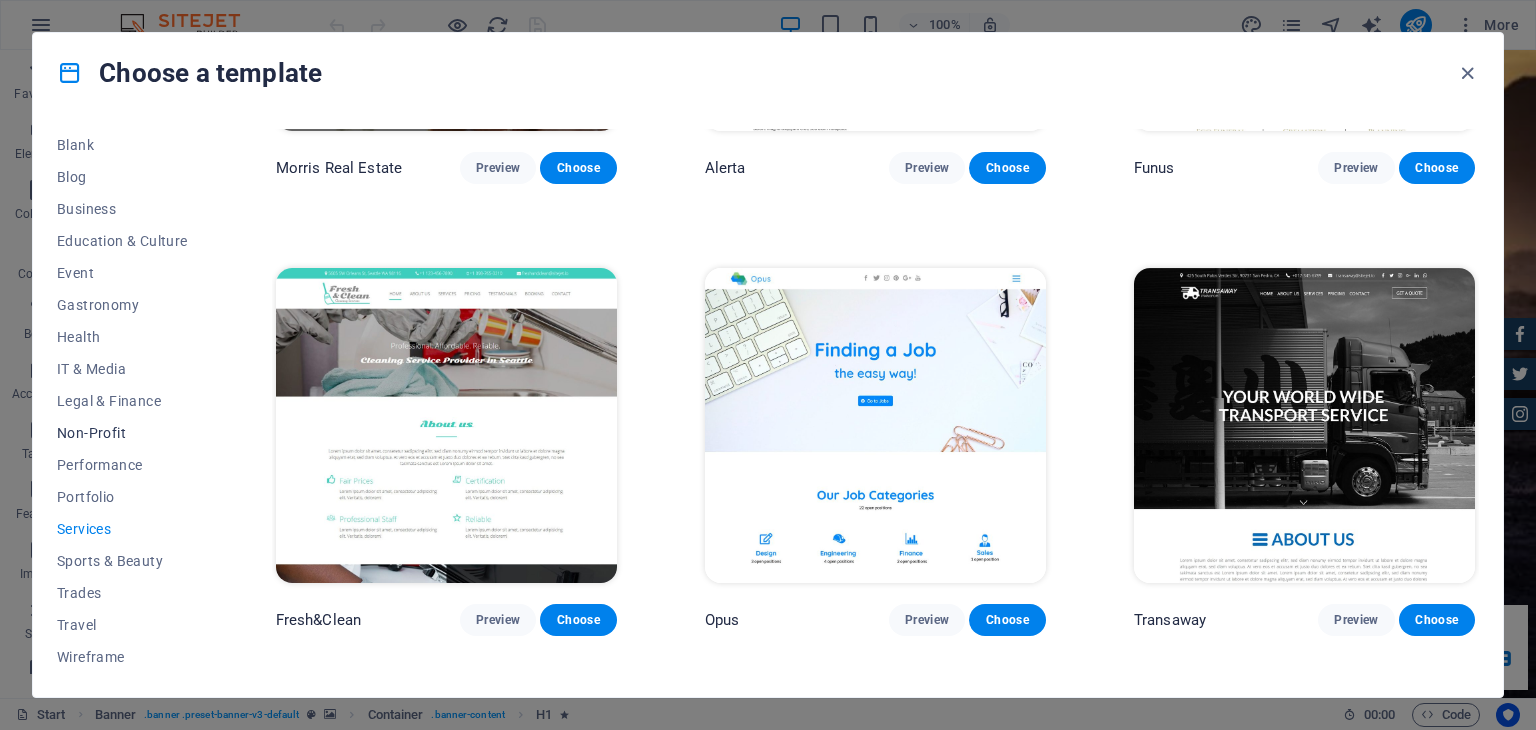 click on "Non-Profit" at bounding box center [122, 433] 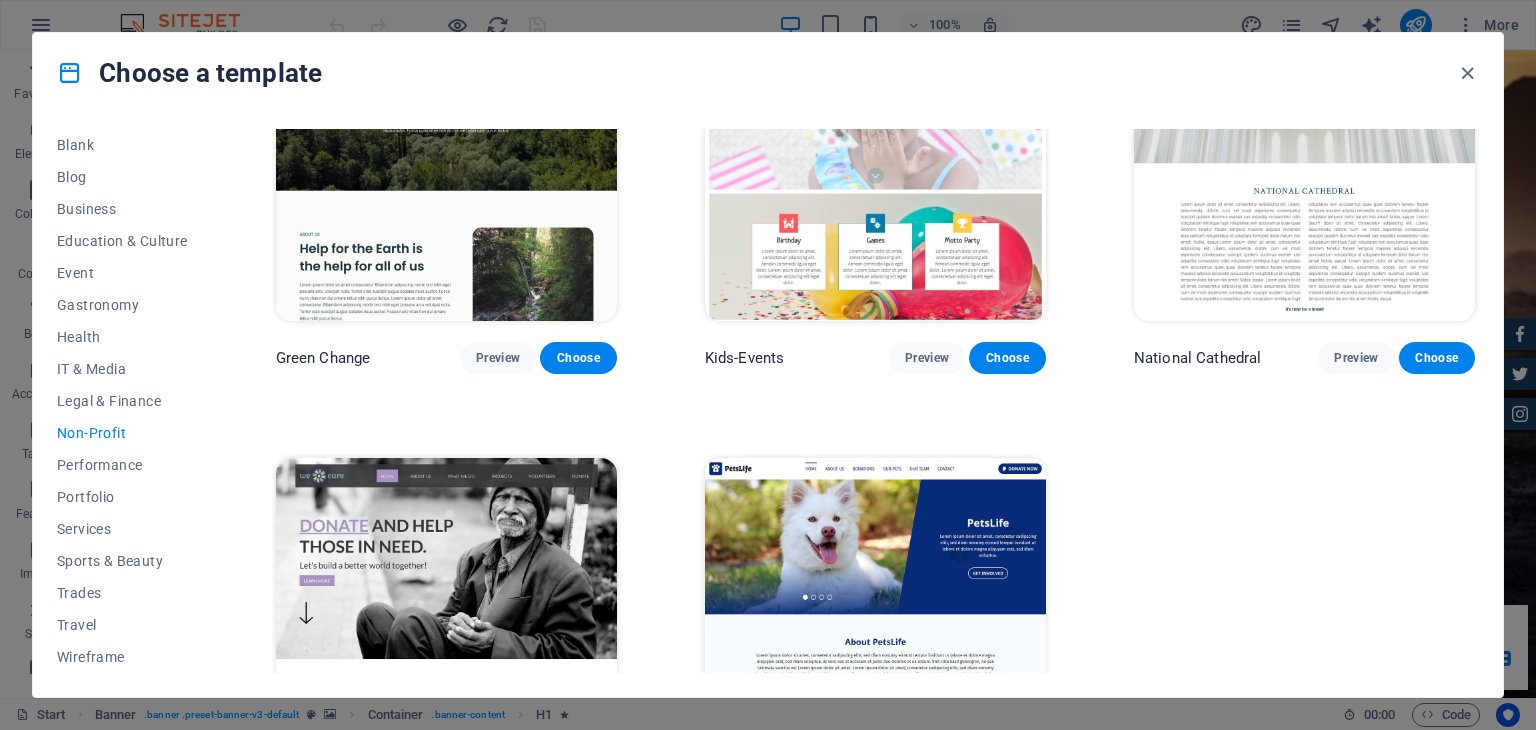 scroll, scrollTop: 0, scrollLeft: 0, axis: both 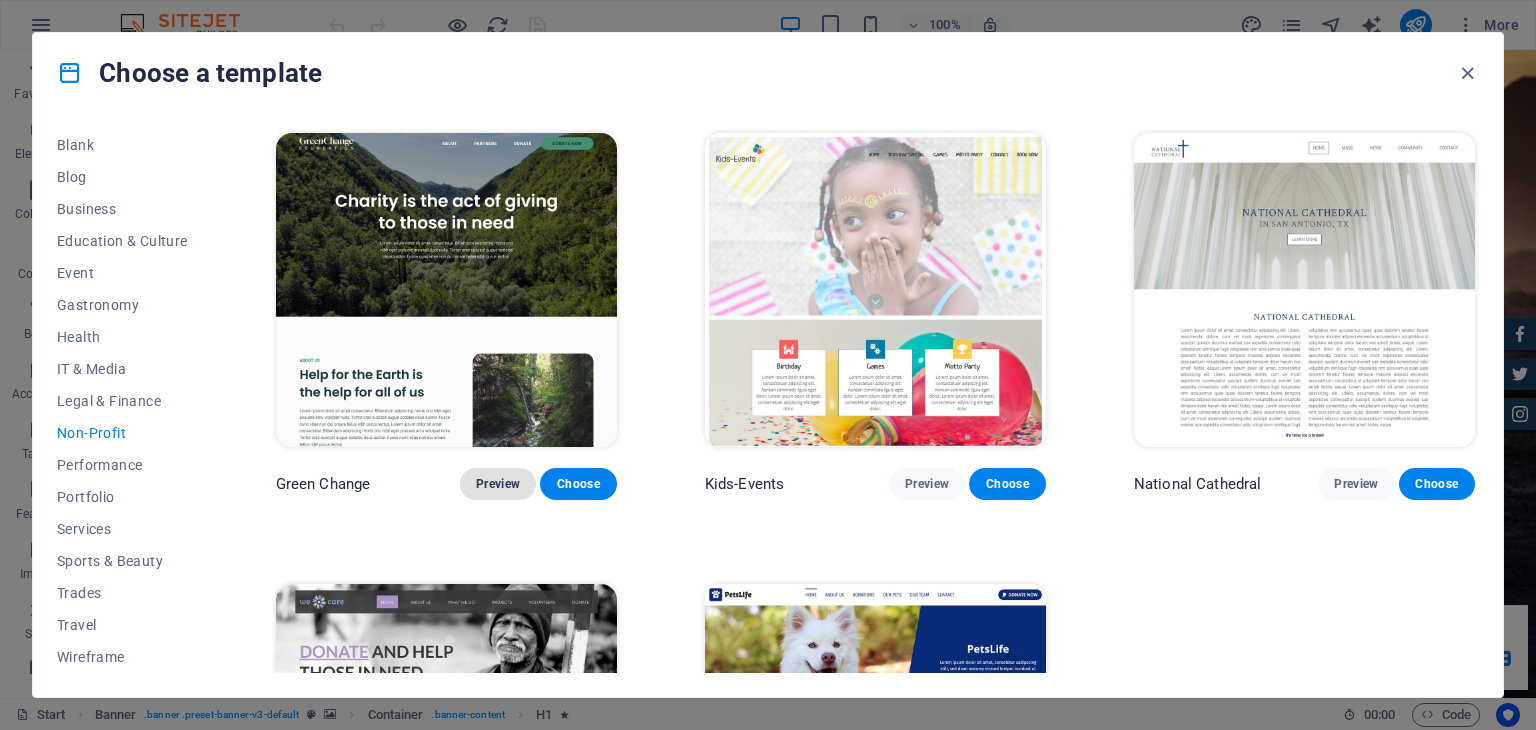 click on "Preview" at bounding box center (498, 484) 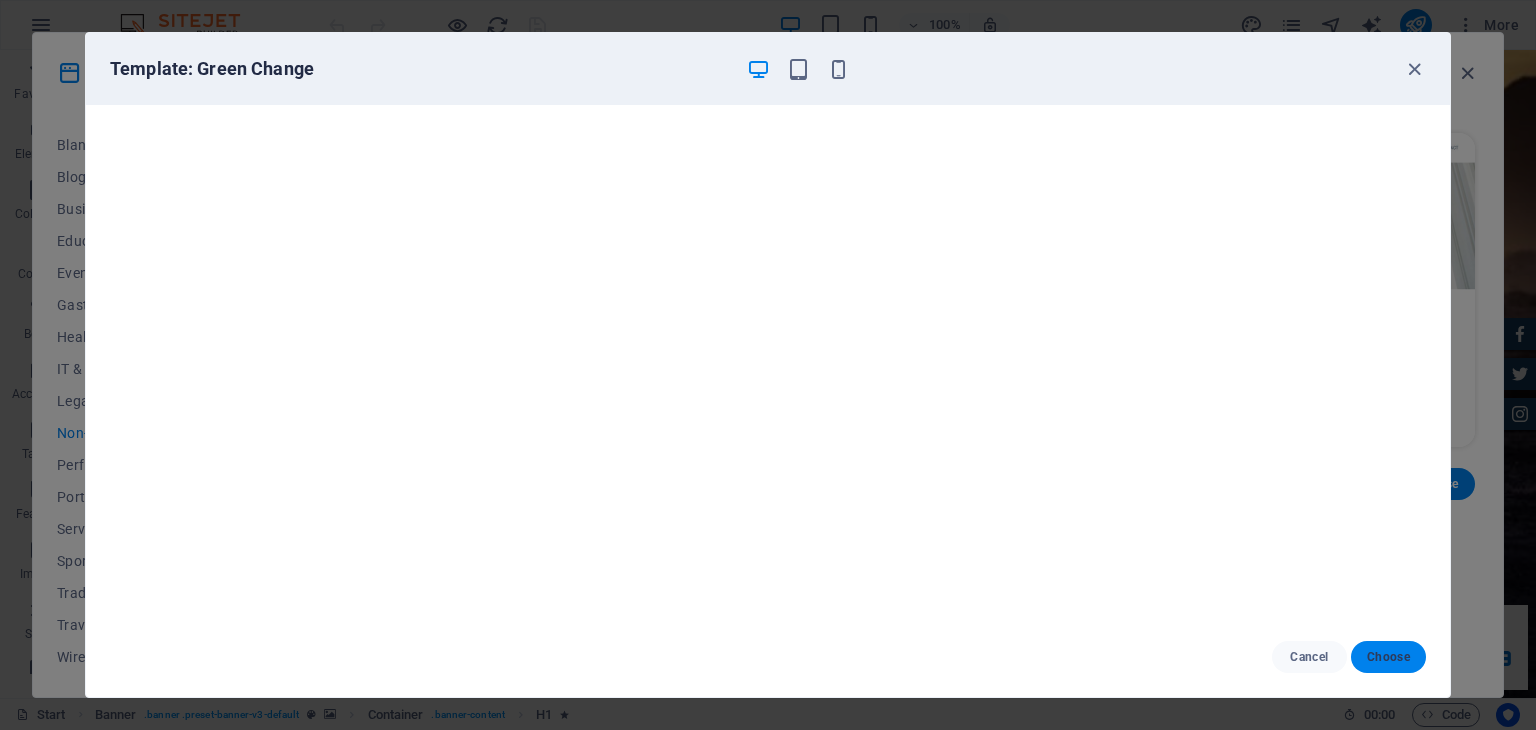 click on "Choose" at bounding box center (1388, 657) 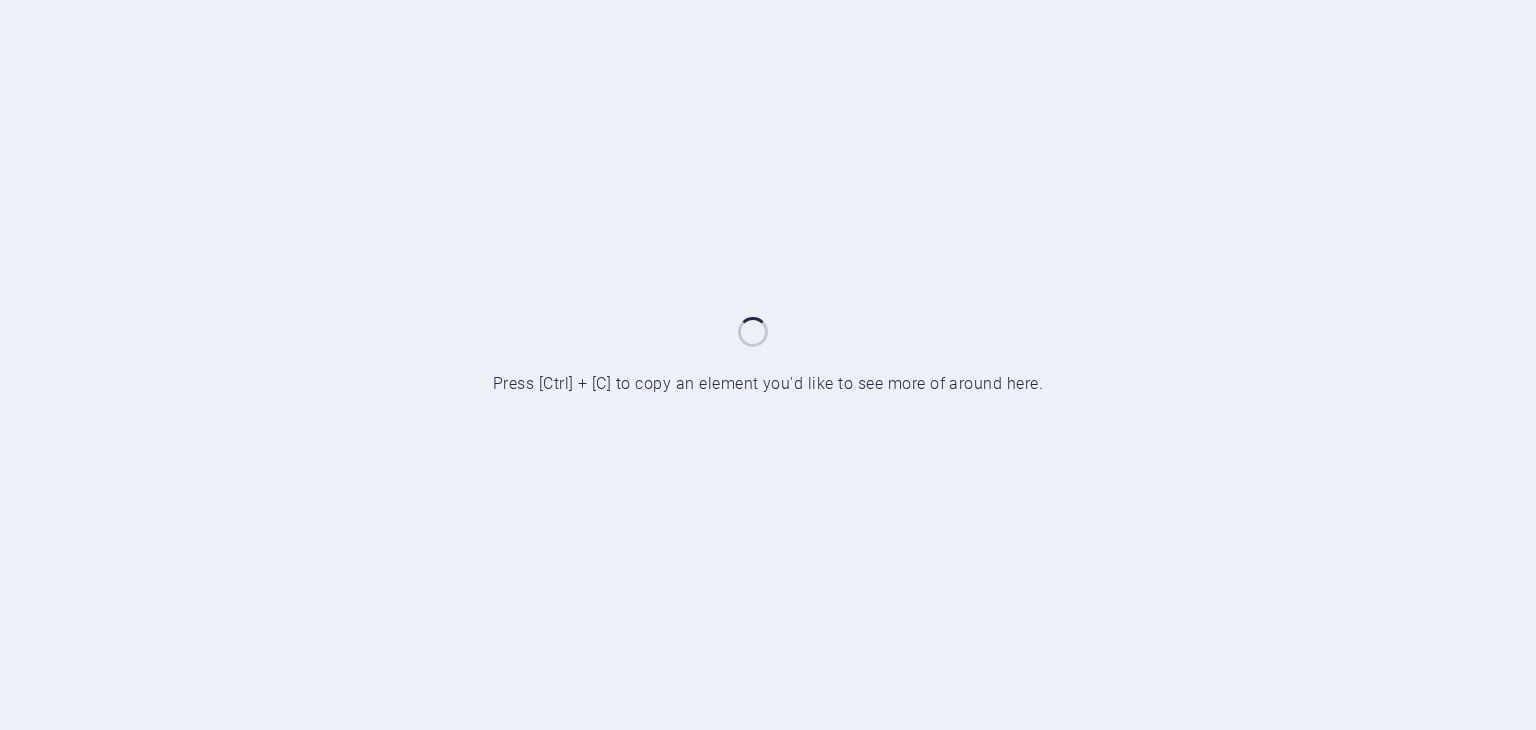 scroll, scrollTop: 0, scrollLeft: 0, axis: both 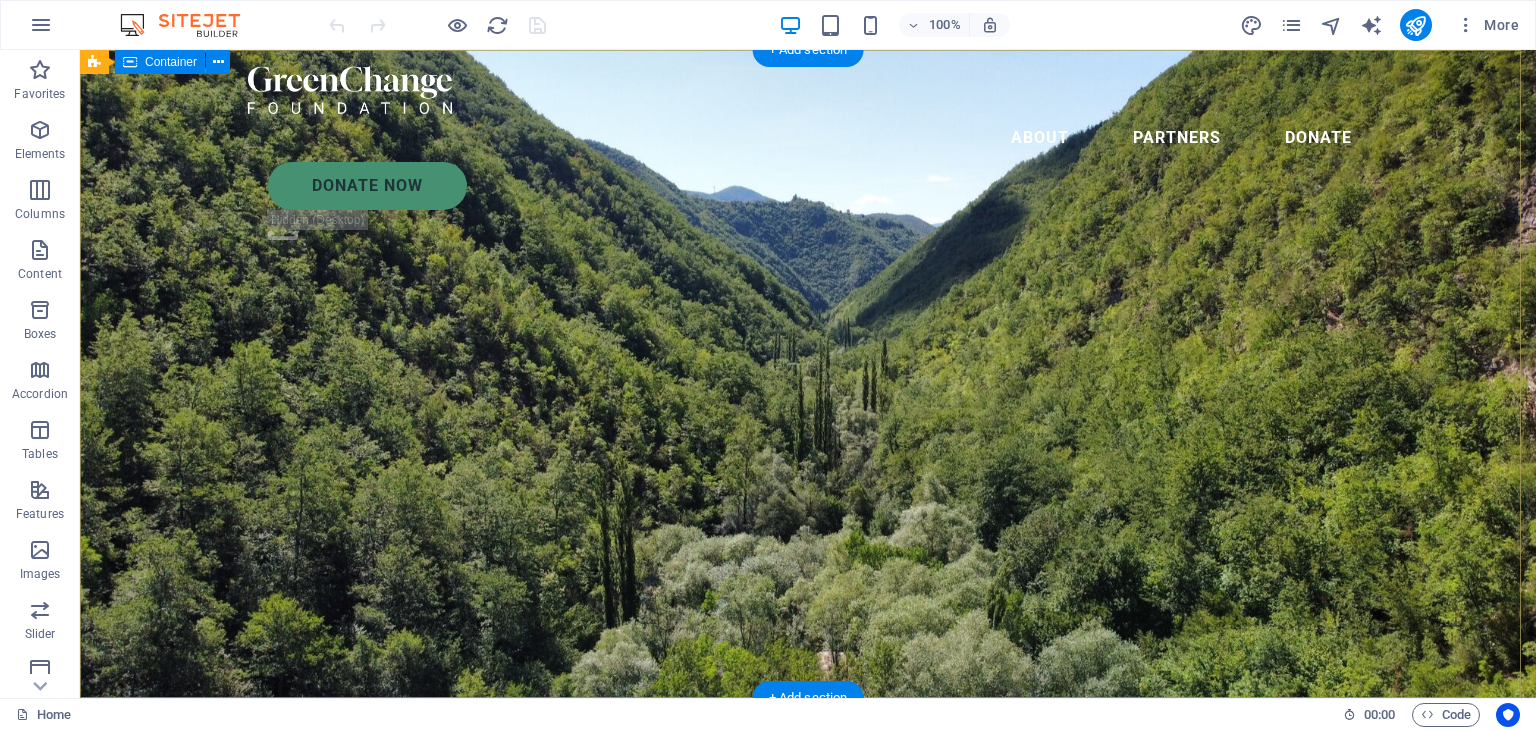 click on "Charity is the act of giving to those in need Lorem ipsum dolor sit amet consectetur. Bibendum adipiscing morbi orci nibh eget posuere arcu volutpat nulla. Tortor cras suscipit augue sodales risus auctor. Fusce nunc vitae non dui ornare tellus nibh purus lectus." at bounding box center (808, 899) 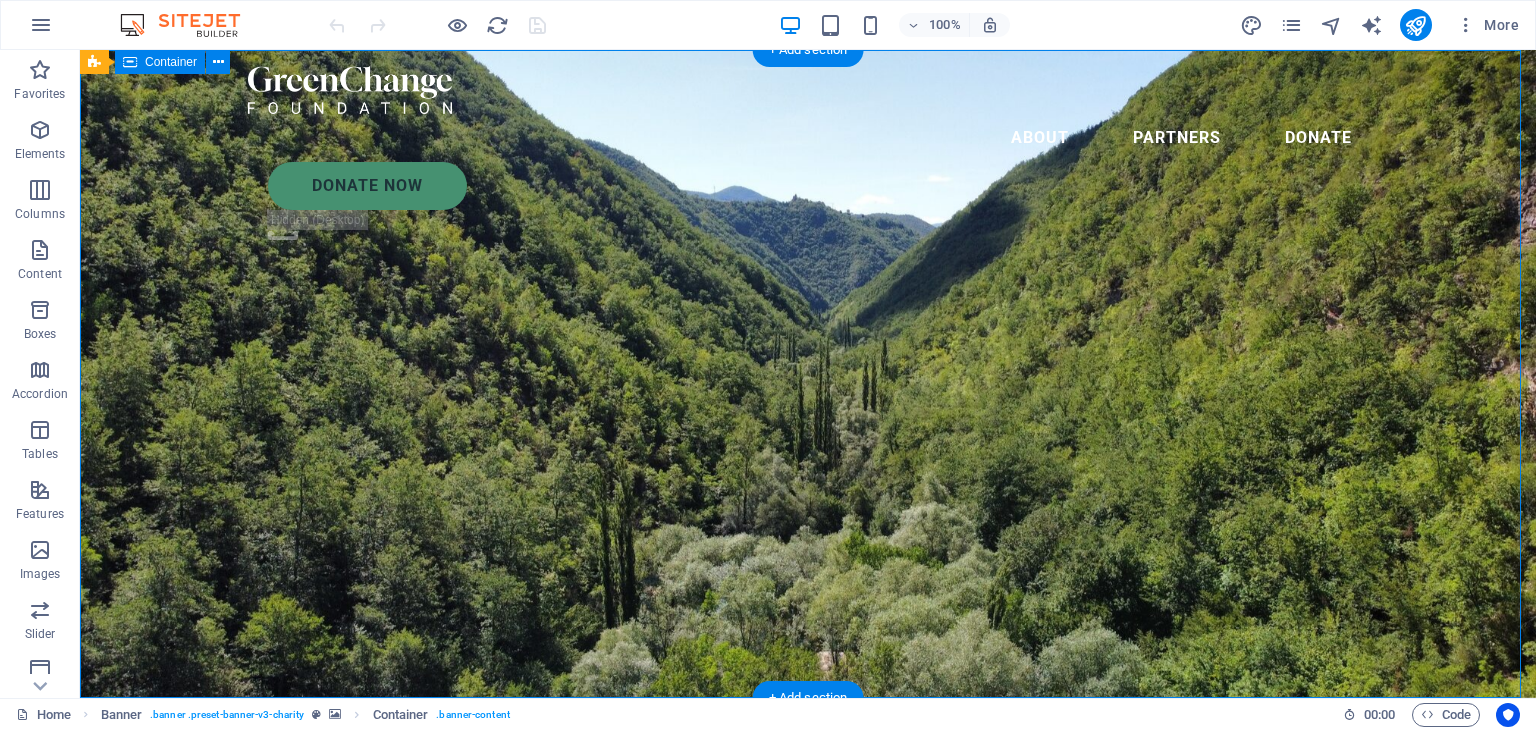 click on "Charity is the act of giving to those in need Lorem ipsum dolor sit amet consectetur. Bibendum adipiscing morbi orci nibh eget posuere arcu volutpat nulla. Tortor cras suscipit augue sodales risus auctor. Fusce nunc vitae non dui ornare tellus nibh purus lectus." at bounding box center [808, 899] 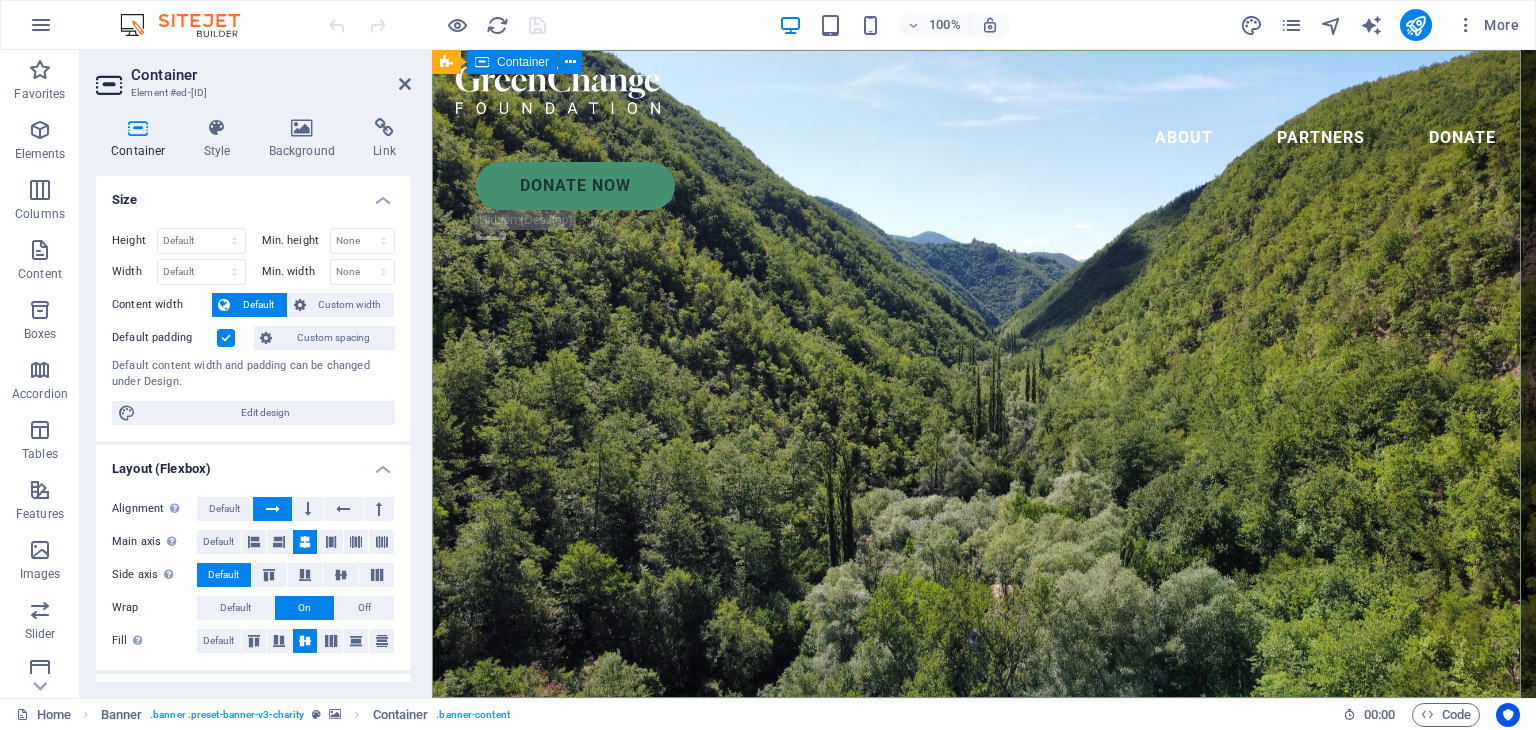 click on "Charity is the act of giving to those in need Lorem ipsum dolor sit amet consectetur. Bibendum adipiscing morbi orci nibh eget posuere arcu volutpat nulla. Tortor cras suscipit augue sodales risus auctor. Fusce nunc vitae non dui ornare tellus nibh purus lectus." at bounding box center (984, 899) 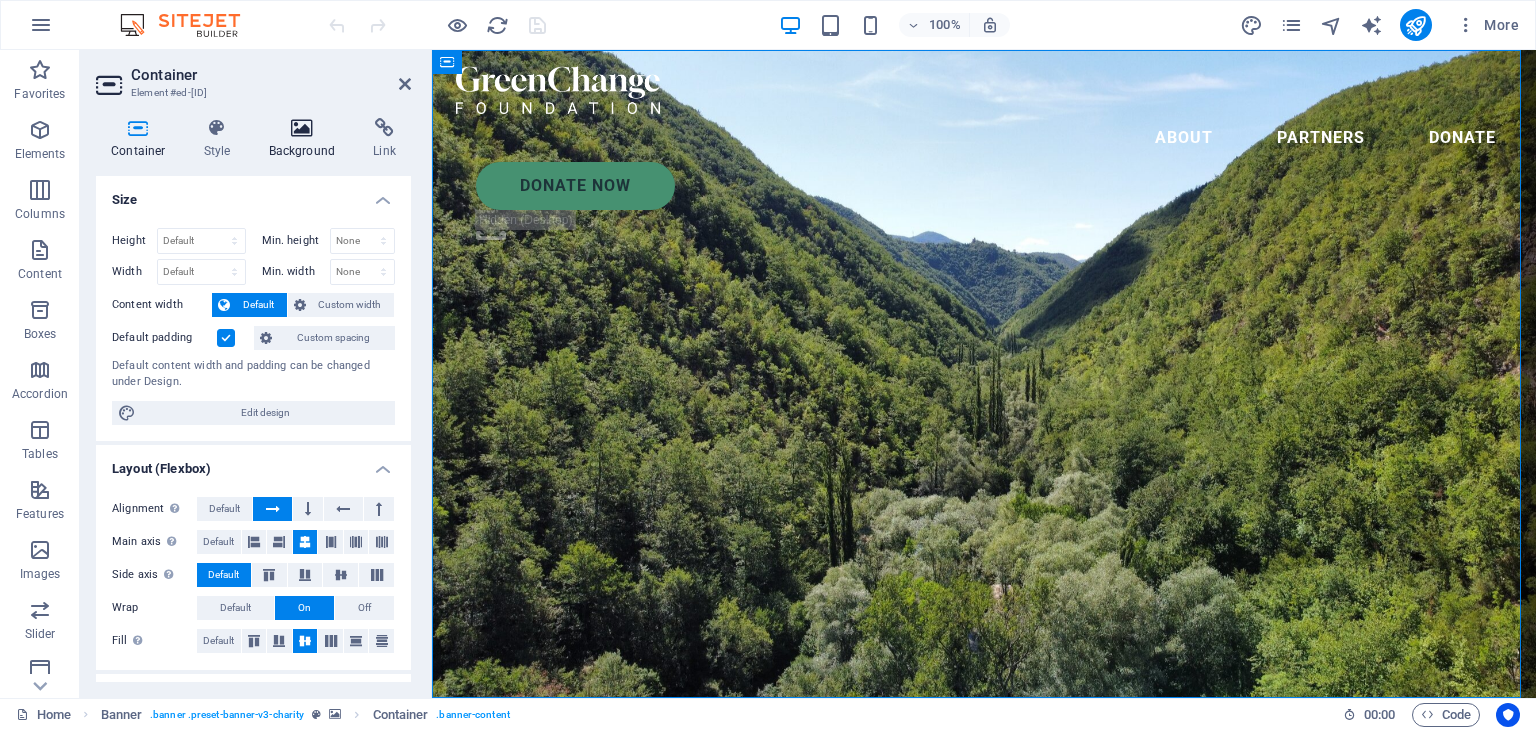 click on "Background" at bounding box center (306, 139) 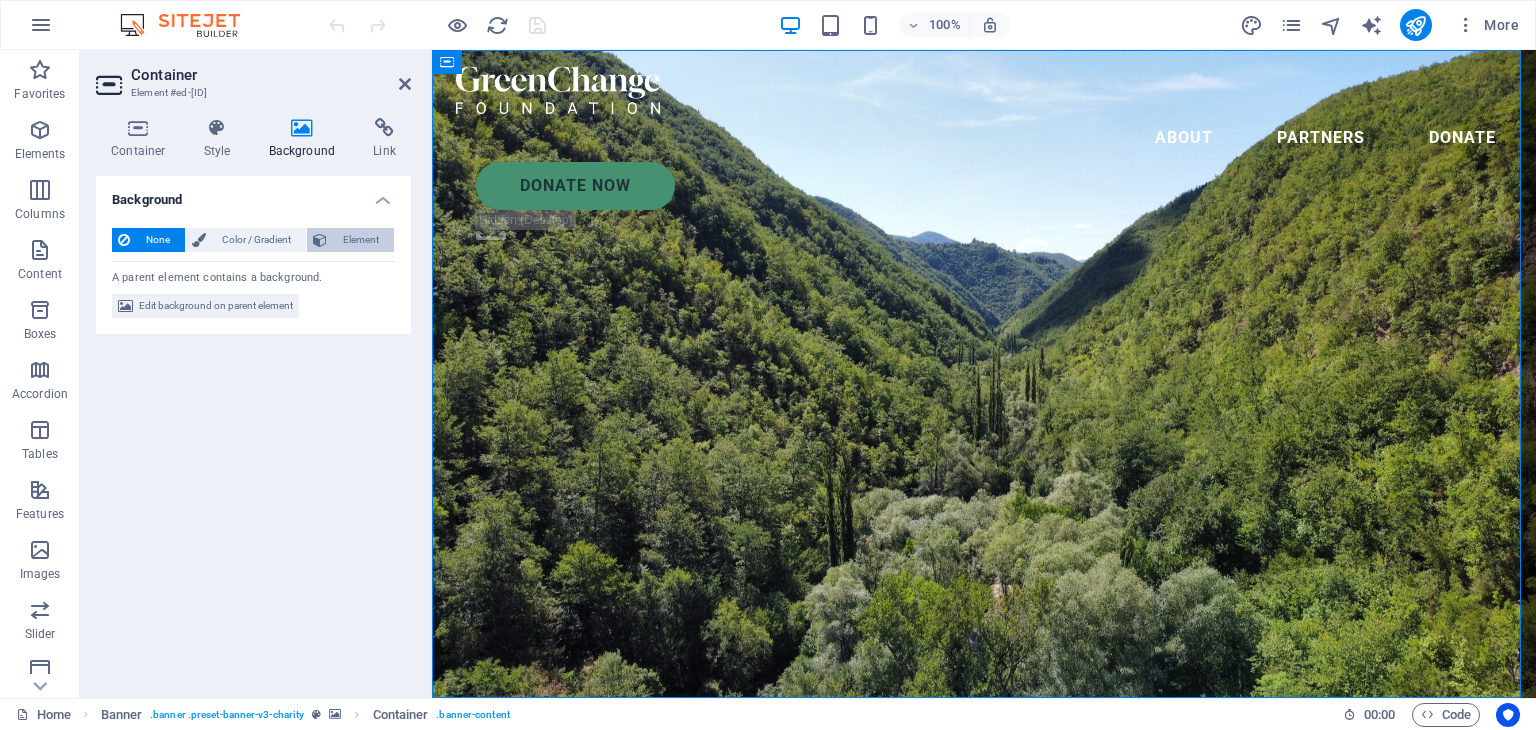 click on "Element" at bounding box center (360, 240) 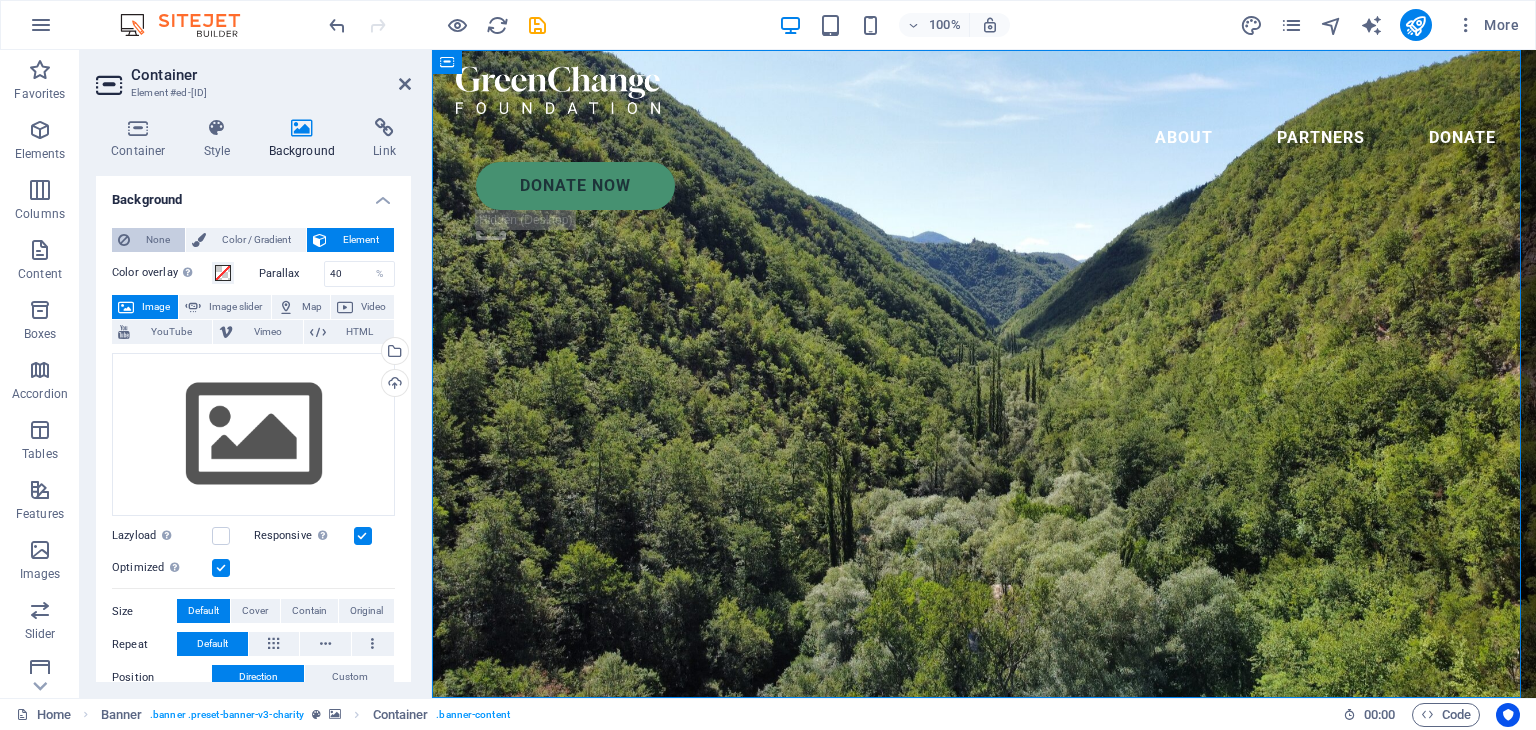 click on "None" at bounding box center (157, 240) 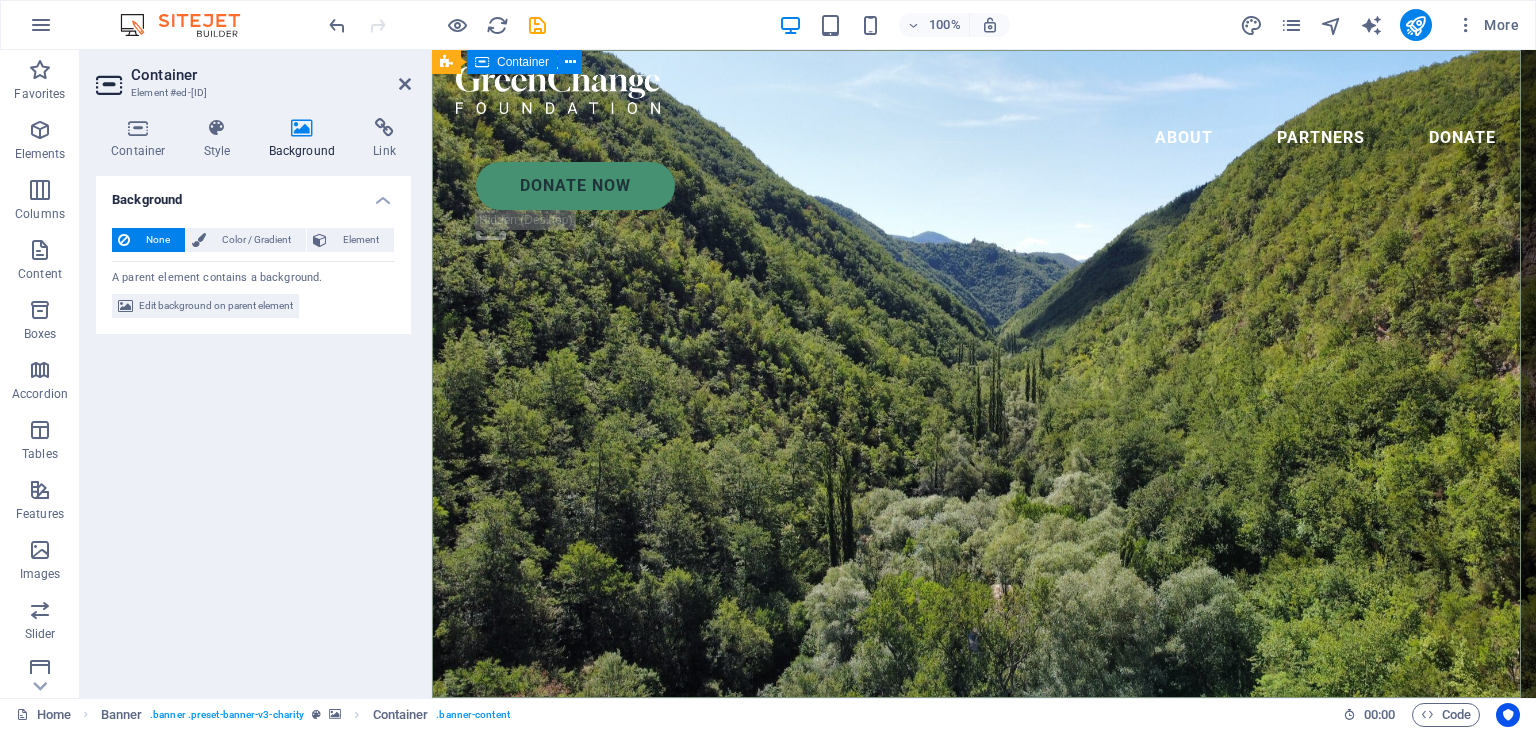 click on "Charity is the act of giving to those in need Lorem ipsum dolor sit amet consectetur. Bibendum adipiscing morbi orci nibh eget posuere arcu volutpat nulla. Tortor cras suscipit augue sodales risus auctor. Fusce nunc vitae non dui ornare tellus nibh purus lectus." at bounding box center [984, 899] 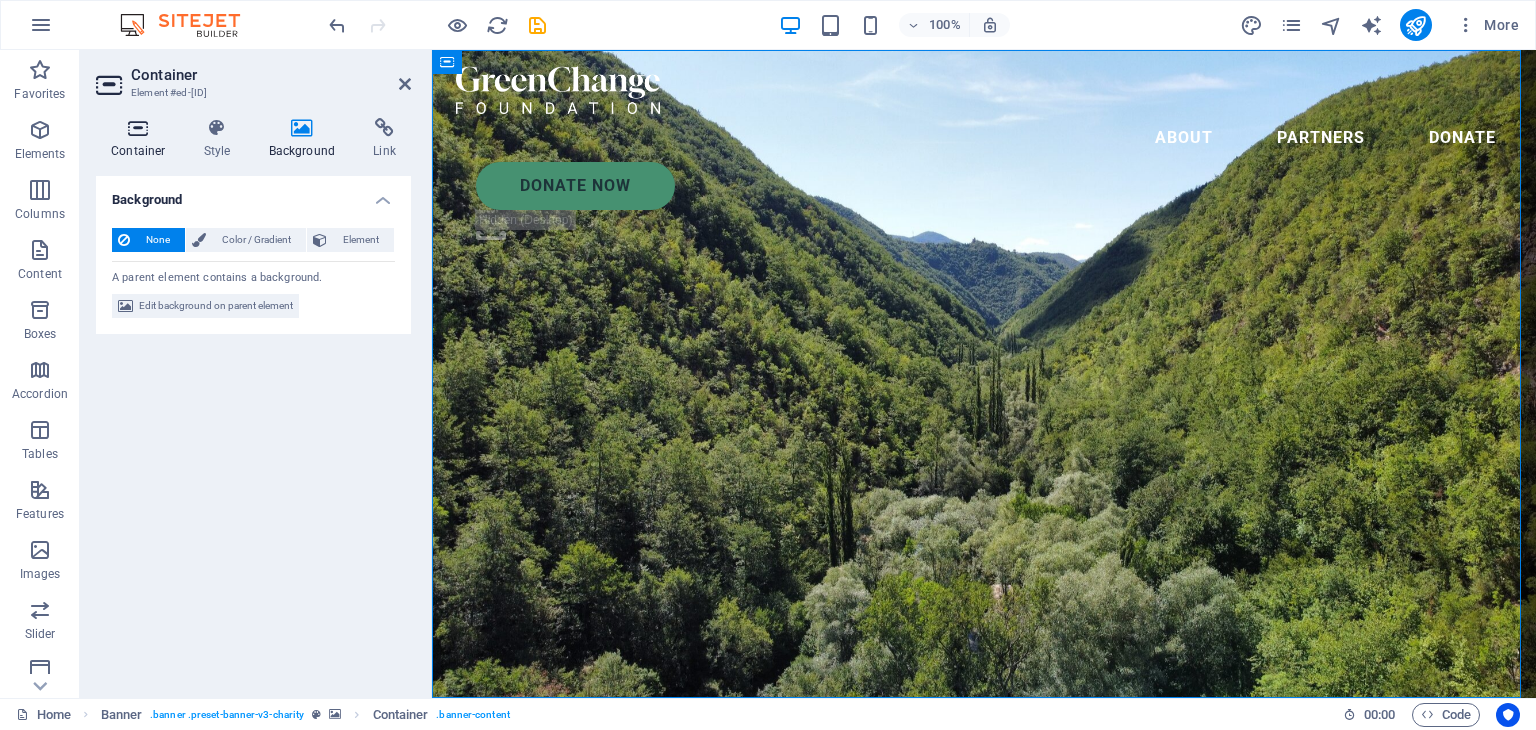 click on "Container" at bounding box center (142, 139) 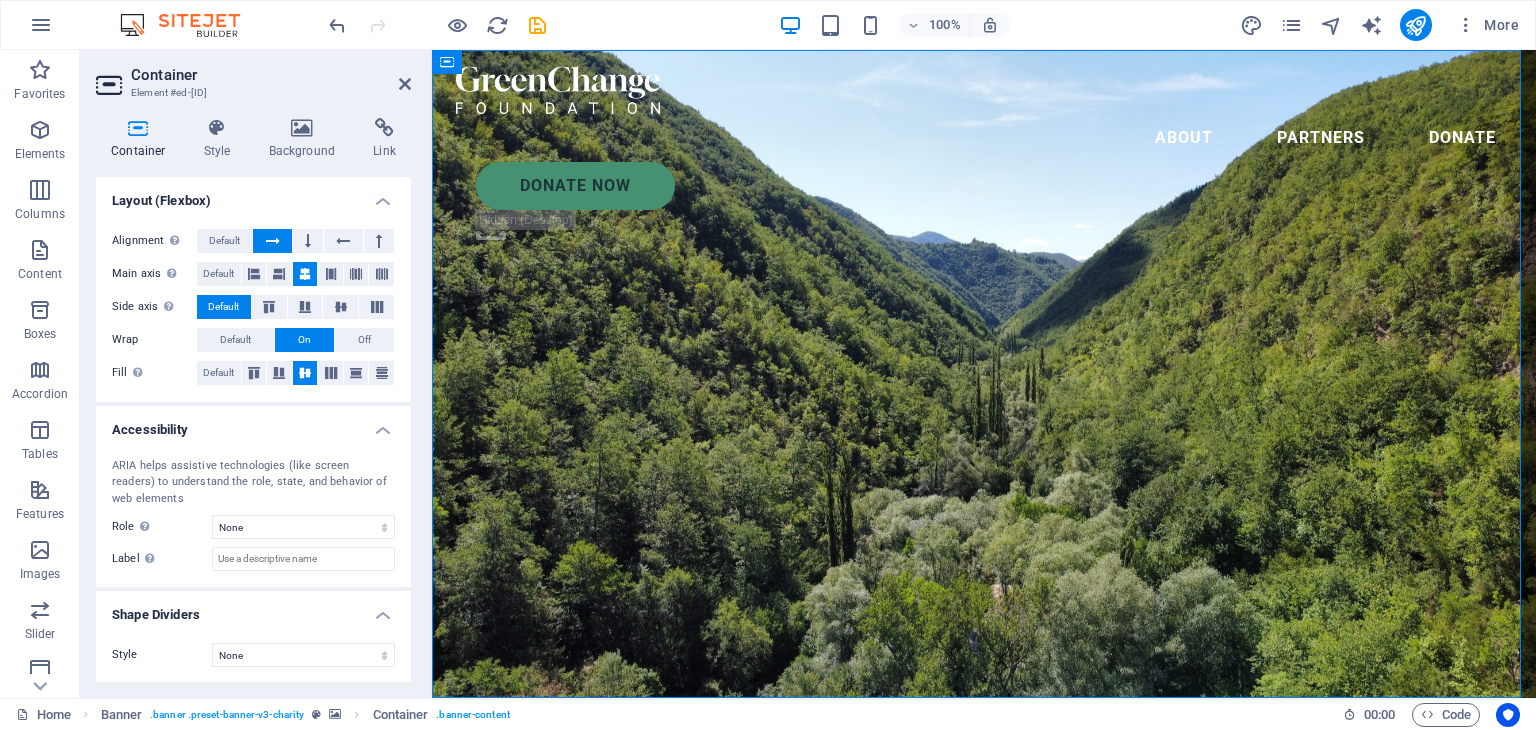 scroll, scrollTop: 0, scrollLeft: 0, axis: both 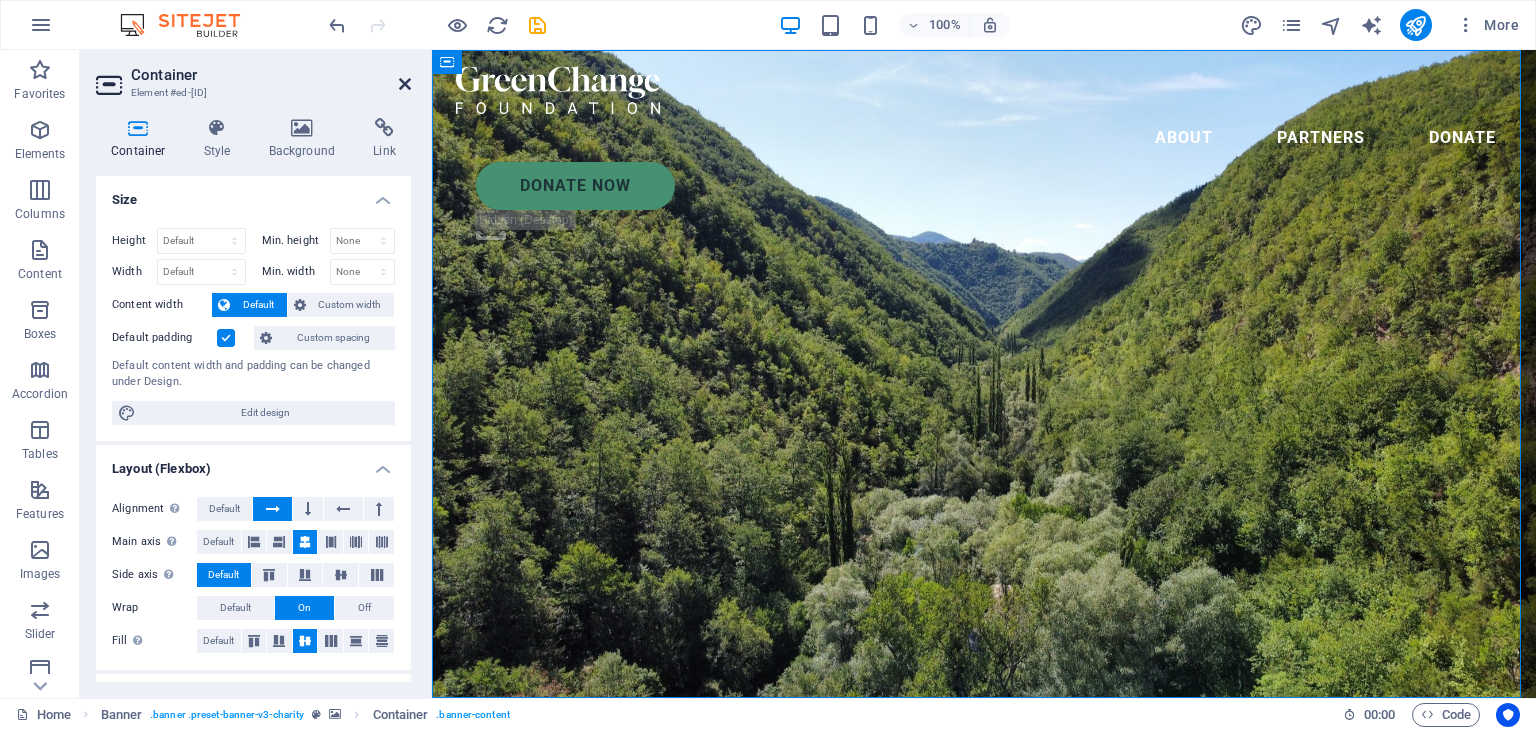 click at bounding box center (405, 84) 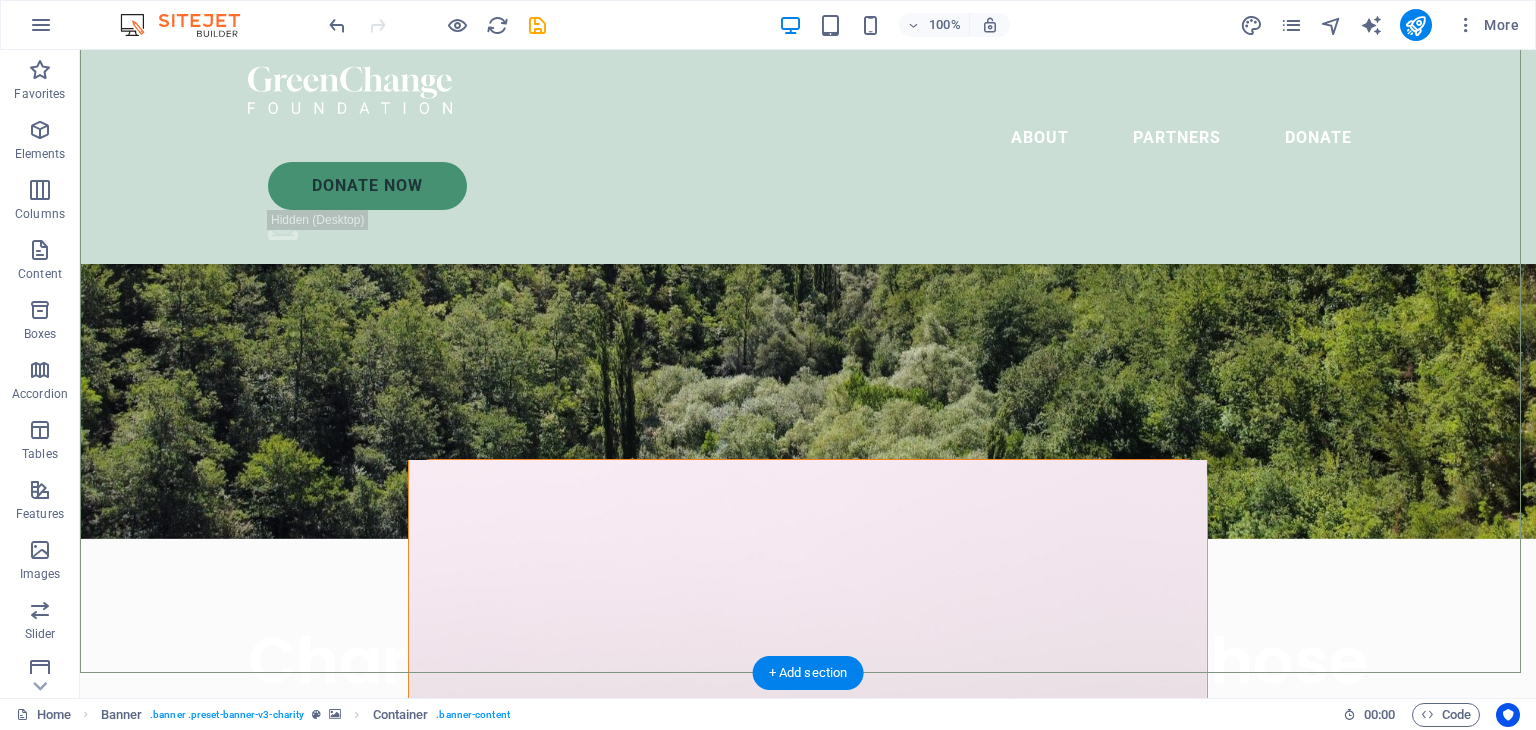 scroll, scrollTop: 400, scrollLeft: 0, axis: vertical 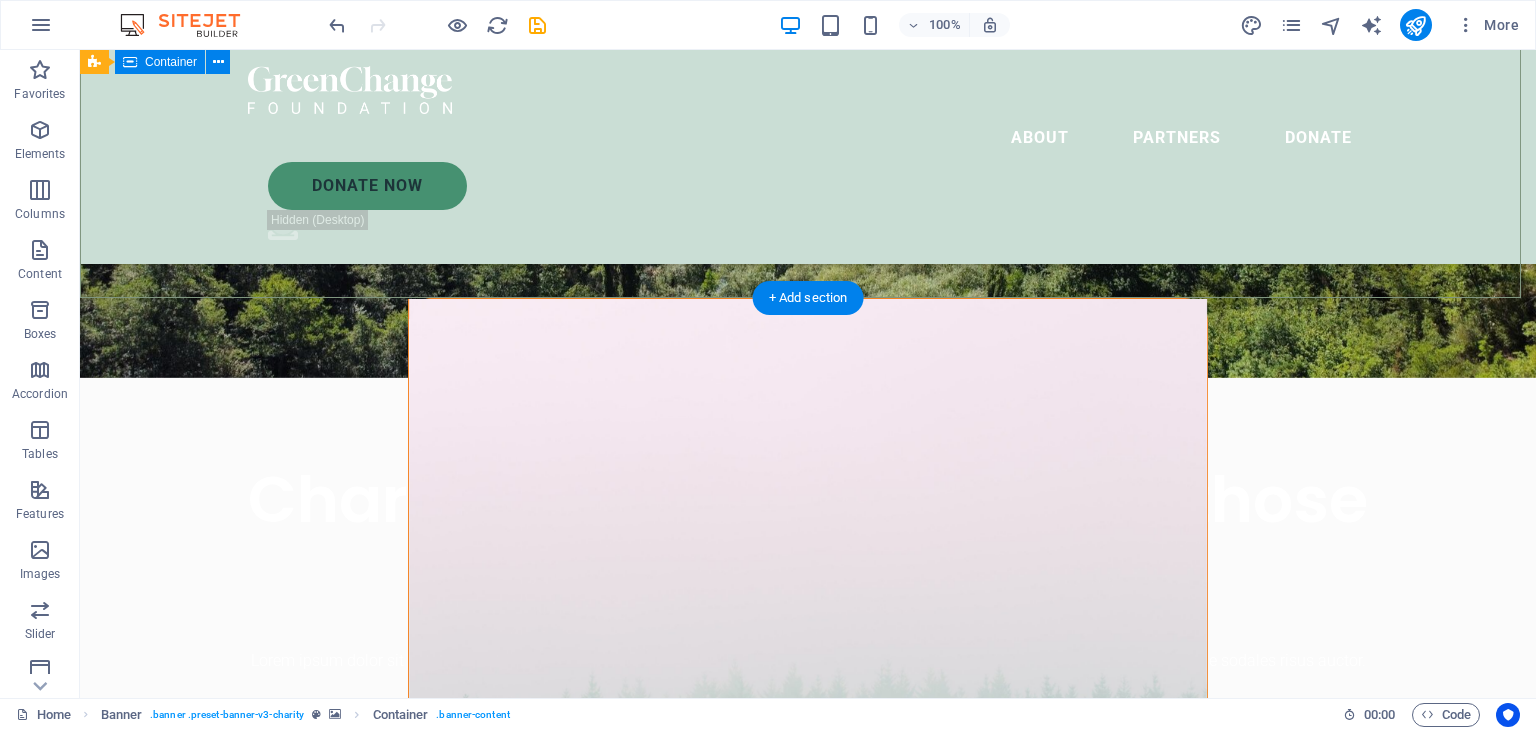 click on "Charity is the act of giving to those in need Lorem ipsum dolor sit amet consectetur. Bibendum adipiscing morbi orci nibh eget posuere arcu volutpat nulla. Tortor cras suscipit augue sodales risus auctor. Fusce nunc vitae non dui ornare tellus nibh purus lectus." at bounding box center (808, 579) 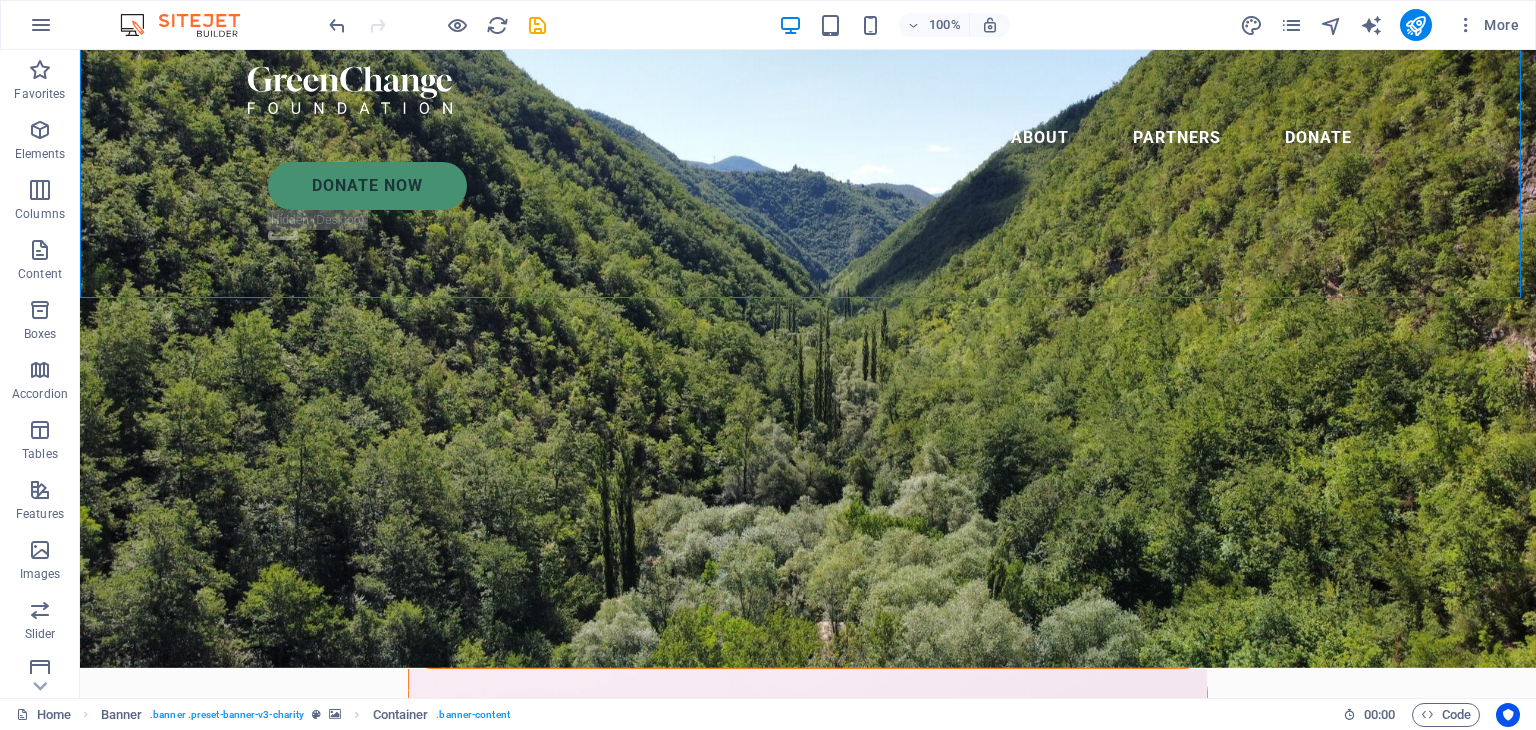 scroll, scrollTop: 0, scrollLeft: 0, axis: both 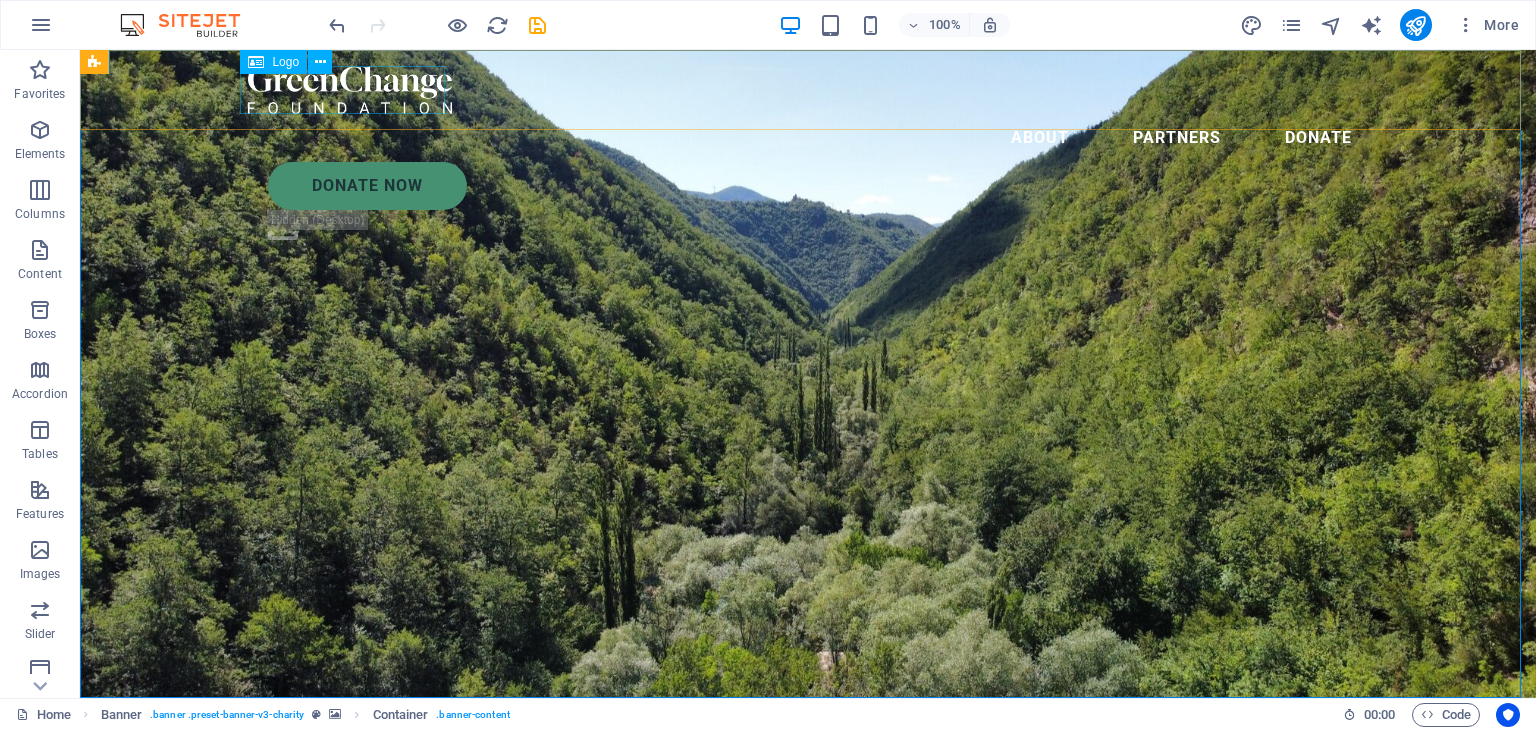 click at bounding box center (808, 90) 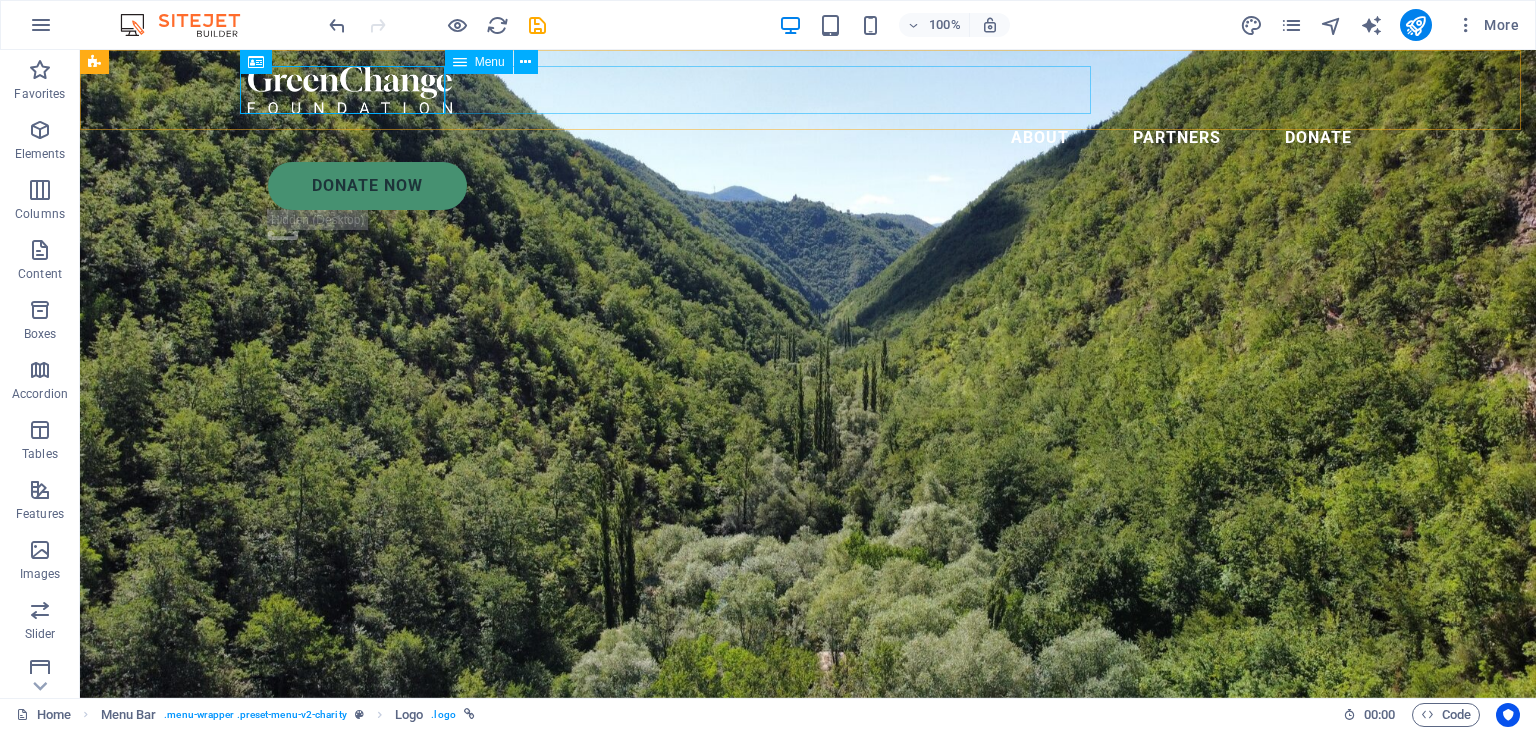 click on "About Partners Donate" at bounding box center (808, 138) 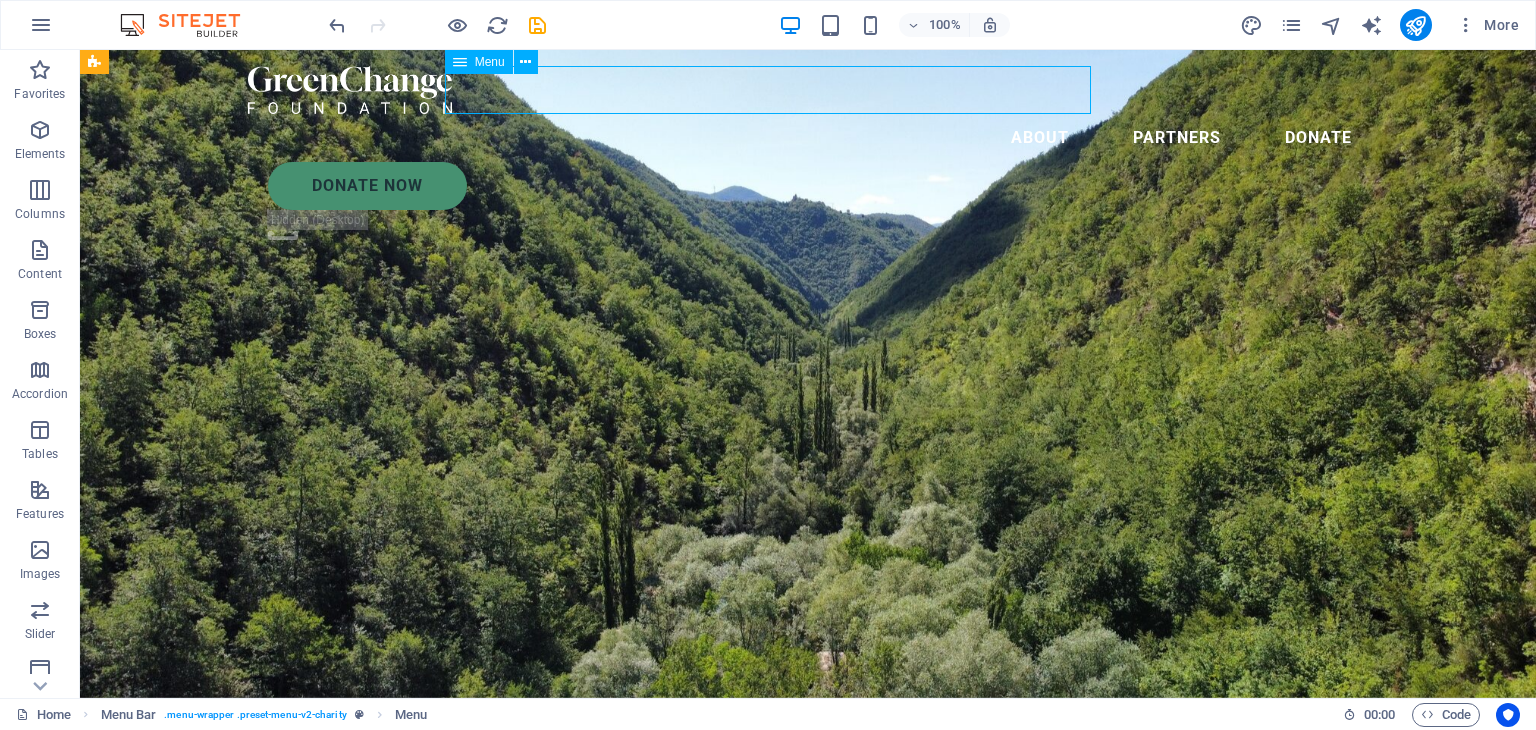 click on "About Partners Donate" at bounding box center (808, 138) 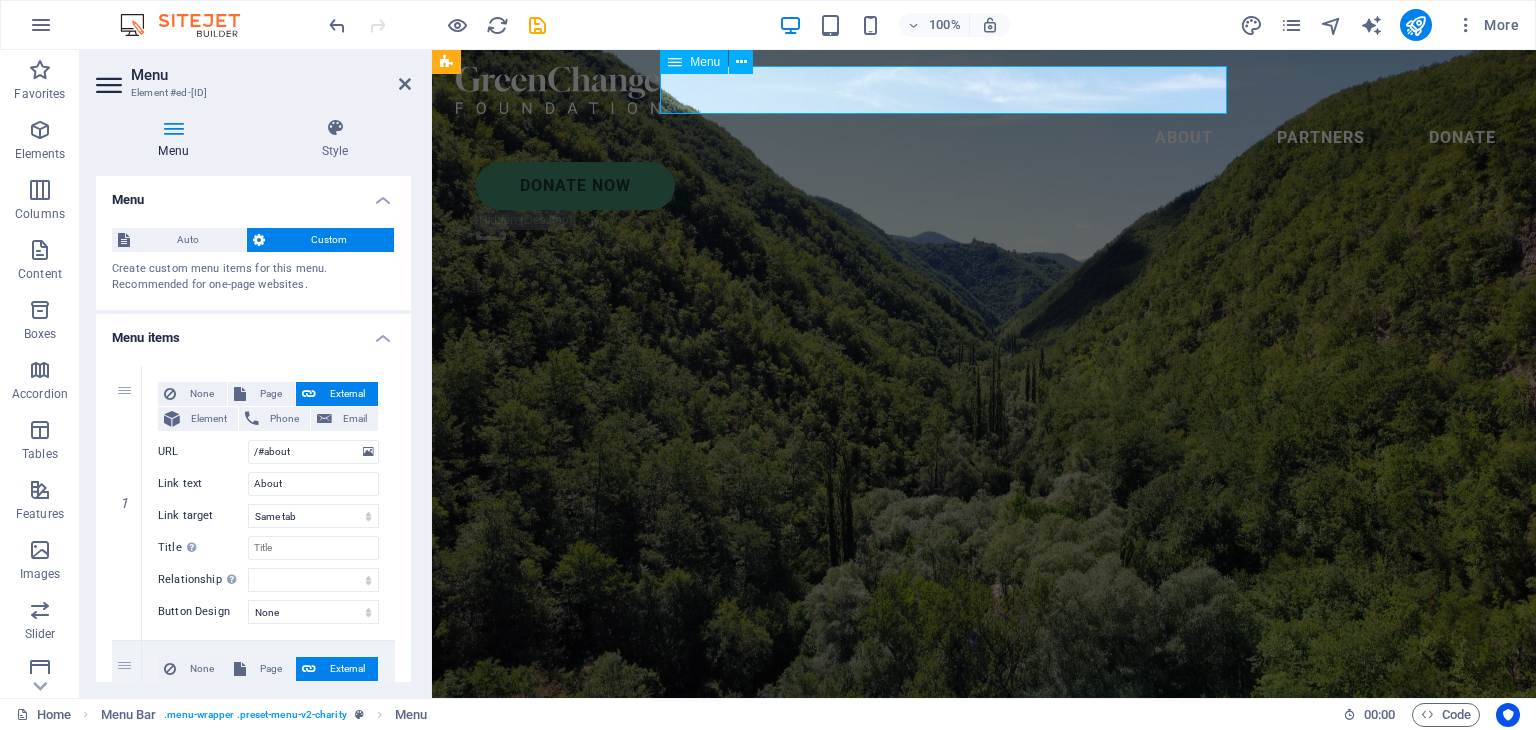 click on "About Partners Donate" at bounding box center (984, 138) 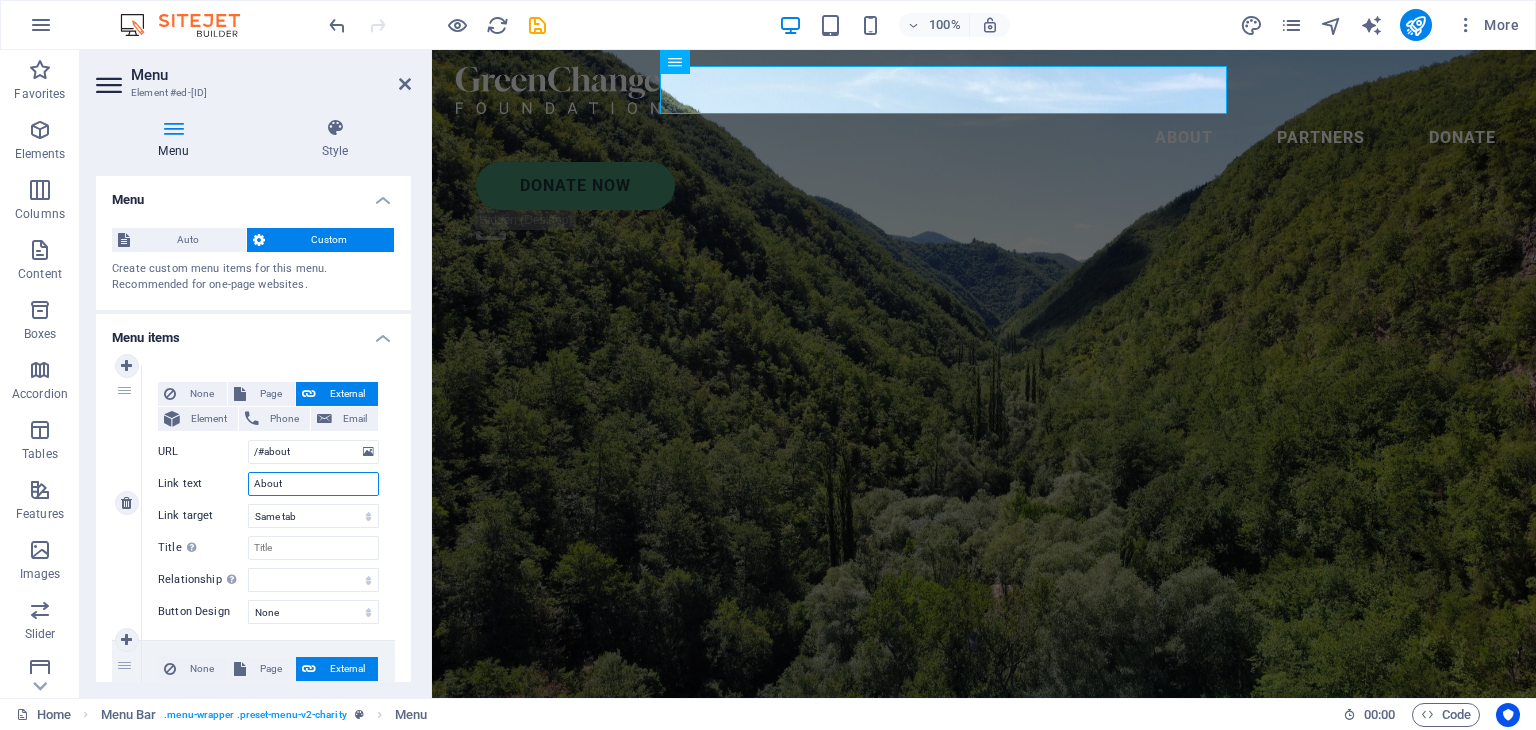 click on "About" at bounding box center [313, 484] 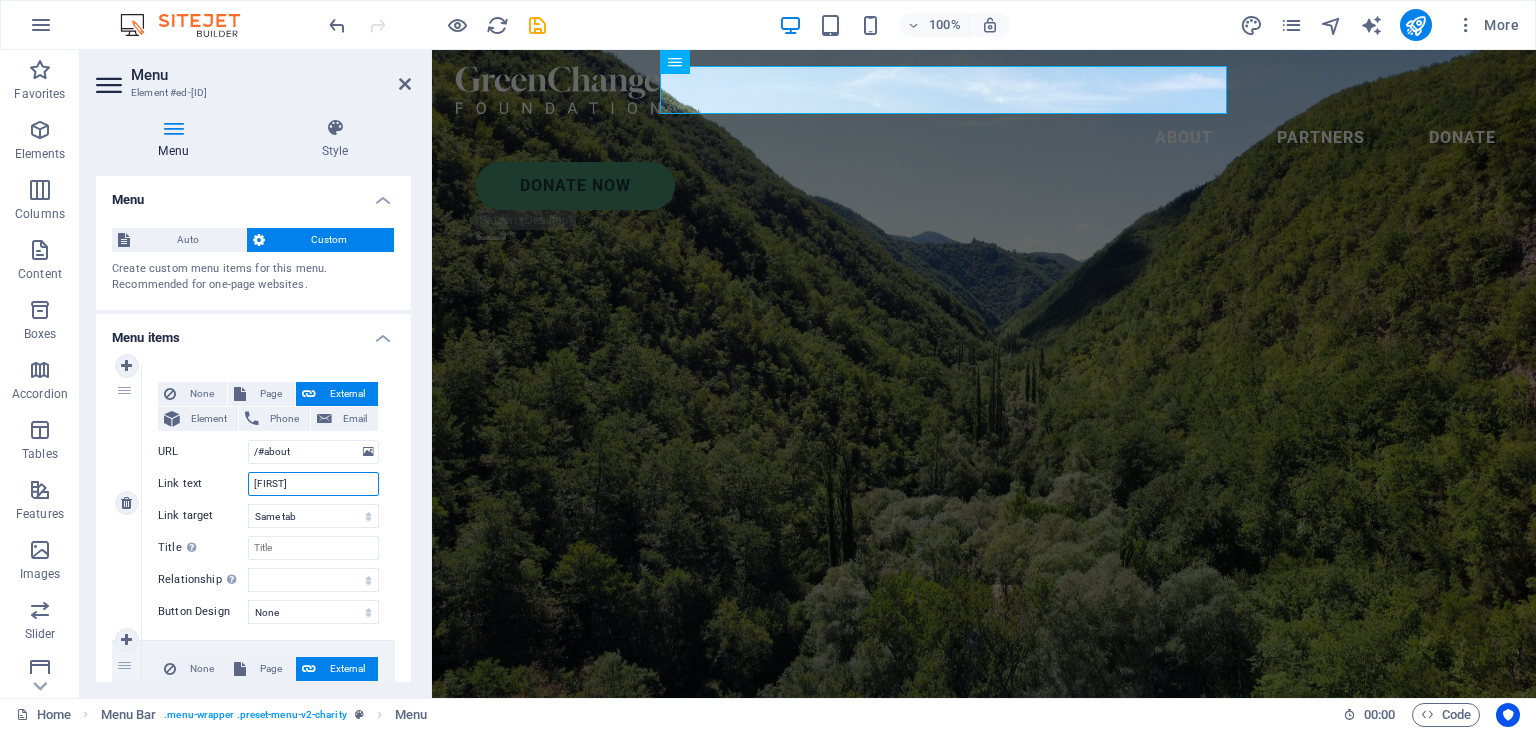 type on "Sobre" 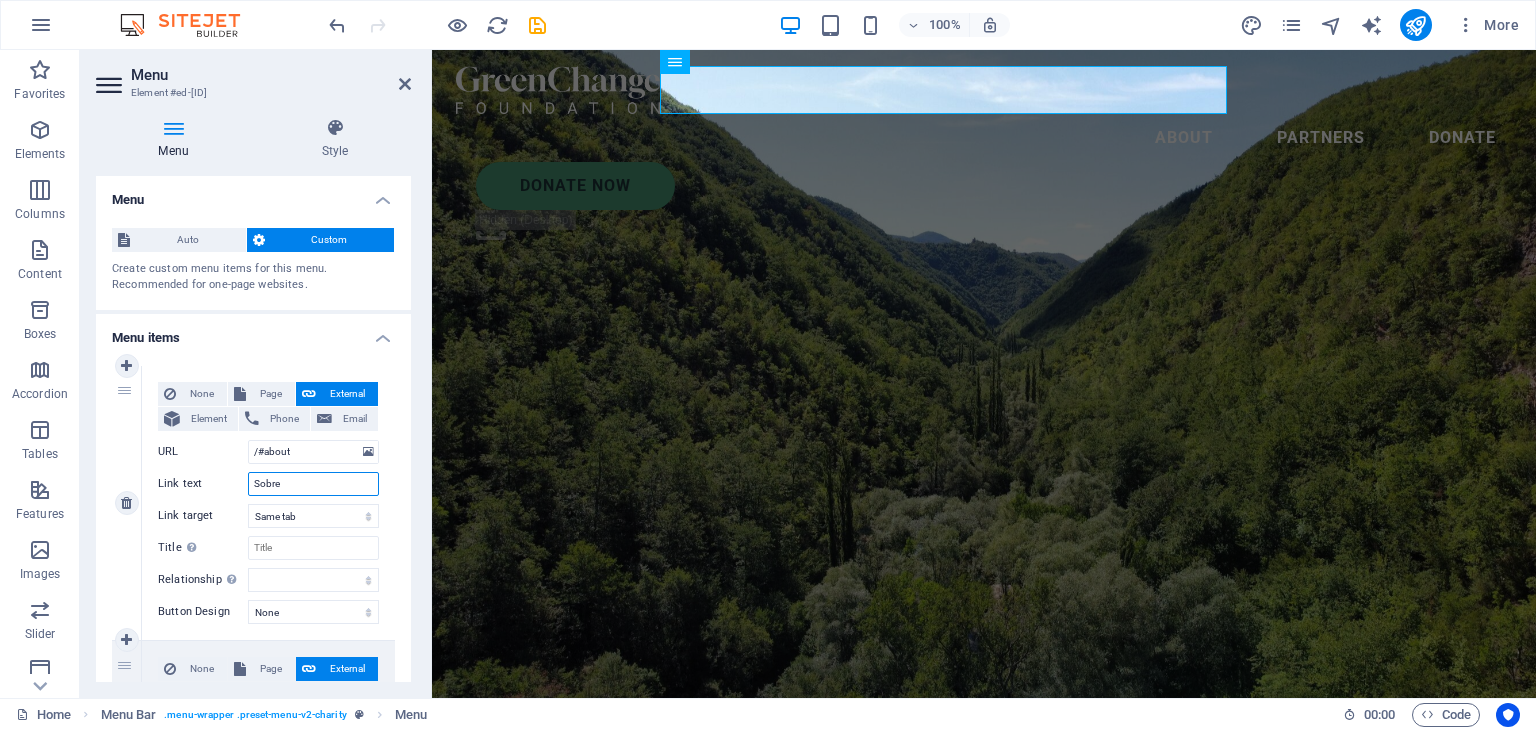 select 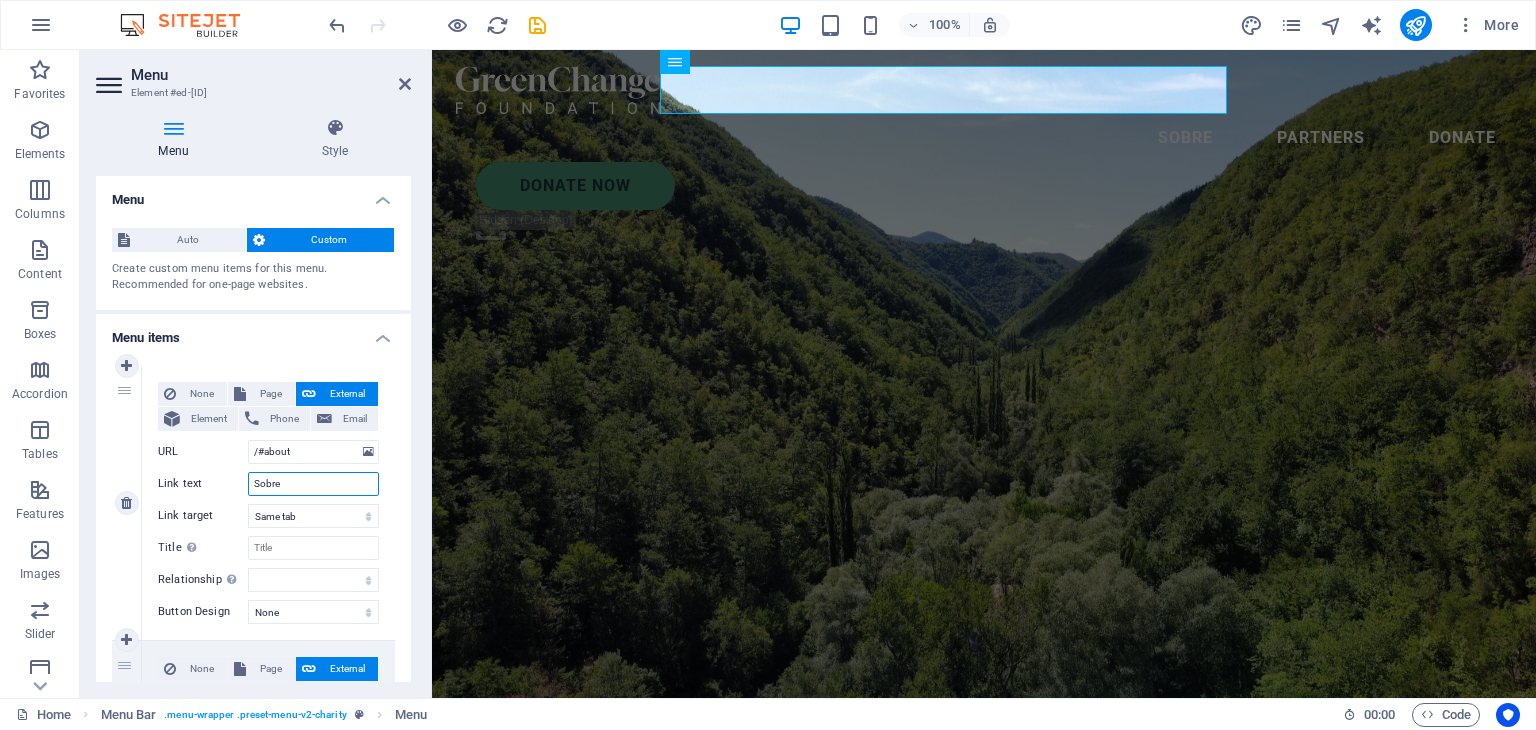 scroll, scrollTop: 200, scrollLeft: 0, axis: vertical 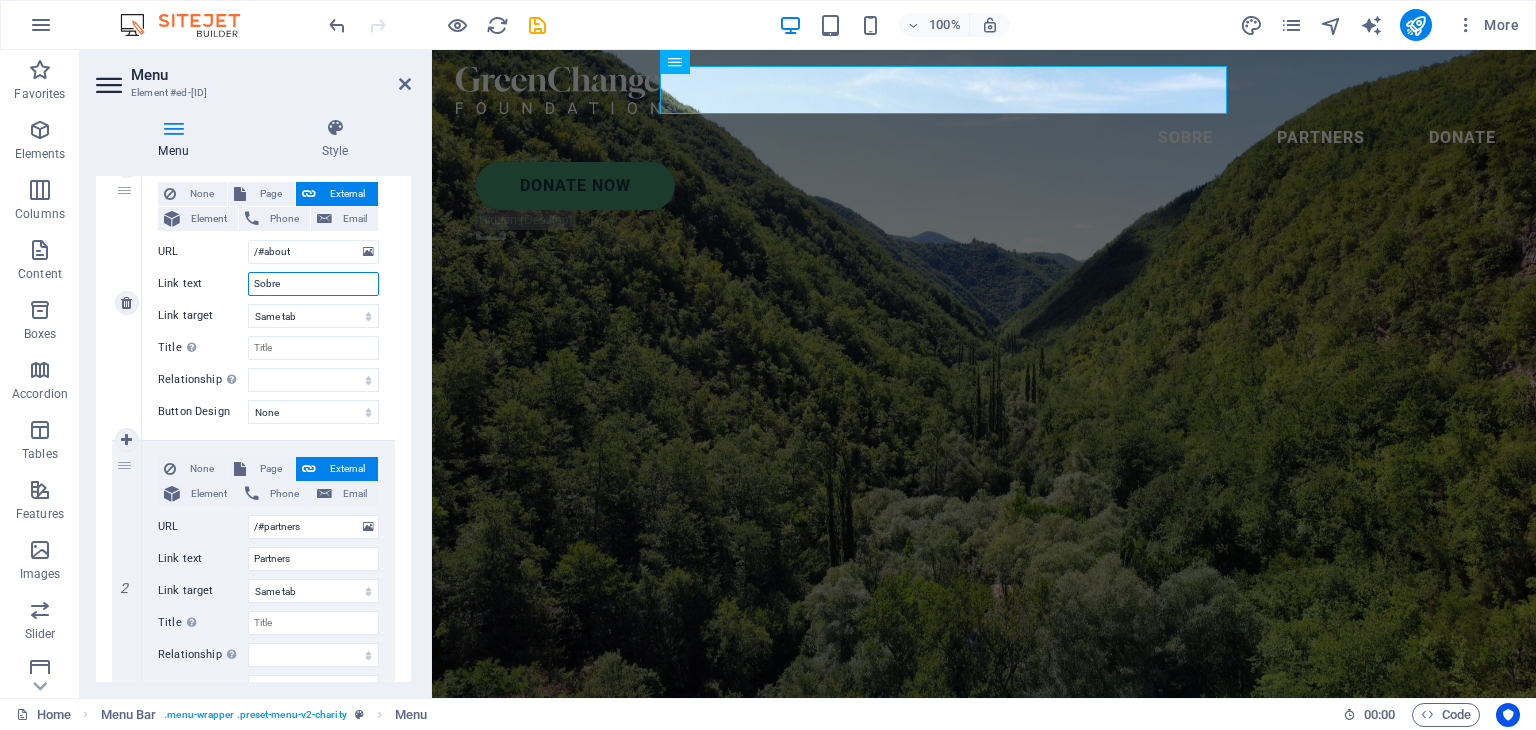 type on "Sobre" 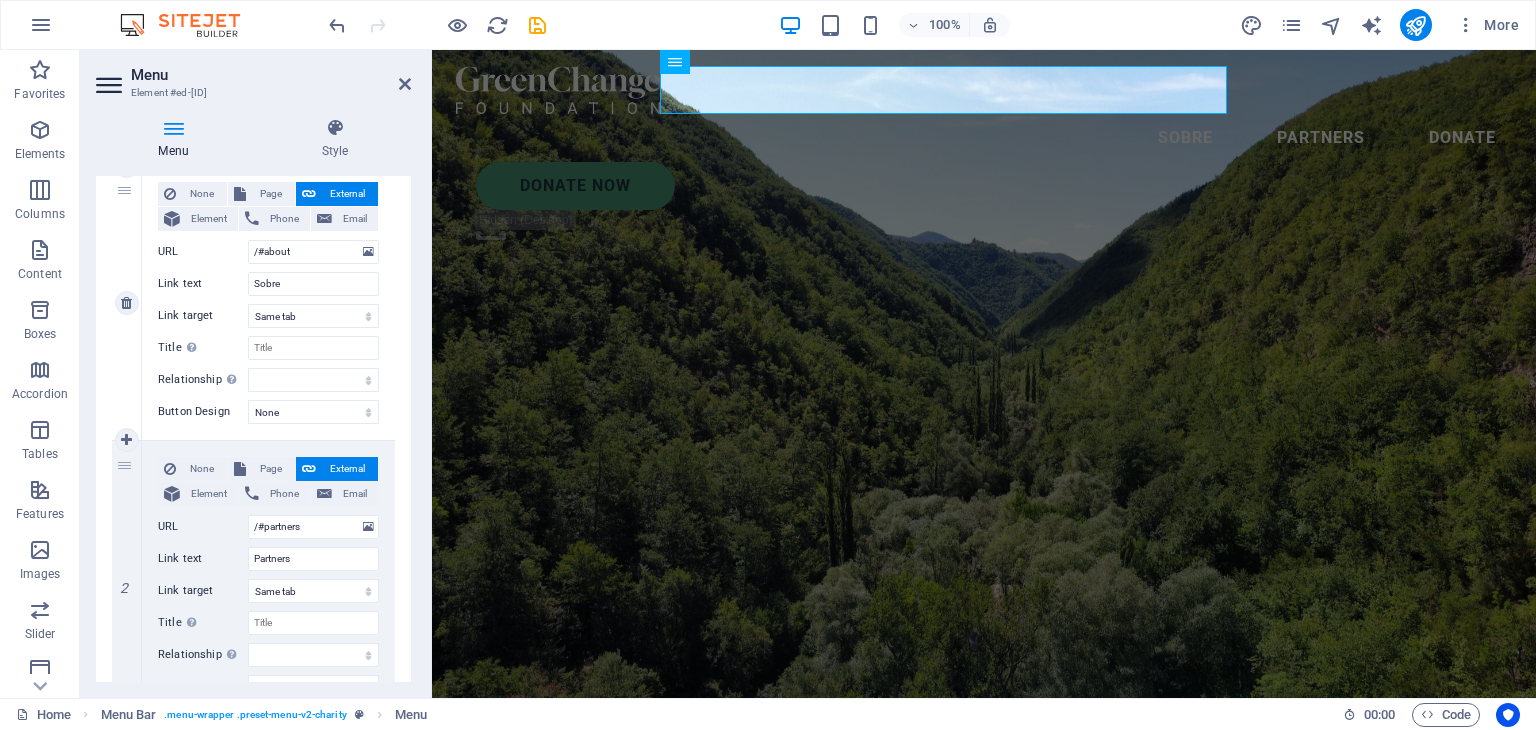click on "None Page External Element Phone Email Page Home Legal Notice Privacy Subpage Element
URL /#about Phone Email Link text About Link target New tab Same tab Overlay Title Additional link description, should not be the same as the link text. The title is most often shown as a tooltip text when the mouse moves over the element. Leave empty if uncertain. Relationship Sets the relationship of this link to the link target . For example, the value "nofollow" instructs search engines not to follow the link. Can be left empty. alternate author bookmark external help license next nofollow noreferrer noopener prev search tag" at bounding box center [268, 287] 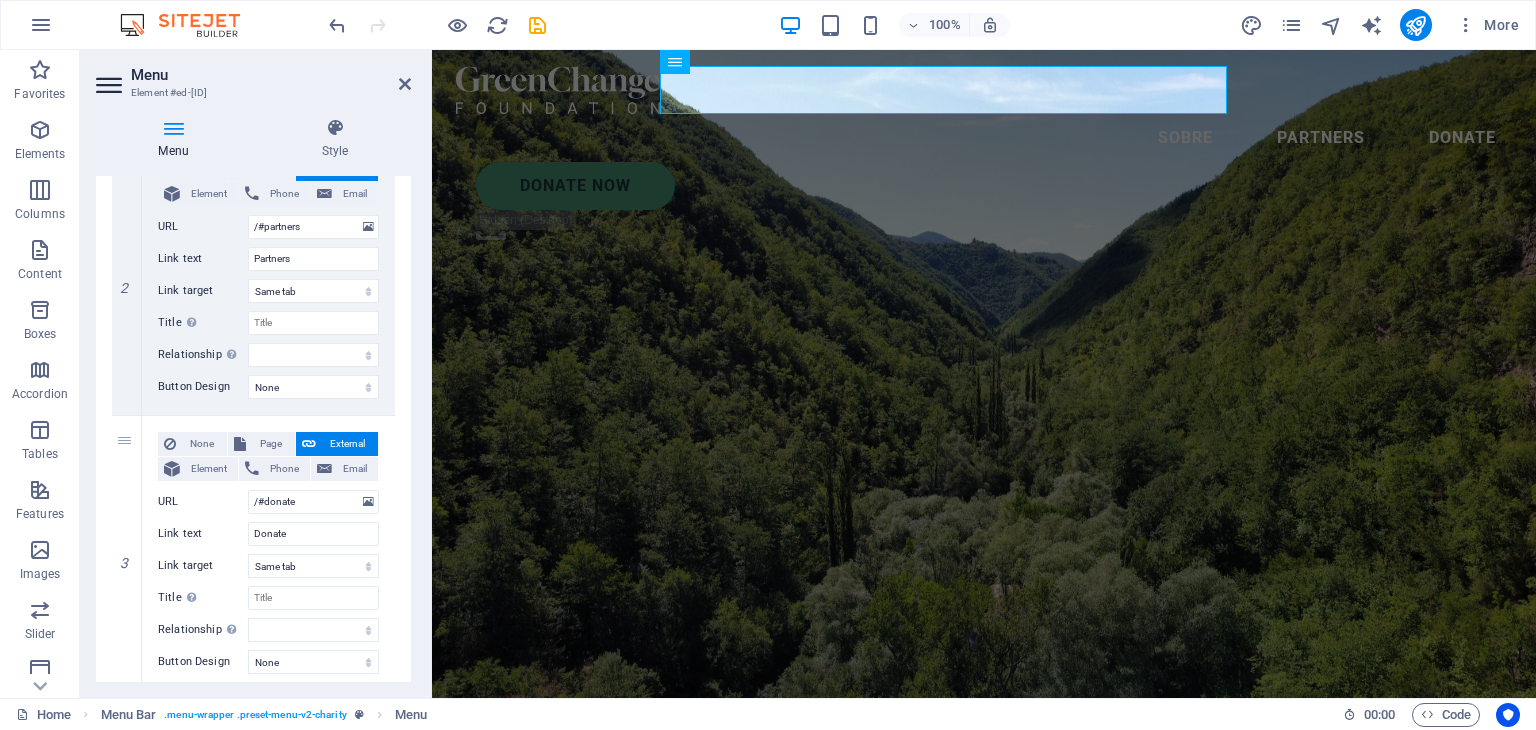 scroll, scrollTop: 564, scrollLeft: 0, axis: vertical 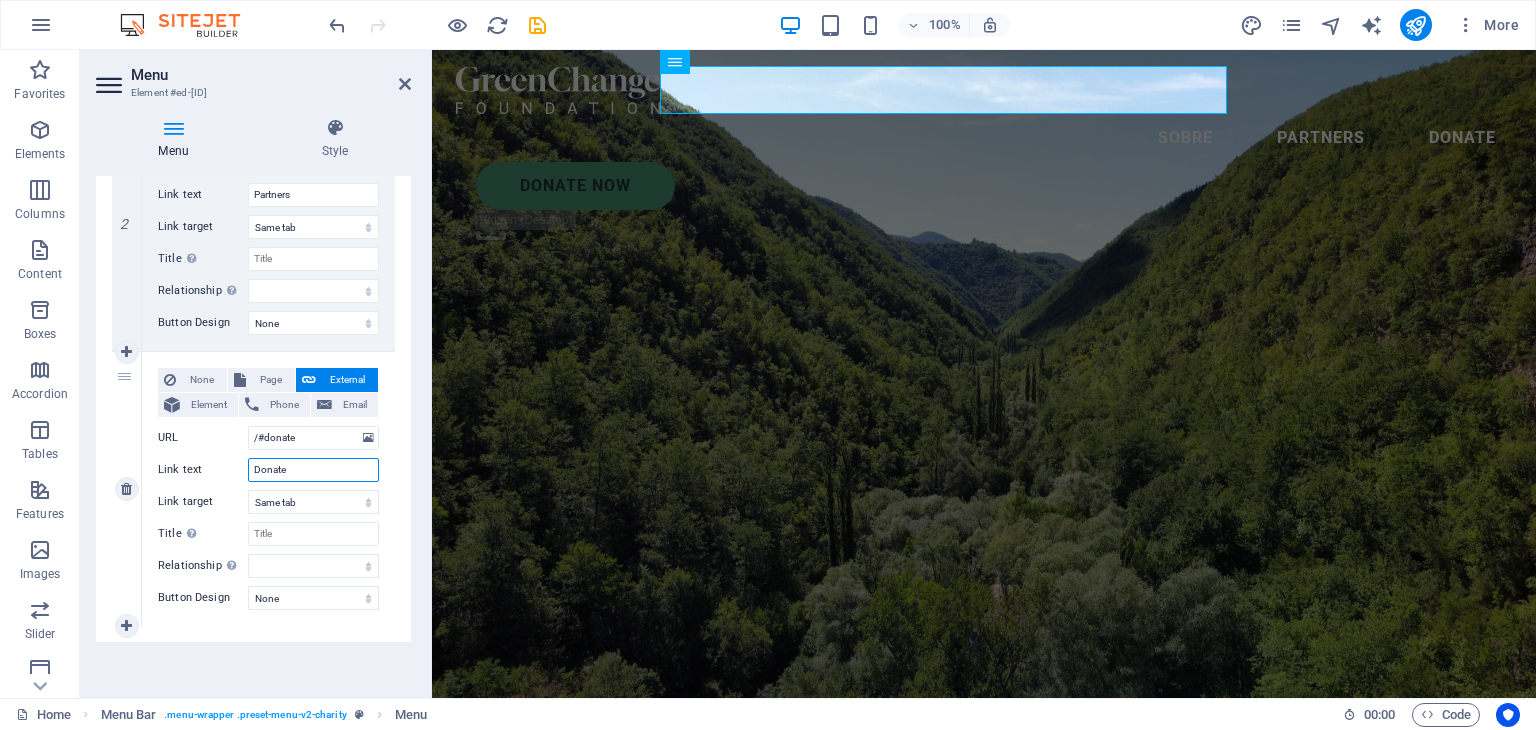 click on "Donate" at bounding box center (313, 470) 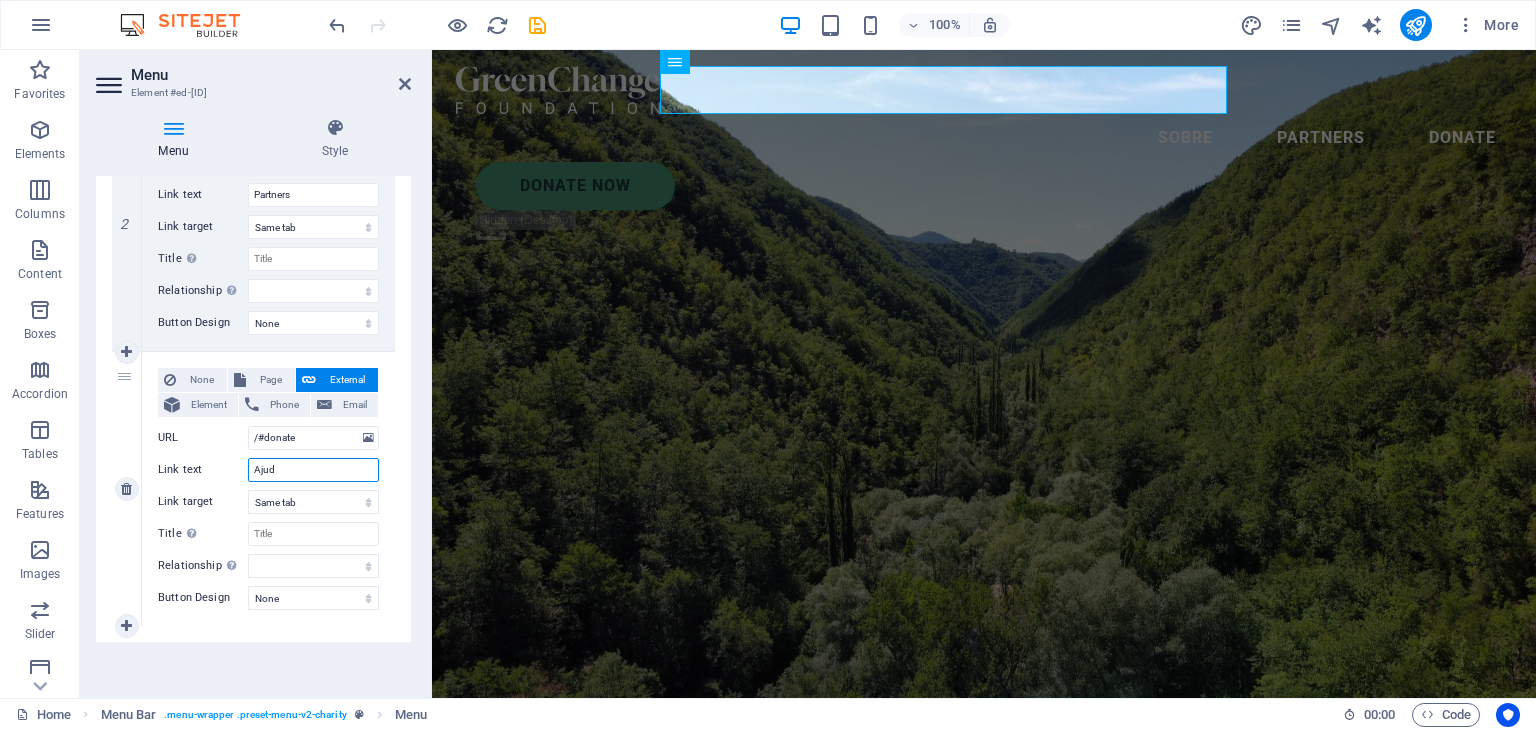 type on "Help" 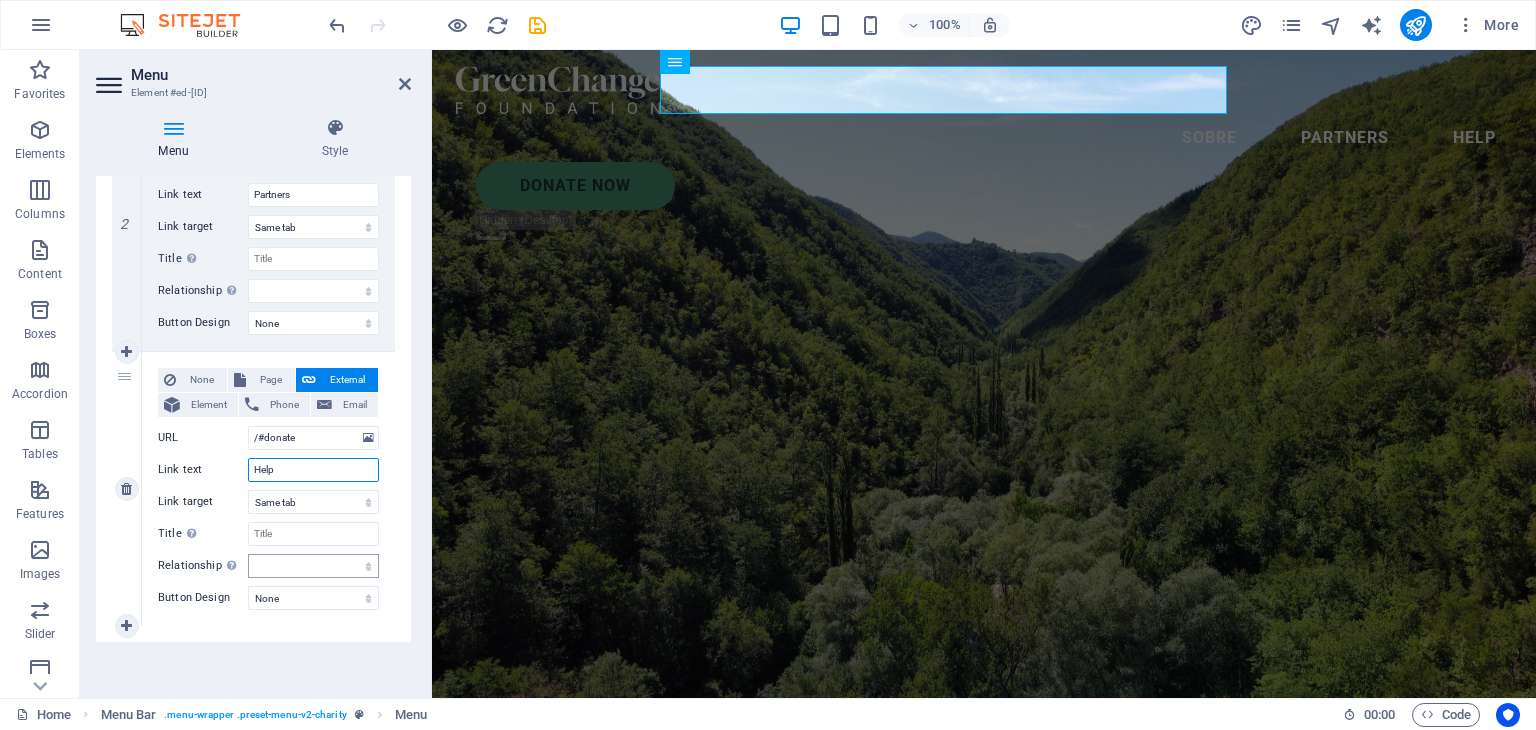 select 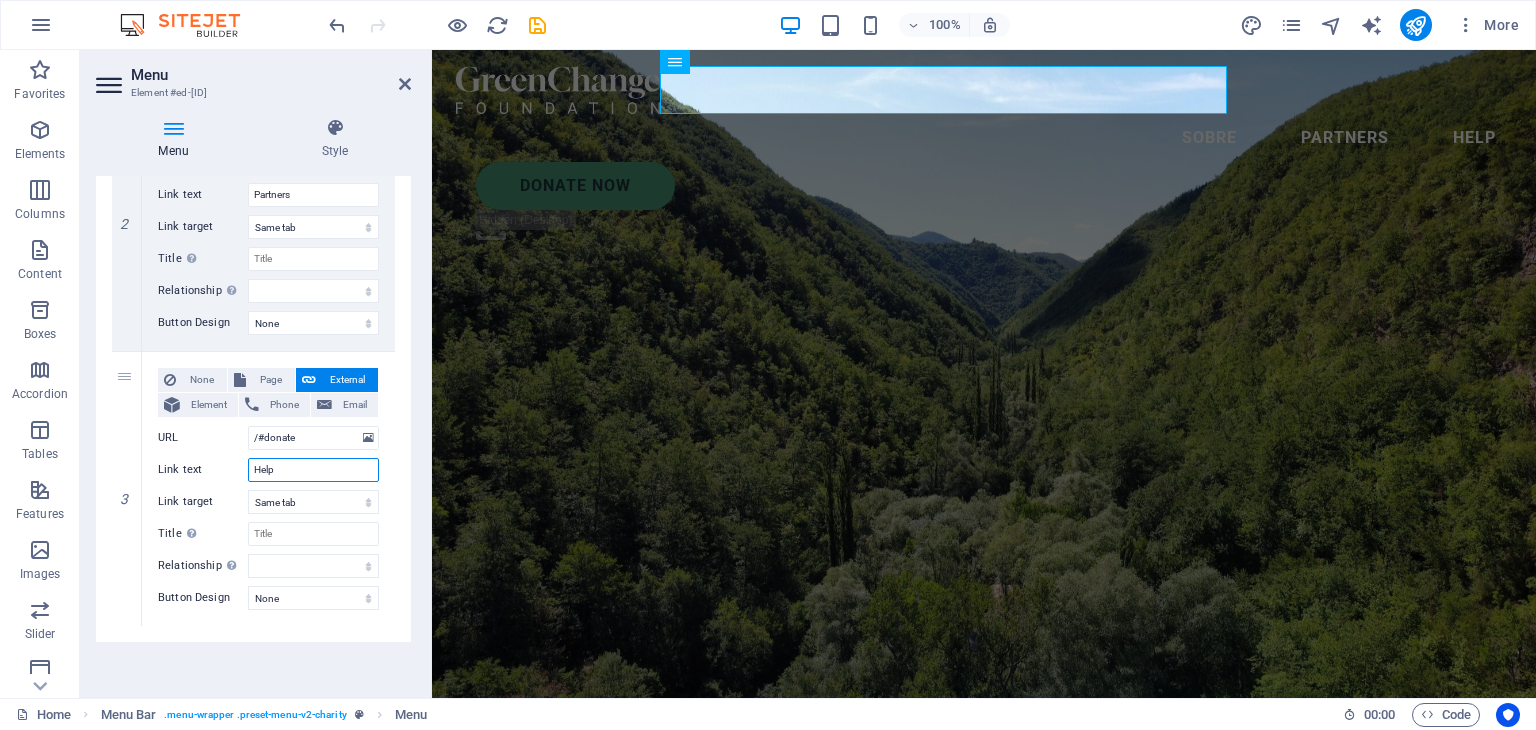 type on "Help" 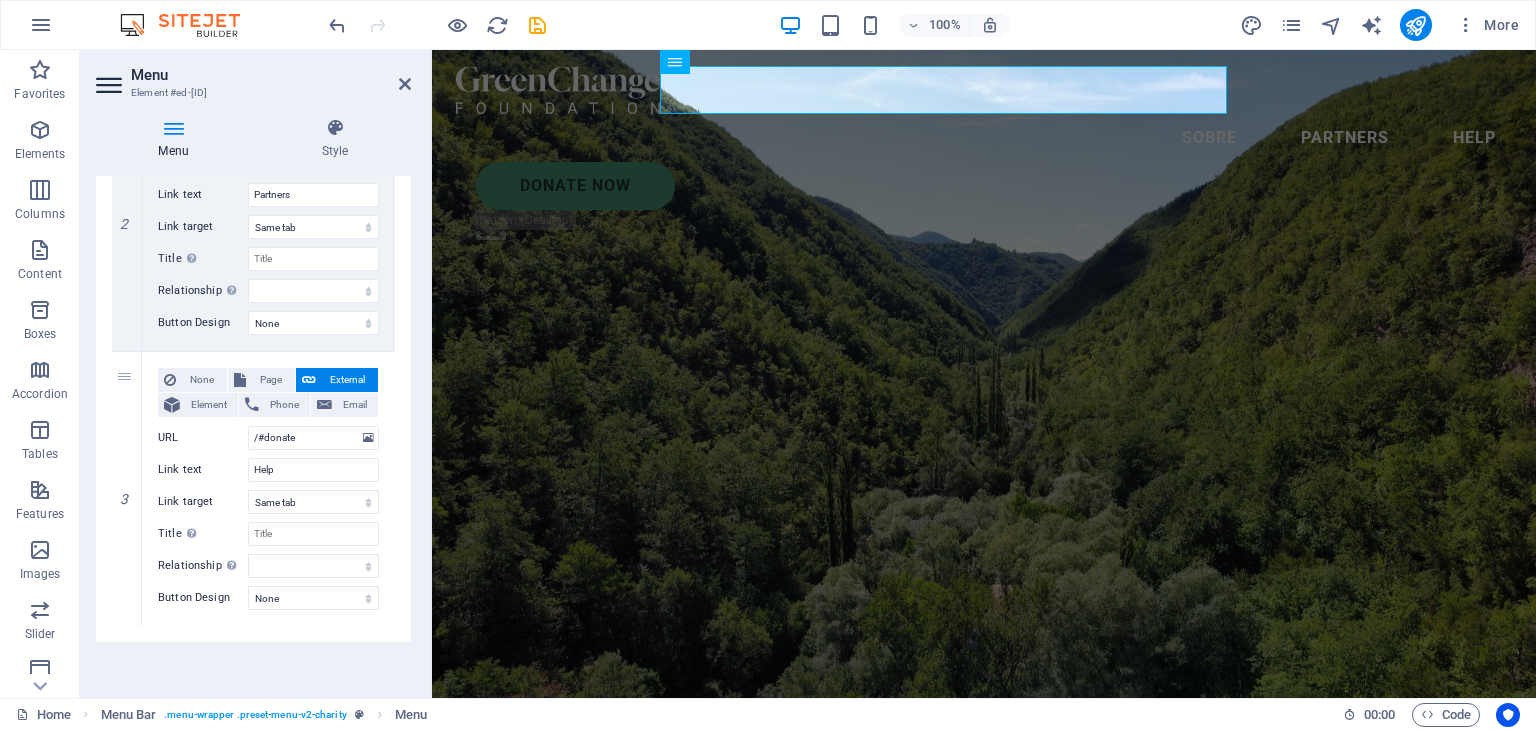 click on "Menu Auto Custom Create custom menu items for this menu. Recommended for one-page websites. Manage pages Menu items 1 None Page External Element Phone Email Page Home Legal Notice Privacy Subpage Element
URL /#about Phone Email Link text Sobre Link target New tab Same tab Overlay Title Additional link description, should not be the same as the link text. The title is most often shown as a tooltip text when the mouse moves over the element. Leave empty if uncertain. Relationship Sets the  relationship of this link to the link target . For example, the value "nofollow" instructs search engines not to follow the link. Can be left empty. alternate author bookmark external help license next nofollow noreferrer noopener prev search tag Button Design None Default Primary Secondary 2 None Page External Element Phone Email Page Home Legal Notice Privacy Subpage Element
URL /#partners Phone Email Link text Partners Link target New tab Same tab Overlay Title Relationship 3" at bounding box center (253, 429) 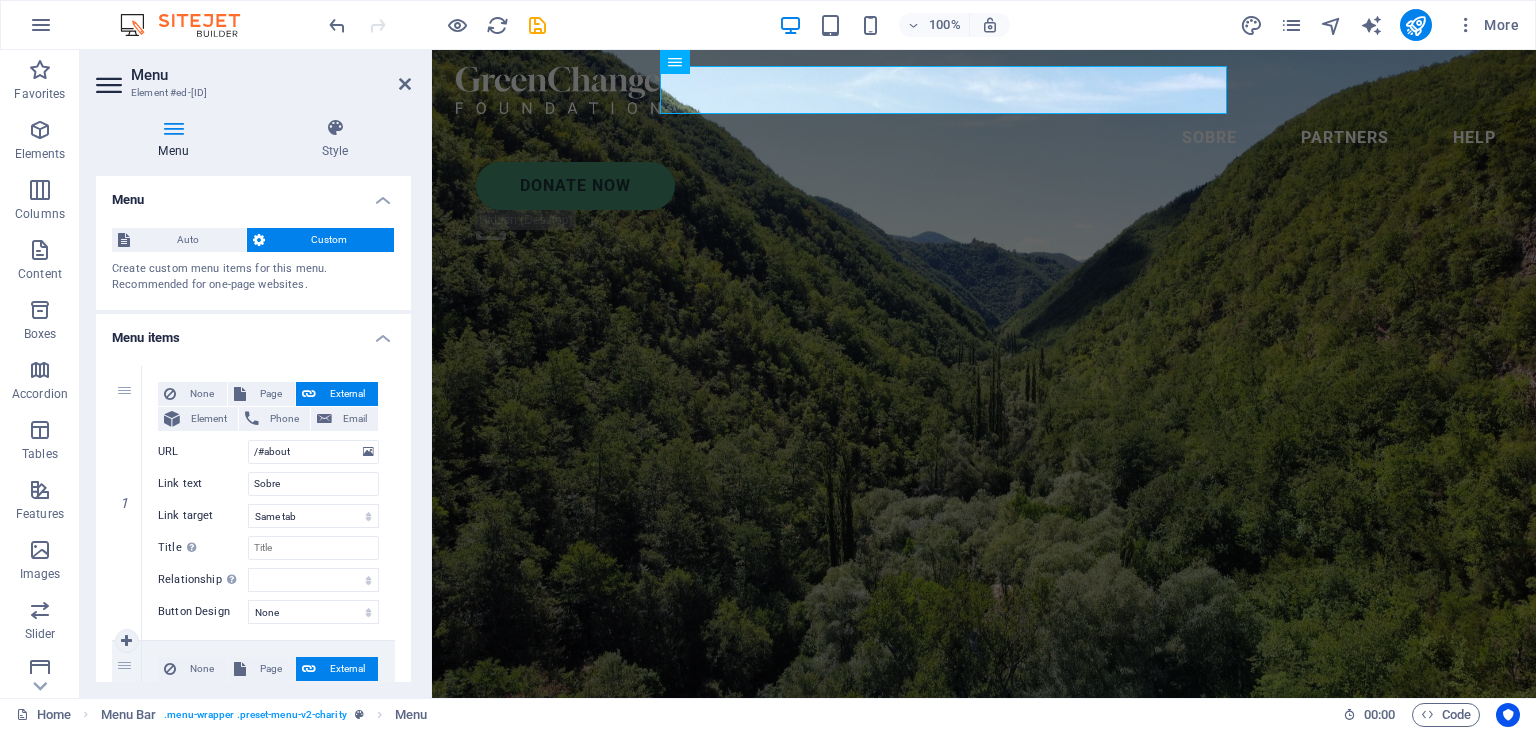 scroll, scrollTop: 200, scrollLeft: 0, axis: vertical 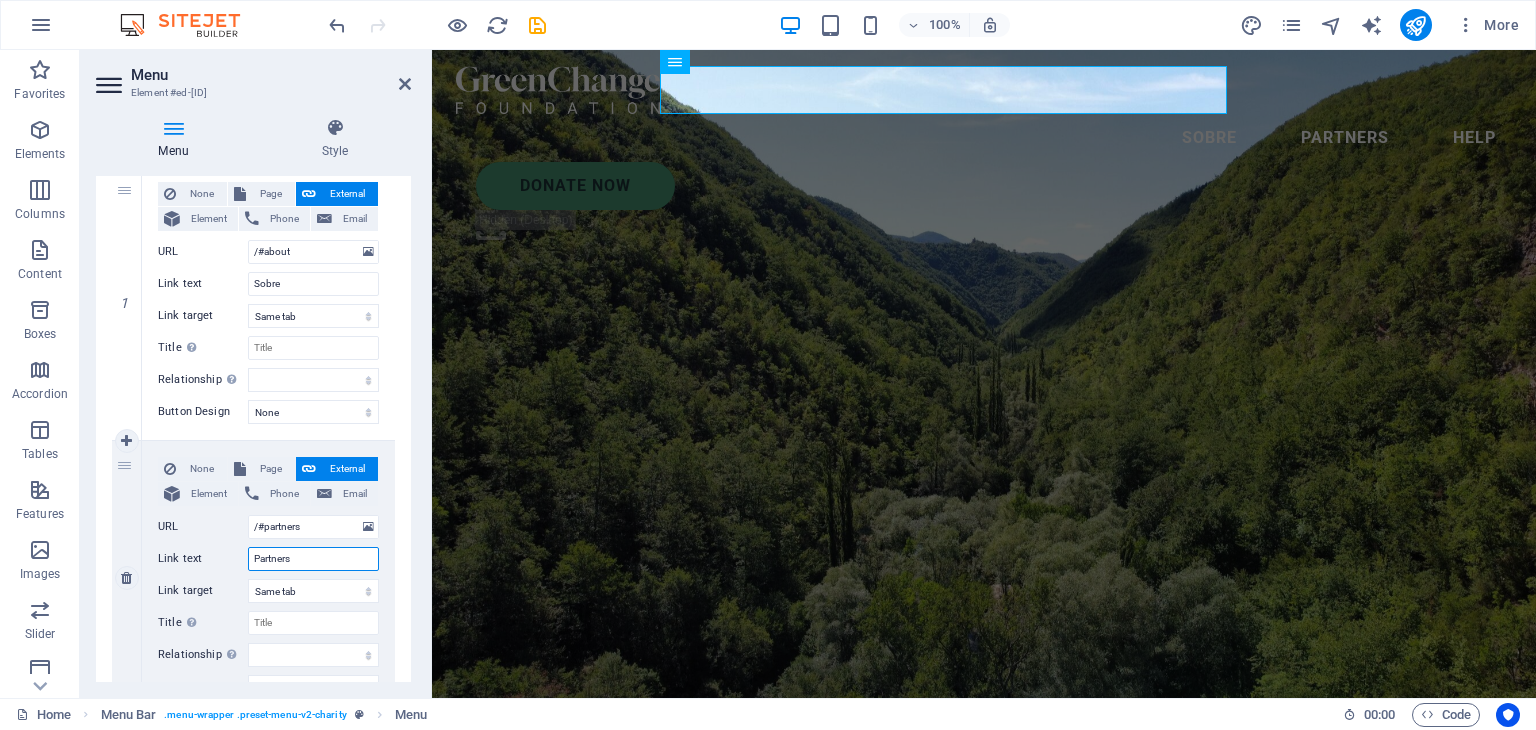 click on "Partners" at bounding box center (313, 559) 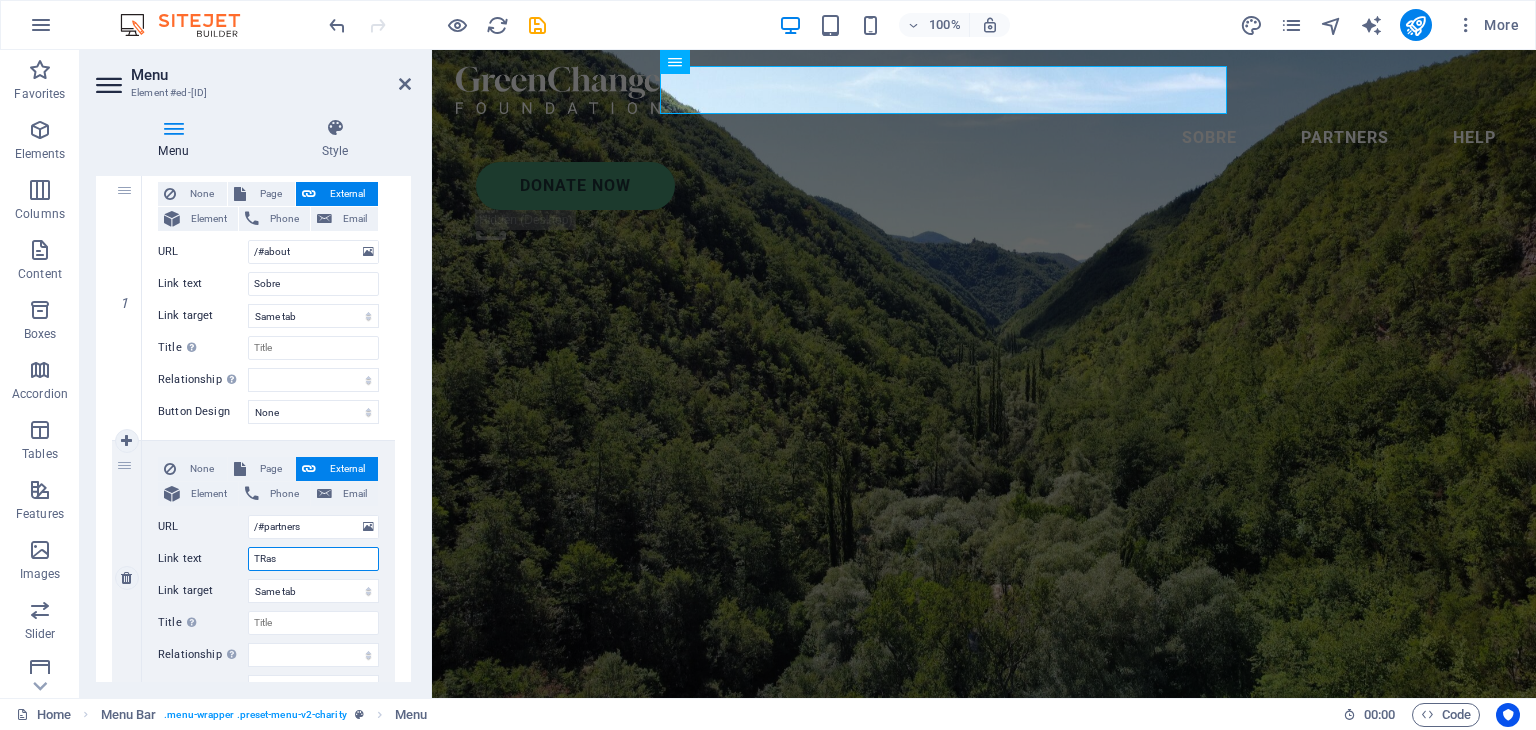 type on "TRasn" 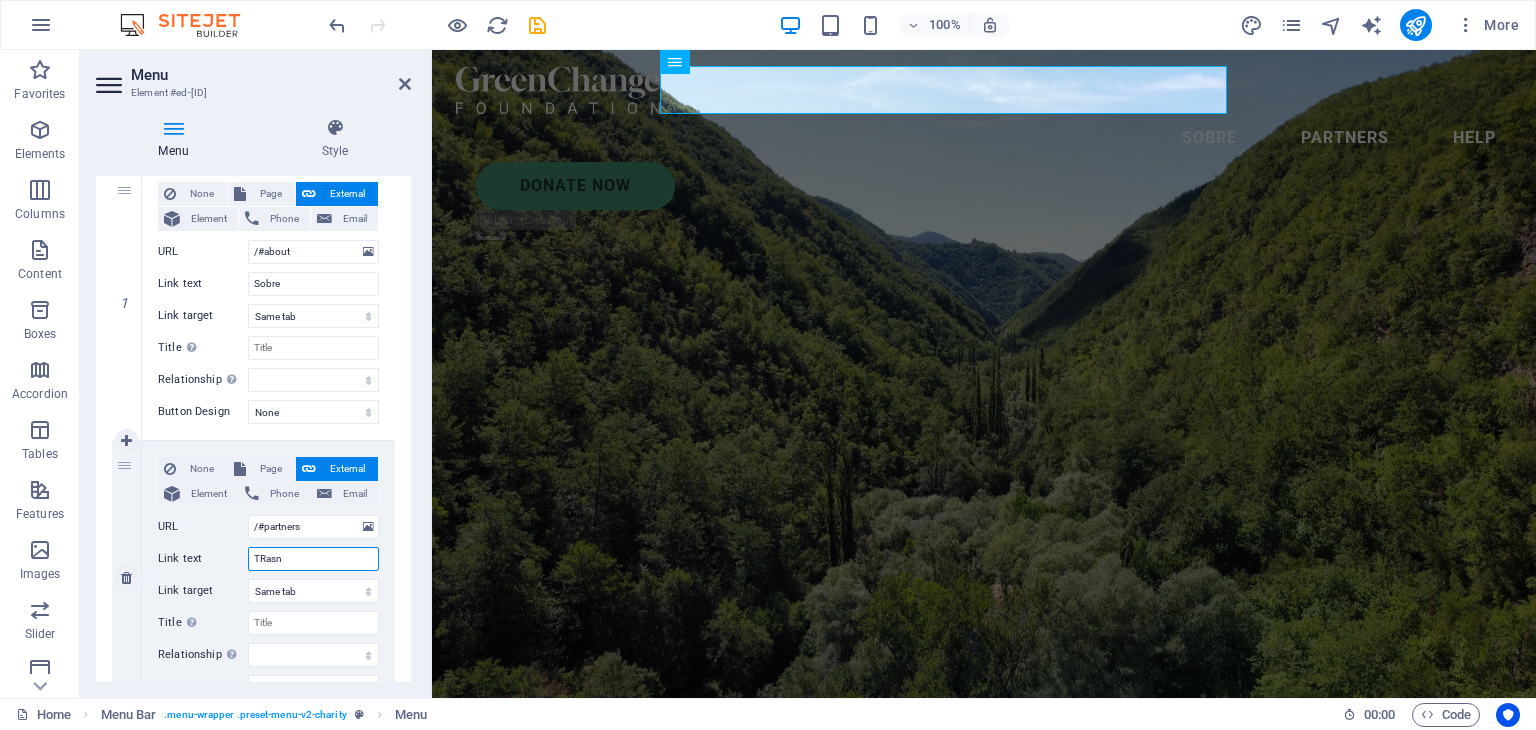 select 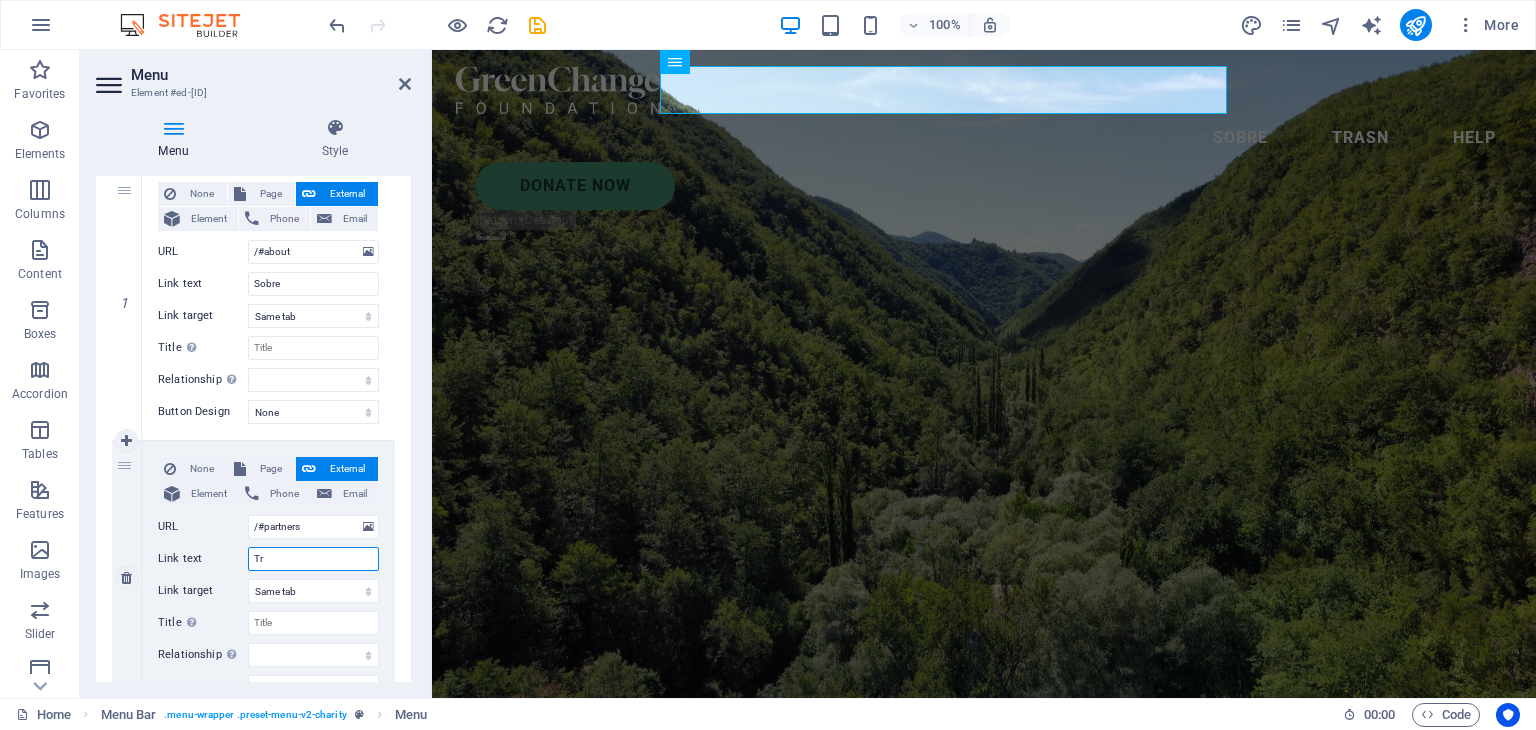 type on "Tra" 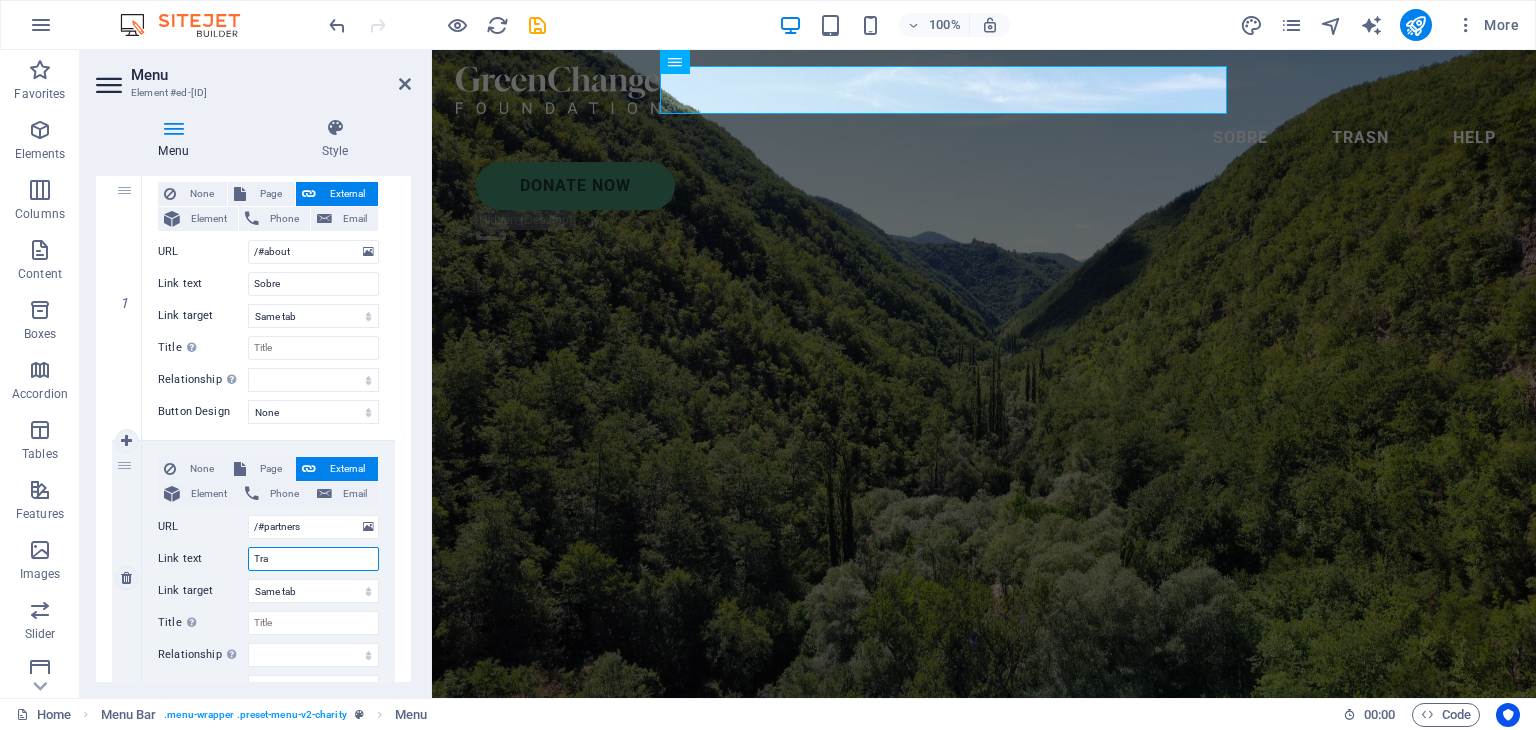 select 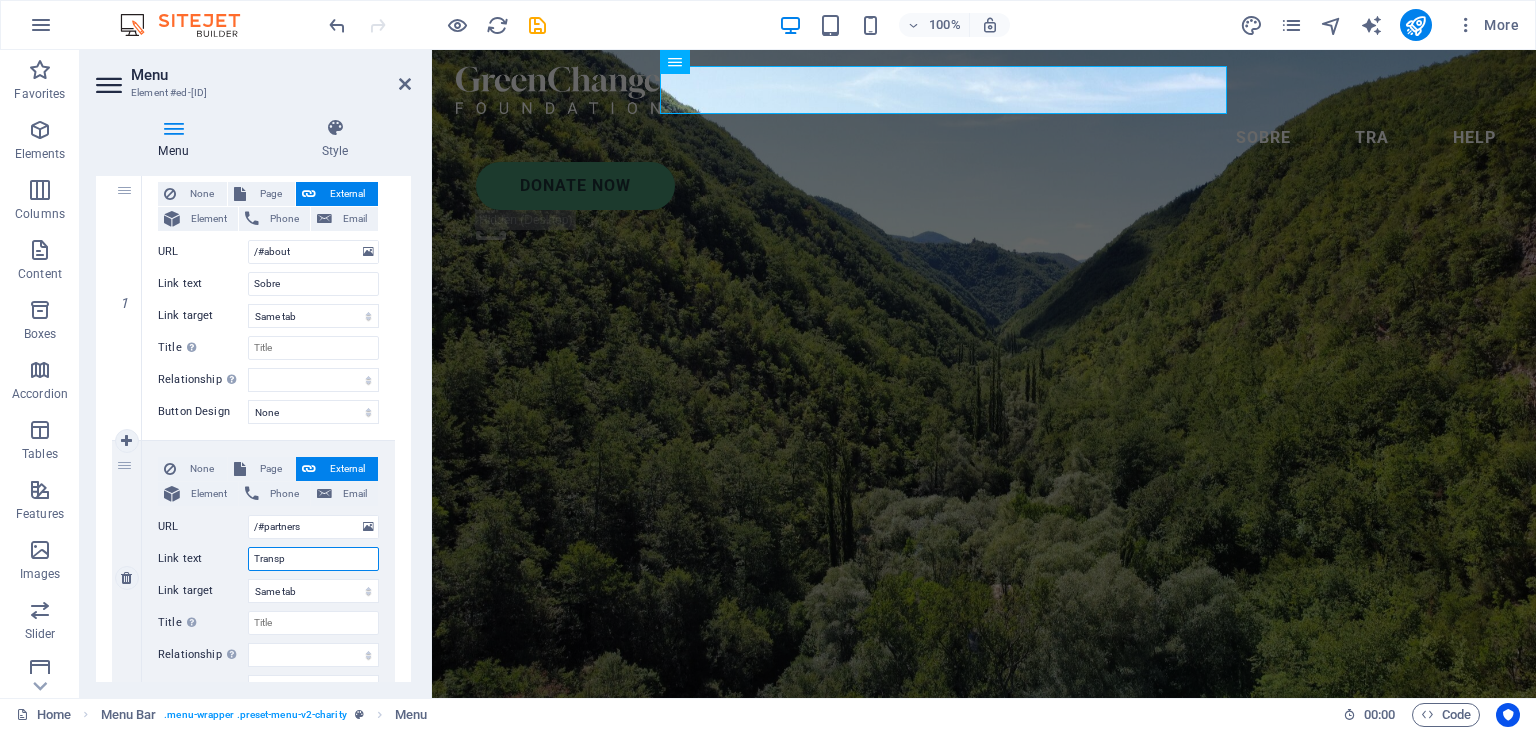 type on "Transpa" 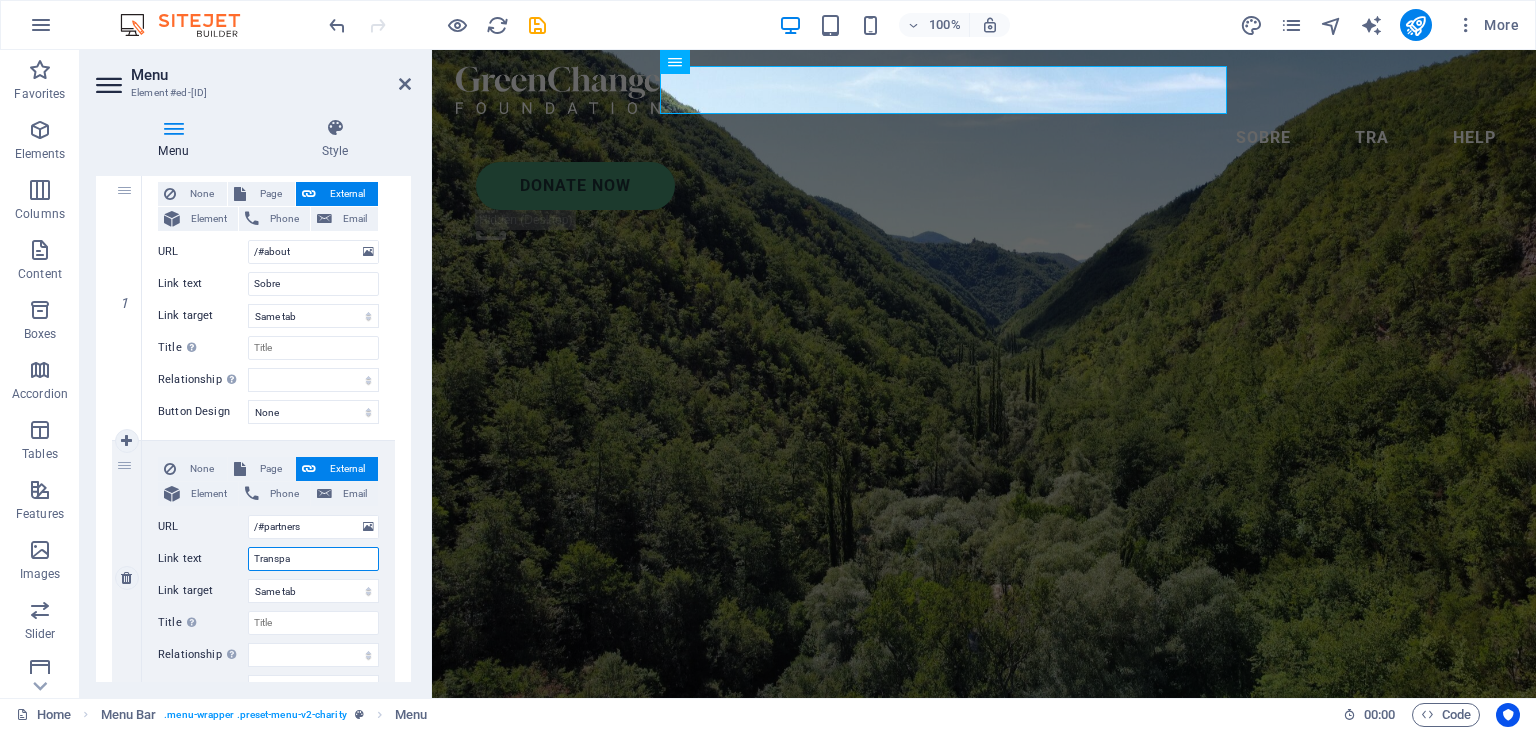select 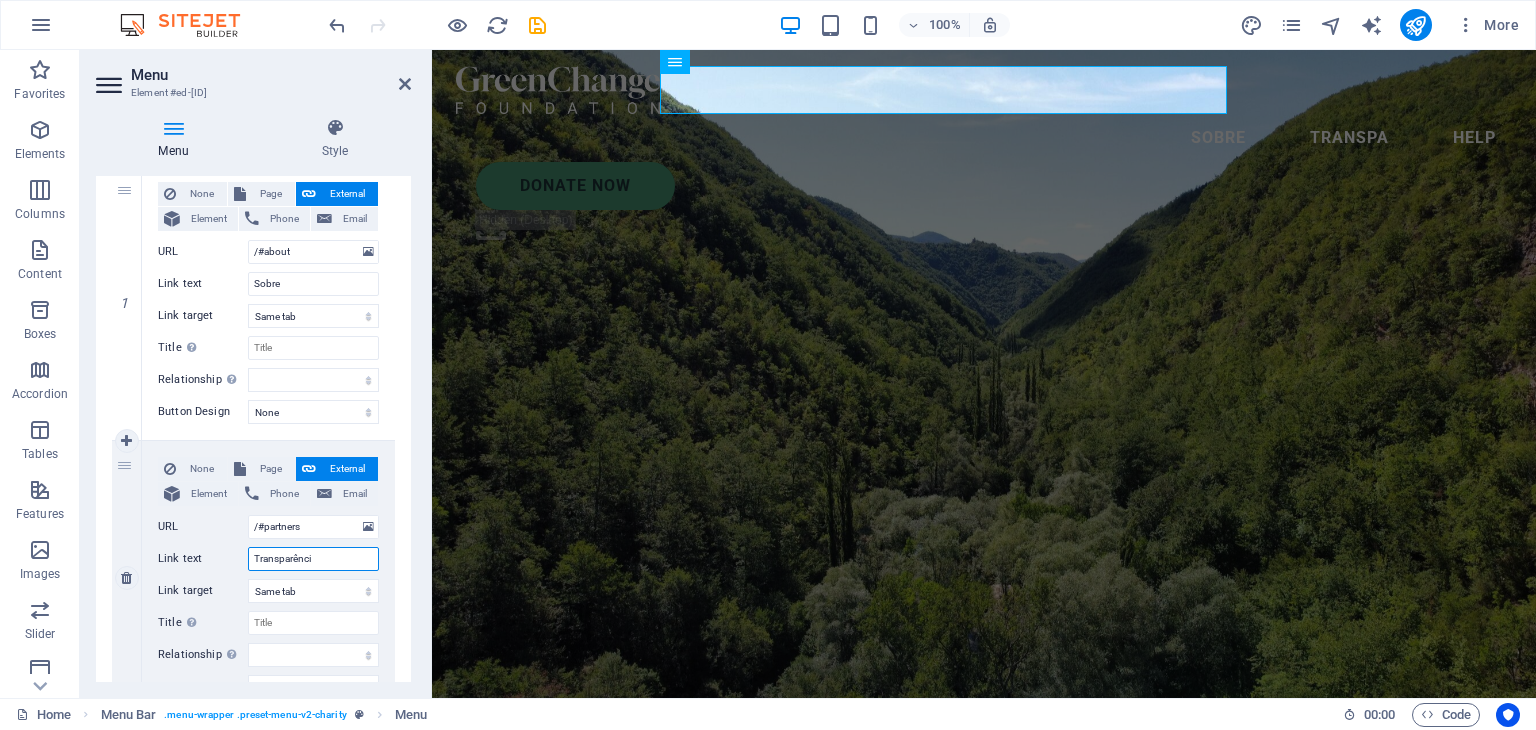 type on "Transparência" 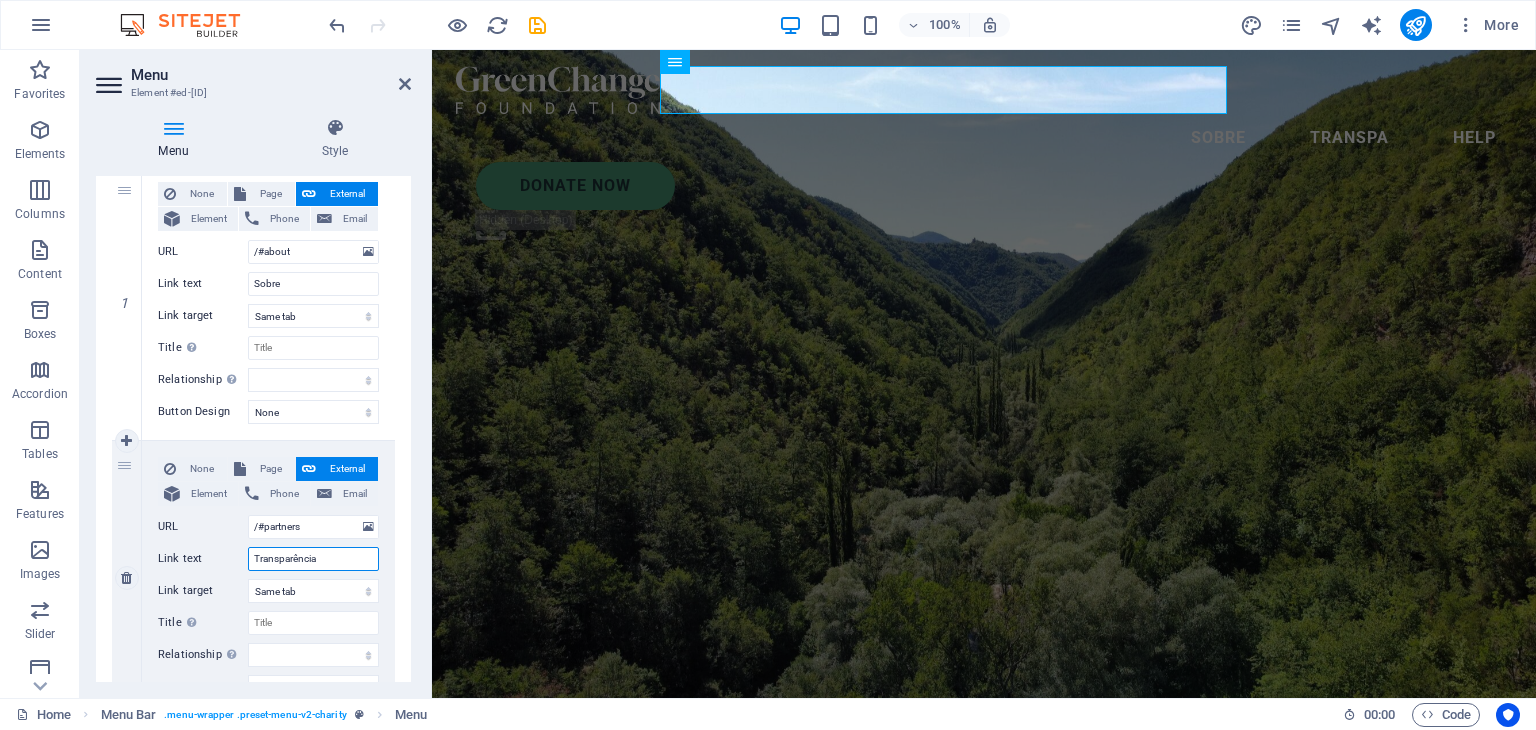 select 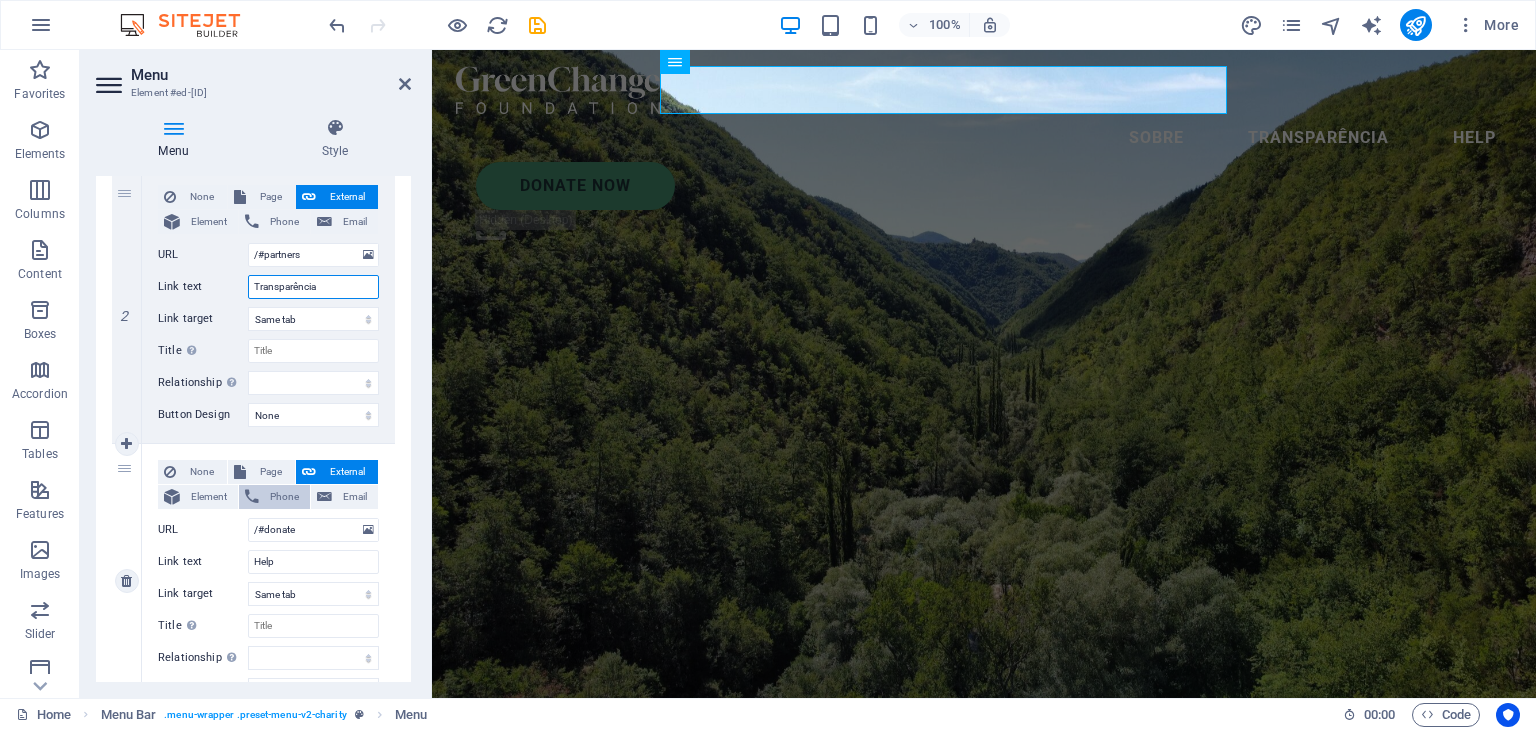 scroll, scrollTop: 500, scrollLeft: 0, axis: vertical 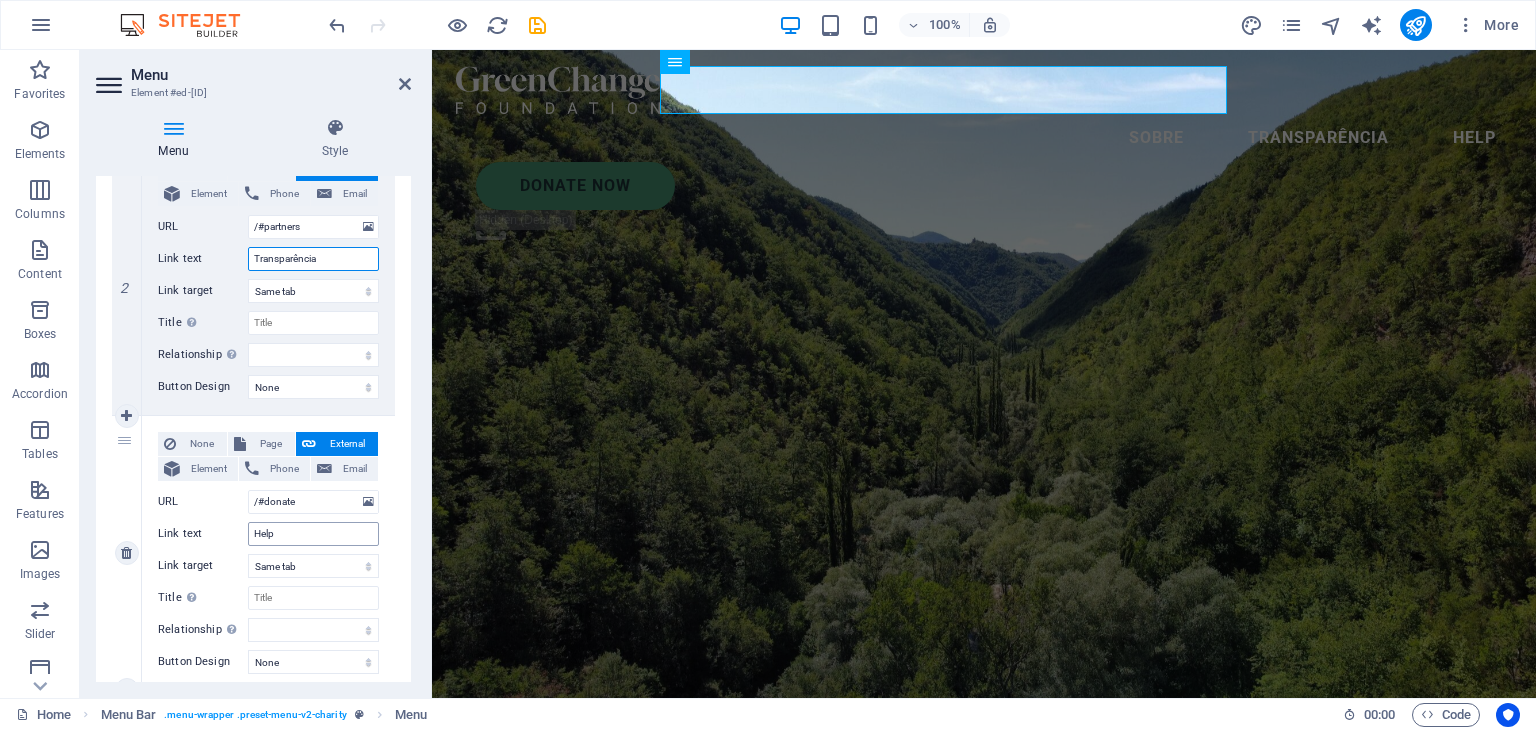 type on "Transparência" 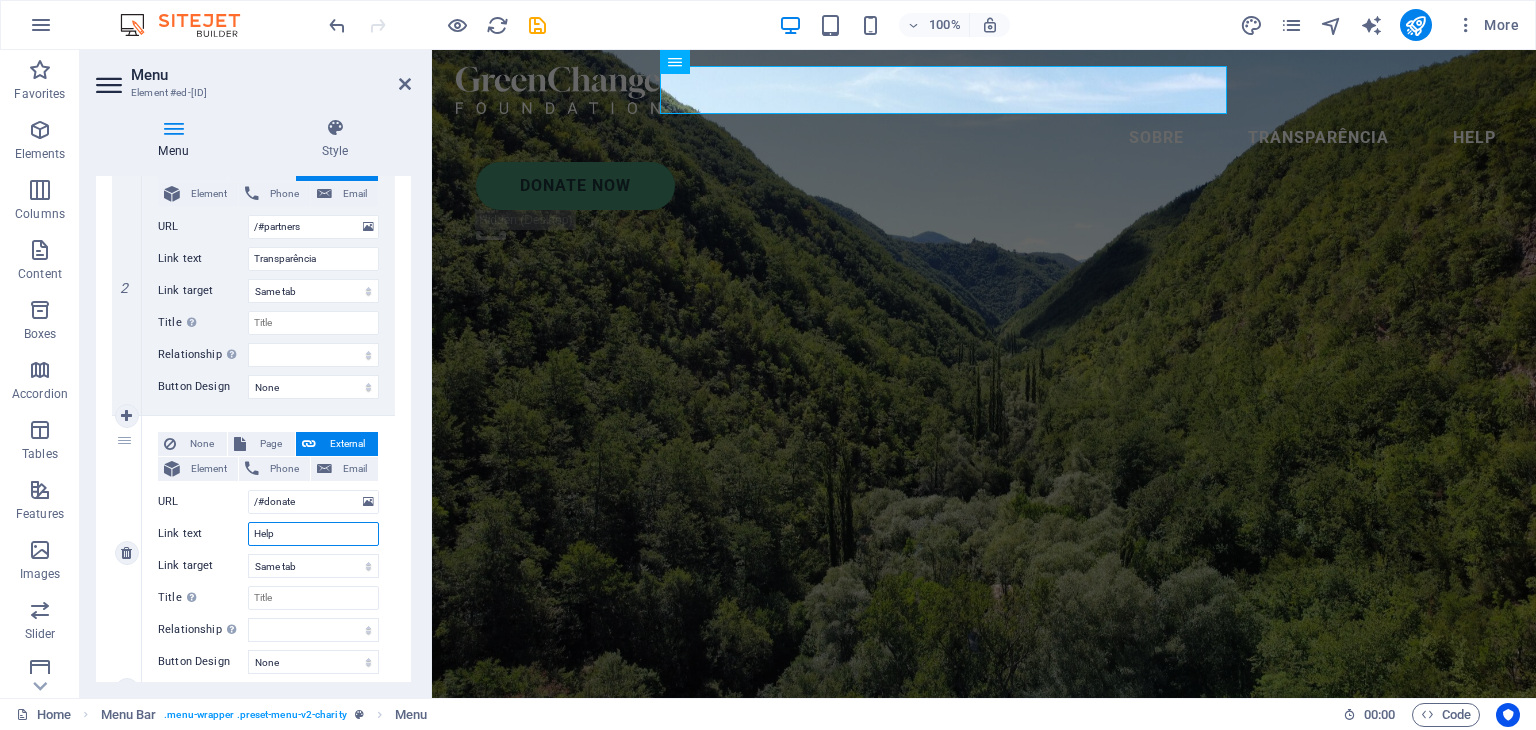 click on "Help" at bounding box center (313, 534) 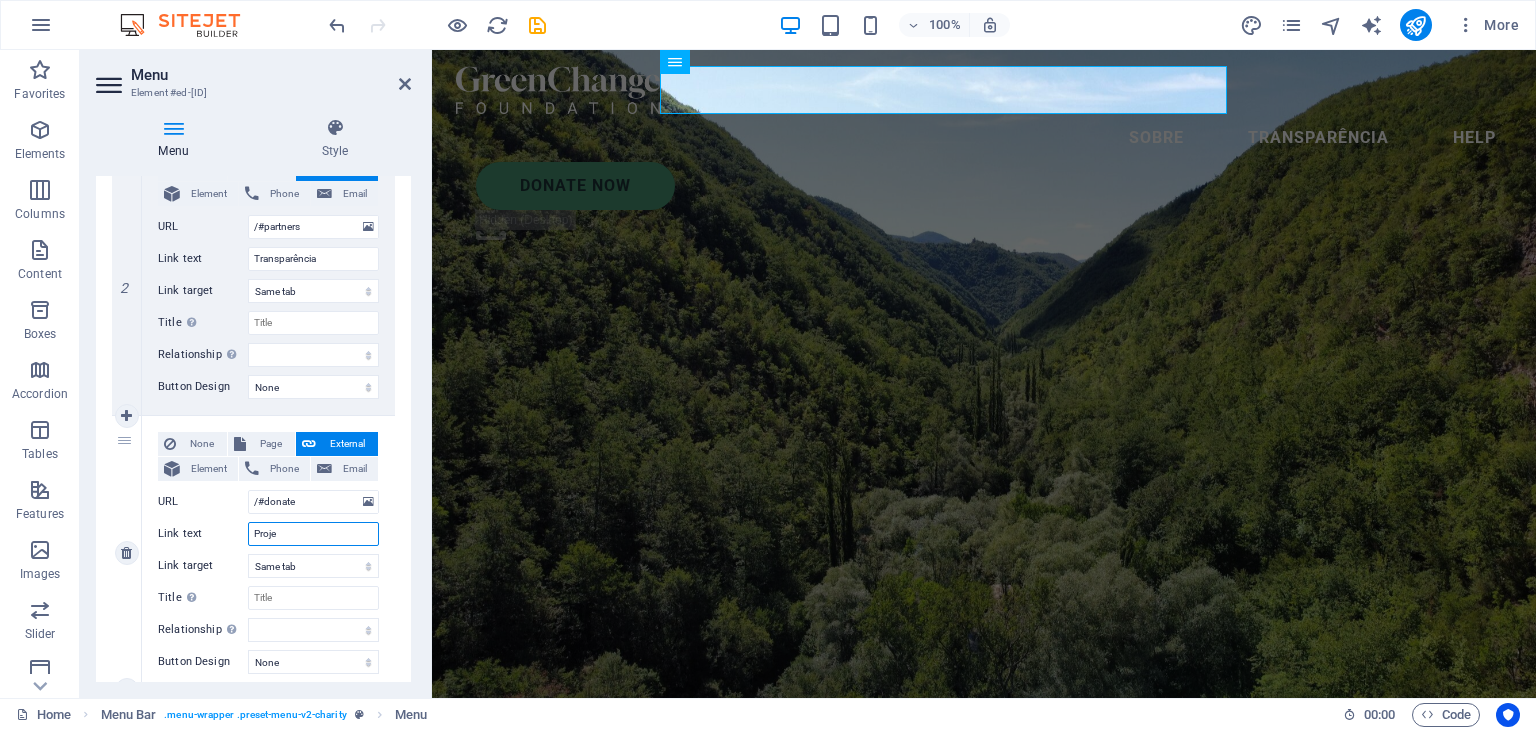 type on "Projet" 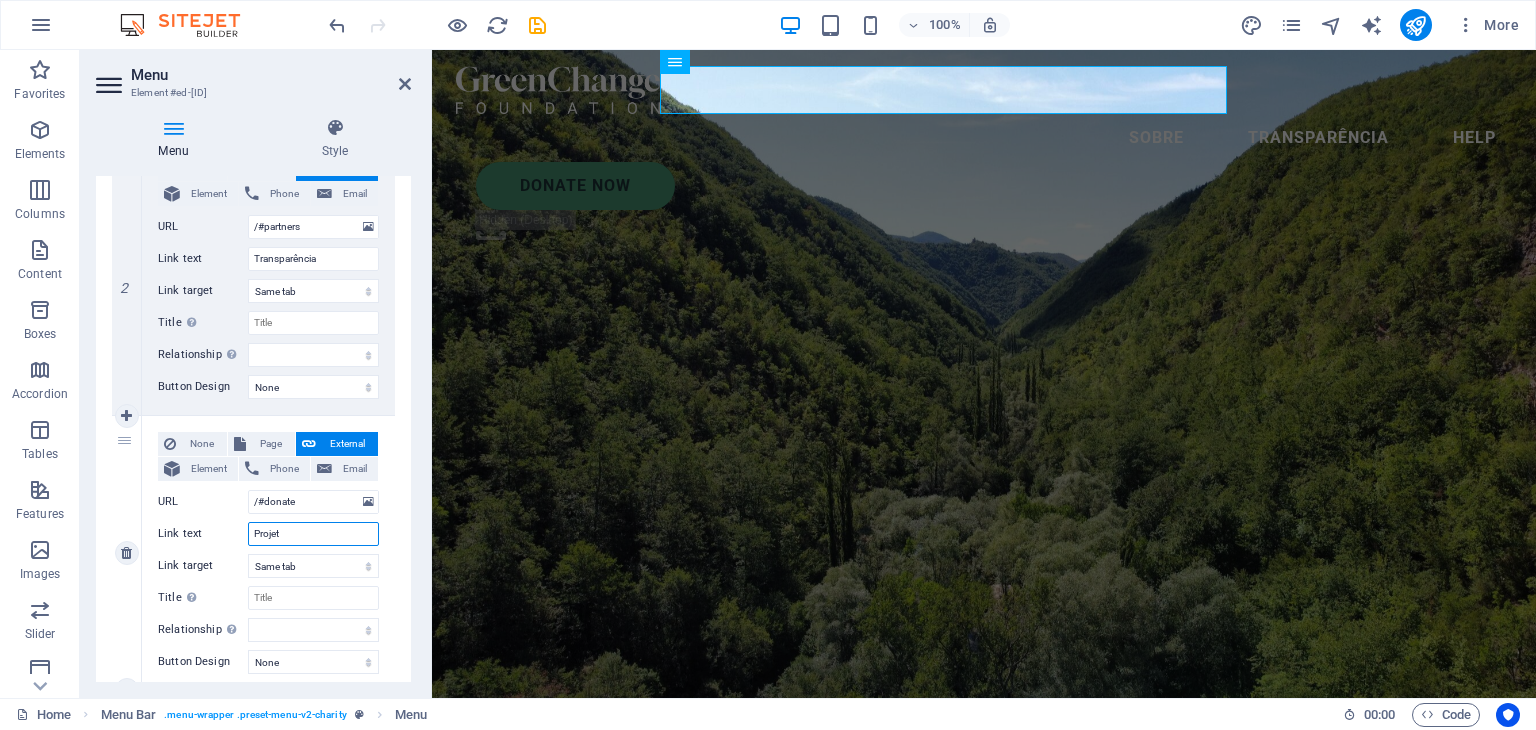 select 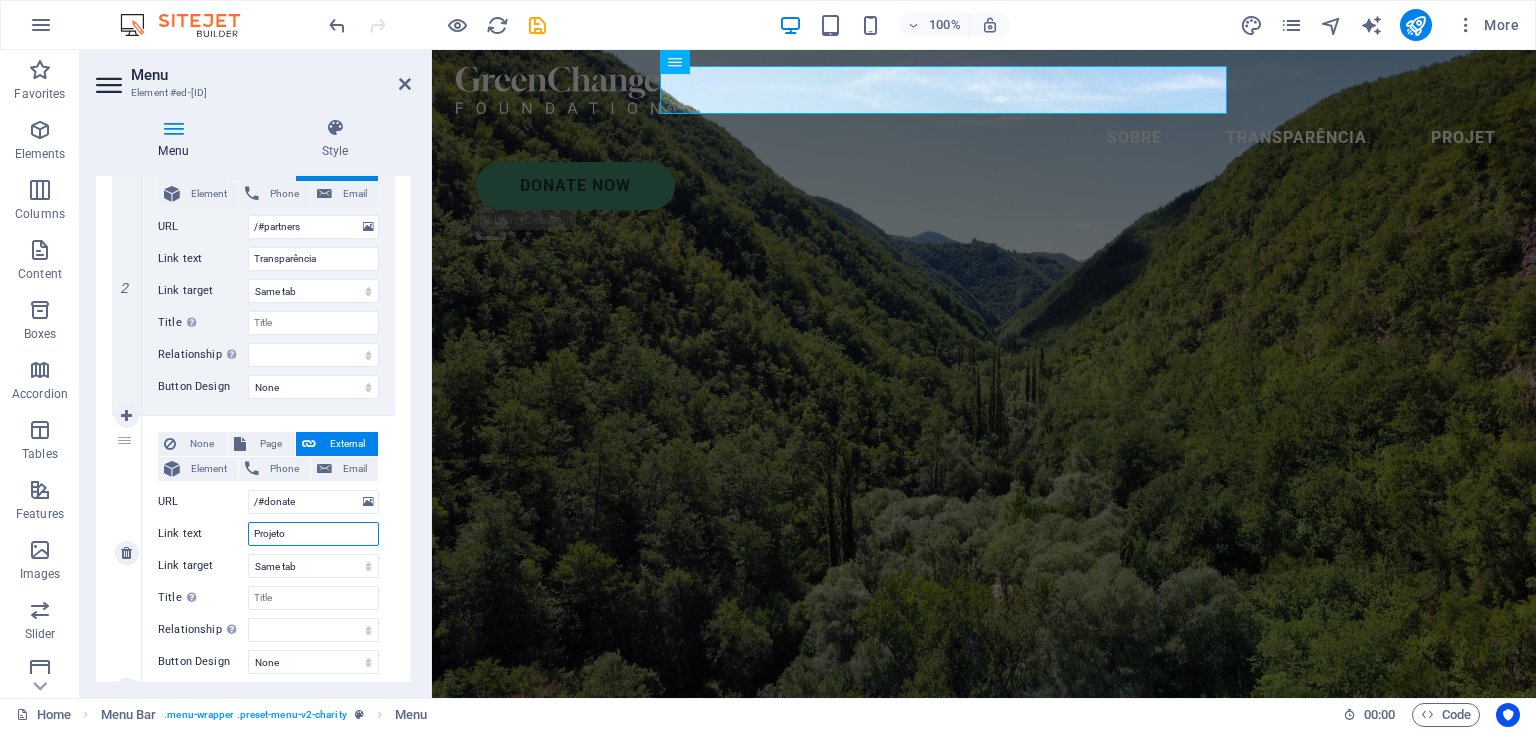 type on "Projetos" 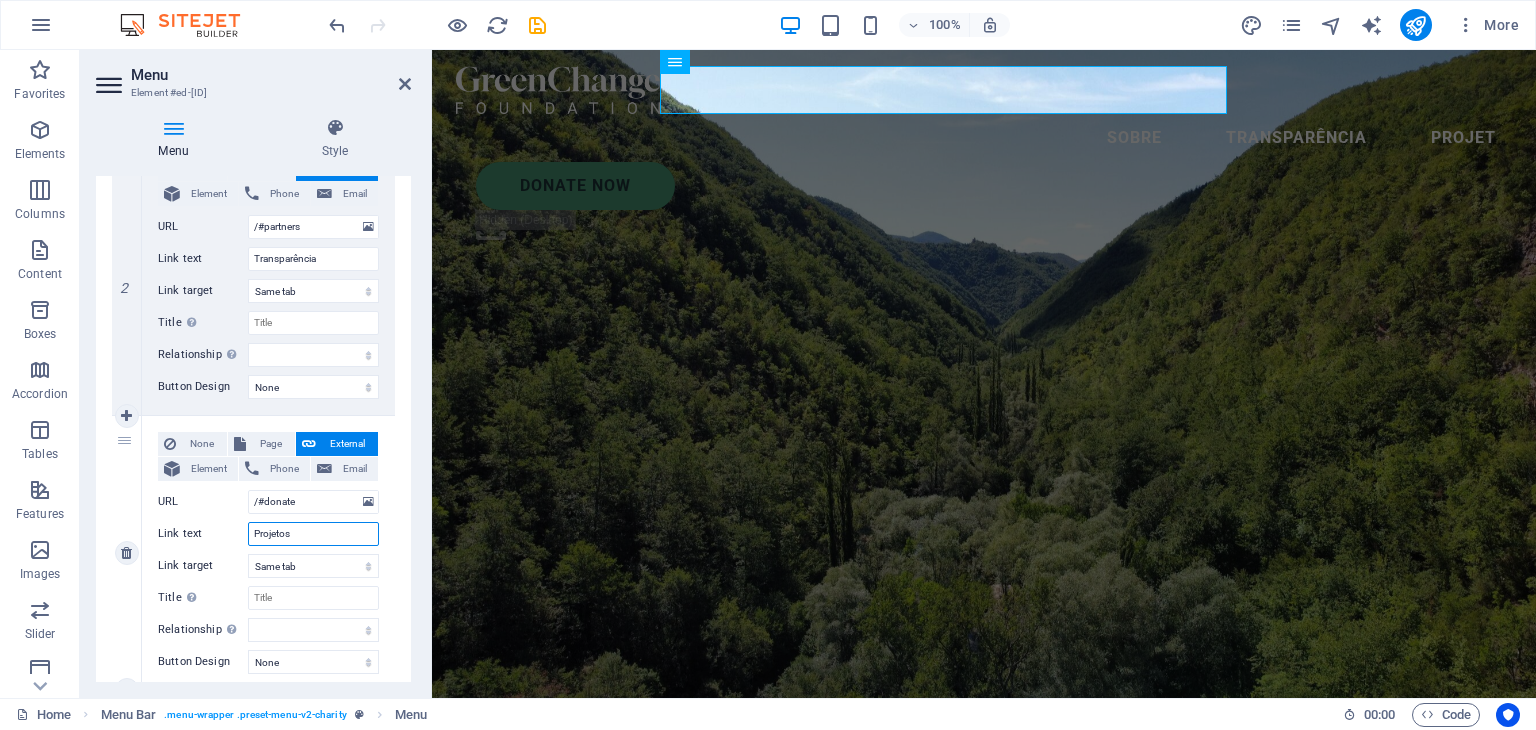 select 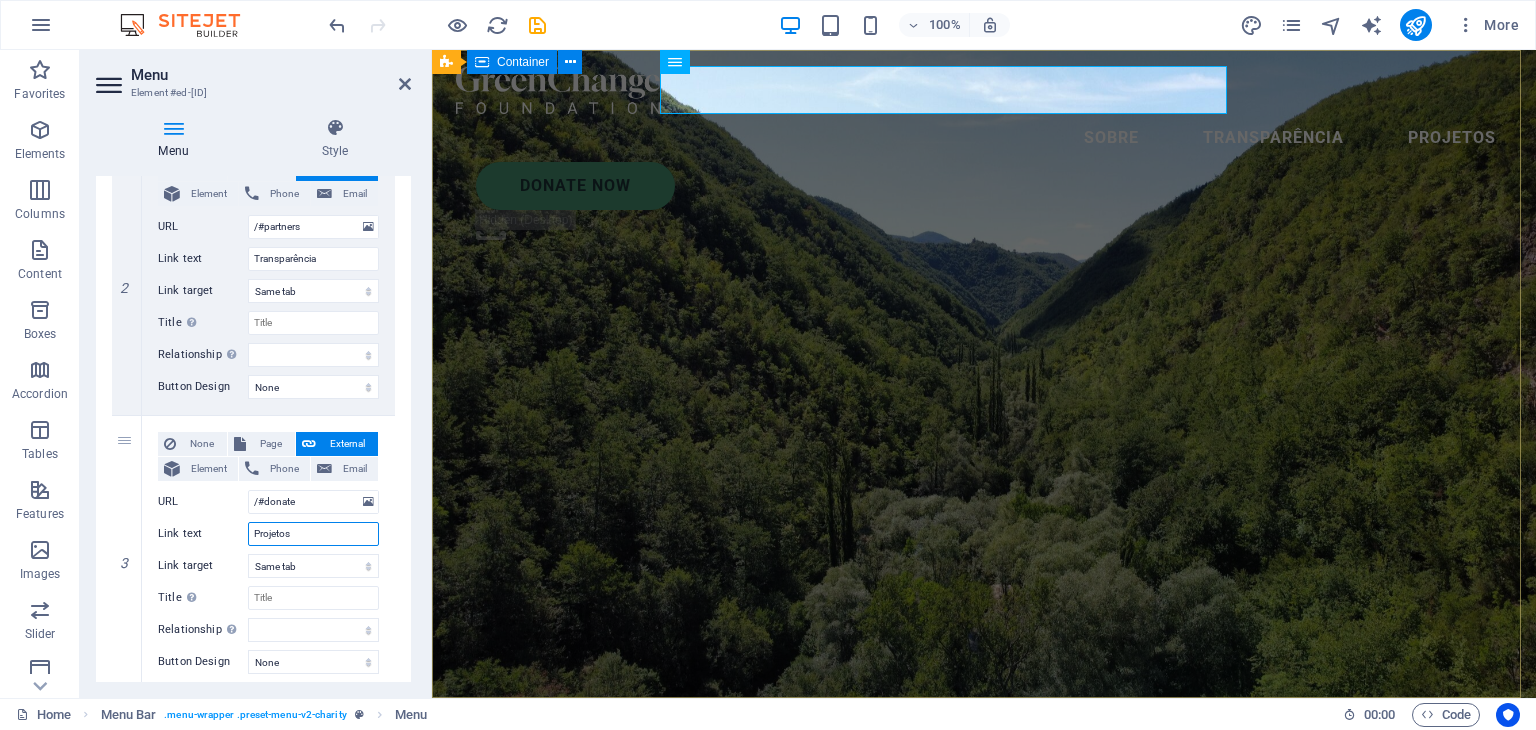 type on "Projetos" 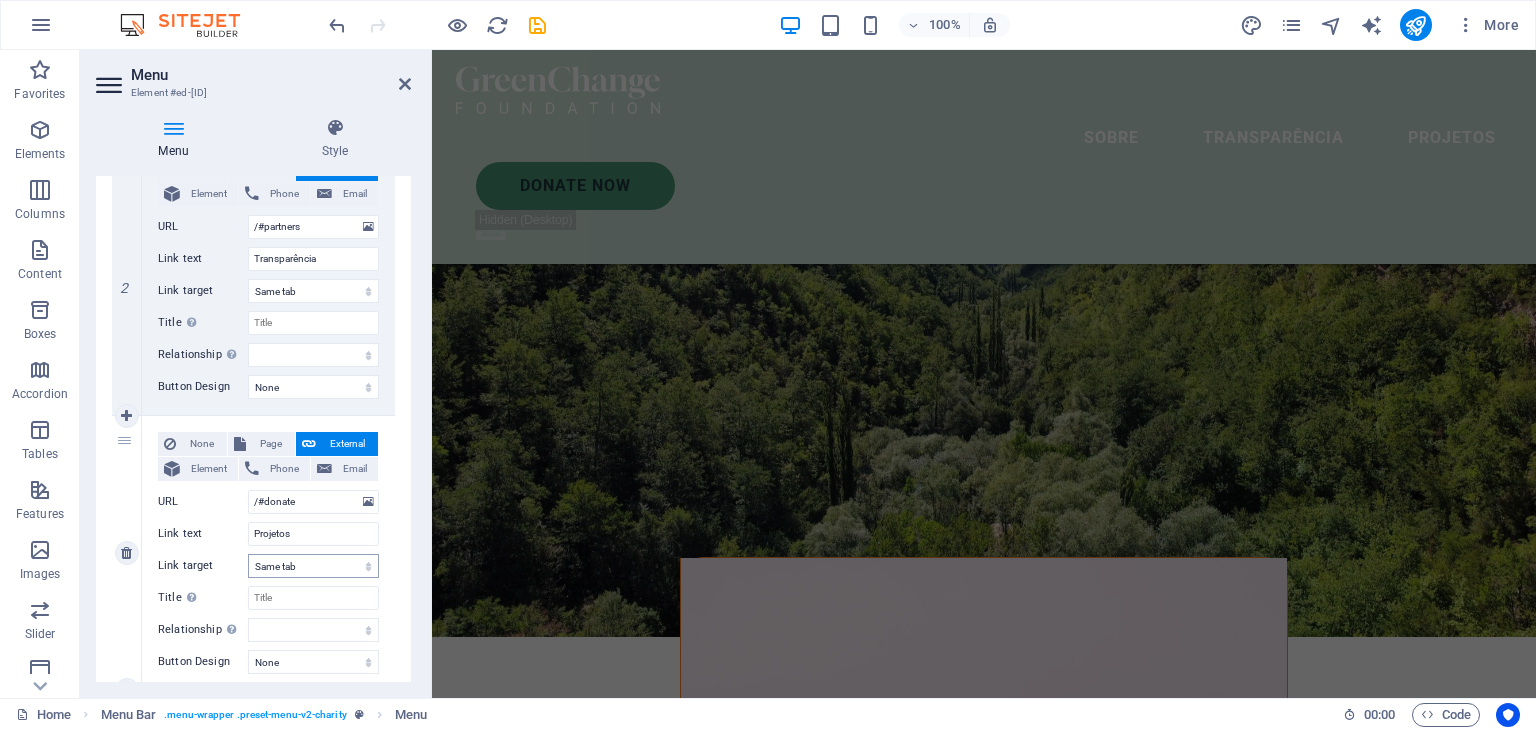scroll, scrollTop: 200, scrollLeft: 0, axis: vertical 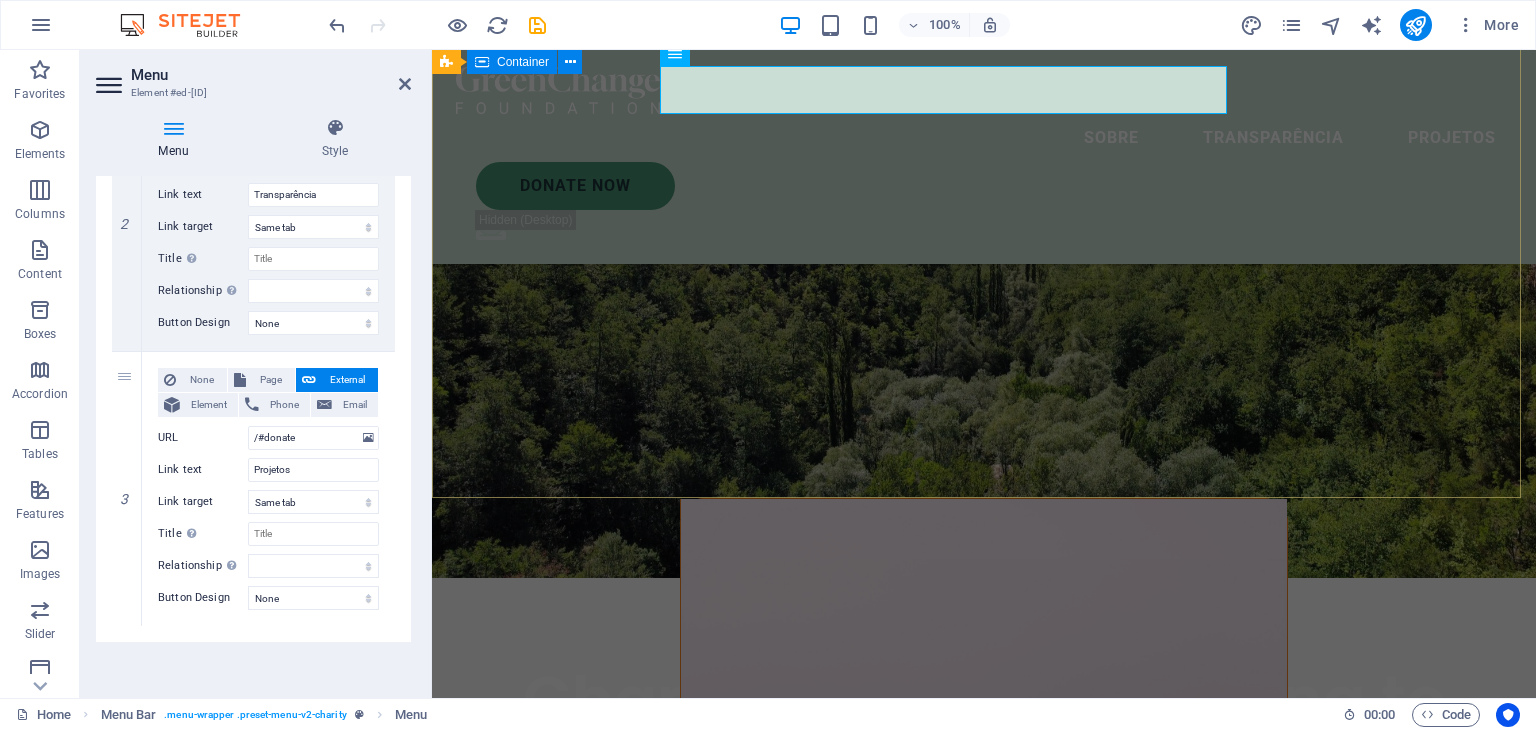 click on "Charity is the act of giving to those in need Lorem ipsum dolor sit amet consectetur. Bibendum adipiscing morbi orci nibh eget posuere arcu volutpat nulla. Tortor cras suscipit augue sodales risus auctor. Fusce nunc vitae non dui ornare tellus nibh purus lectus." at bounding box center (984, 779) 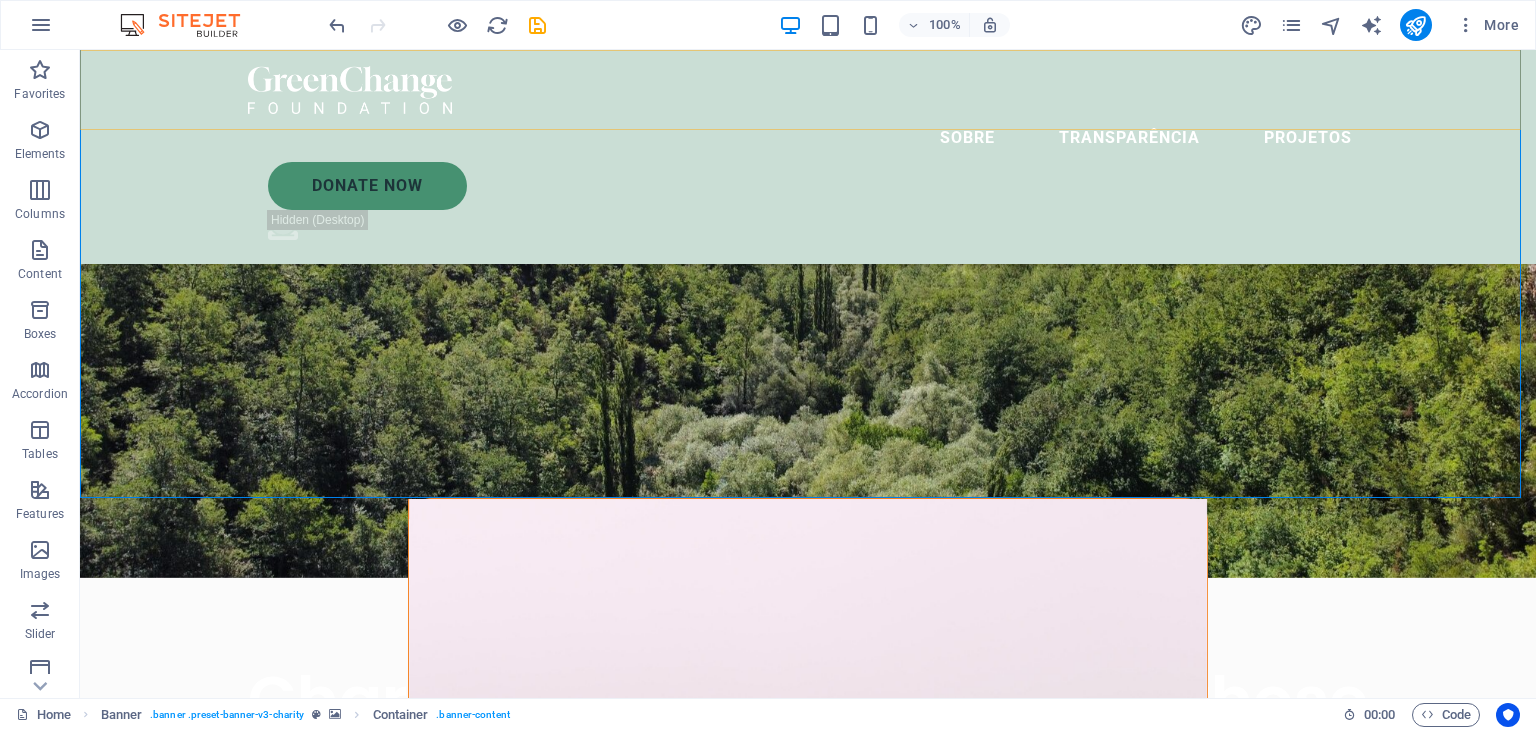 click on "About Partners Donate Donate Now .fa-secondary{opacity:.4}" at bounding box center [808, 157] 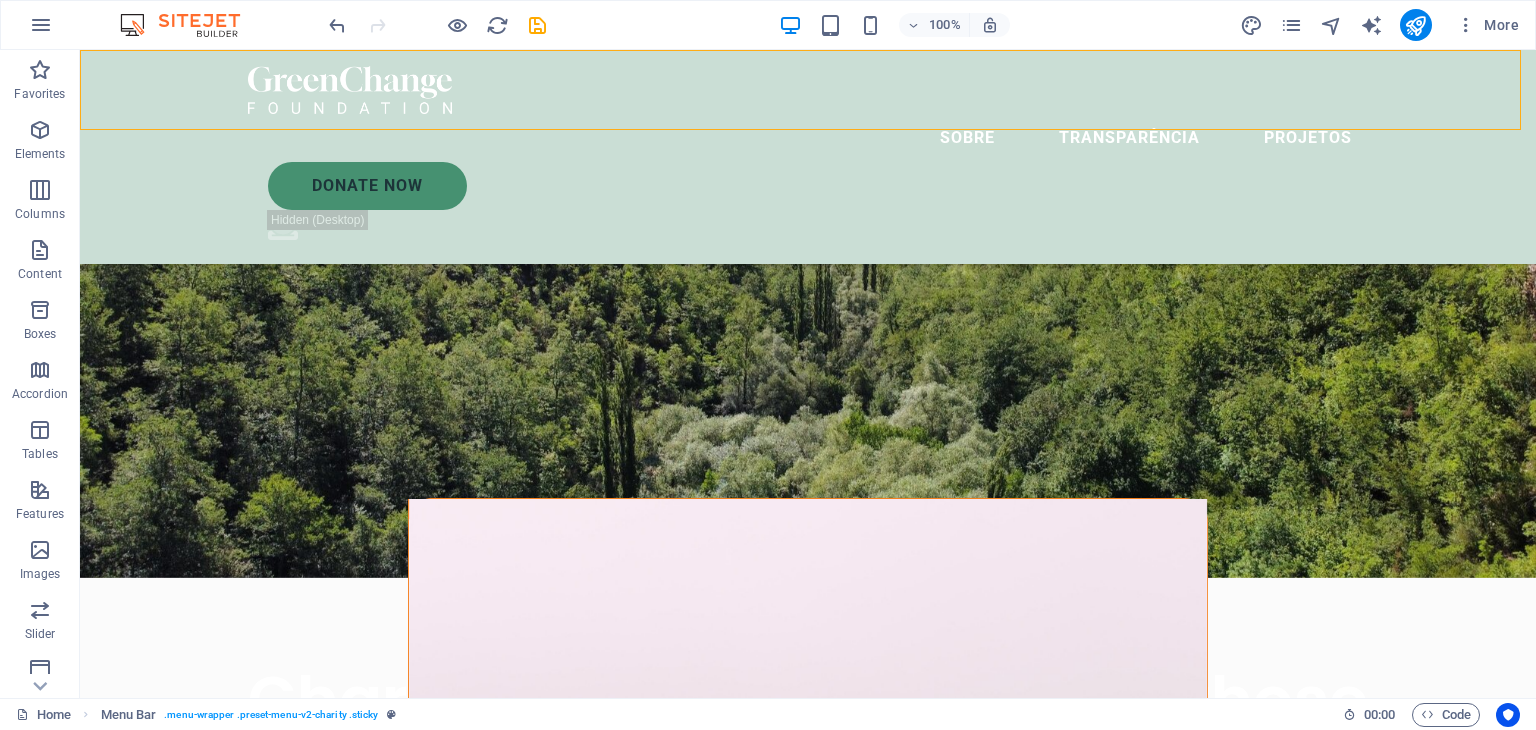 click on "About Partners Donate Donate Now .fa-secondary{opacity:.4}" at bounding box center (808, 157) 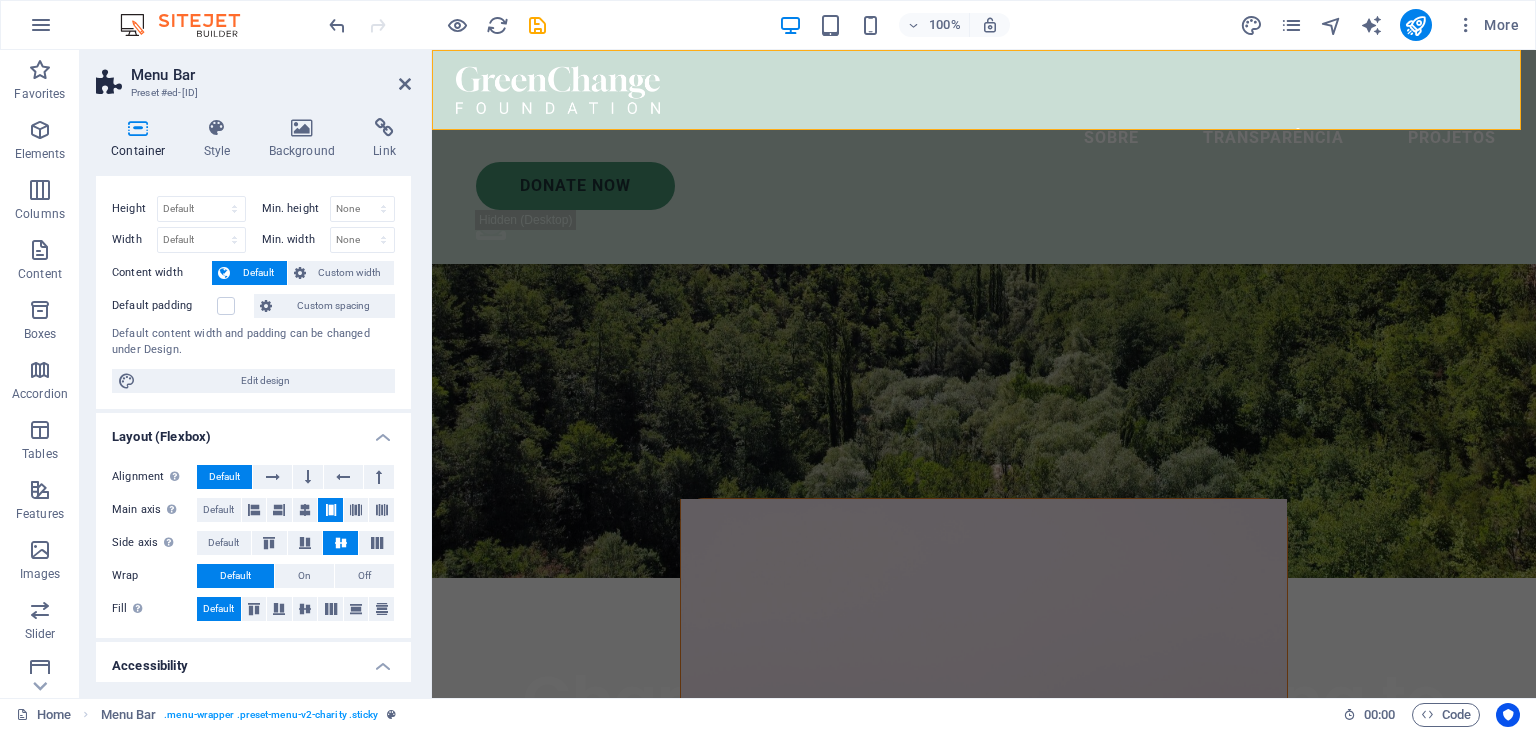 scroll, scrollTop: 0, scrollLeft: 0, axis: both 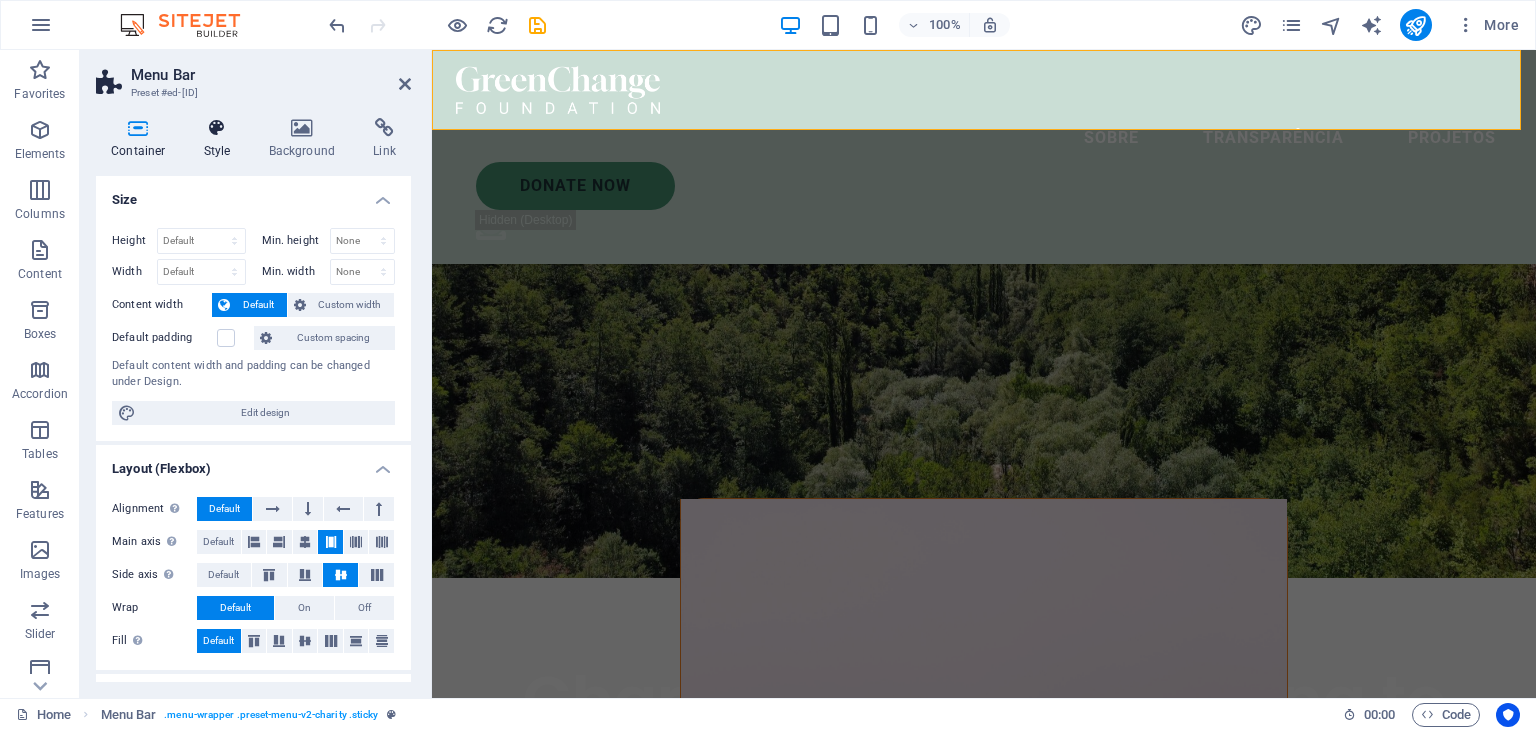 click on "Style" at bounding box center (221, 139) 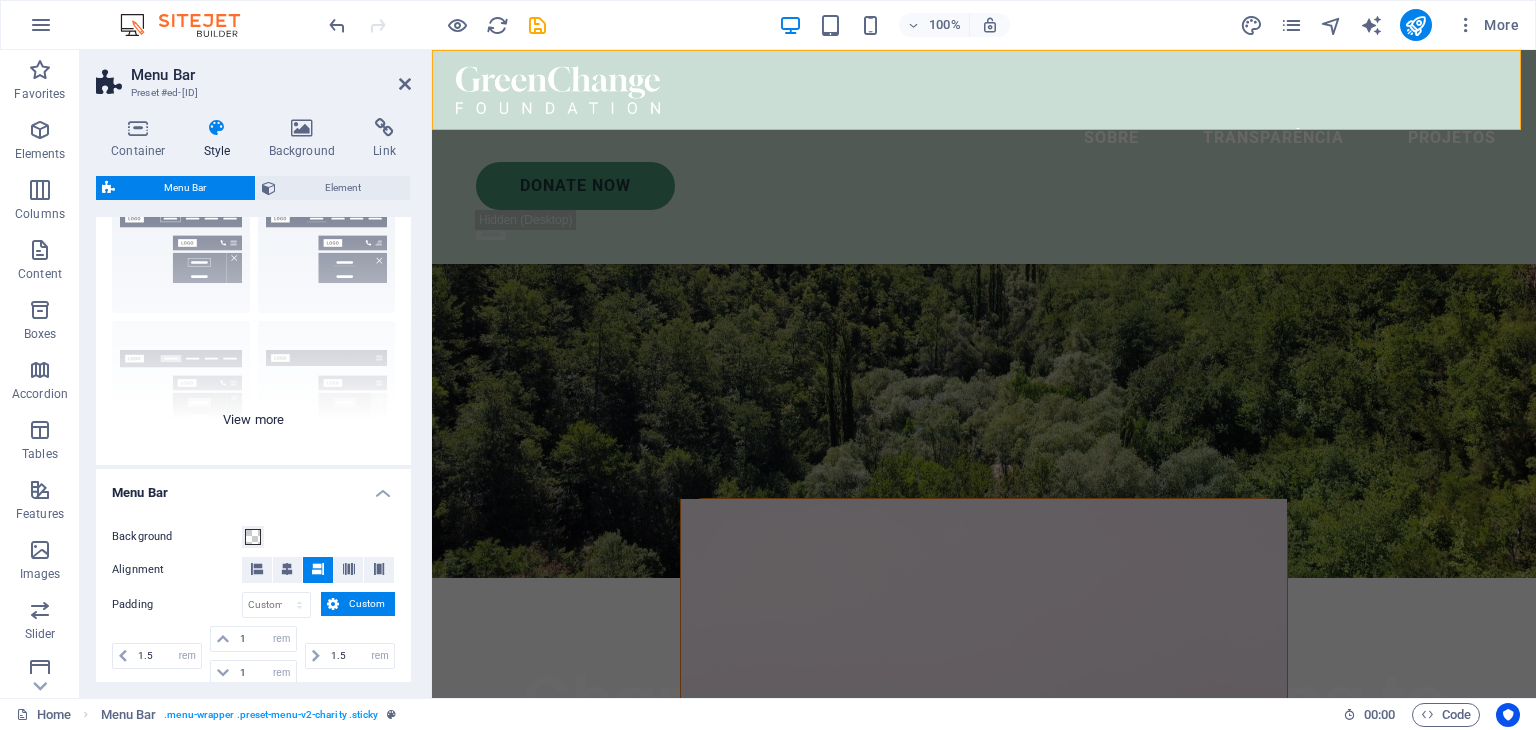 scroll, scrollTop: 0, scrollLeft: 0, axis: both 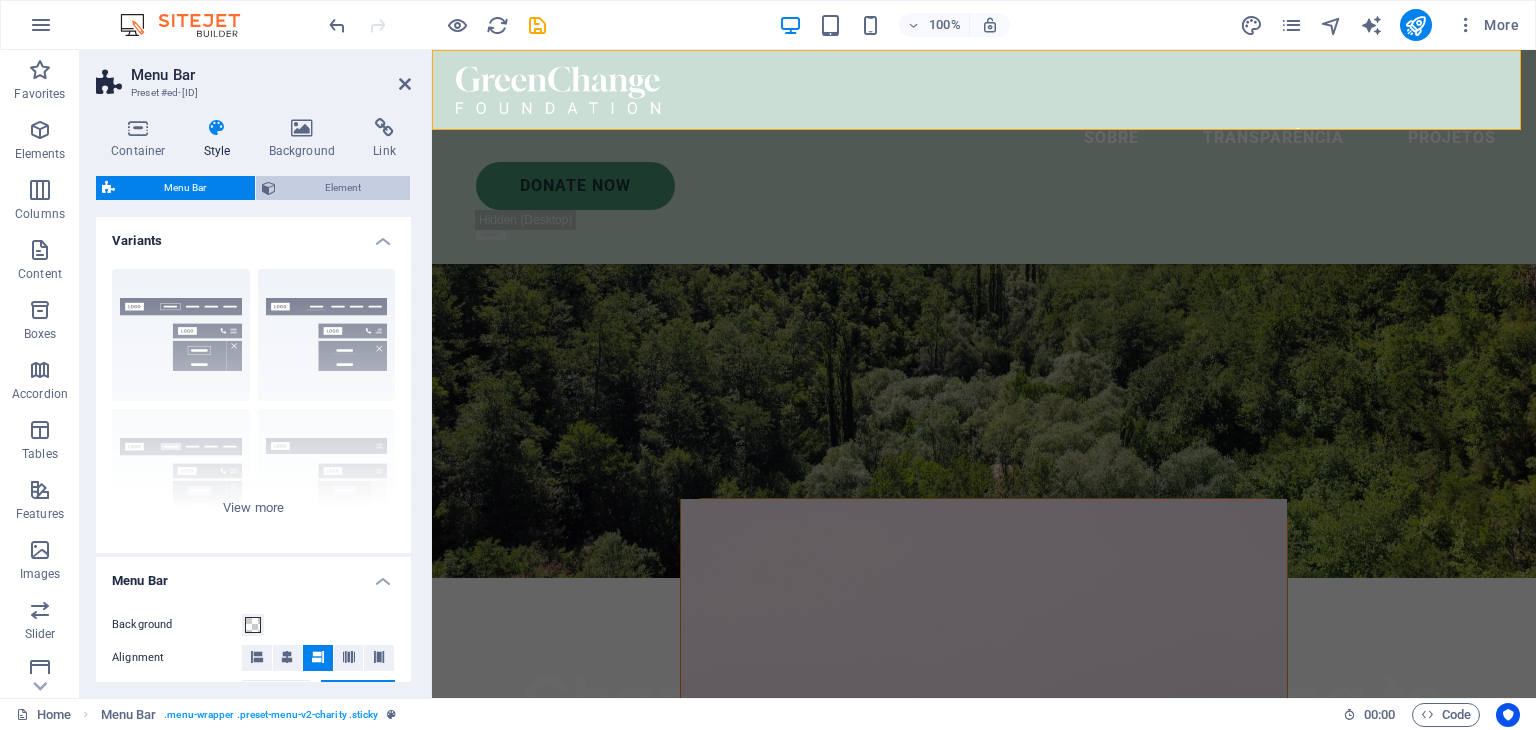 click on "Element" at bounding box center (343, 188) 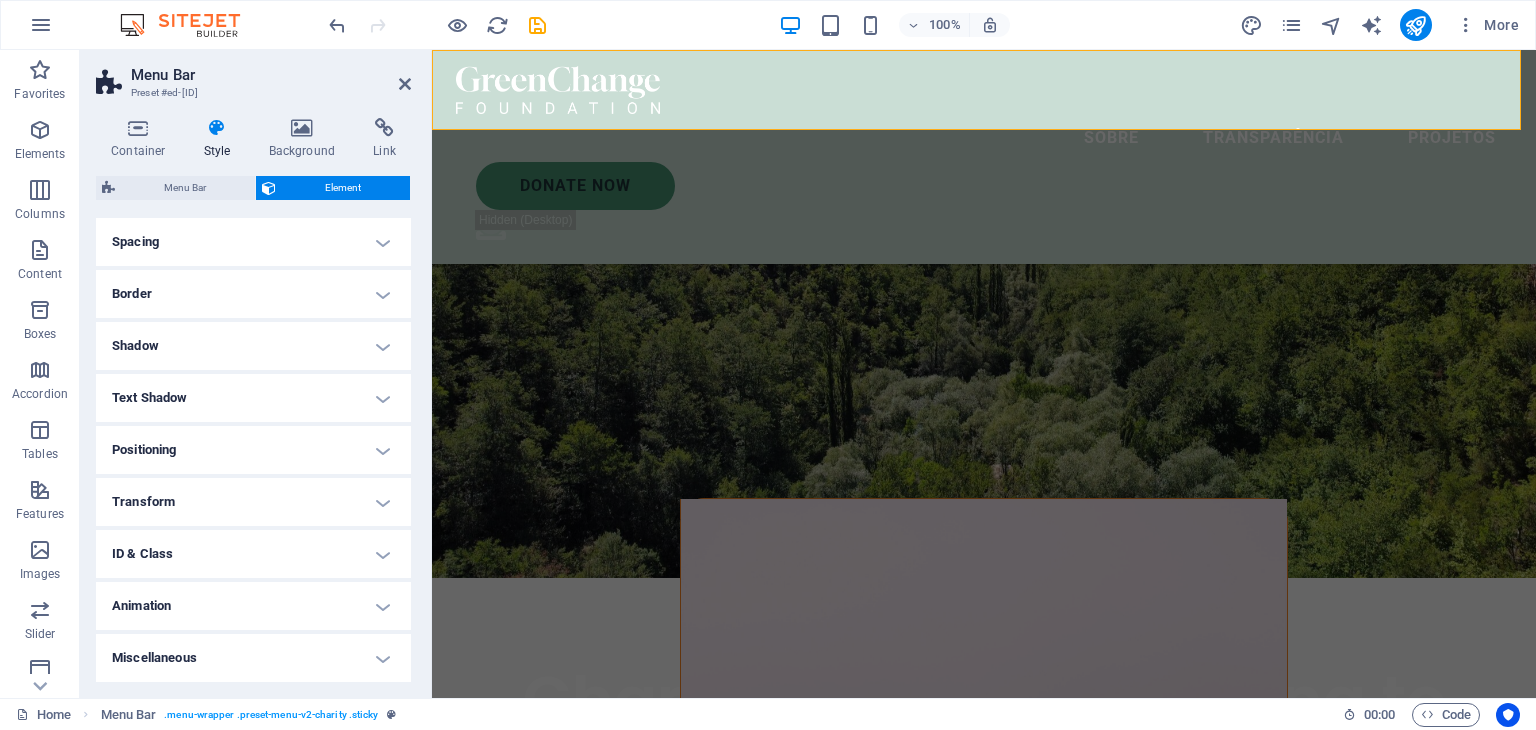 scroll, scrollTop: 0, scrollLeft: 0, axis: both 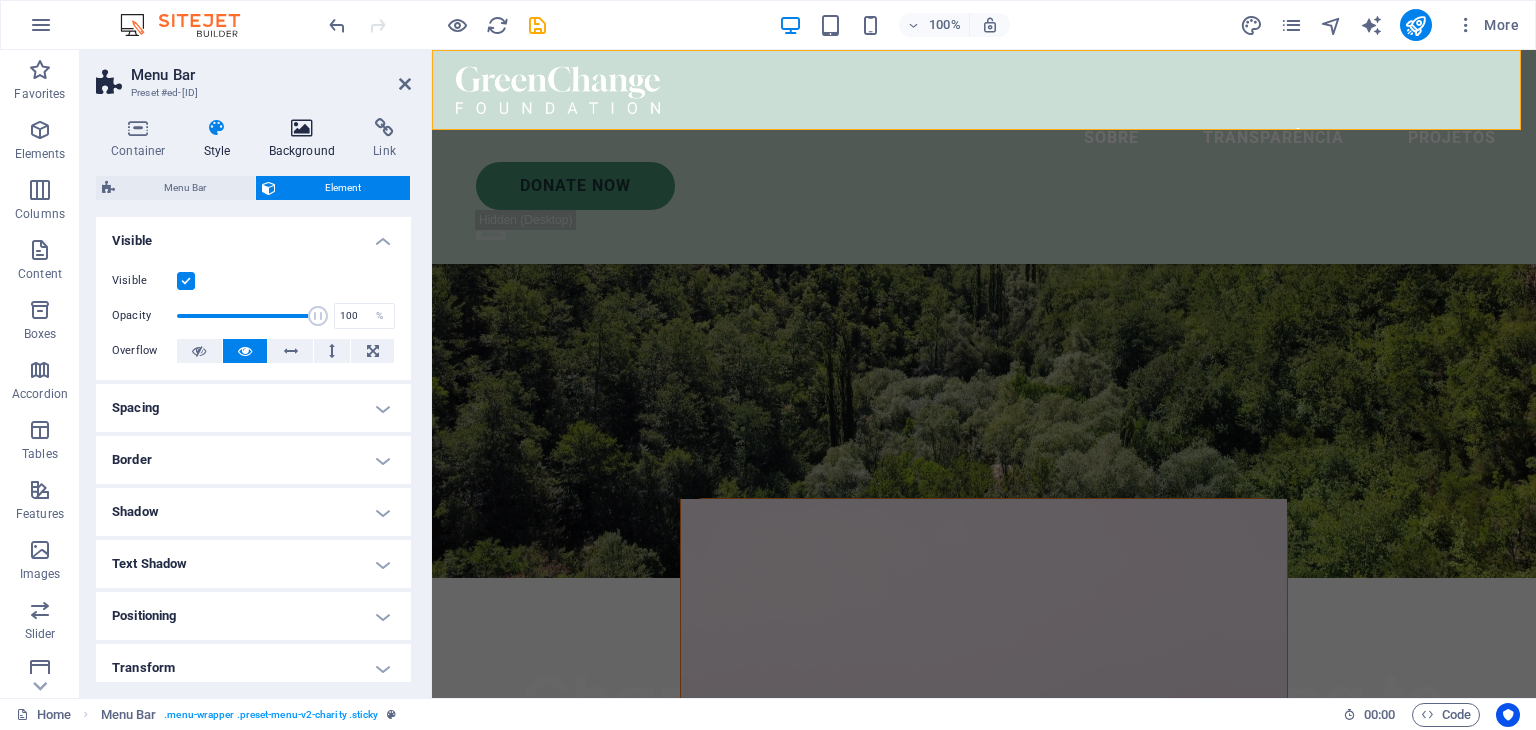 click on "Background" at bounding box center (306, 139) 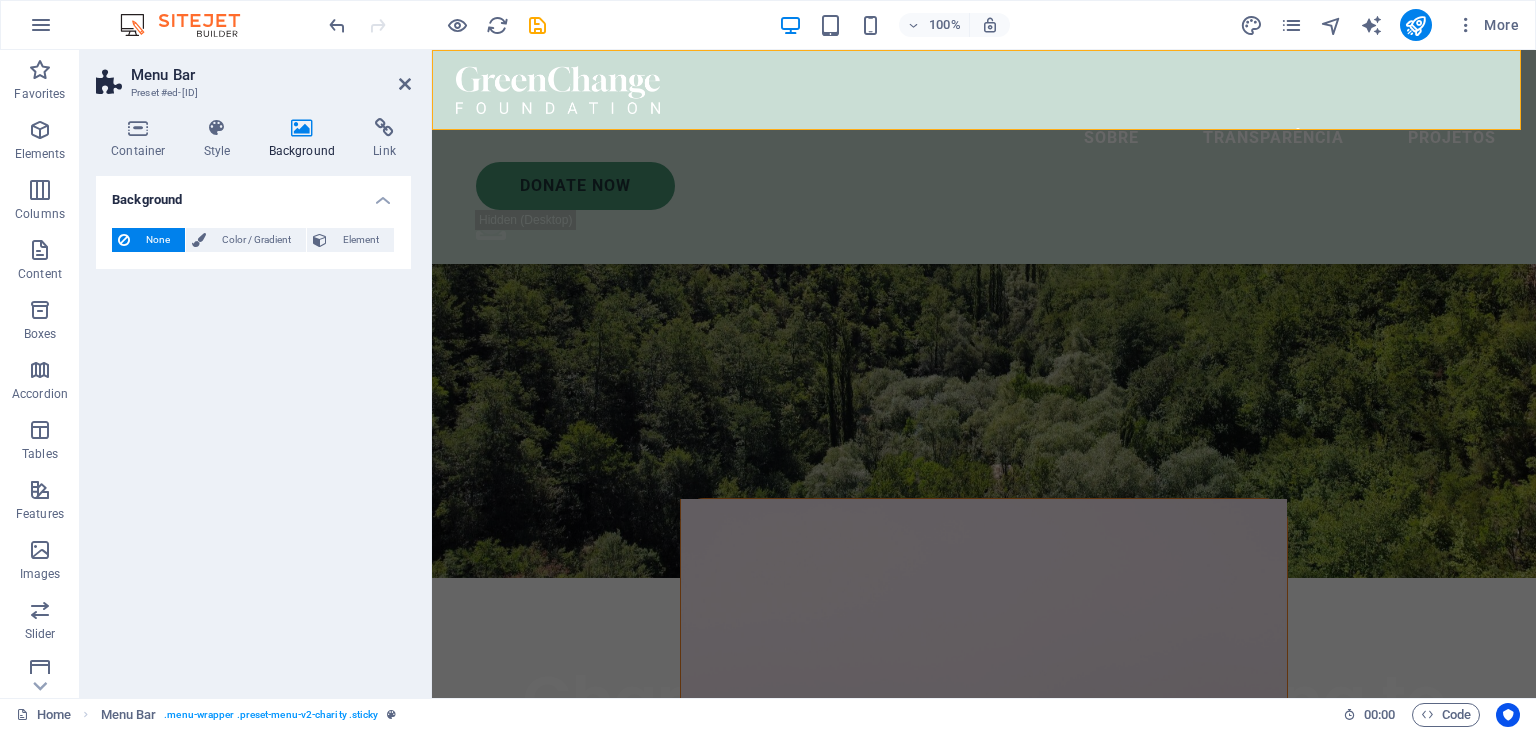 click on "Background" at bounding box center [253, 194] 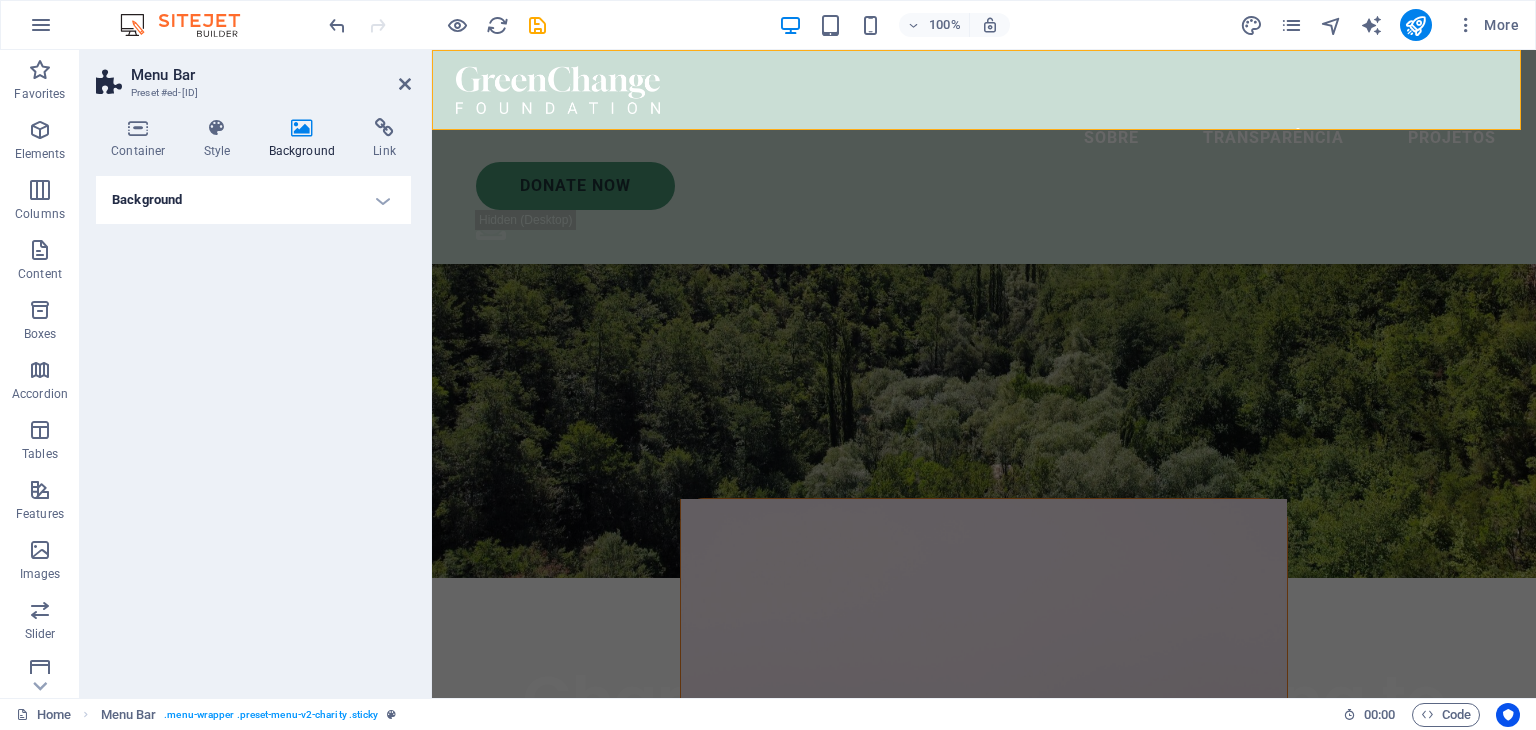 click on "Background" at bounding box center [253, 200] 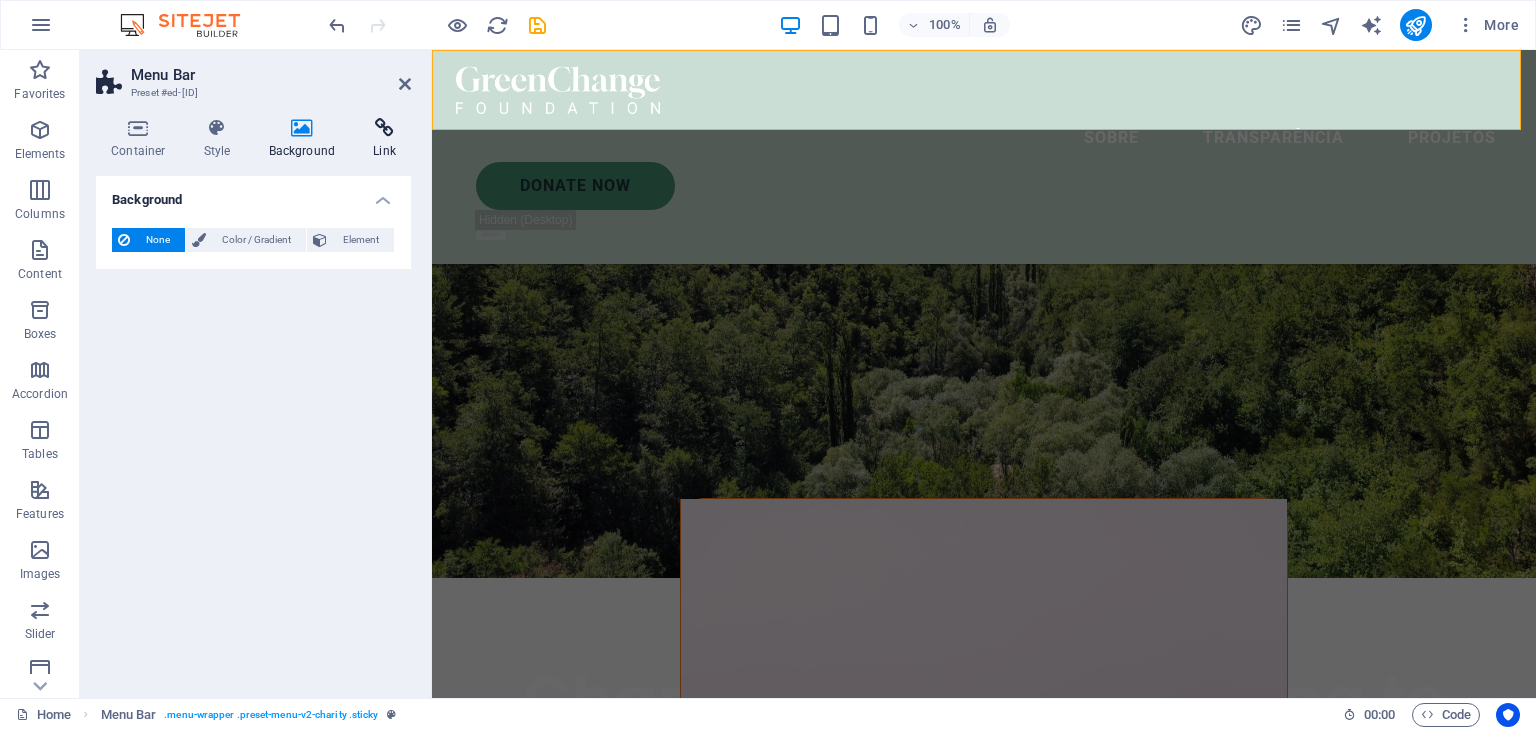 click on "Link" at bounding box center (384, 139) 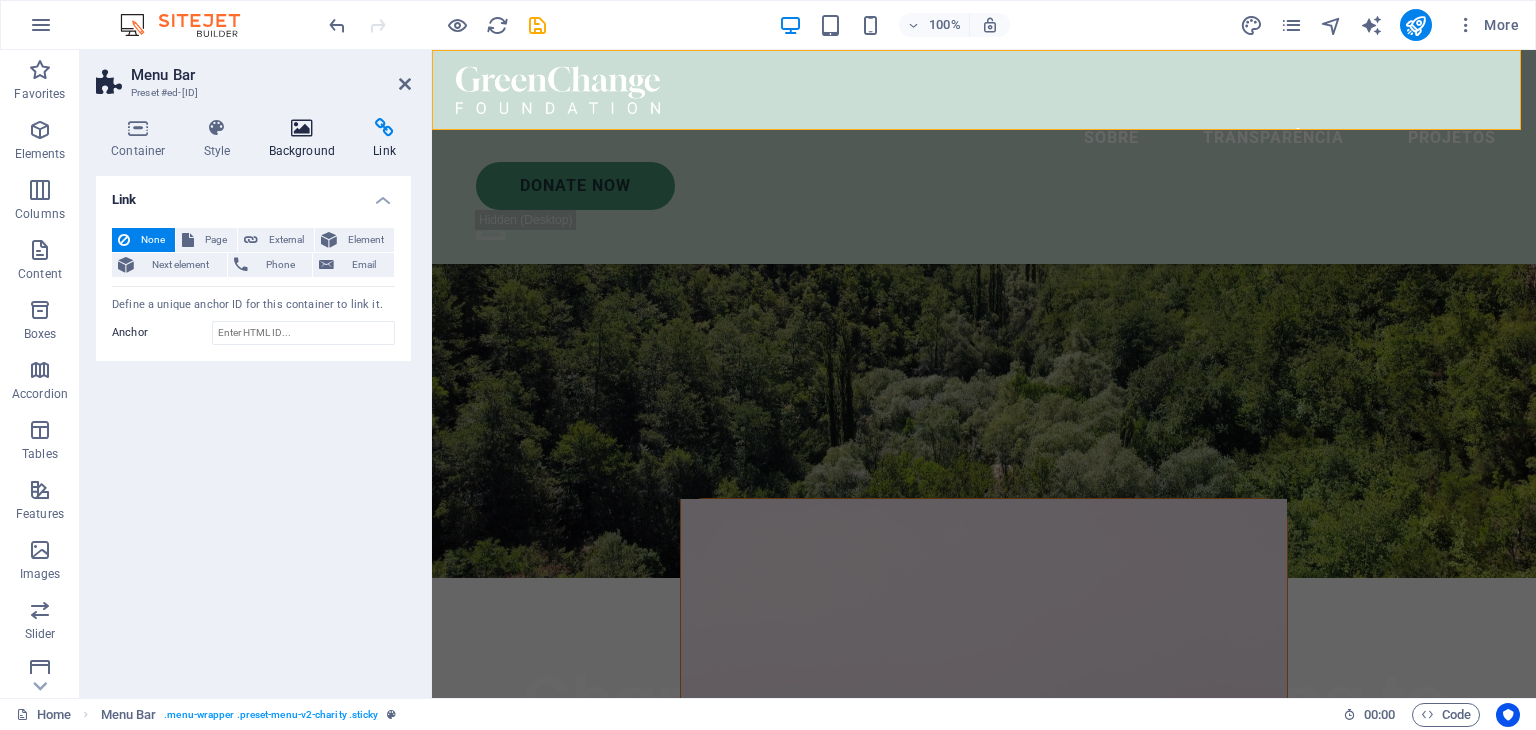 click on "Background" at bounding box center (306, 139) 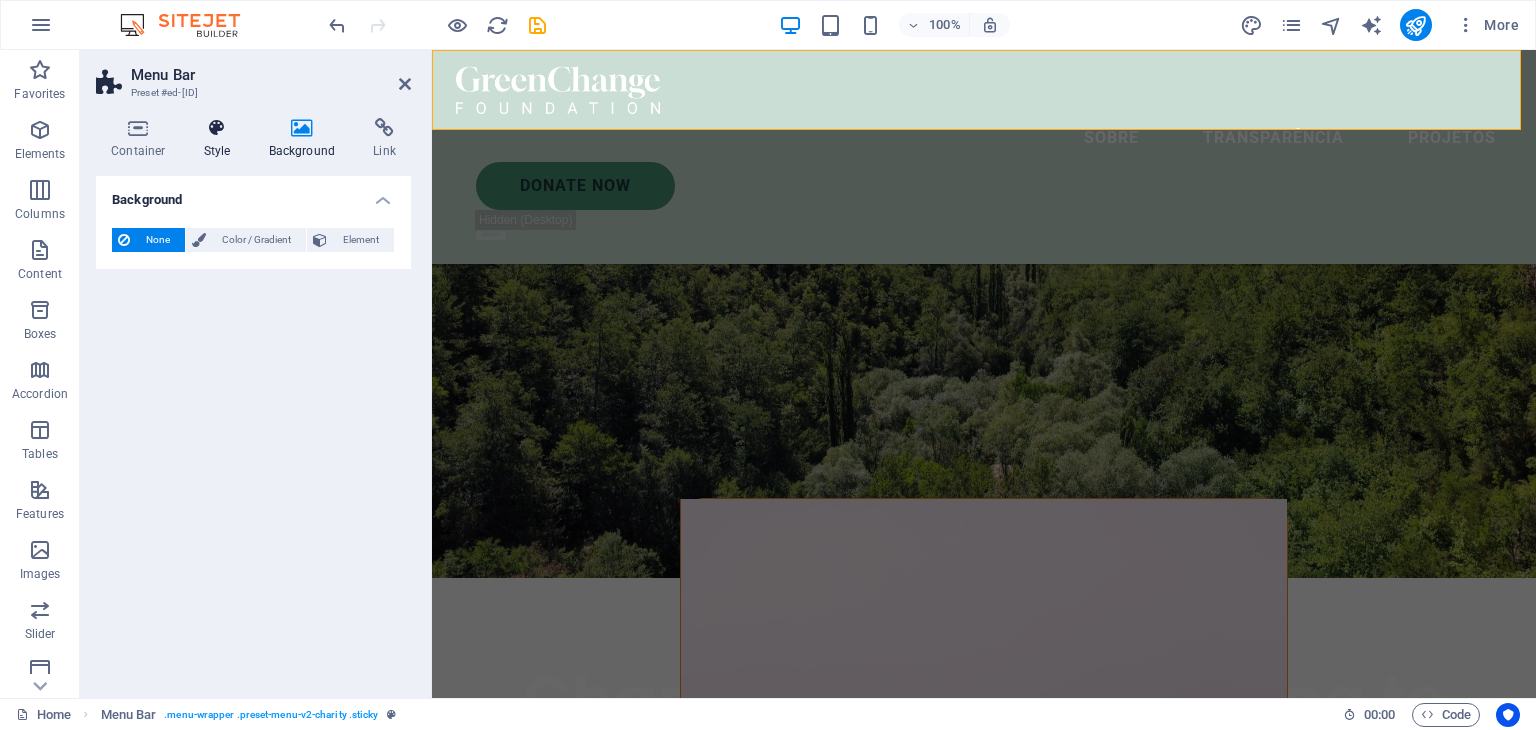 click on "Style" at bounding box center (221, 139) 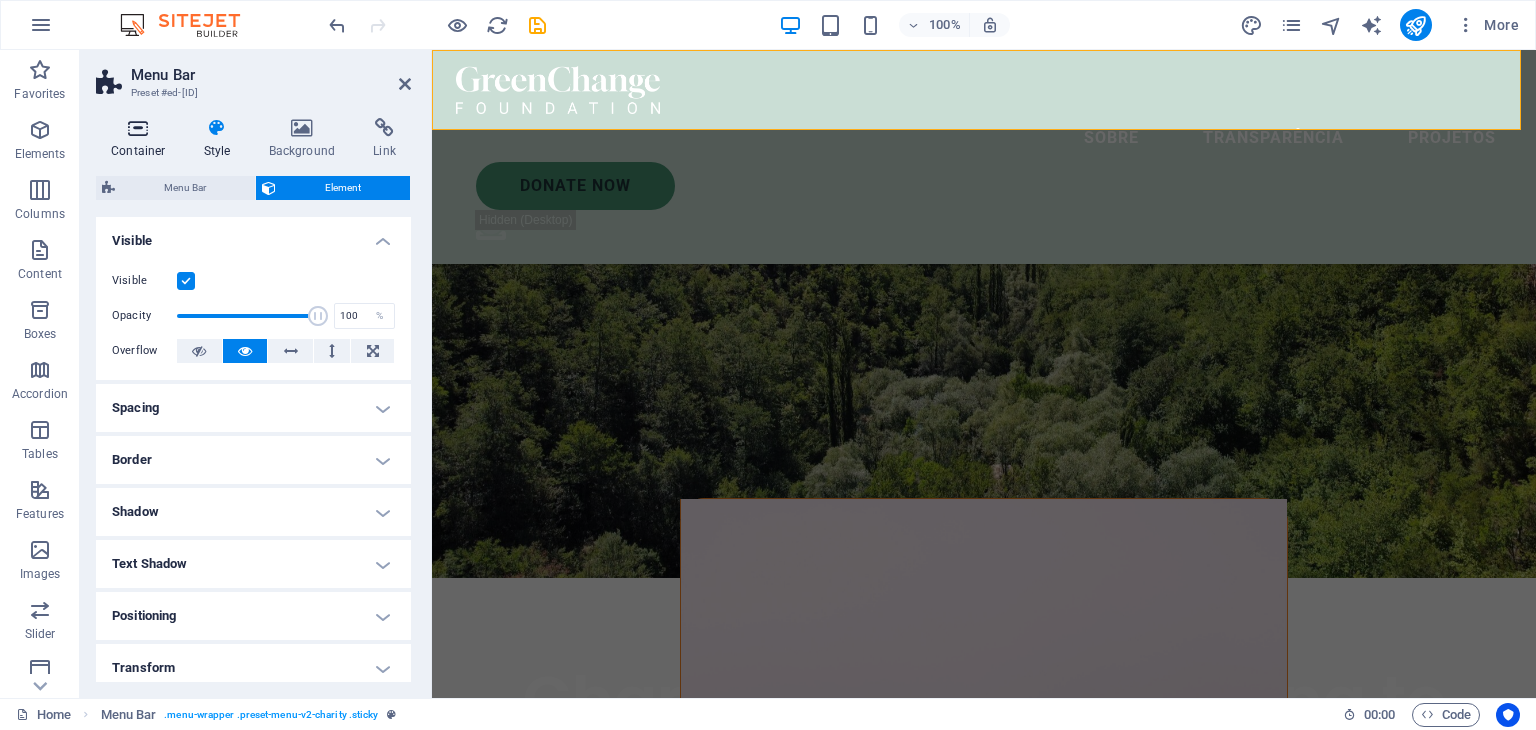 click at bounding box center (138, 128) 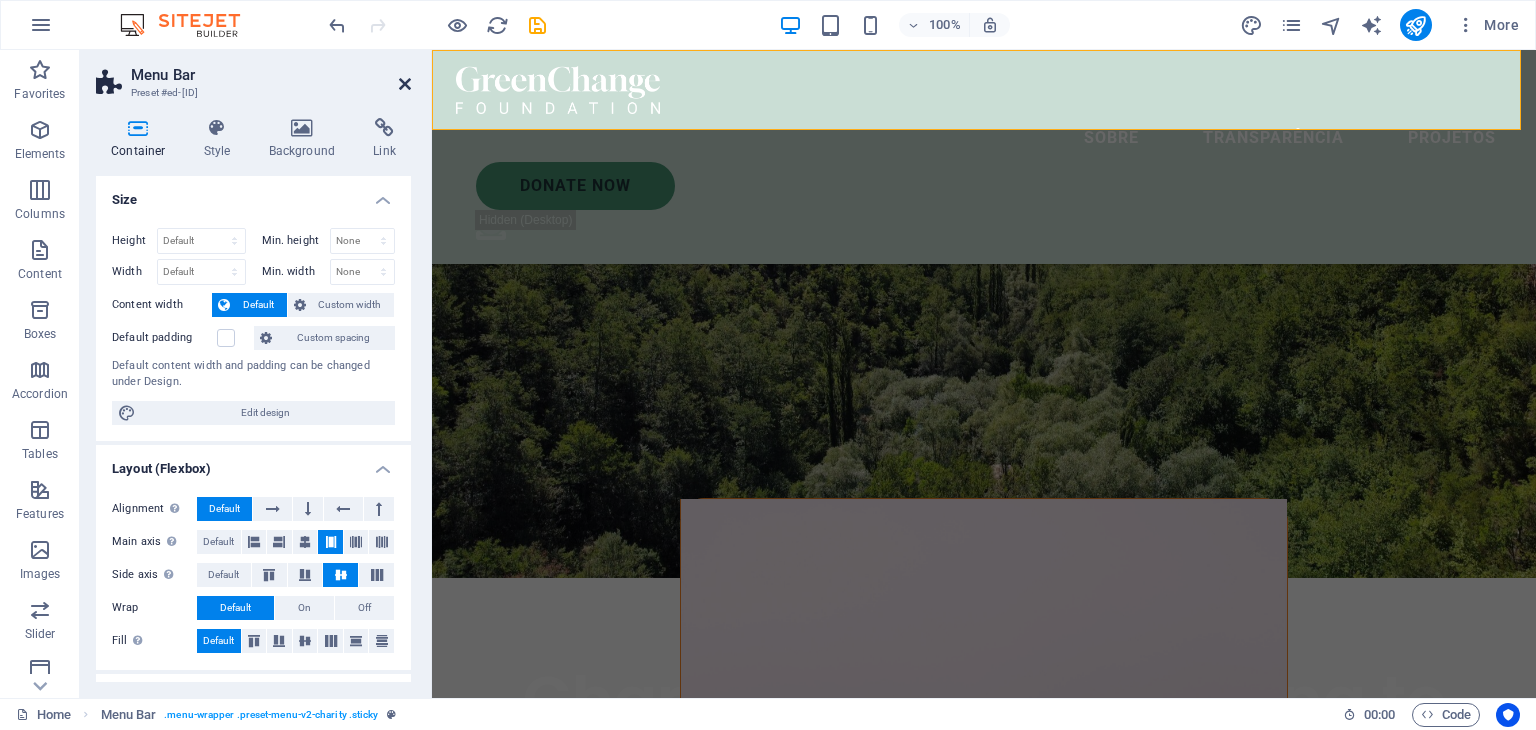 drag, startPoint x: 398, startPoint y: 89, endPoint x: 324, endPoint y: 36, distance: 91.02197 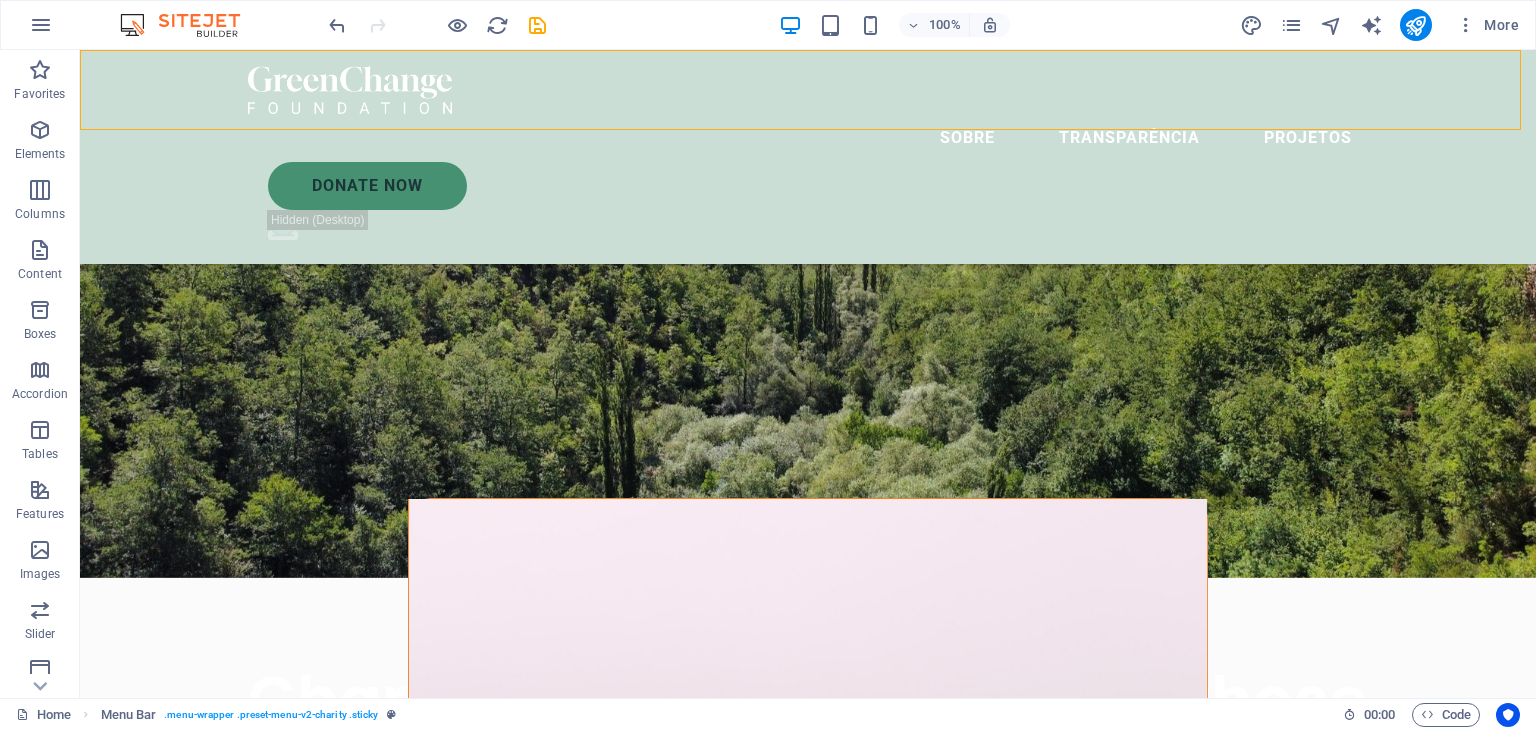 click on "About Partners Donate Donate Now .fa-secondary{opacity:.4}" at bounding box center (808, 157) 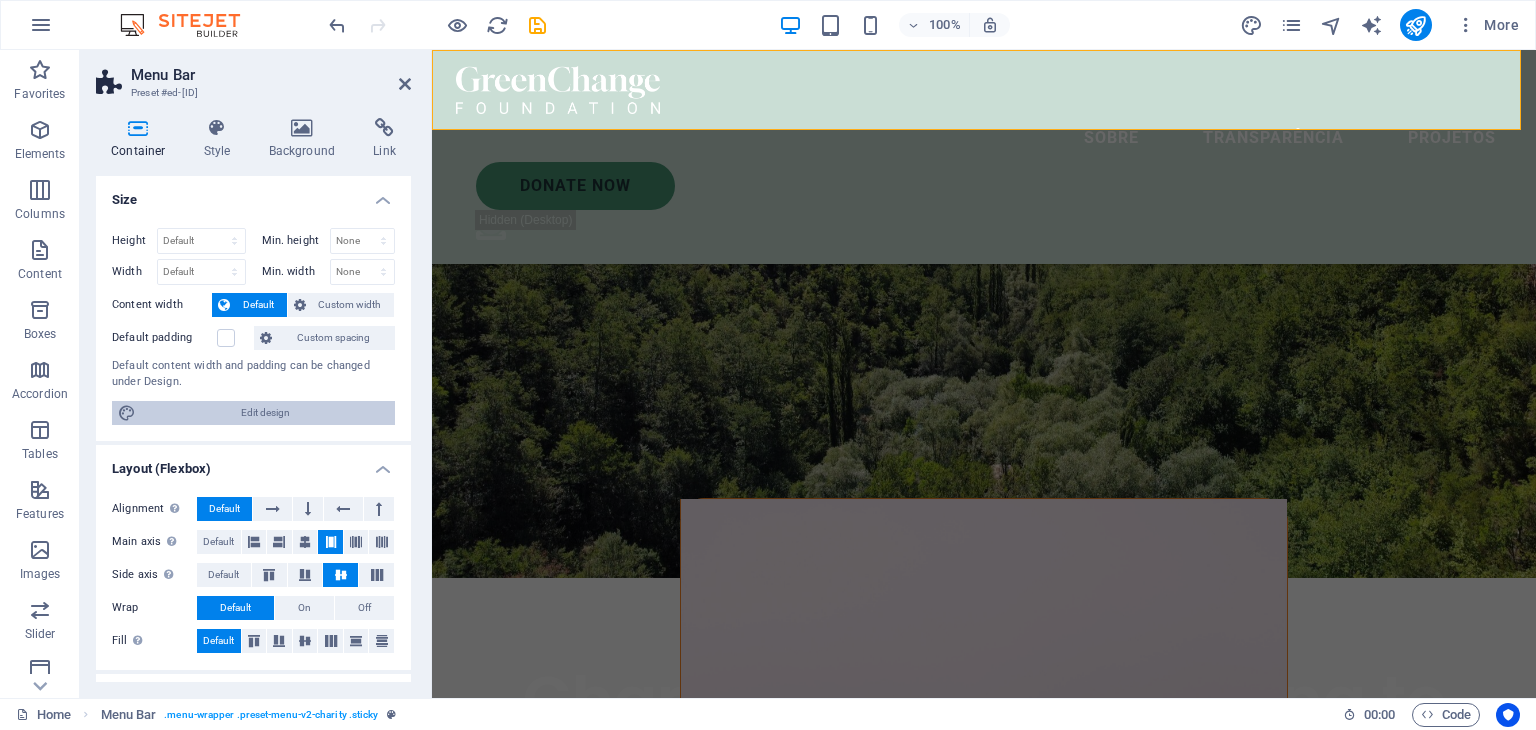 click on "Edit design" at bounding box center (265, 413) 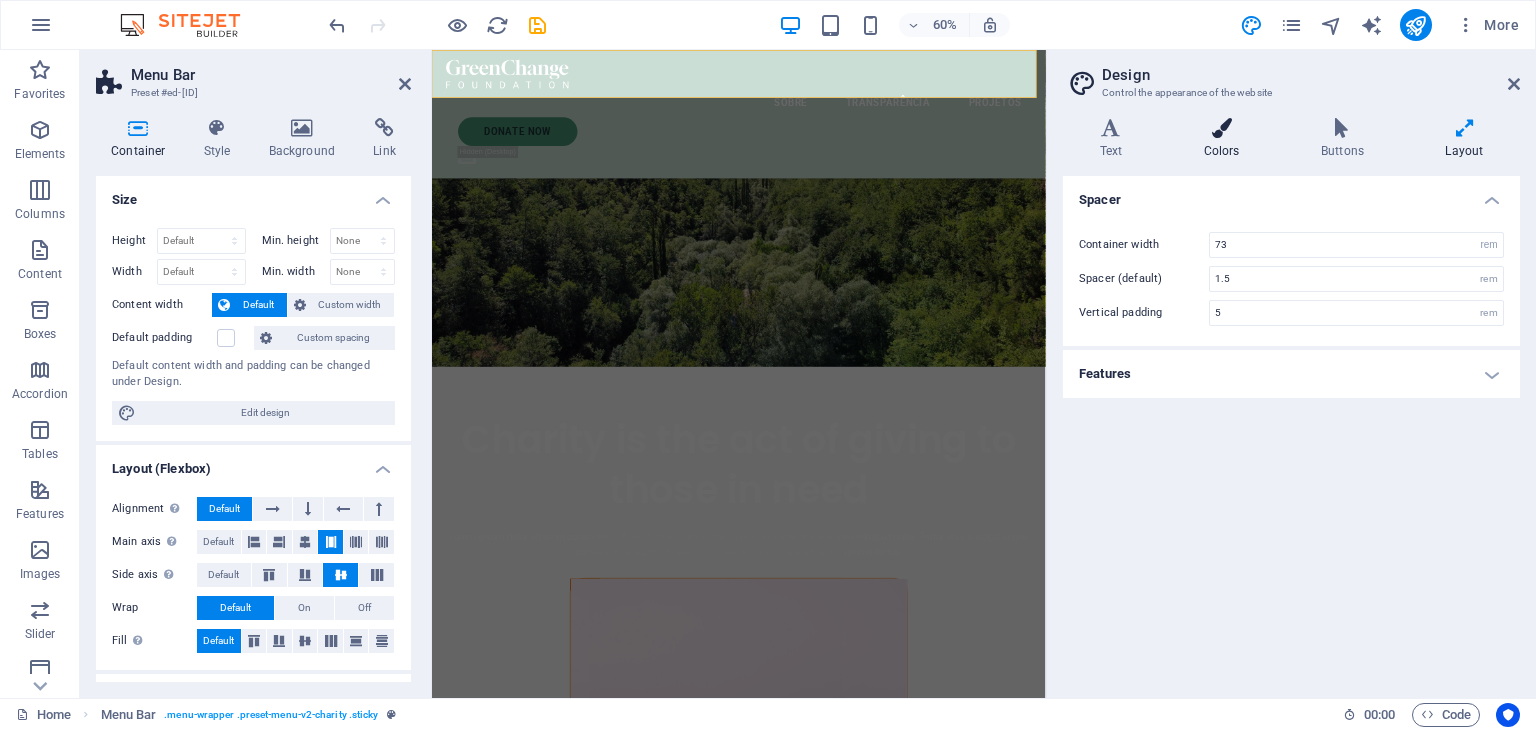 click at bounding box center (1221, 128) 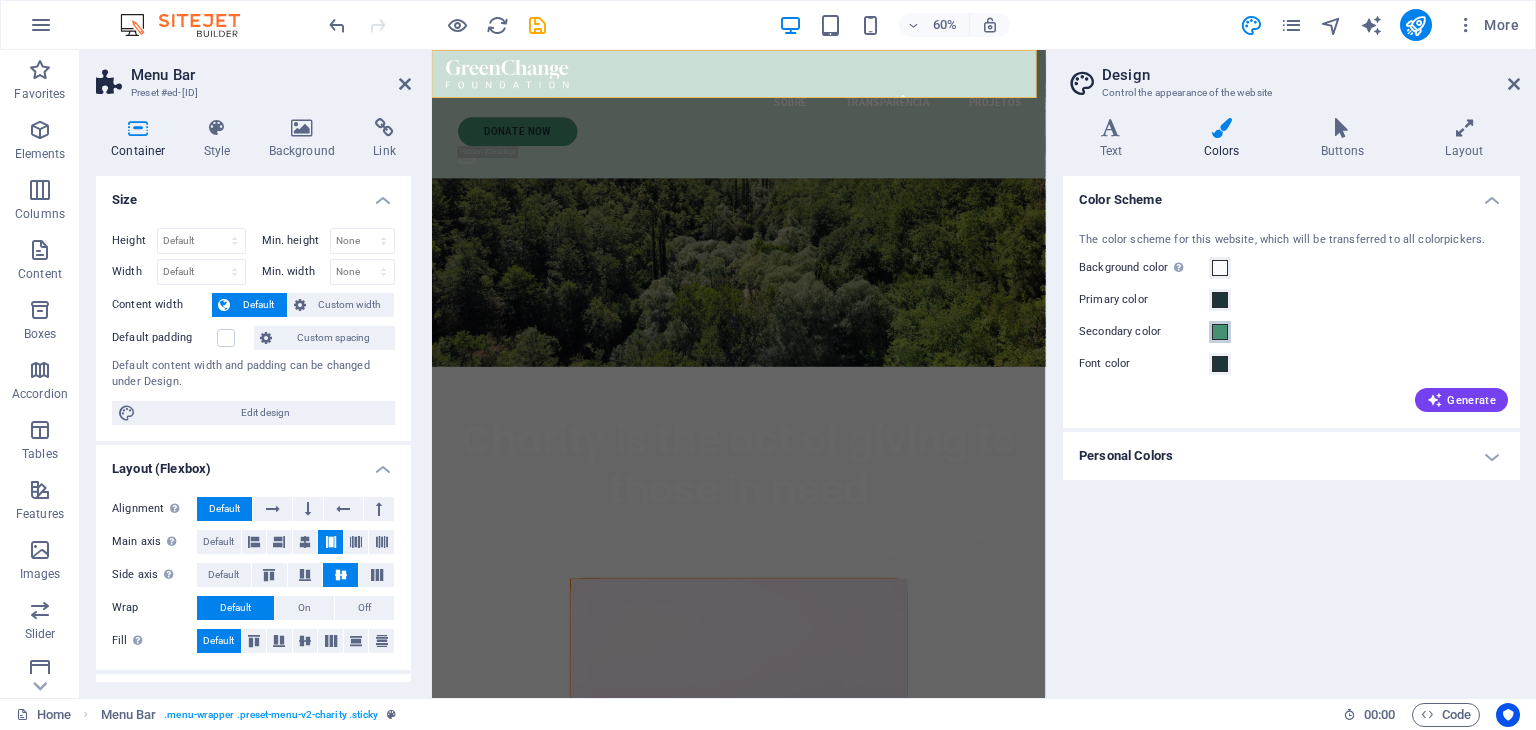 click at bounding box center [1220, 332] 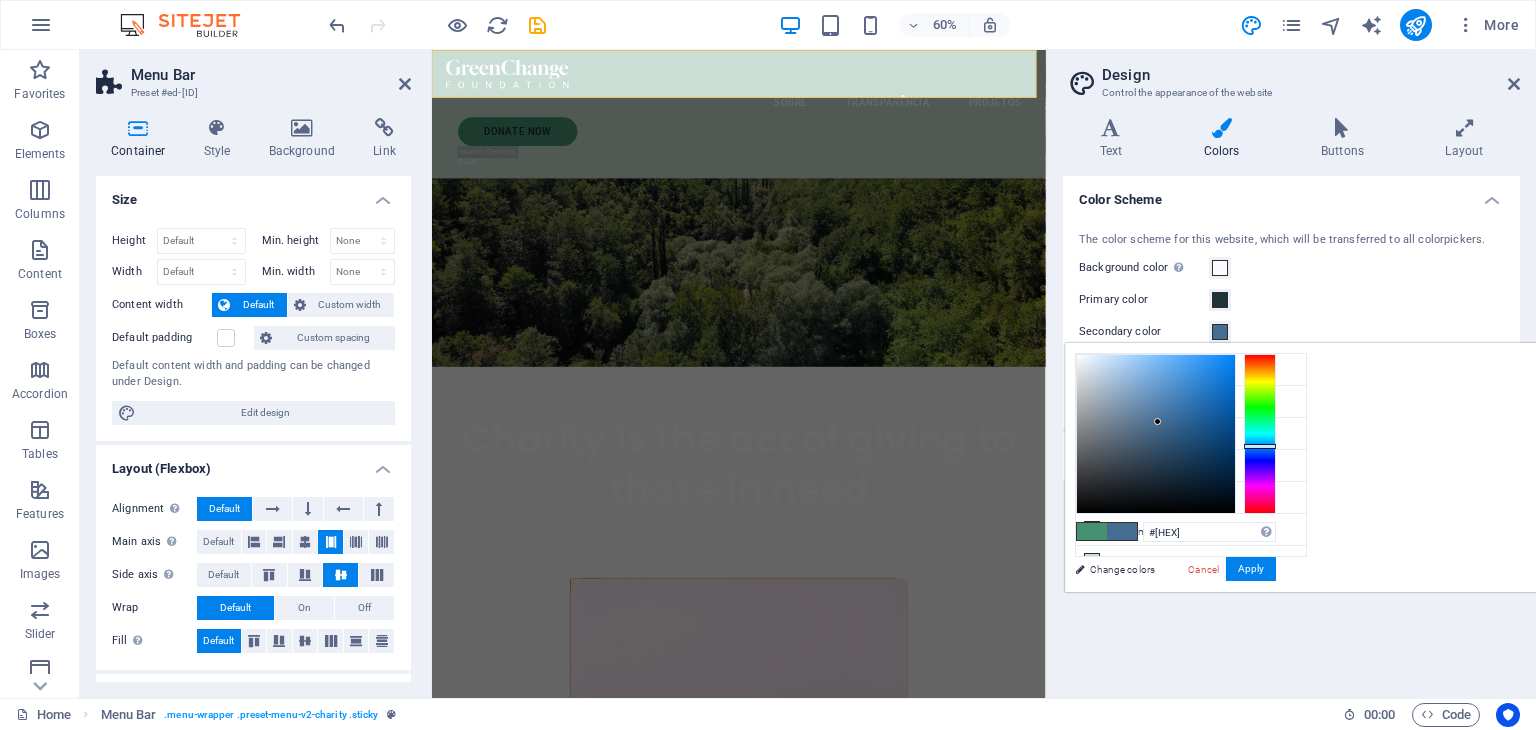 click at bounding box center (1260, 434) 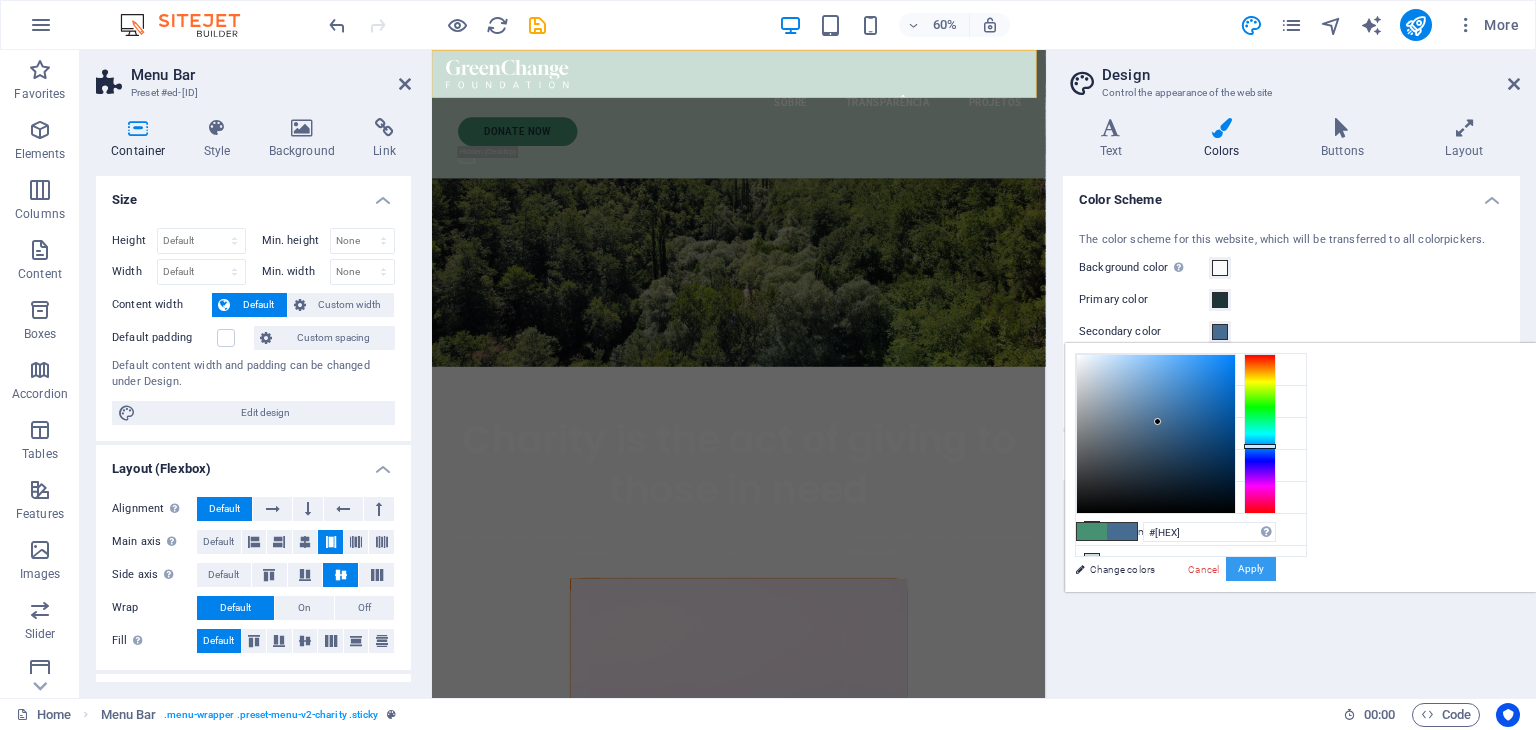 click on "Apply" at bounding box center [1251, 569] 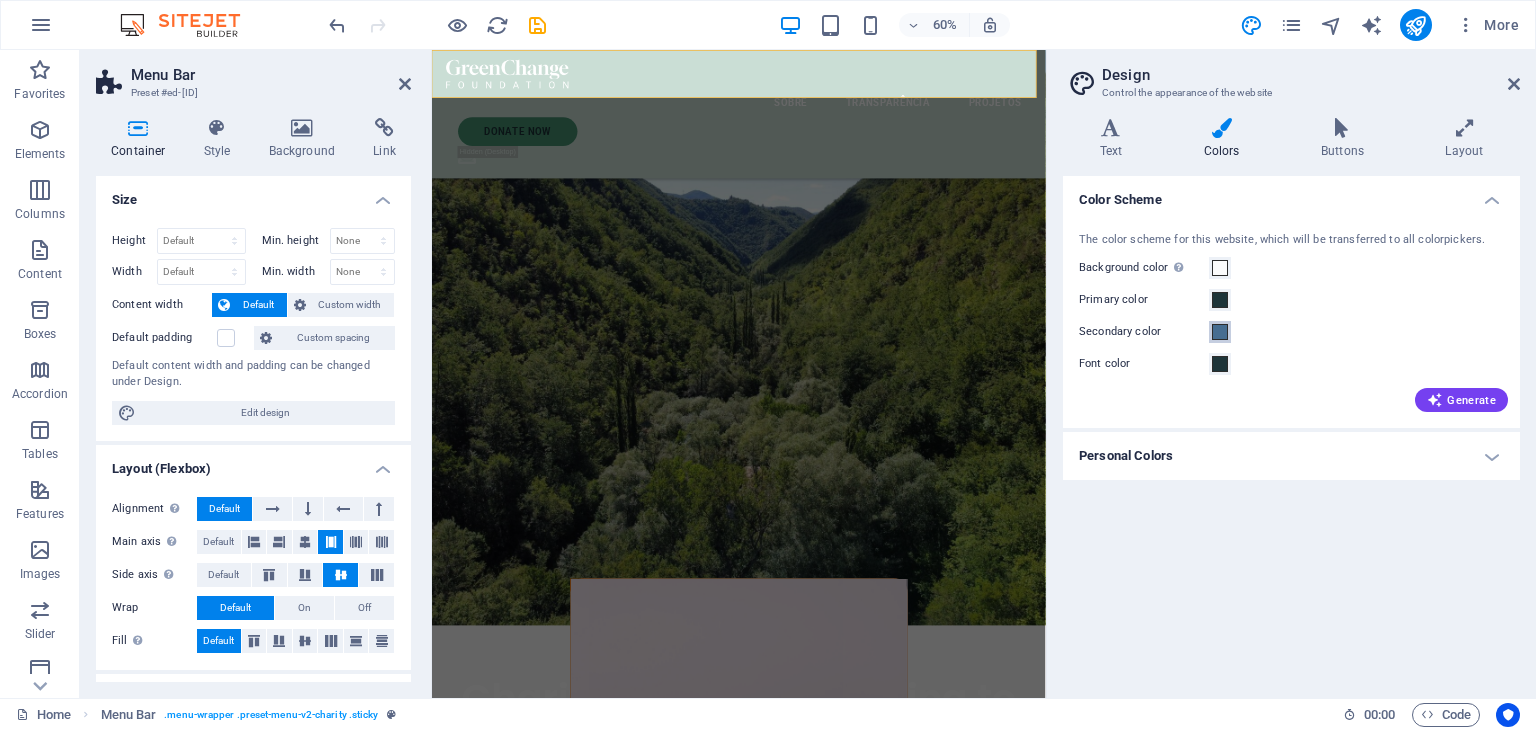 click at bounding box center [1220, 332] 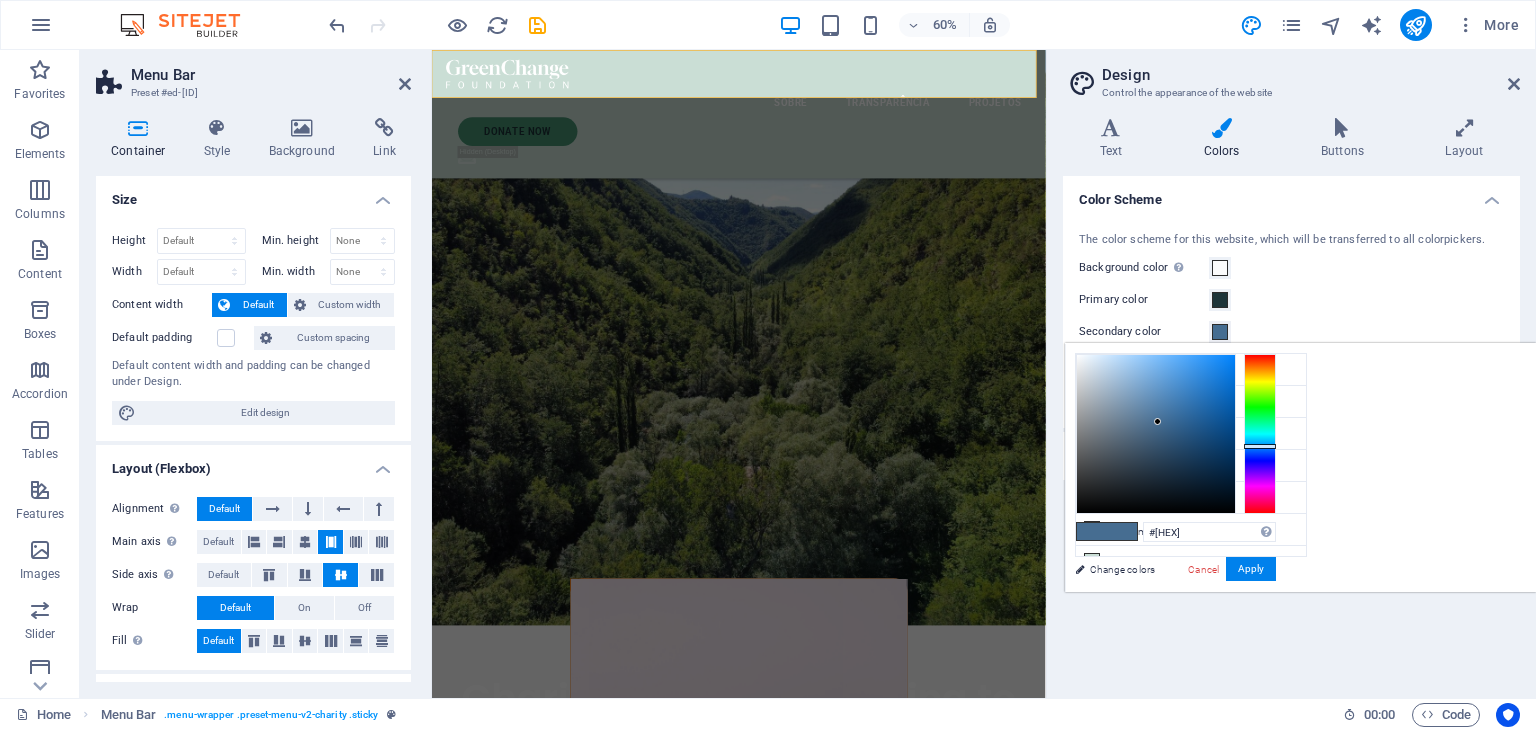 type on "#4d97dc" 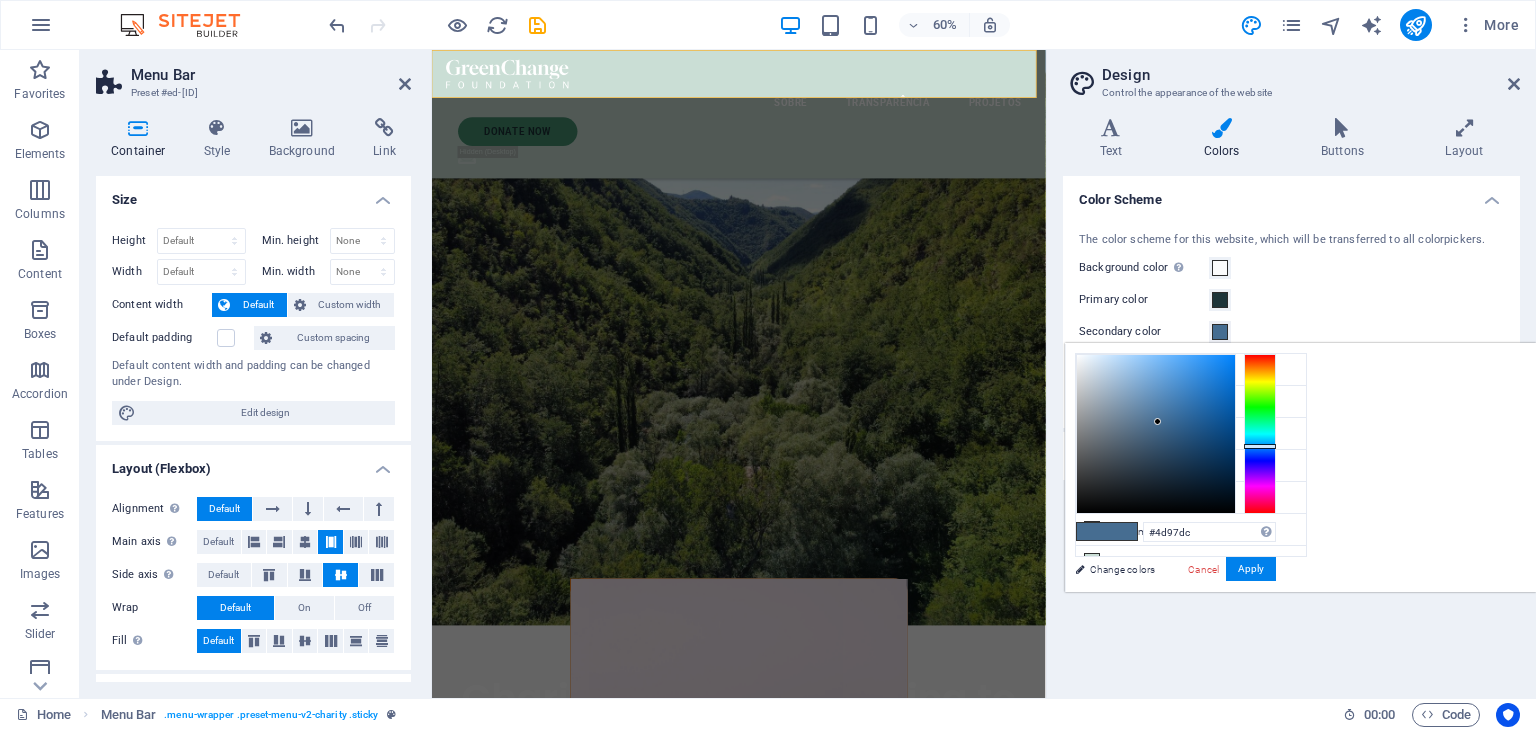 click at bounding box center (1156, 434) 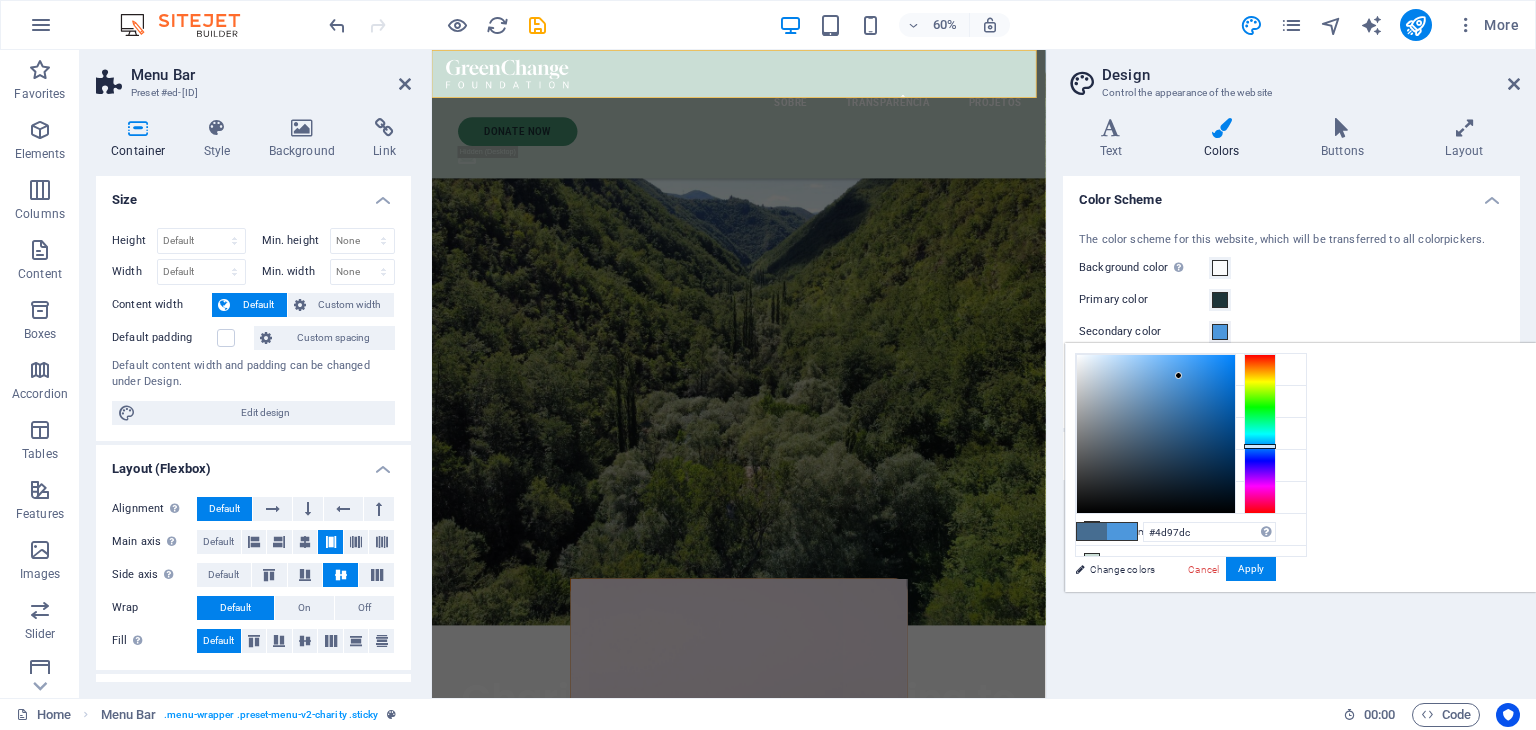 click on "Primary color" at bounding box center (1291, 300) 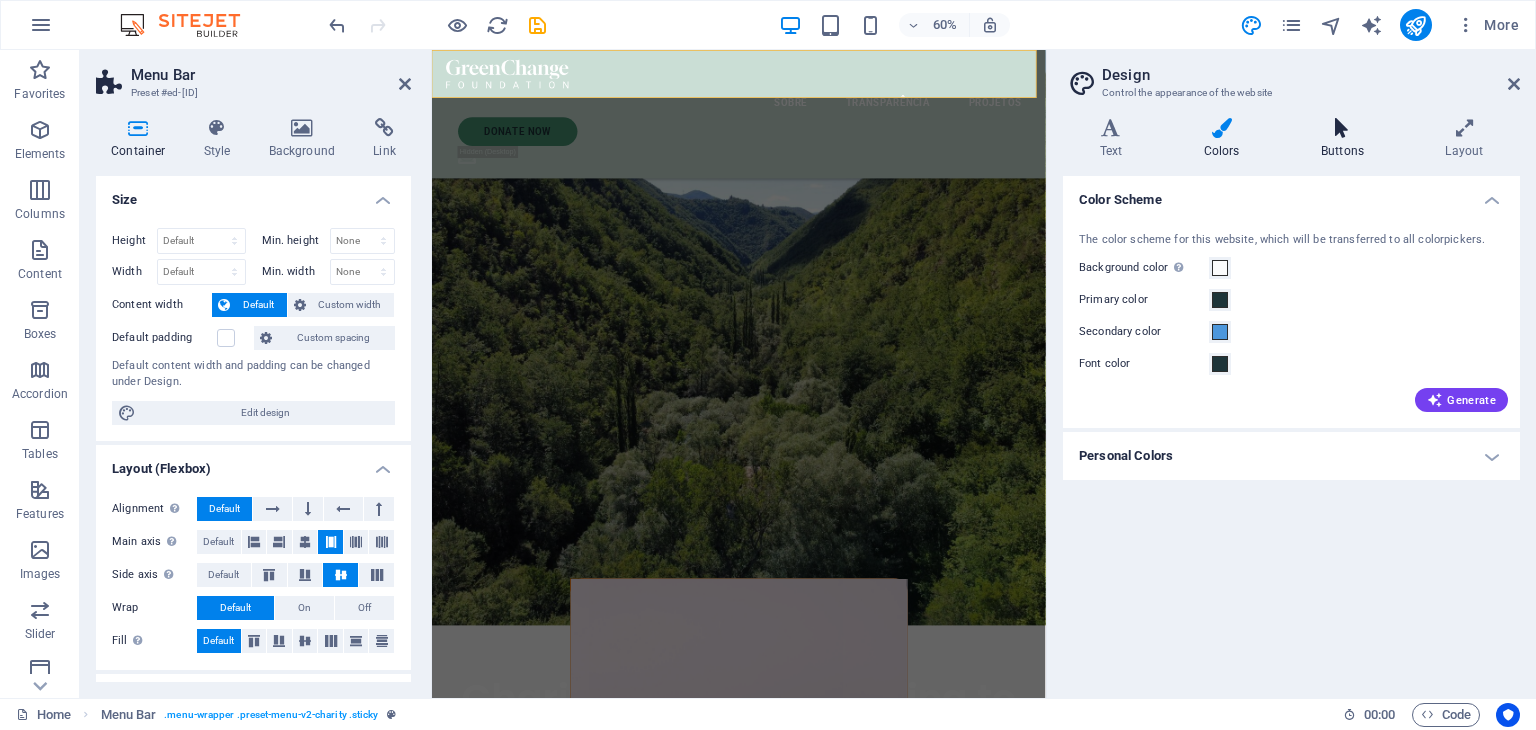 click on "Buttons" at bounding box center [1346, 139] 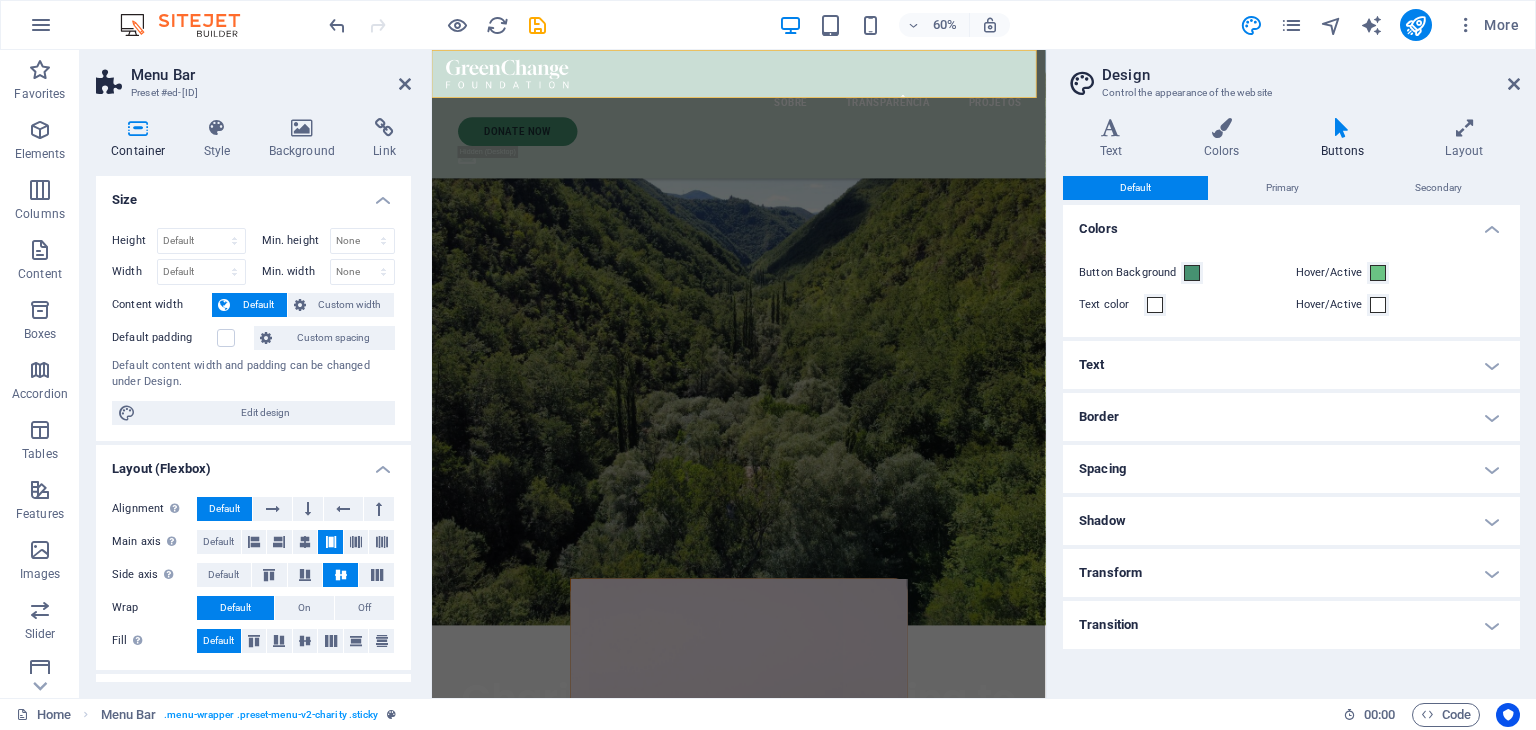 click on "Text" at bounding box center (1291, 365) 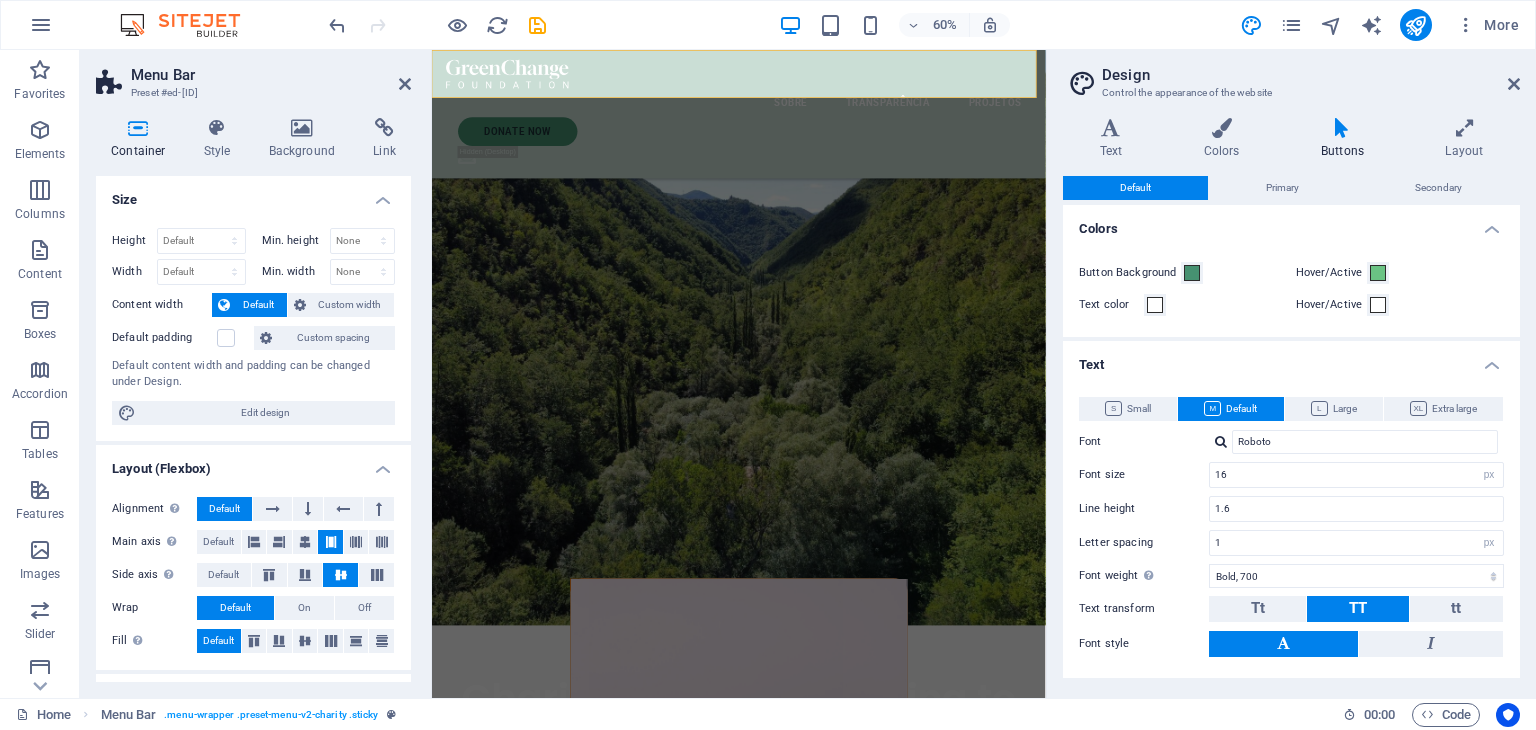 click on "Text" at bounding box center [1291, 359] 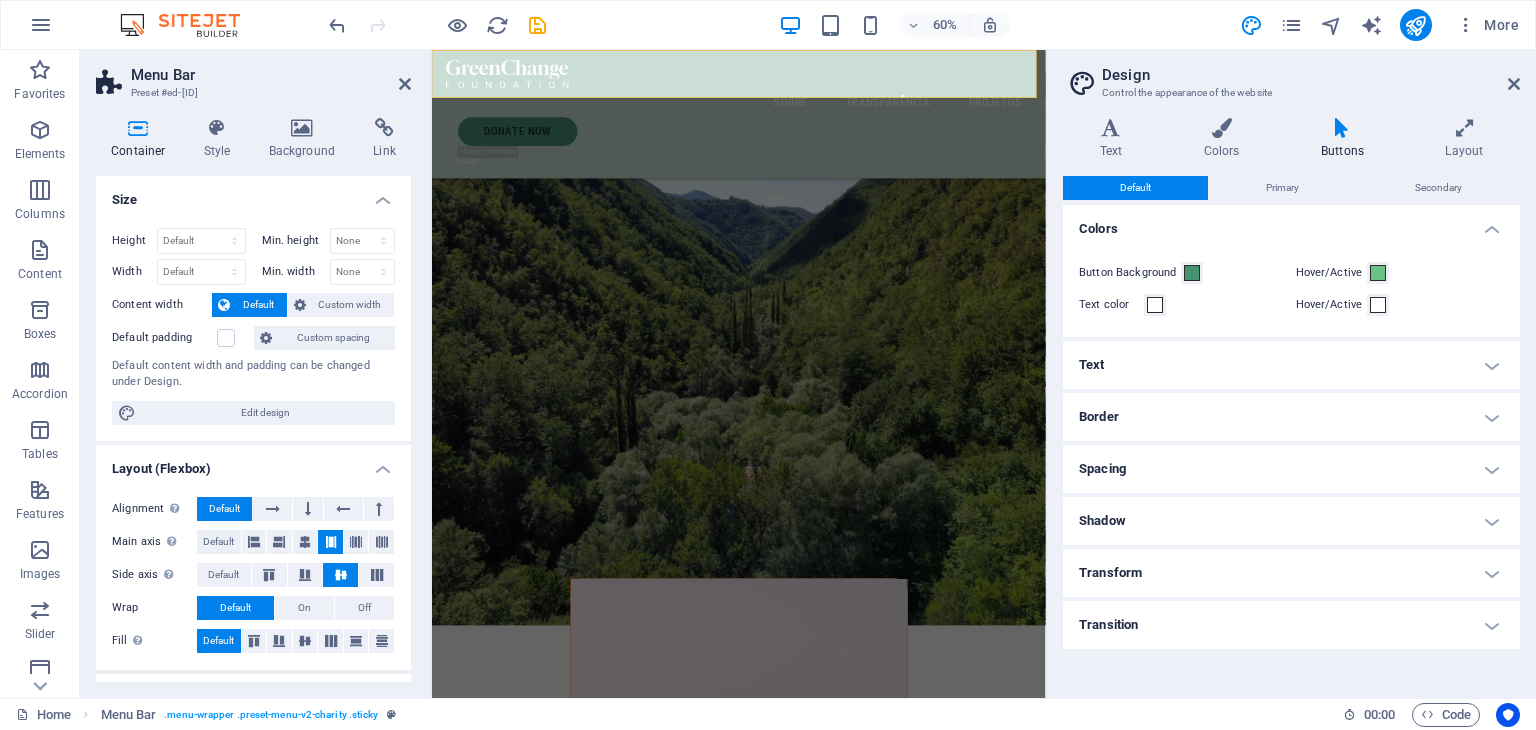 click on "Design" at bounding box center (1311, 75) 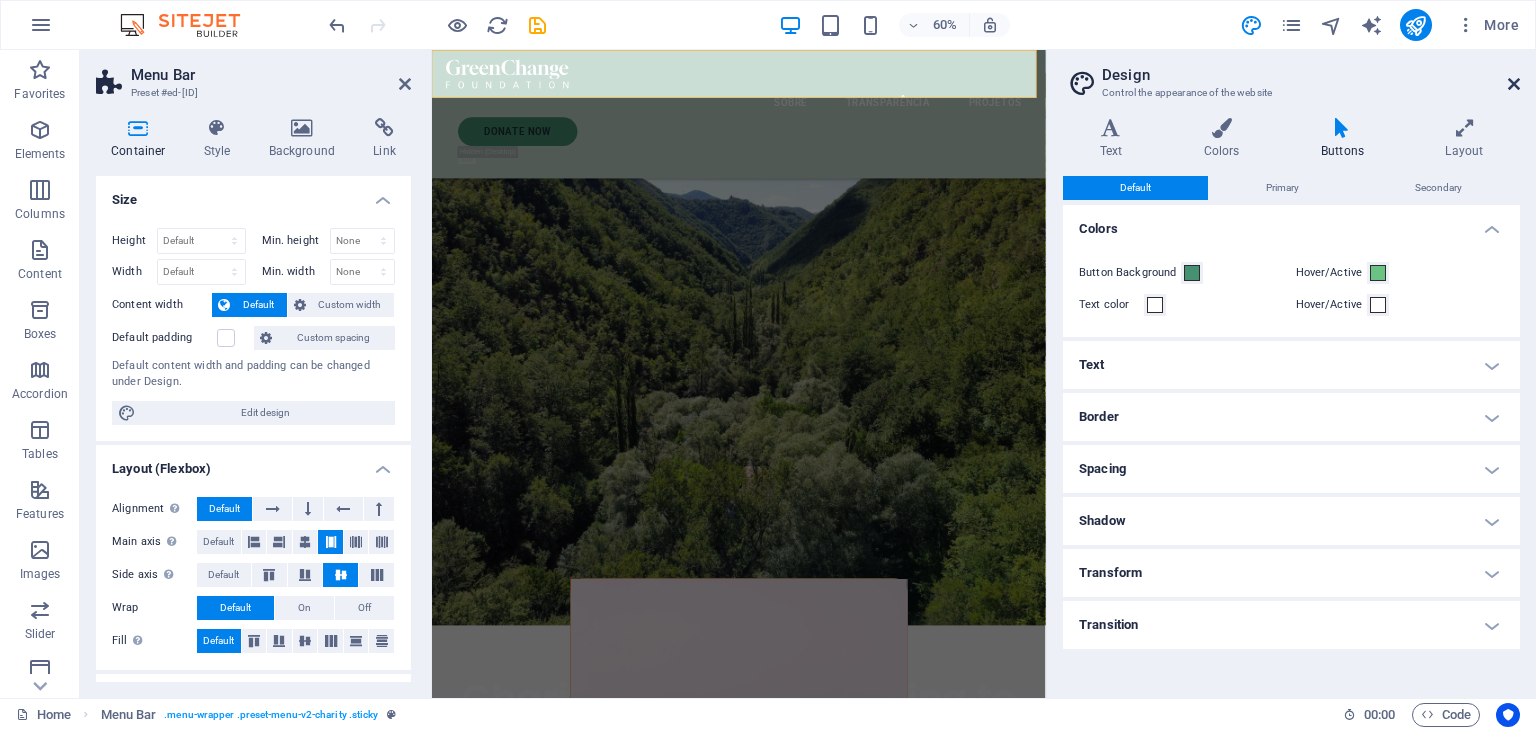 click at bounding box center (1514, 84) 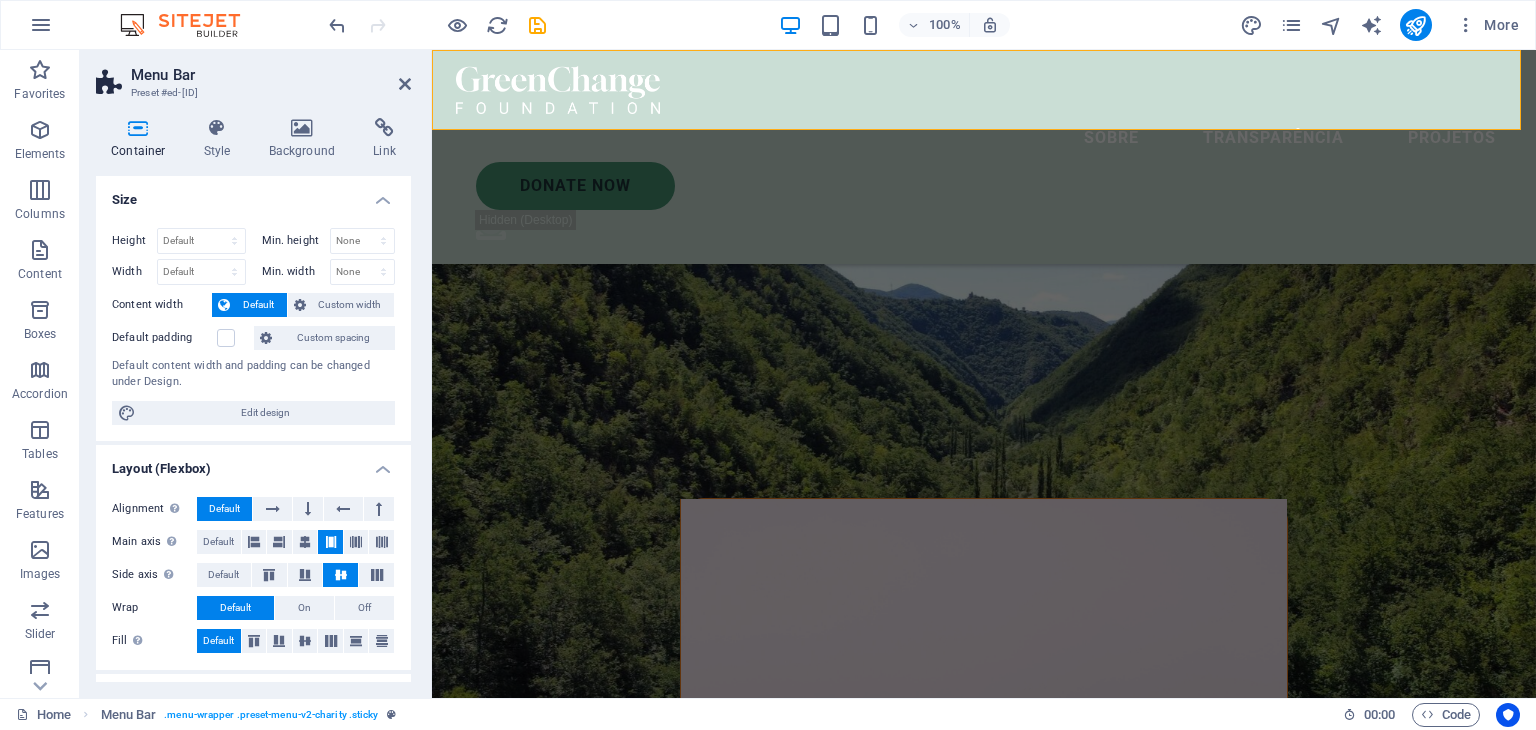 click on "About Partners Donate Donate Now .fa-secondary{opacity:.4}" at bounding box center (984, 157) 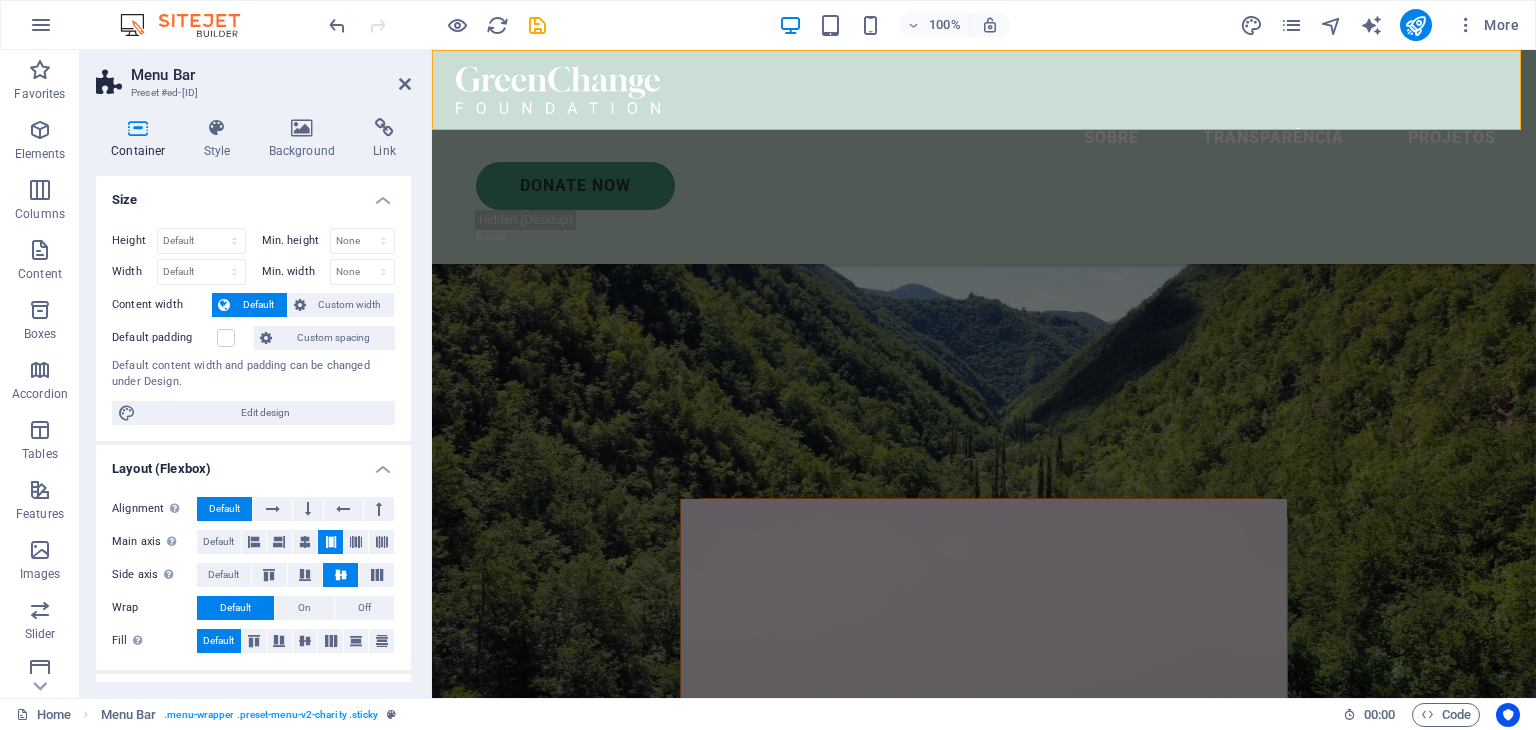 click on "About Partners Donate Donate Now .fa-secondary{opacity:.4}" at bounding box center [984, 157] 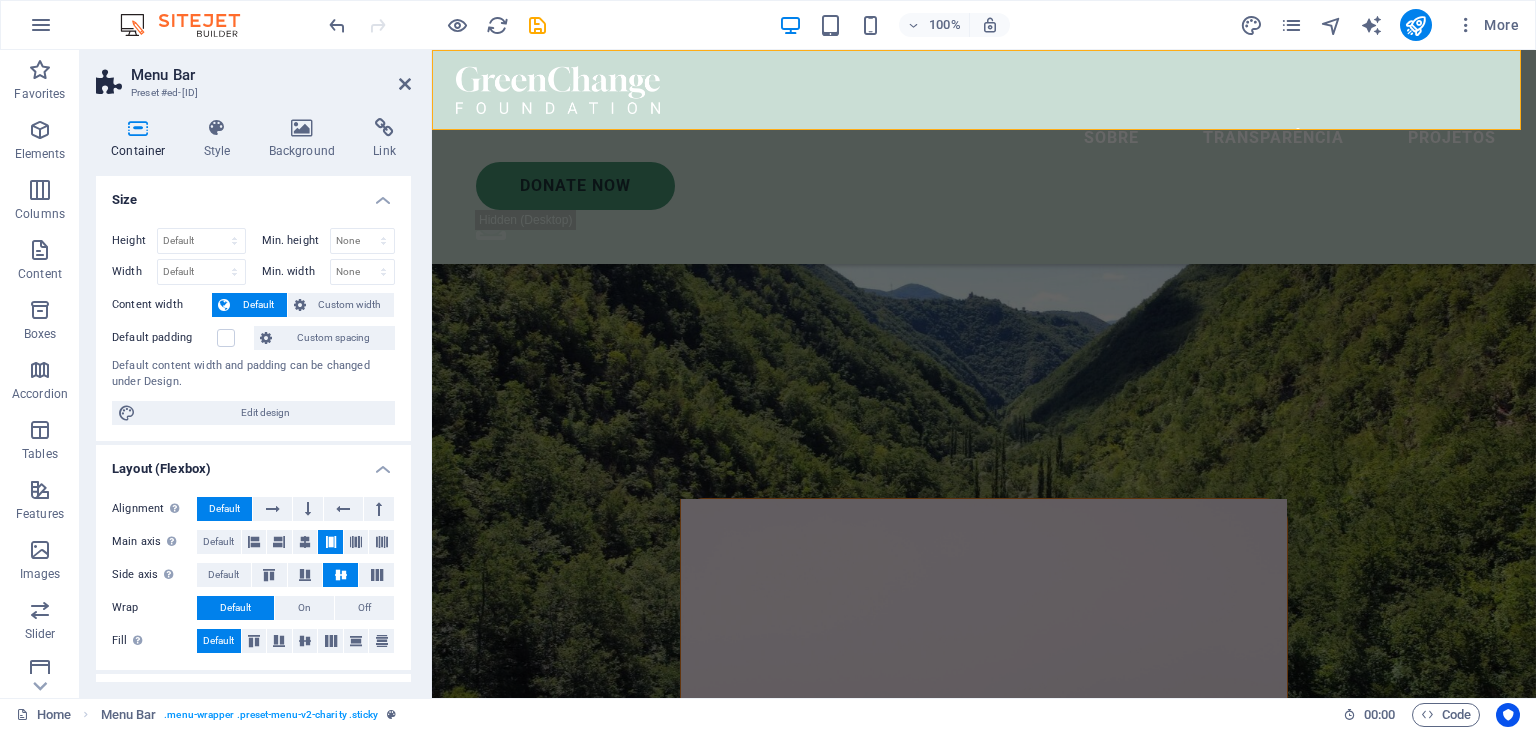 click on "About Partners Donate Donate Now .fa-secondary{opacity:.4}" at bounding box center [984, 157] 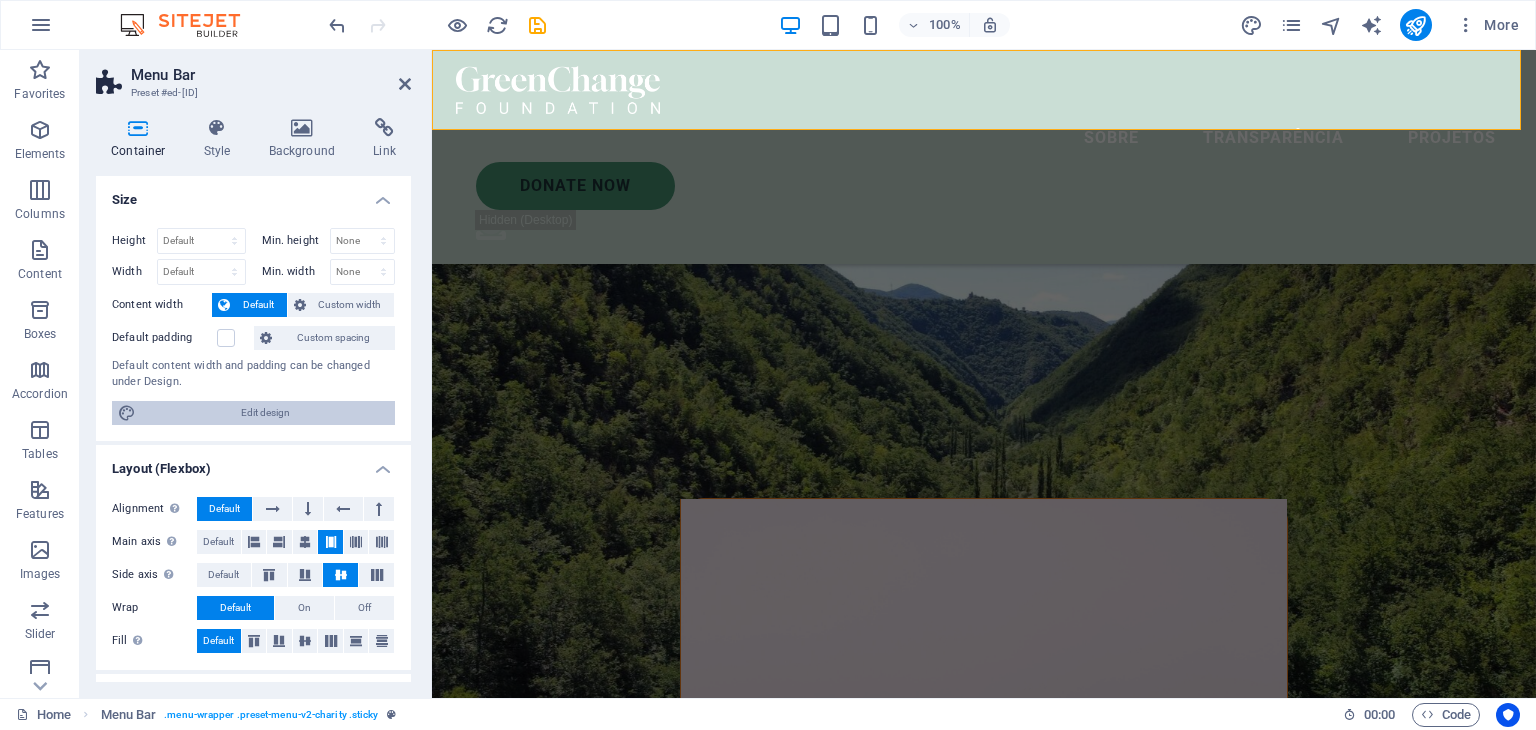 click on "Edit design" at bounding box center (265, 413) 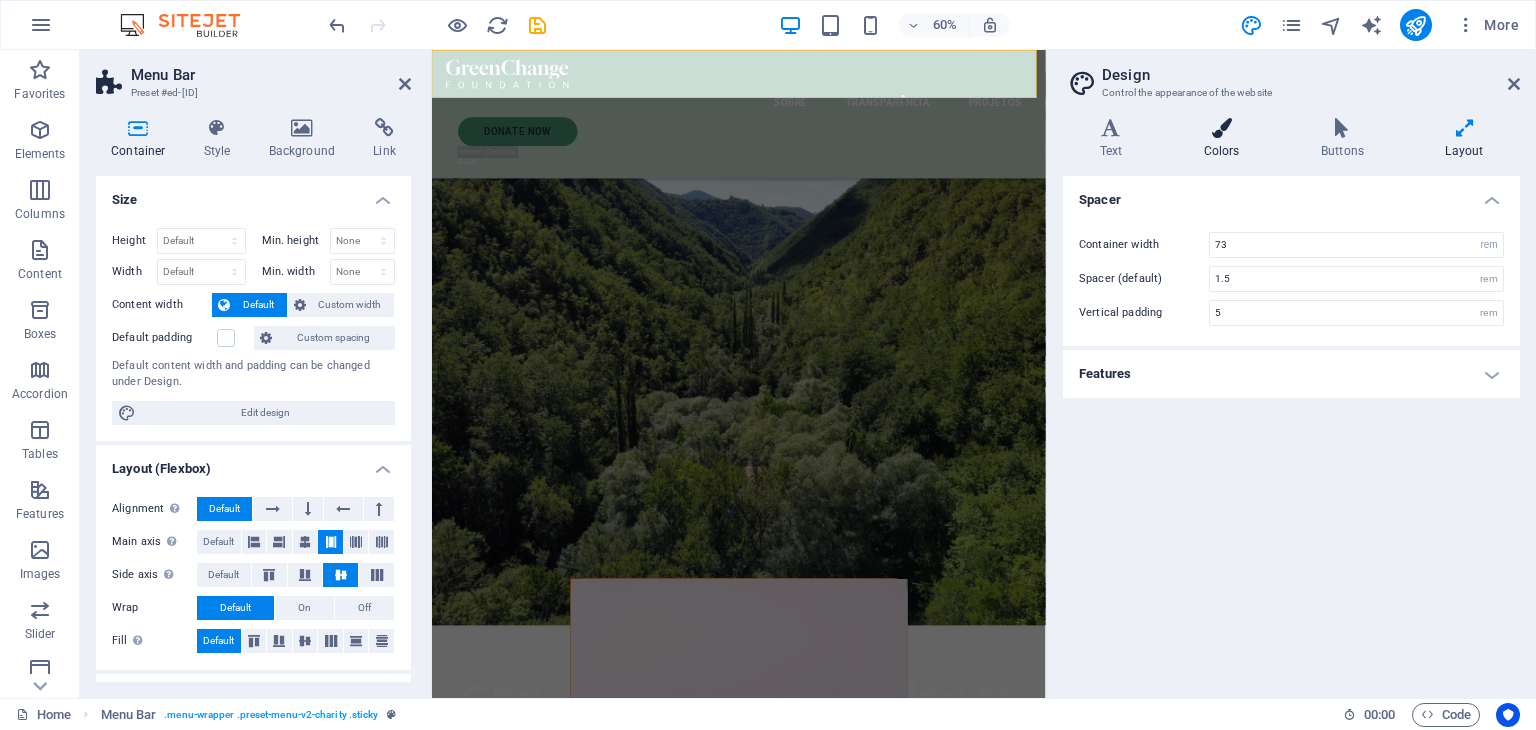 click at bounding box center (1221, 128) 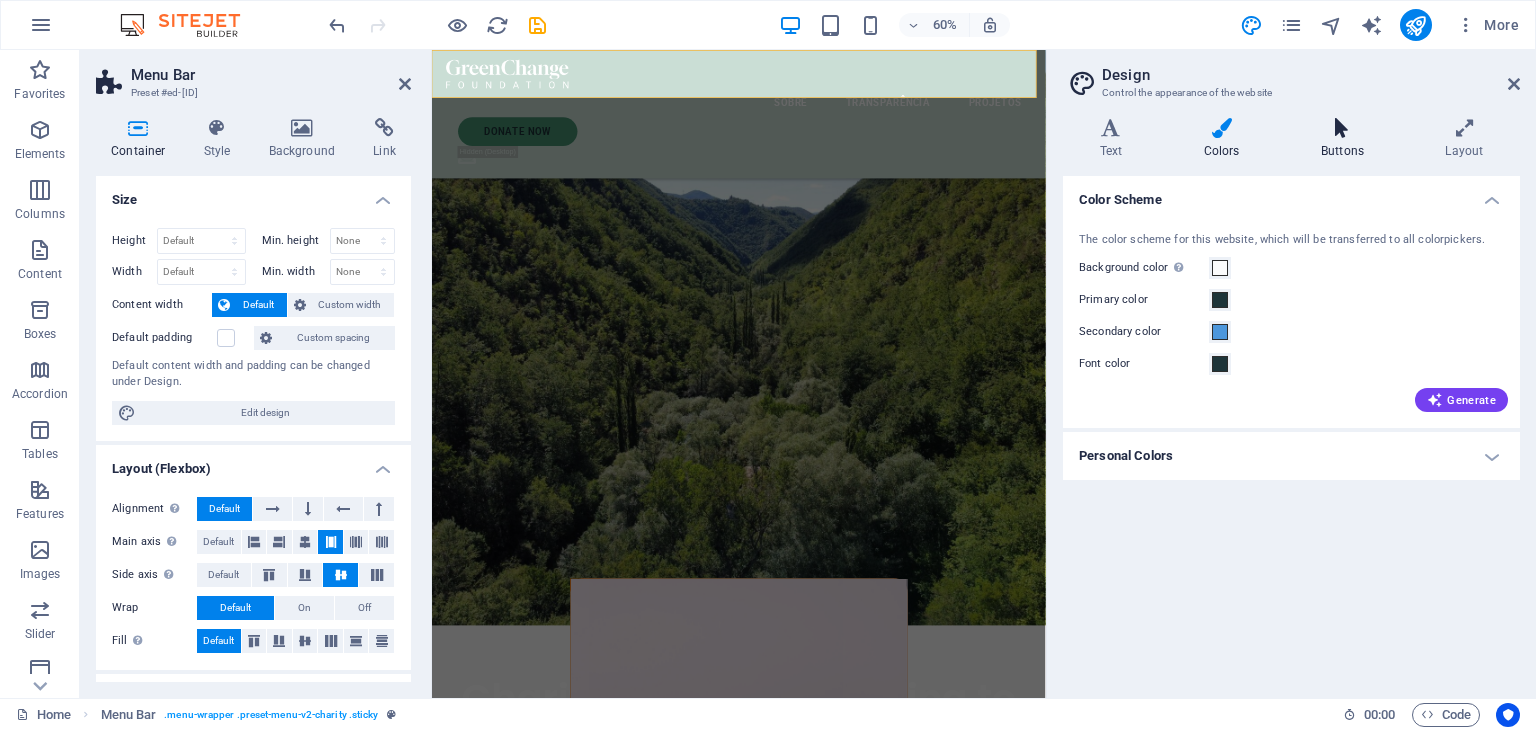 click on "Buttons" at bounding box center (1346, 139) 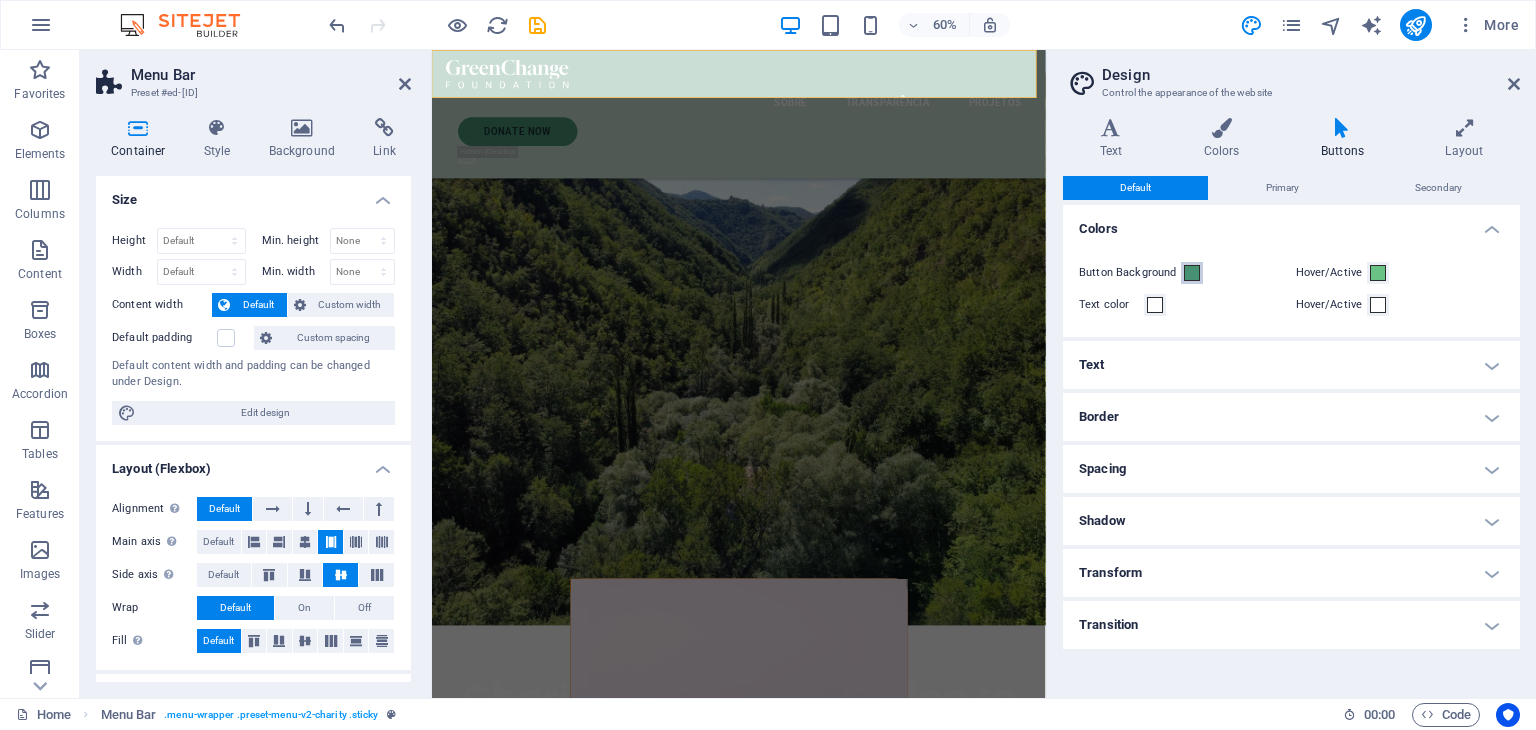click at bounding box center (1192, 273) 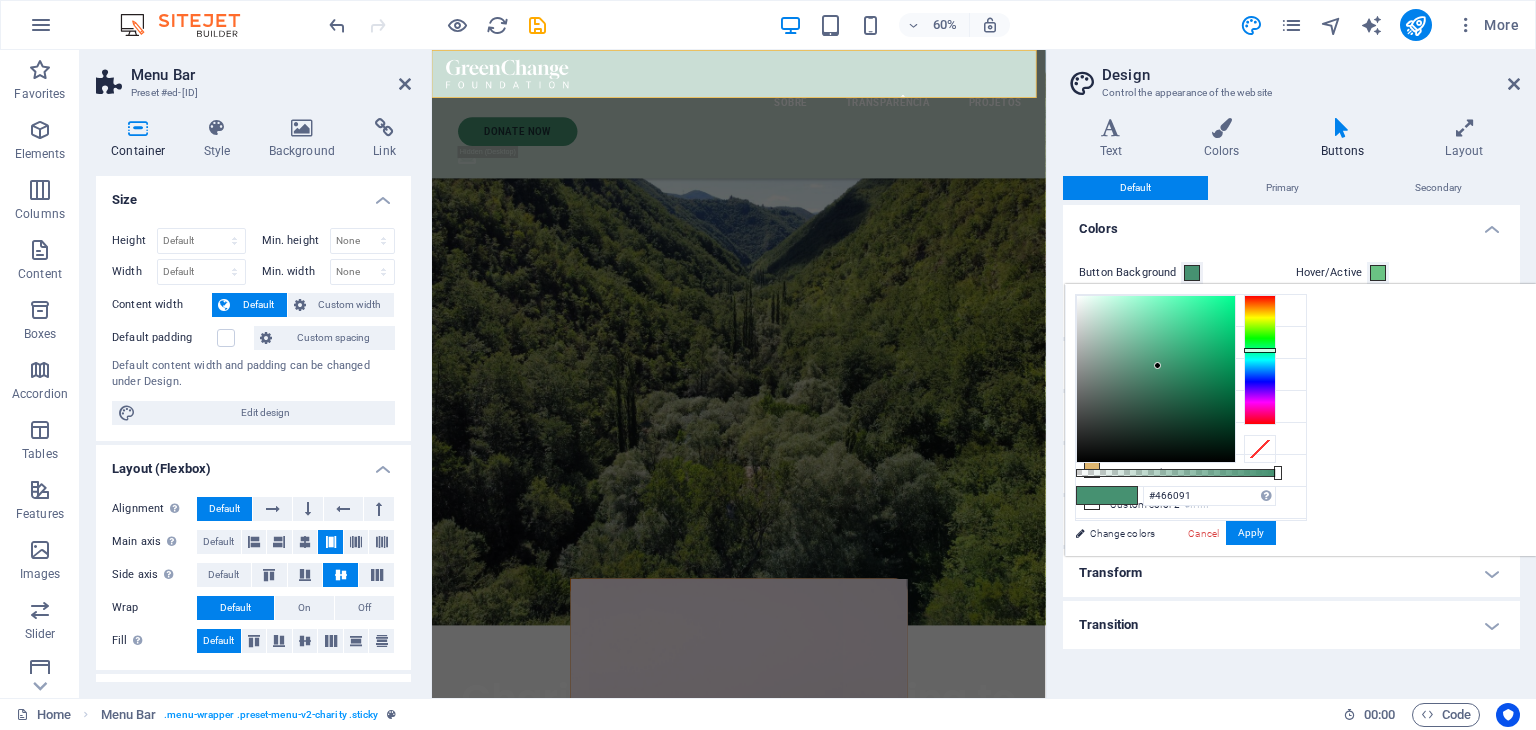 click at bounding box center (1260, 360) 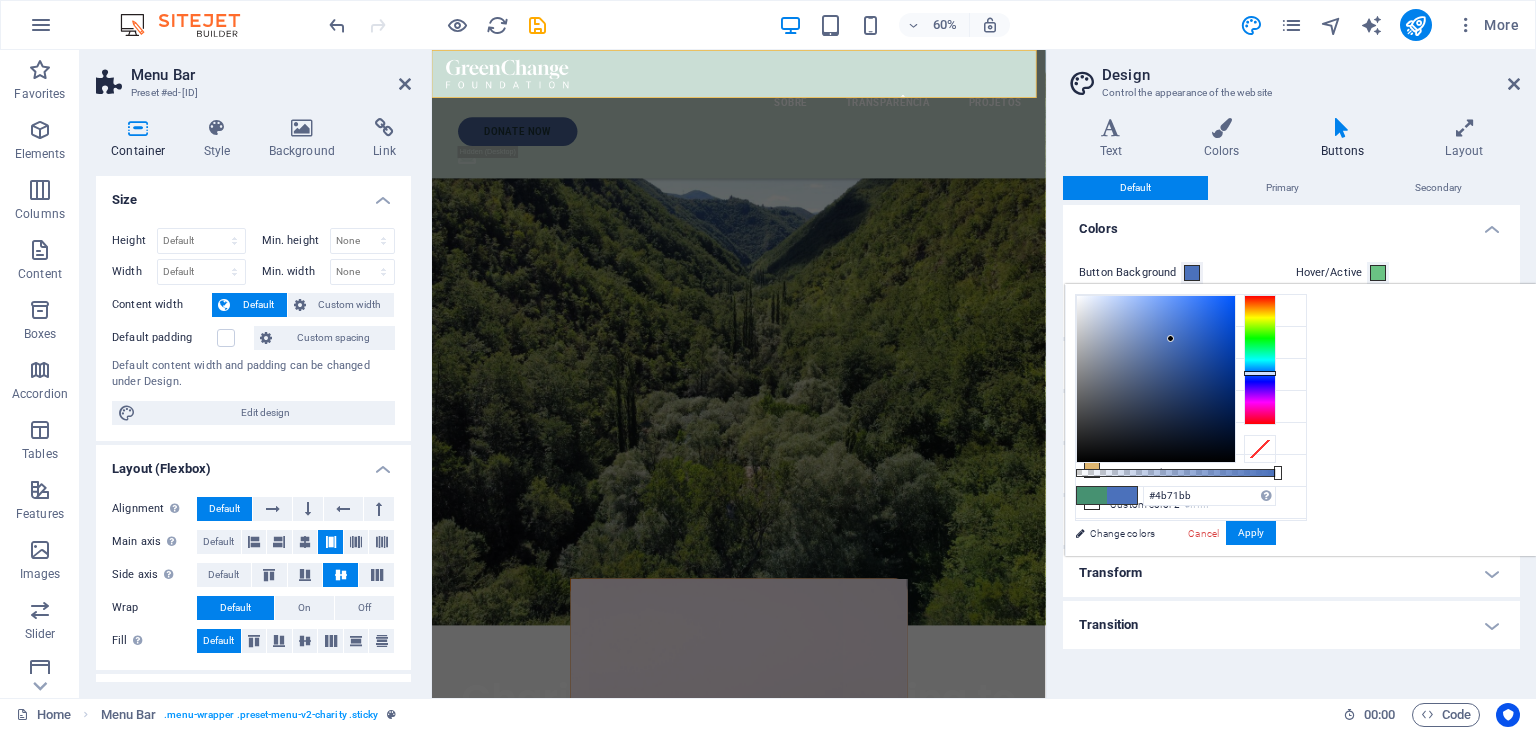 click at bounding box center [1156, 379] 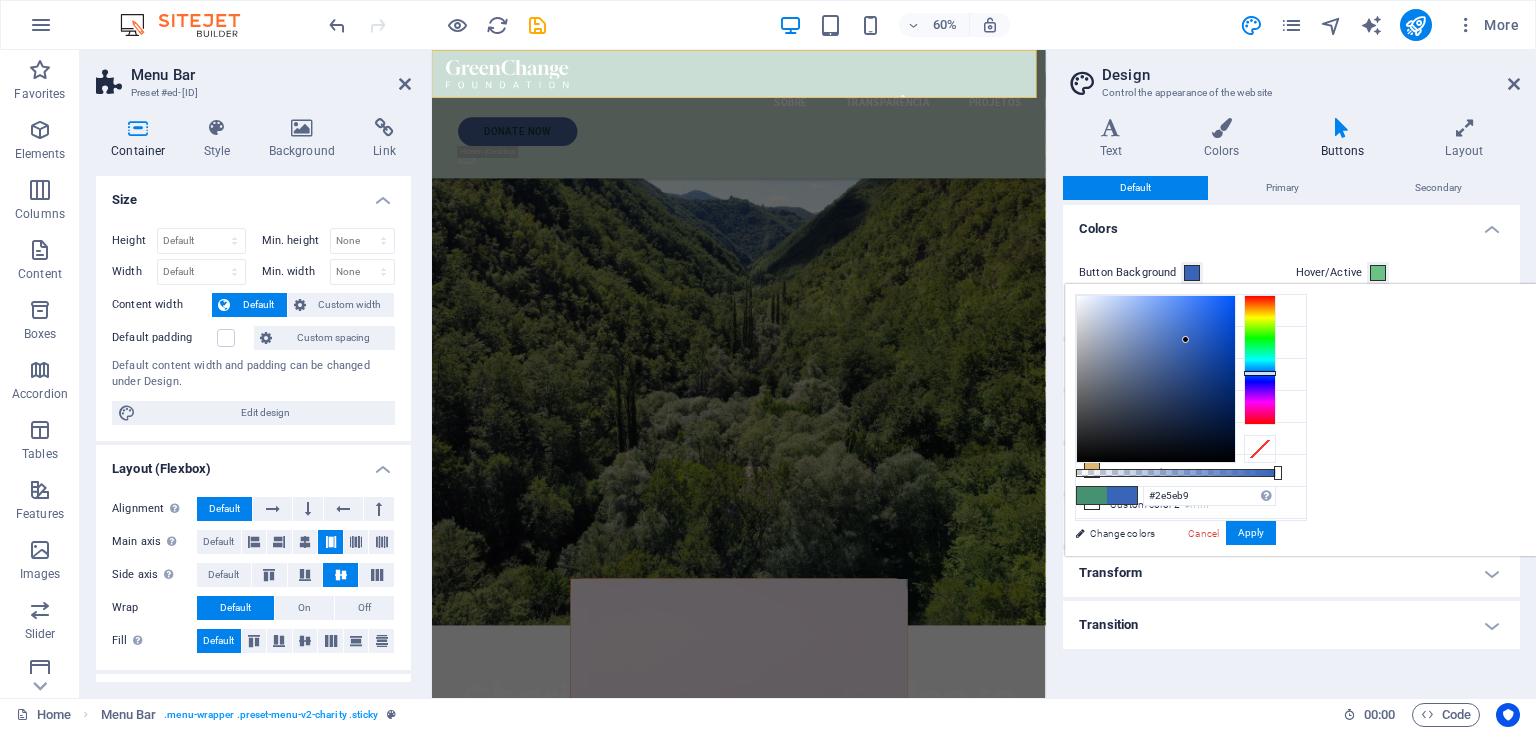 drag, startPoint x: 1419, startPoint y: 341, endPoint x: 1445, endPoint y: 339, distance: 26.076809 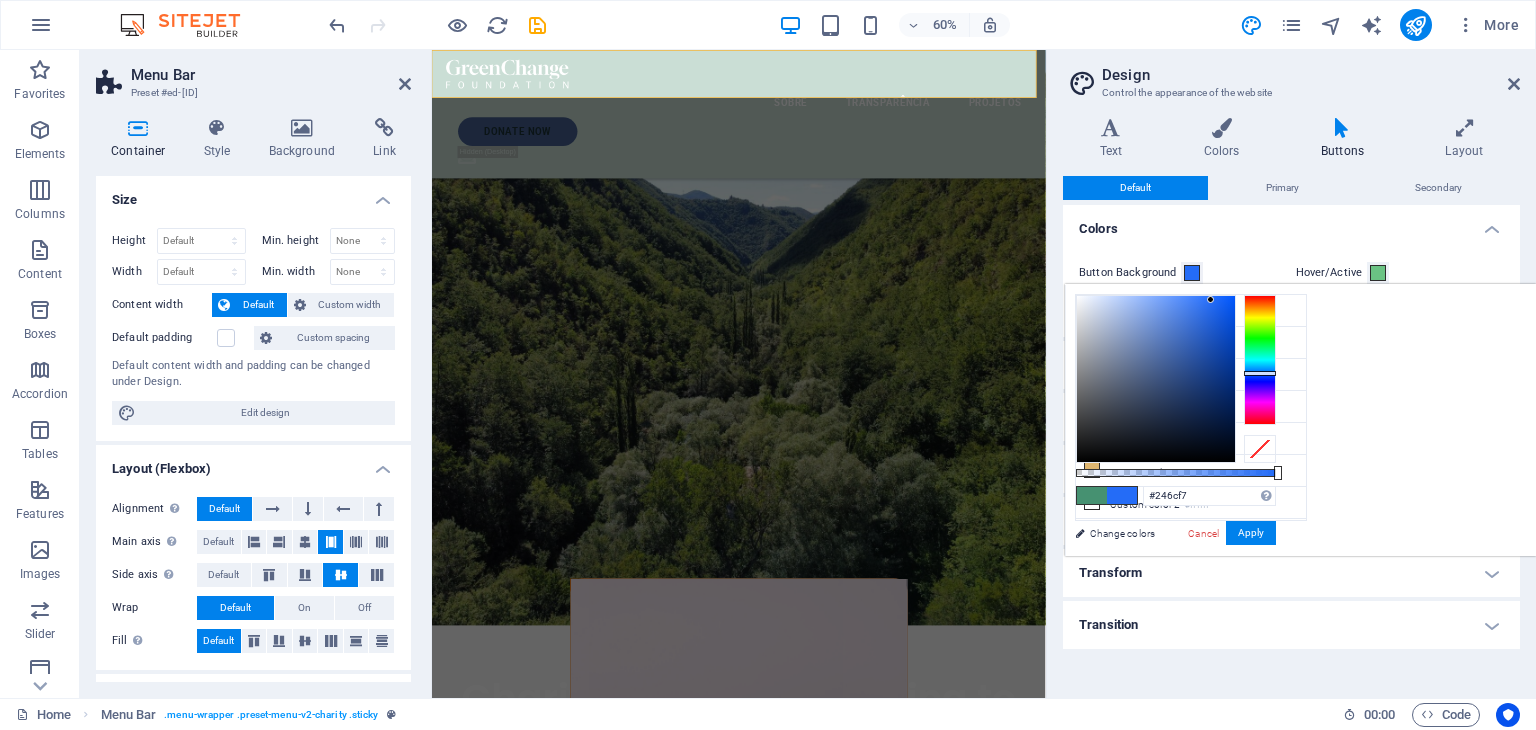 drag, startPoint x: 1445, startPoint y: 339, endPoint x: 1461, endPoint y: 299, distance: 43.081318 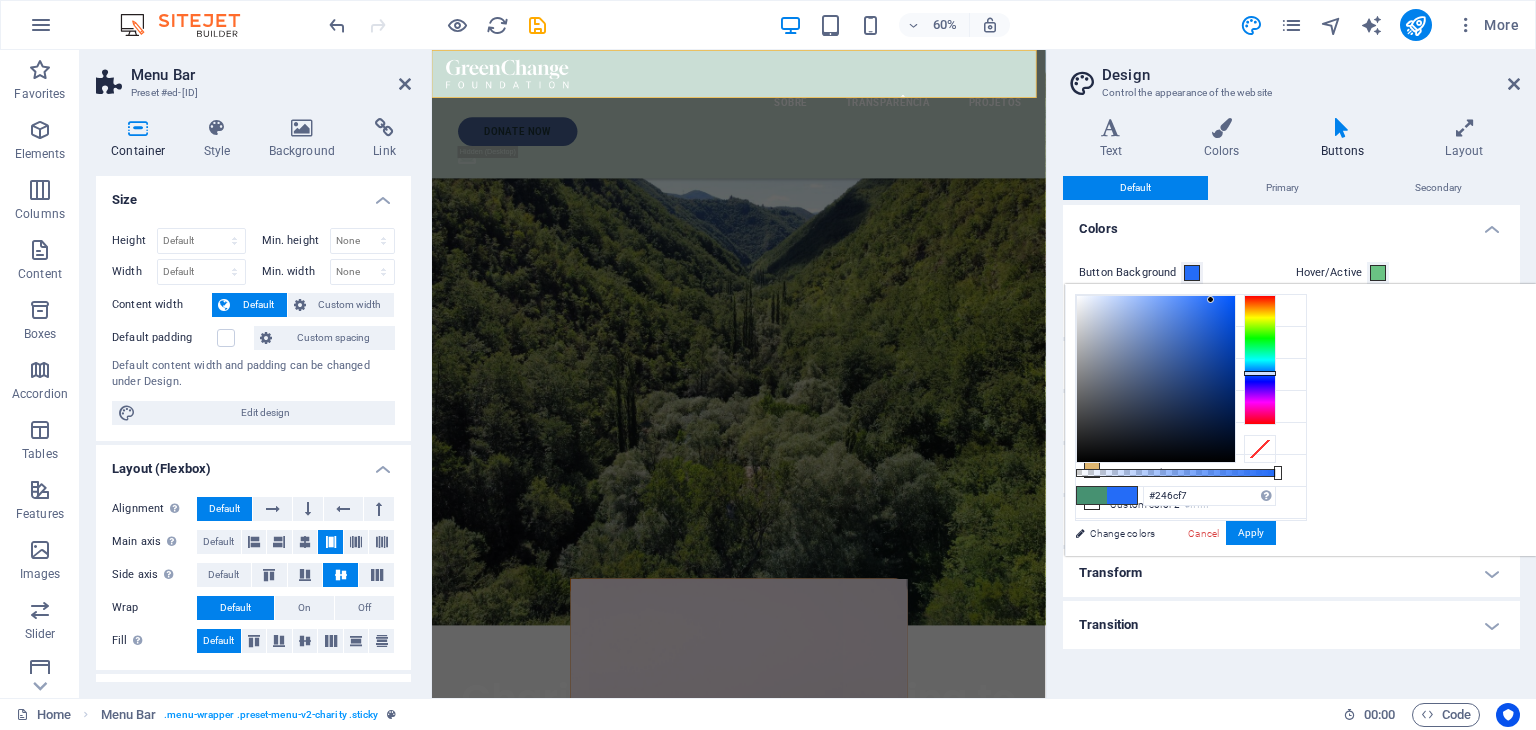 click at bounding box center (1210, 299) 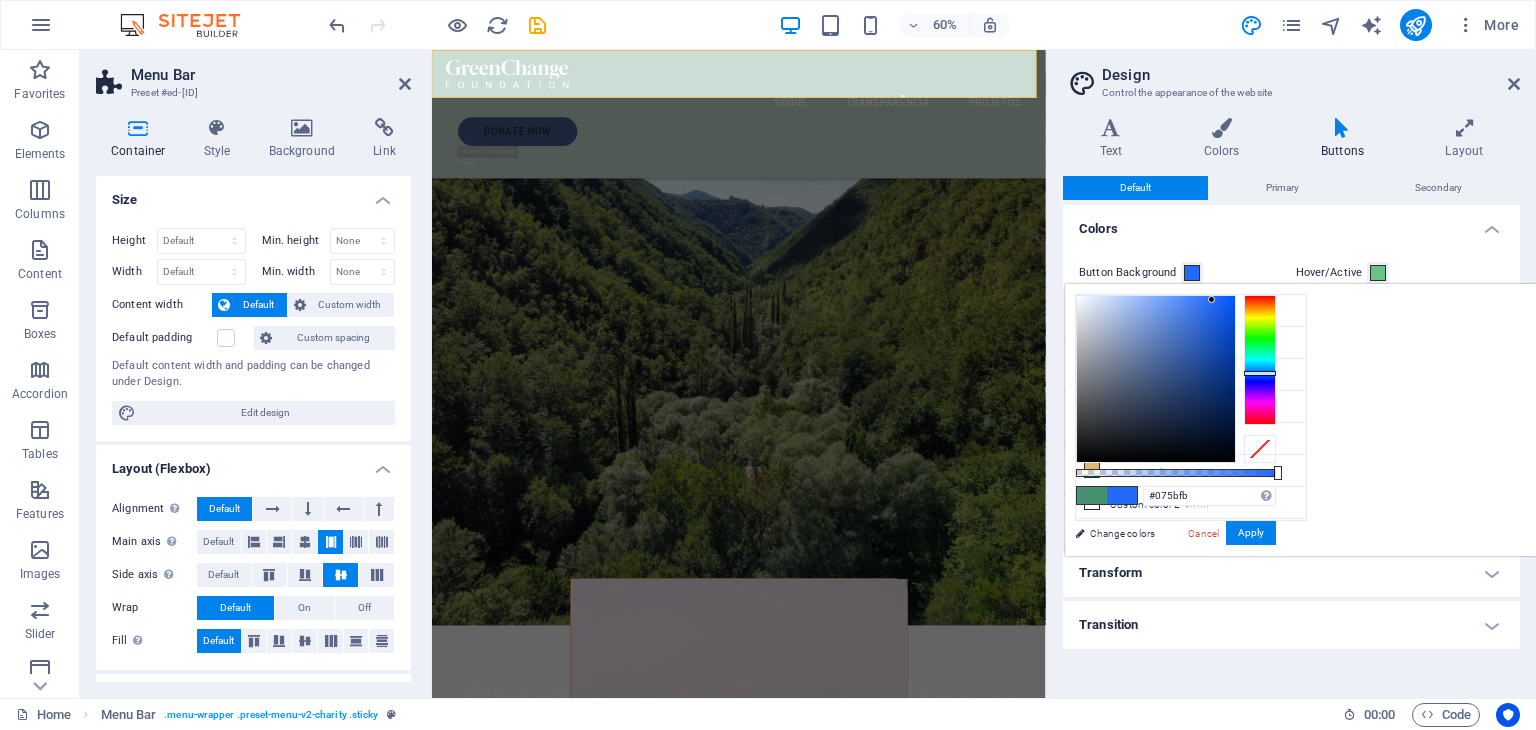 type on "#0157fe" 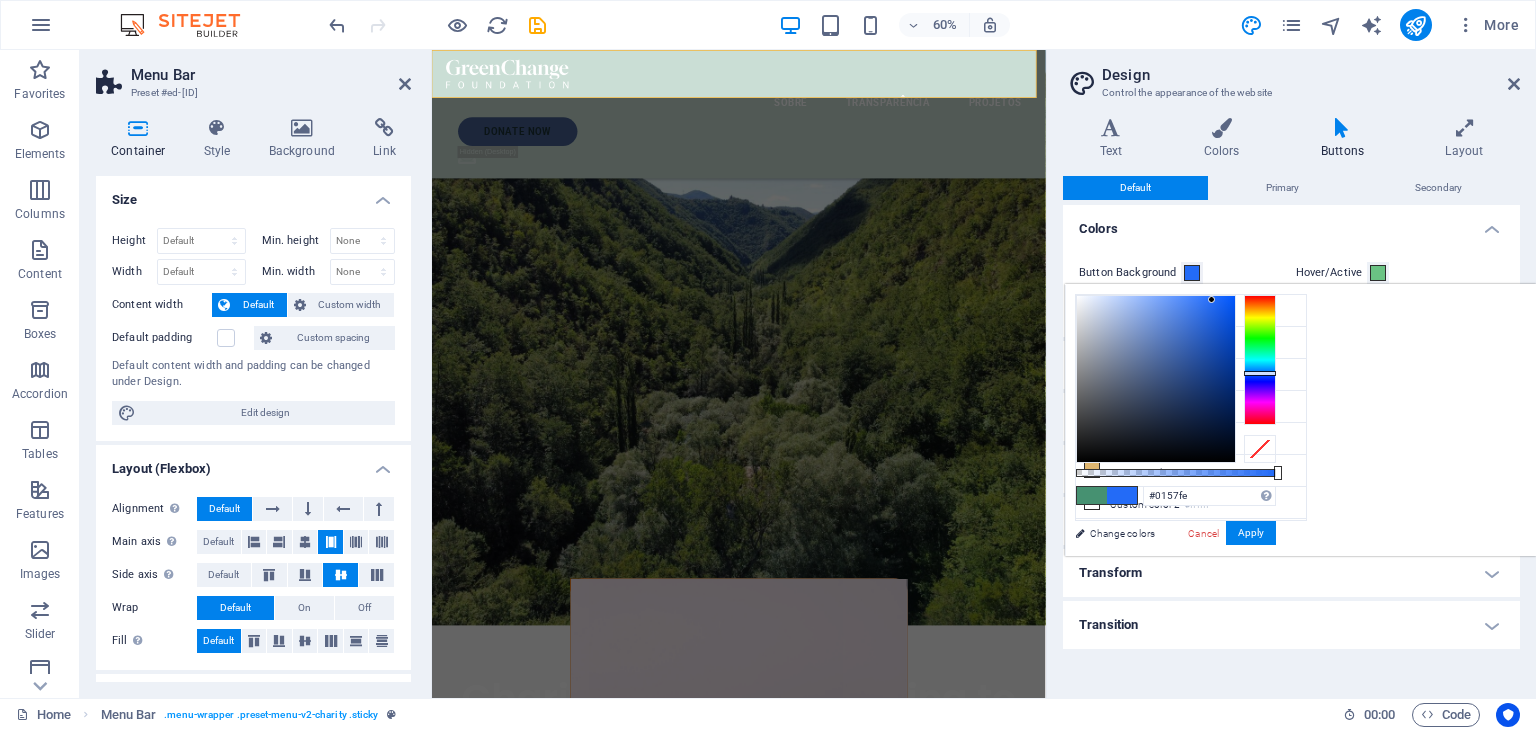 drag, startPoint x: 1461, startPoint y: 299, endPoint x: 1484, endPoint y: 294, distance: 23.537205 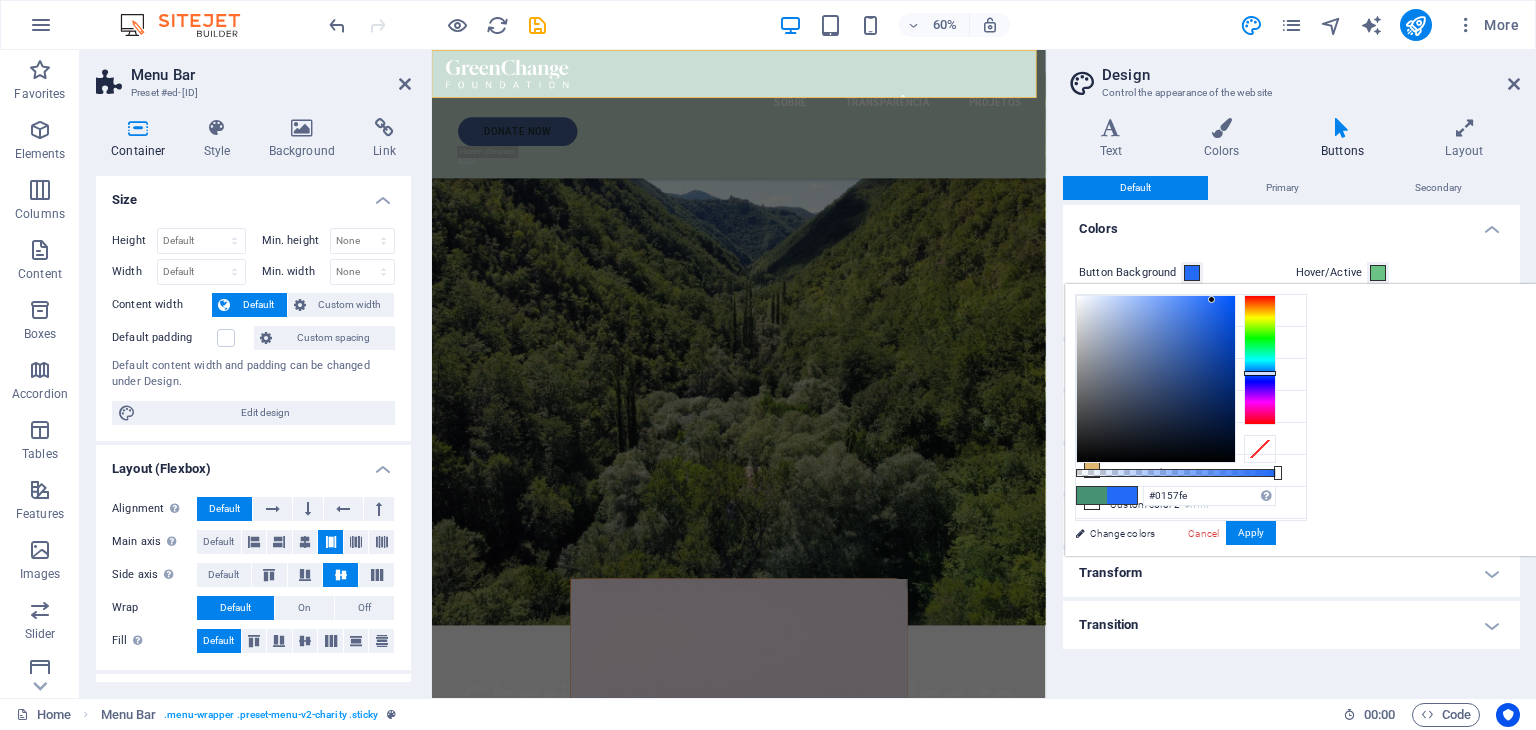 click at bounding box center [1211, 299] 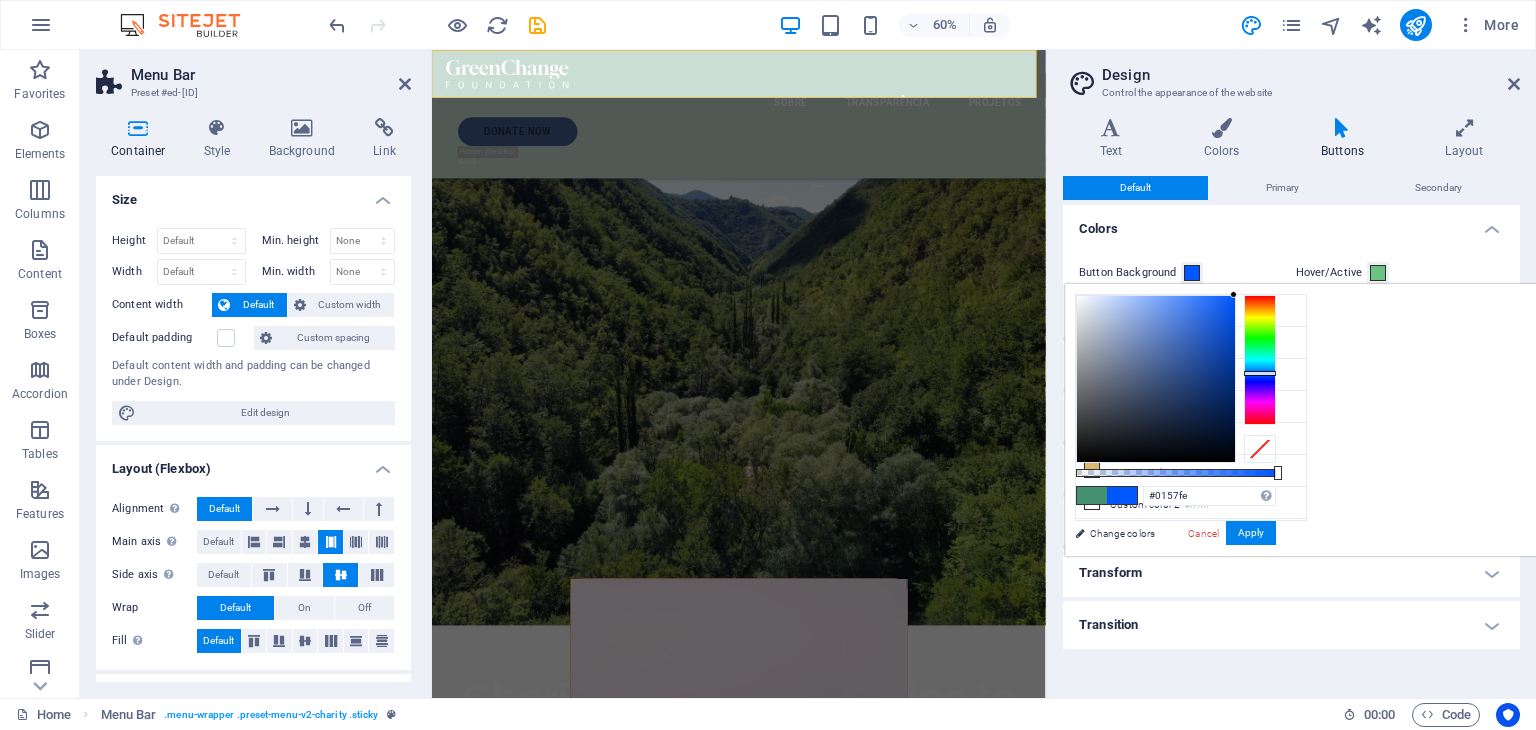 click on "Variants  Text  Colors  Buttons  Layout Text Standard Bold Links Font color Font Roboto Font size 16 rem px Line height 1.6 Font weight To display the font weight correctly, it may need to be enabled.  Manage Fonts Thin, 100 Extra-light, 200 Light, 300 Regular, 400 Medium, 500 Semi-bold, 600 Bold, 700 Extra-bold, 800 Black, 900 Letter spacing 0 rem px Font style Text transform Tt TT tt Text align Font weight To display the font weight correctly, it may need to be enabled.  Manage Fonts Thin, 100 Extra-light, 200 Light, 300 Regular, 400 Medium, 500 Semi-bold, 600 Bold, 700 Extra-bold, 800 Black, 900 Default Hover / Active Font color Font color Decoration None Decoration None Transition duration 0.3 s Transition function Ease Ease In Ease Out Ease In/Ease Out Linear Headlines All H1 / Textlogo H2 H3 H4 H5 H6 Font color Font Poppins Line height 1.4 Font weight To display the font weight correctly, it may need to be enabled.  Manage Fonts Thin, 100 Extra-light, 200 Light, 300 Regular, 400 Medium, 500 Bold, 700 0" at bounding box center (1291, 400) 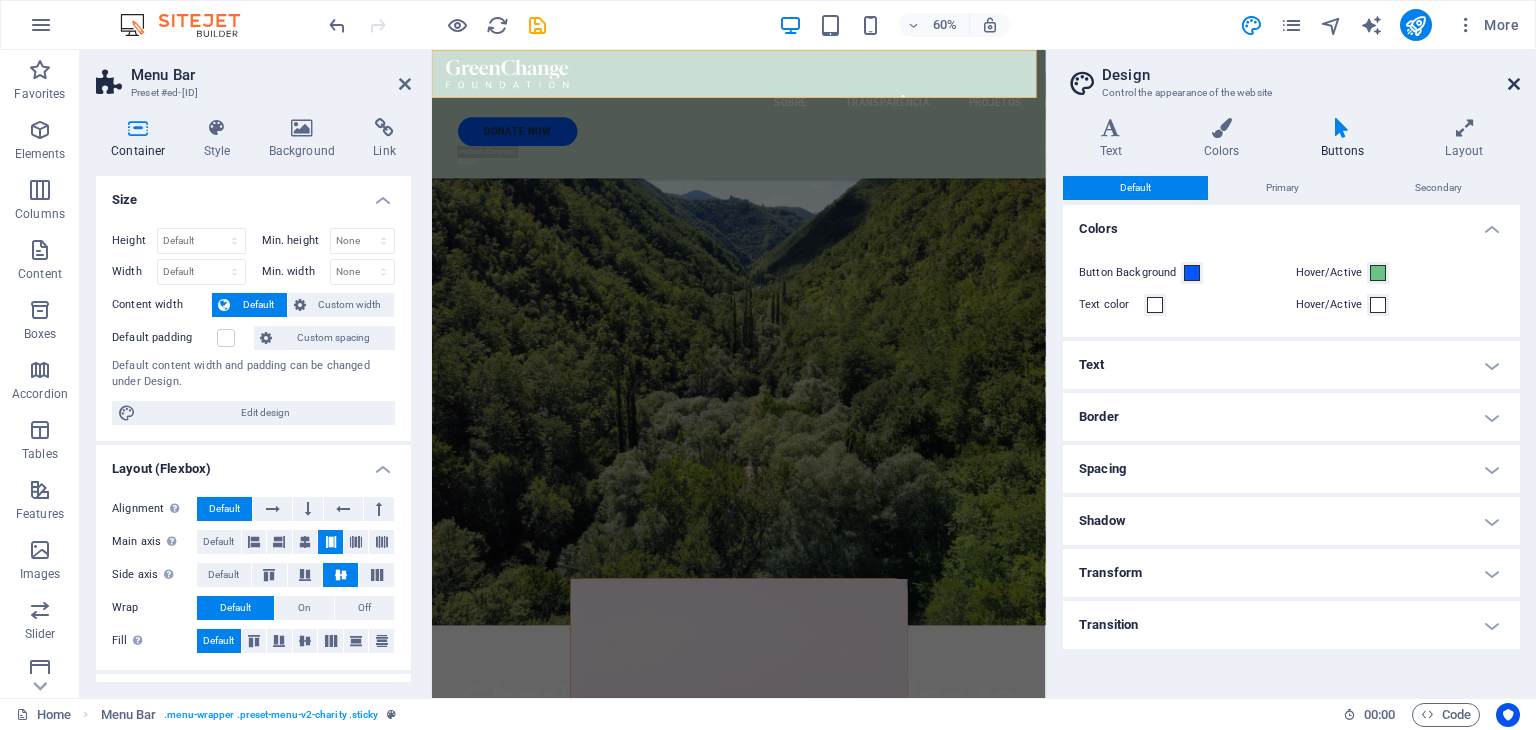 click at bounding box center (1514, 84) 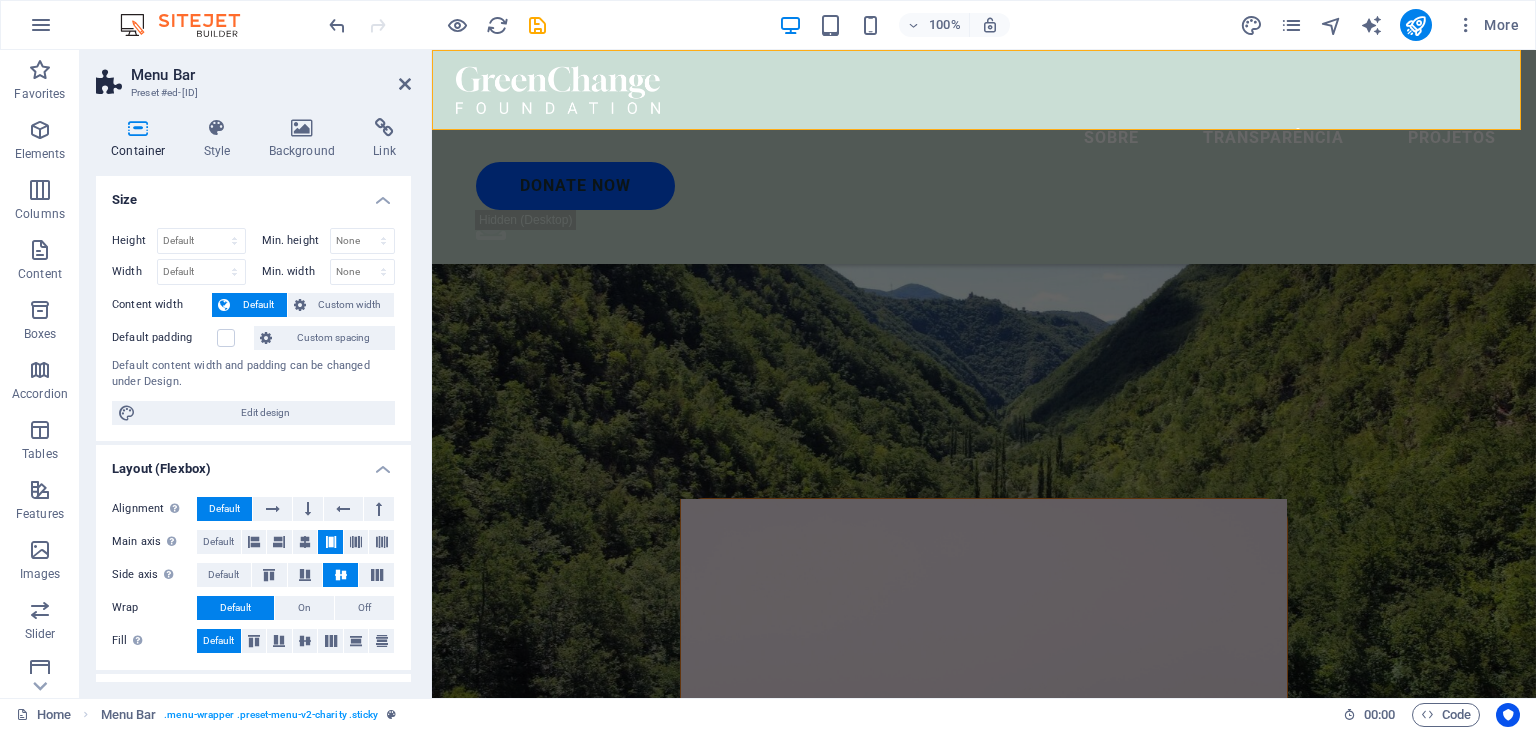 click on "About Partners Donate Donate Now .fa-secondary{opacity:.4}" at bounding box center (984, 157) 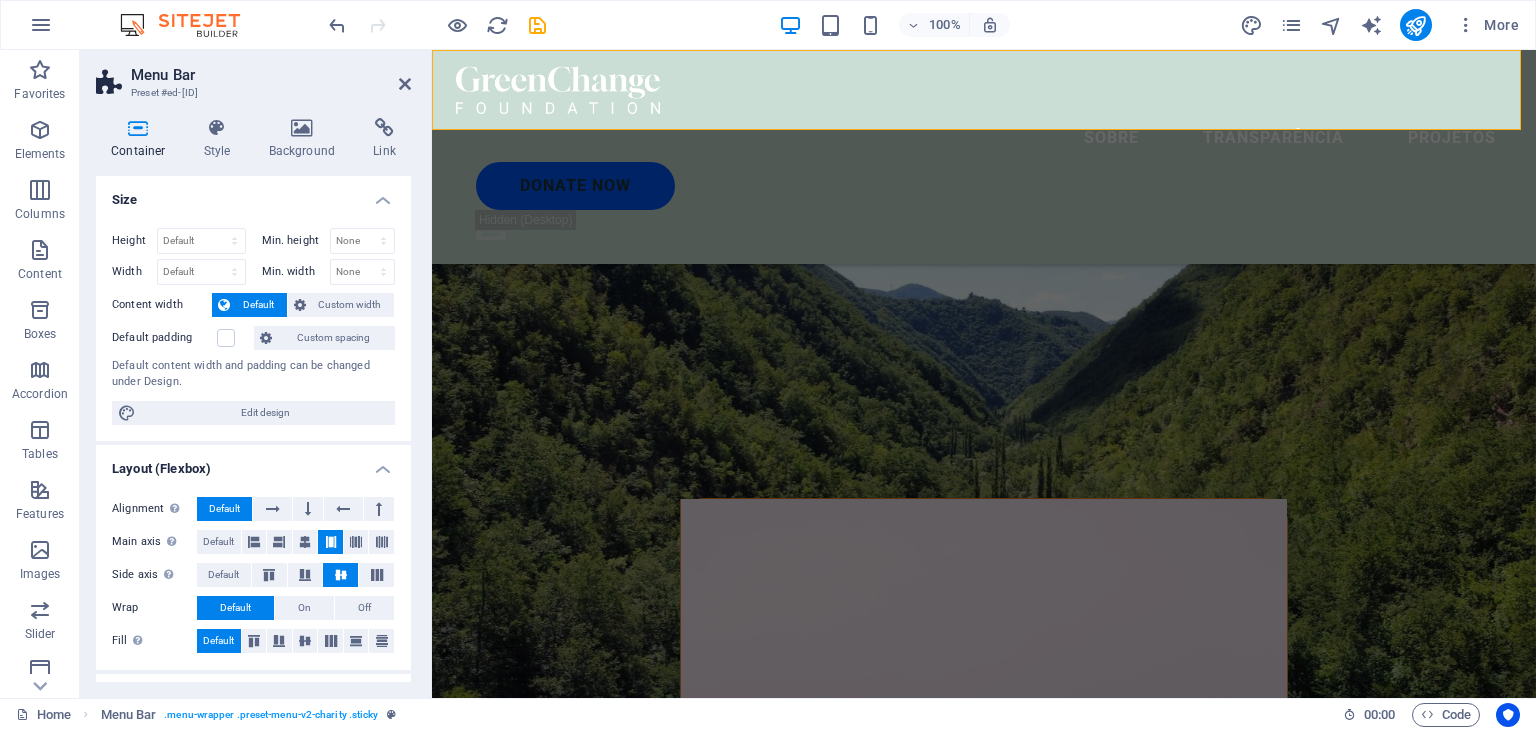 click on "About Partners Donate Donate Now .fa-secondary{opacity:.4}" at bounding box center (984, 157) 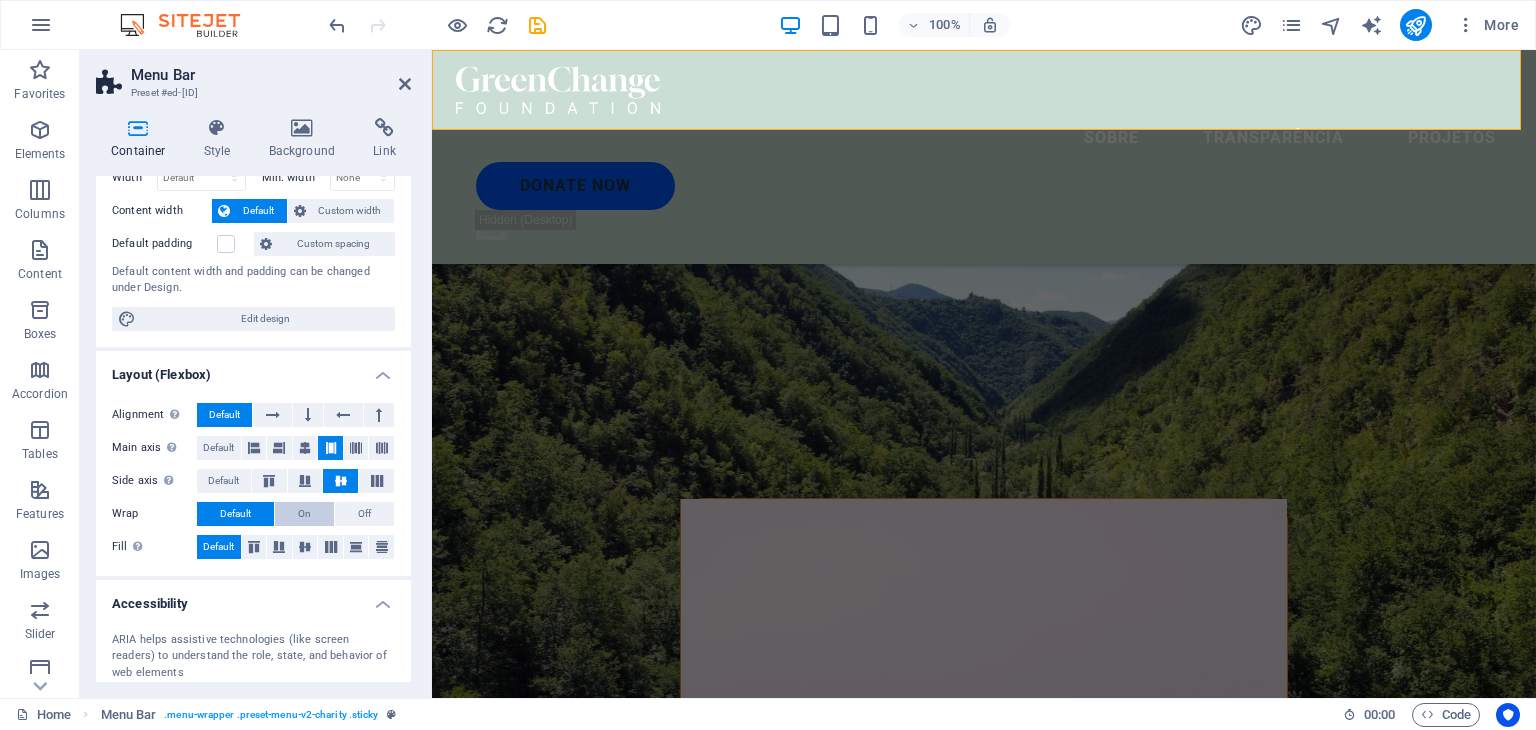scroll, scrollTop: 0, scrollLeft: 0, axis: both 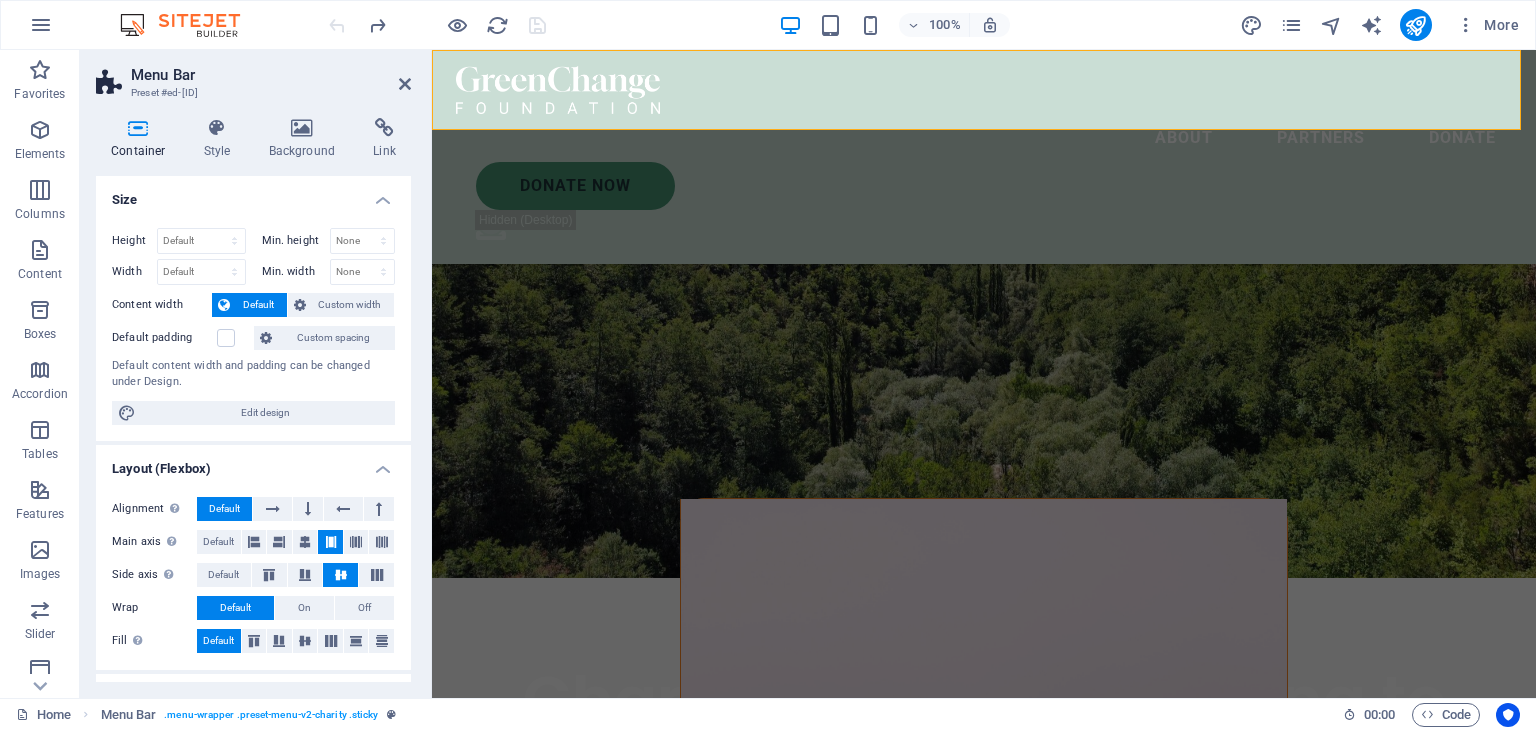 click on "About Partners Donate Donate Now .fa-secondary{opacity:.4}" at bounding box center (984, 157) 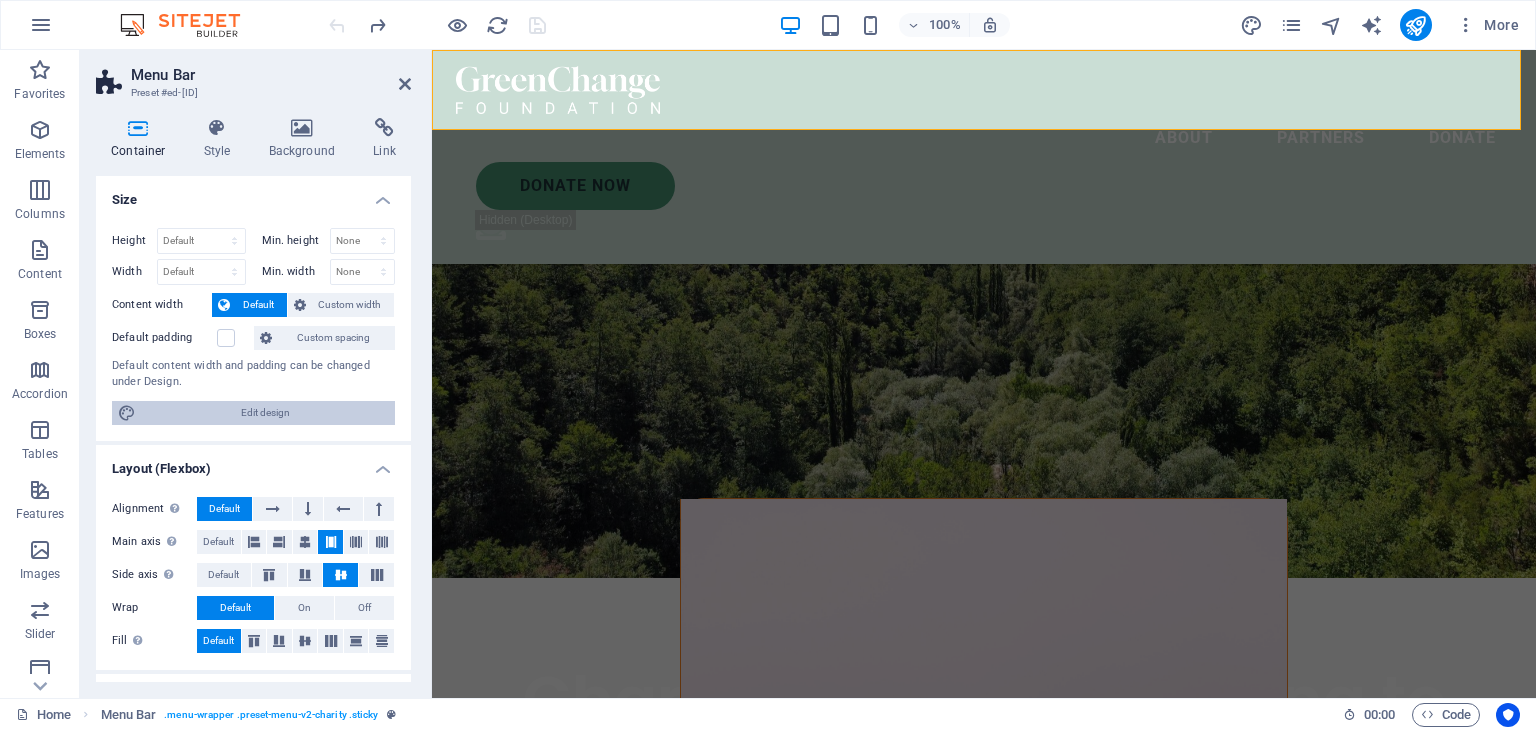 click on "Edit design" at bounding box center [265, 413] 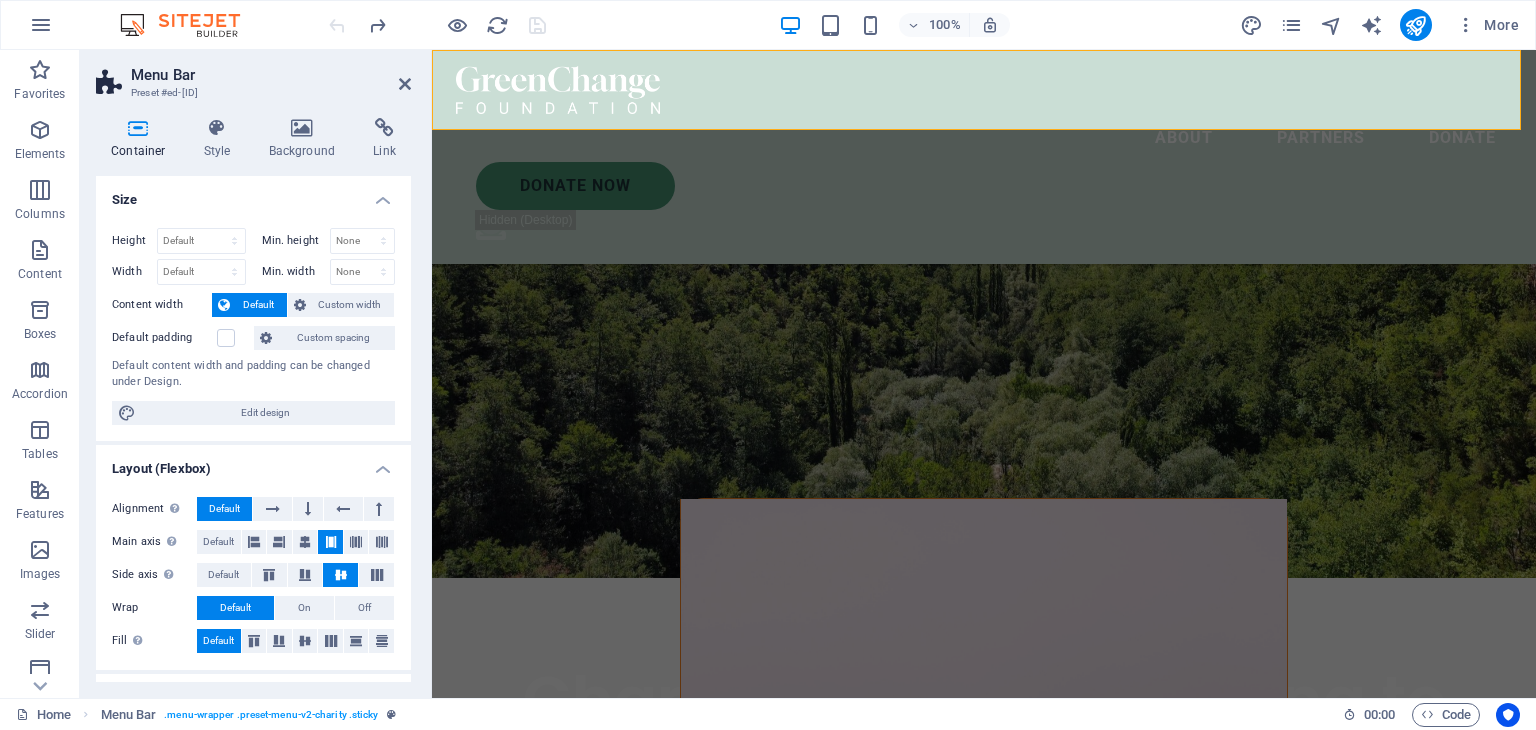 select on "rem" 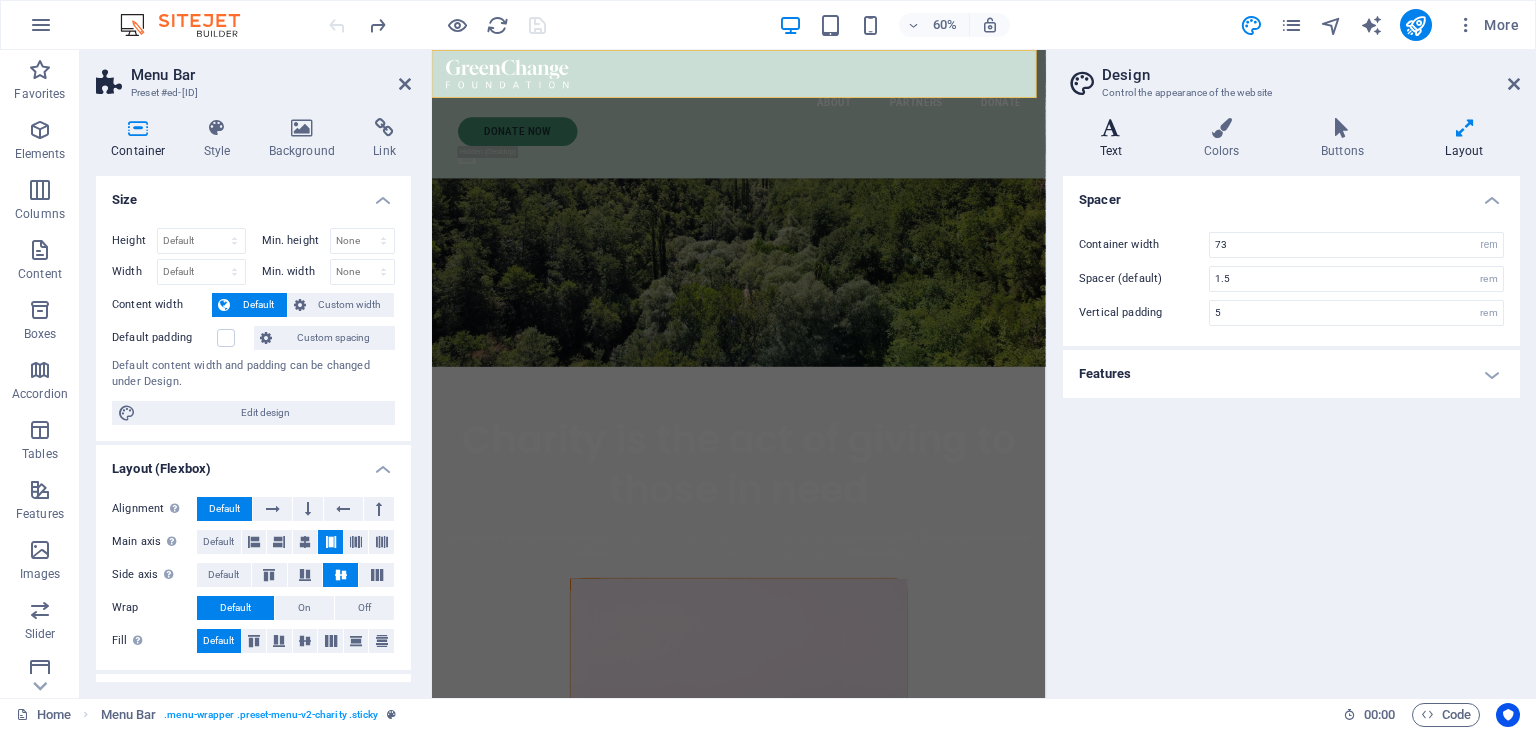 click at bounding box center (1111, 128) 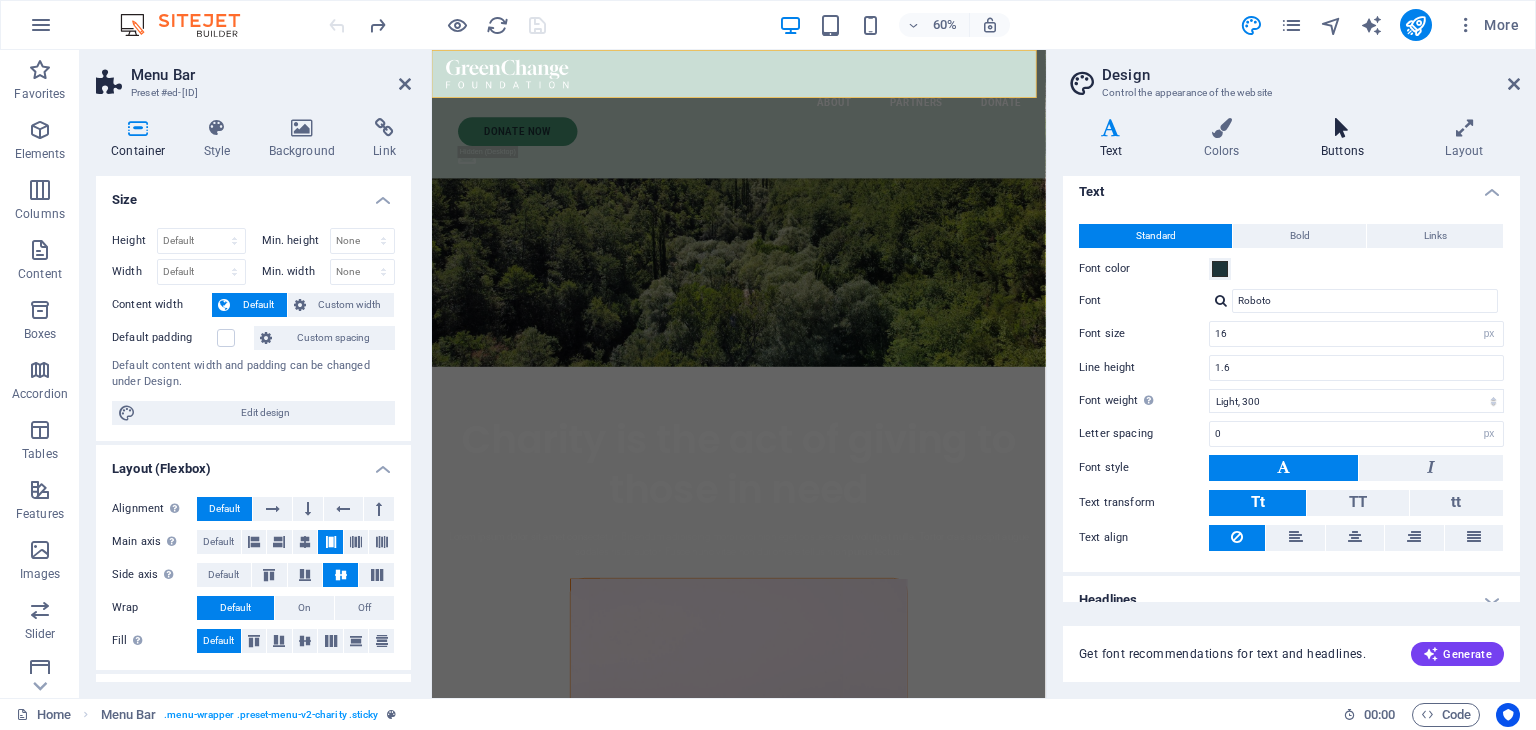 scroll, scrollTop: 0, scrollLeft: 0, axis: both 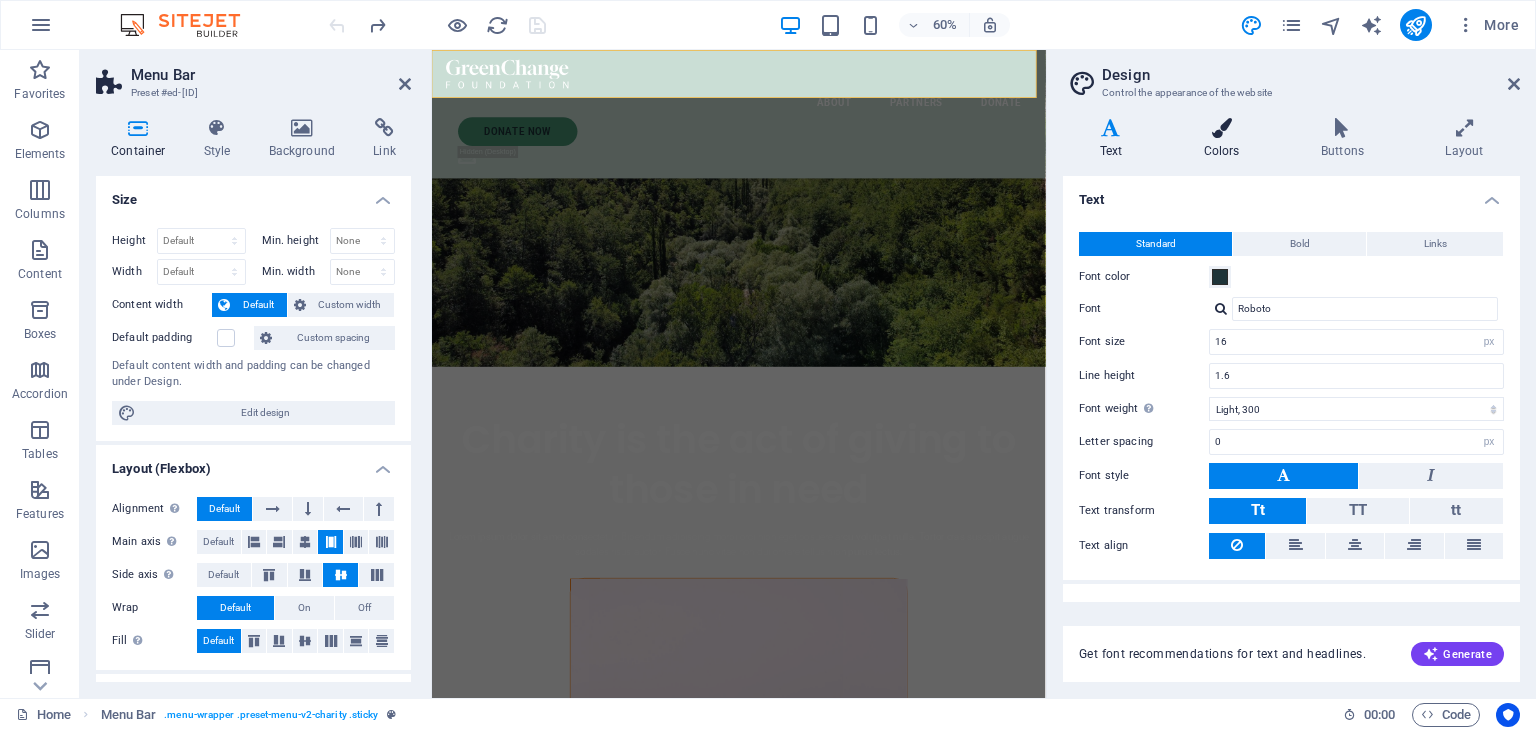 click at bounding box center (1221, 128) 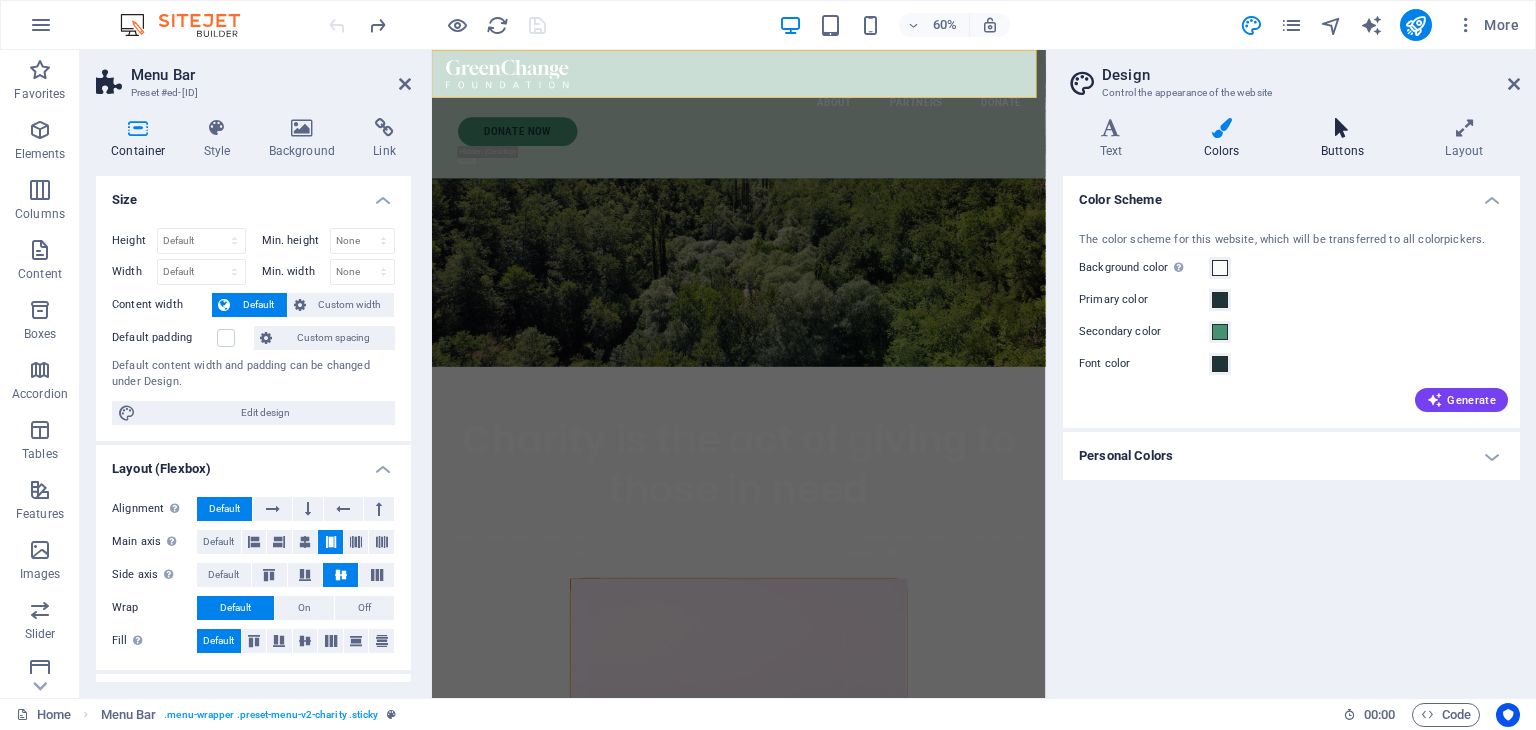 click at bounding box center [1342, 128] 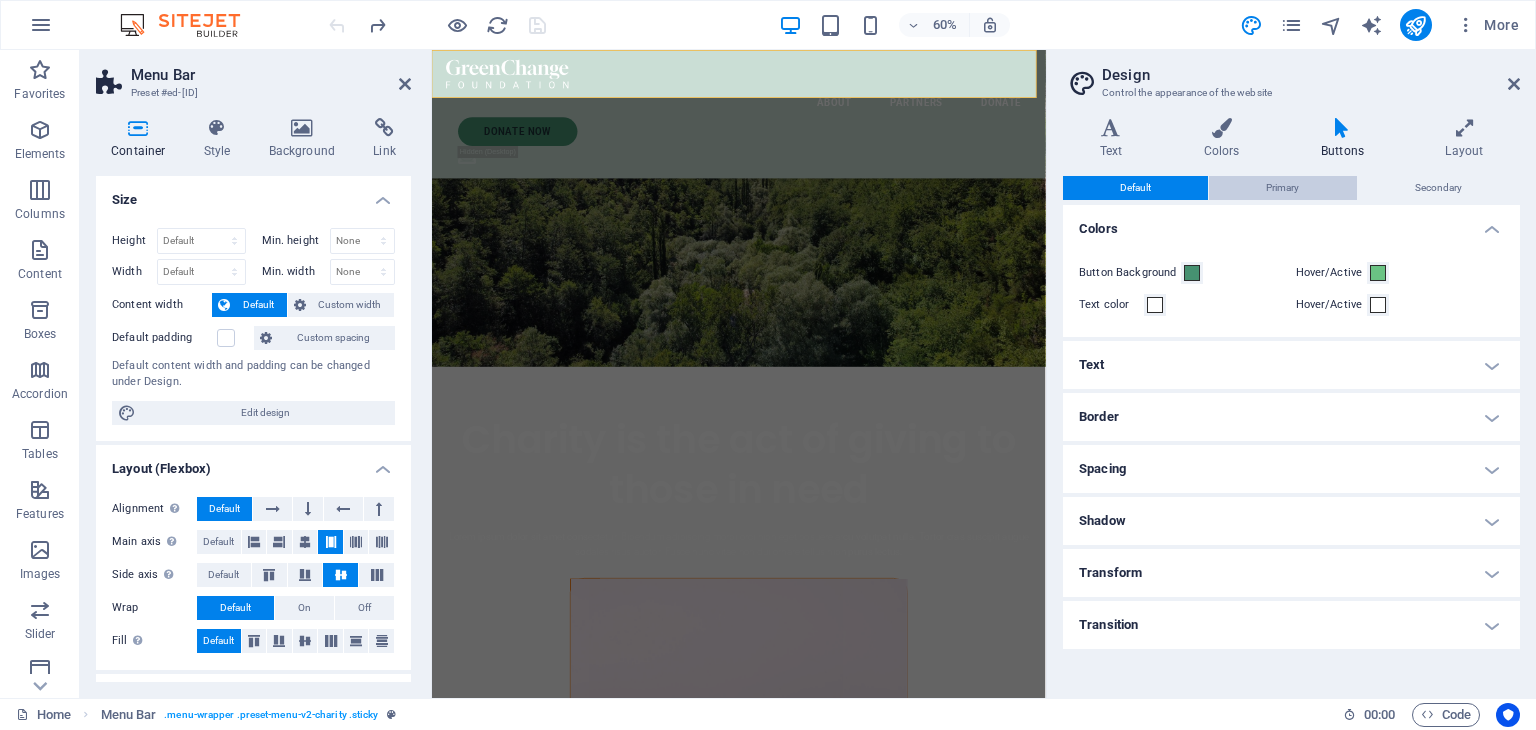 click on "Primary" at bounding box center [1282, 188] 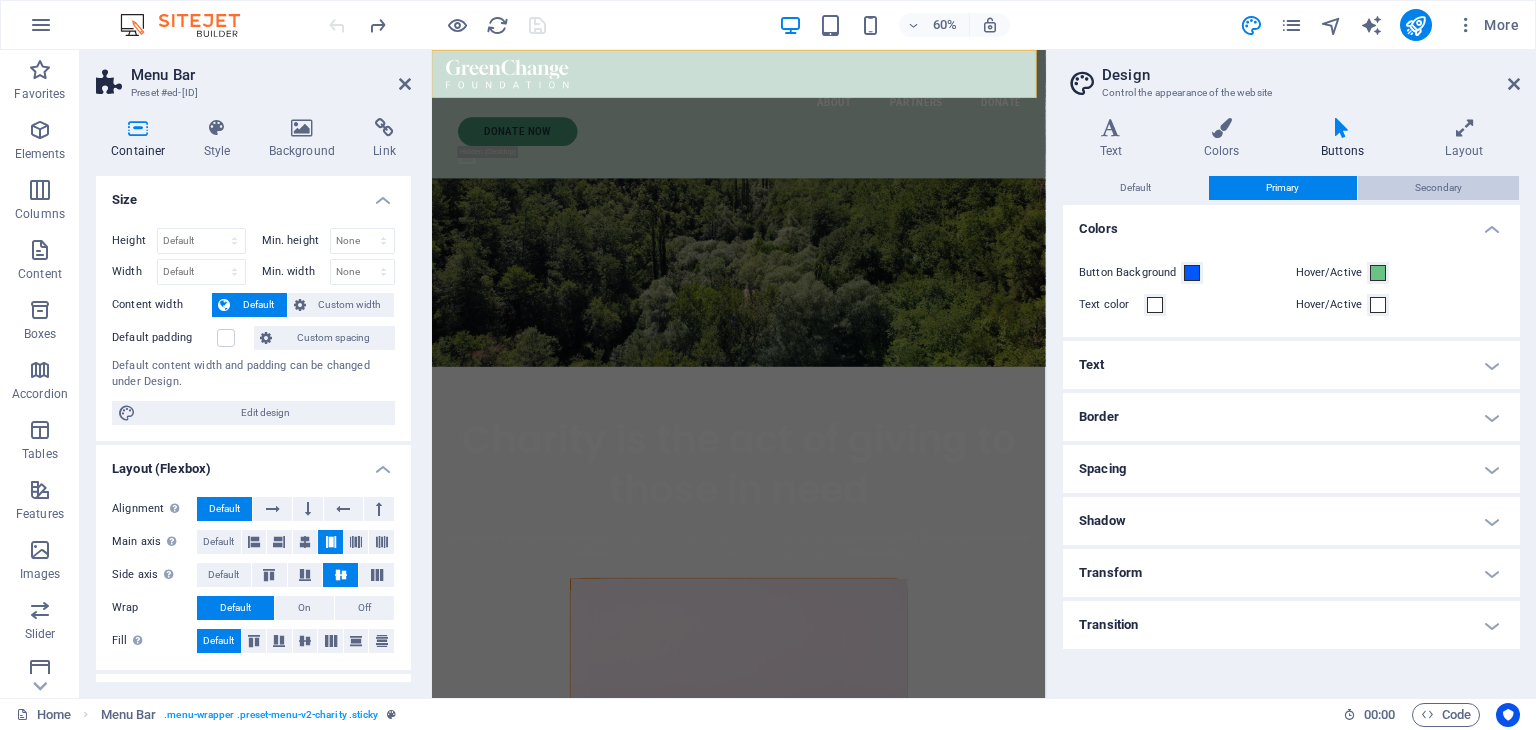 click on "Secondary" at bounding box center [1438, 188] 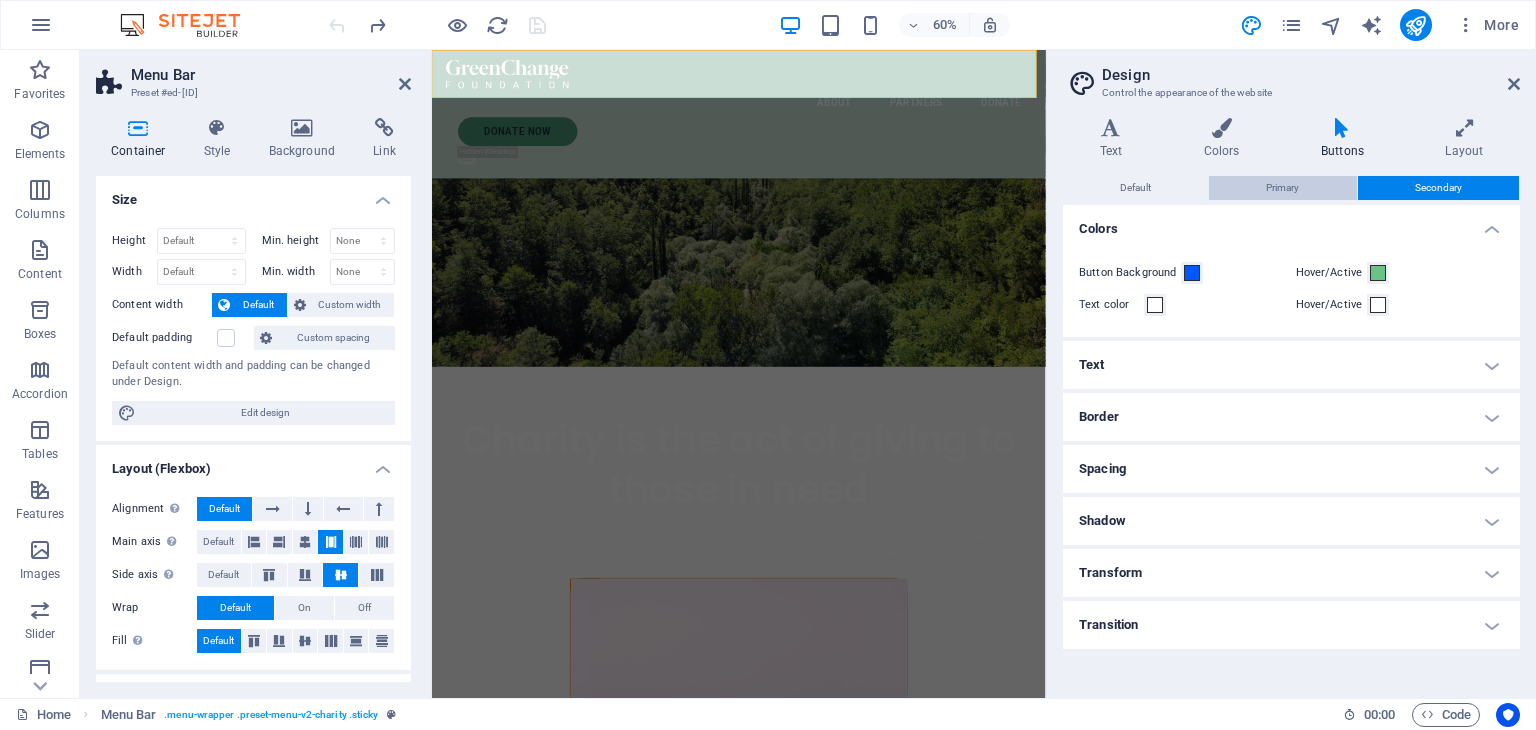 click on "Primary" at bounding box center [1282, 188] 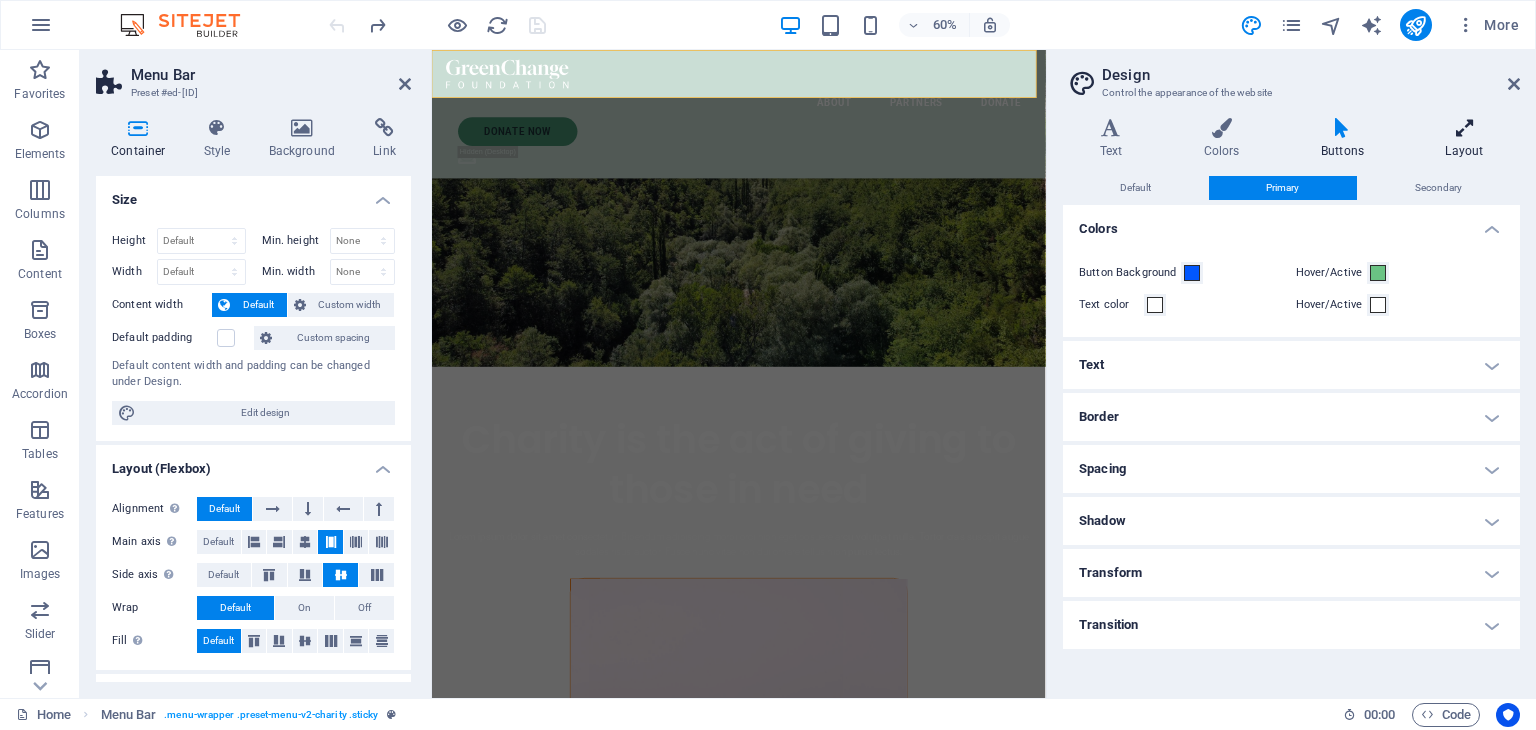 click at bounding box center (1464, 128) 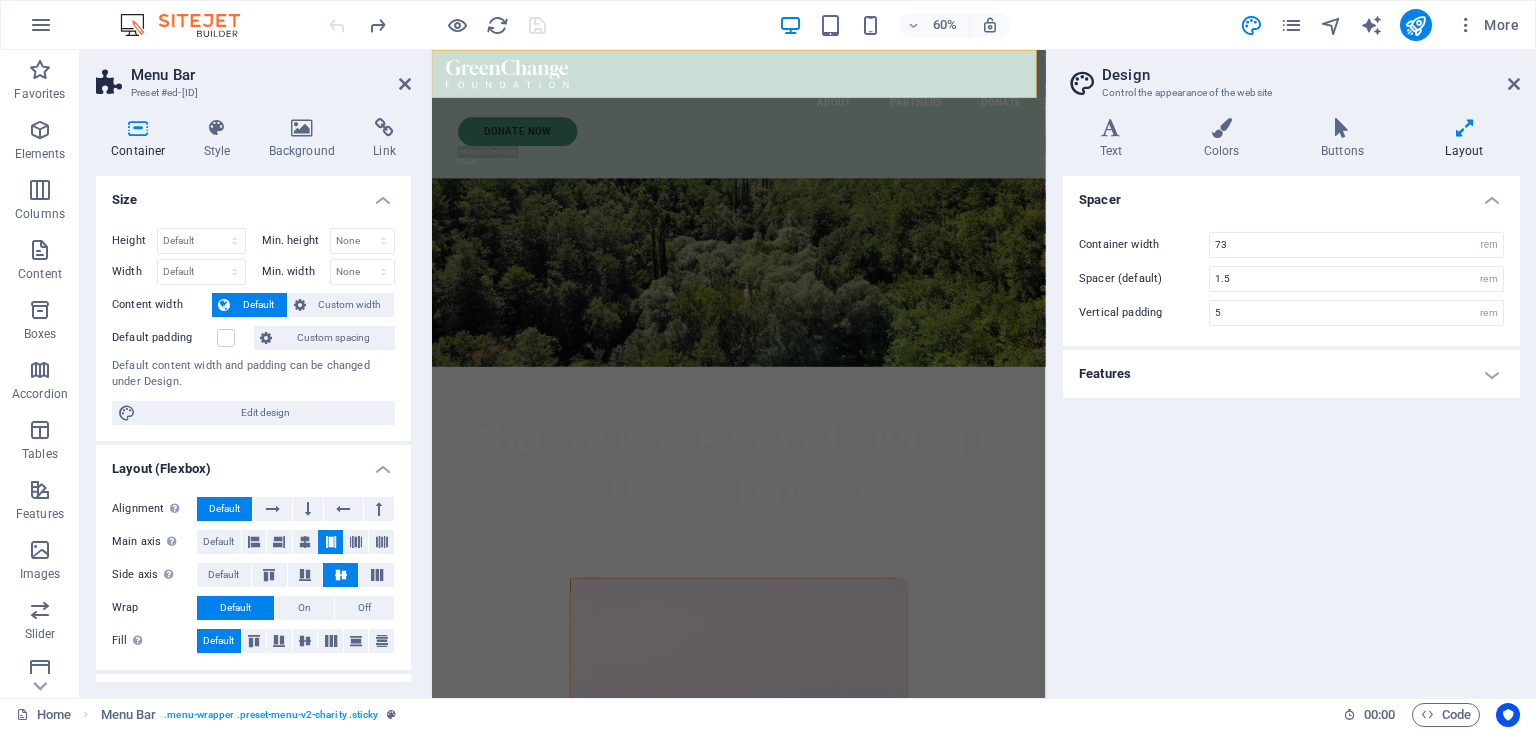 click on "Features" at bounding box center [1291, 374] 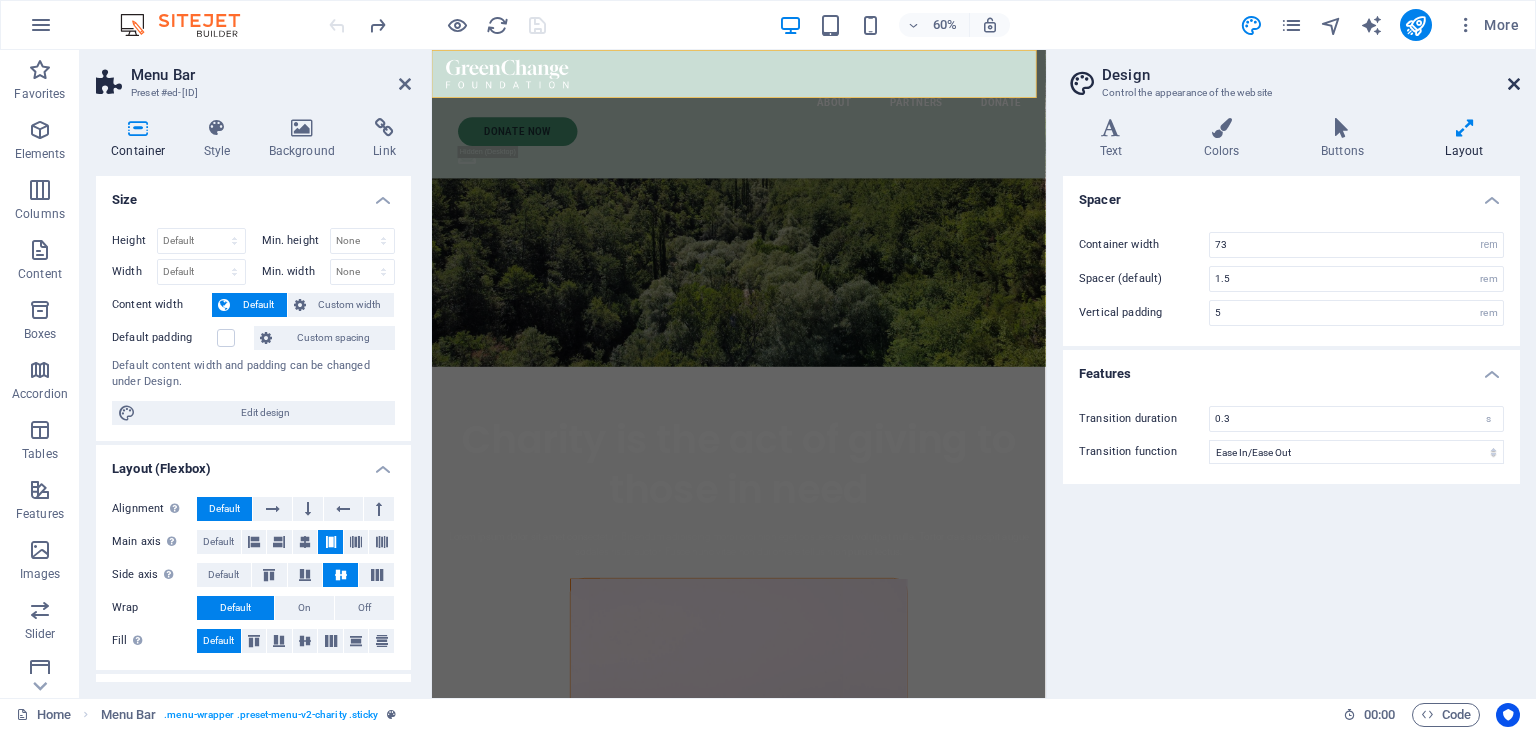 click at bounding box center (1514, 84) 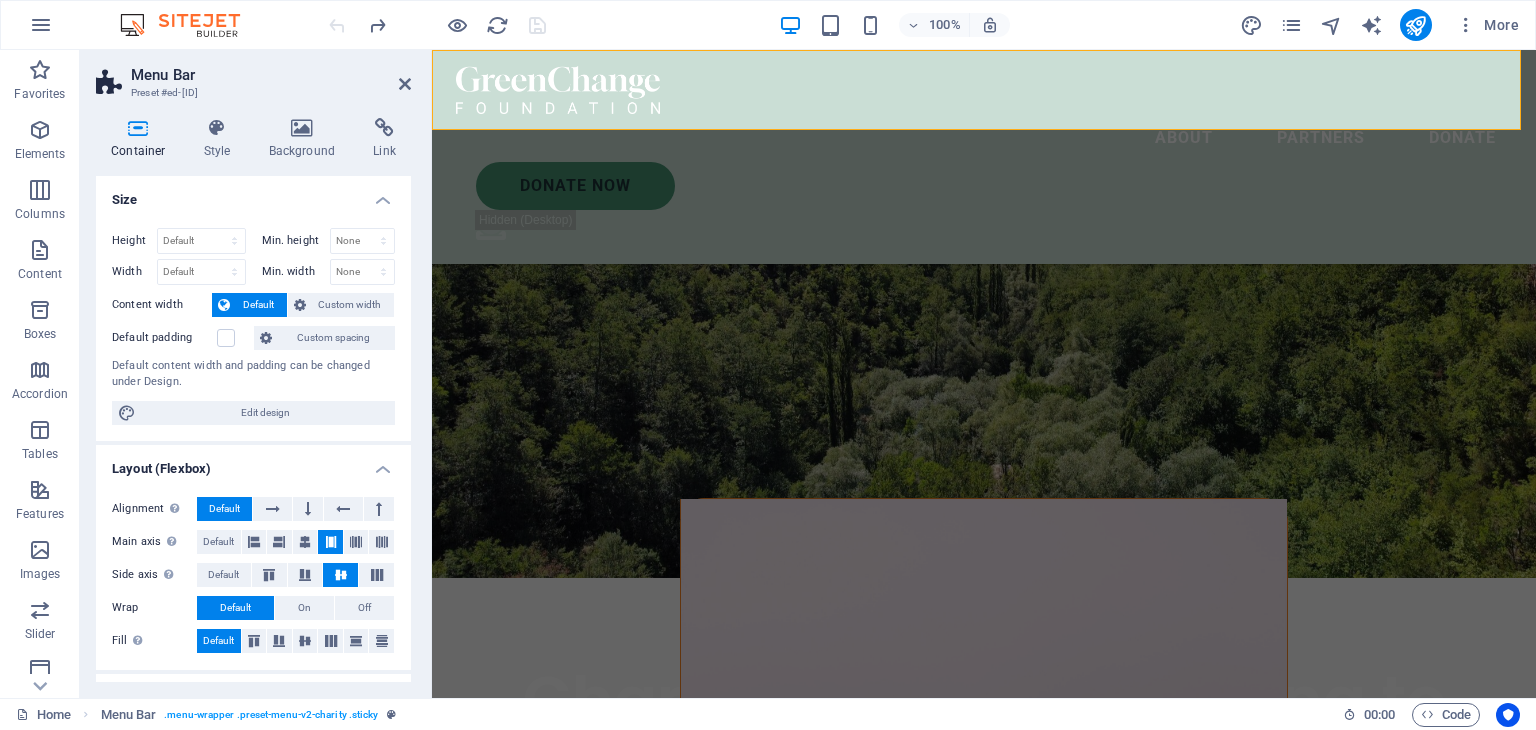 click on "About Partners Donate Donate Now .fa-secondary{opacity:.4} Charity is the act of giving to those in need Lorem ipsum dolor sit amet consectetur. Bibendum adipiscing morbi orci nibh eget posuere arcu volutpat nulla. Tortor cras suscipit augue sodales risus auctor. Fusce nunc vitae non dui ornare tellus nibh purus lectus.  Let’s talk   I have read and understand the privacy policy. Unreadable? Load new Submit ABOUT US Help for the Earth is the help for all of us Lorem ipsum dolor sit amet consectetur. Bibendum adipiscing morbi orci nibh eget posuere arcu volutpat nulla. Tortor cras suscipit augue sodales risus auctor. Fusce nunc vitae non dui ornare tellus nibh purus lectus. Lorem ipsum dolor sit amet consectetur. Bibendum adipiscing morbi orci nibh eget posuere arcu volutpat nulla. Tortor cras suscipit augue sodales risus auctor. Fusce nunc vitae non dui ornare tellus nibh purus lectus. donate now Drop content here or  Add elements  Paste clipboard OUR ACHIEVEMENTS What we’ve done so far 100.000  +" at bounding box center (984, 8260) 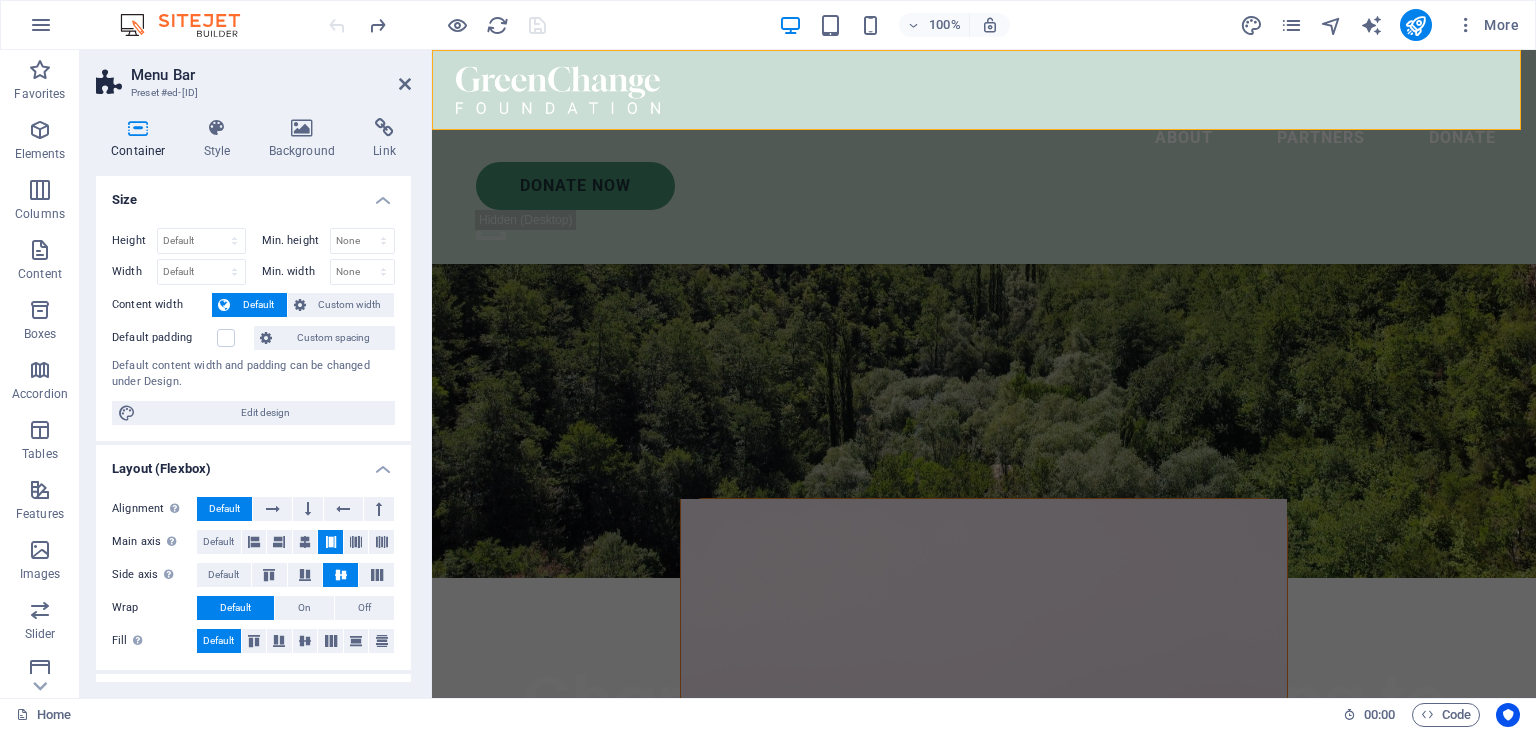 click on "About Partners Donate Donate Now .fa-secondary{opacity:.4} Charity is the act of giving to those in need Lorem ipsum dolor sit amet consectetur. Bibendum adipiscing morbi orci nibh eget posuere arcu volutpat nulla. Tortor cras suscipit augue sodales risus auctor. Fusce nunc vitae non dui ornare tellus nibh purus lectus.  Let’s talk   I have read and understand the privacy policy. Unreadable? Load new Submit ABOUT US Help for the Earth is the help for all of us Lorem ipsum dolor sit amet consectetur. Bibendum adipiscing morbi orci nibh eget posuere arcu volutpat nulla. Tortor cras suscipit augue sodales risus auctor. Fusce nunc vitae non dui ornare tellus nibh purus lectus. Lorem ipsum dolor sit amet consectetur. Bibendum adipiscing morbi orci nibh eget posuere arcu volutpat nulla. Tortor cras suscipit augue sodales risus auctor. Fusce nunc vitae non dui ornare tellus nibh purus lectus. donate now Drop content here or  Add elements  Paste clipboard OUR ACHIEVEMENTS What we’ve done so far 100.000  +" at bounding box center (984, 8260) 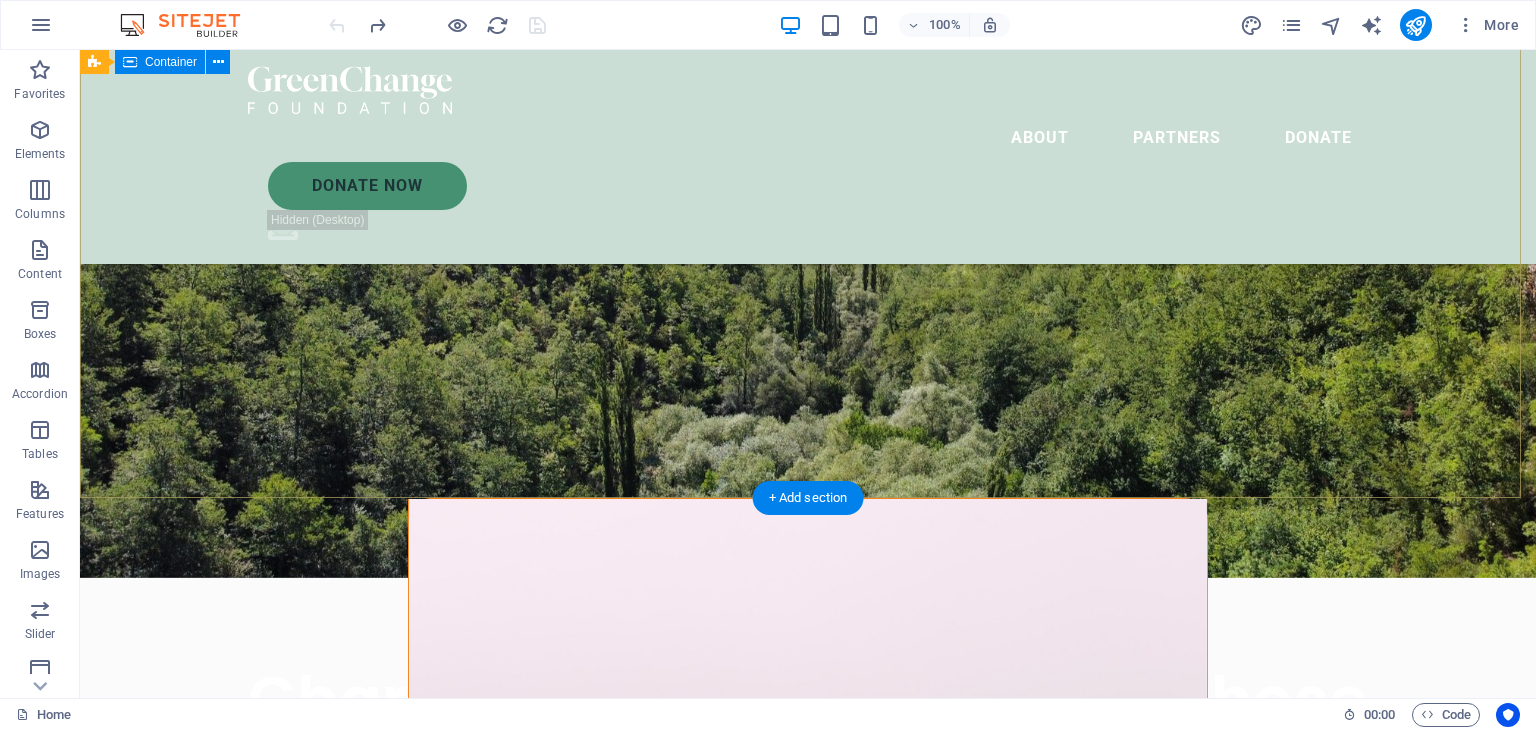 click on "Charity is the act of giving to those in need Lorem ipsum dolor sit amet consectetur. Bibendum adipiscing morbi orci nibh eget posuere arcu volutpat nulla. Tortor cras suscipit augue sodales risus auctor. Fusce nunc vitae non dui ornare tellus nibh purus lectus." at bounding box center [808, 779] 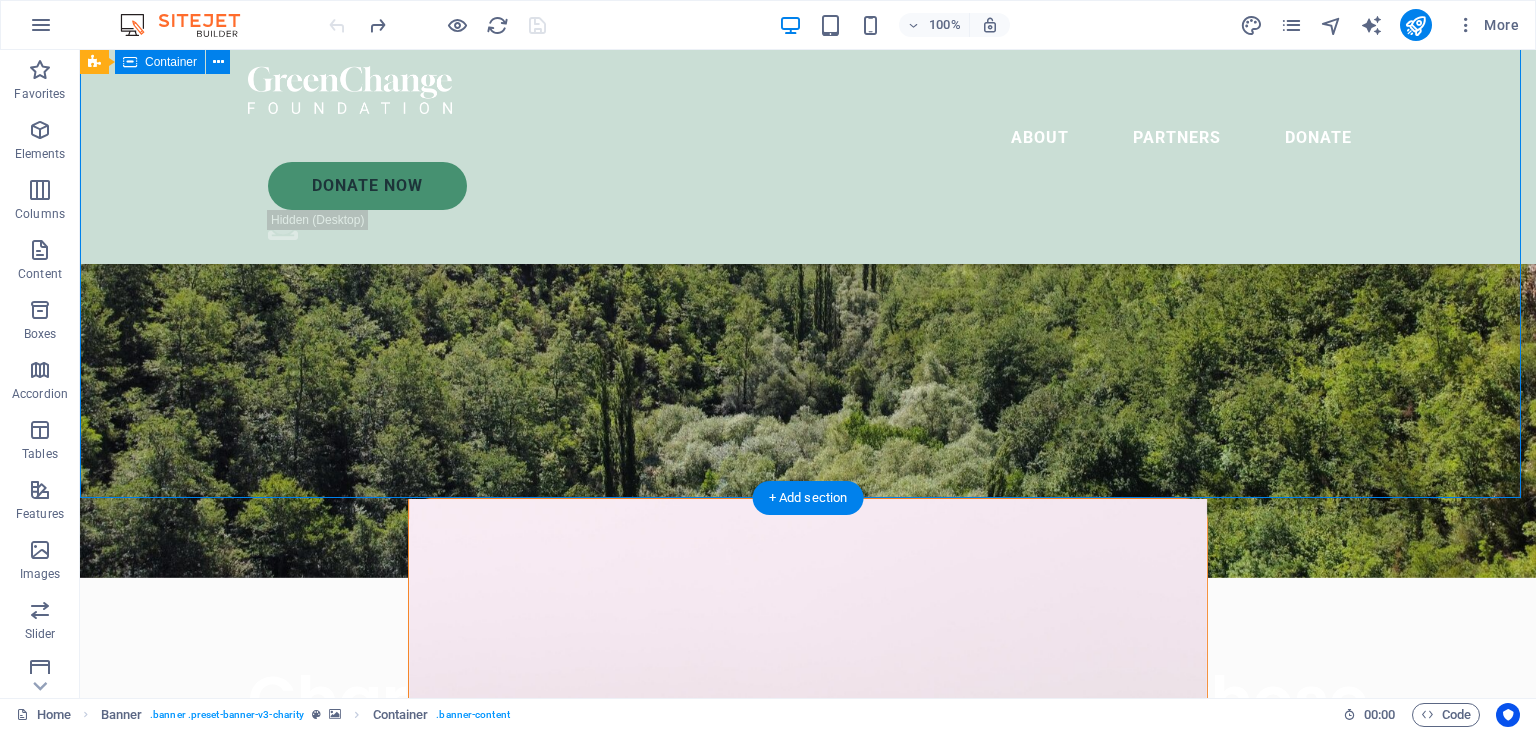 click on "Charity is the act of giving to those in need Lorem ipsum dolor sit amet consectetur. Bibendum adipiscing morbi orci nibh eget posuere arcu volutpat nulla. Tortor cras suscipit augue sodales risus auctor. Fusce nunc vitae non dui ornare tellus nibh purus lectus." at bounding box center [808, 779] 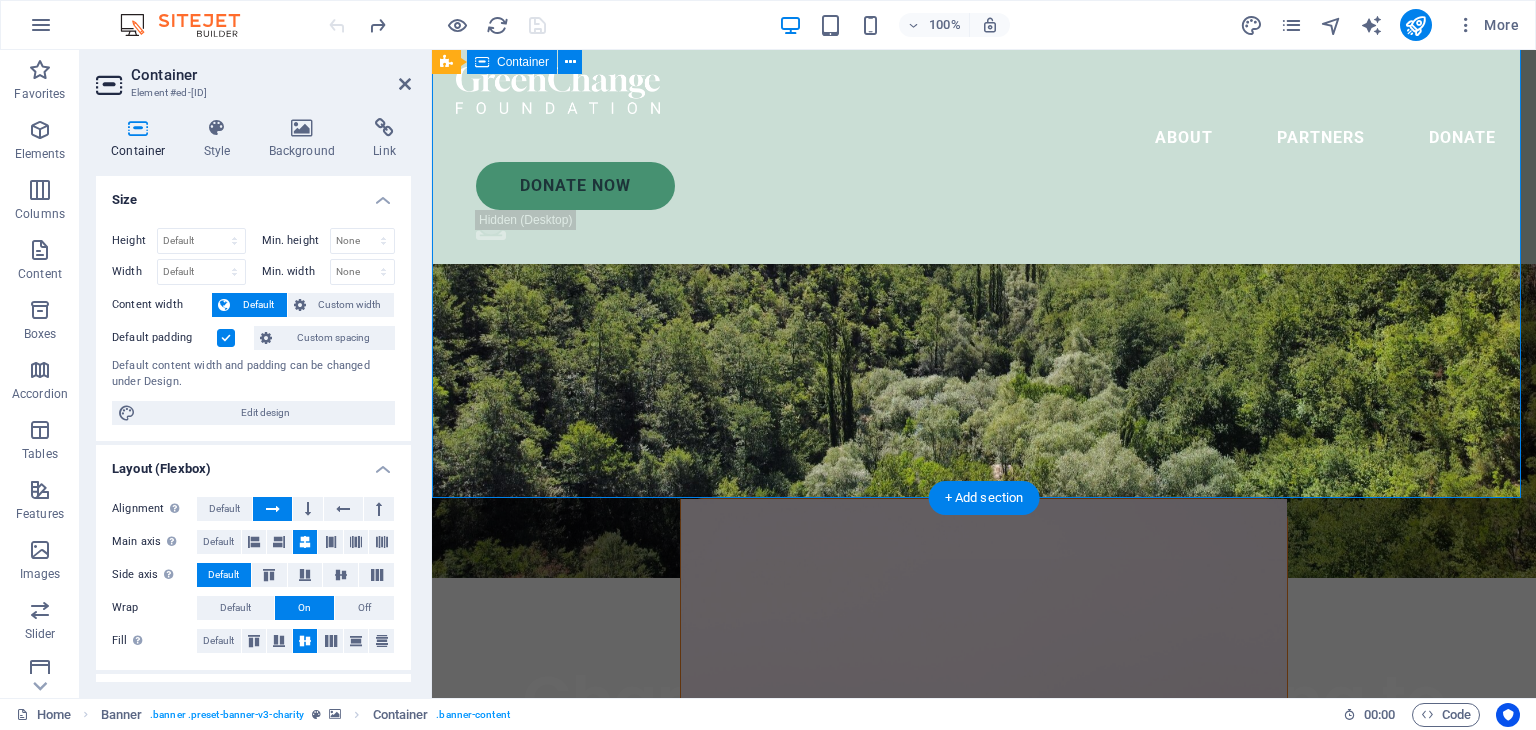 click on "Charity is the act of giving to those in need Lorem ipsum dolor sit amet consectetur. Bibendum adipiscing morbi orci nibh eget posuere arcu volutpat nulla. Tortor cras suscipit augue sodales risus auctor. Fusce nunc vitae non dui ornare tellus nibh purus lectus." at bounding box center (984, 779) 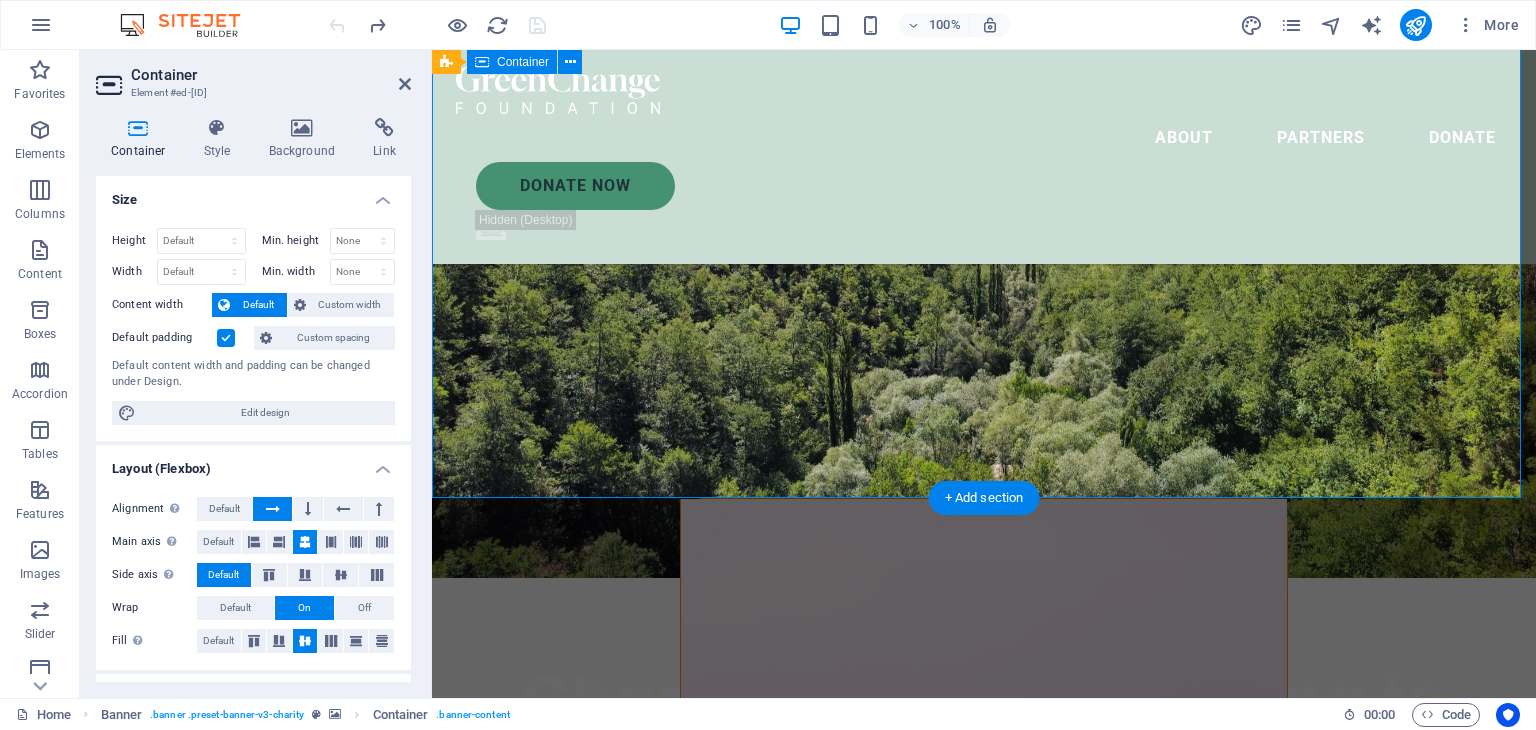 click on "Charity is the act of giving to those in need Lorem ipsum dolor sit amet consectetur. Bibendum adipiscing morbi orci nibh eget posuere arcu volutpat nulla. Tortor cras suscipit augue sodales risus auctor. Fusce nunc vitae non dui ornare tellus nibh purus lectus." at bounding box center (984, 779) 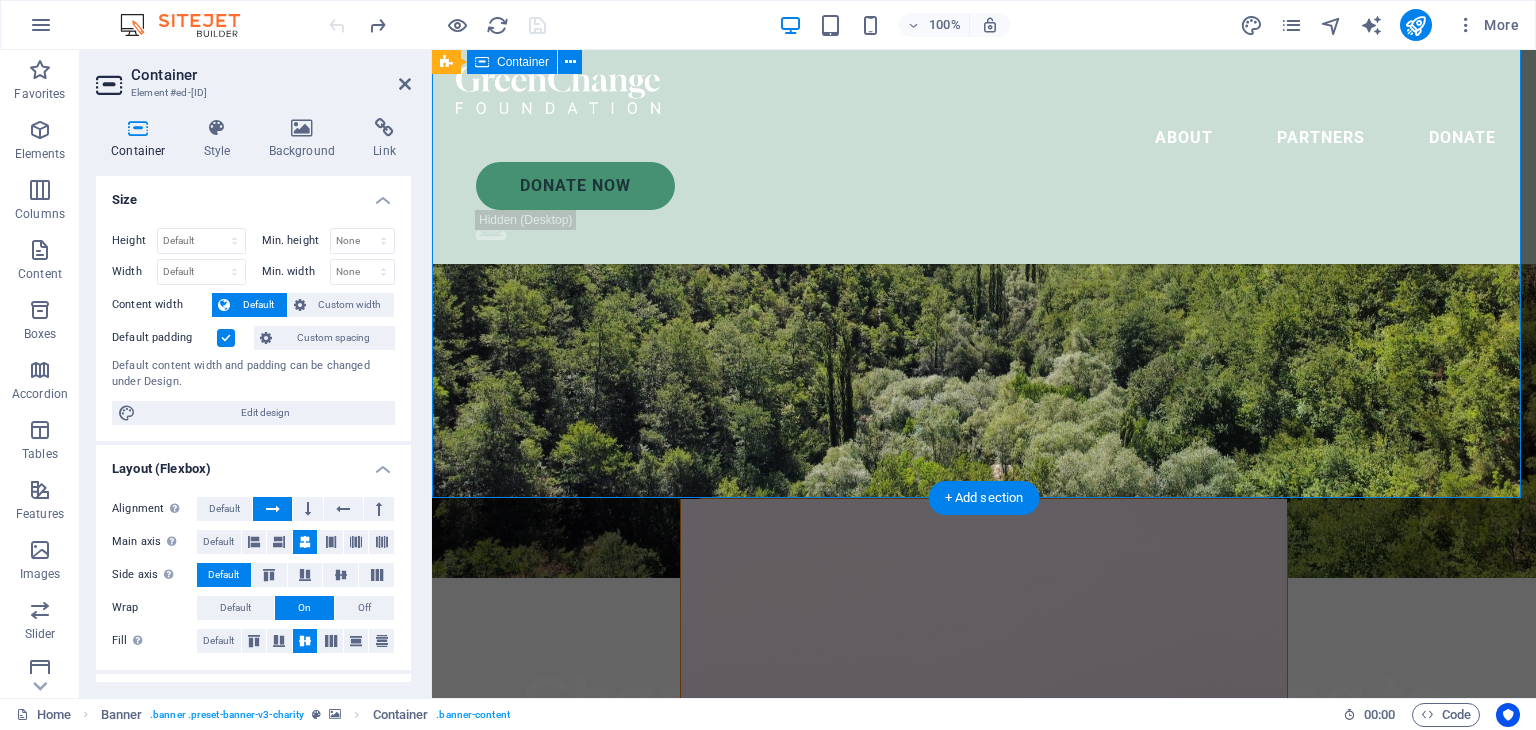 click on "Charity is the act of giving to those in need Lorem ipsum dolor sit amet consectetur. Bibendum adipiscing morbi orci nibh eget posuere arcu volutpat nulla. Tortor cras suscipit augue sodales risus auctor. Fusce nunc vitae non dui ornare tellus nibh purus lectus." at bounding box center [984, 779] 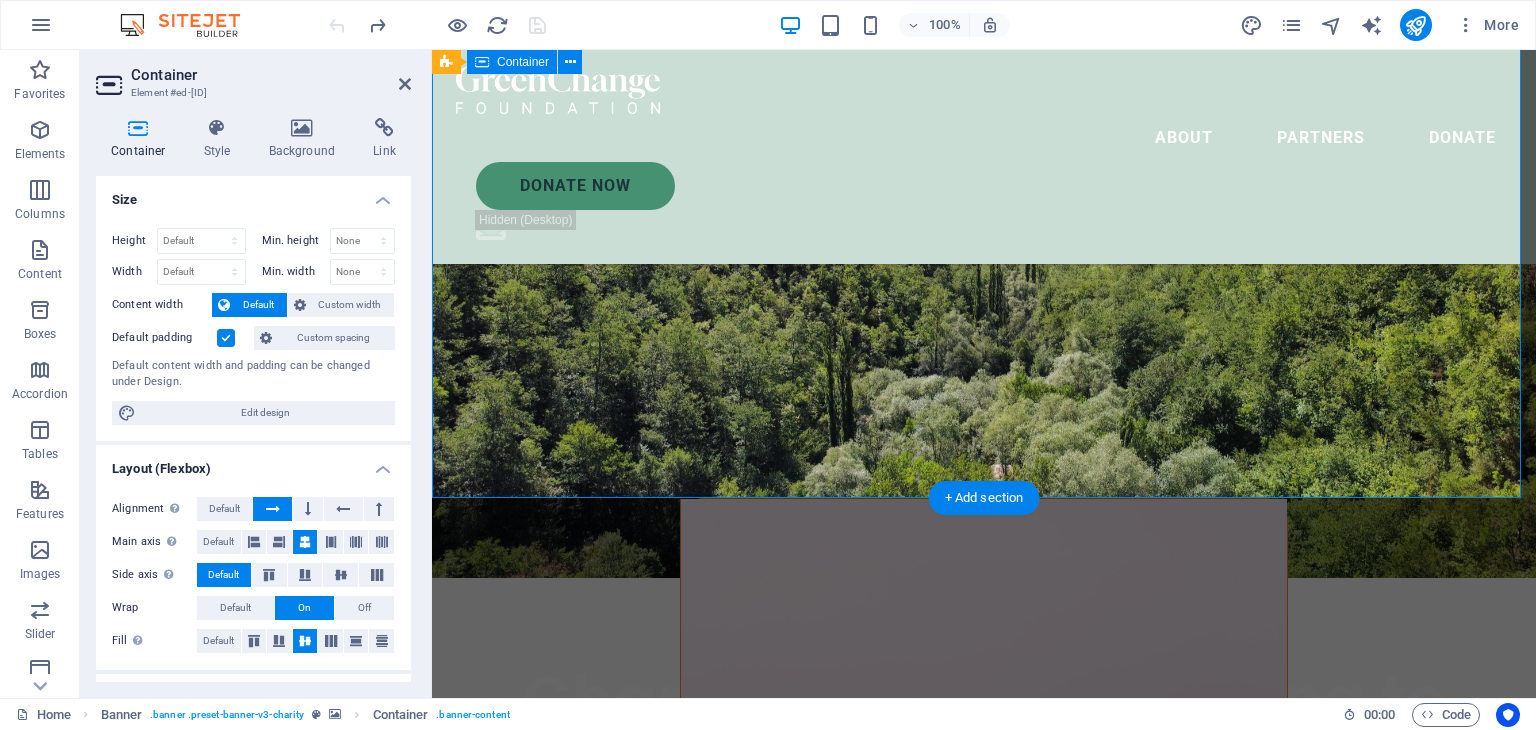 click on "Charity is the act of giving to those in need Lorem ipsum dolor sit amet consectetur. Bibendum adipiscing morbi orci nibh eget posuere arcu volutpat nulla. Tortor cras suscipit augue sodales risus auctor. Fusce nunc vitae non dui ornare tellus nibh purus lectus." at bounding box center [984, 779] 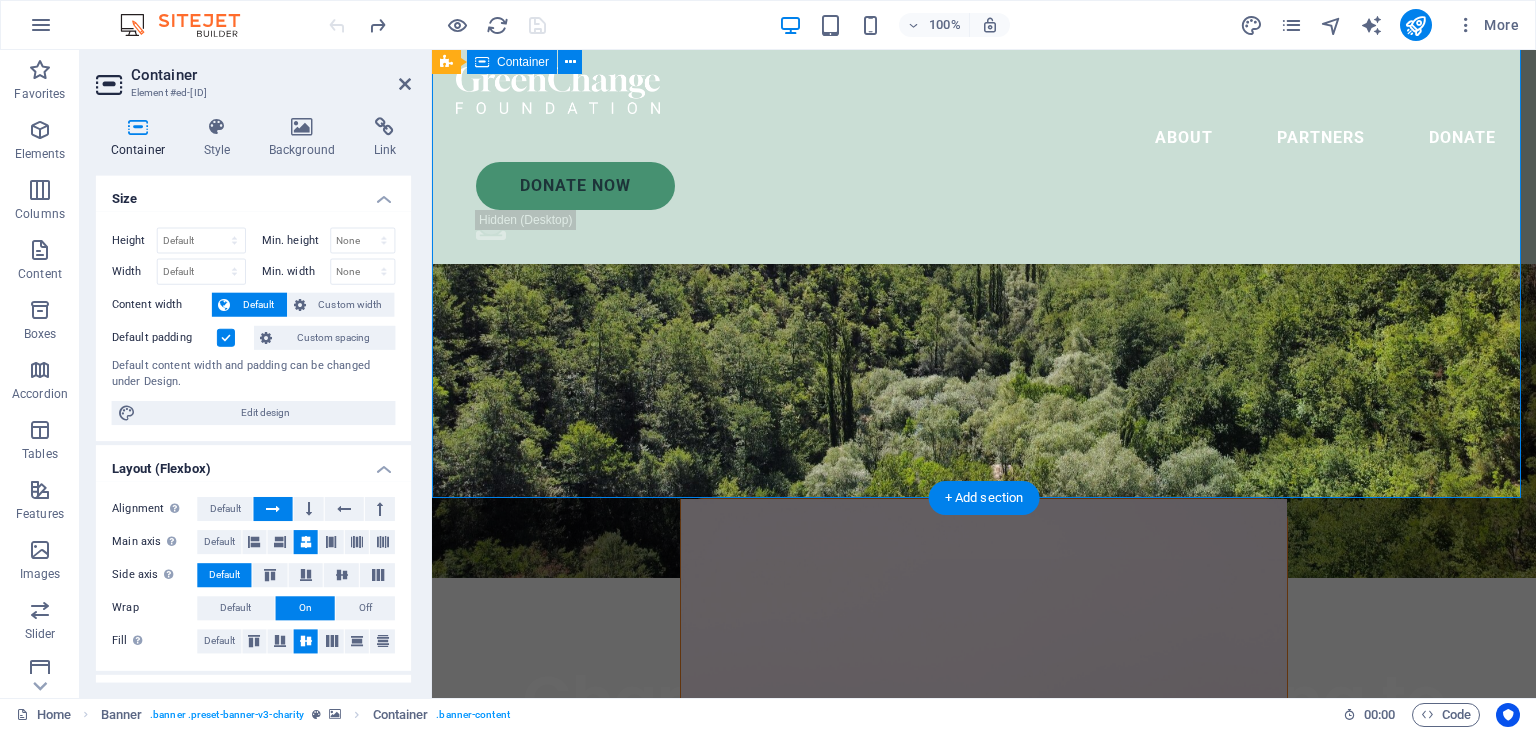 click on "Charity is the act of giving to those in need Lorem ipsum dolor sit amet consectetur. Bibendum adipiscing morbi orci nibh eget posuere arcu volutpat nulla. Tortor cras suscipit augue sodales risus auctor. Fusce nunc vitae non dui ornare tellus nibh purus lectus." at bounding box center (984, 779) 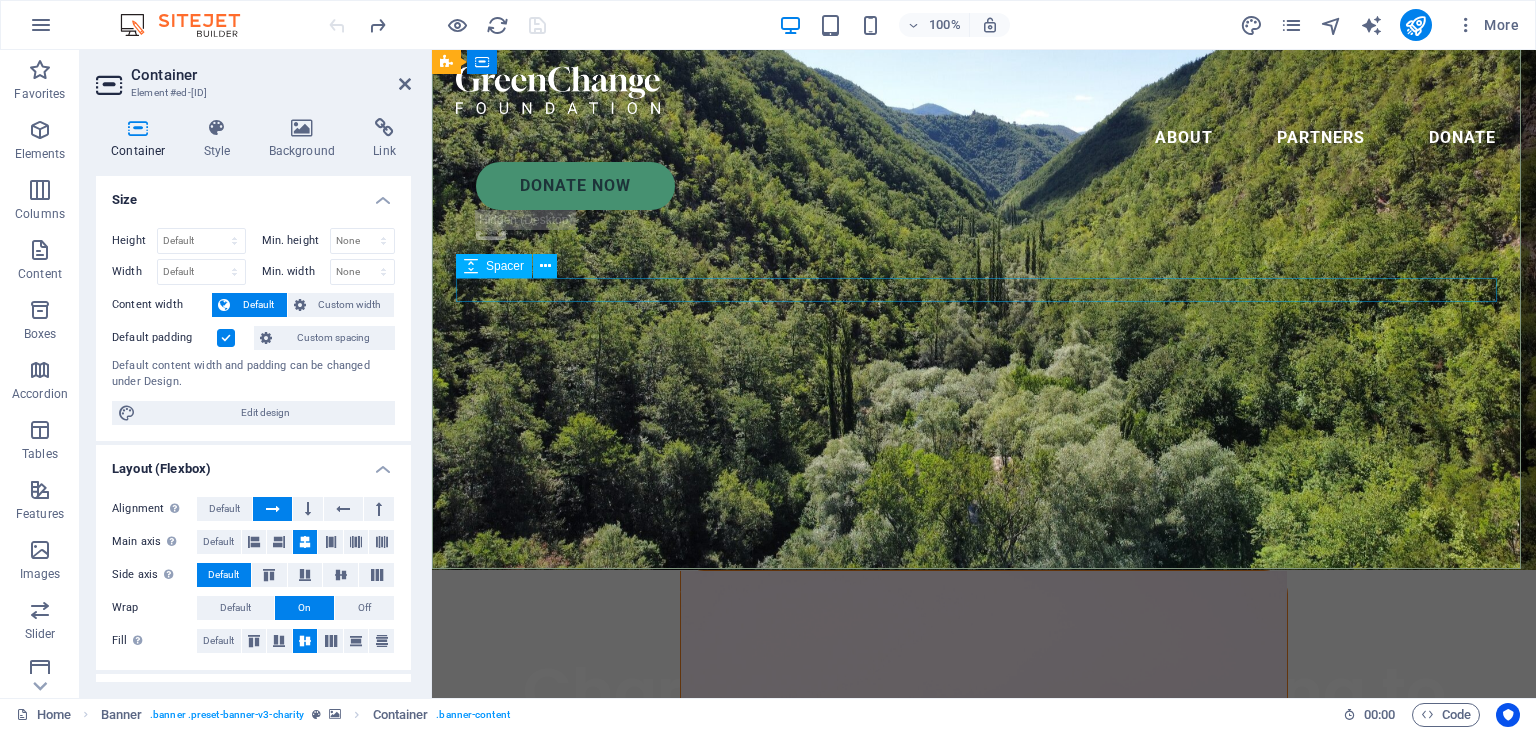 scroll, scrollTop: 200, scrollLeft: 0, axis: vertical 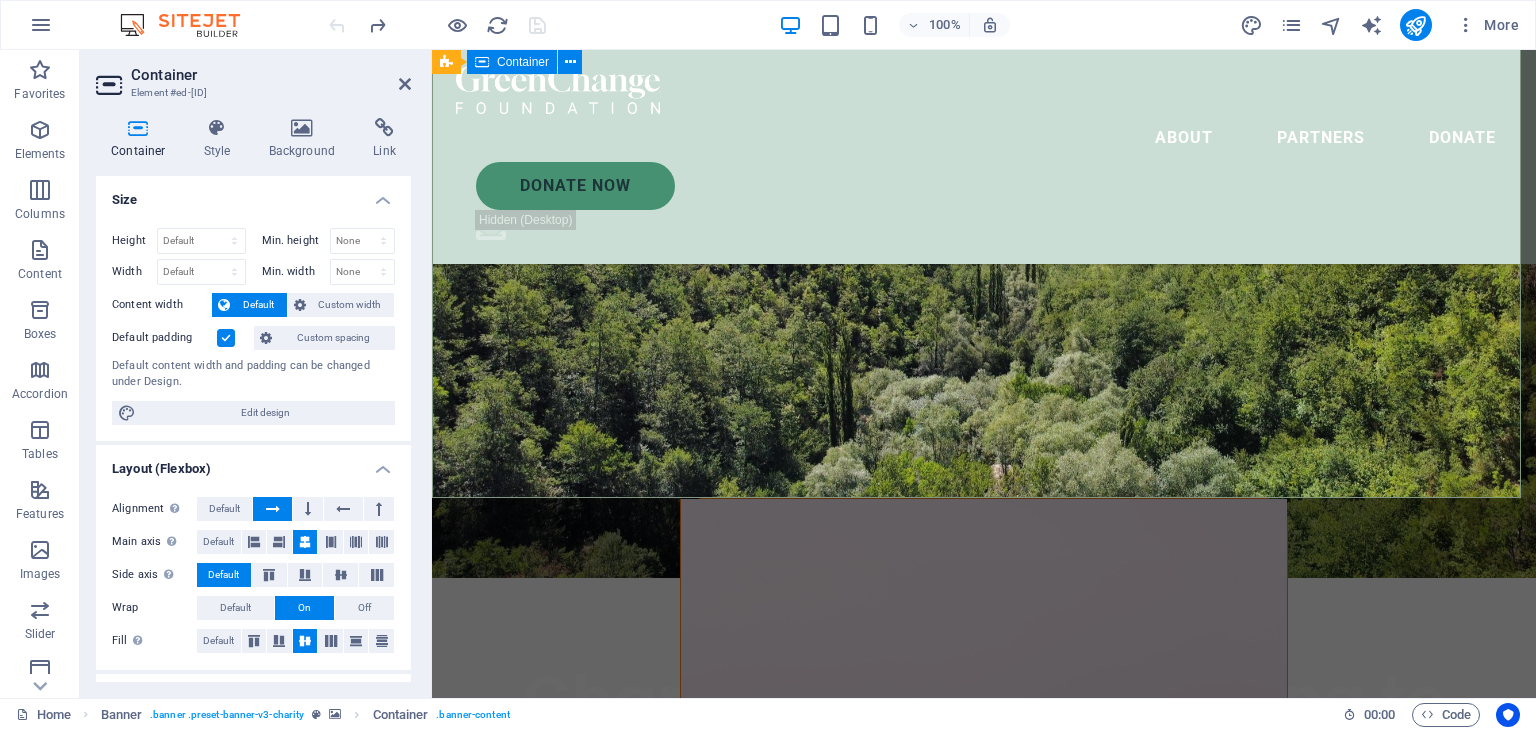 click on "Charity is the act of giving to those in need Lorem ipsum dolor sit amet consectetur. Bibendum adipiscing morbi orci nibh eget posuere arcu volutpat nulla. Tortor cras suscipit augue sodales risus auctor. Fusce nunc vitae non dui ornare tellus nibh purus lectus." at bounding box center [984, 779] 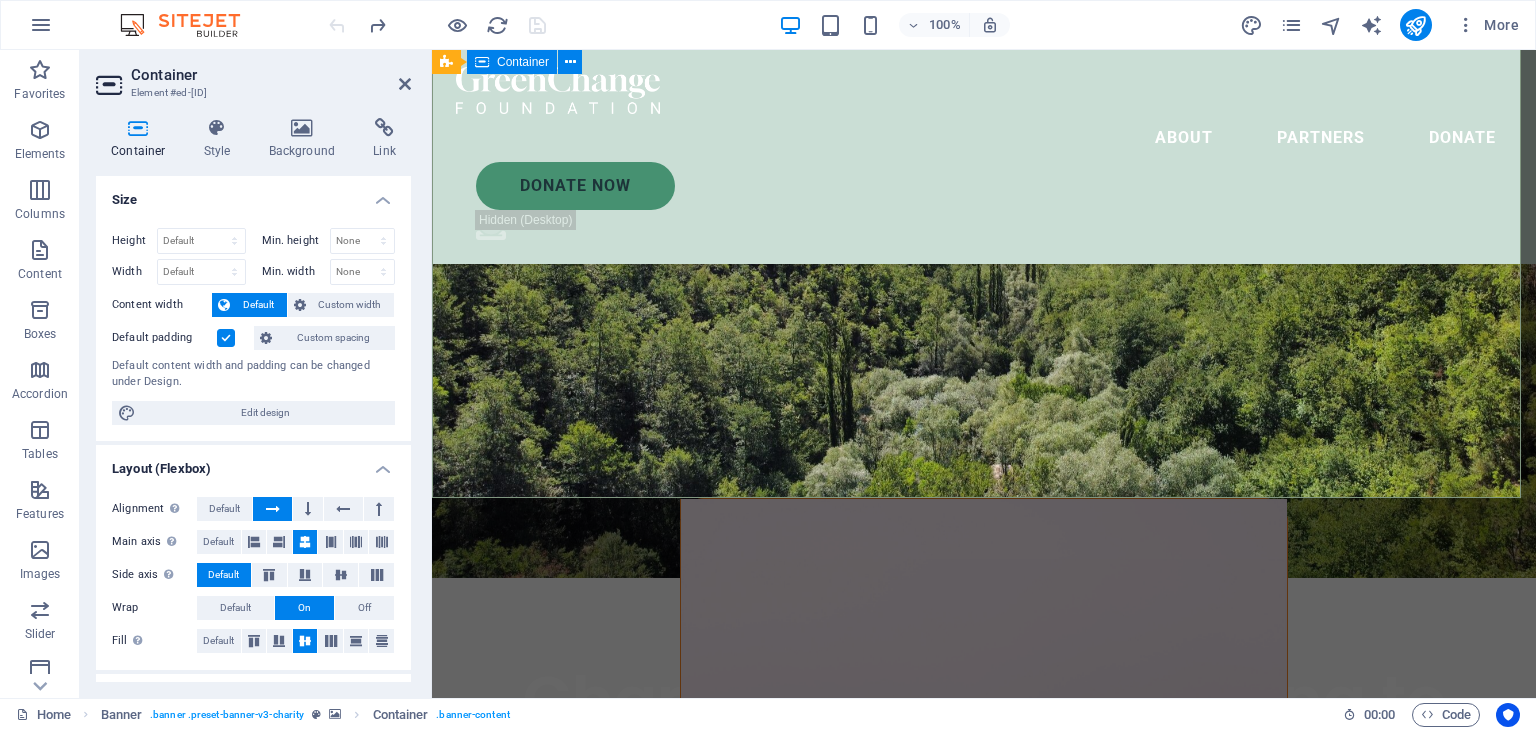 click on "Charity is the act of giving to those in need Lorem ipsum dolor sit amet consectetur. Bibendum adipiscing morbi orci nibh eget posuere arcu volutpat nulla. Tortor cras suscipit augue sodales risus auctor. Fusce nunc vitae non dui ornare tellus nibh purus lectus." at bounding box center (984, 779) 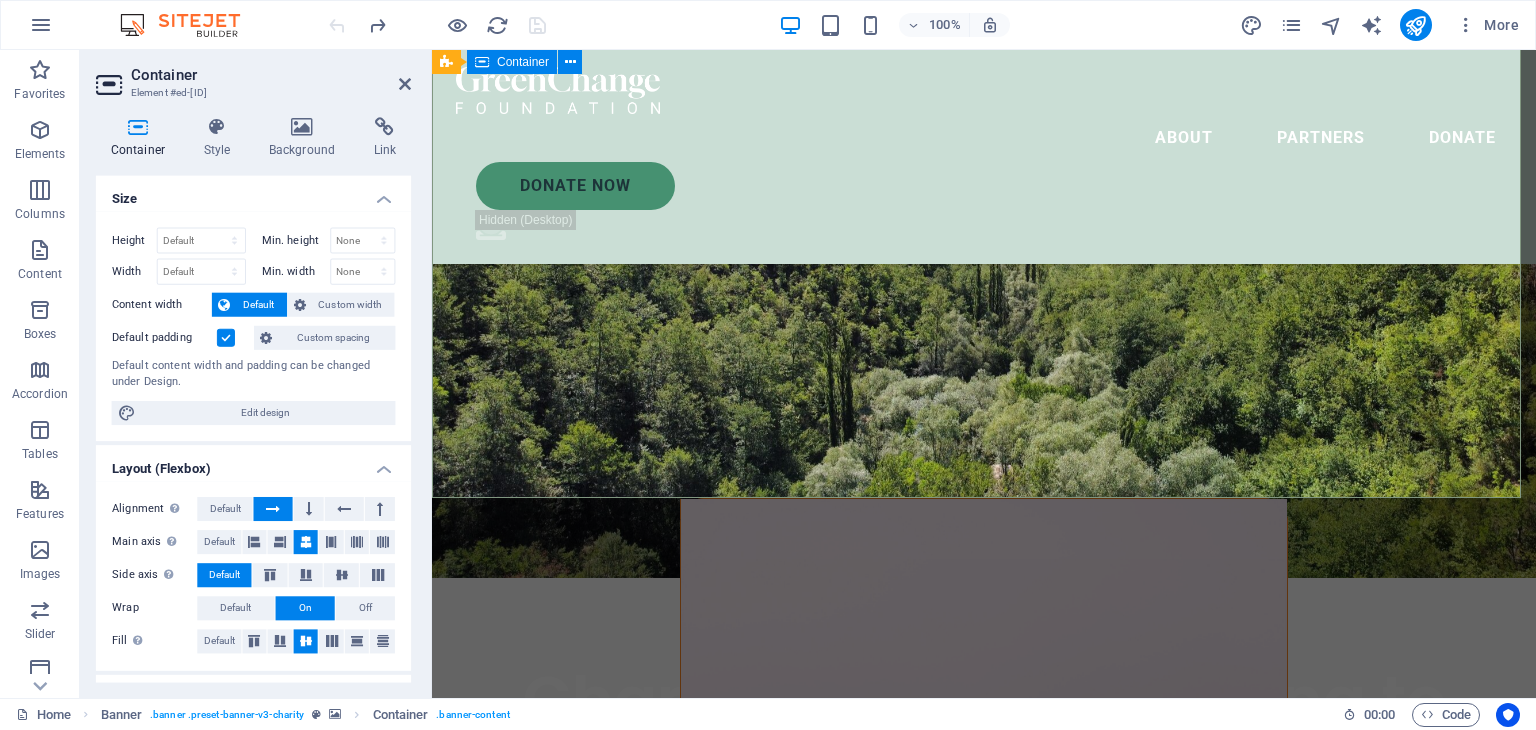 click on "Charity is the act of giving to those in need Lorem ipsum dolor sit amet consectetur. Bibendum adipiscing morbi orci nibh eget posuere arcu volutpat nulla. Tortor cras suscipit augue sodales risus auctor. Fusce nunc vitae non dui ornare tellus nibh purus lectus." at bounding box center [984, 779] 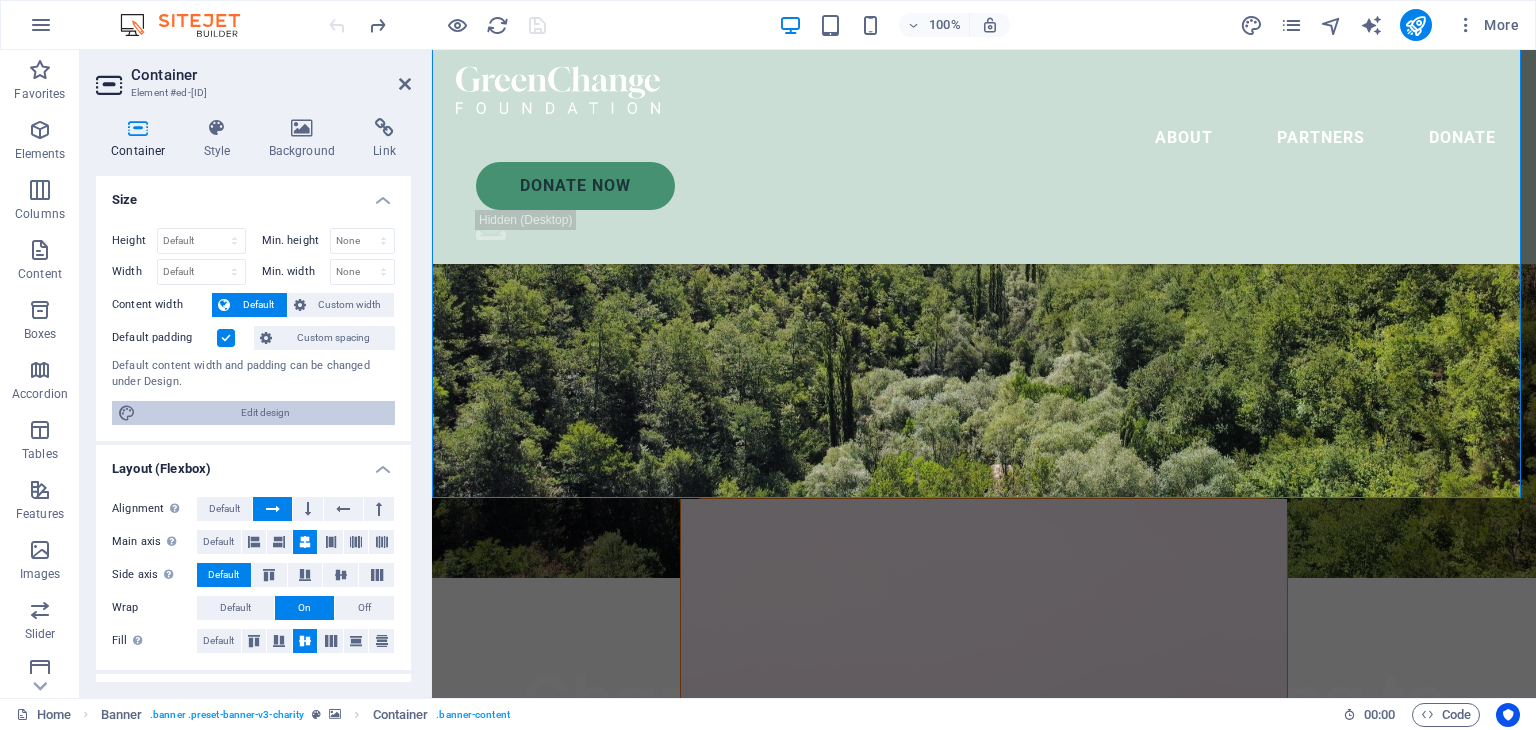 click on "Edit design" at bounding box center [265, 413] 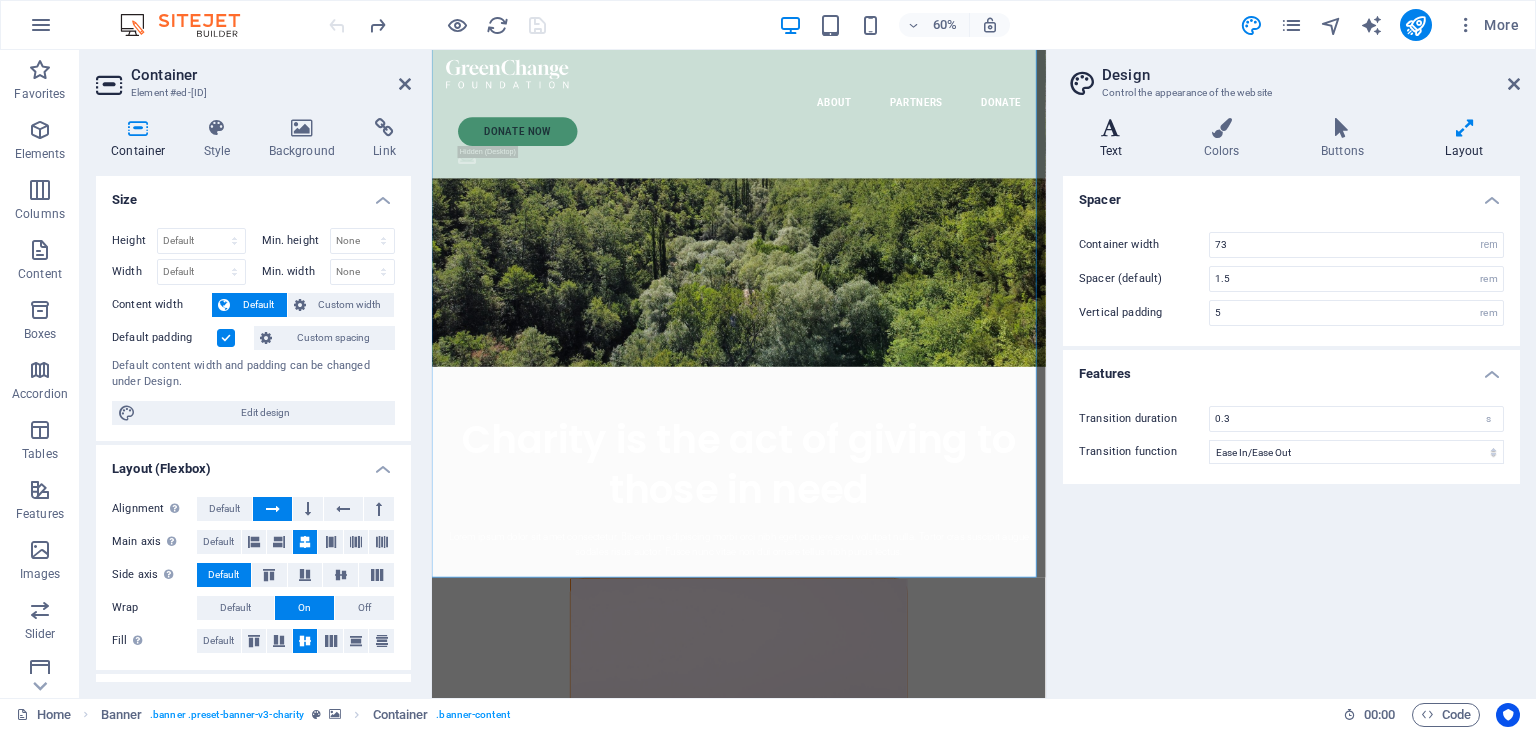 click on "Text" at bounding box center (1115, 139) 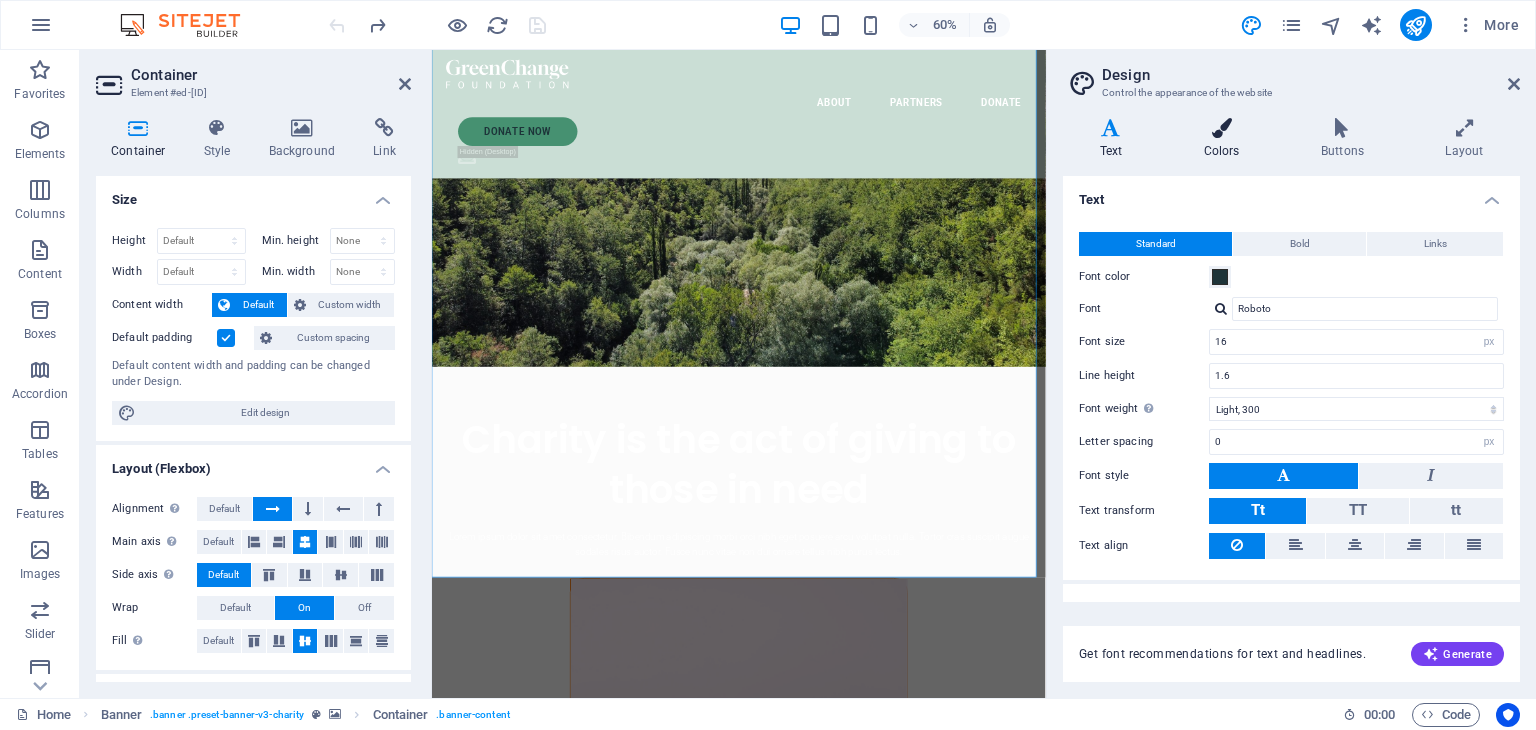 click at bounding box center [1221, 128] 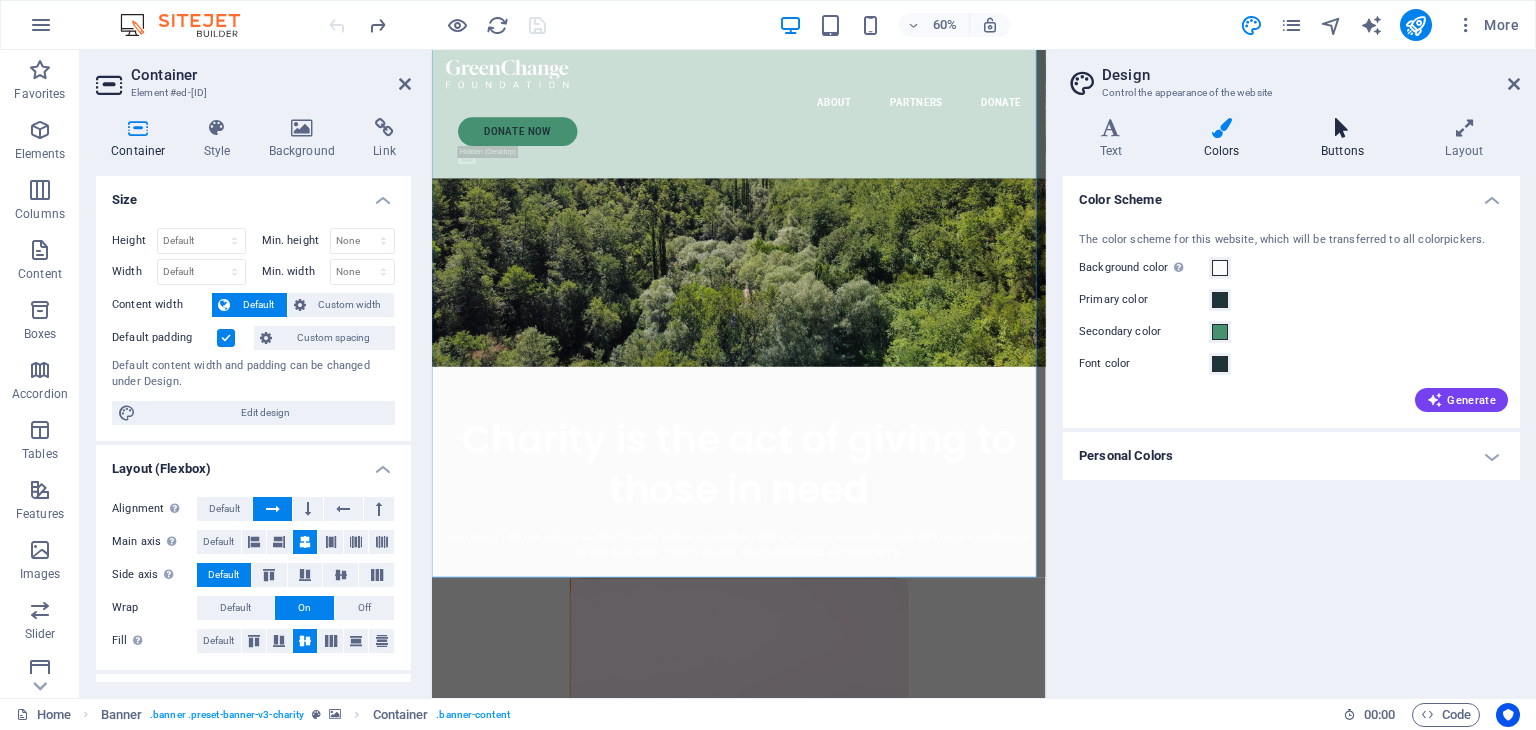 click at bounding box center (1342, 128) 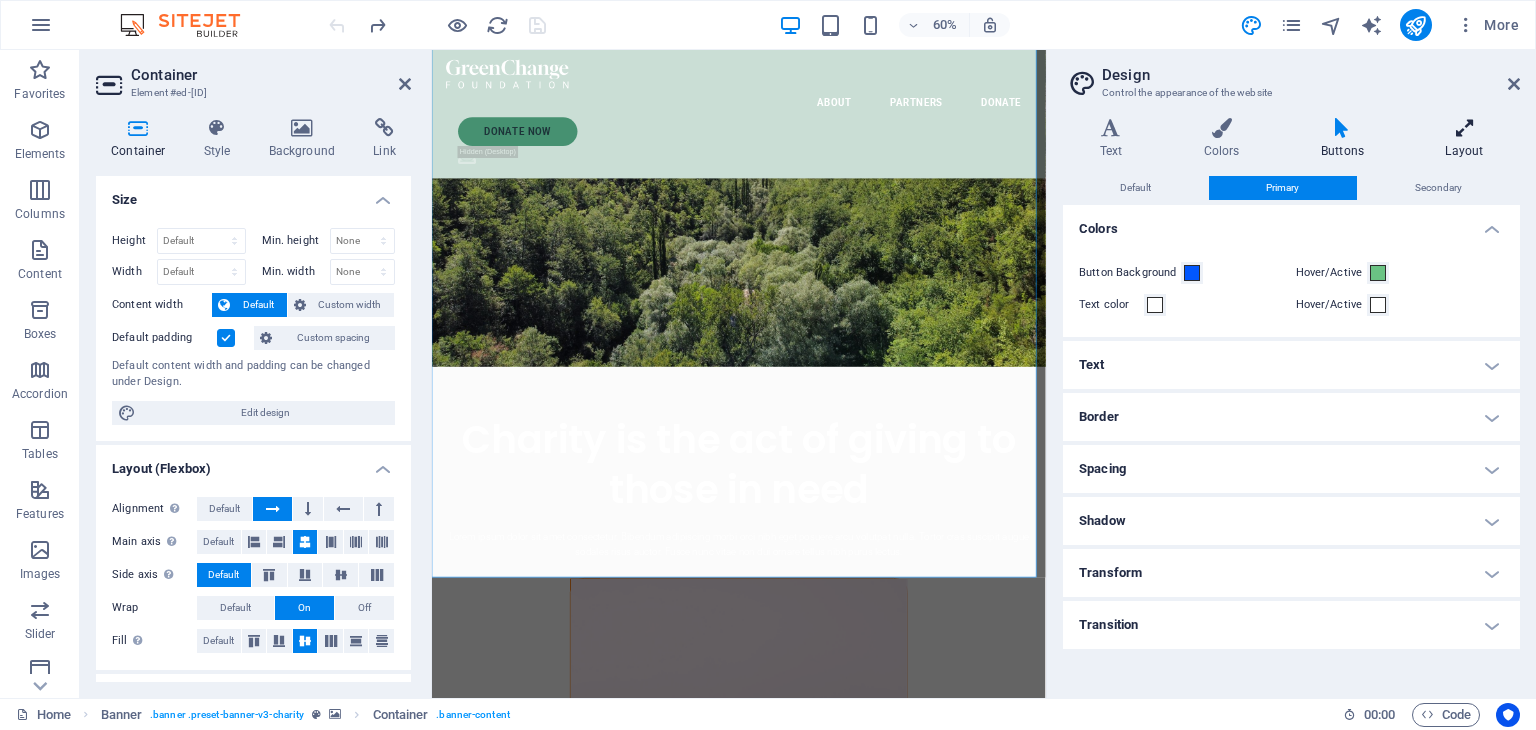 click at bounding box center (1464, 128) 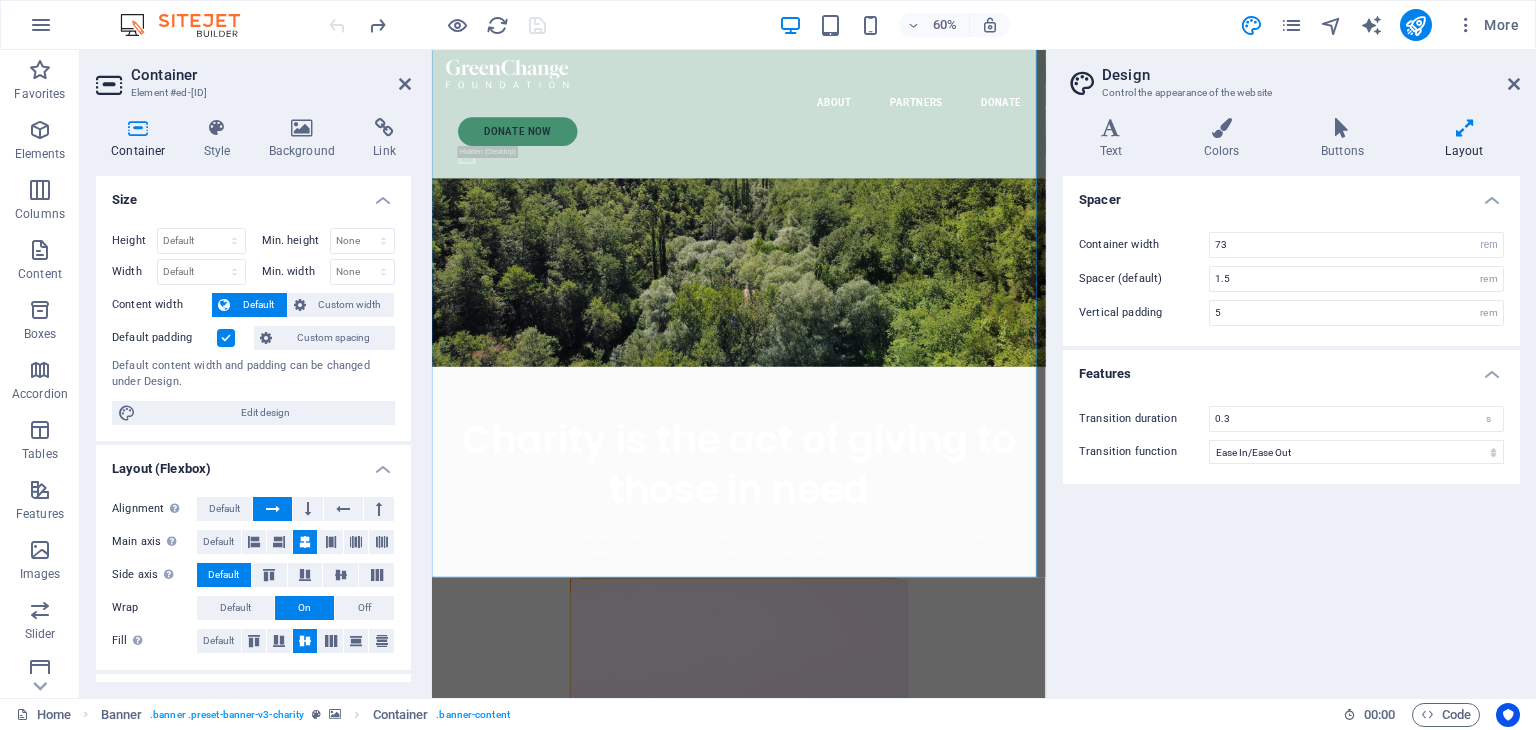 click on "Design Control the appearance of the website" at bounding box center [1293, 76] 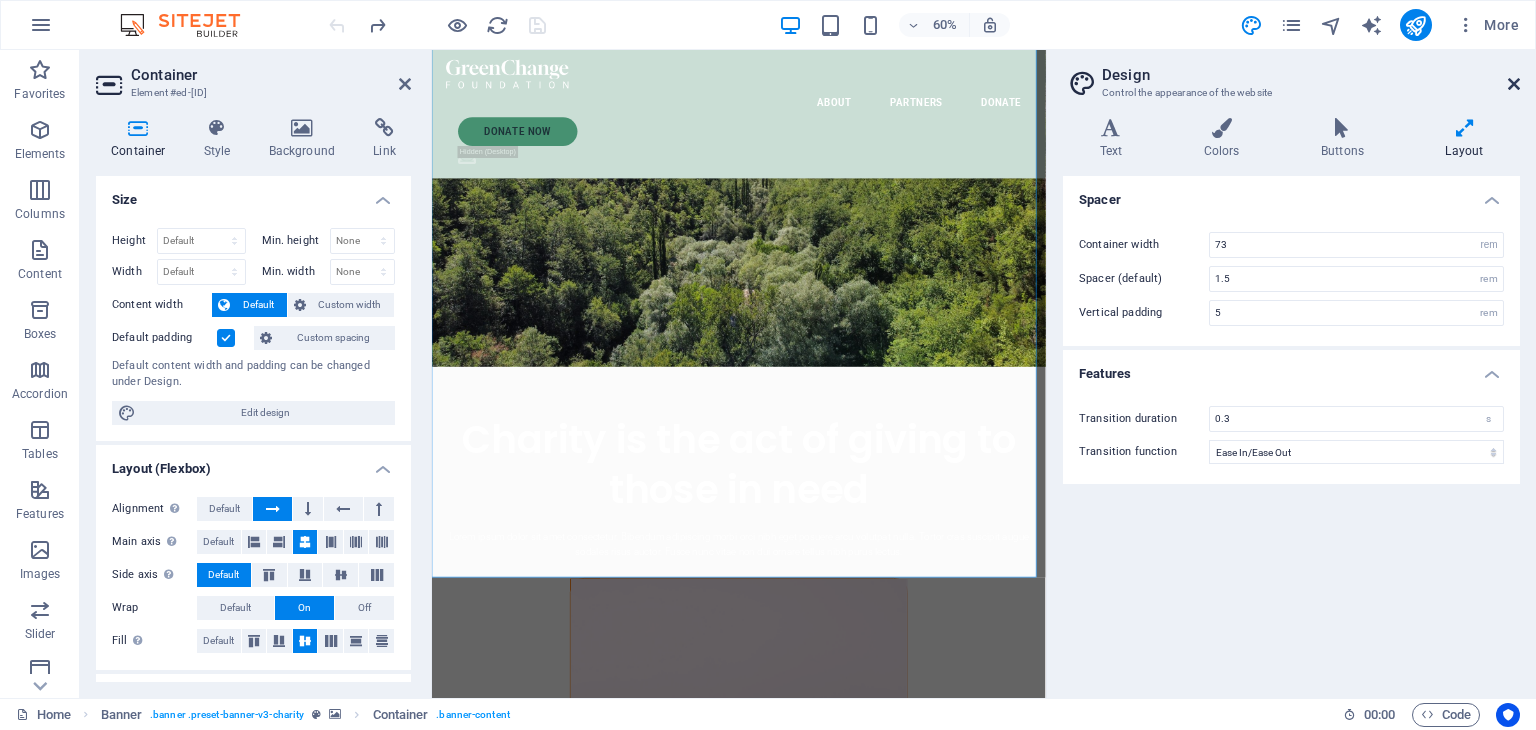 click at bounding box center [1514, 84] 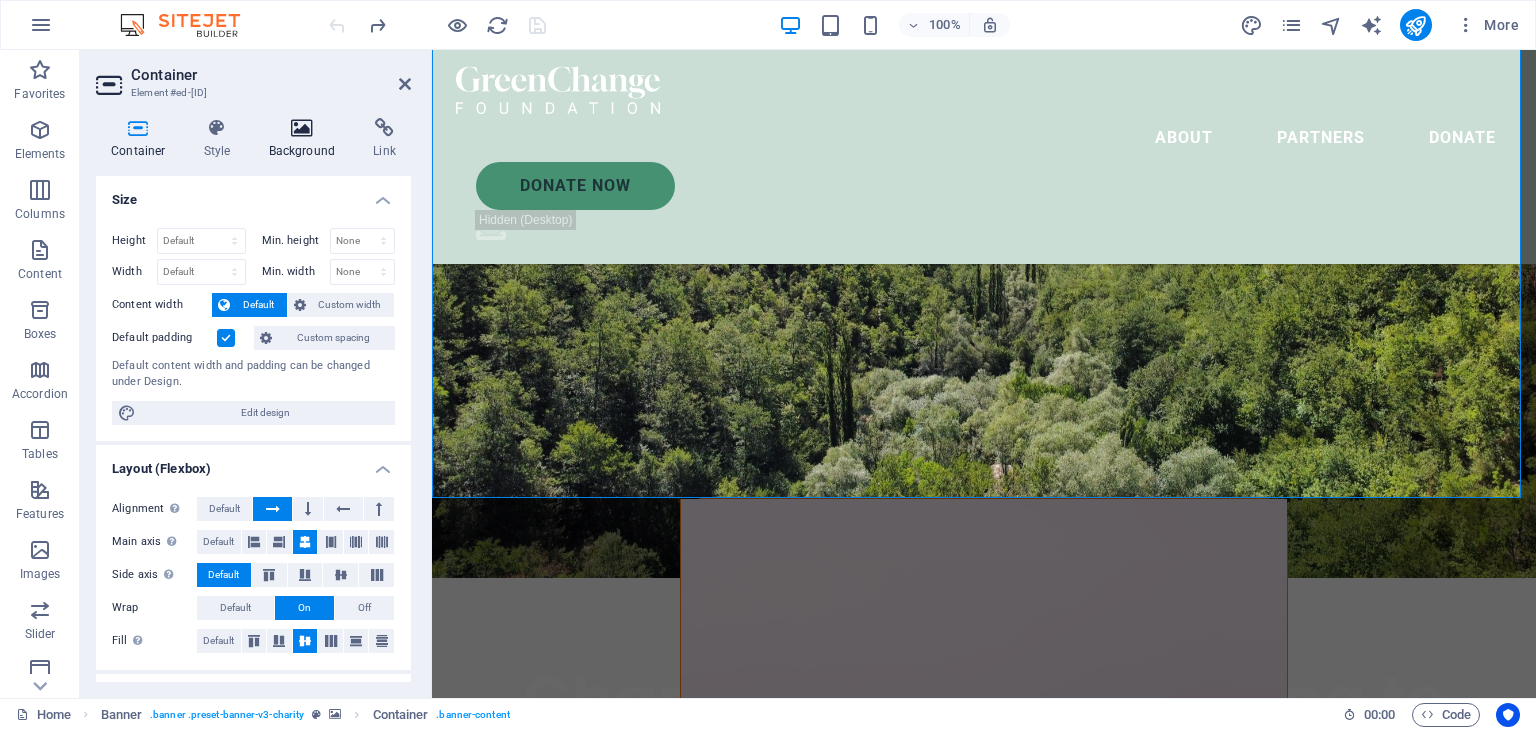 click on "Background" at bounding box center (306, 139) 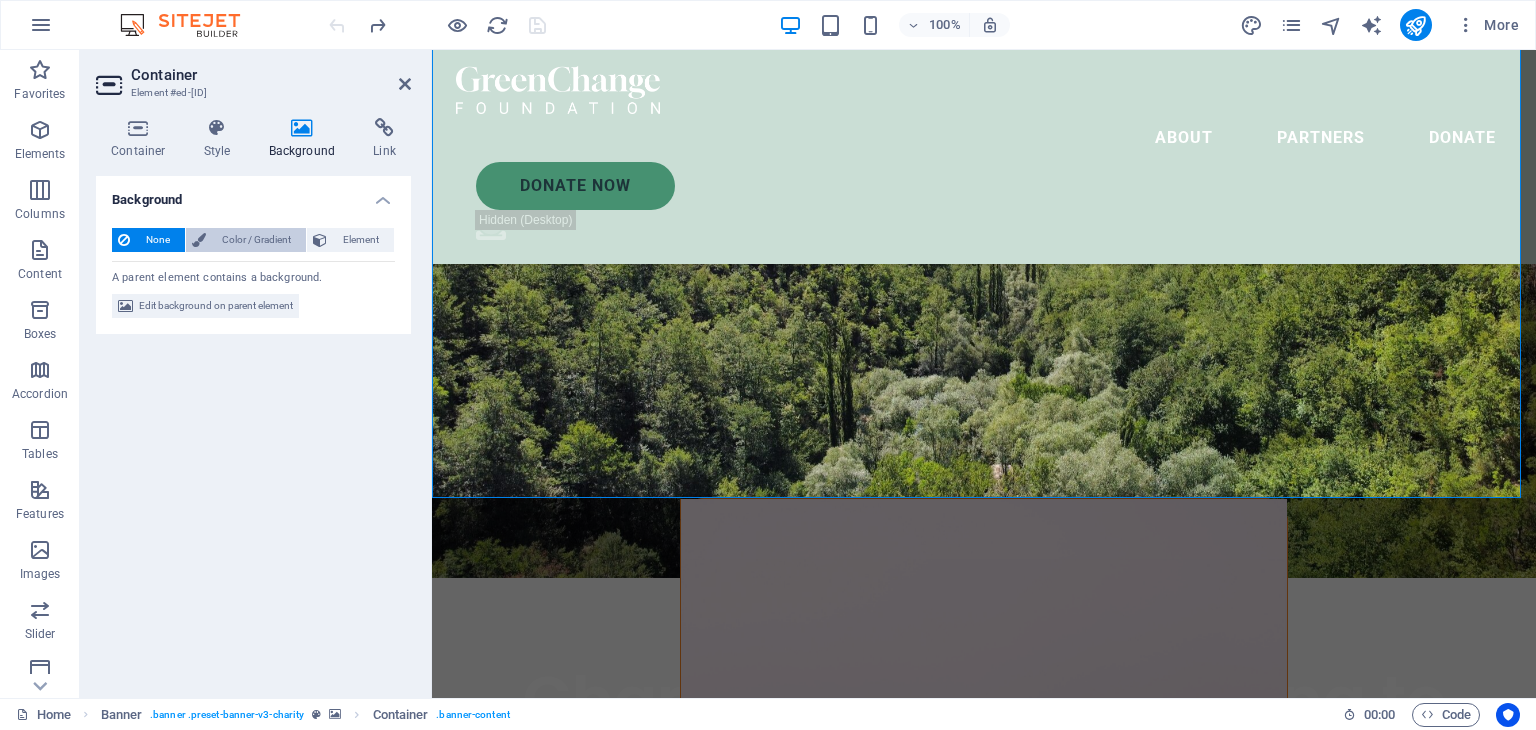 click on "Color / Gradient" at bounding box center (256, 240) 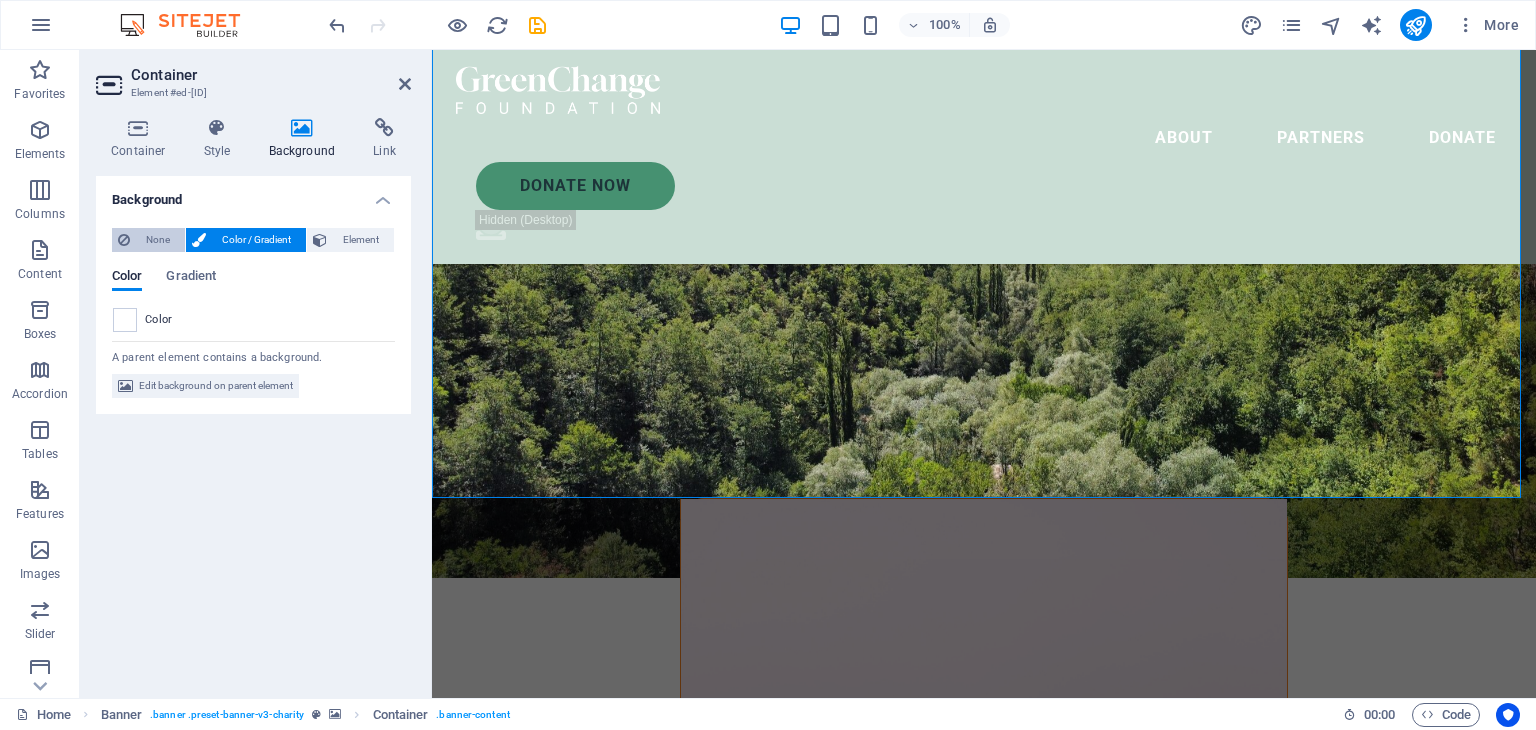 click on "None" at bounding box center (157, 240) 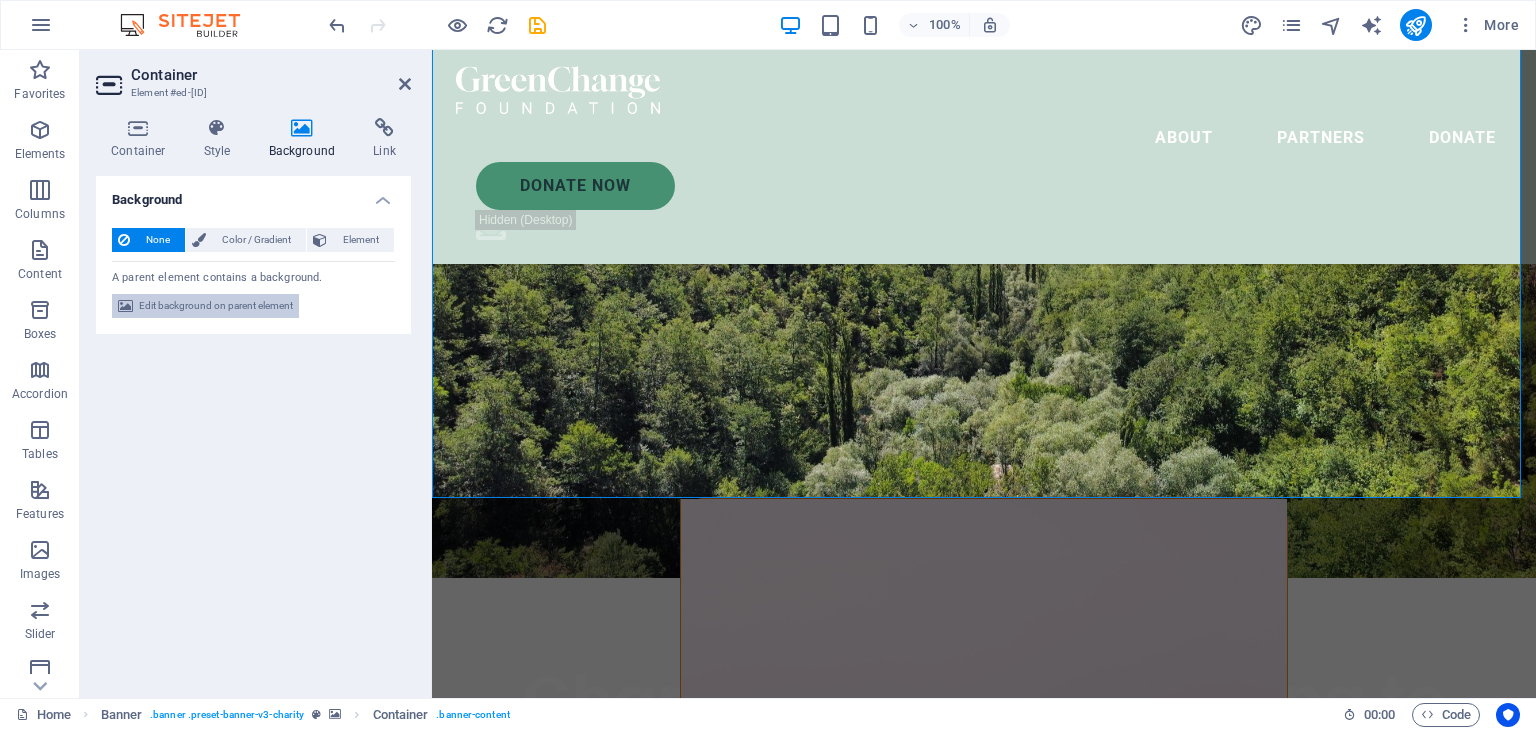 click on "Edit background on parent element" at bounding box center (216, 306) 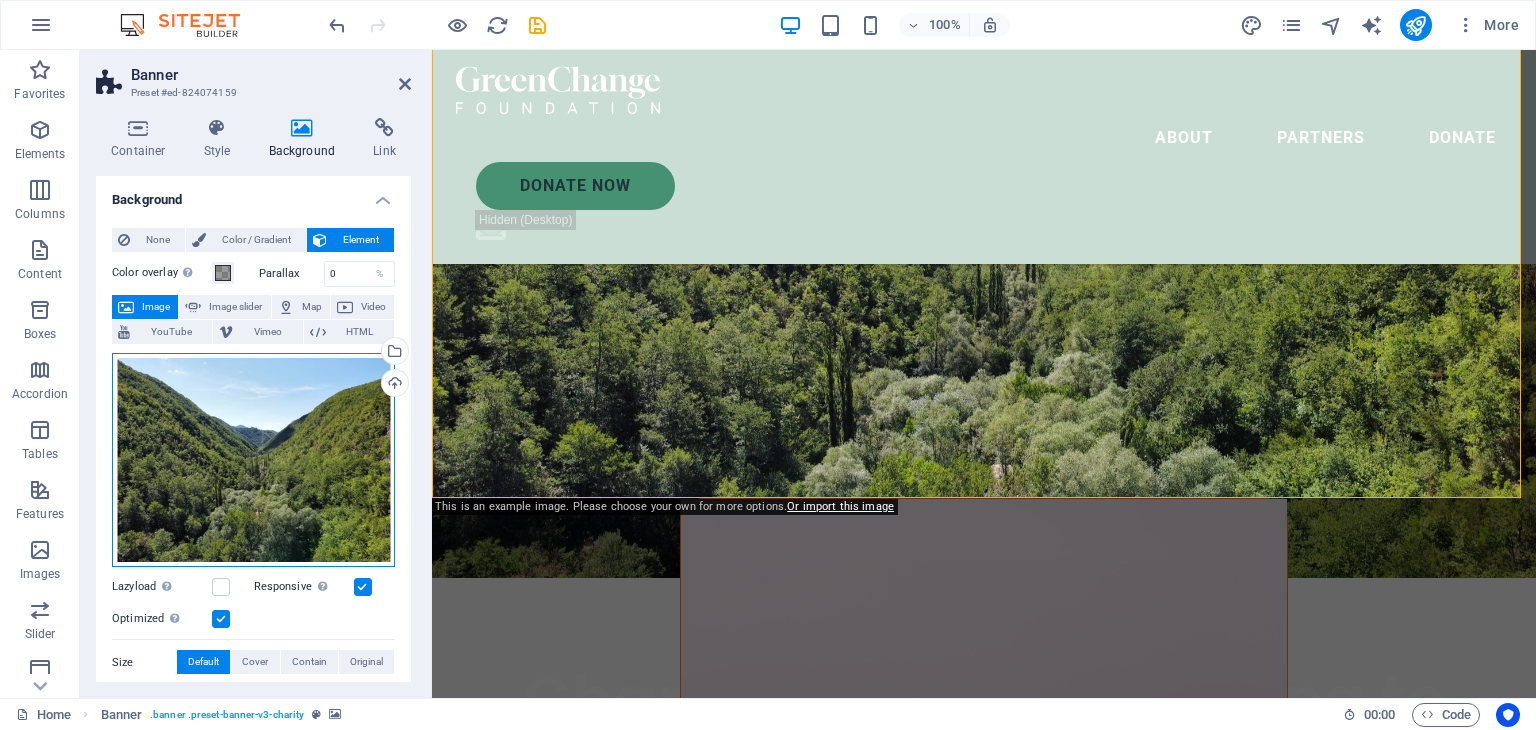 click on "Drag files here, click to choose files or select files from Files or our free stock photos & videos" at bounding box center [253, 460] 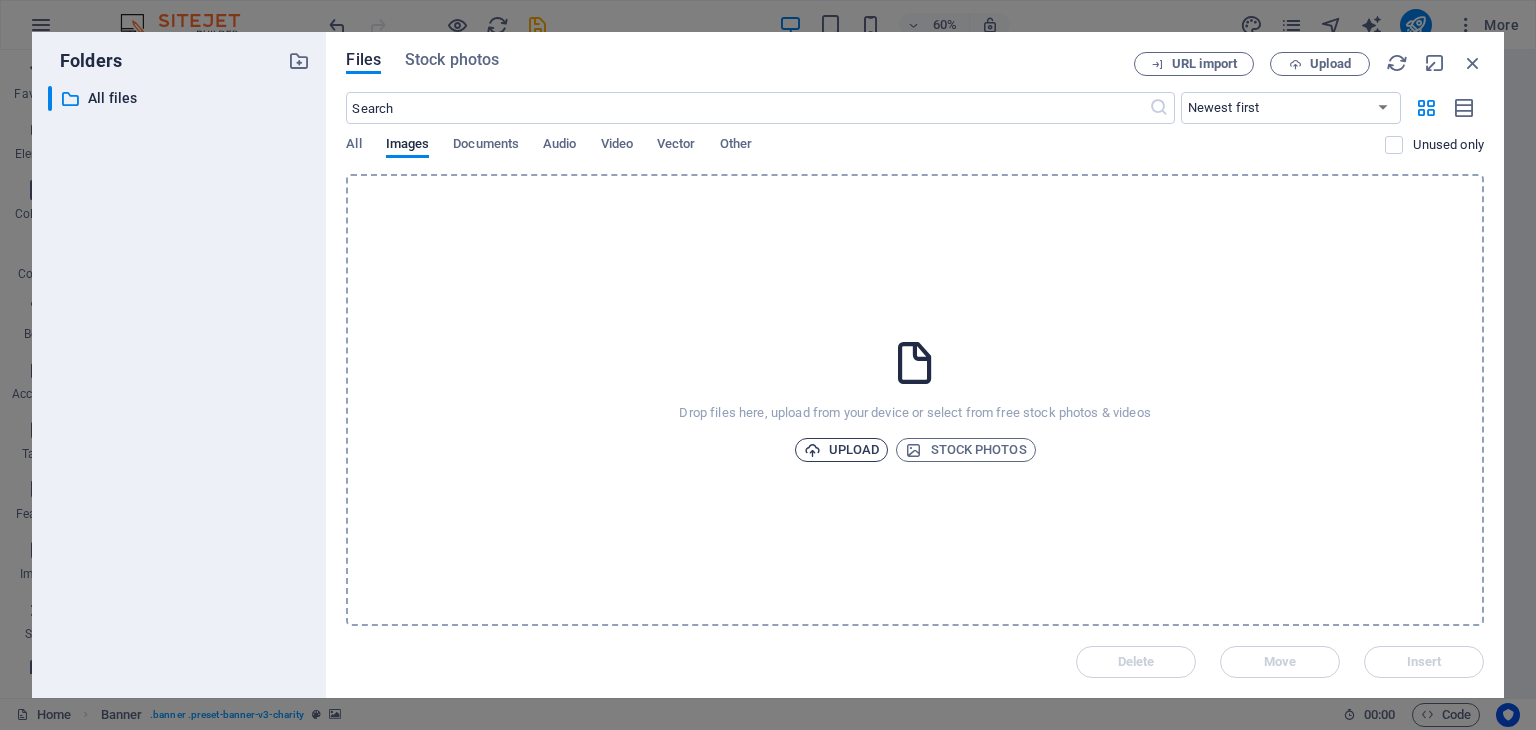 click on "Upload" at bounding box center (842, 450) 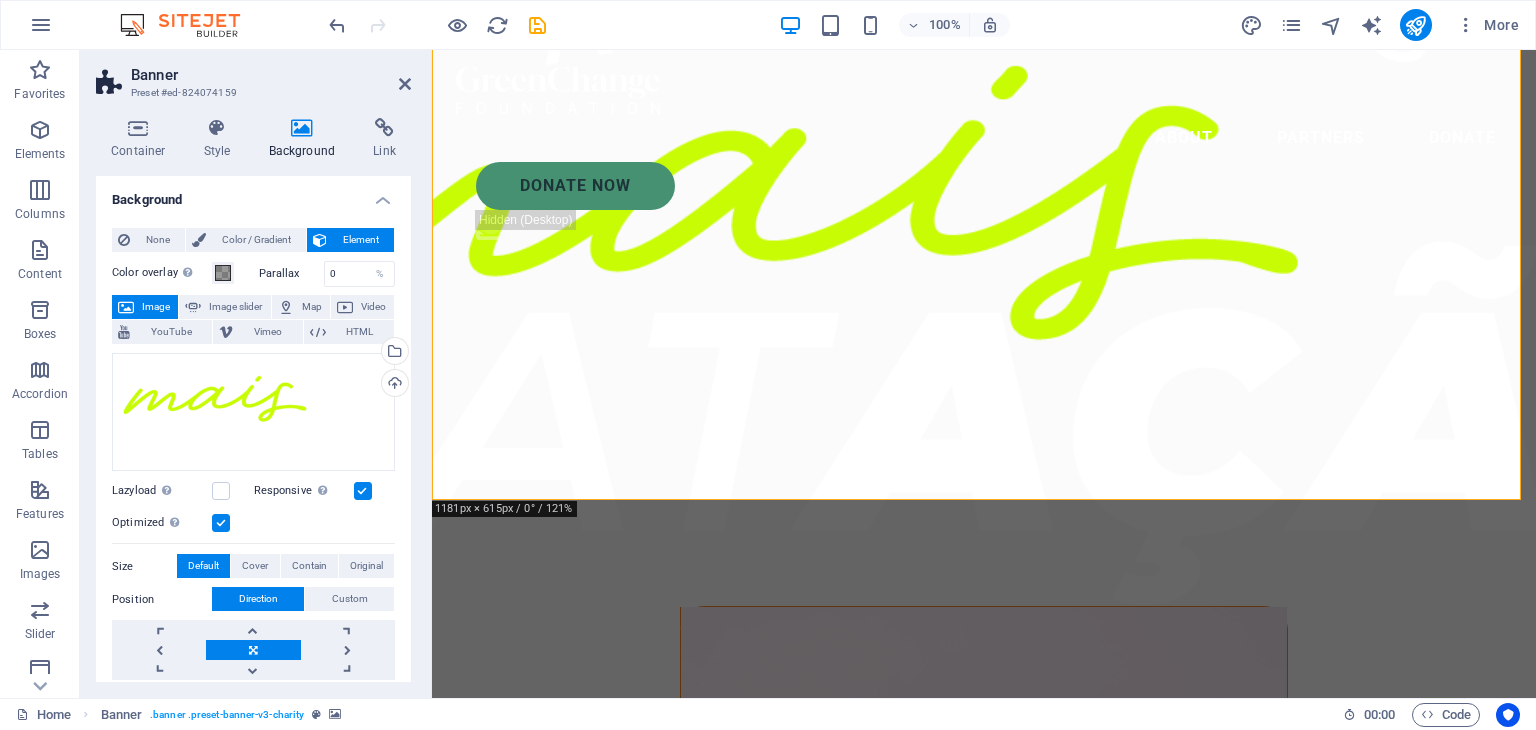 scroll, scrollTop: 0, scrollLeft: 0, axis: both 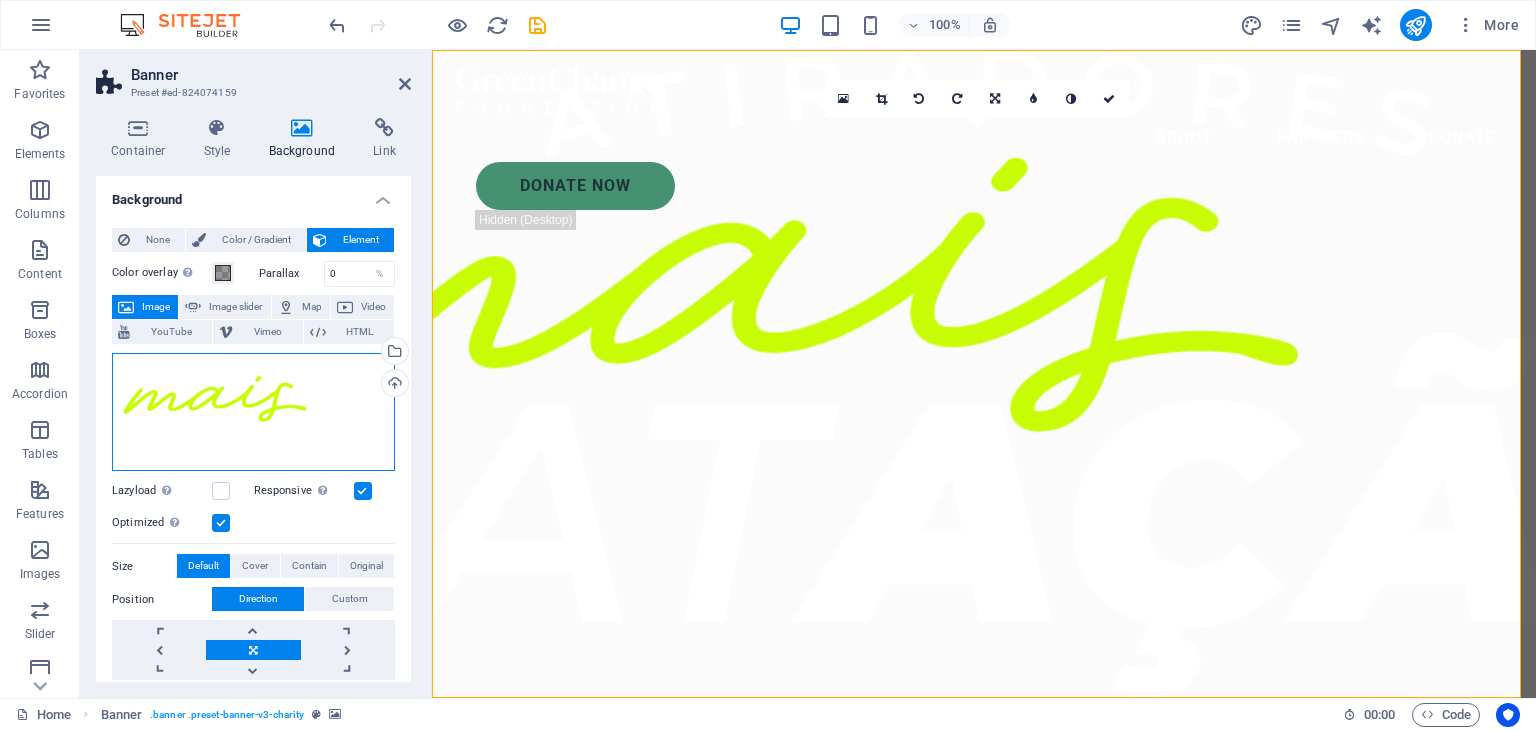 click on "Drag files here, click to choose files or select files from Files or our free stock photos & videos" at bounding box center (253, 412) 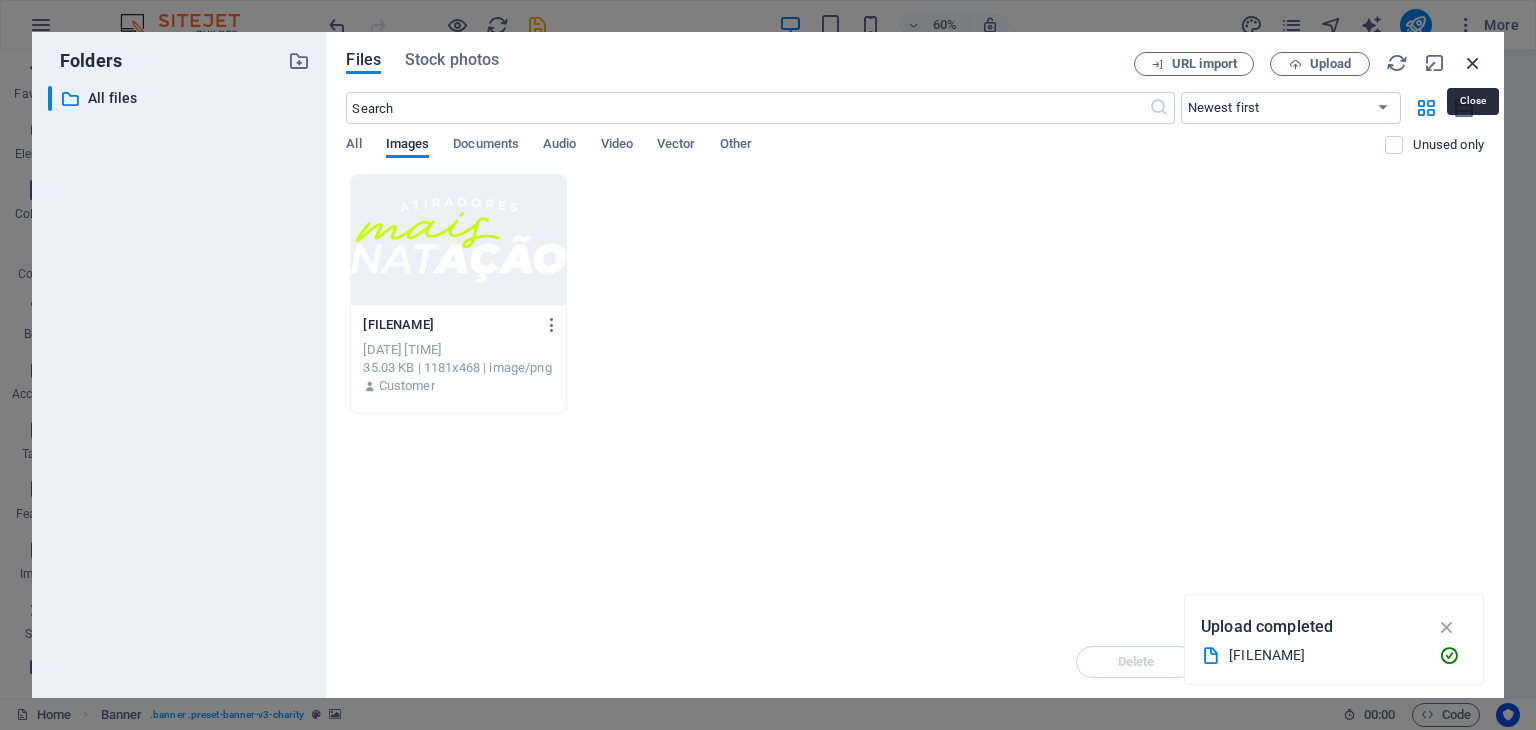 click at bounding box center [1473, 63] 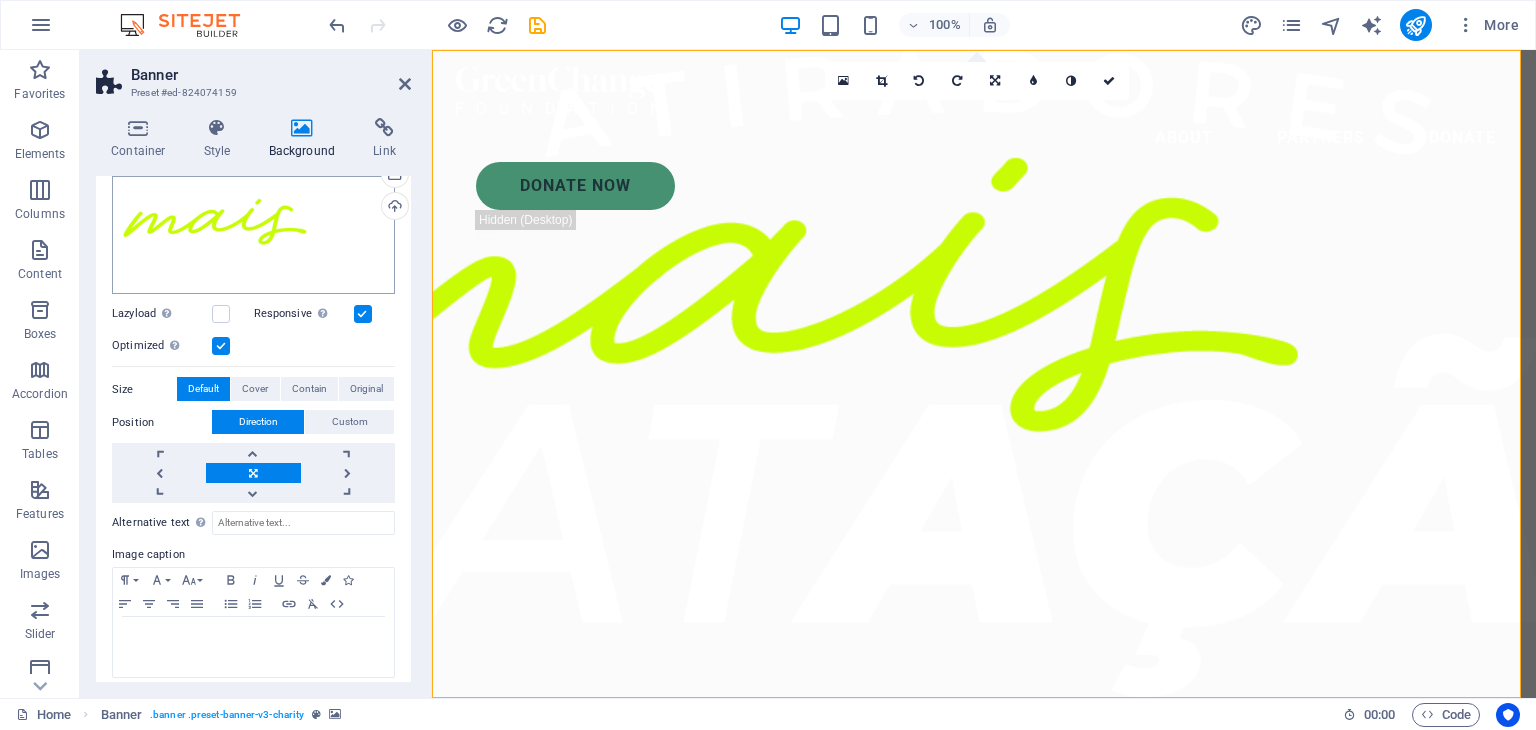 scroll, scrollTop: 188, scrollLeft: 0, axis: vertical 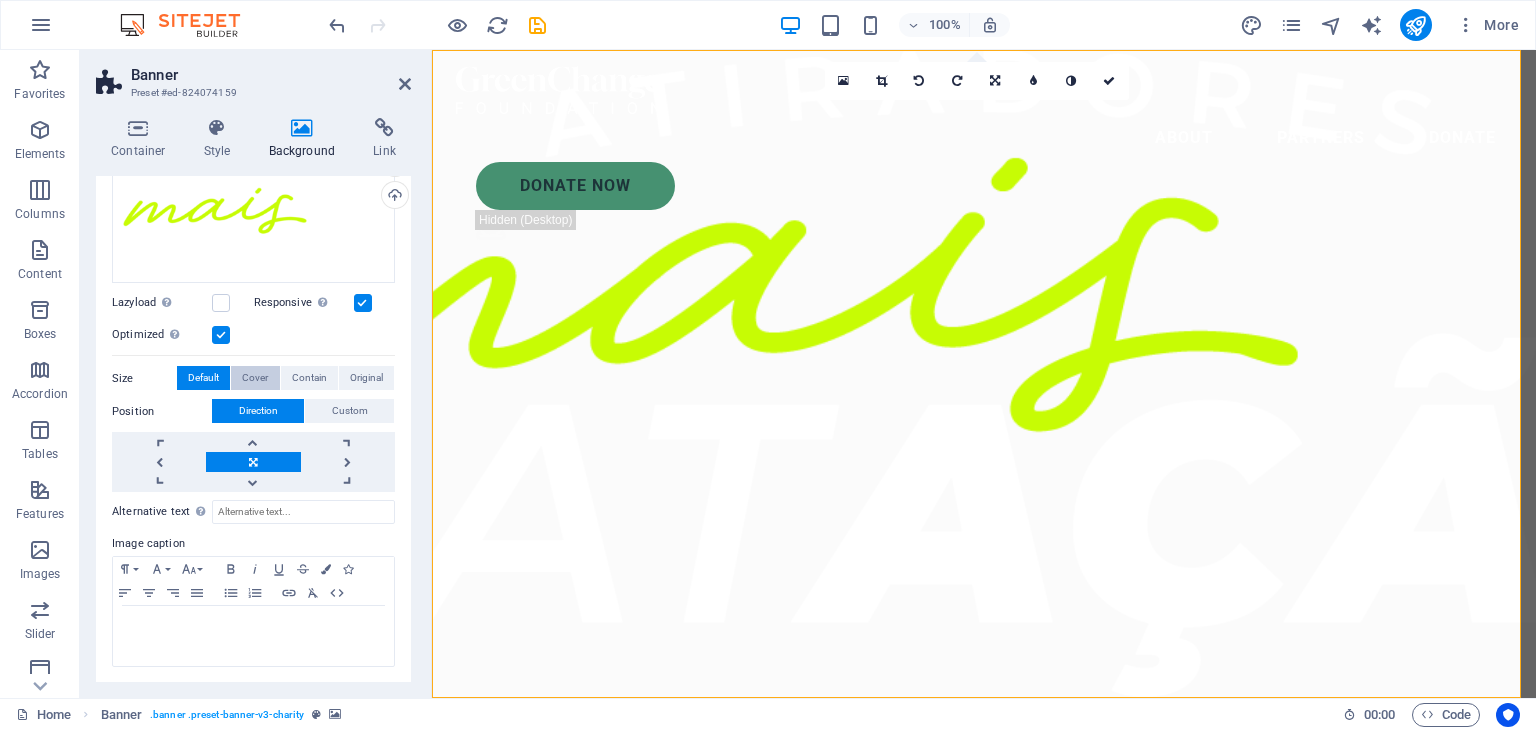 click on "Cover" at bounding box center [255, 378] 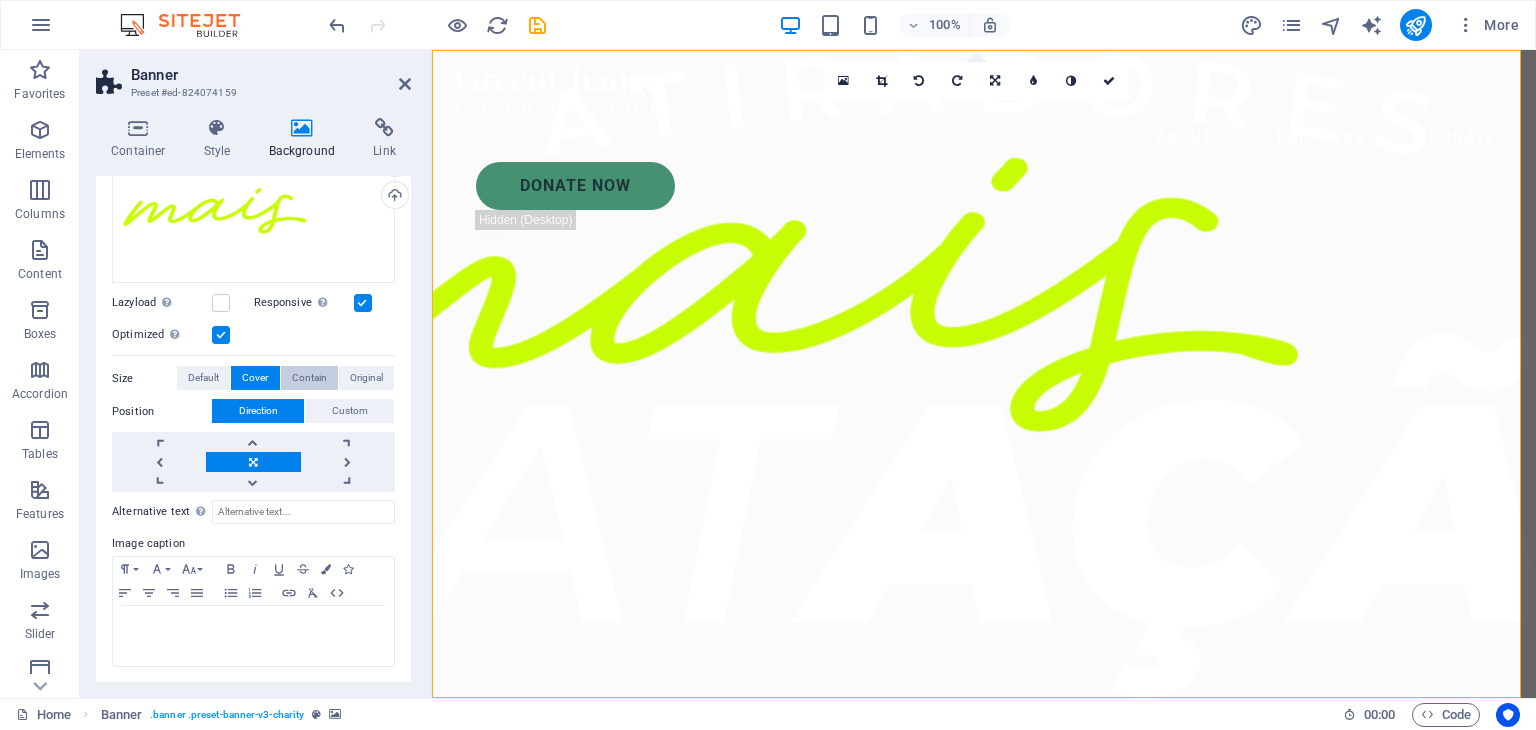 click on "Contain" at bounding box center [309, 378] 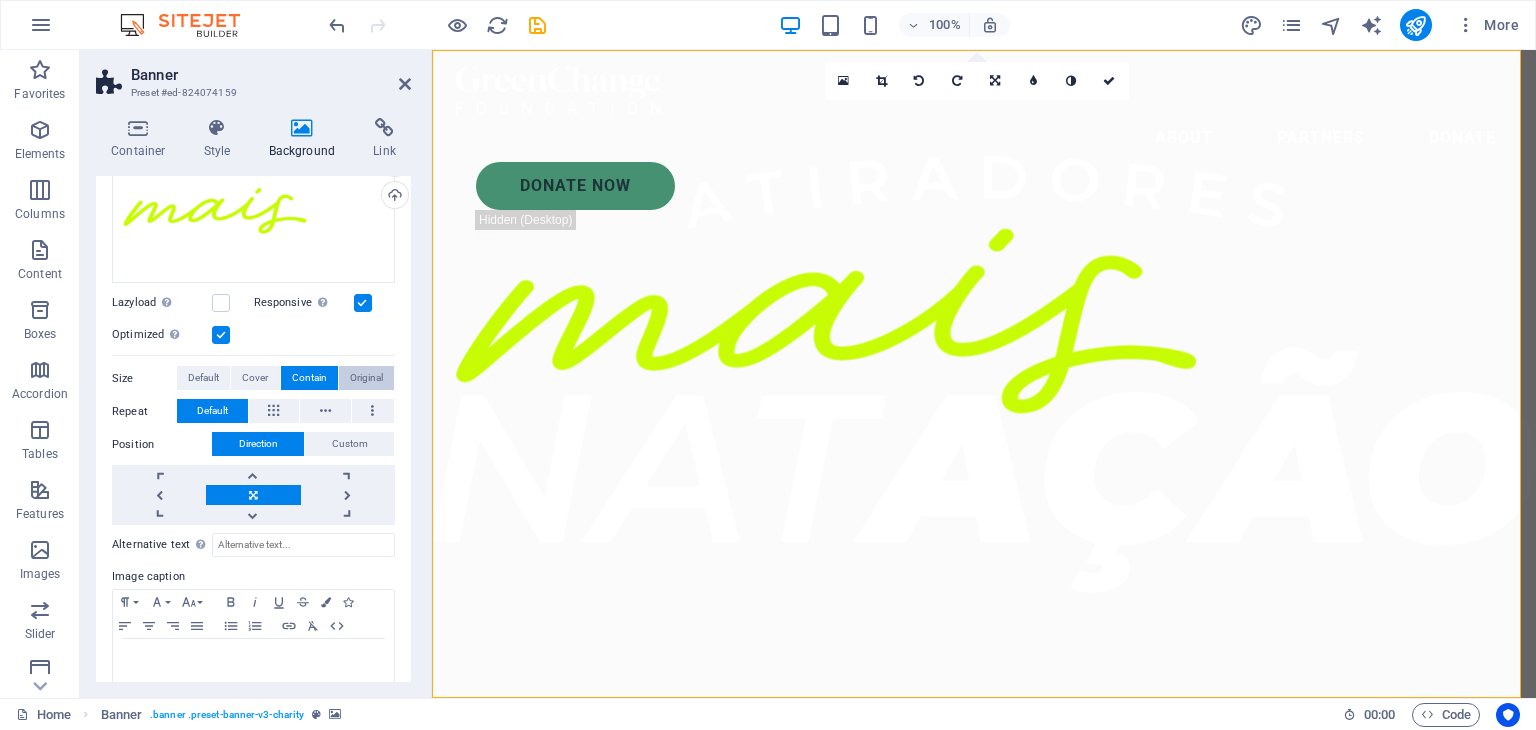 click on "Original" at bounding box center [366, 378] 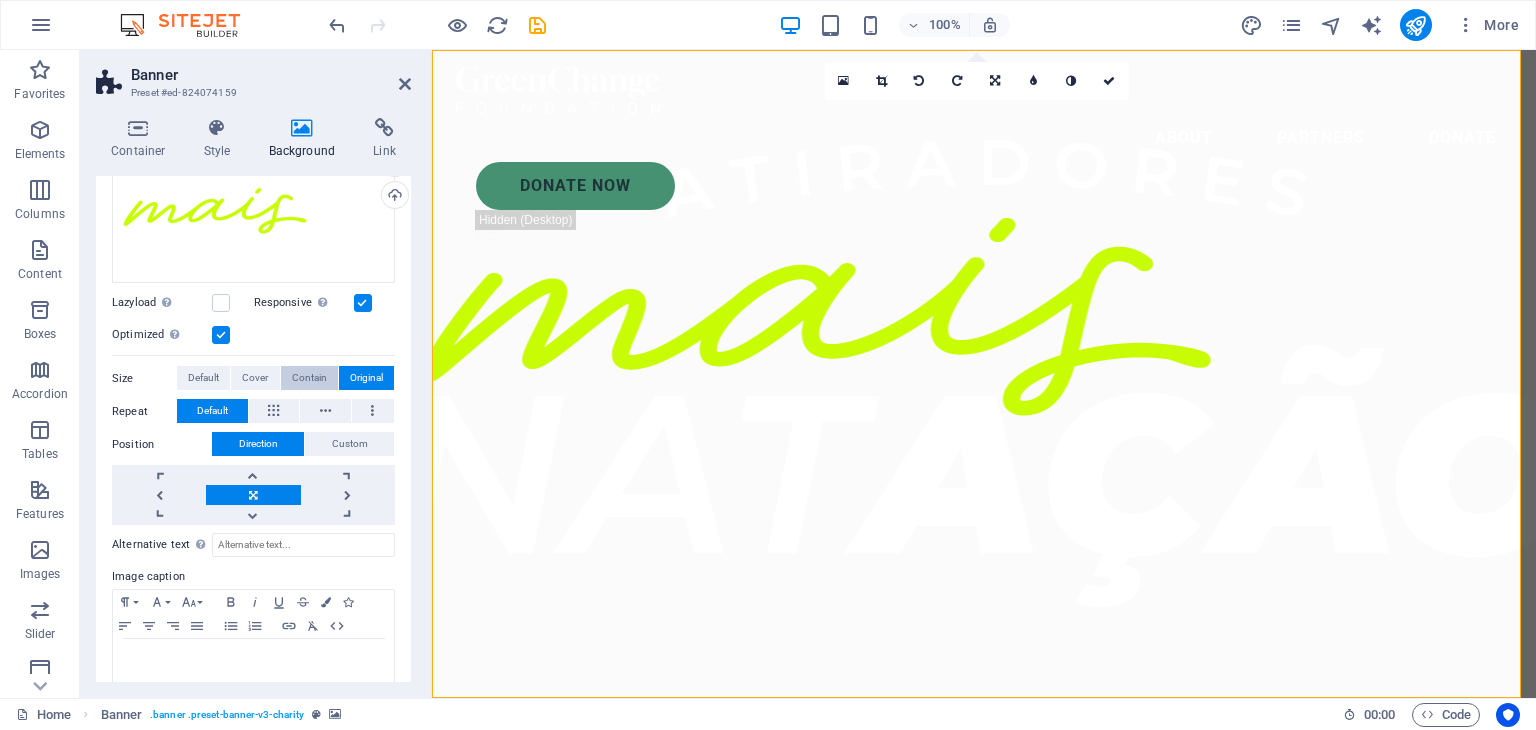 click on "Contain" at bounding box center [309, 378] 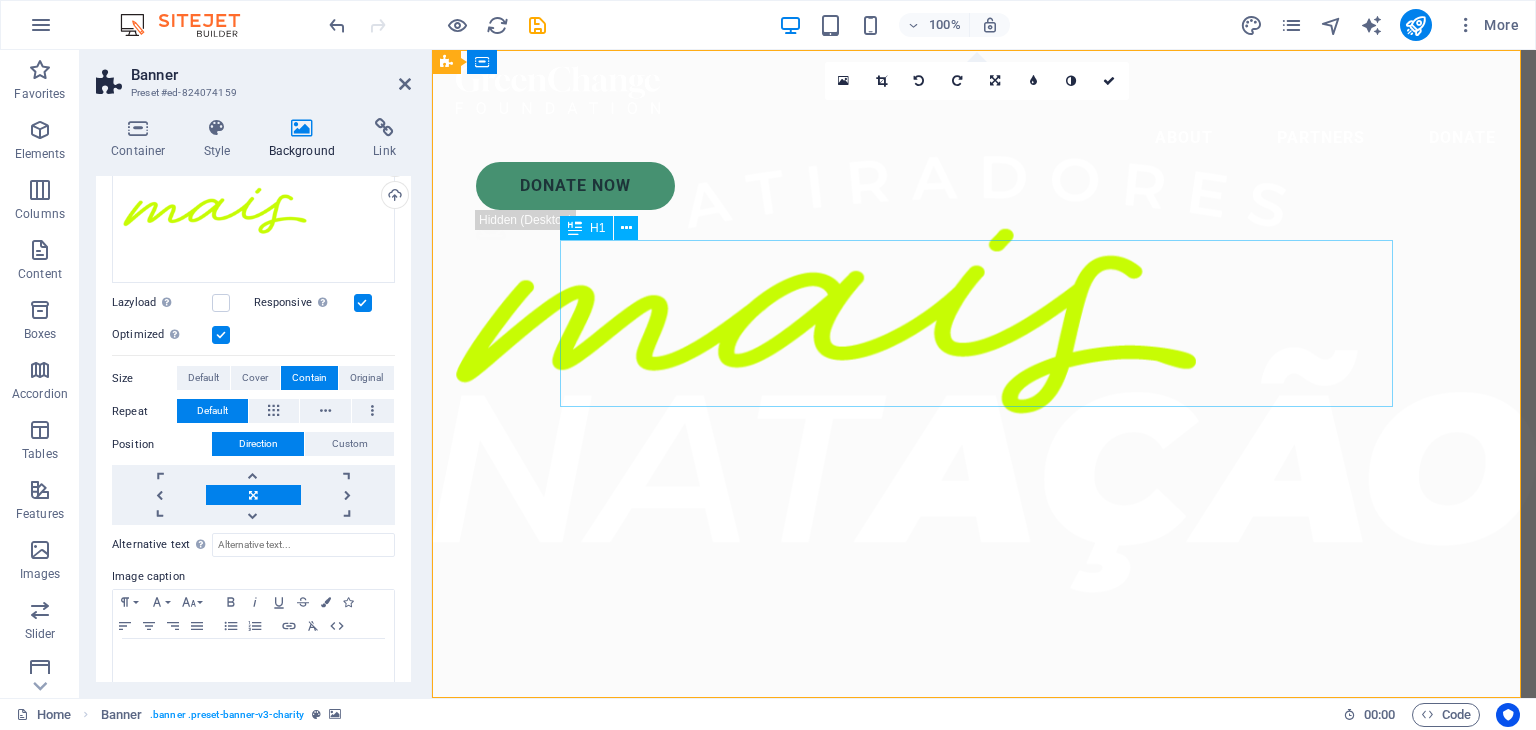 click on "Charity is the act of giving to those in need" at bounding box center [984, 861] 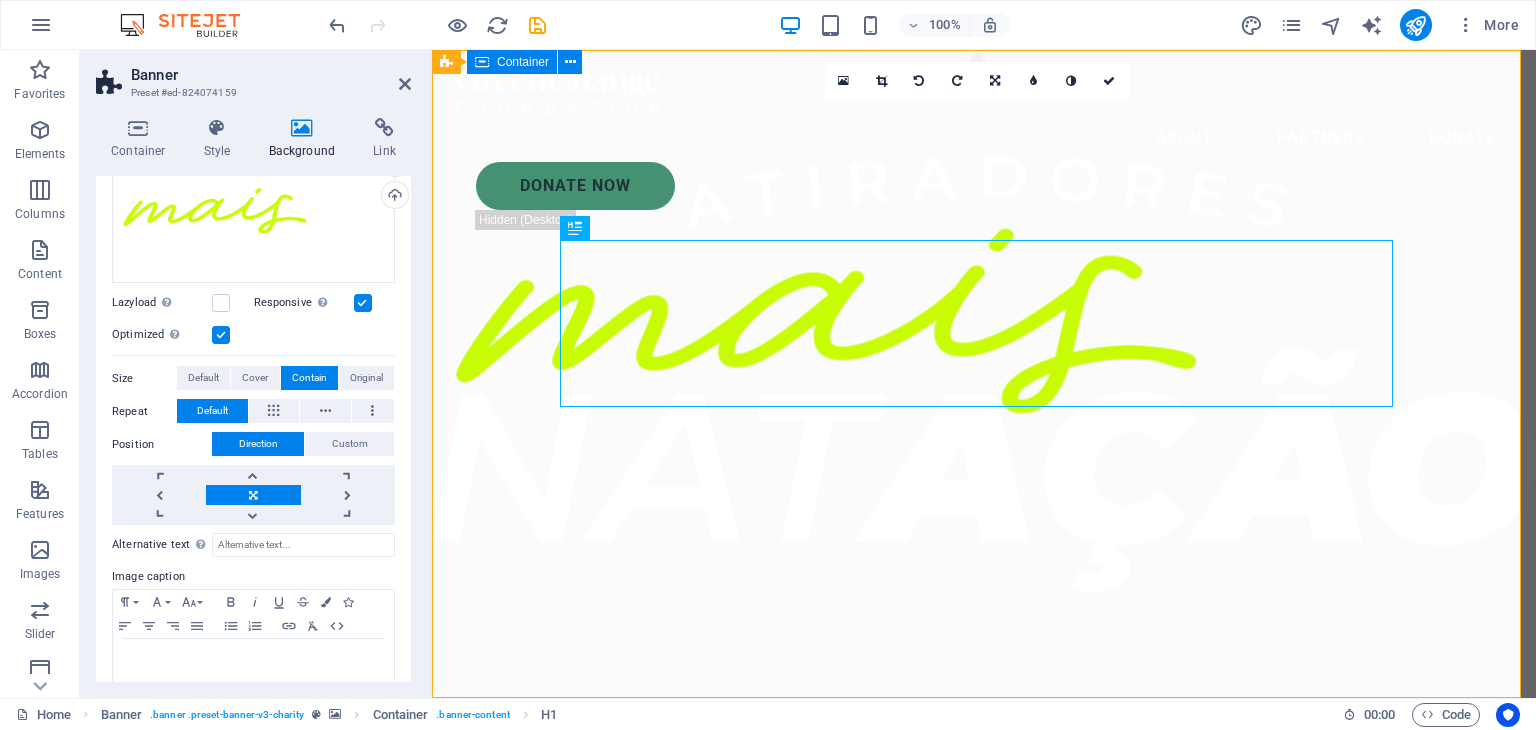click on "Charity is the act of giving to those in need Lorem ipsum dolor sit amet consectetur. Bibendum adipiscing morbi orci nibh eget posuere arcu volutpat nulla. Tortor cras suscipit augue sodales risus auctor. Fusce nunc vitae non dui ornare tellus nibh purus lectus." at bounding box center [984, 899] 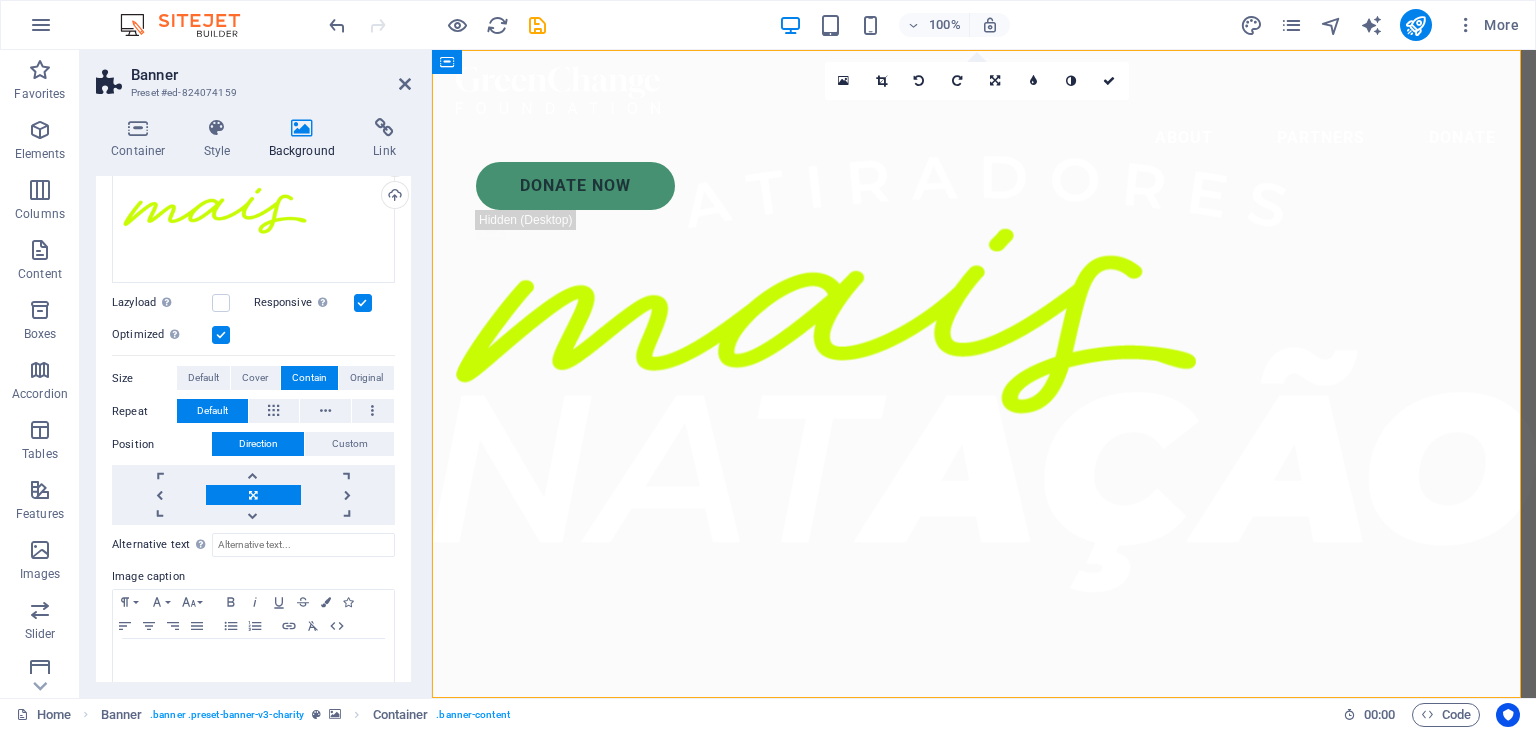 click on "Banner Preset #[ID]
Container Style Background Link Size Height 100 Default px rem % vh vw Min. height 90 None px rem % vh vw Width Default px rem % em vh vw Min. width None px rem % vh vw Content width Default Custom width Width Default px rem % em vh vw Min. width None px rem % vh vw Default padding Custom spacing Default content width and padding can be changed under Design. Edit design Layout (Flexbox) Alignment Determines the flex direction. Default Main axis Determine how elements should behave along the main axis inside this container (justify content). Default Side axis Control the vertical direction of the element inside of the container (align items). Default Wrap Default On Off Fill Controls the distances and direction of elements on the y-axis across several lines (align content). Default Accessibility ARIA helps assistive technologies (like screen readers) to understand the role, state, and behavior of web elements Role The ARIA role defines the purpose of an element.  %" at bounding box center (256, 374) 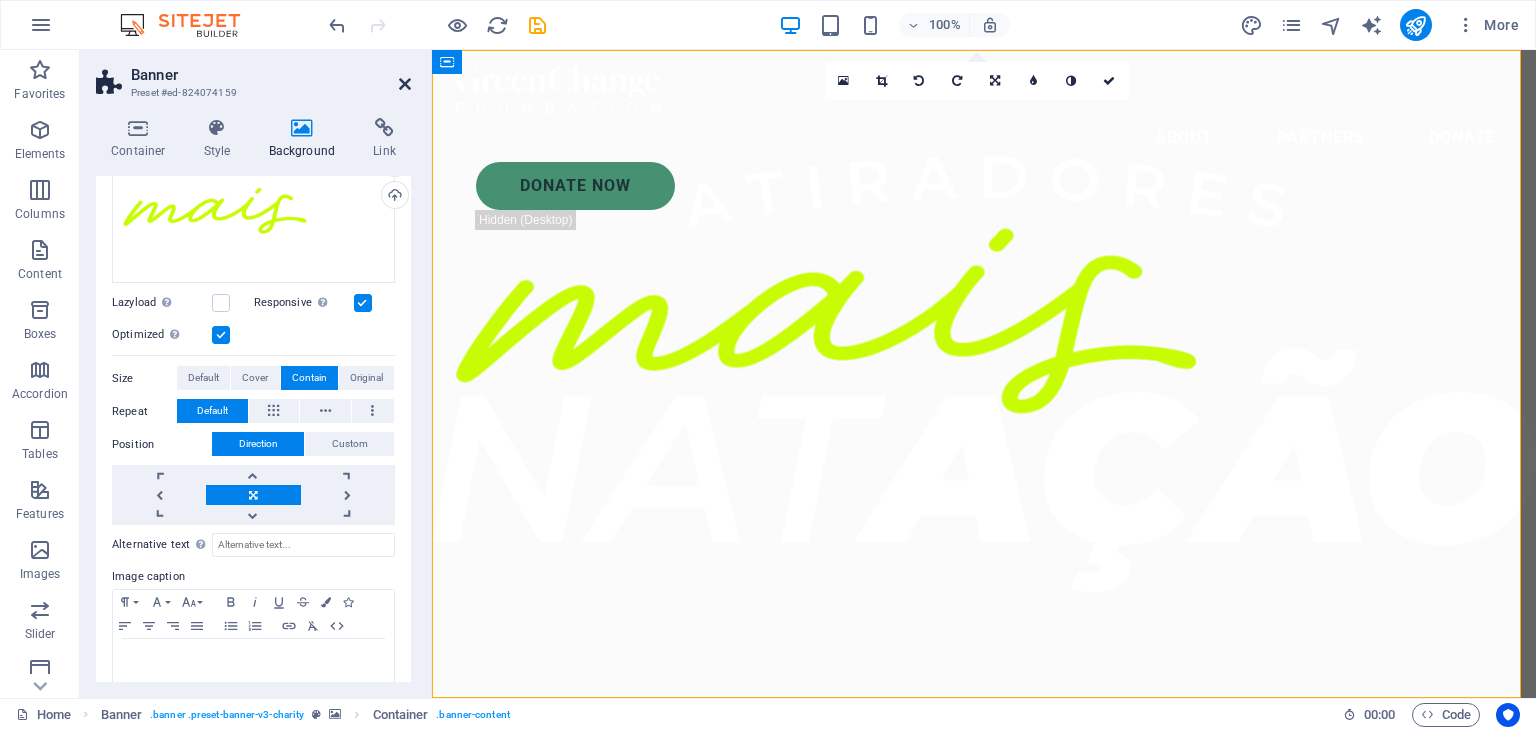click at bounding box center [405, 84] 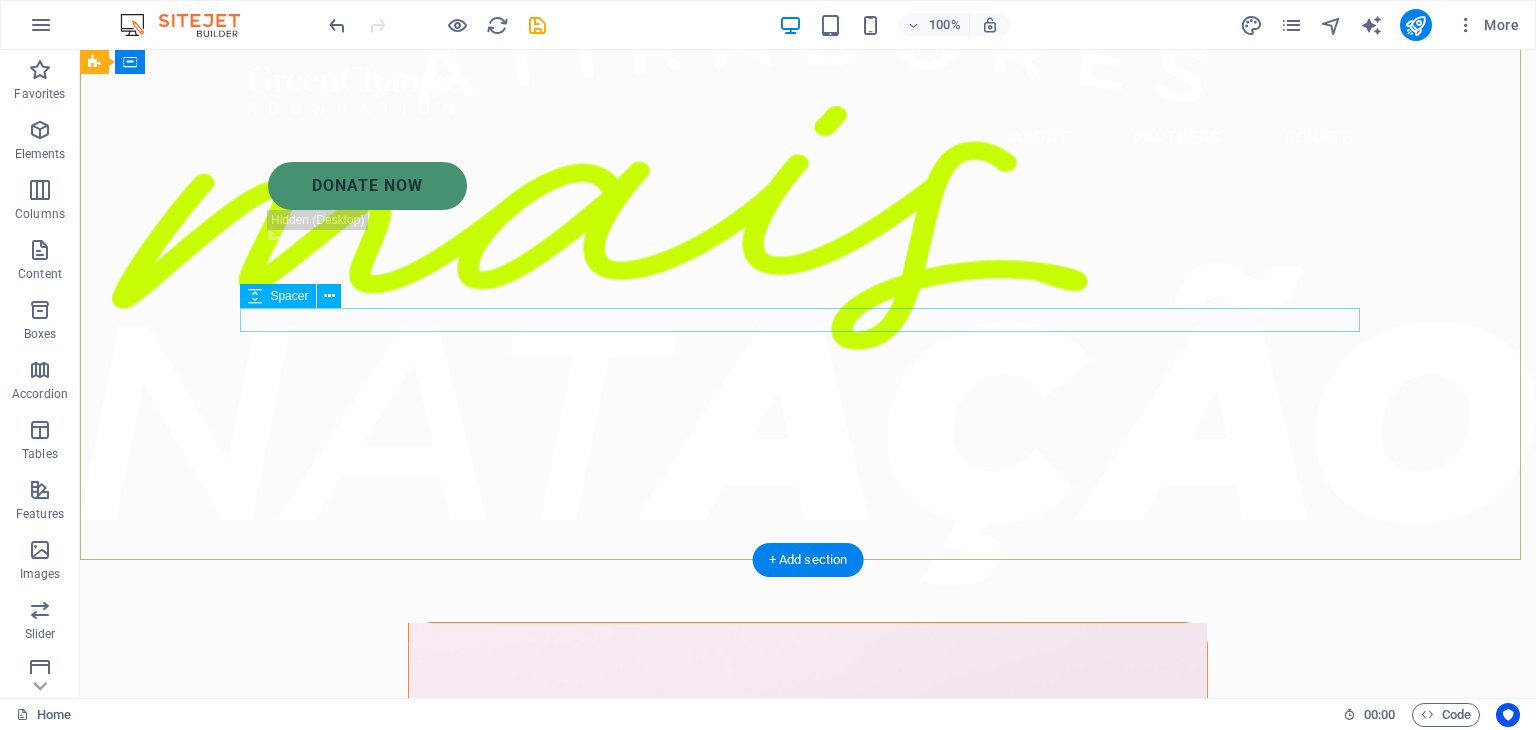 scroll, scrollTop: 0, scrollLeft: 0, axis: both 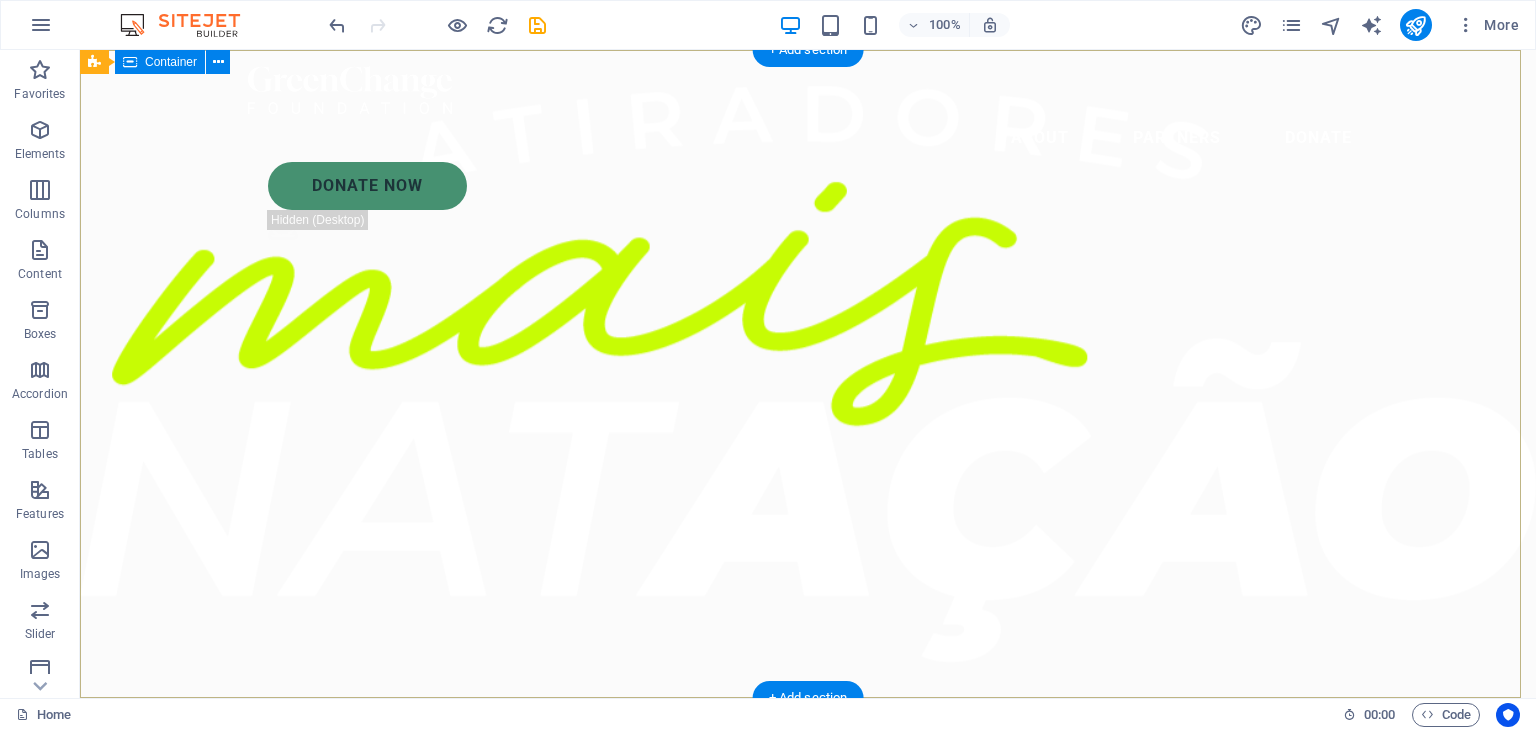 click on "Charity is the act of giving to those in need Lorem ipsum dolor sit amet consectetur. Bibendum adipiscing morbi orci nibh eget posuere arcu volutpat nulla. Tortor cras suscipit augue sodales risus auctor. Fusce nunc vitae non dui ornare tellus nibh purus lectus." at bounding box center [808, 899] 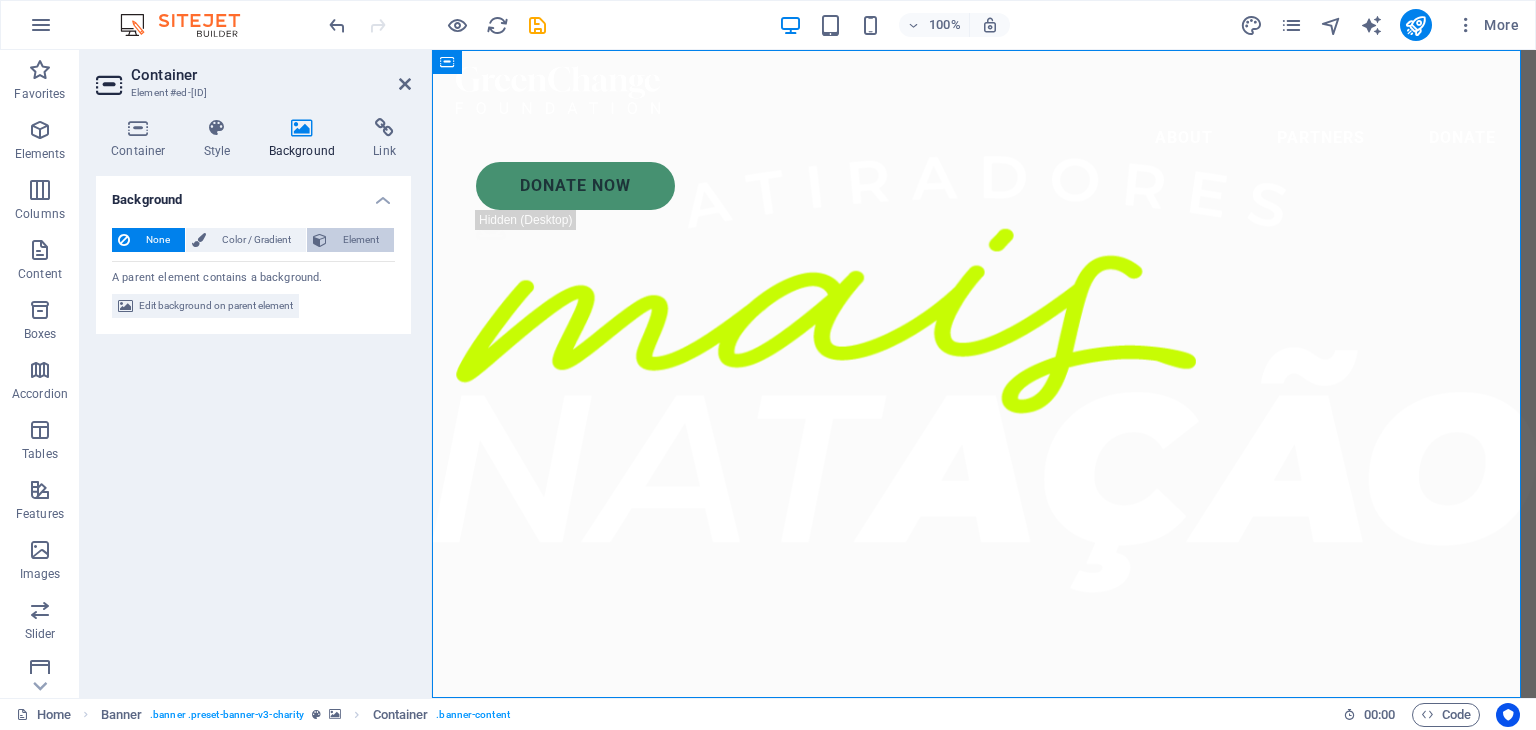 click on "Element" at bounding box center (360, 240) 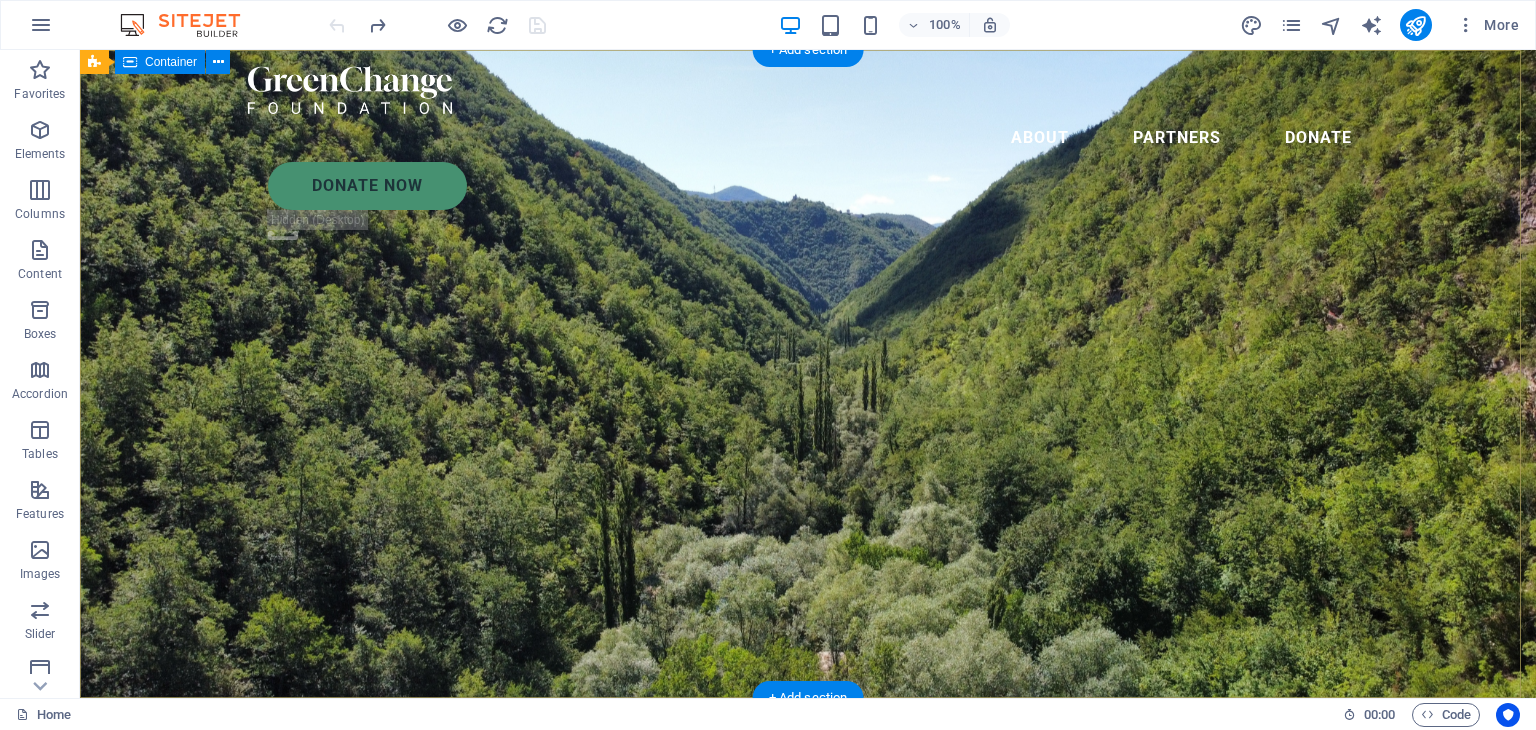 click on "Charity is the act of giving to those in need Lorem ipsum dolor sit amet consectetur. Bibendum adipiscing morbi orci nibh eget posuere arcu volutpat nulla. Tortor cras suscipit augue sodales risus auctor. Fusce nunc vitae non dui ornare tellus nibh purus lectus." at bounding box center [808, 899] 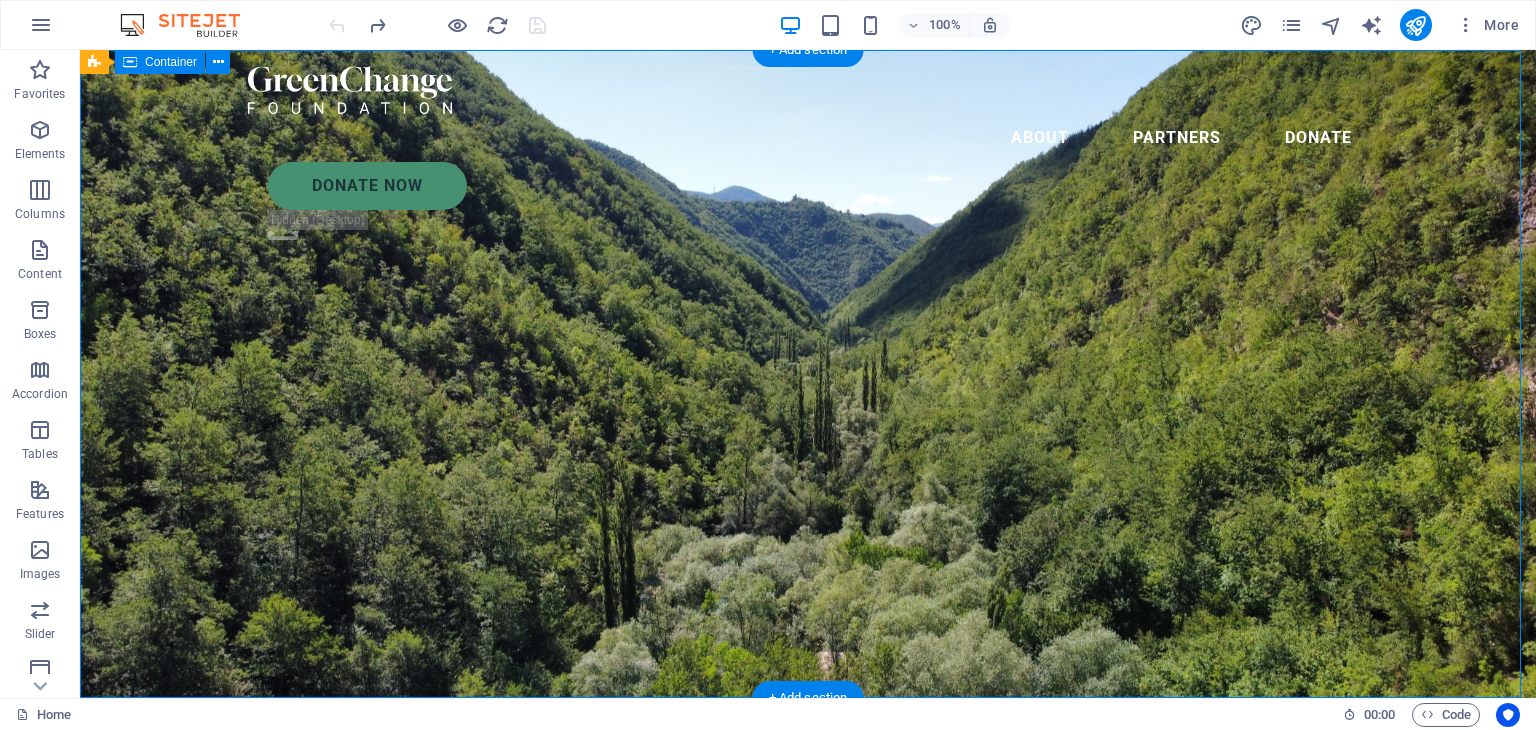 click on "Charity is the act of giving to those in need Lorem ipsum dolor sit amet consectetur. Bibendum adipiscing morbi orci nibh eget posuere arcu volutpat nulla. Tortor cras suscipit augue sodales risus auctor. Fusce nunc vitae non dui ornare tellus nibh purus lectus." at bounding box center (808, 899) 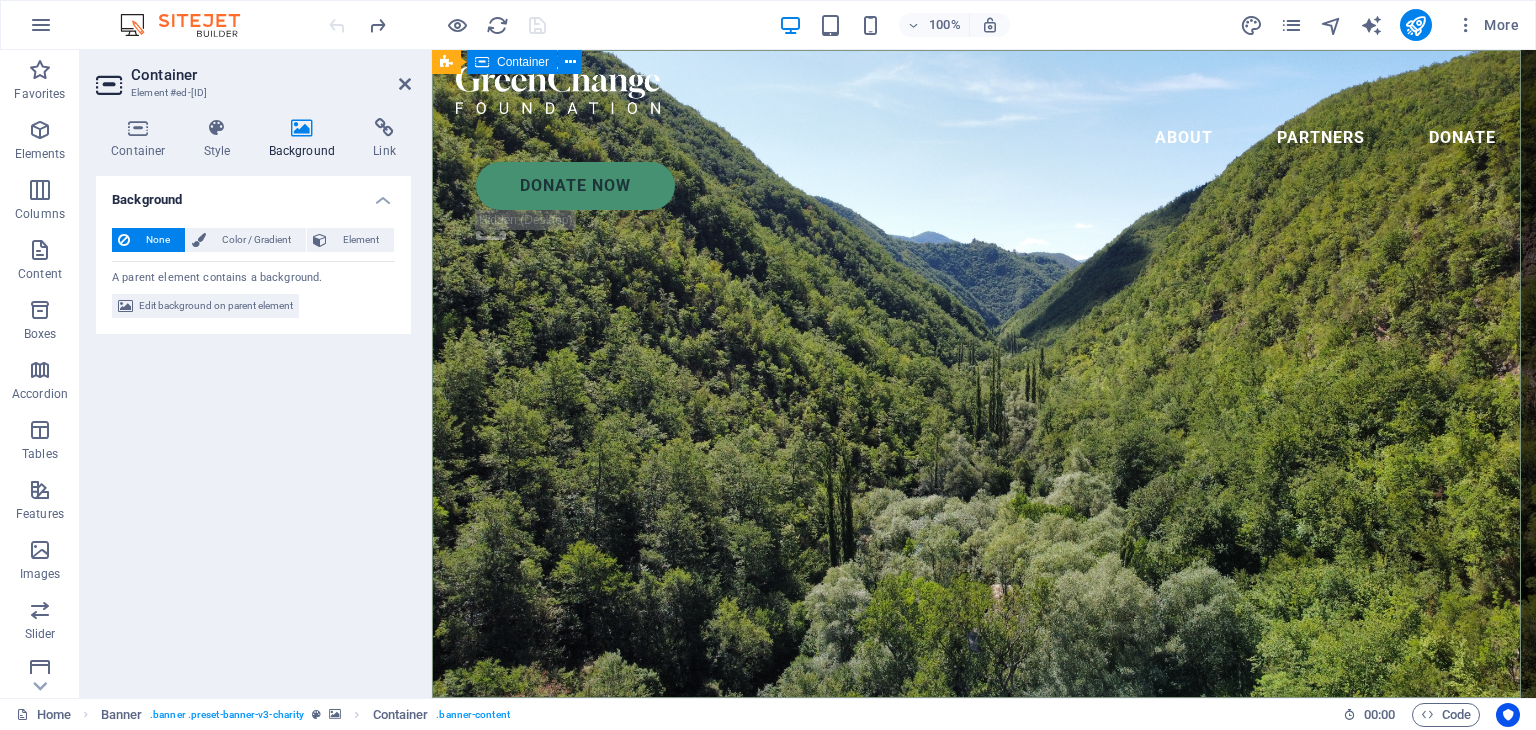 click on "Charity is the act of giving to those in need Lorem ipsum dolor sit amet consectetur. Bibendum adipiscing morbi orci nibh eget posuere arcu volutpat nulla. Tortor cras suscipit augue sodales risus auctor. Fusce nunc vitae non dui ornare tellus nibh purus lectus." at bounding box center [984, 899] 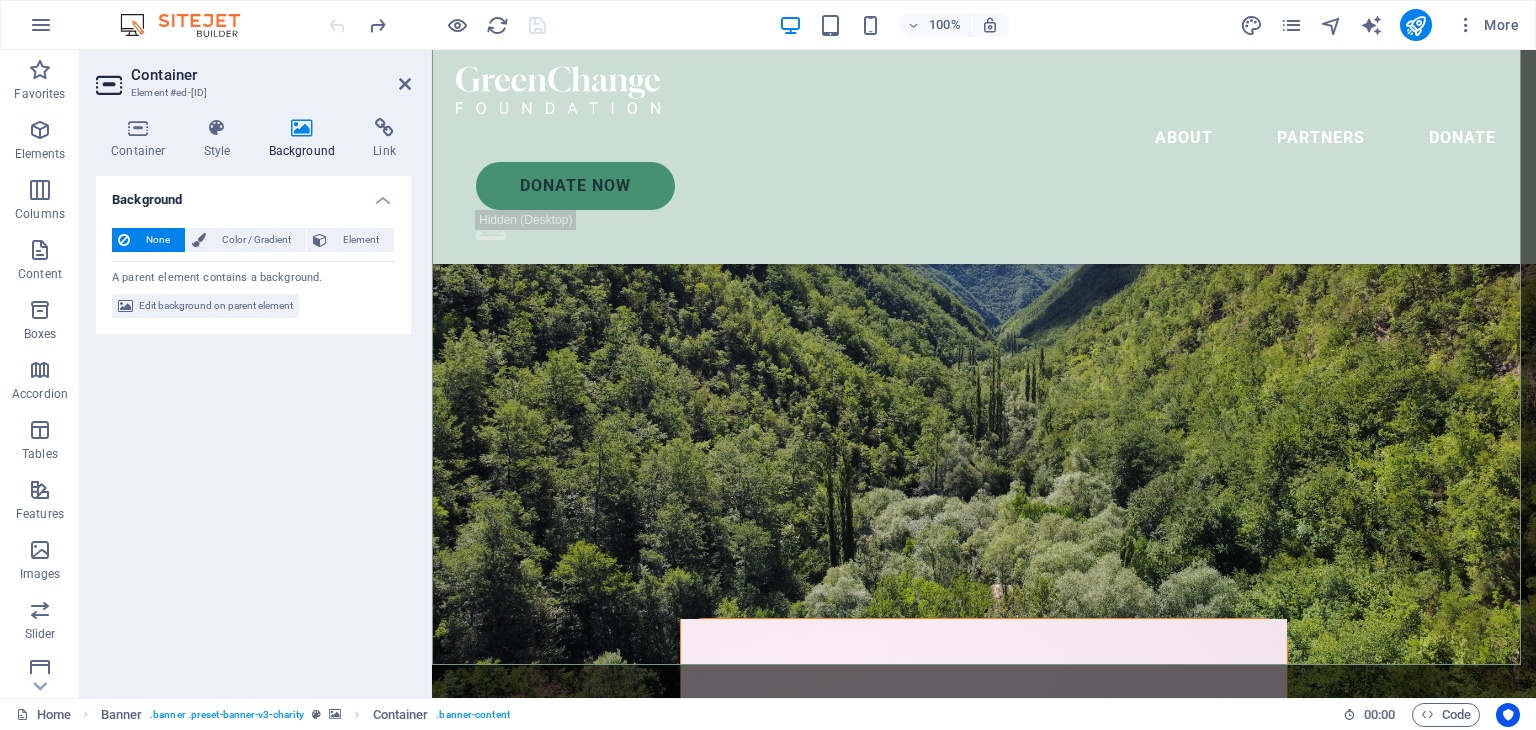 scroll, scrollTop: 100, scrollLeft: 0, axis: vertical 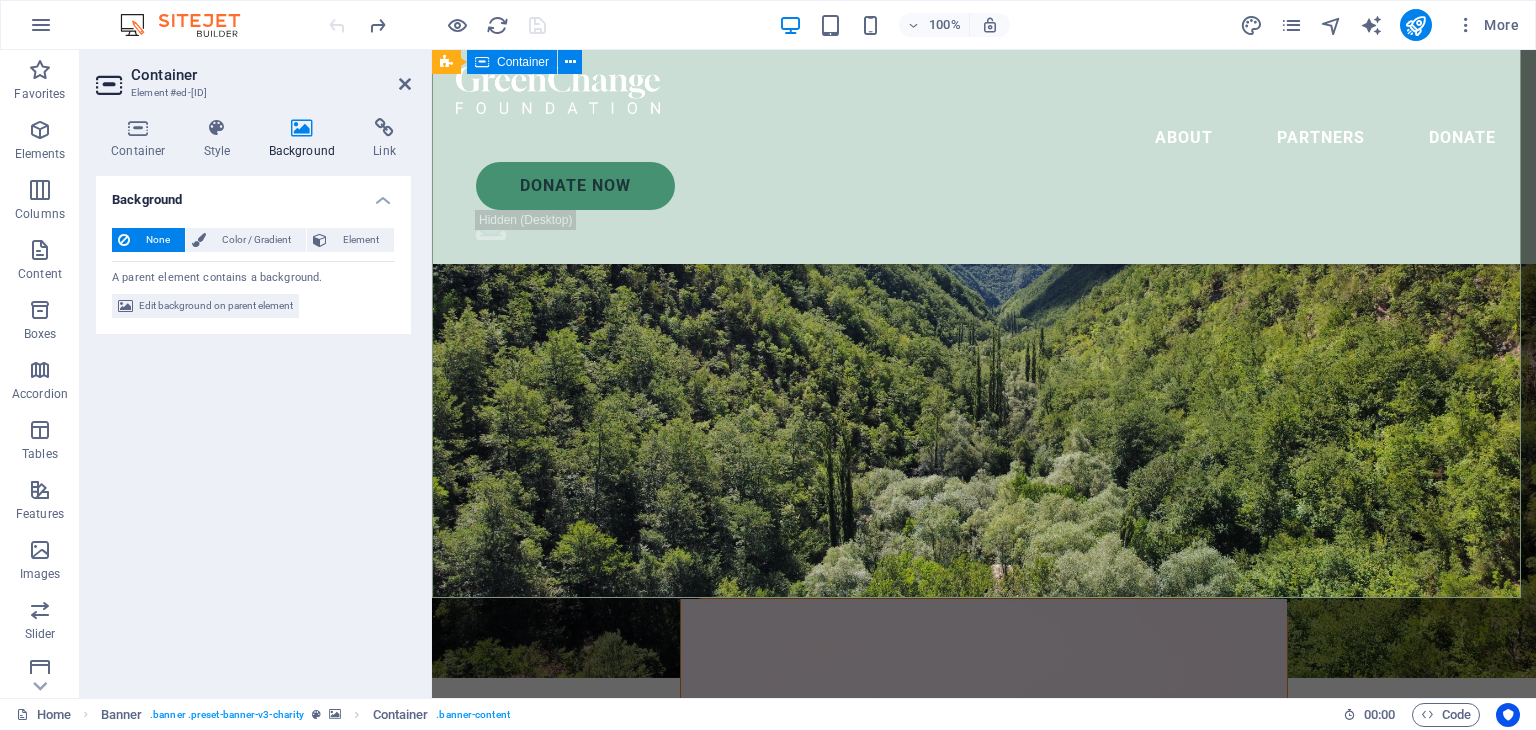 click on "Charity is the act of giving to those in need Lorem ipsum dolor sit amet consectetur. Bibendum adipiscing morbi orci nibh eget posuere arcu volutpat nulla. Tortor cras suscipit augue sodales risus auctor. Fusce nunc vitae non dui ornare tellus nibh purus lectus." at bounding box center (984, 879) 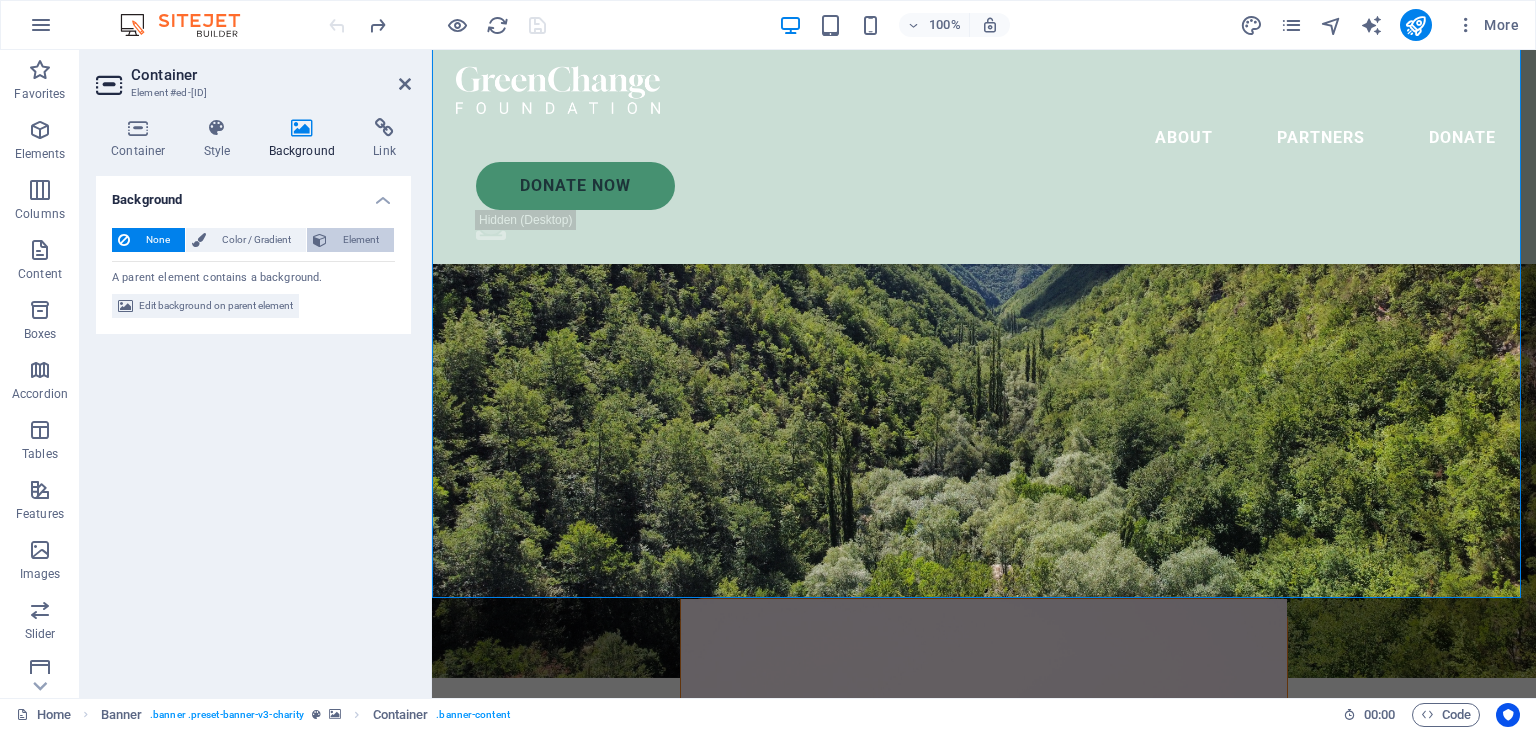 click on "Element" at bounding box center (360, 240) 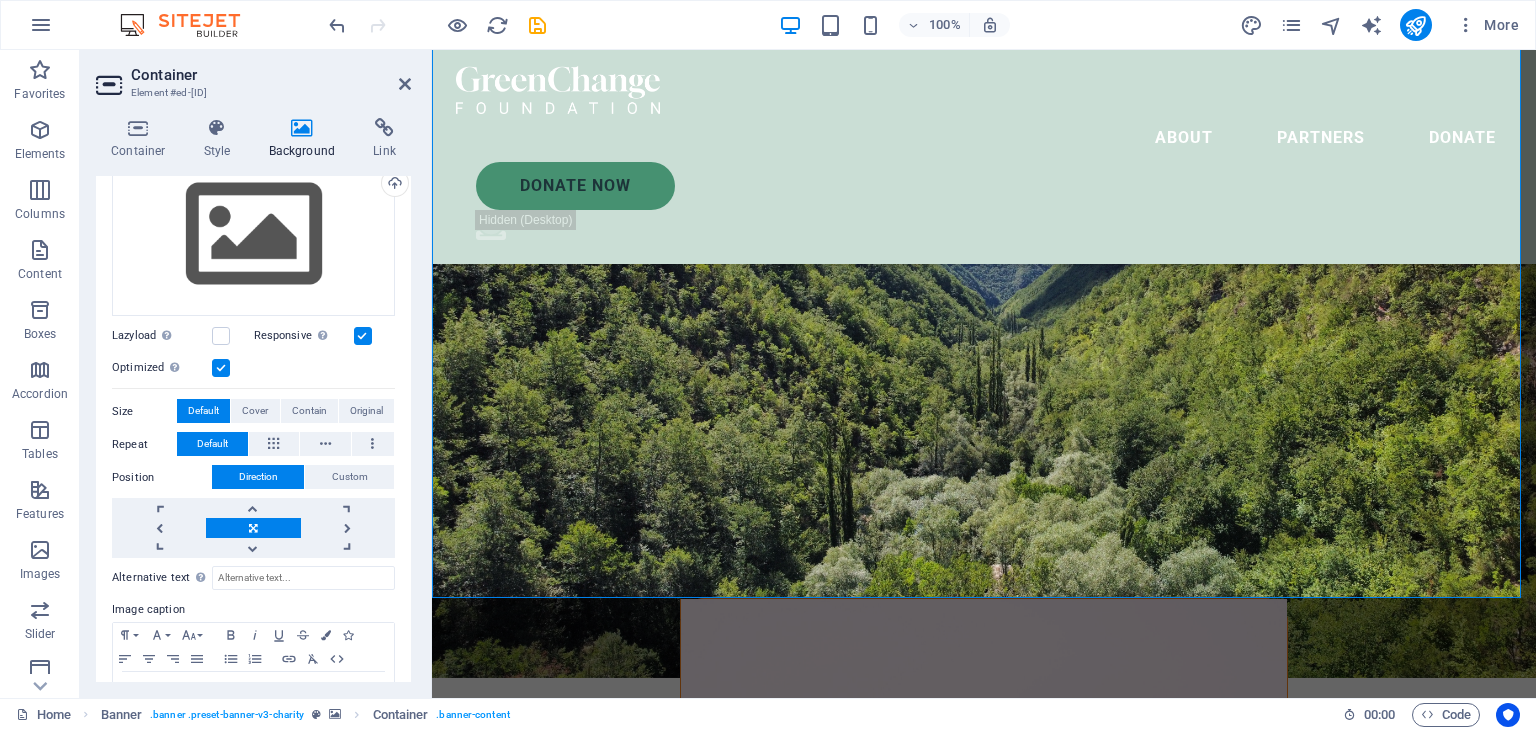 scroll, scrollTop: 100, scrollLeft: 0, axis: vertical 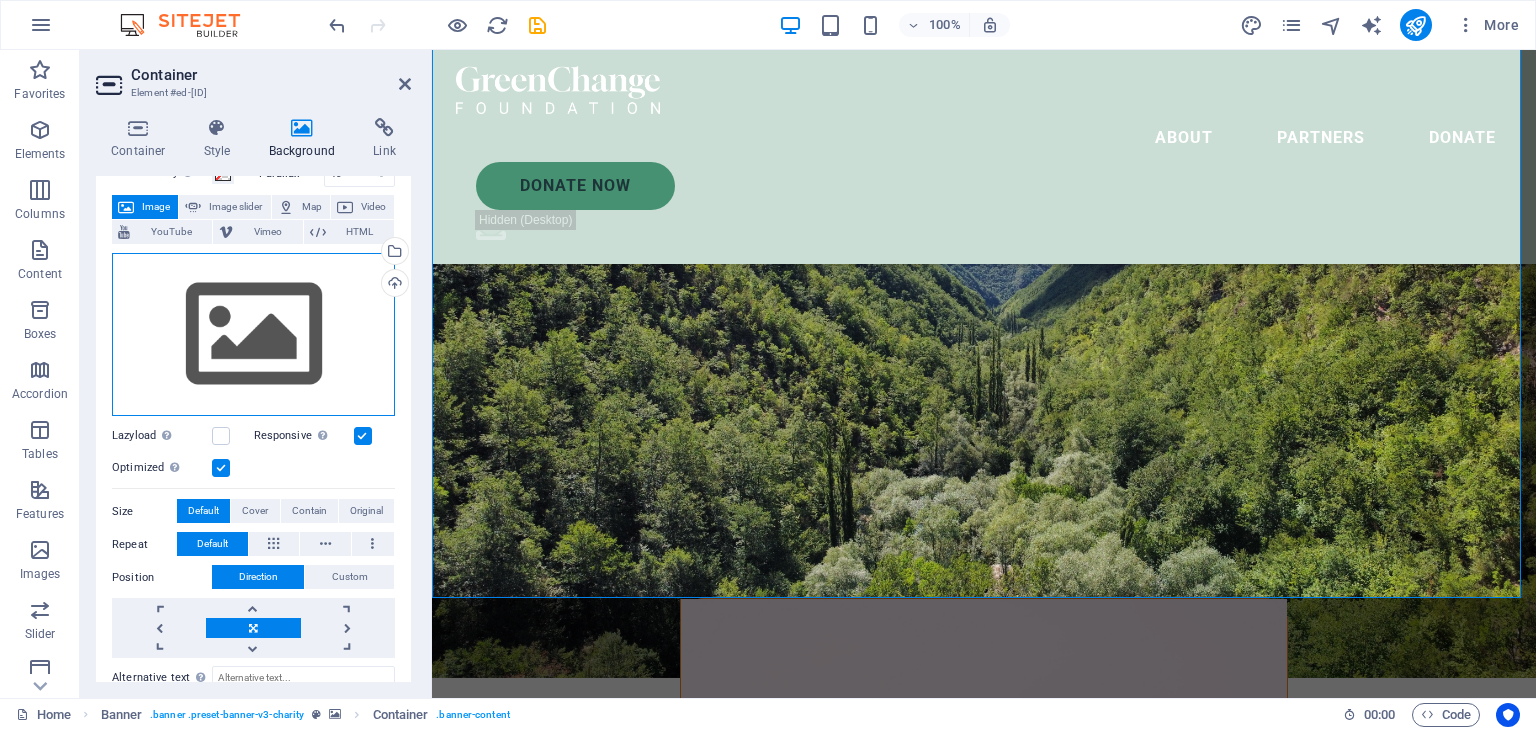 click on "Drag files here, click to choose files or select files from Files or our free stock photos & videos" at bounding box center [253, 335] 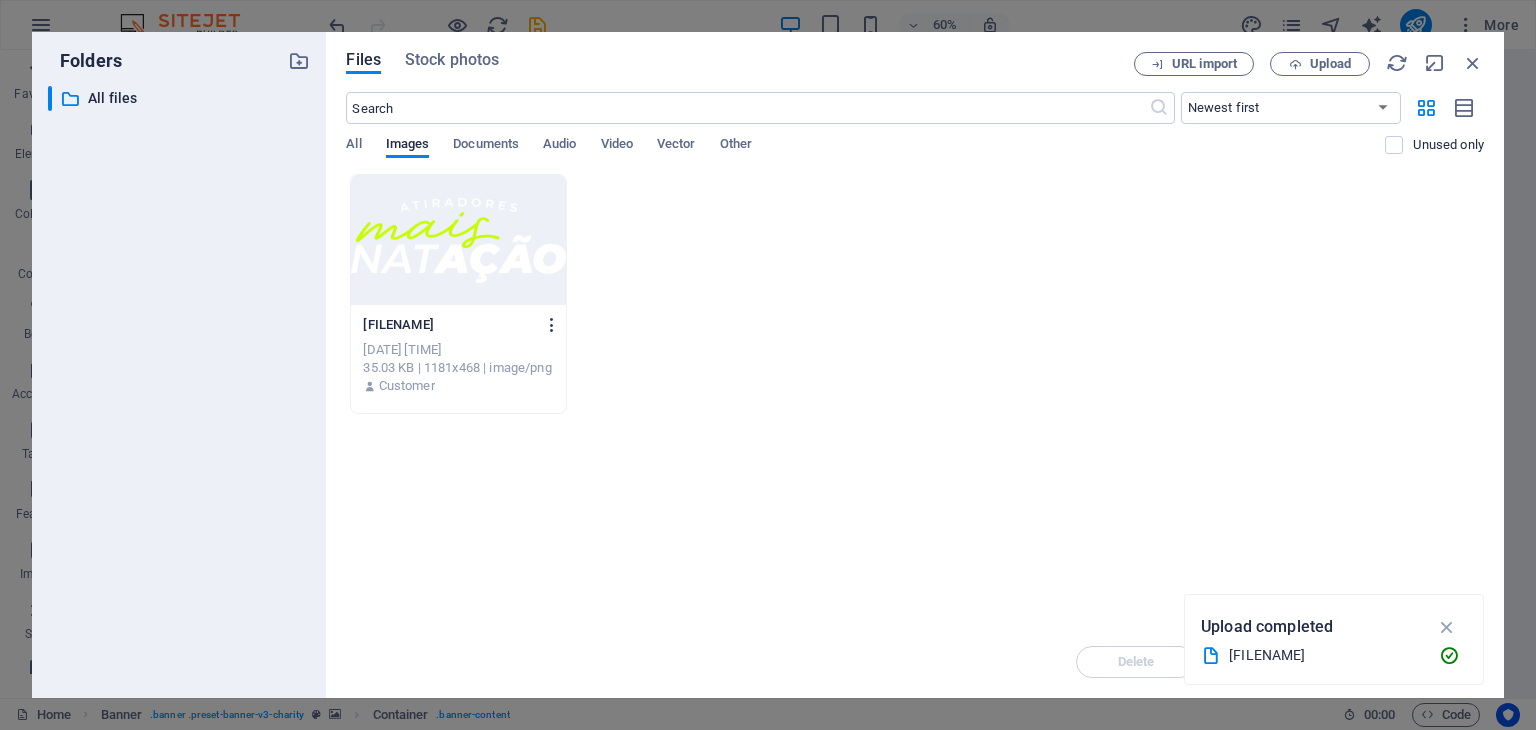click at bounding box center [552, 325] 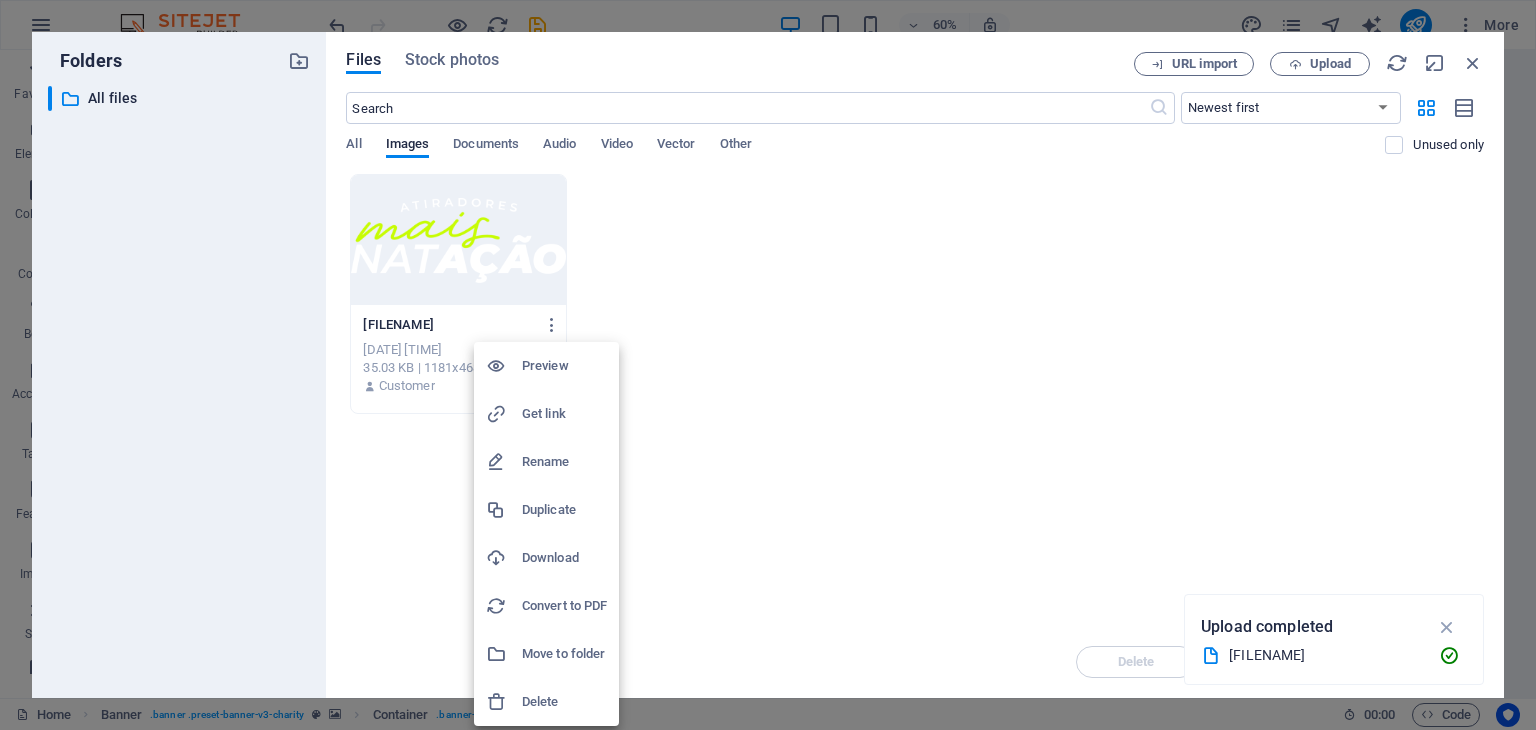 click on "Delete" at bounding box center (564, 702) 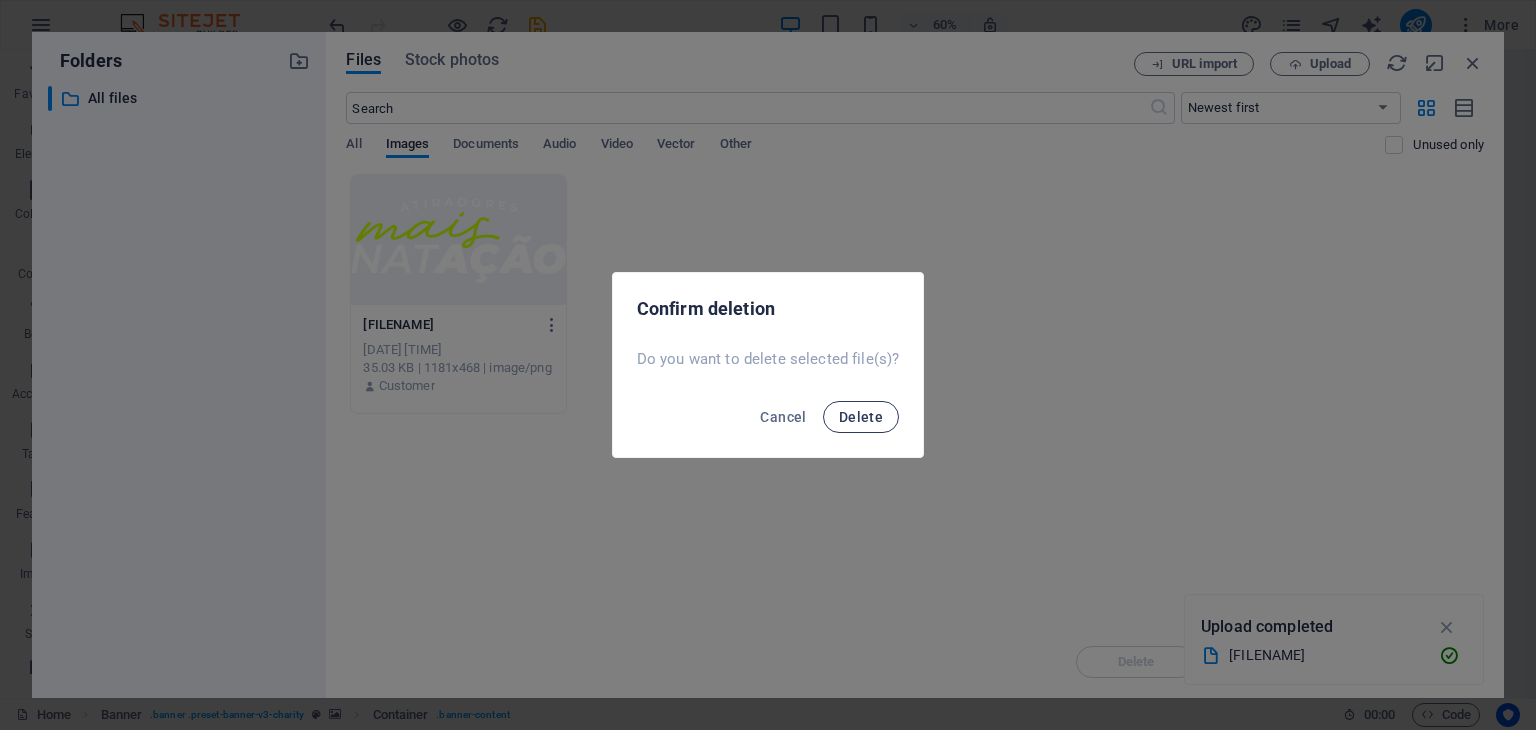 click on "Delete" at bounding box center (861, 417) 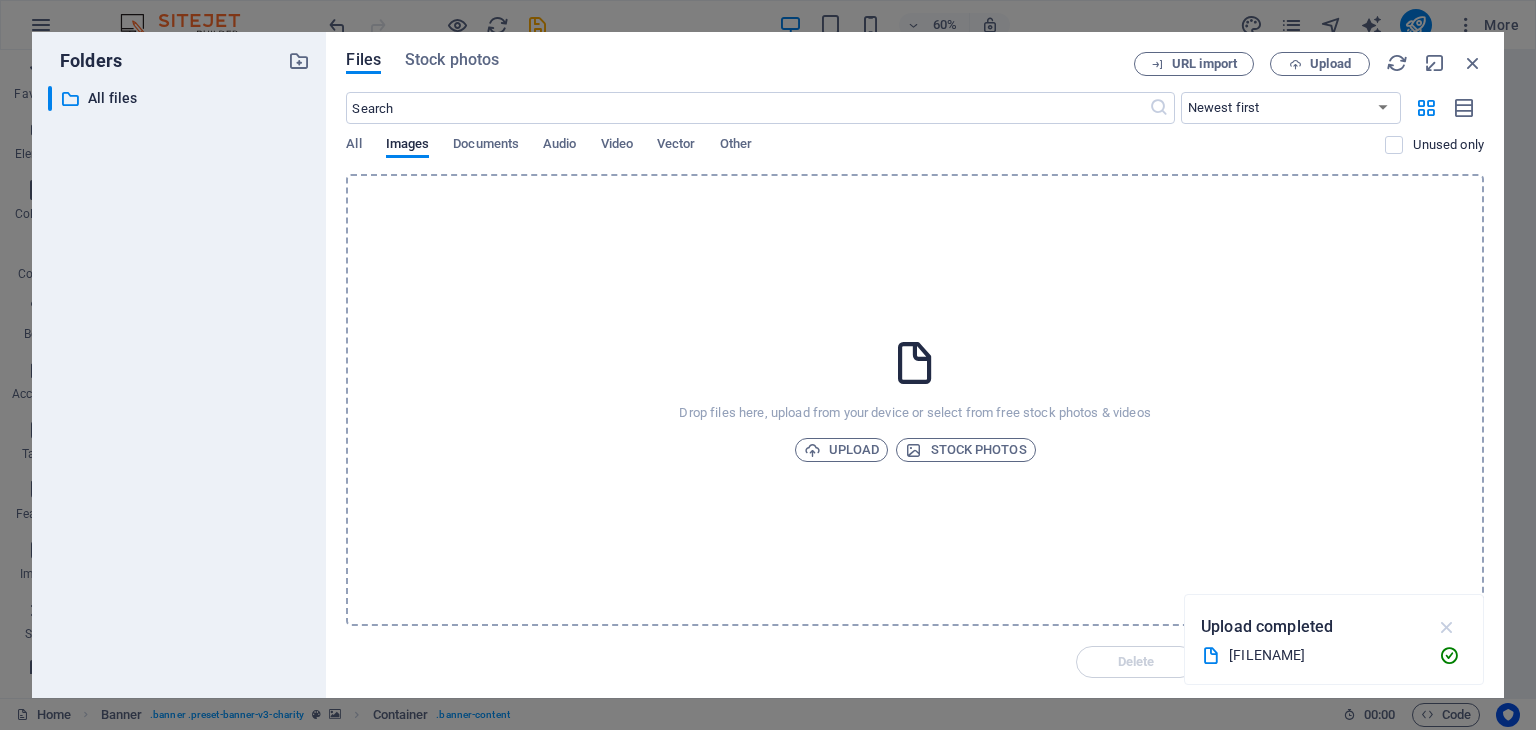 click at bounding box center (1447, 627) 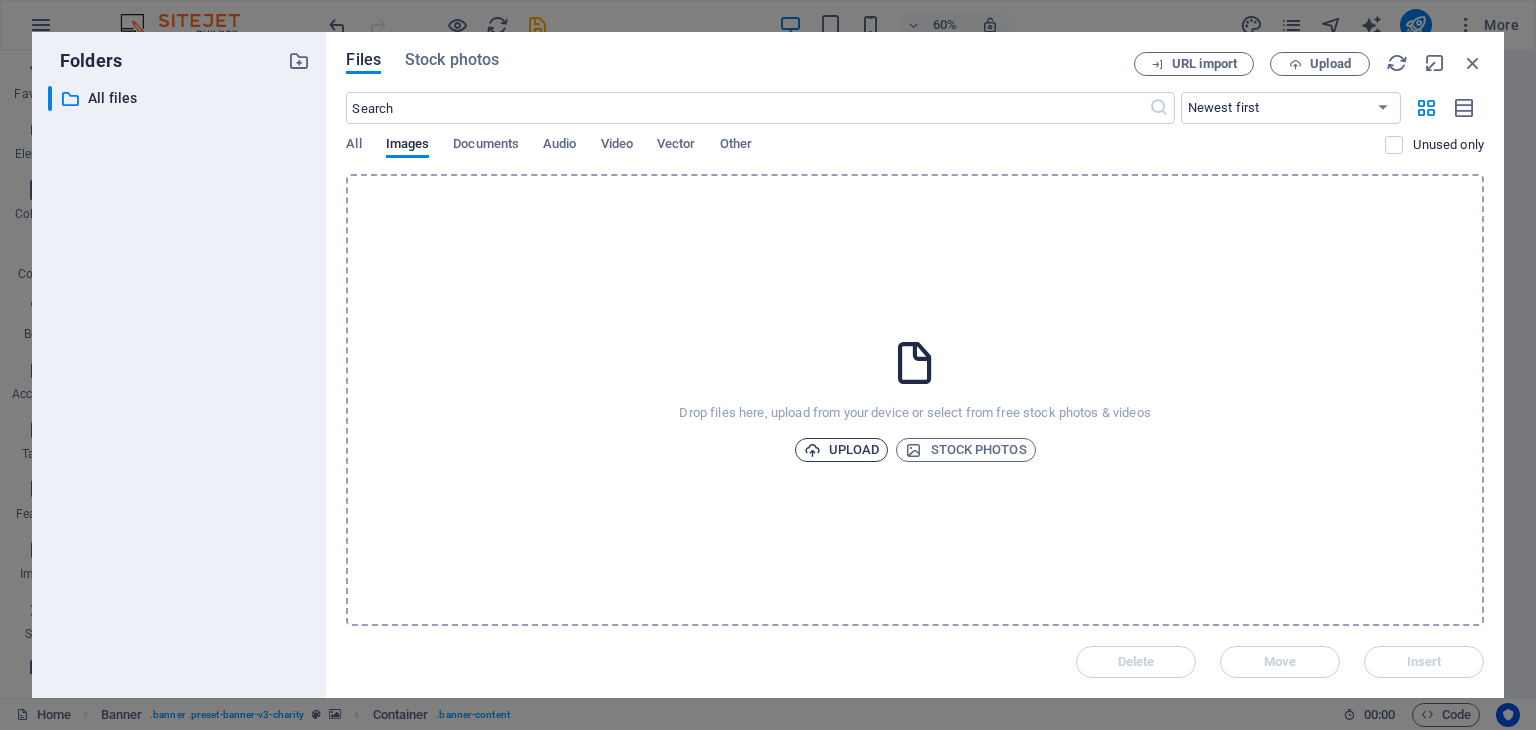click on "Upload" at bounding box center [842, 450] 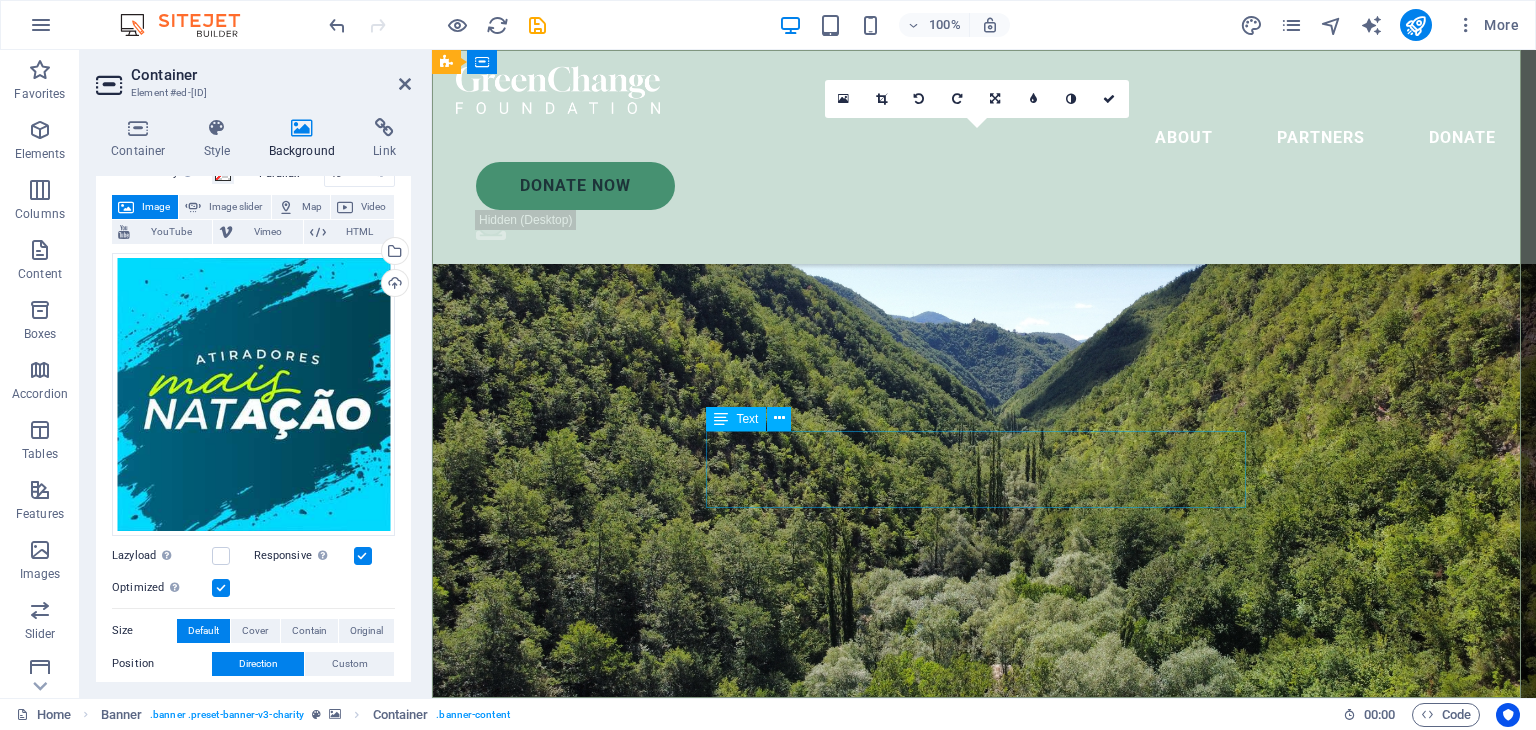 scroll, scrollTop: 400, scrollLeft: 0, axis: vertical 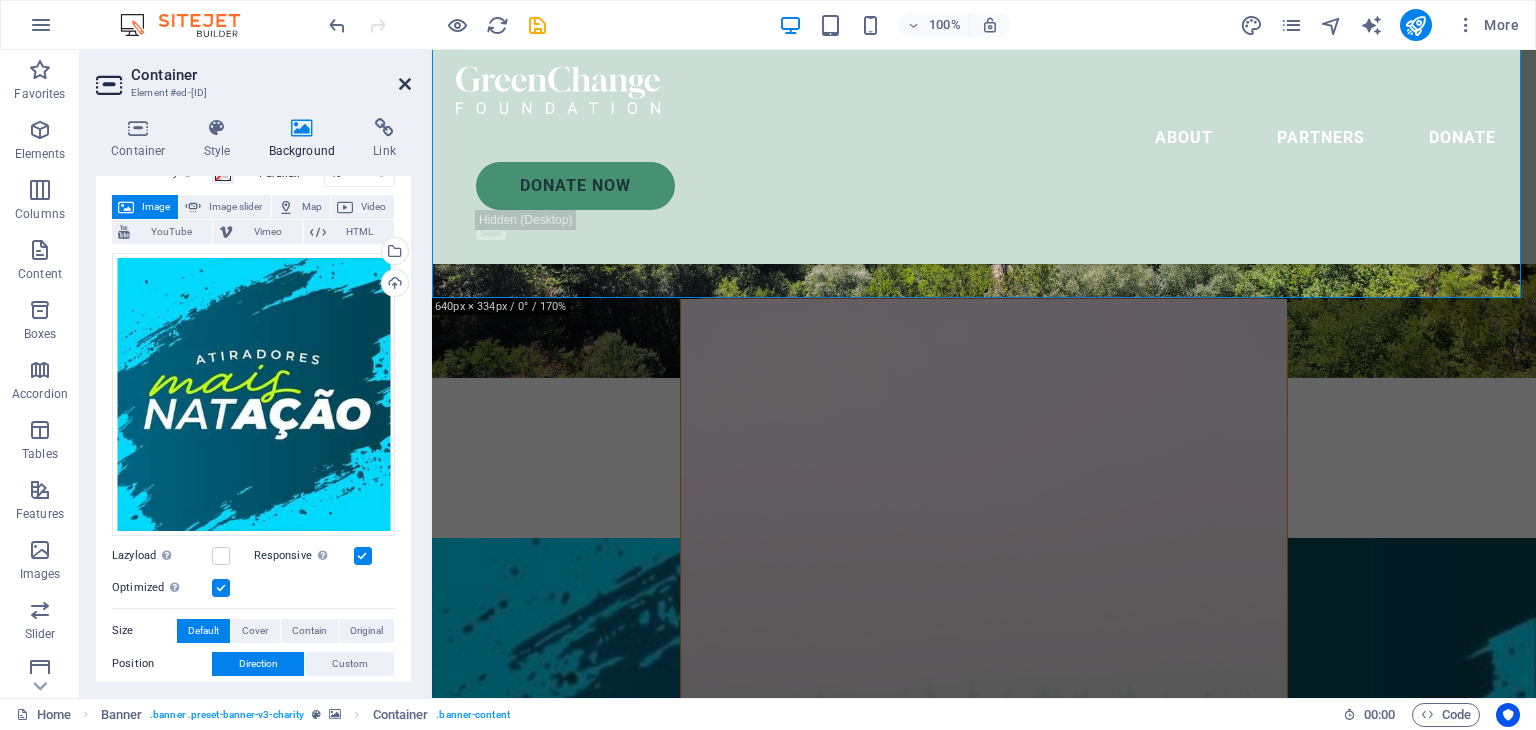 click at bounding box center [405, 84] 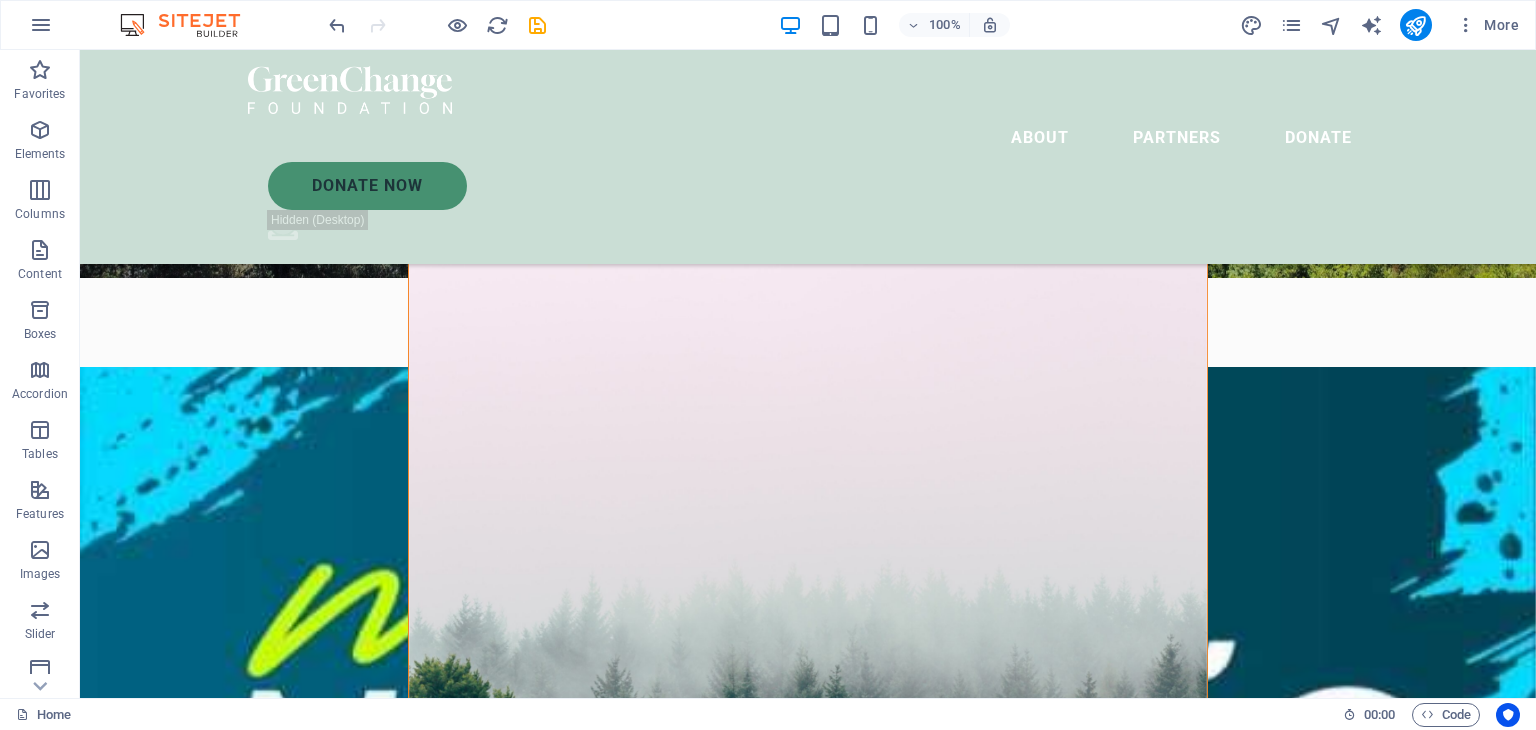 scroll, scrollTop: 0, scrollLeft: 0, axis: both 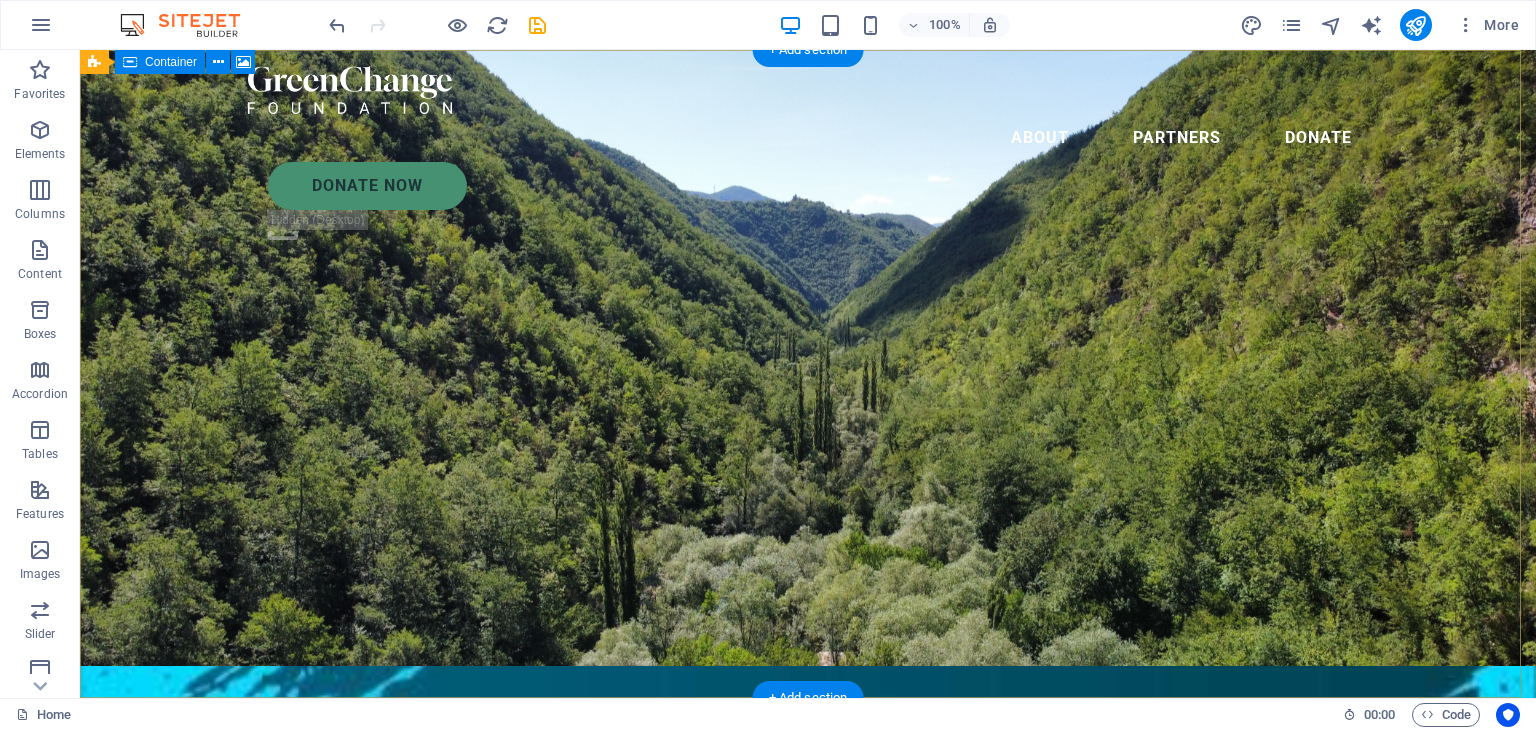 click on "Charity is the act of giving to those in need Lorem ipsum dolor sit amet consectetur. Bibendum adipiscing morbi orci nibh eget posuere arcu volutpat nulla. Tortor cras suscipit augue sodales risus auctor. Fusce nunc vitae non dui ornare tellus nibh purus lectus." at bounding box center [808, 1199] 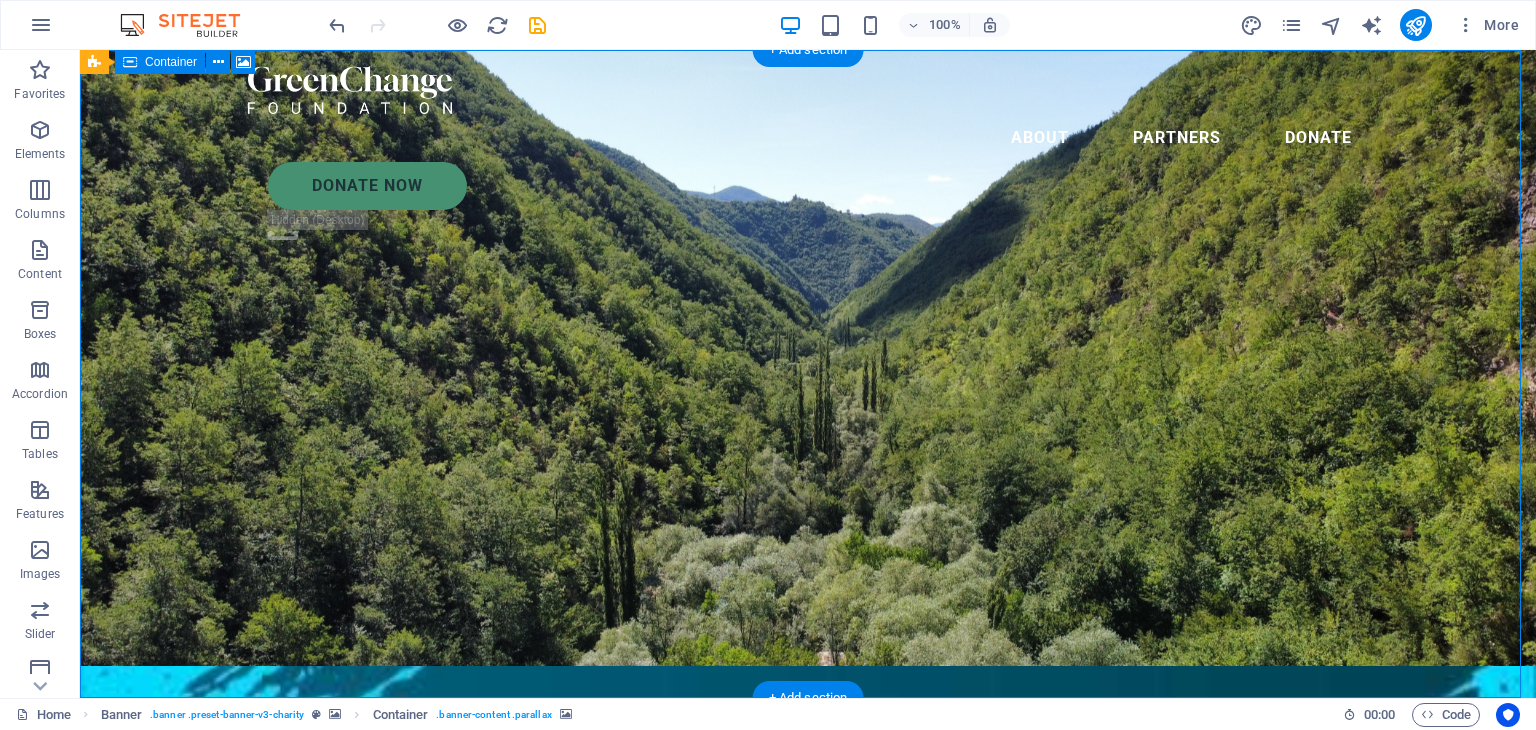 click on "Charity is the act of giving to those in need Lorem ipsum dolor sit amet consectetur. Bibendum adipiscing morbi orci nibh eget posuere arcu volutpat nulla. Tortor cras suscipit augue sodales risus auctor. Fusce nunc vitae non dui ornare tellus nibh purus lectus." at bounding box center [808, 1199] 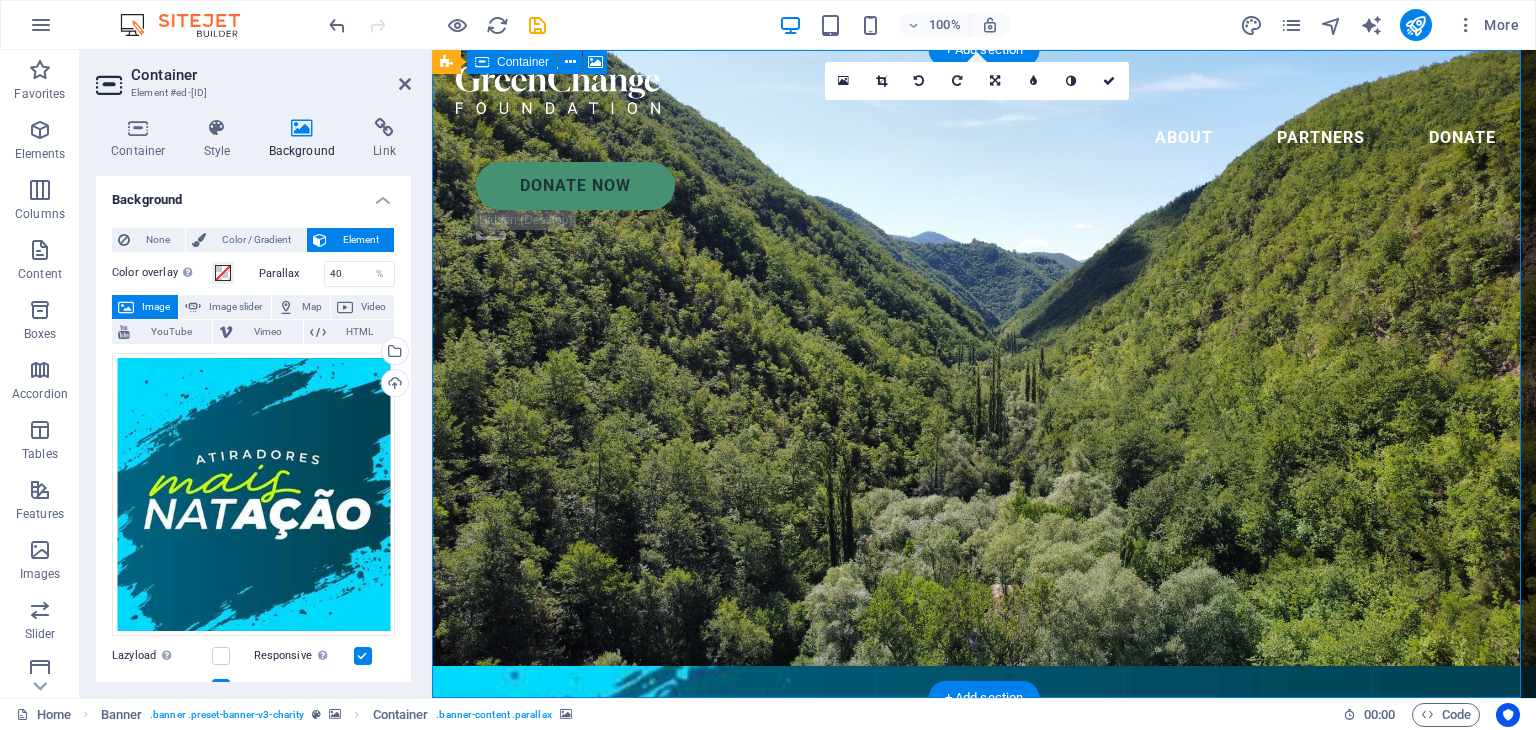 click on "Charity is the act of giving to those in need Lorem ipsum dolor sit amet consectetur. Bibendum adipiscing morbi orci nibh eget posuere arcu volutpat nulla. Tortor cras suscipit augue sodales risus auctor. Fusce nunc vitae non dui ornare tellus nibh purus lectus." at bounding box center (984, 1199) 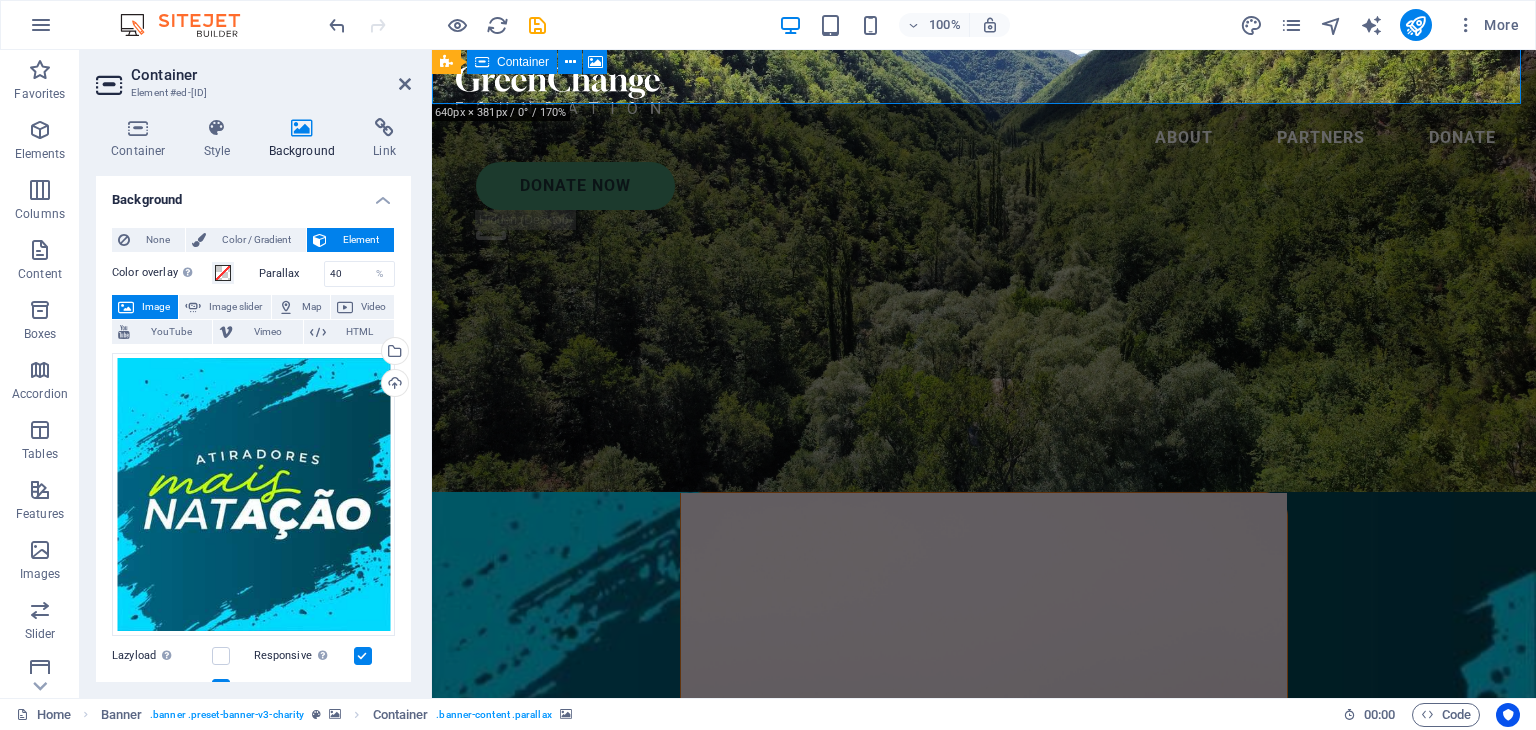 scroll, scrollTop: 0, scrollLeft: 0, axis: both 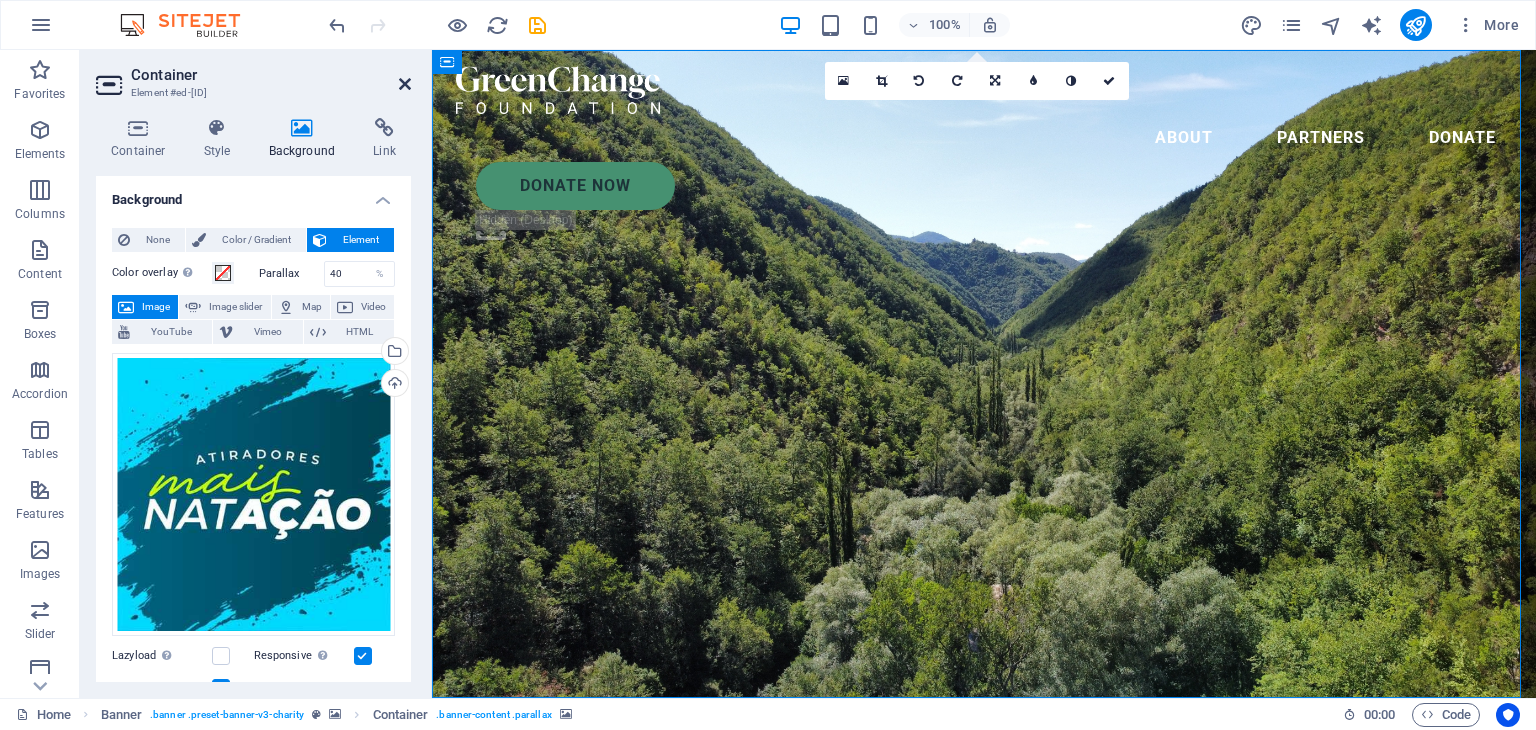 click at bounding box center (405, 84) 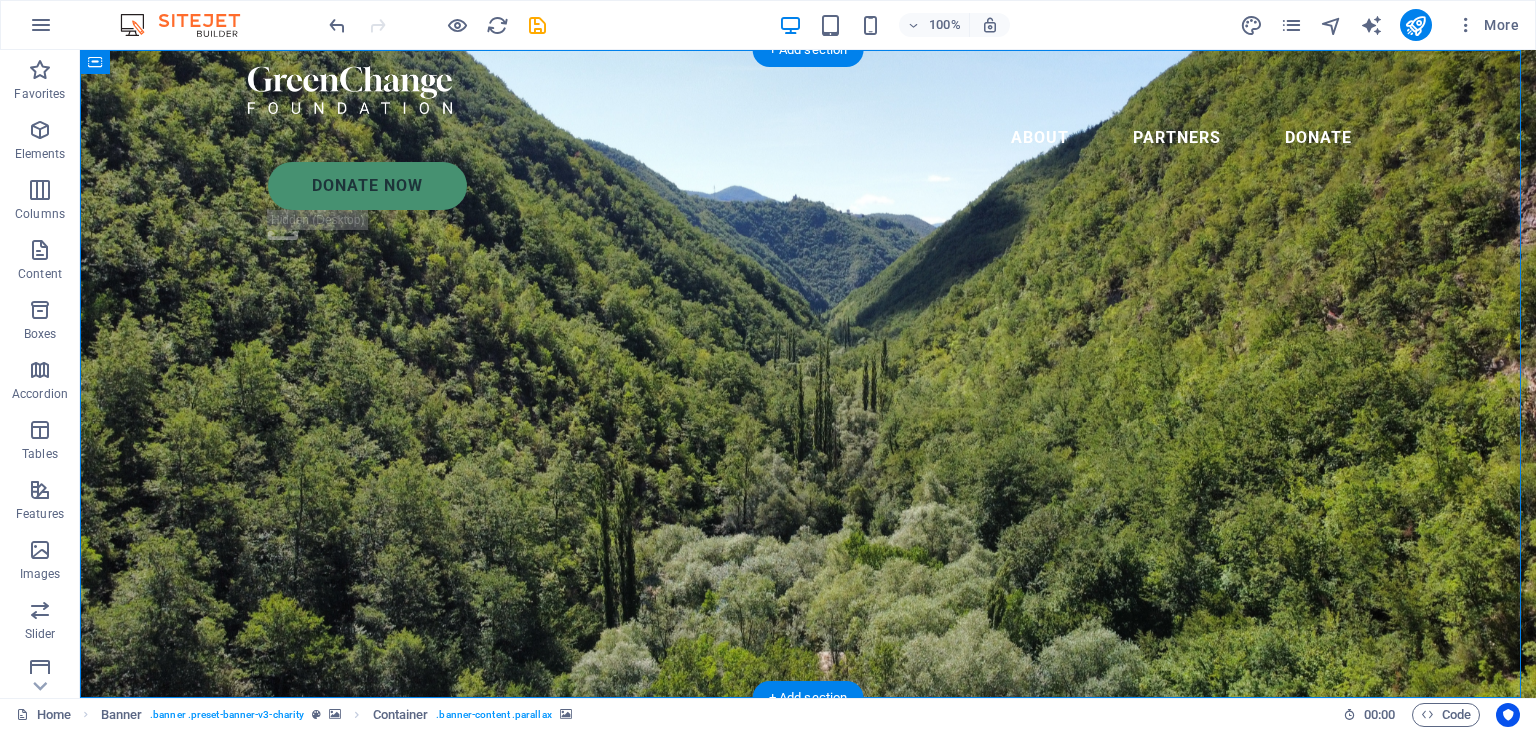 click at bounding box center (808, 90) 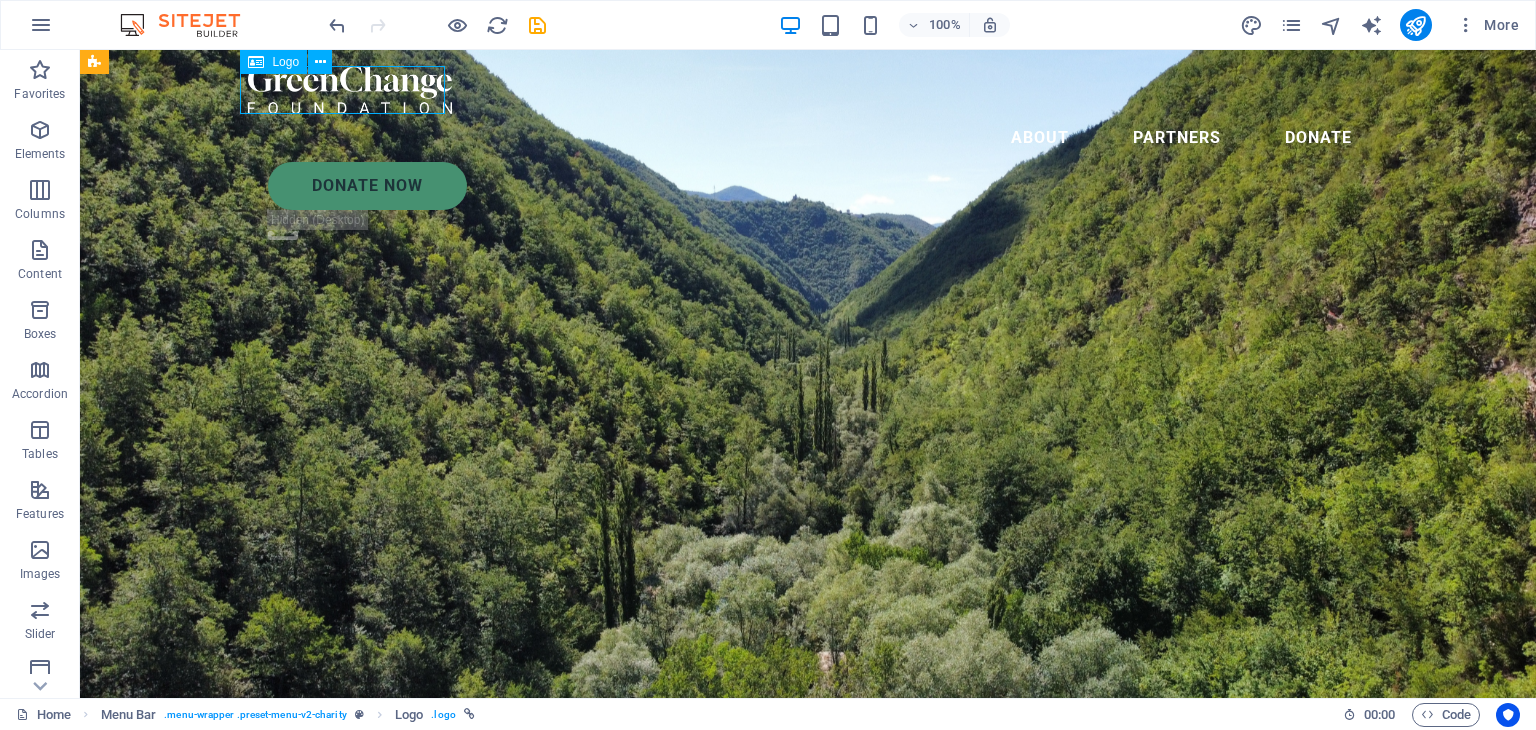click at bounding box center [808, 90] 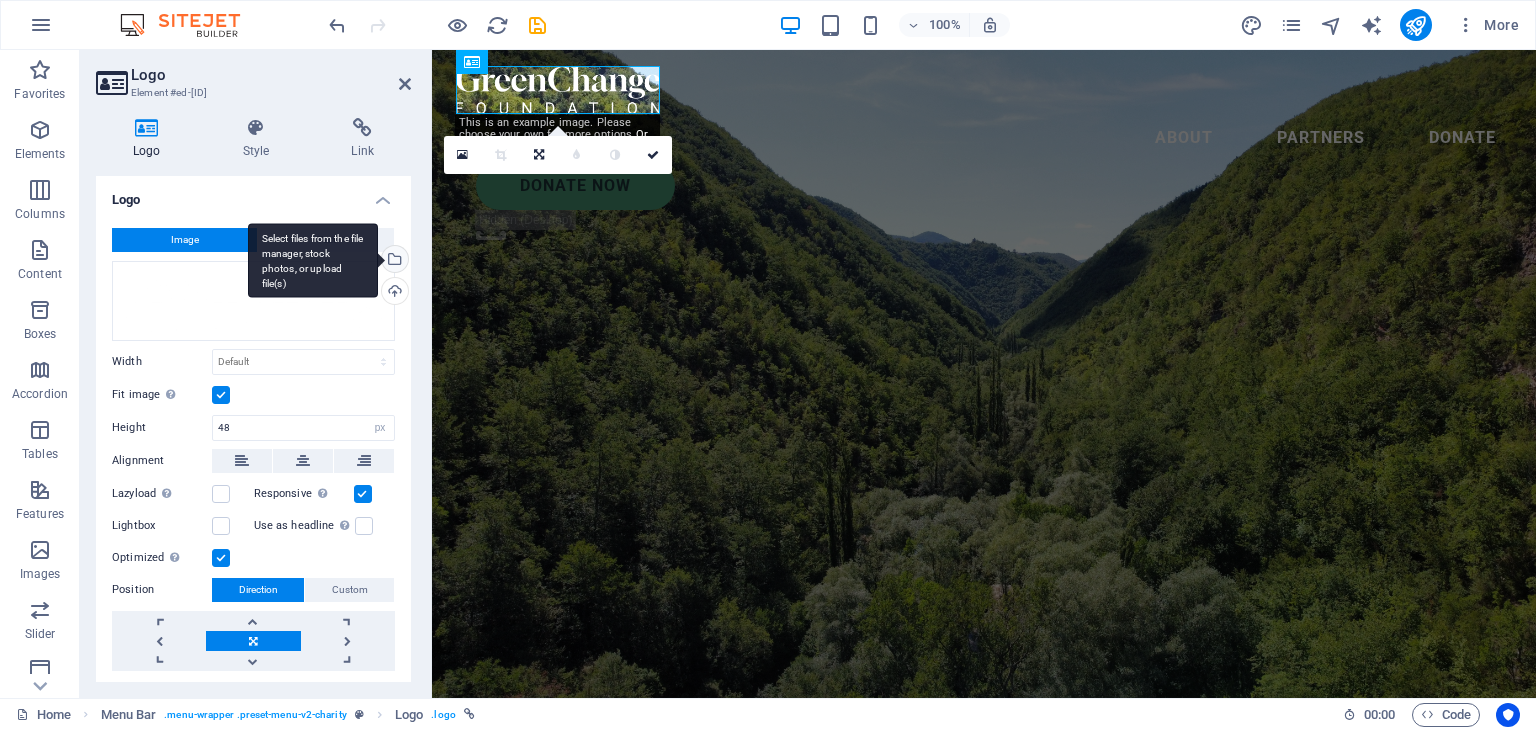 click on "Select files from the file manager, stock photos, or upload file(s)" at bounding box center (393, 261) 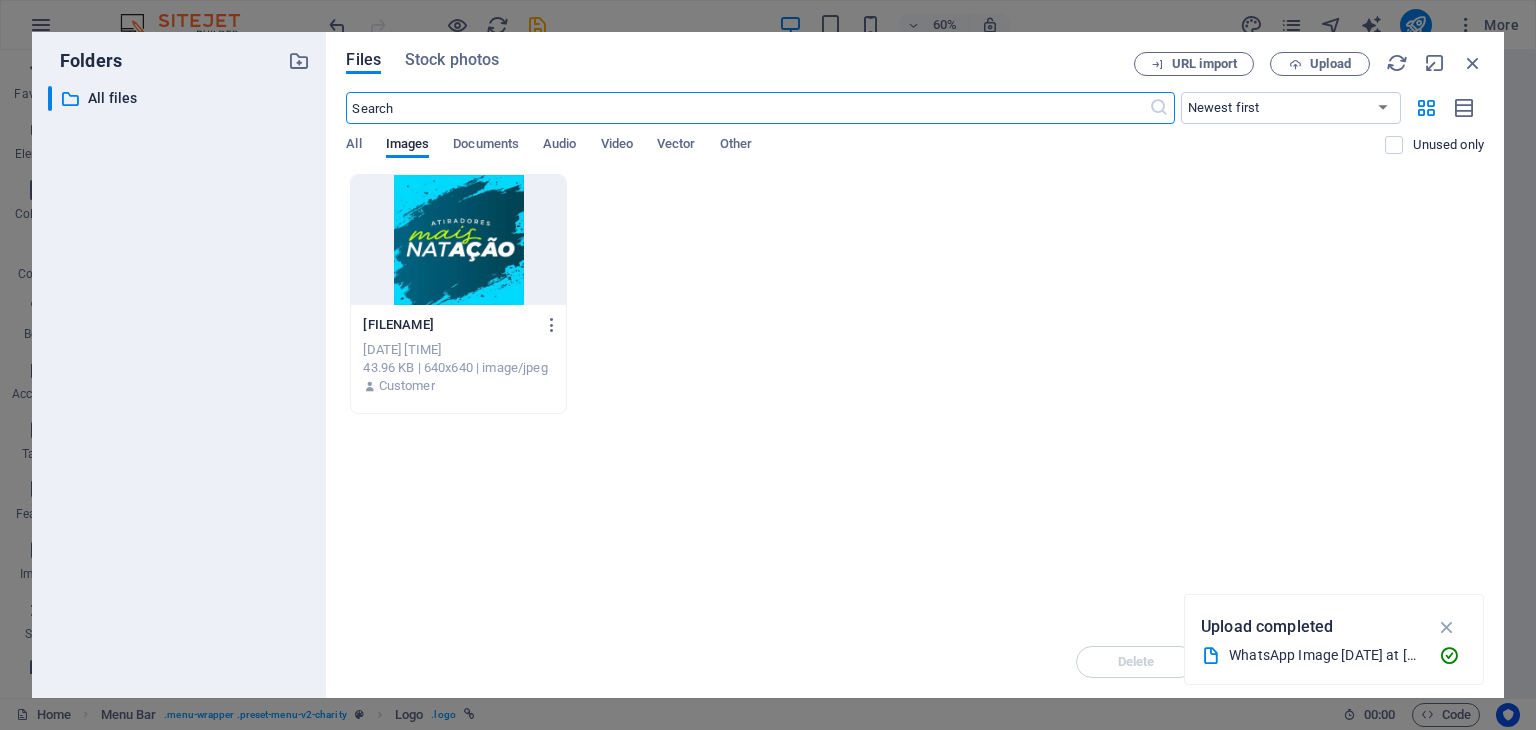 click at bounding box center [1447, 627] 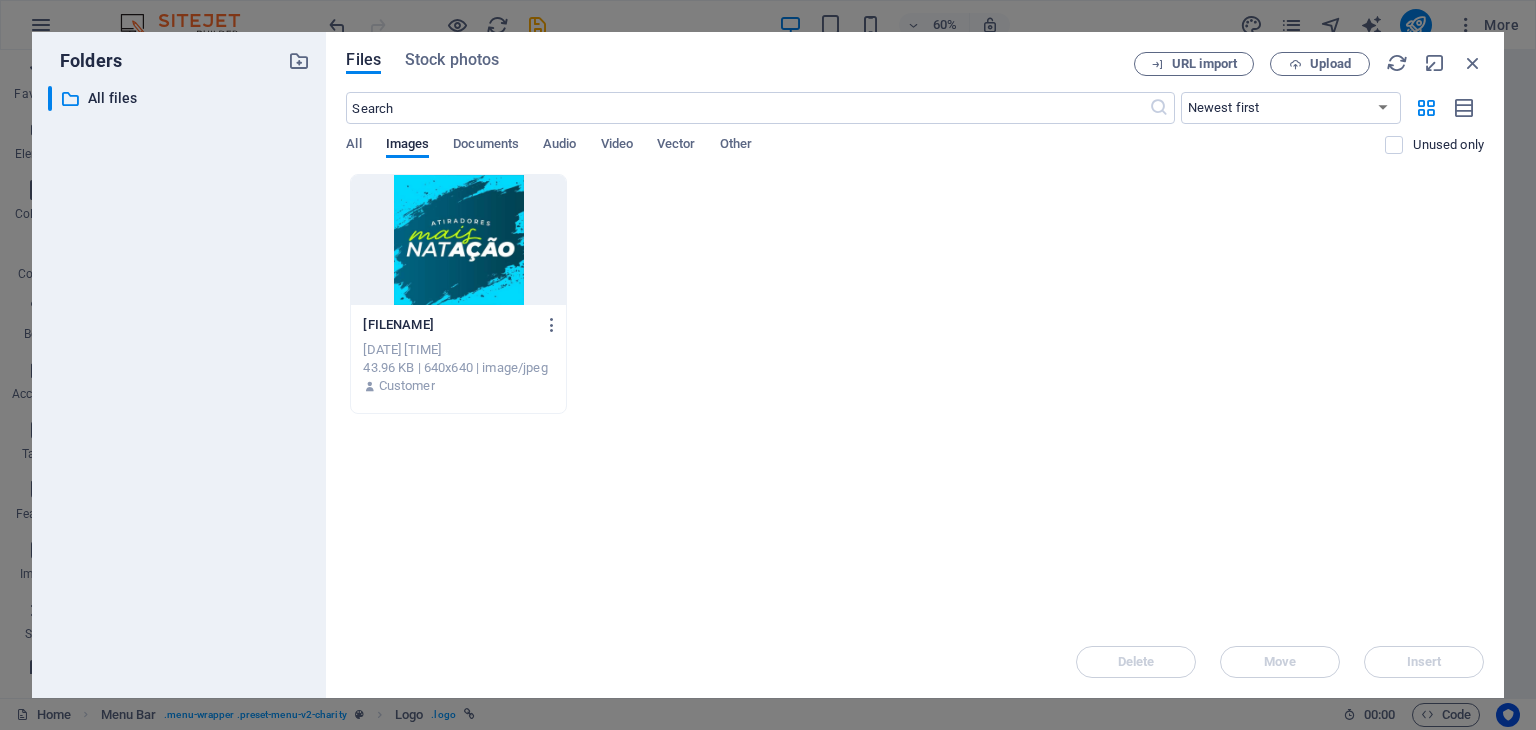 click on "WhatsAppImage[DATE]at[TIME]-[ID].jpeg WhatsAppImage[DATE]at[TIME]-[ID].jpeg [DATE] [TIME] [SIZE] | [DIMENSIONS] | [TYPE] [CUSTOMER]" at bounding box center [915, 294] 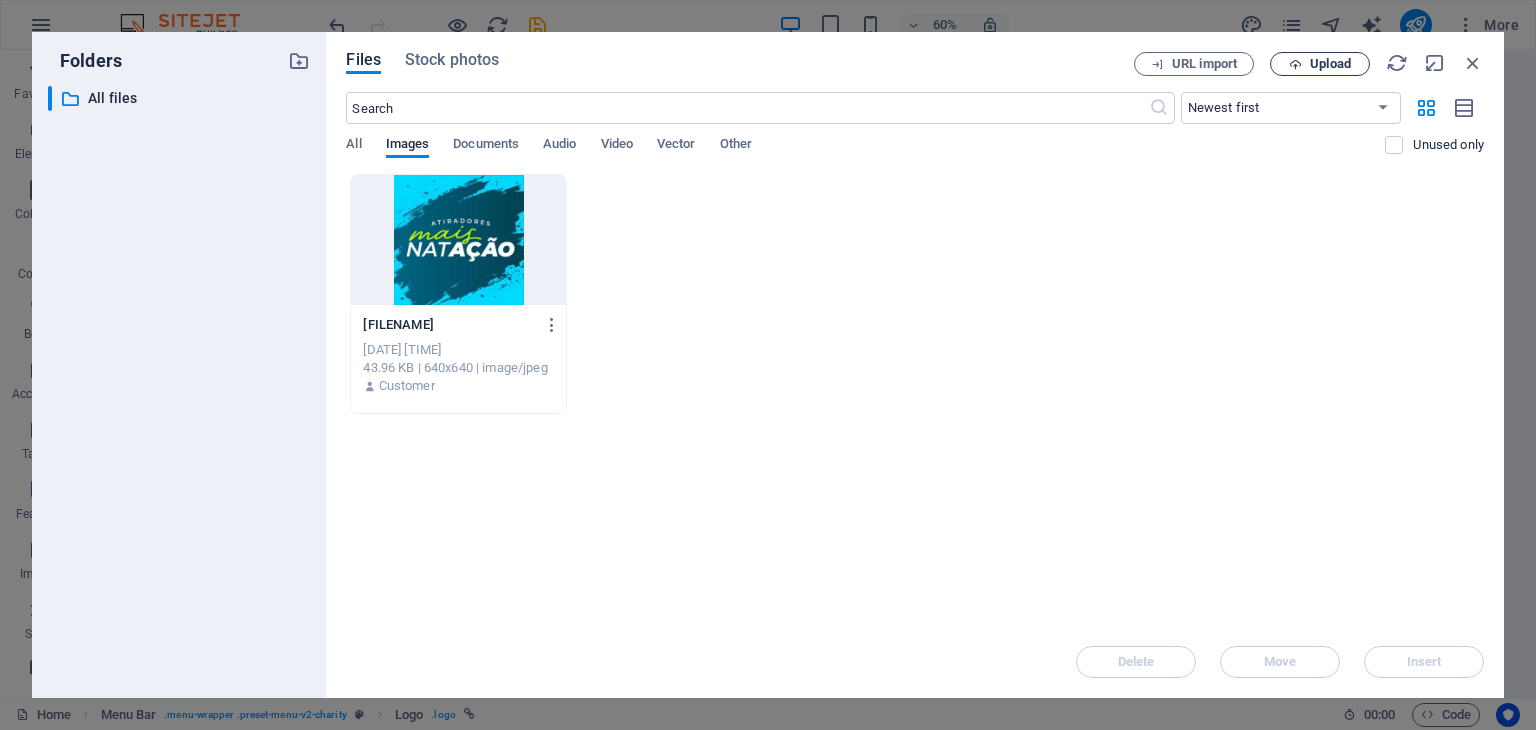 click at bounding box center (1295, 64) 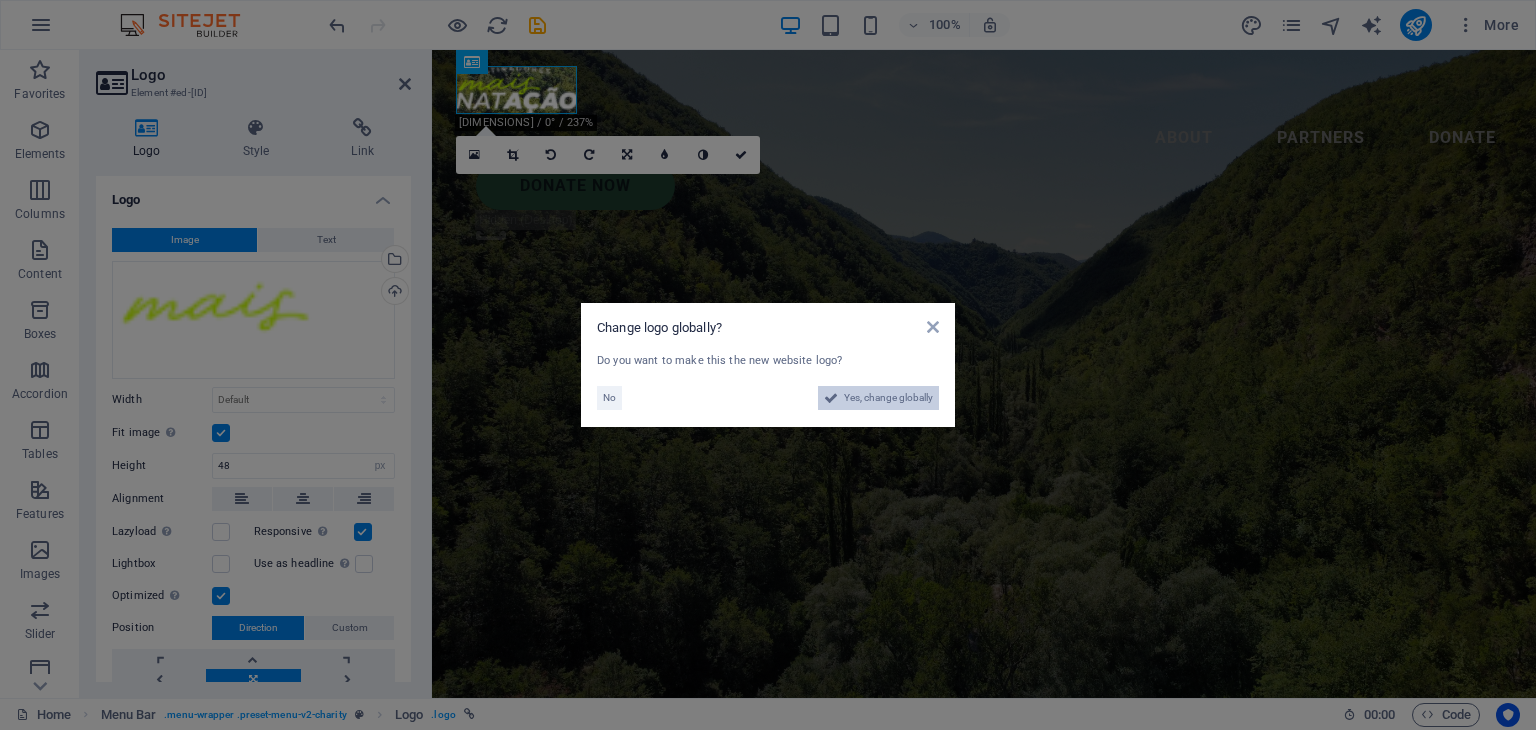click on "Yes, change globally" at bounding box center [888, 398] 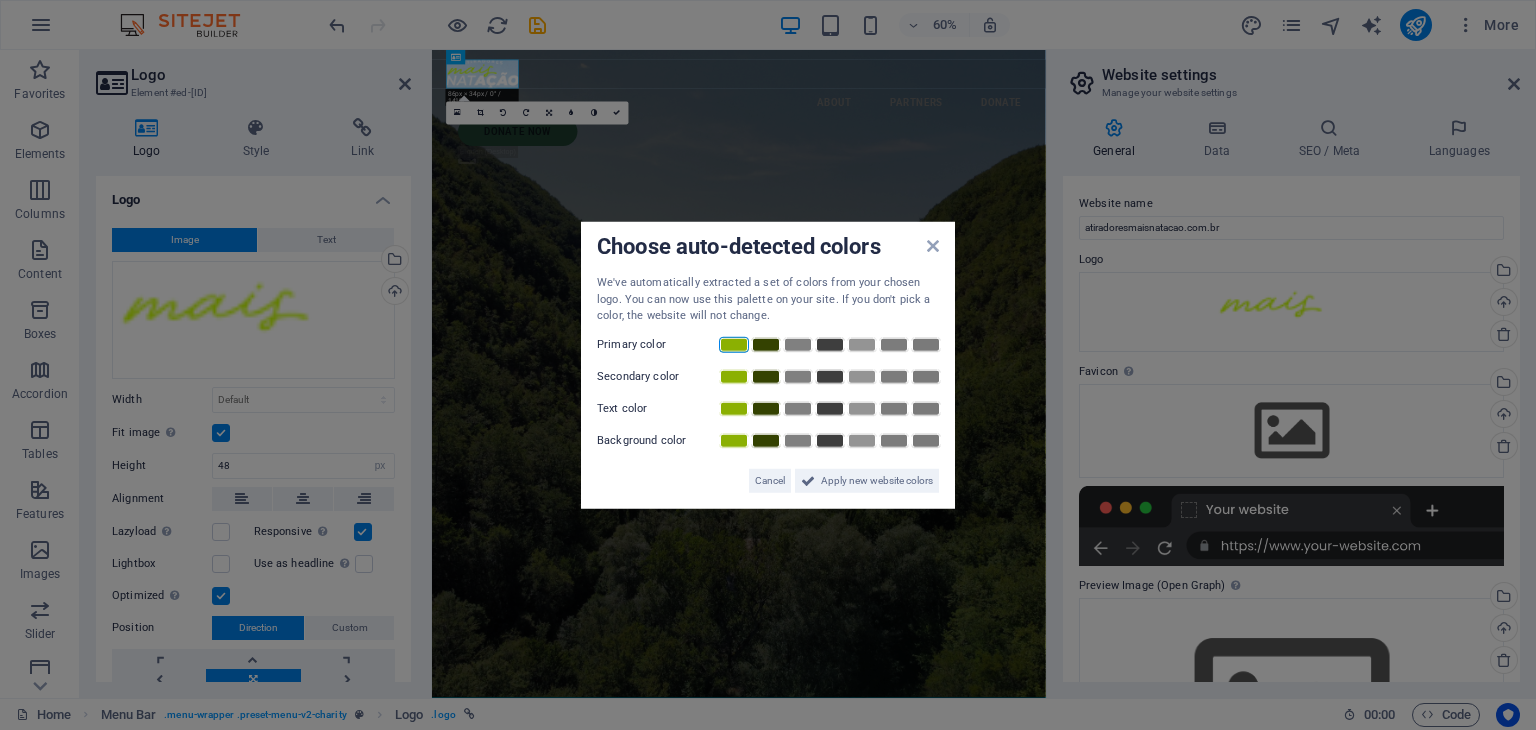 click at bounding box center [734, 344] 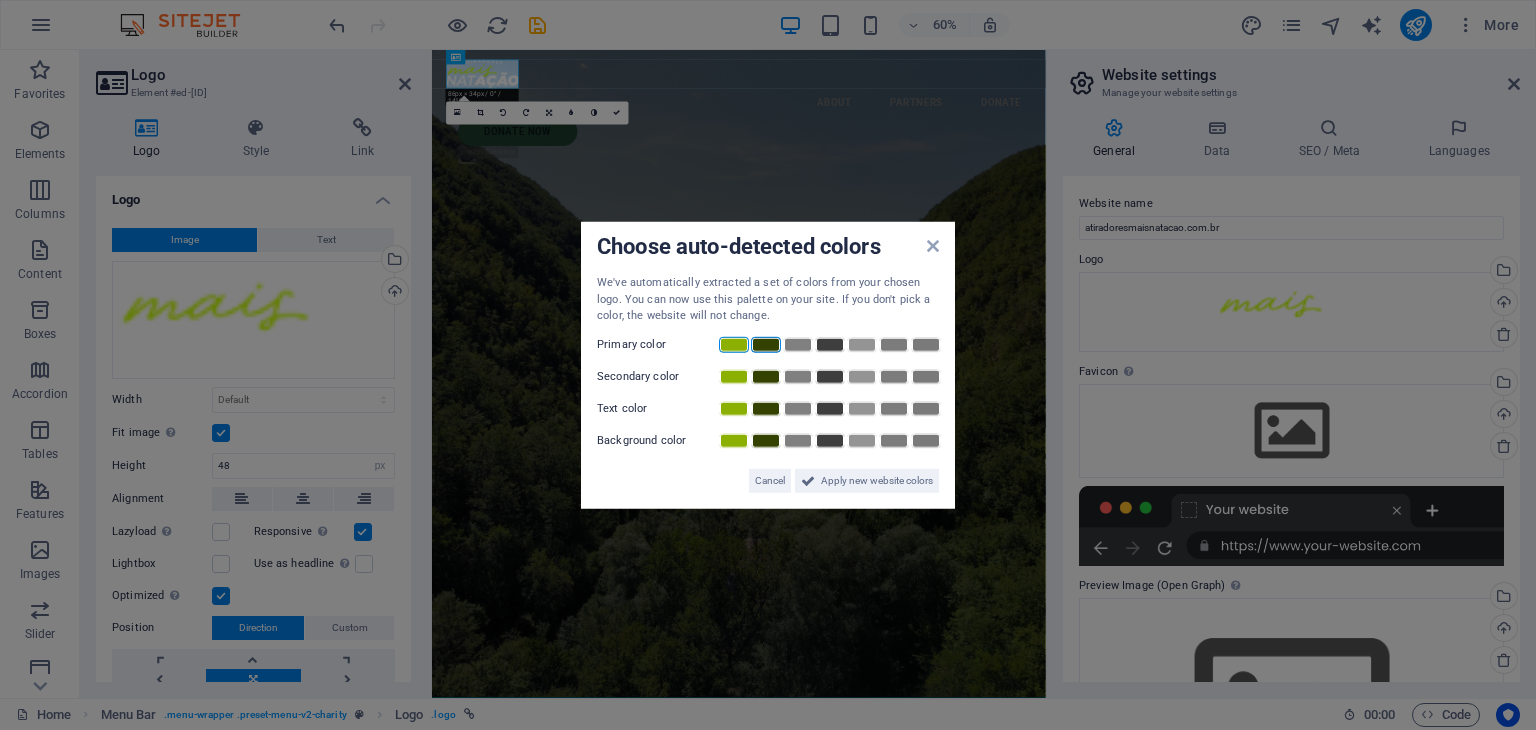 click at bounding box center [766, 344] 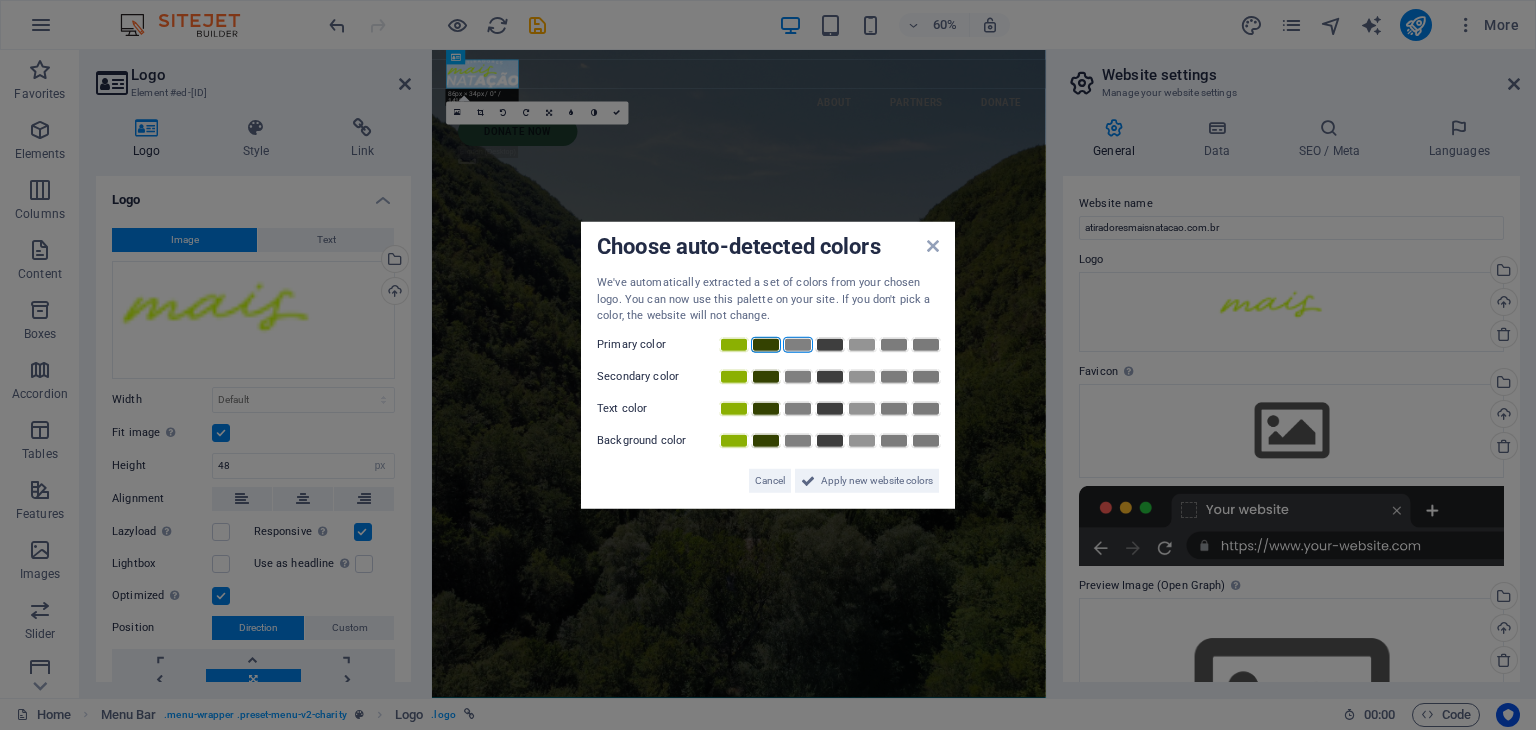 click at bounding box center (798, 344) 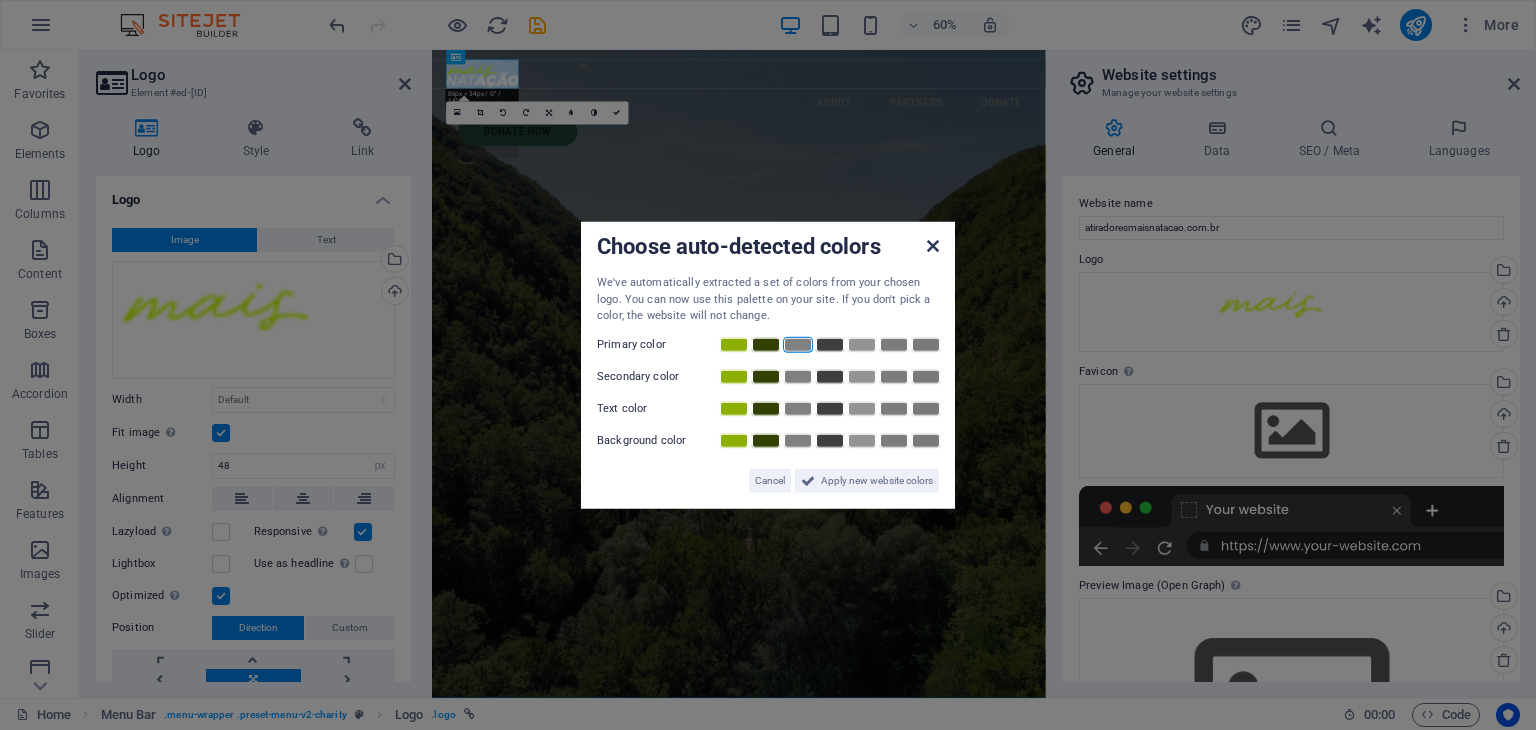 click at bounding box center [933, 246] 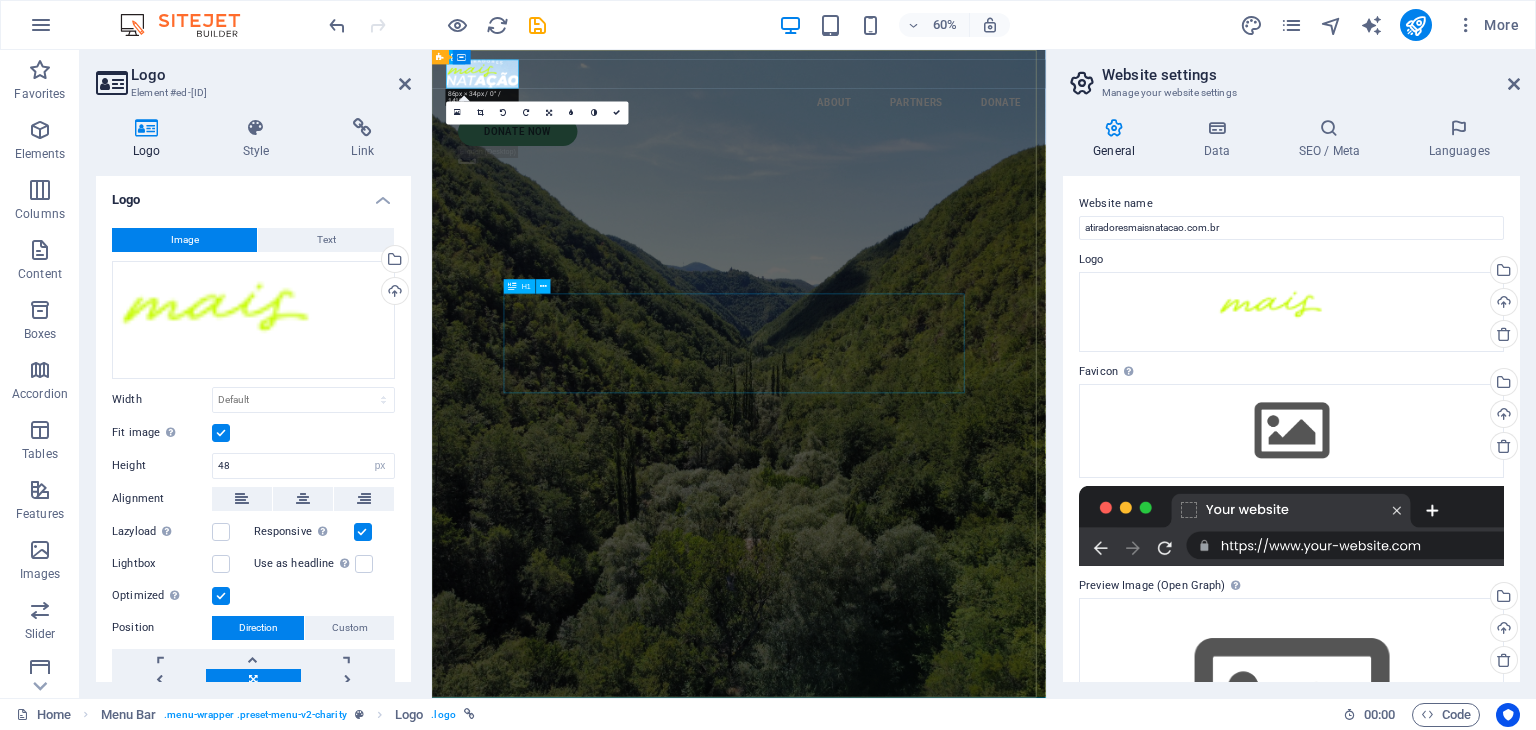 click on "Charity is the act of giving to those in need" at bounding box center [943, 2371] 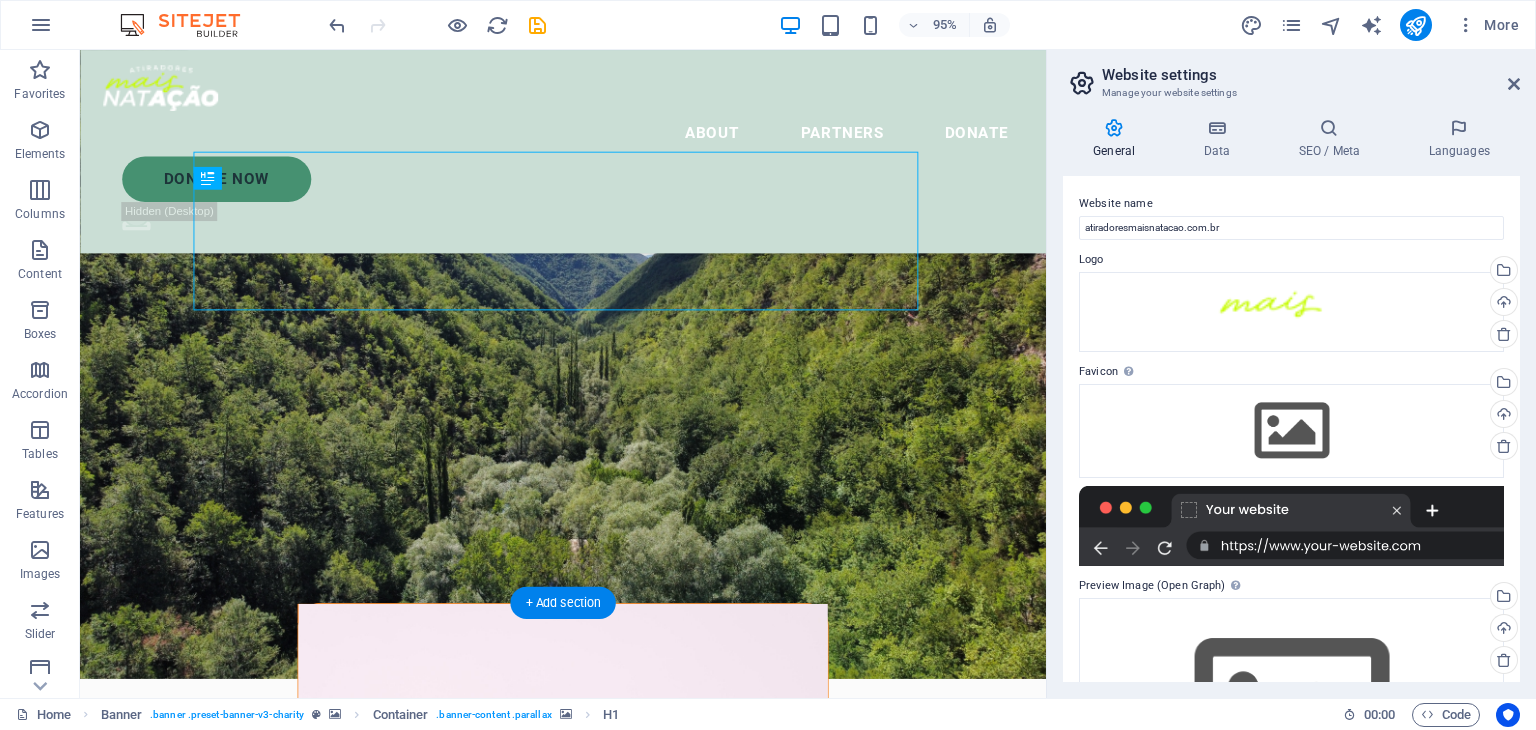 scroll, scrollTop: 300, scrollLeft: 0, axis: vertical 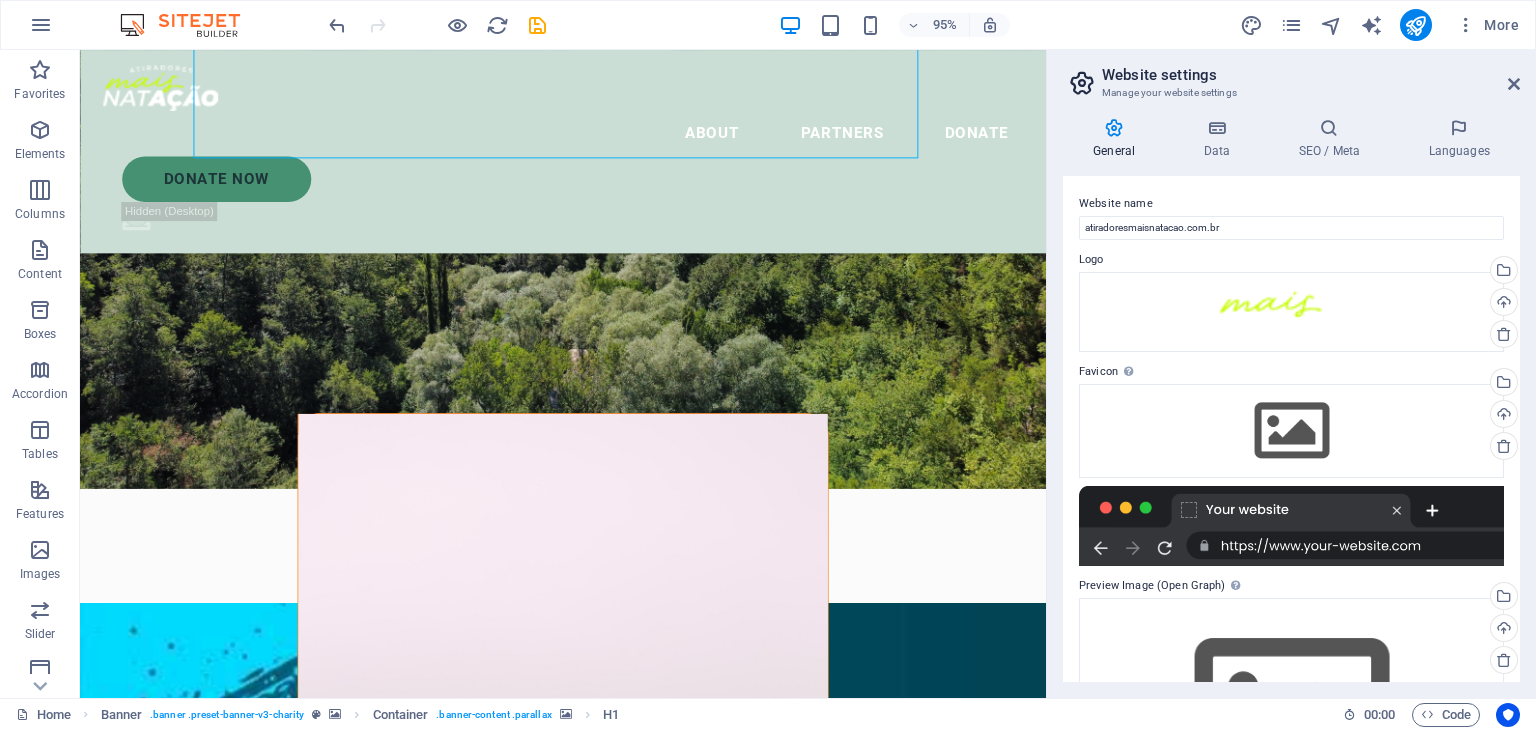 click on "Website settings Manage your website settings  General  Data  SEO / Meta  Languages Website name [EMAIL] Logo Drag files here, click to choose files or select files from Files or our free stock photos & videos Select files from the file manager, stock photos, or upload file(s) Upload Favicon Set the favicon of your website here. A favicon is a small icon shown in the browser tab next to your website title. It helps visitors identify your website. Drag files here, click to choose files or select files from Files or our free stock photos & videos Select files from the file manager, stock photos, or upload file(s) Upload Preview Image (Open Graph) This image will be shown when the website is shared on social networks Drag files here, click to choose files or select files from Files or our free stock photos & videos Select files from the file manager, stock photos, or upload file(s) Upload Contact data for this website. This can be used everywhere on the website and will update automatically." at bounding box center [1291, 374] 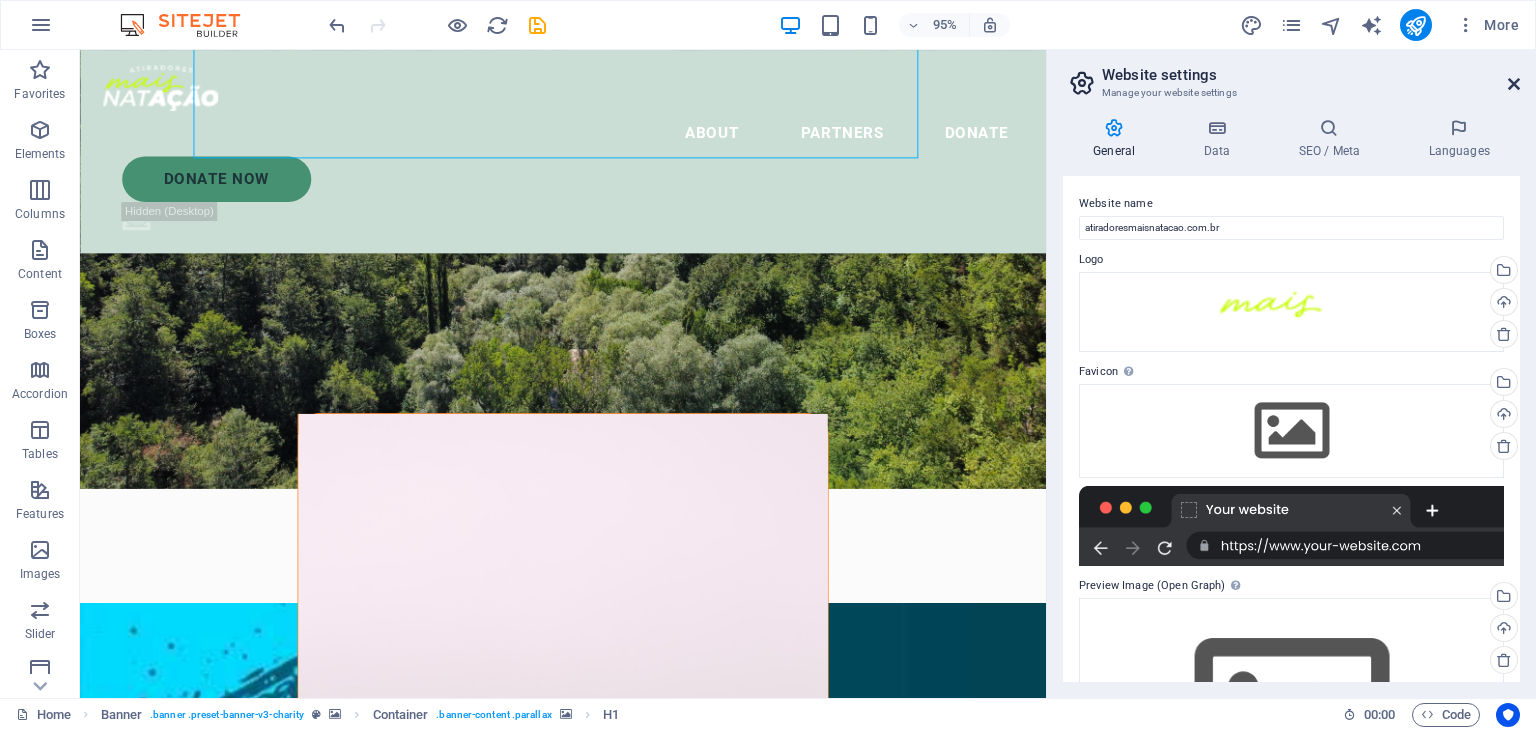 click at bounding box center [1514, 84] 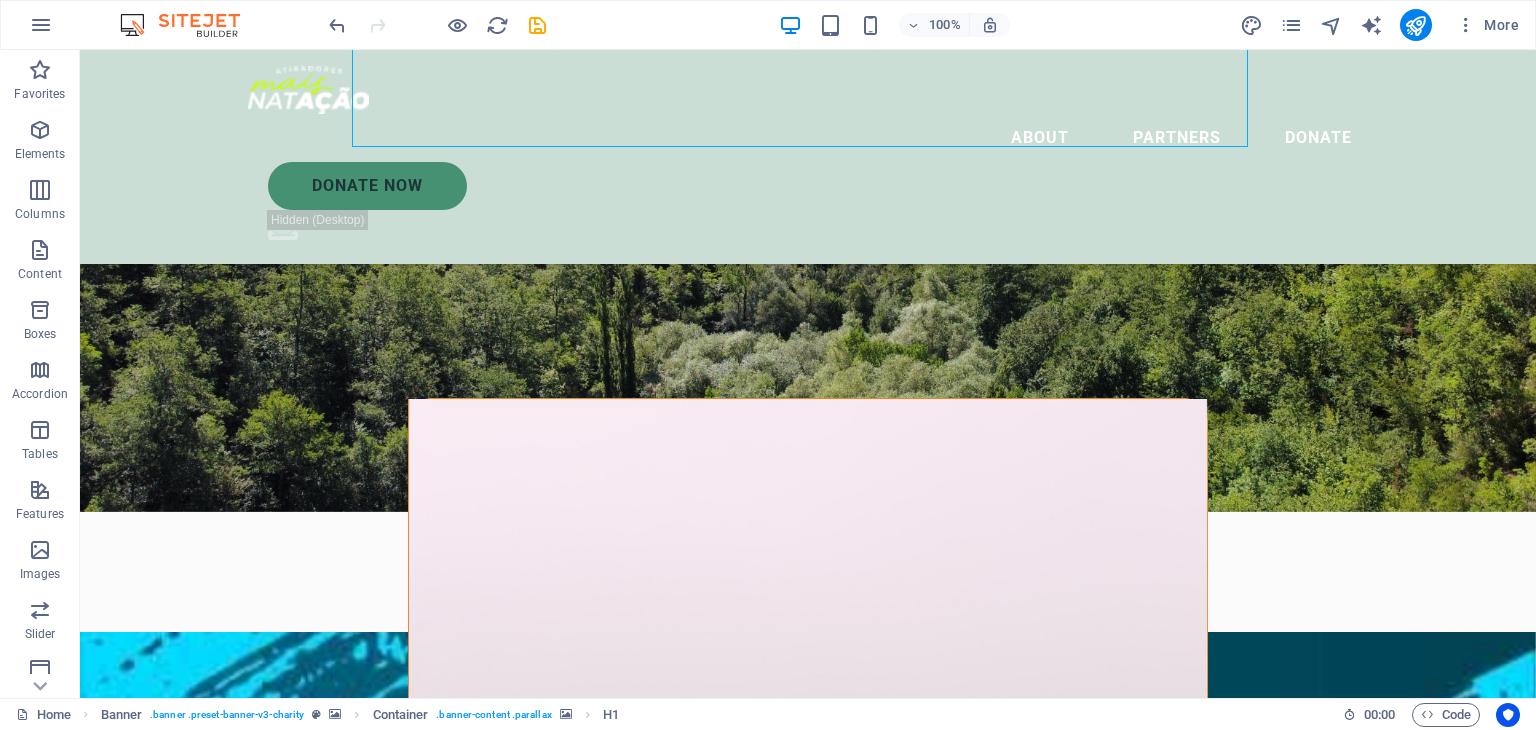 click on "About Partners Donate Donate Now .fa-secondary{opacity:.4} Charity is the act of giving to those in need Lorem ipsum dolor sit amet consectetur. Bibendum adipiscing morbi orci nibh eget posuere arcu volutpat nulla. Tortor cras suscipit augue sodales risus auctor. Fusce nunc vitae non dui ornare tellus nibh purus lectus.  Let’s talk   I have read and understand the privacy policy. Unreadable? Load new Submit ABOUT US Help for the Earth is the help for all of us Lorem ipsum dolor sit amet consectetur. Bibendum adipiscing morbi orci nibh eget posuere arcu volutpat nulla. Tortor cras suscipit augue sodales risus auctor. Fusce nunc vitae non dui ornare tellus nibh purus lectus. Lorem ipsum dolor sit amet consectetur. Bibendum adipiscing morbi orci nibh eget posuere arcu volutpat nulla. Tortor cras suscipit augue sodales risus auctor. Fusce nunc vitae non dui ornare tellus nibh purus lectus. donate now Drop content here or  Add elements  Paste clipboard OUR ACHIEVEMENTS What we’ve done so far 100.000  +" at bounding box center (808, 8474) 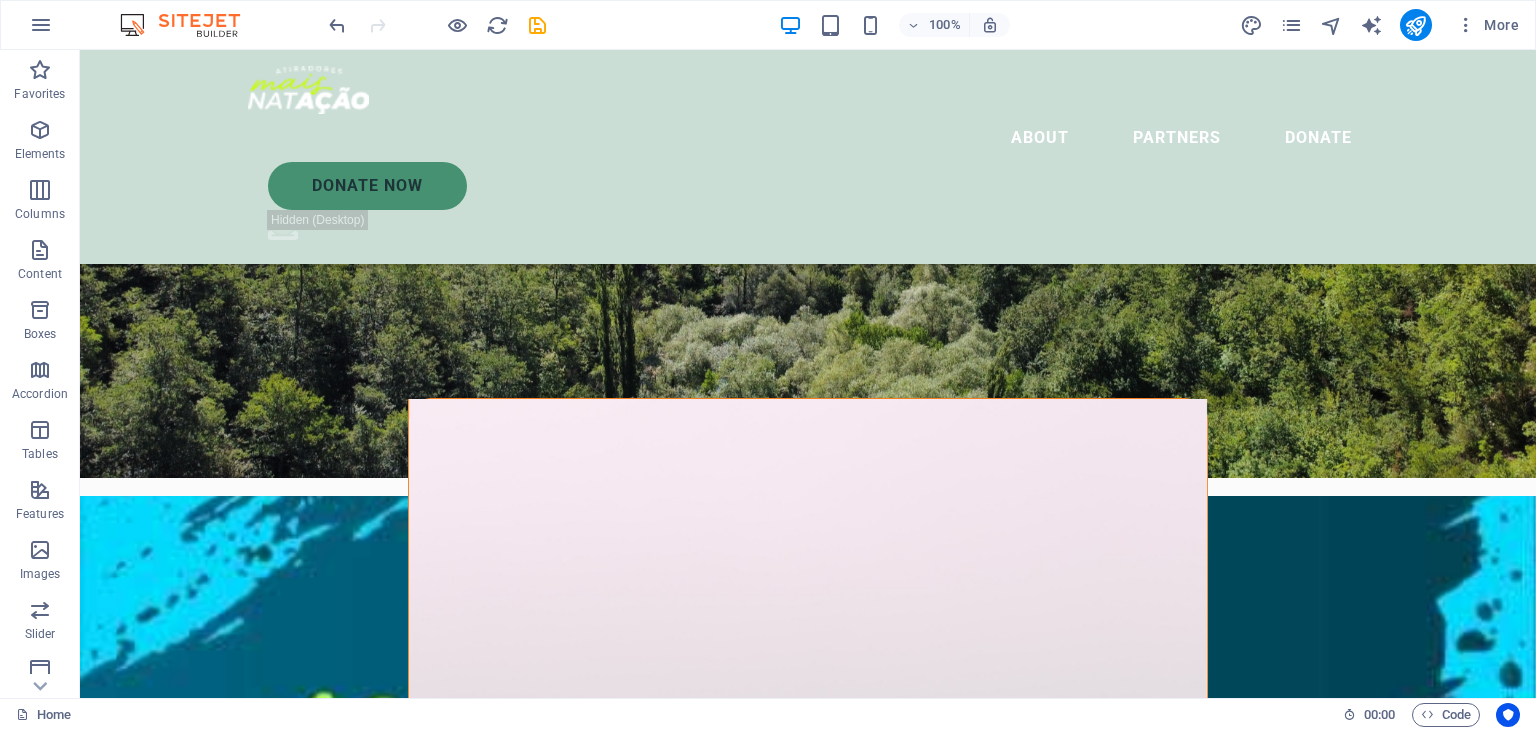 scroll, scrollTop: 0, scrollLeft: 0, axis: both 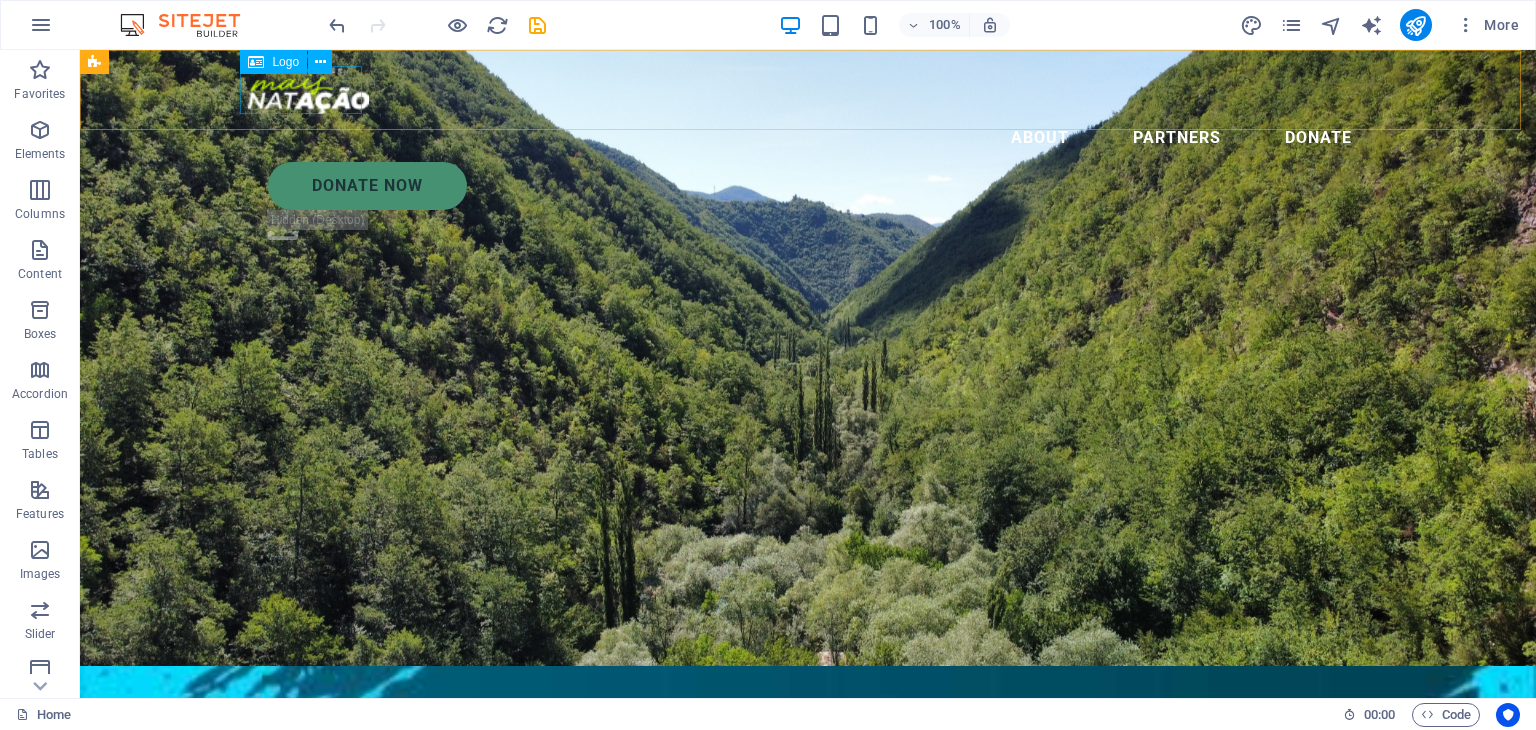 click at bounding box center (808, 90) 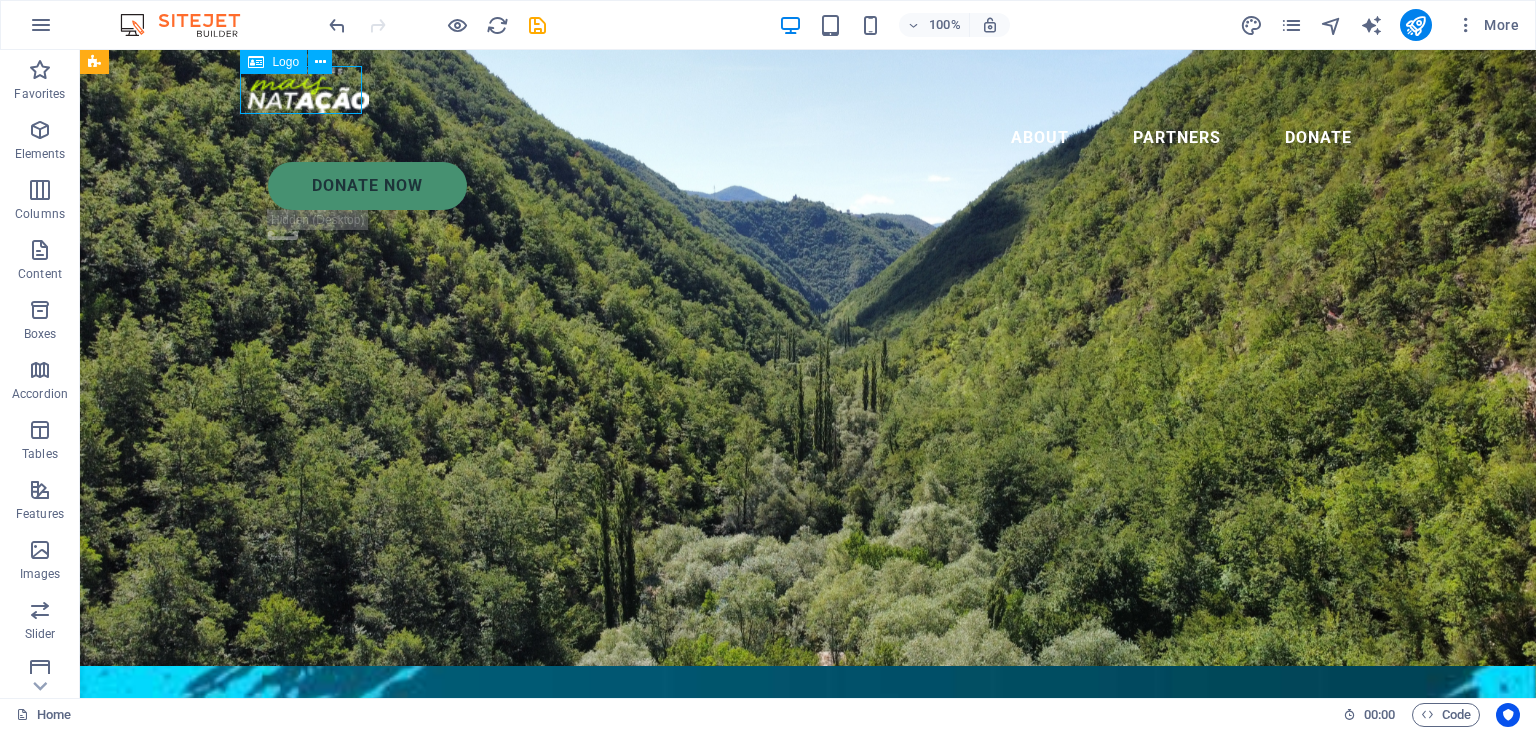 click at bounding box center (808, 90) 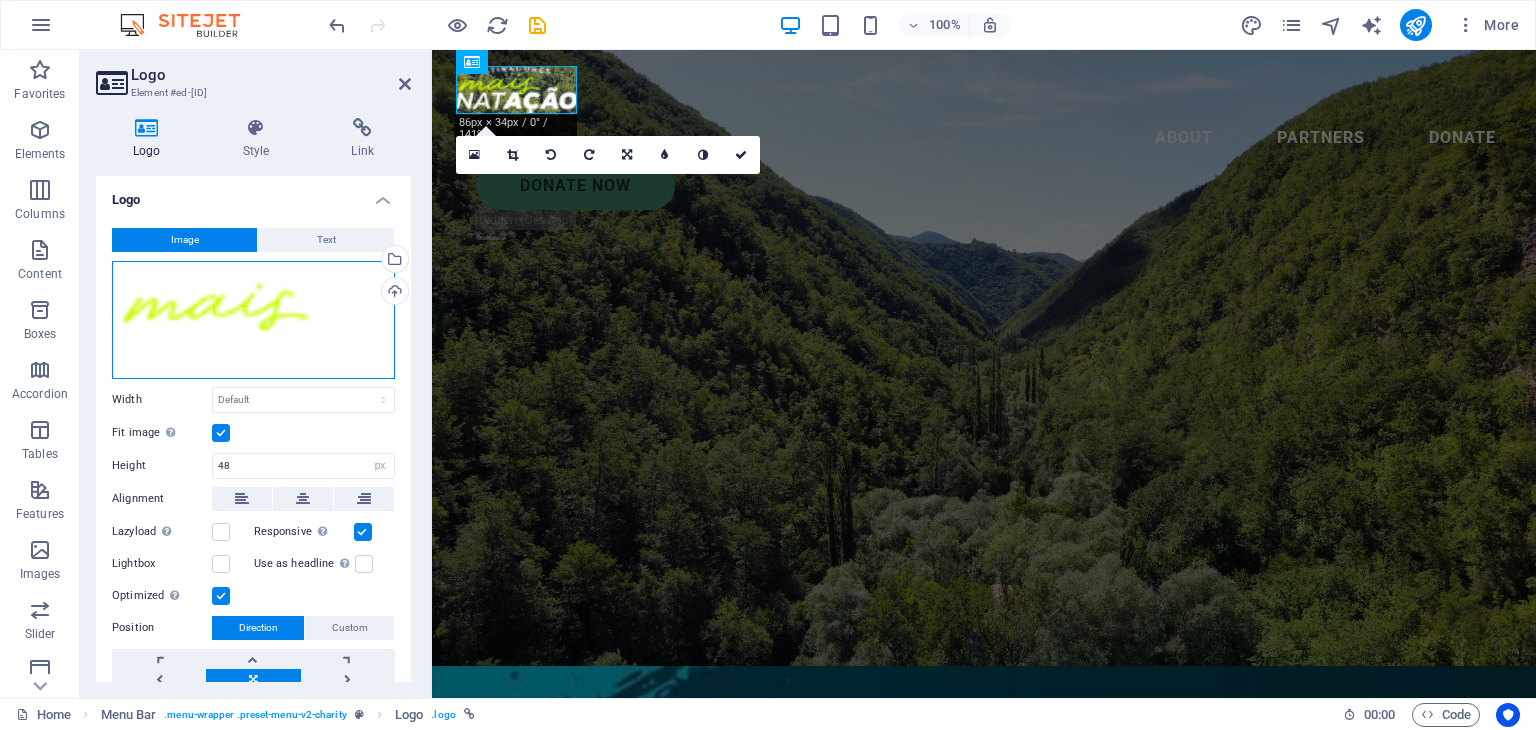 click on "Drag files here, click to choose files or select files from Files or our free stock photos & videos" at bounding box center (253, 320) 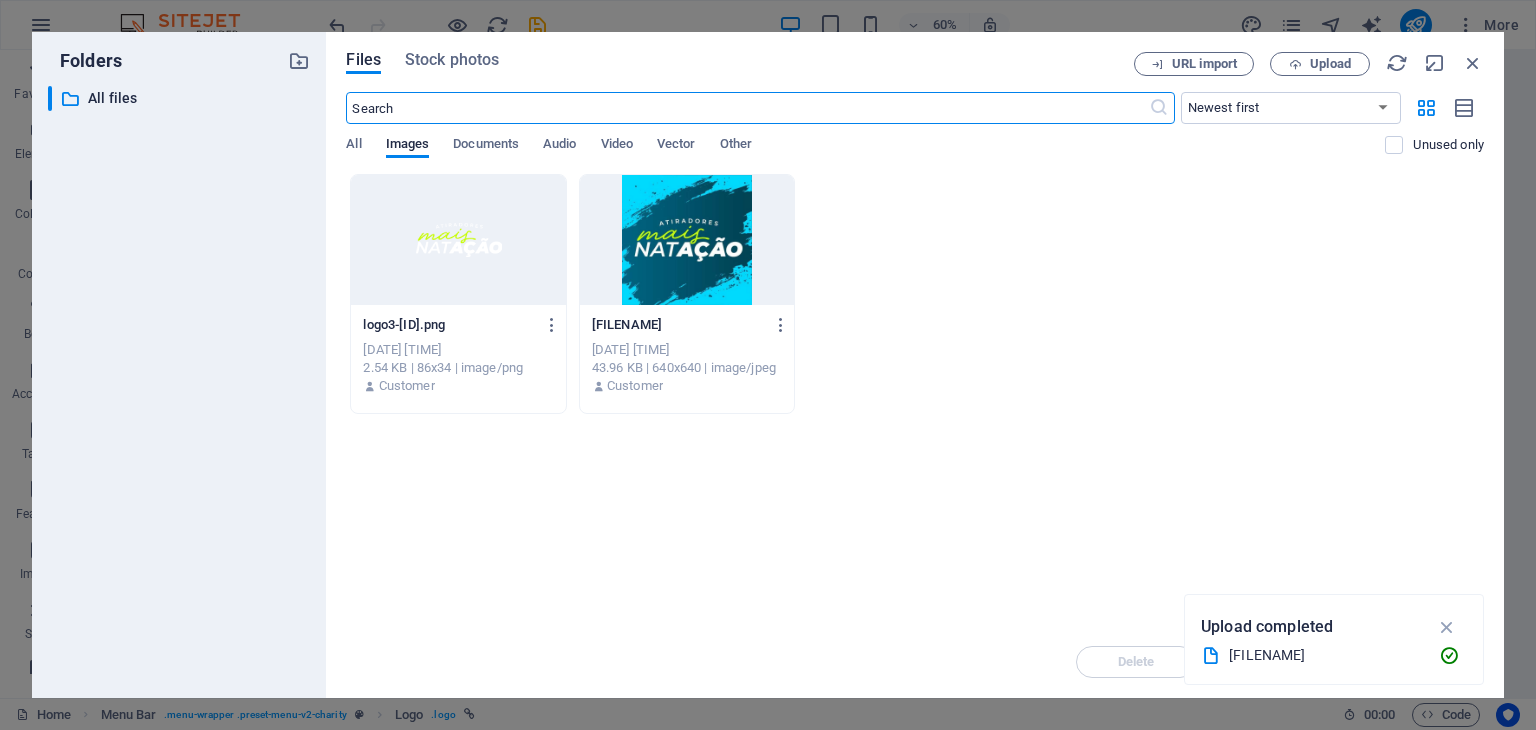 click at bounding box center (687, 240) 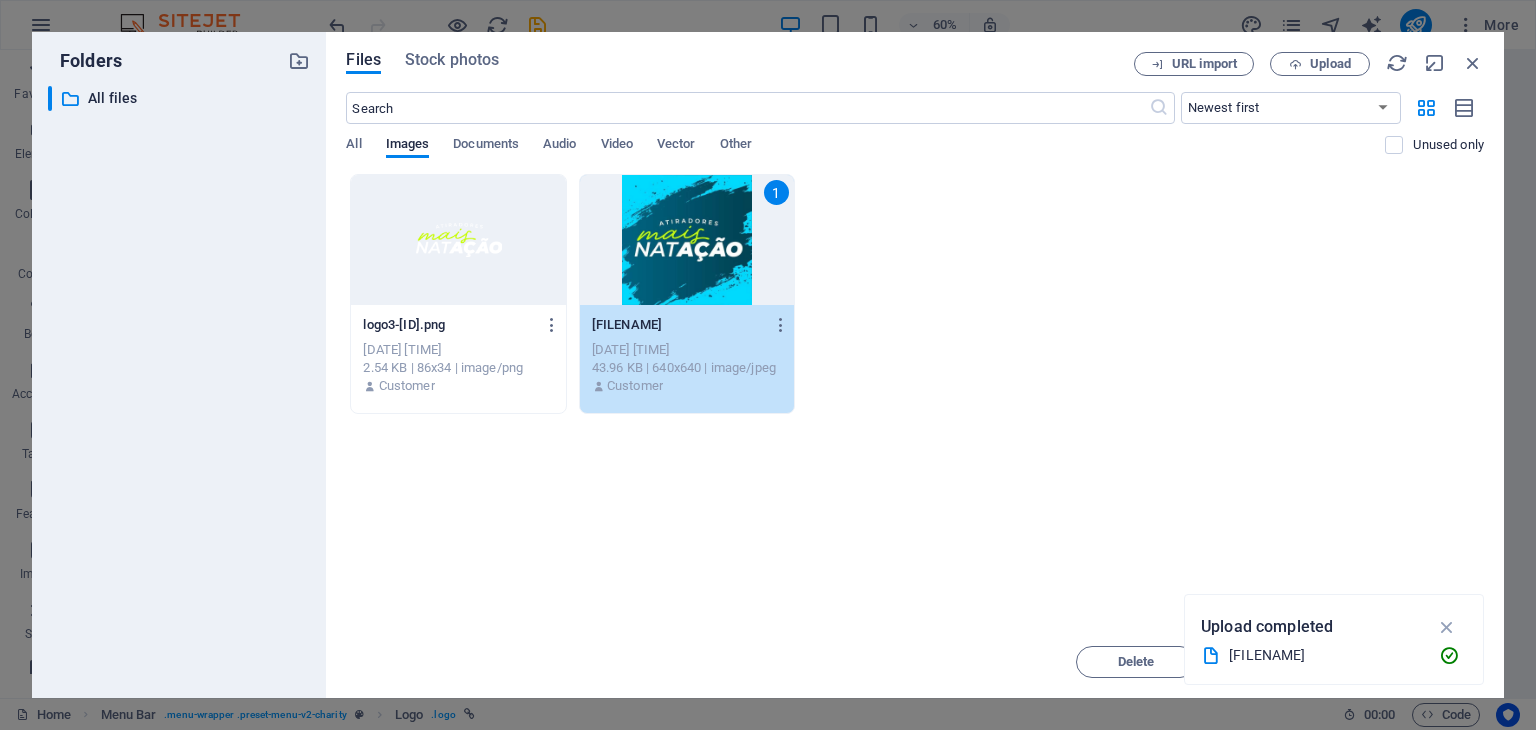 click on "1" at bounding box center [687, 240] 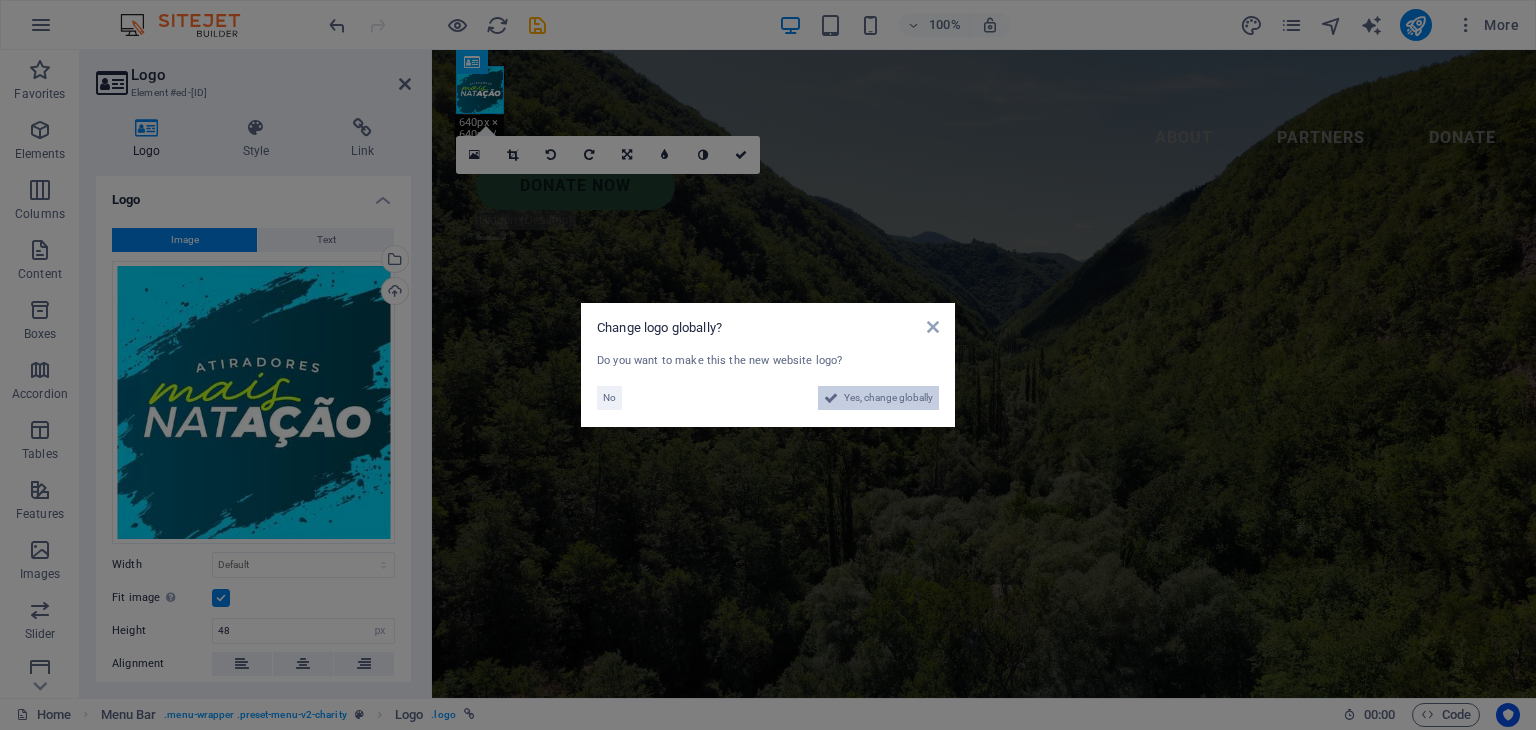 click on "Yes, change globally" at bounding box center (888, 398) 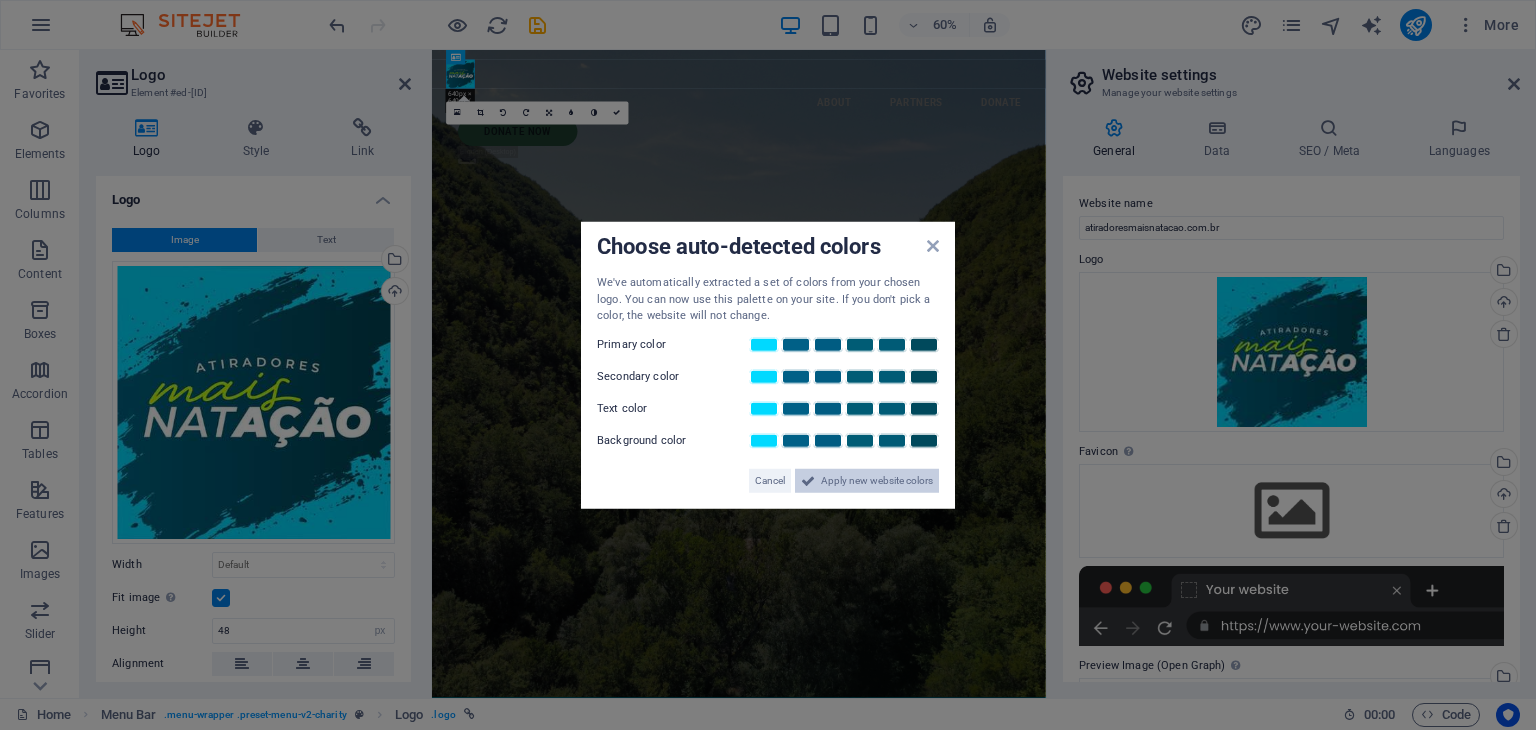 click on "Apply new website colors" at bounding box center (877, 480) 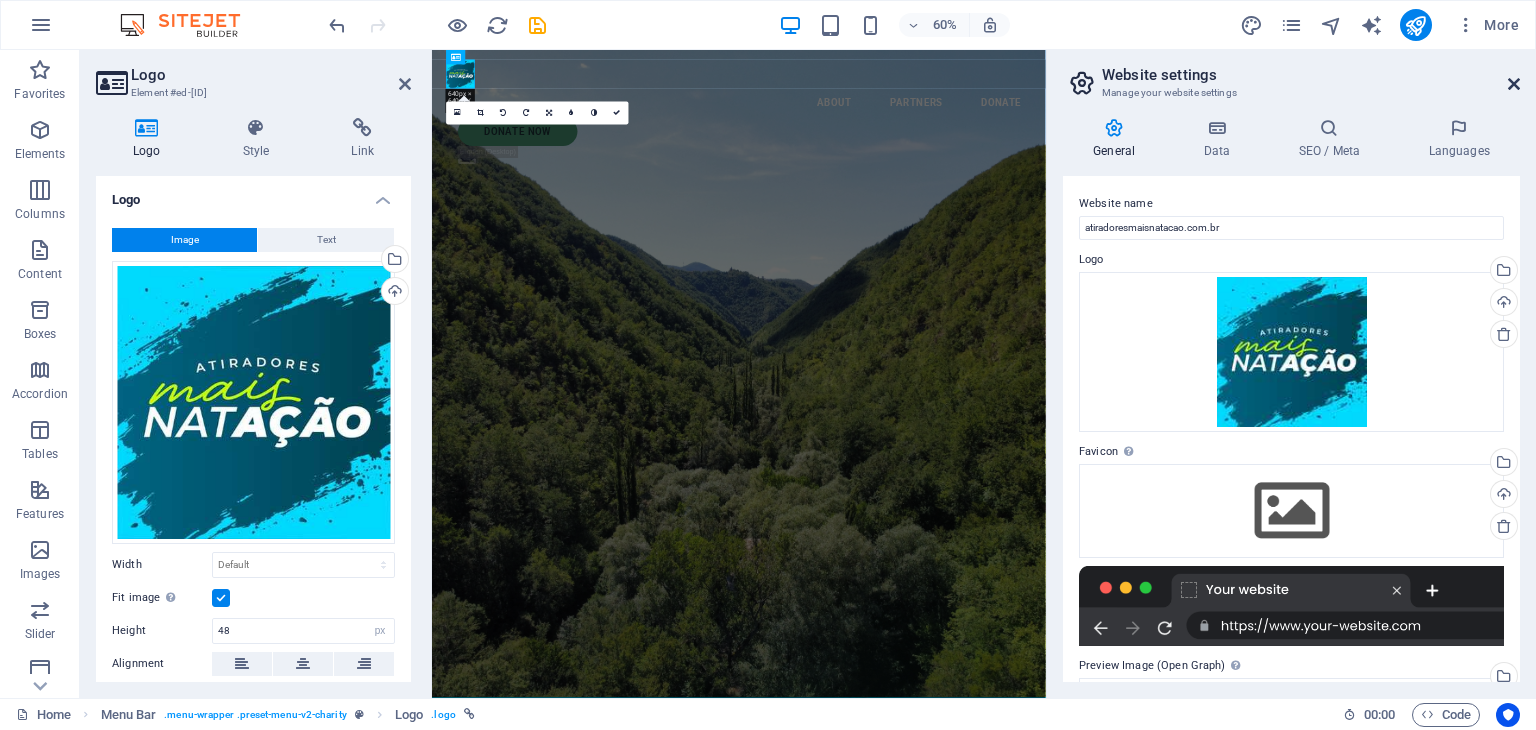click at bounding box center [1514, 84] 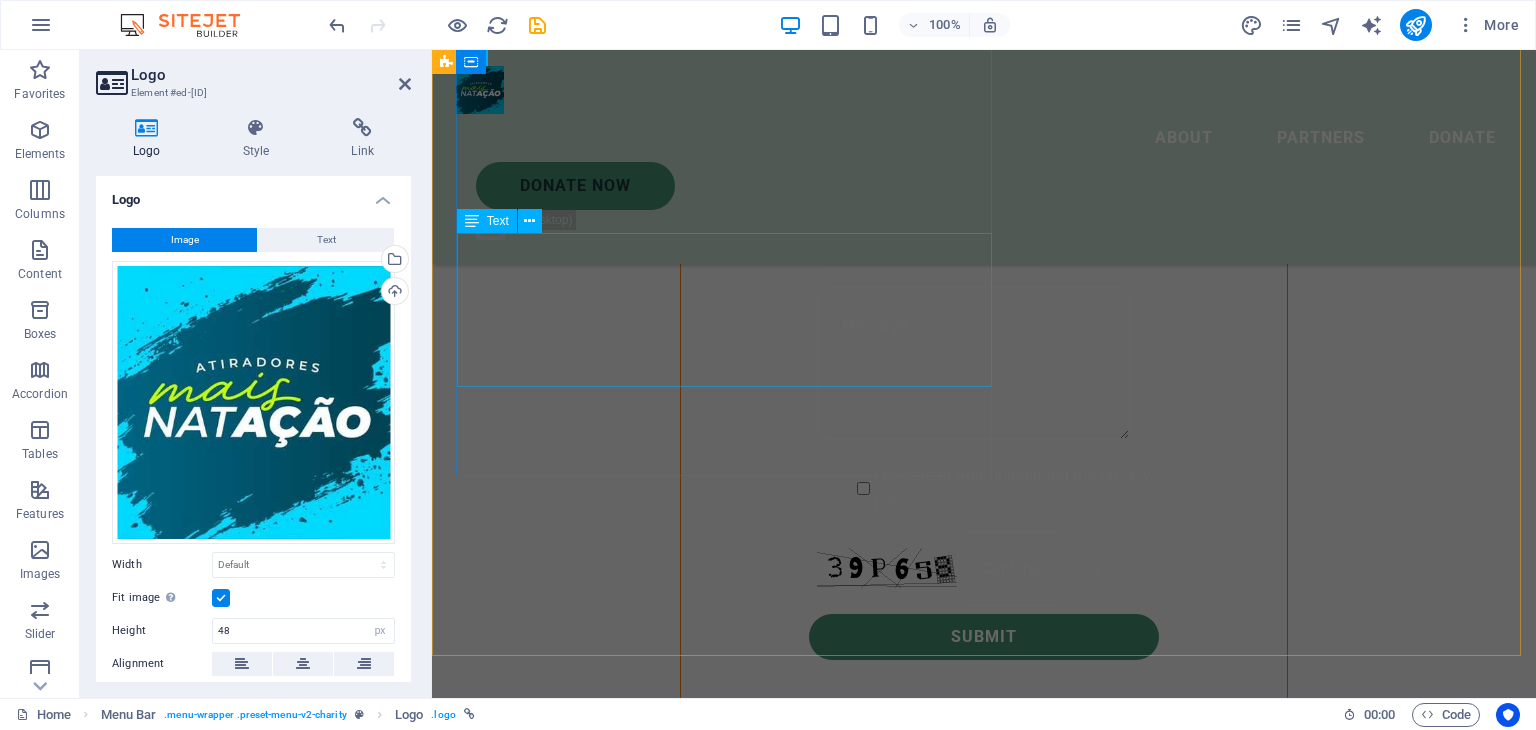 scroll, scrollTop: 1300, scrollLeft: 0, axis: vertical 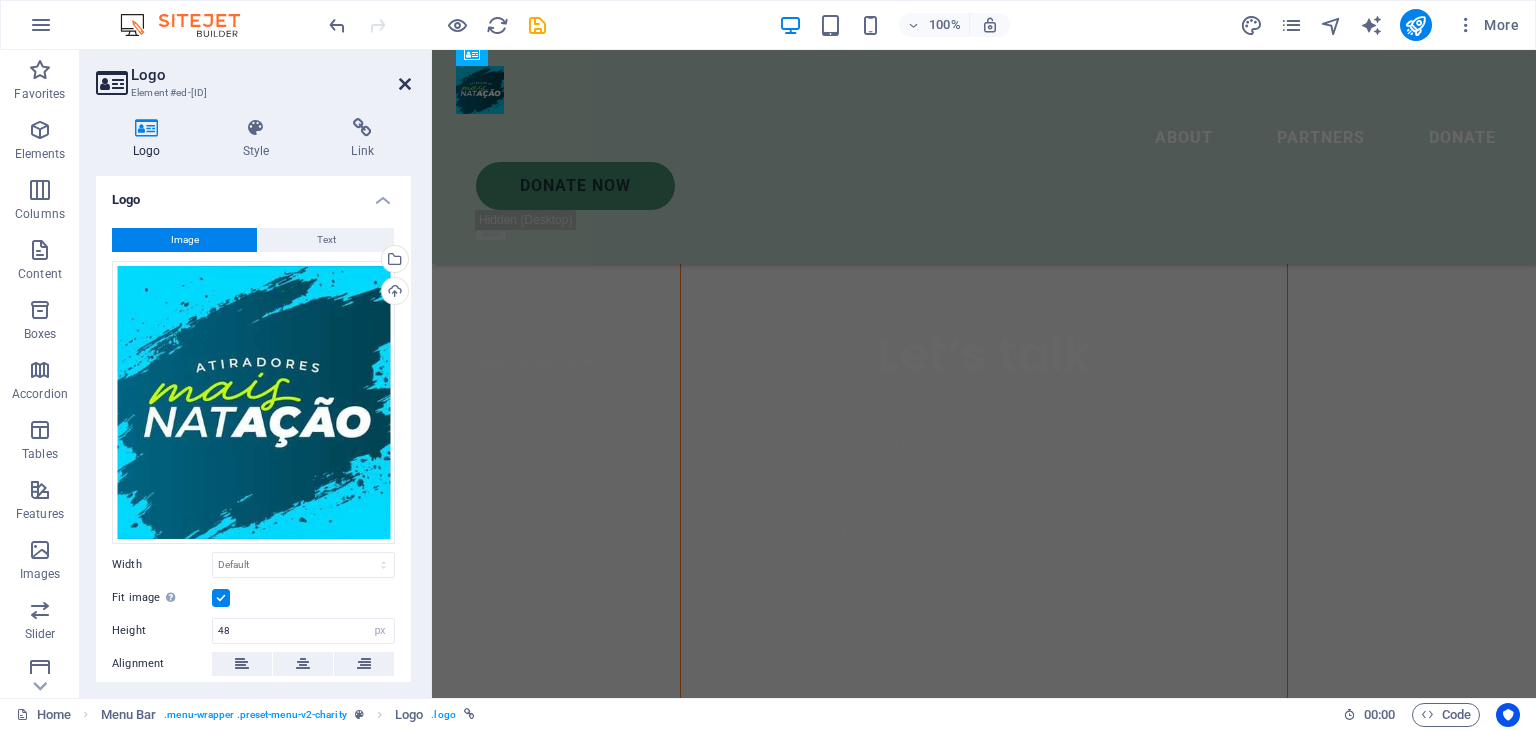 click at bounding box center (405, 84) 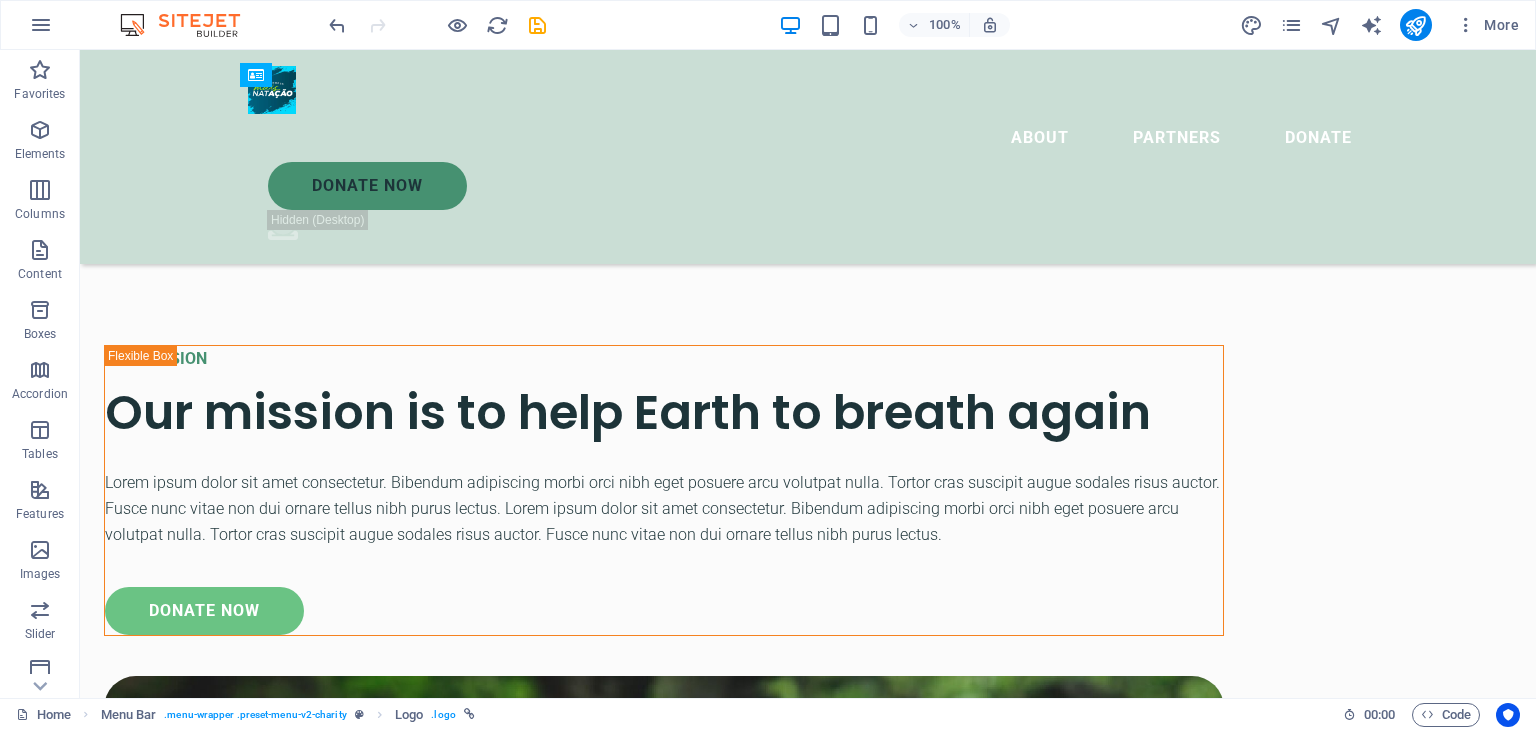scroll, scrollTop: 6320, scrollLeft: 0, axis: vertical 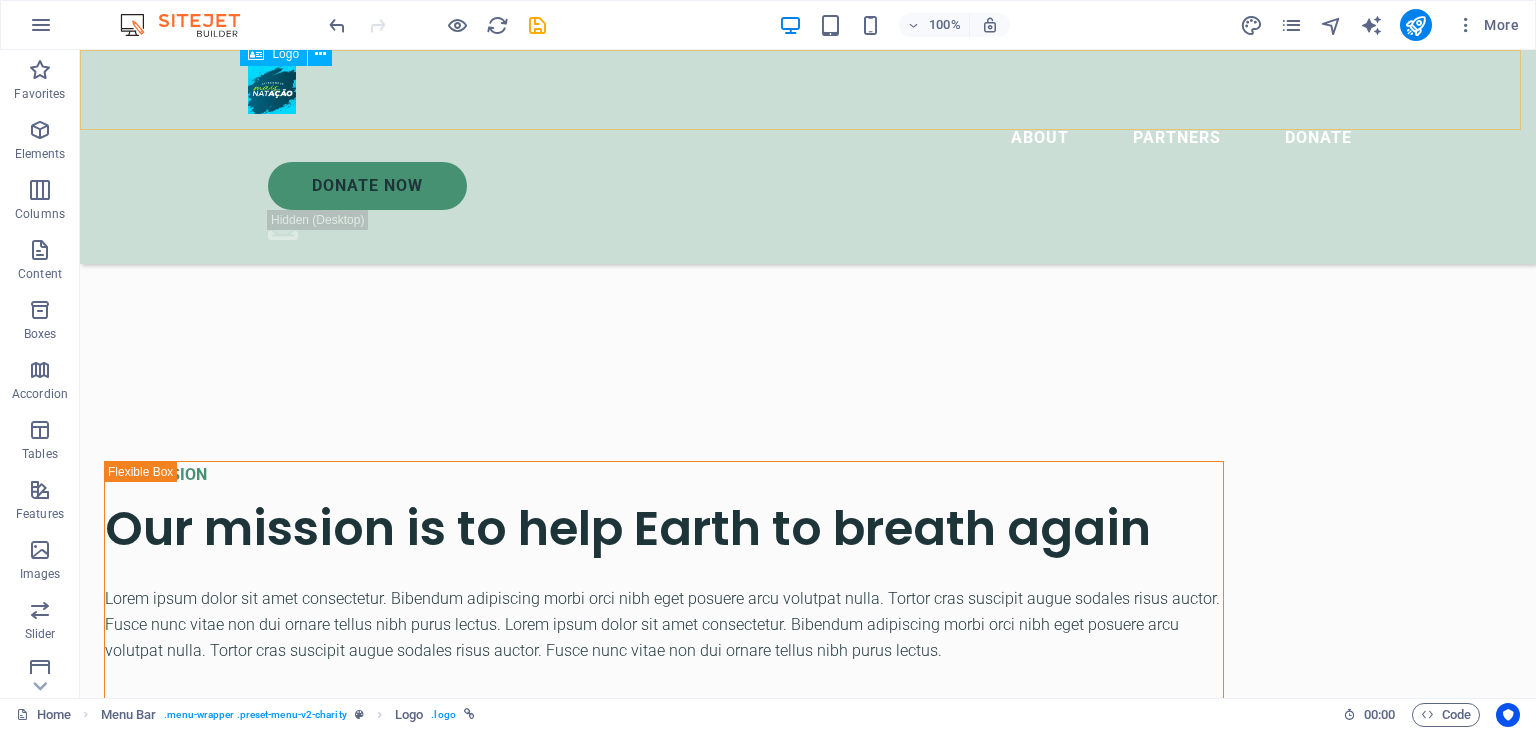click at bounding box center [808, 90] 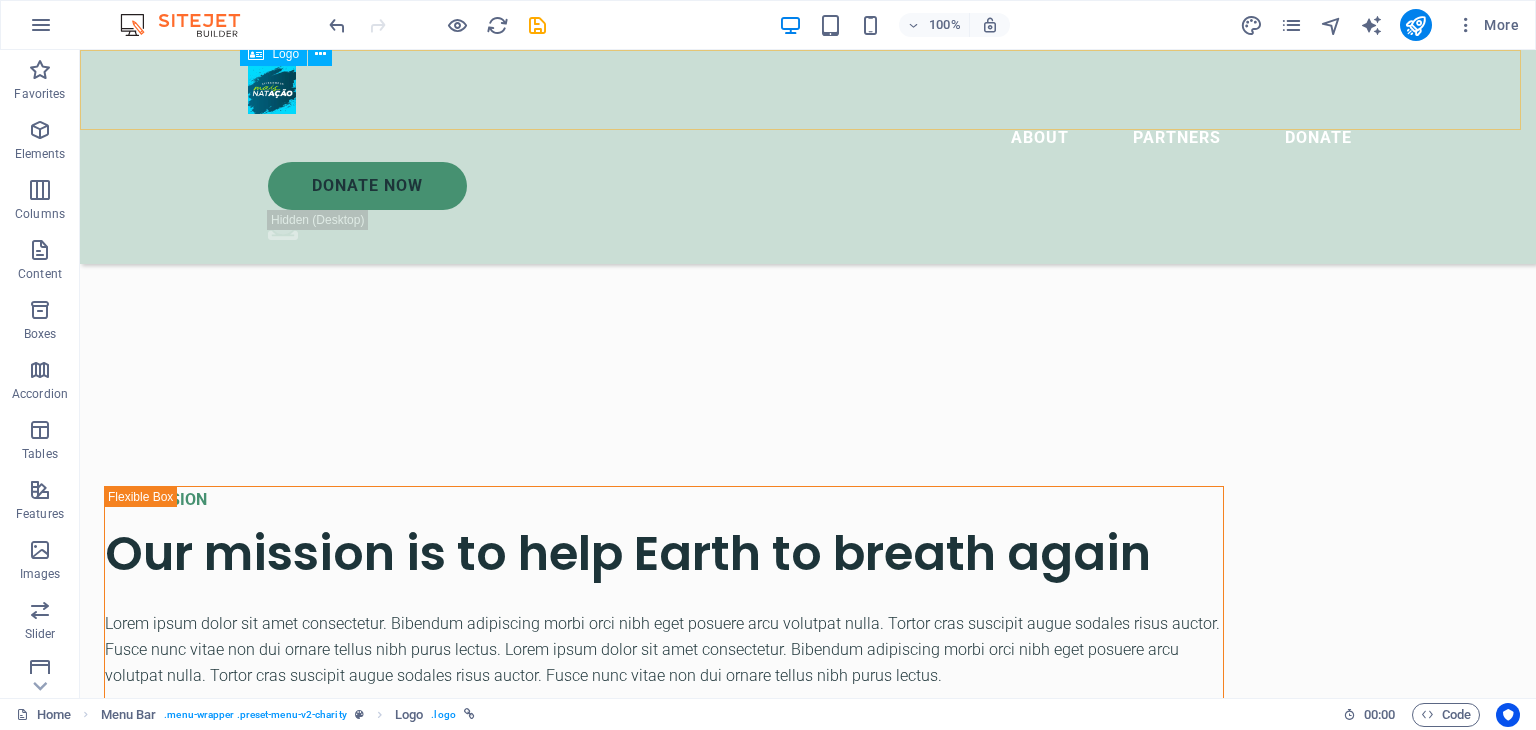 scroll, scrollTop: 6280, scrollLeft: 0, axis: vertical 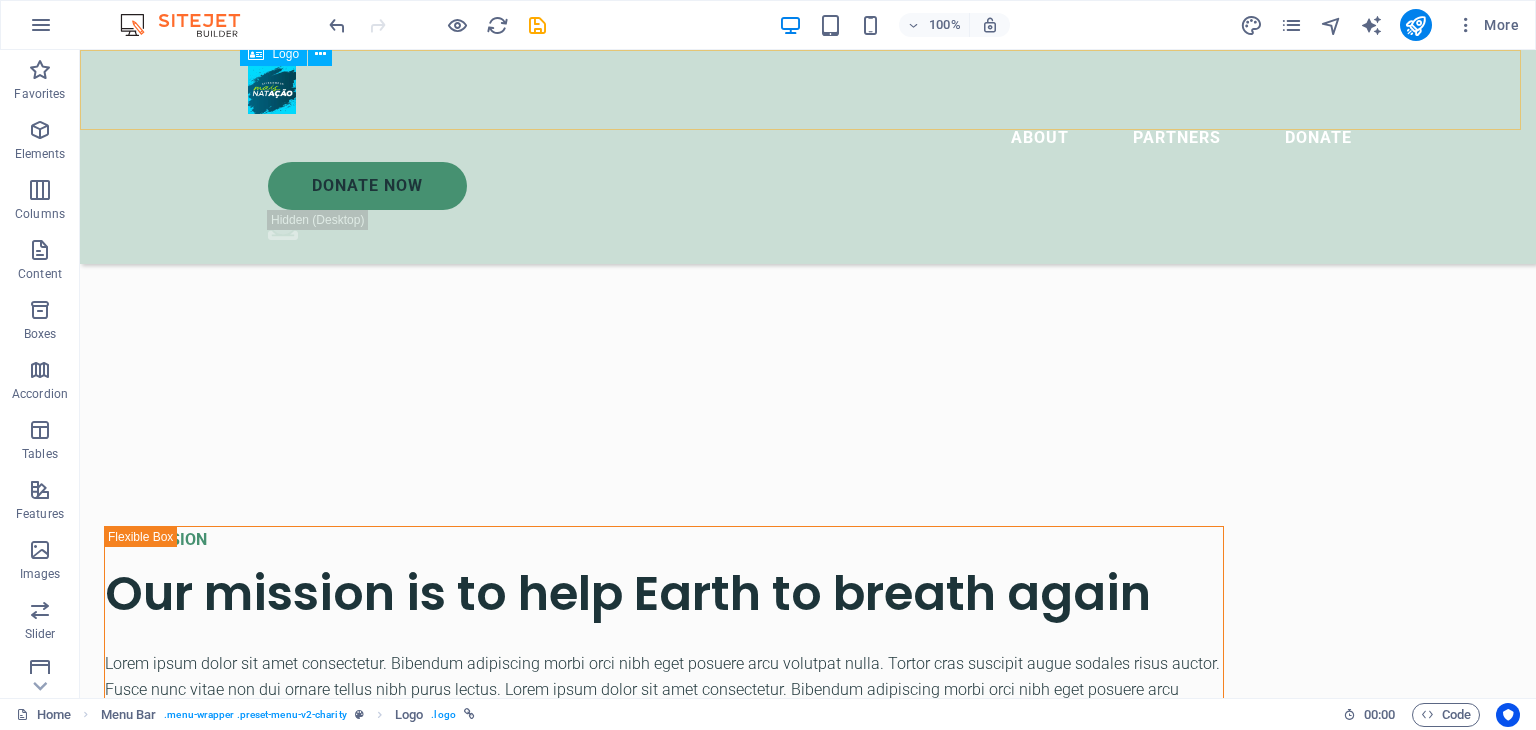 select on "px" 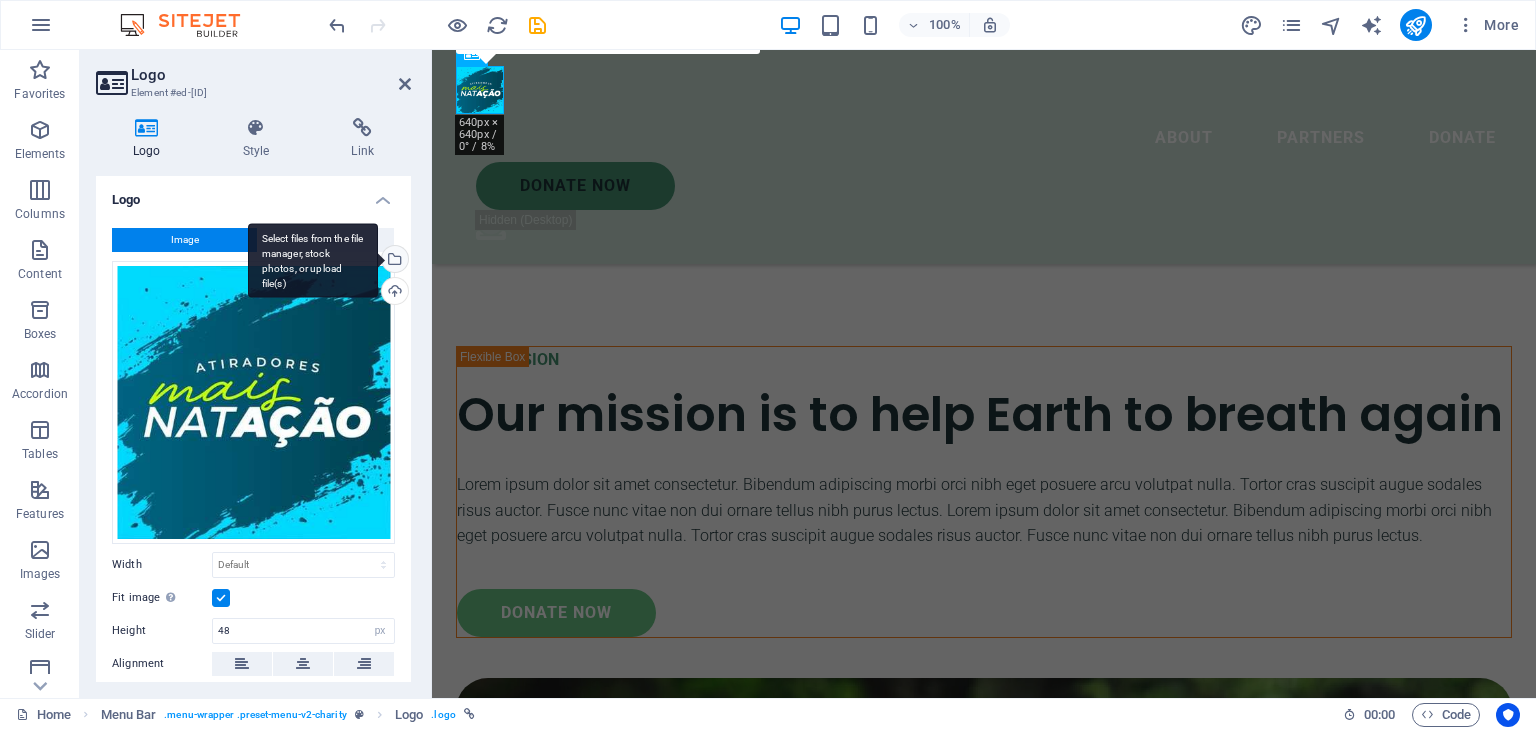 click on "Select files from the file manager, stock photos, or upload file(s)" at bounding box center (313, 260) 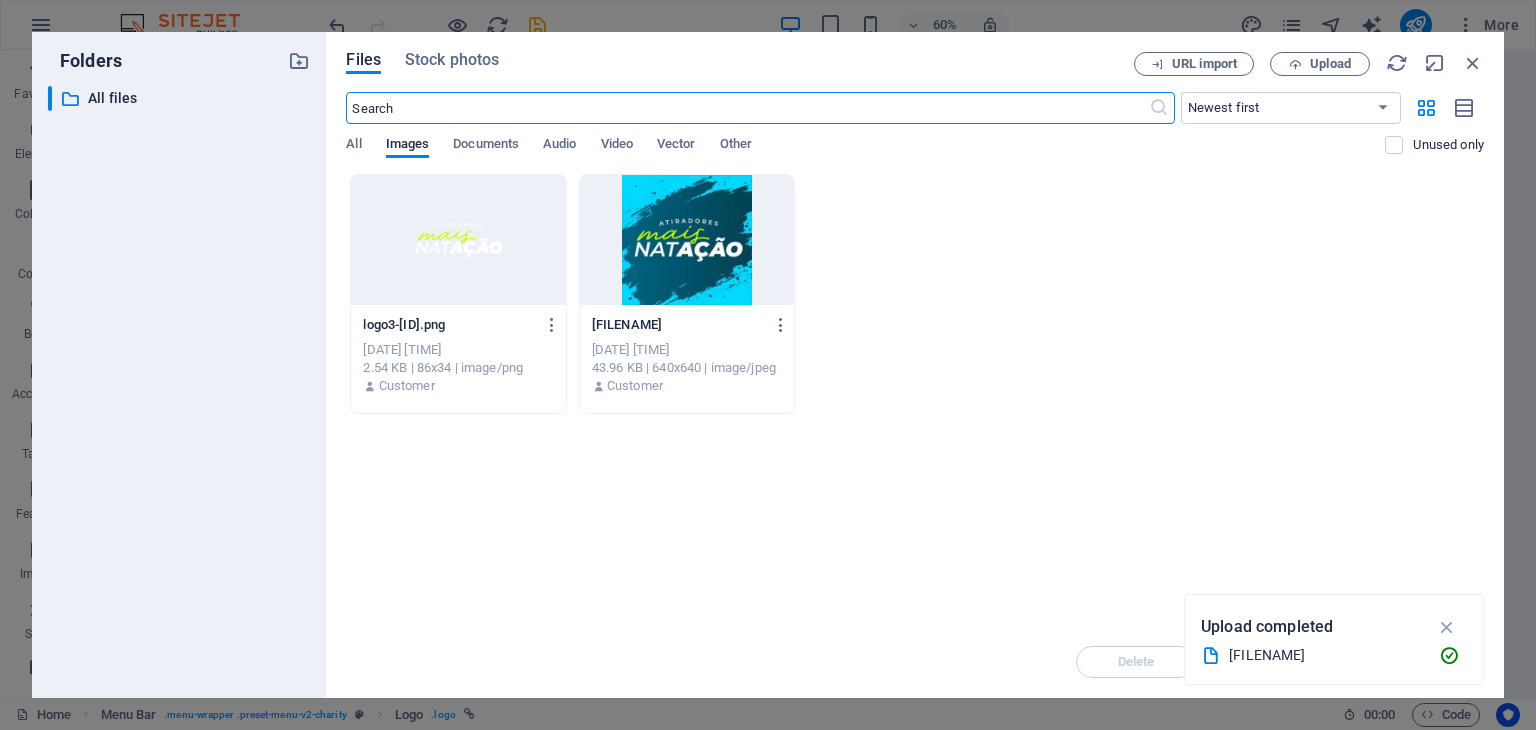 click at bounding box center [687, 240] 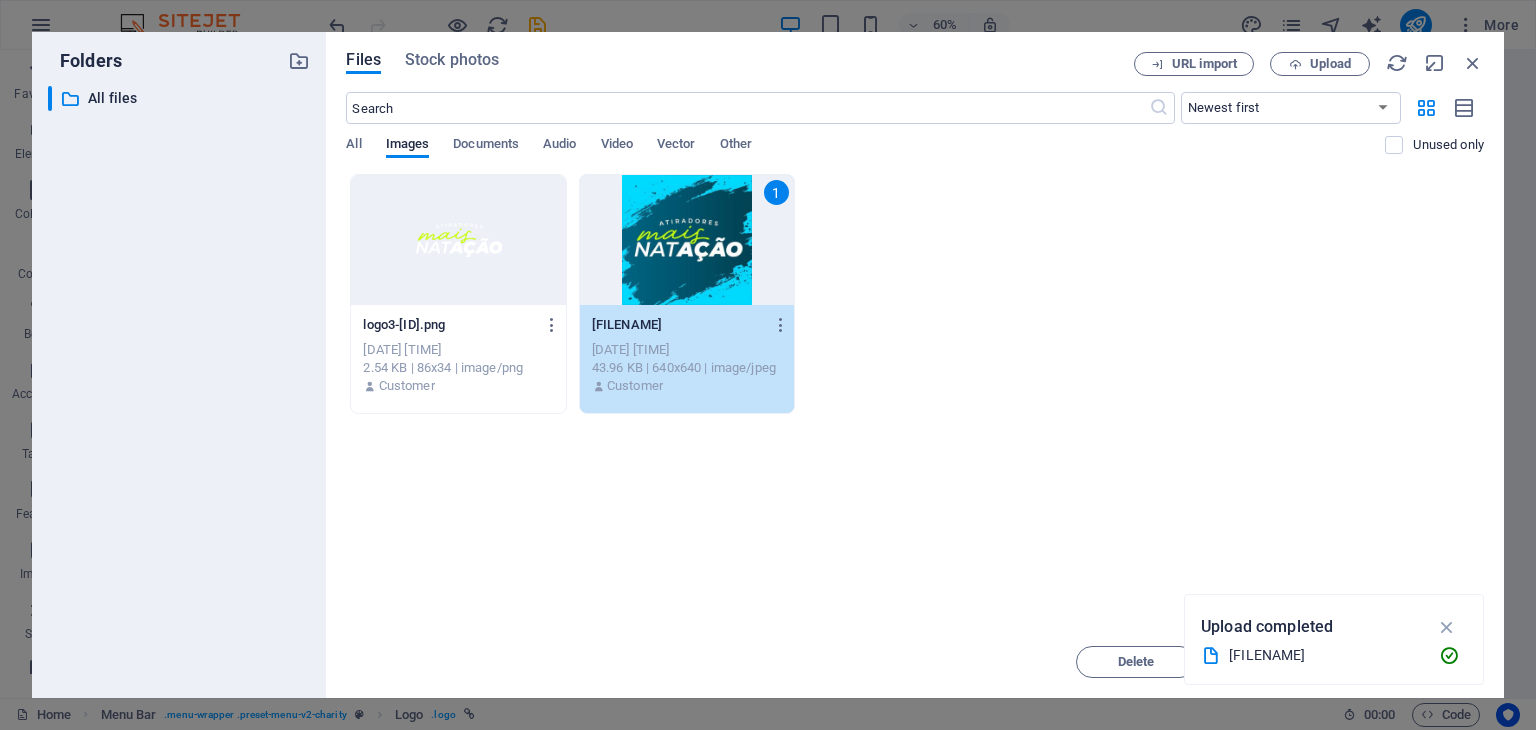 click on "1" at bounding box center [687, 240] 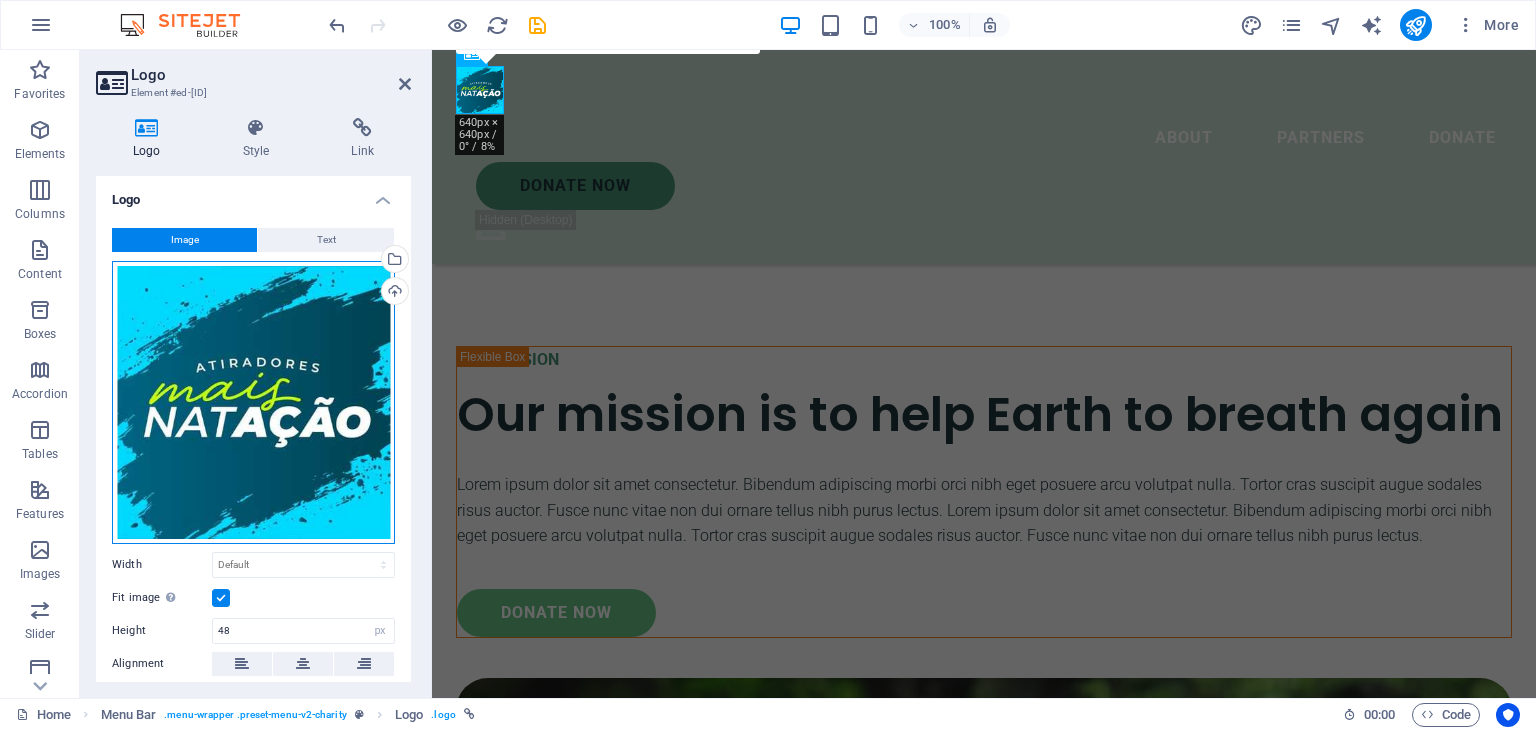 click on "Drag files here, click to choose files or select files from Files or our free stock photos & videos" at bounding box center [253, 402] 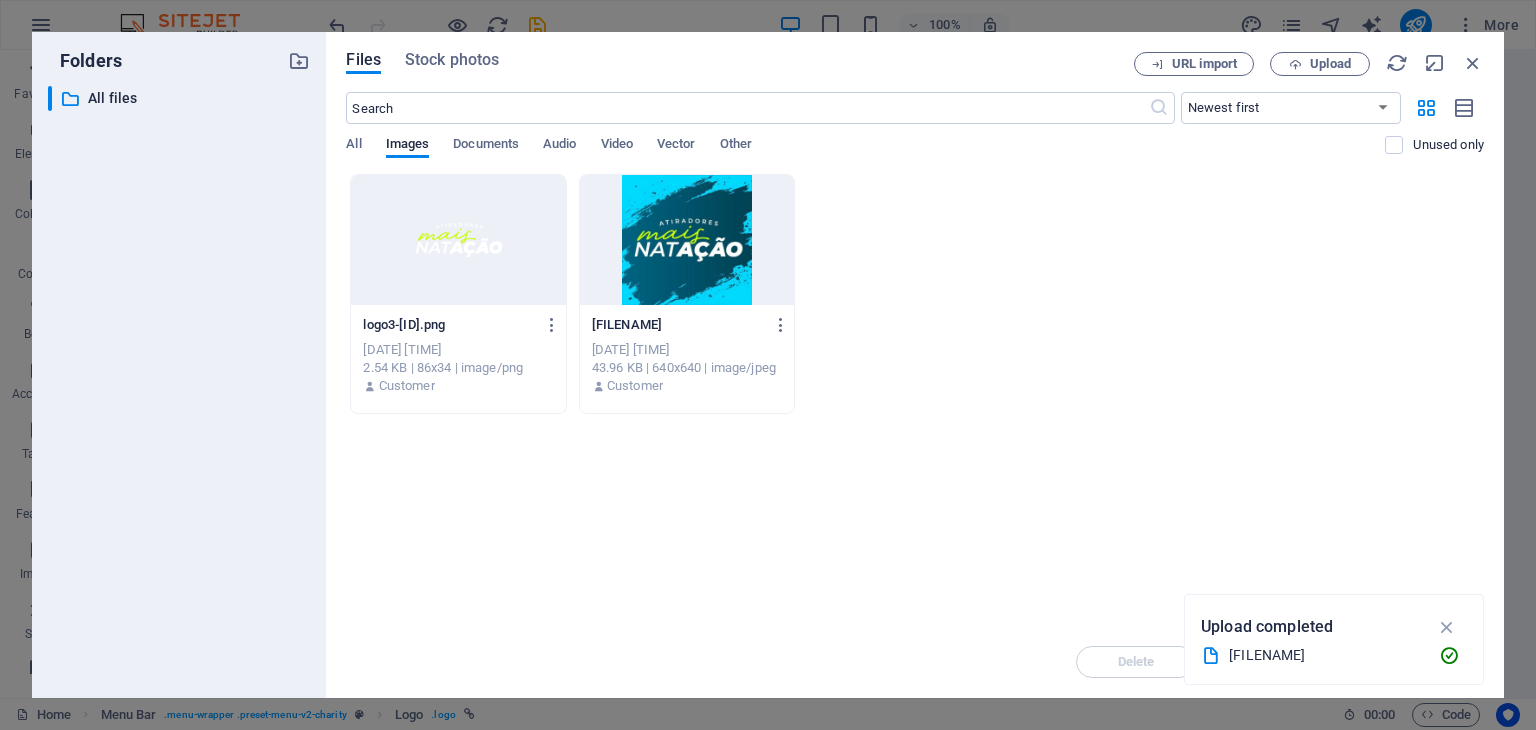 click on "​ All files All files" at bounding box center [179, 384] 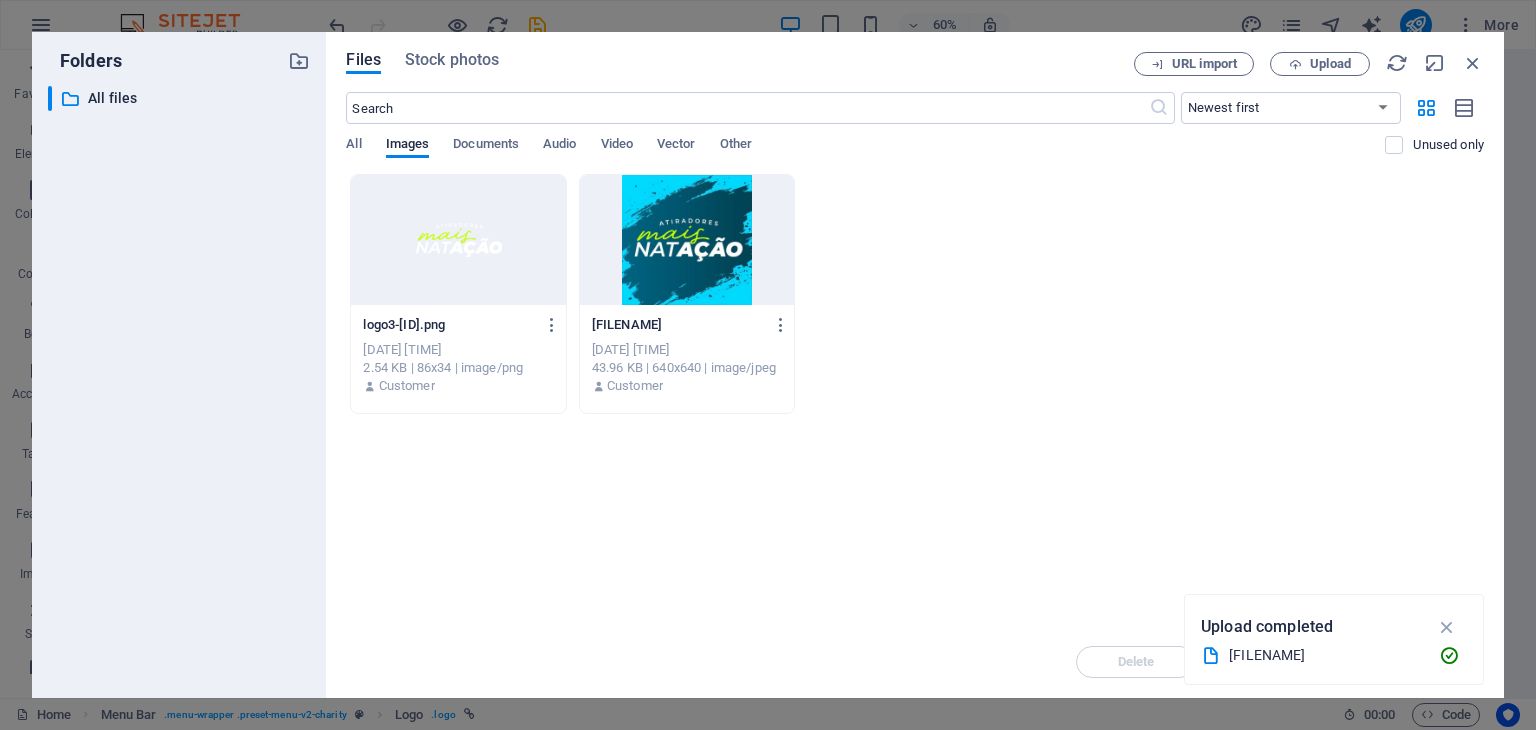 click at bounding box center (458, 240) 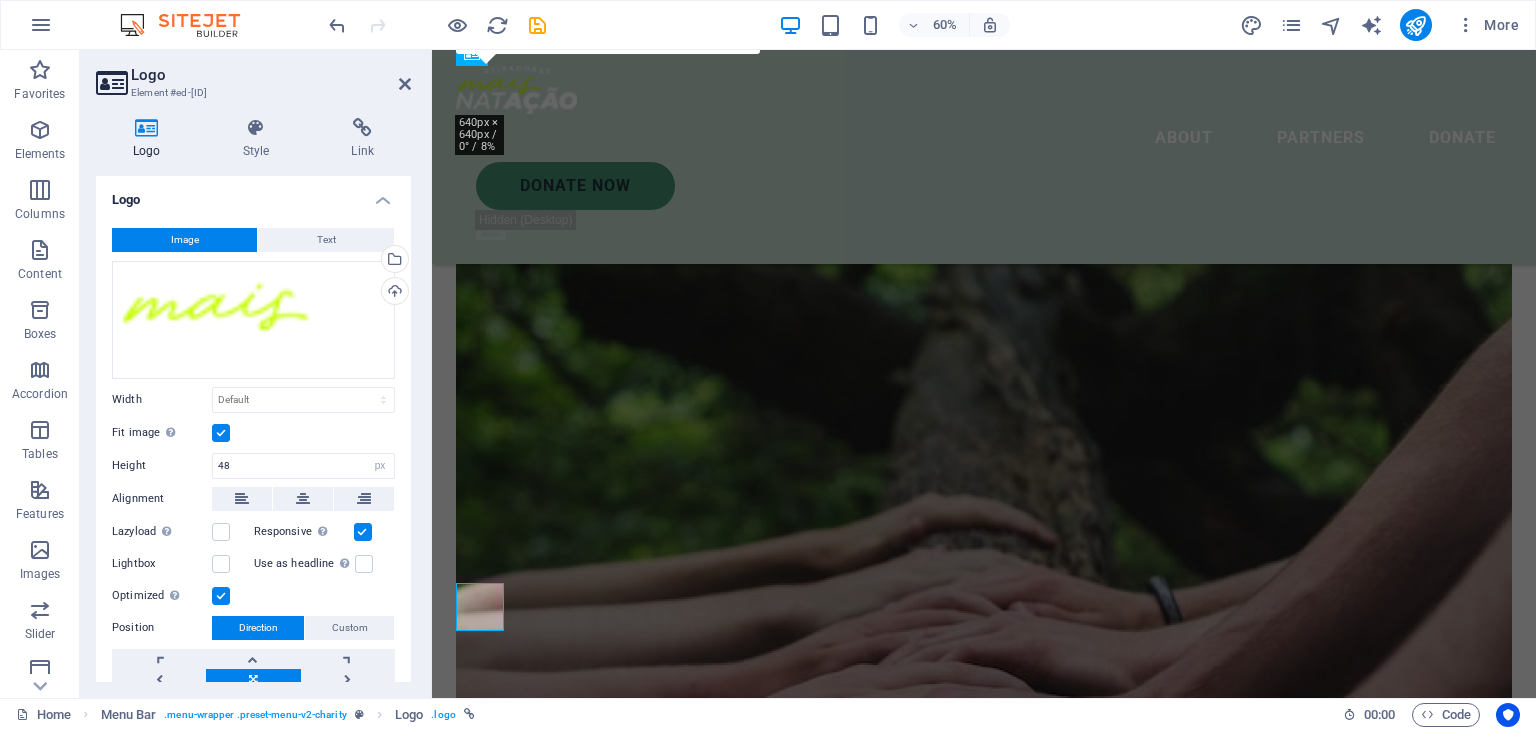 scroll, scrollTop: 6280, scrollLeft: 0, axis: vertical 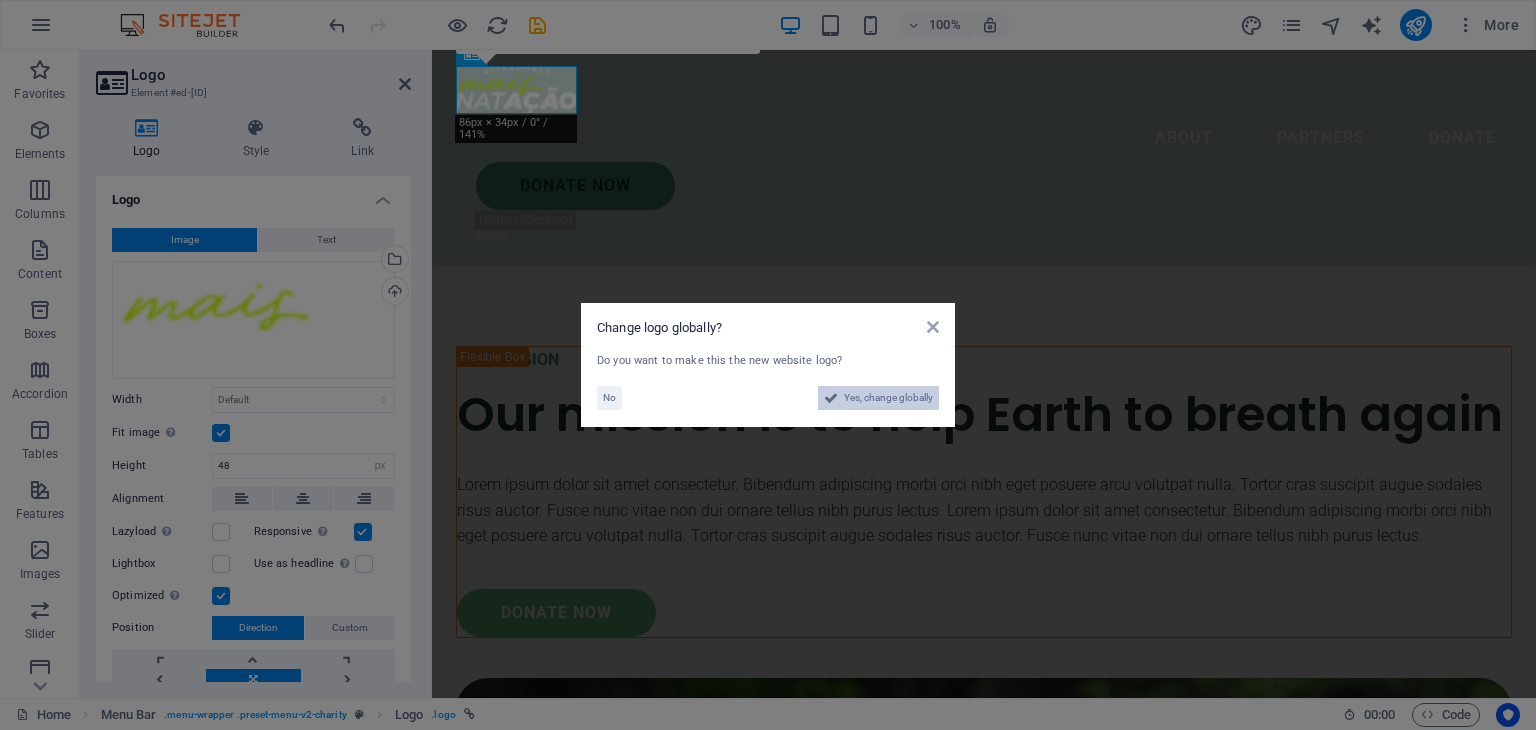 click on "Yes, change globally" at bounding box center (888, 398) 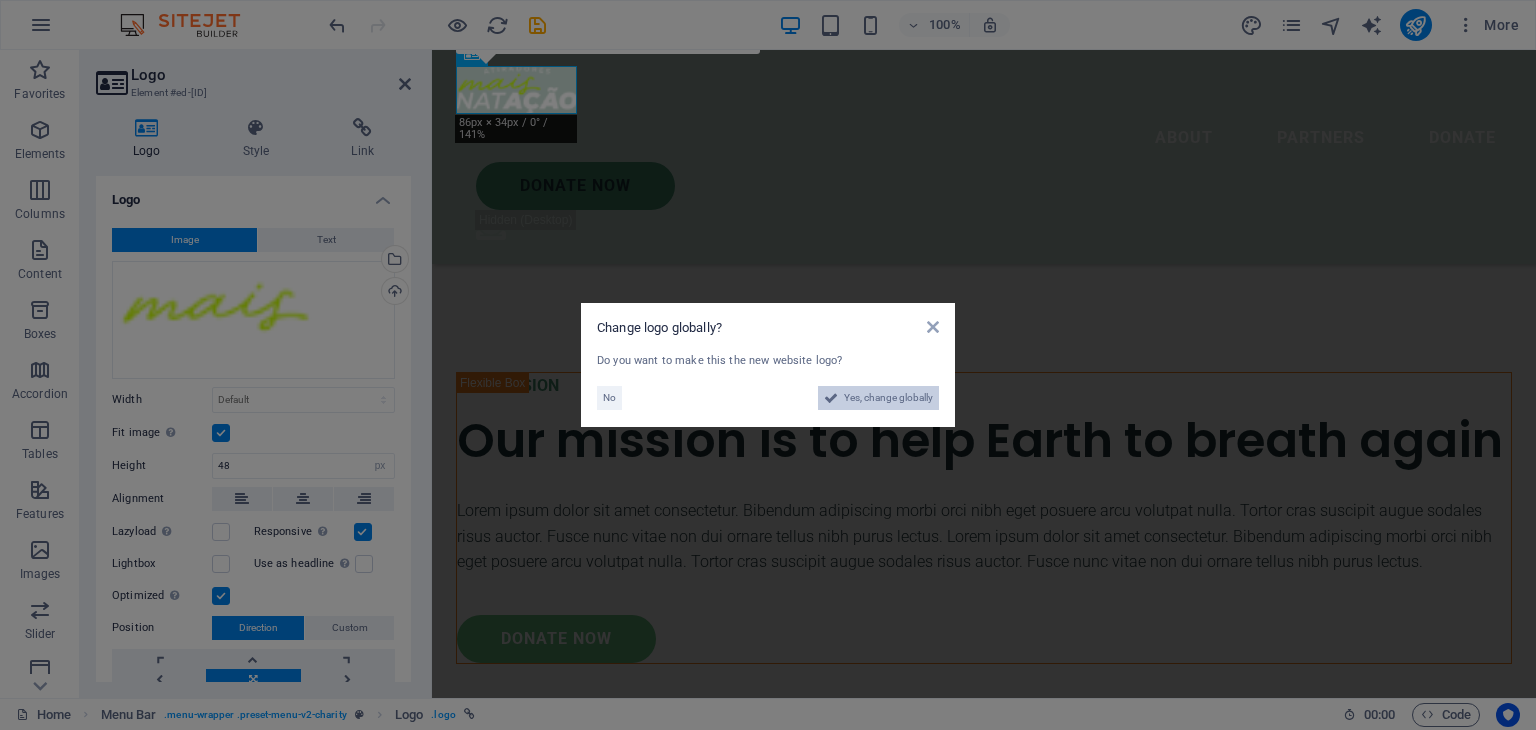 scroll, scrollTop: 6796, scrollLeft: 0, axis: vertical 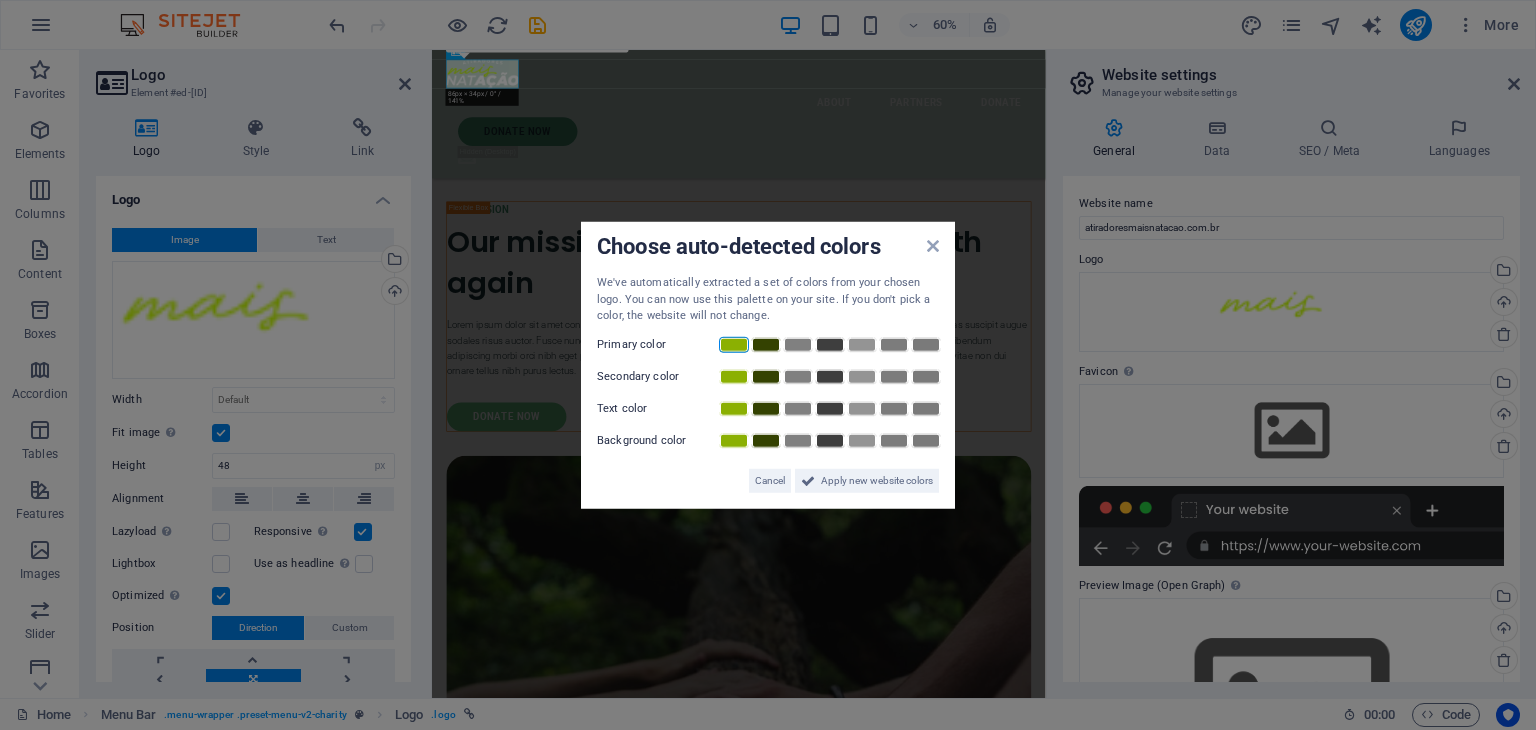 click at bounding box center (734, 344) 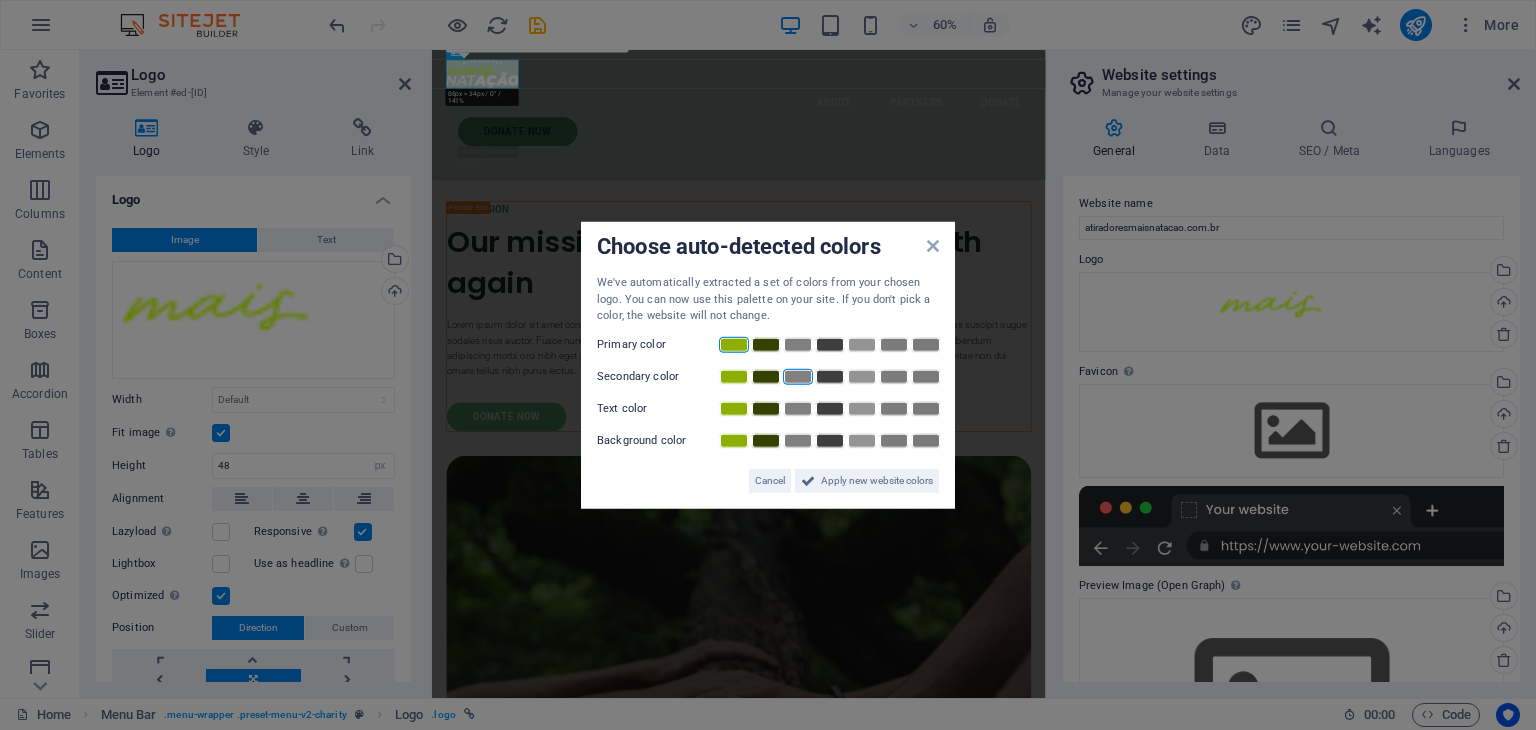 click at bounding box center [798, 376] 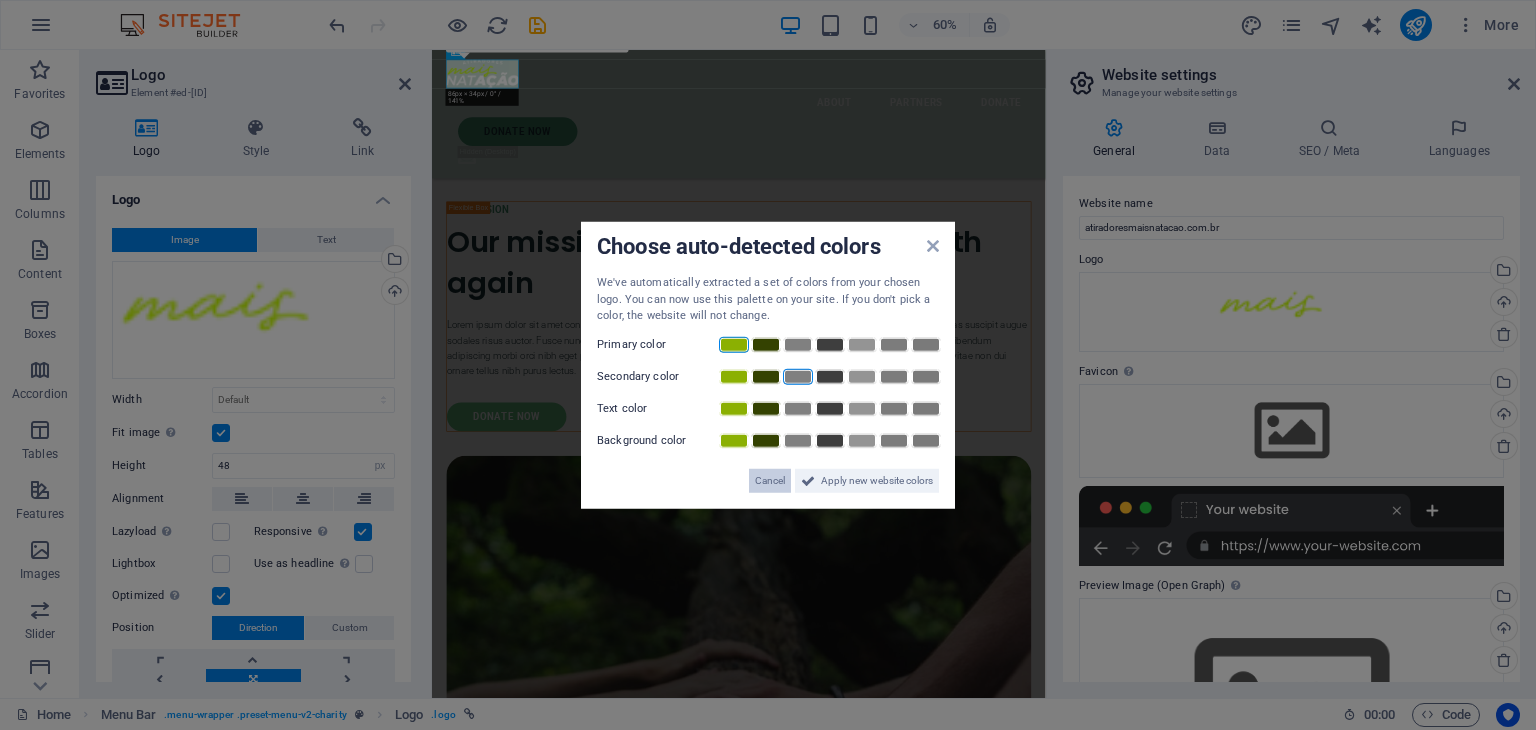 click on "Cancel" at bounding box center (770, 480) 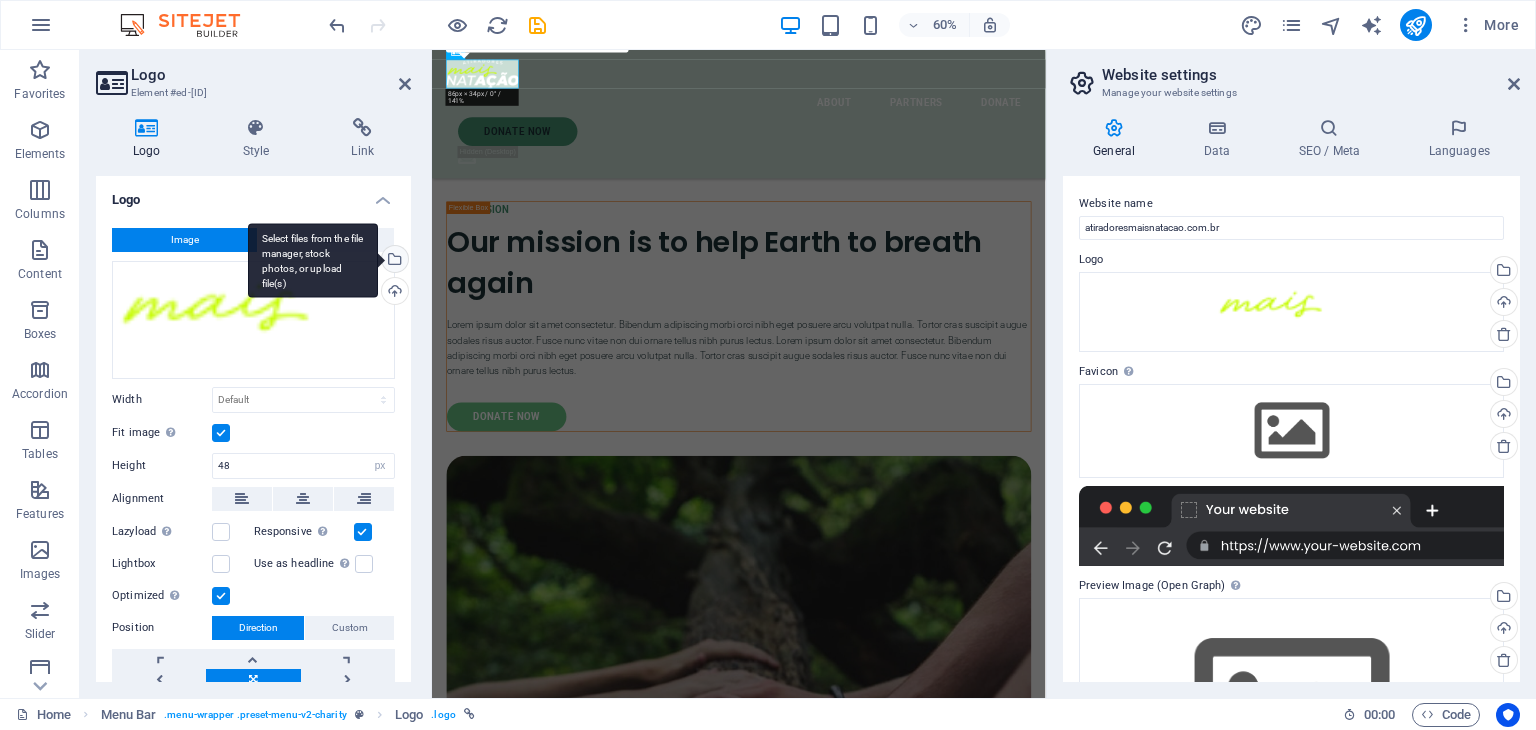 click on "Select files from the file manager, stock photos, or upload file(s)" at bounding box center [313, 260] 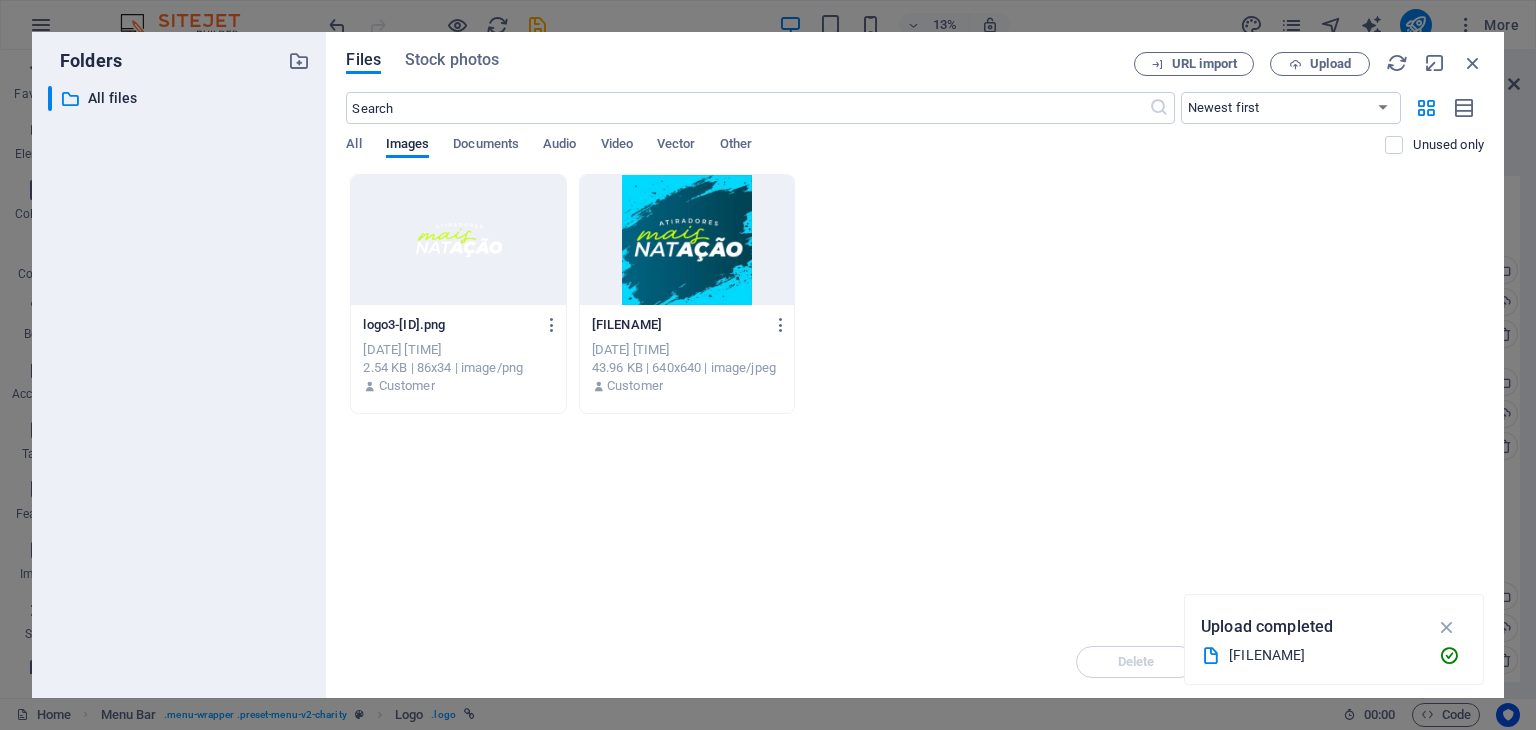 click at bounding box center [687, 240] 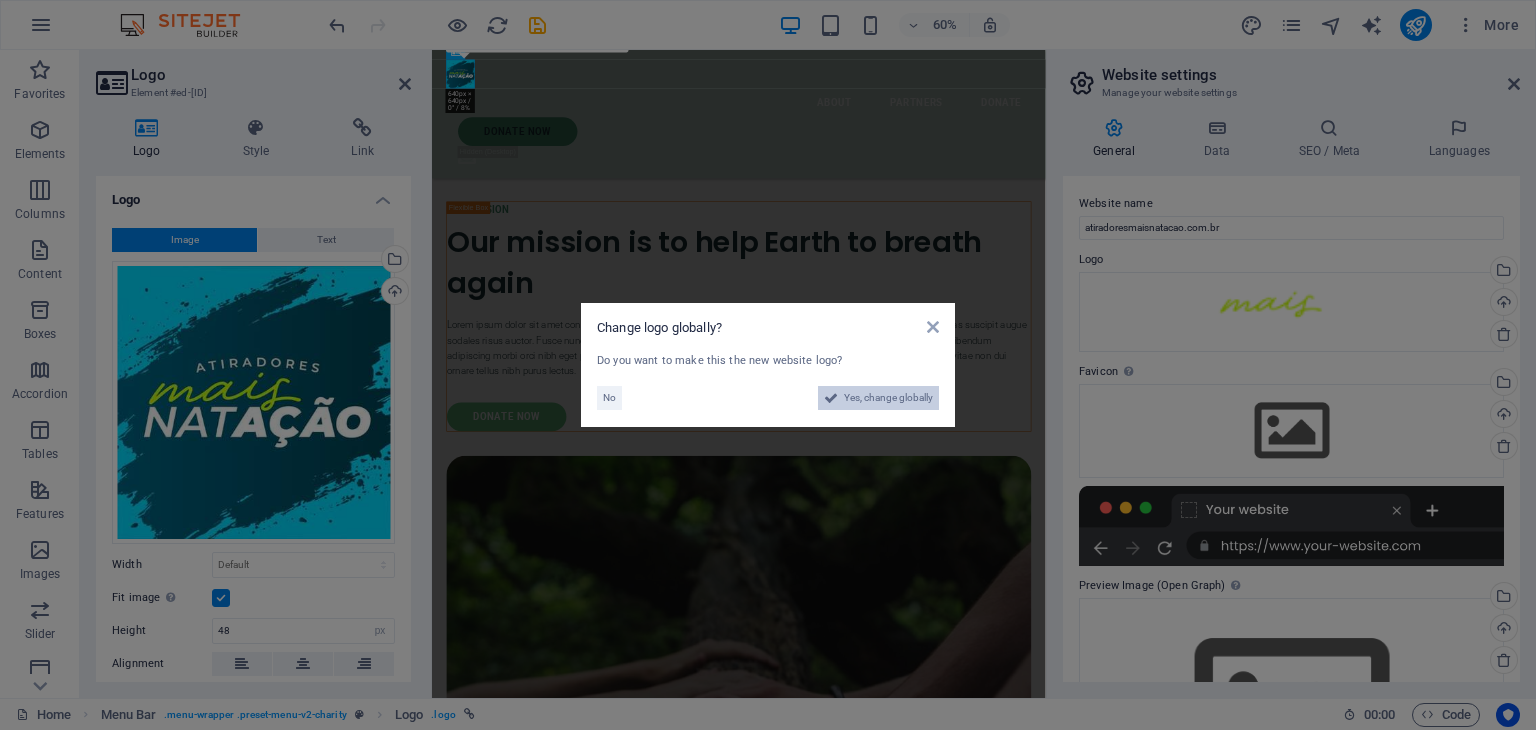 click on "Yes, change globally" at bounding box center [888, 398] 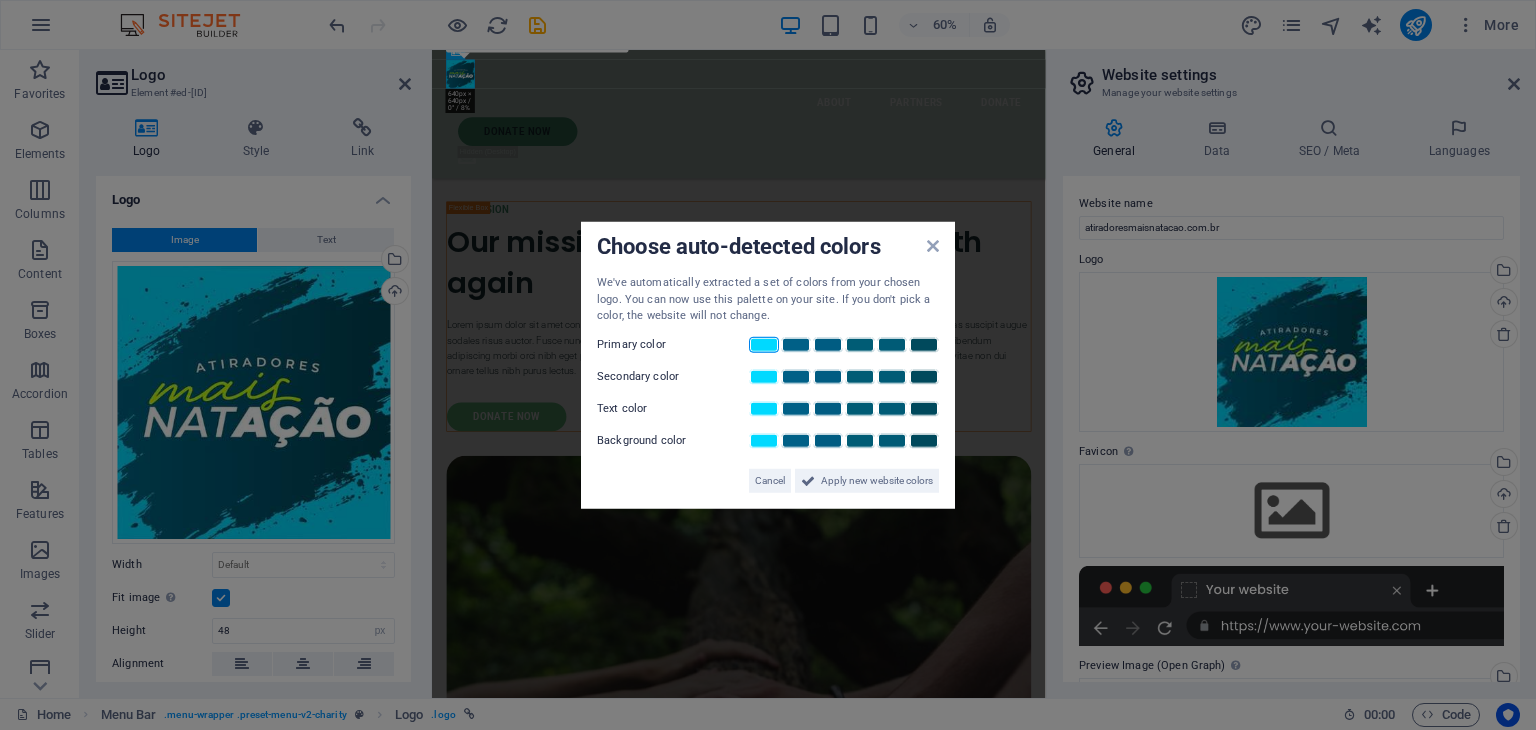 click at bounding box center (764, 344) 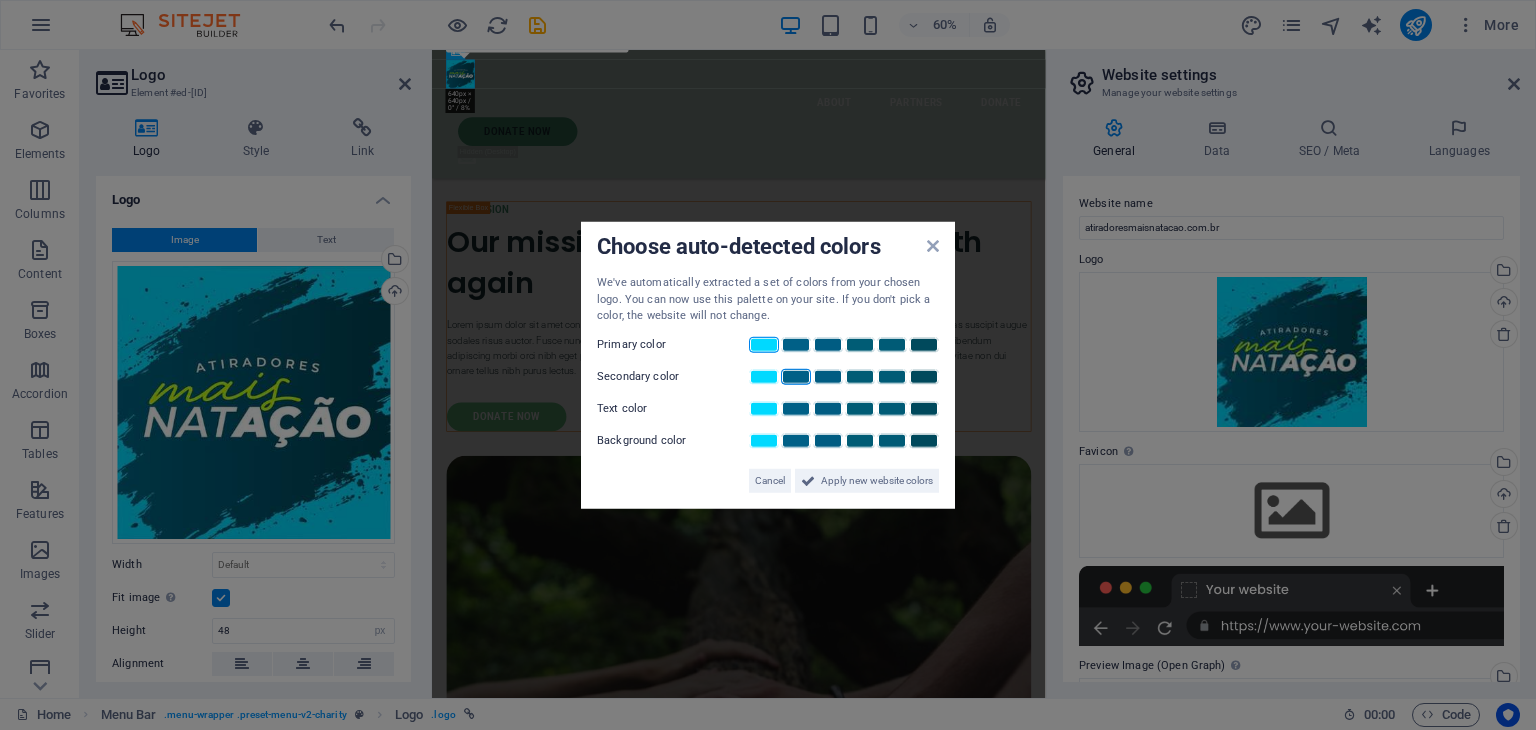 click at bounding box center (796, 376) 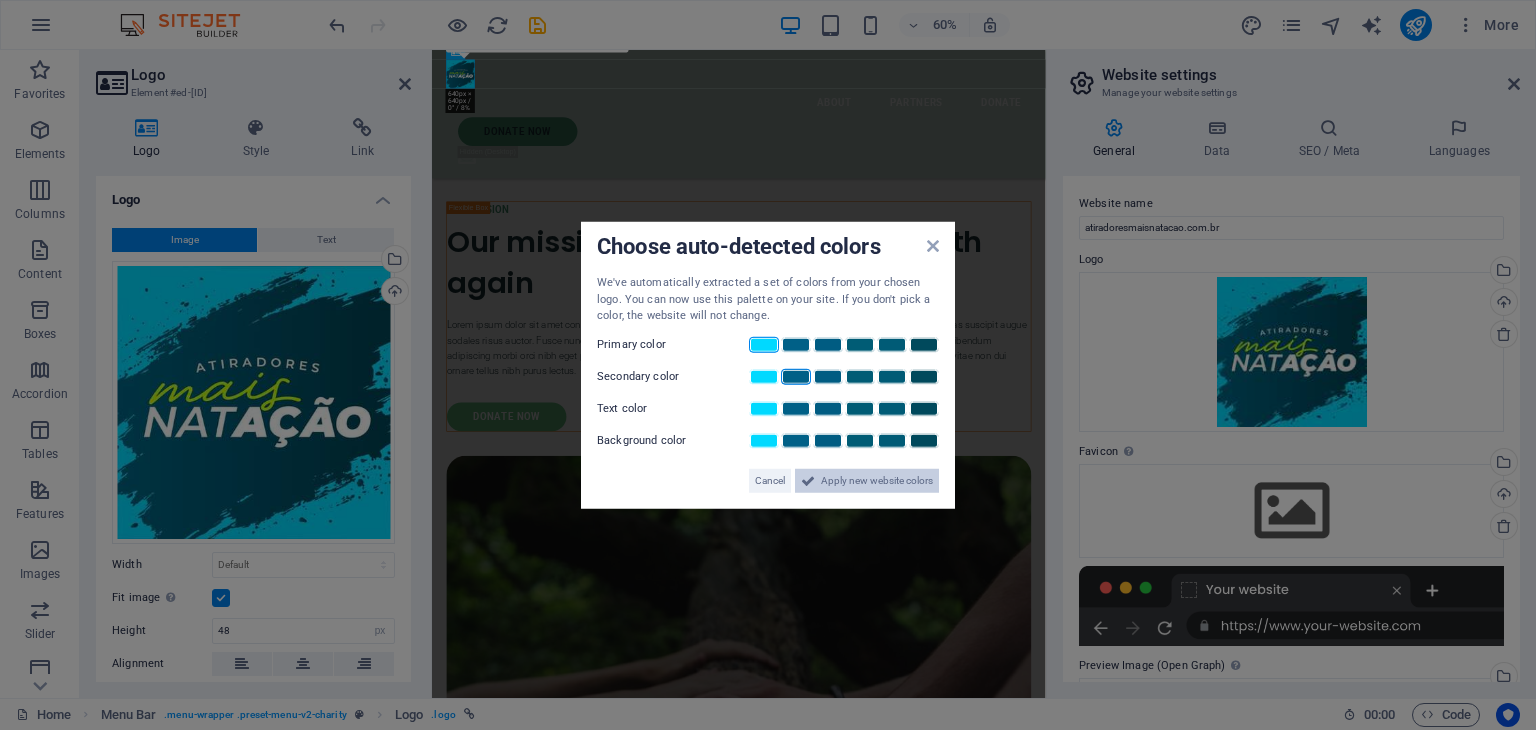 click on "Apply new website colors" at bounding box center (877, 480) 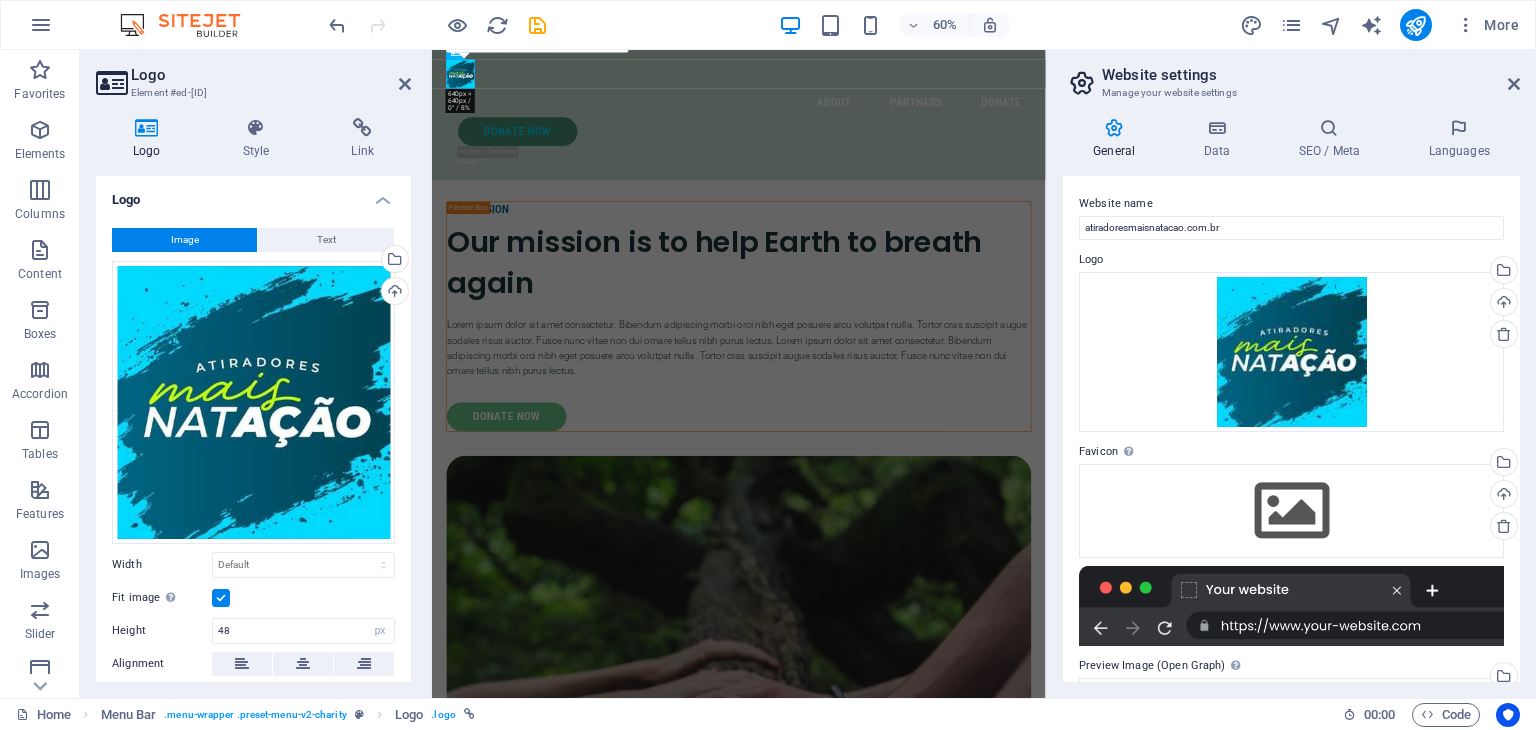 click on "Website settings Manage your website settings  General  Data  SEO / Meta  Languages Website name [EMAIL] Logo Drag files here, click to choose files or select files from Files or our free stock photos & videos Select files from the file manager, stock photos, or upload file(s) Upload Favicon Set the favicon of your website here. A favicon is a small icon shown in the browser tab next to your website title. It helps visitors identify your website. Drag files here, click to choose files or select files from Files or our free stock photos & videos Select files from the file manager, stock photos, or upload file(s) Upload Preview Image (Open Graph) This image will be shown when the website is shared on social networks Drag files here, click to choose files or select files from Files or our free stock photos & videos Select files from the file manager, stock photos, or upload file(s) Upload Contact data for this website. This can be used everywhere on the website and will update automatically." at bounding box center [1291, 374] 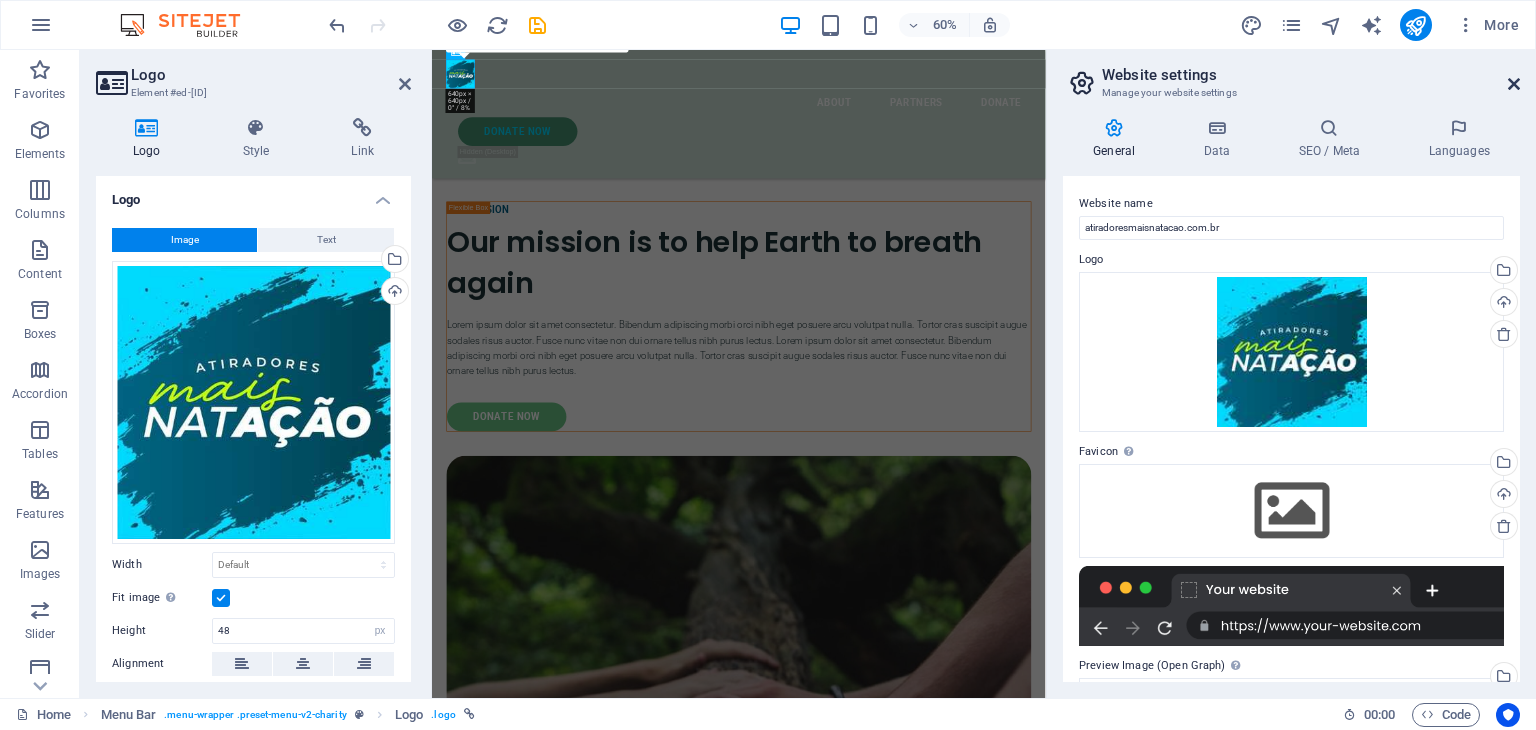 click at bounding box center [1514, 84] 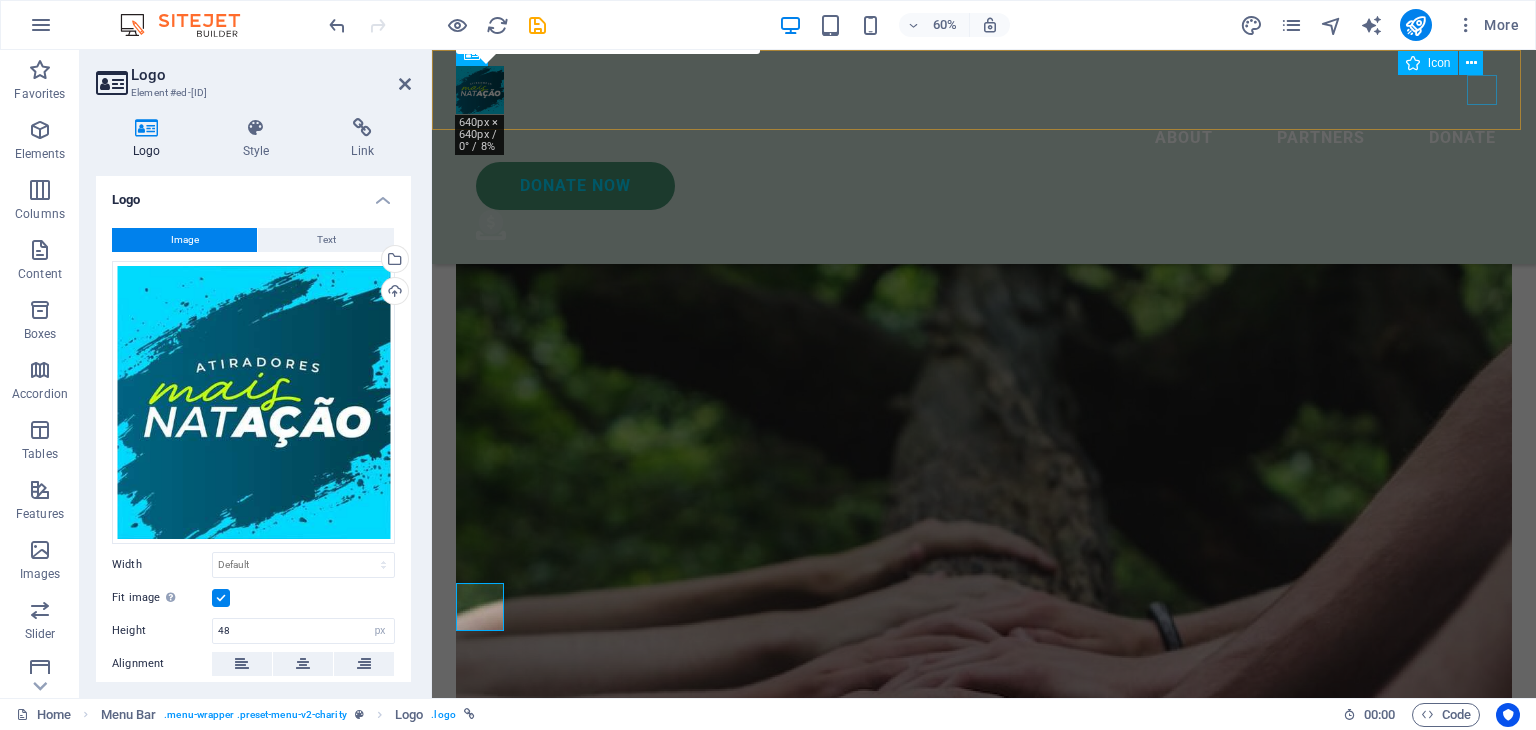 scroll, scrollTop: 6280, scrollLeft: 0, axis: vertical 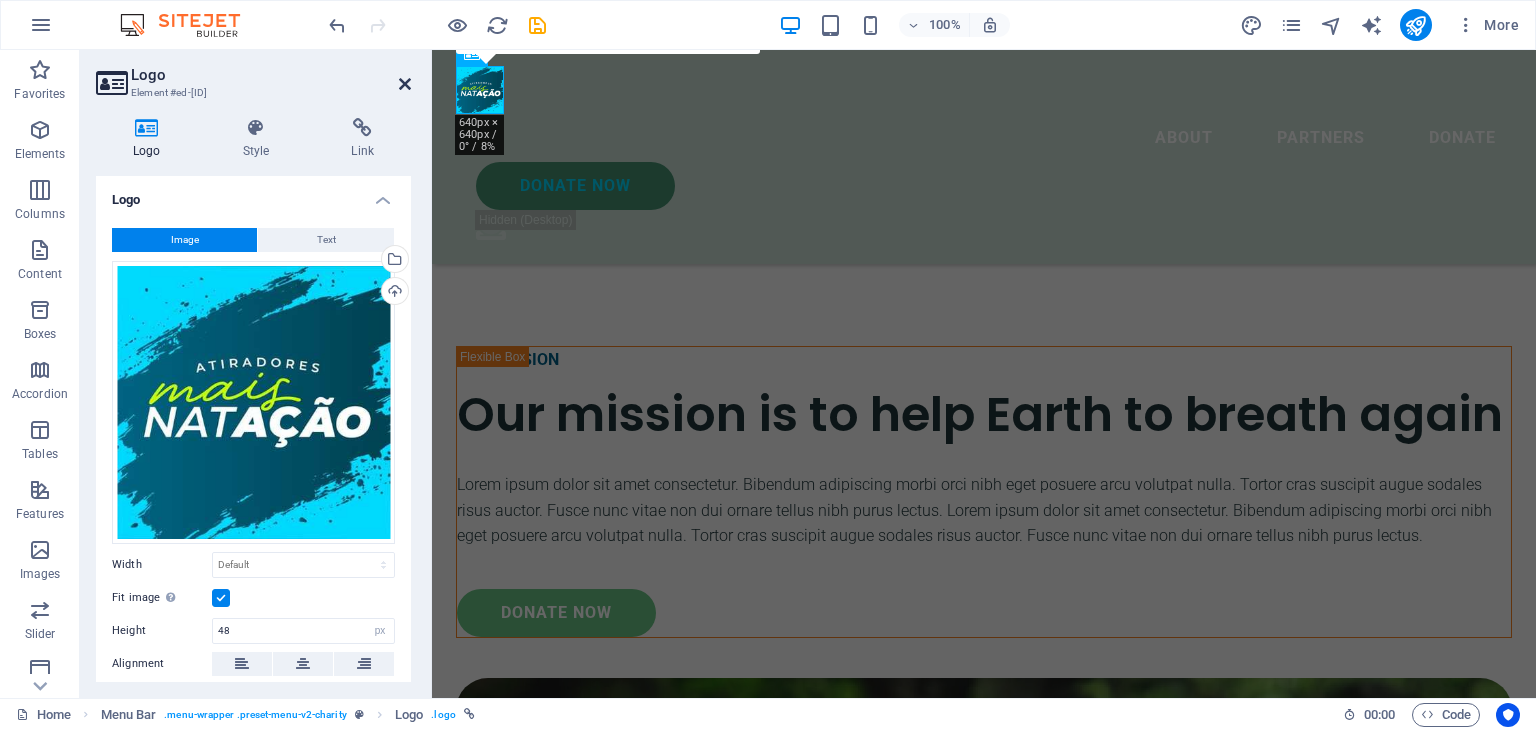 click at bounding box center (405, 84) 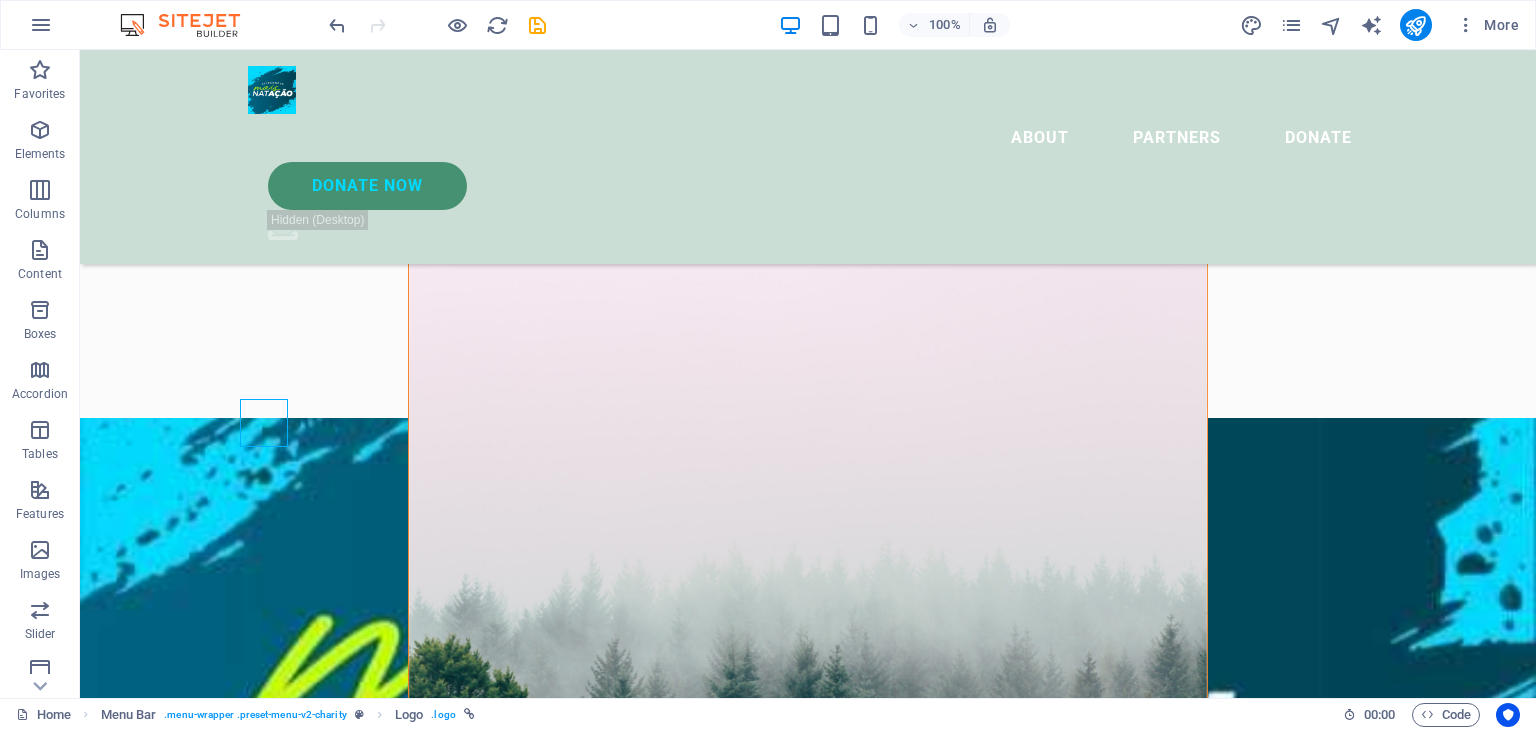 scroll, scrollTop: 0, scrollLeft: 0, axis: both 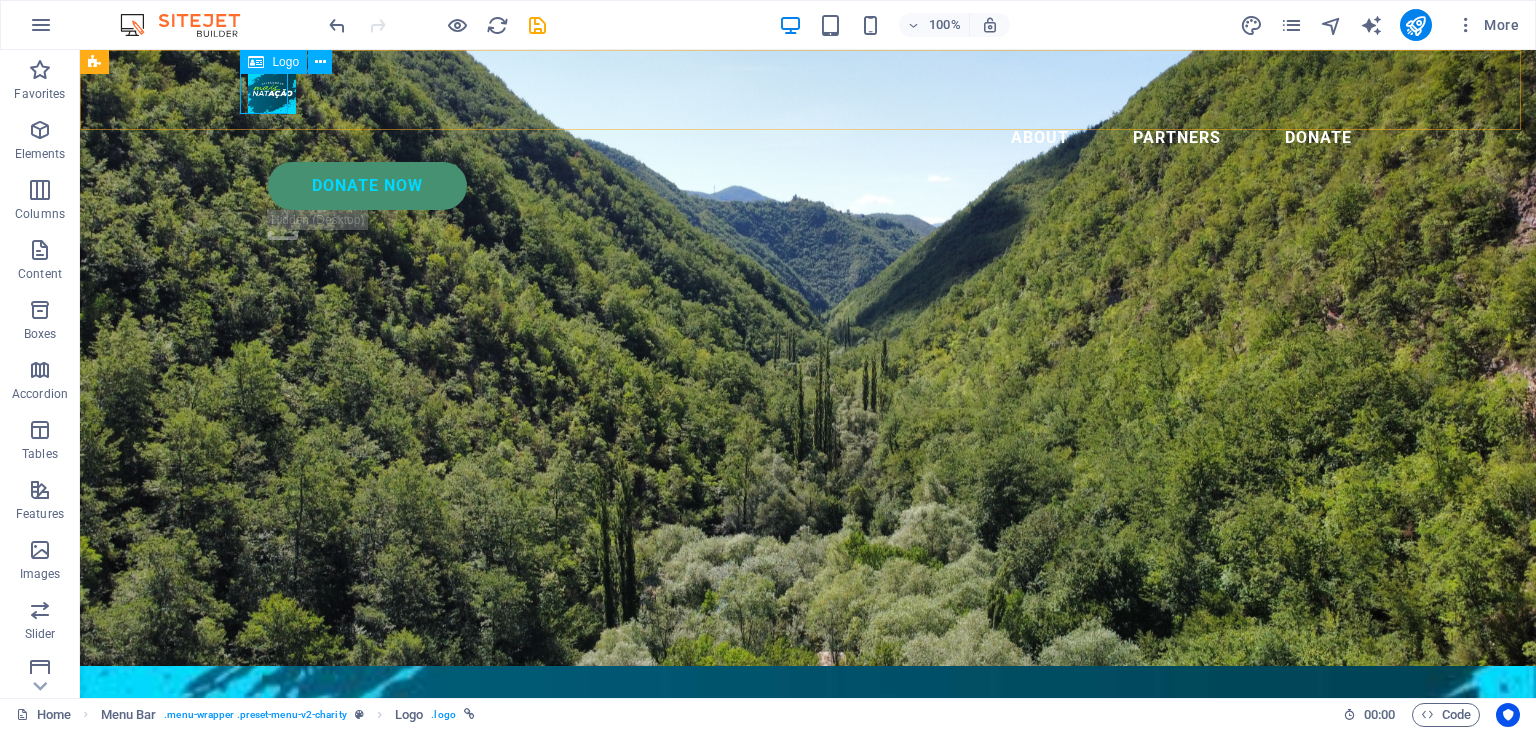 click at bounding box center [808, 90] 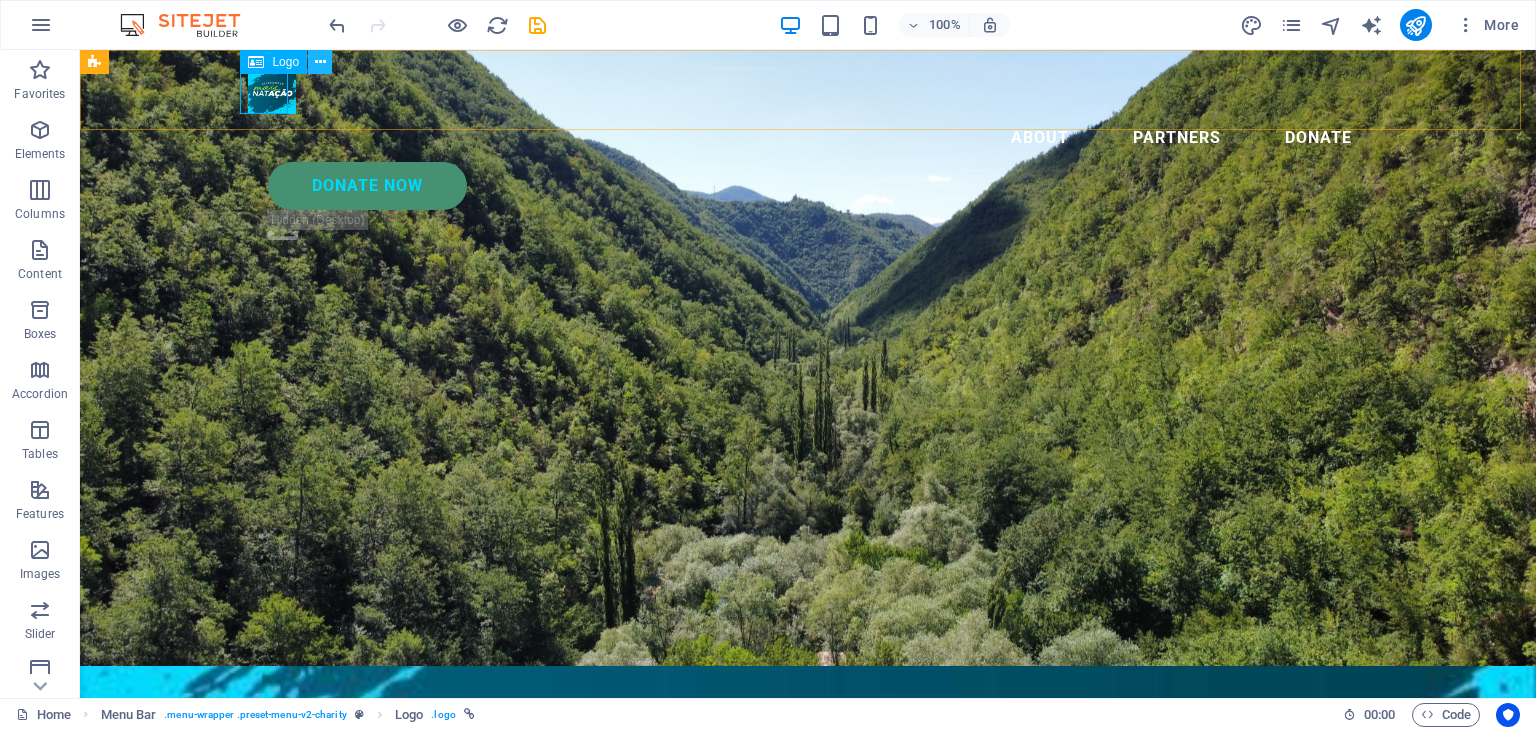 click at bounding box center (320, 62) 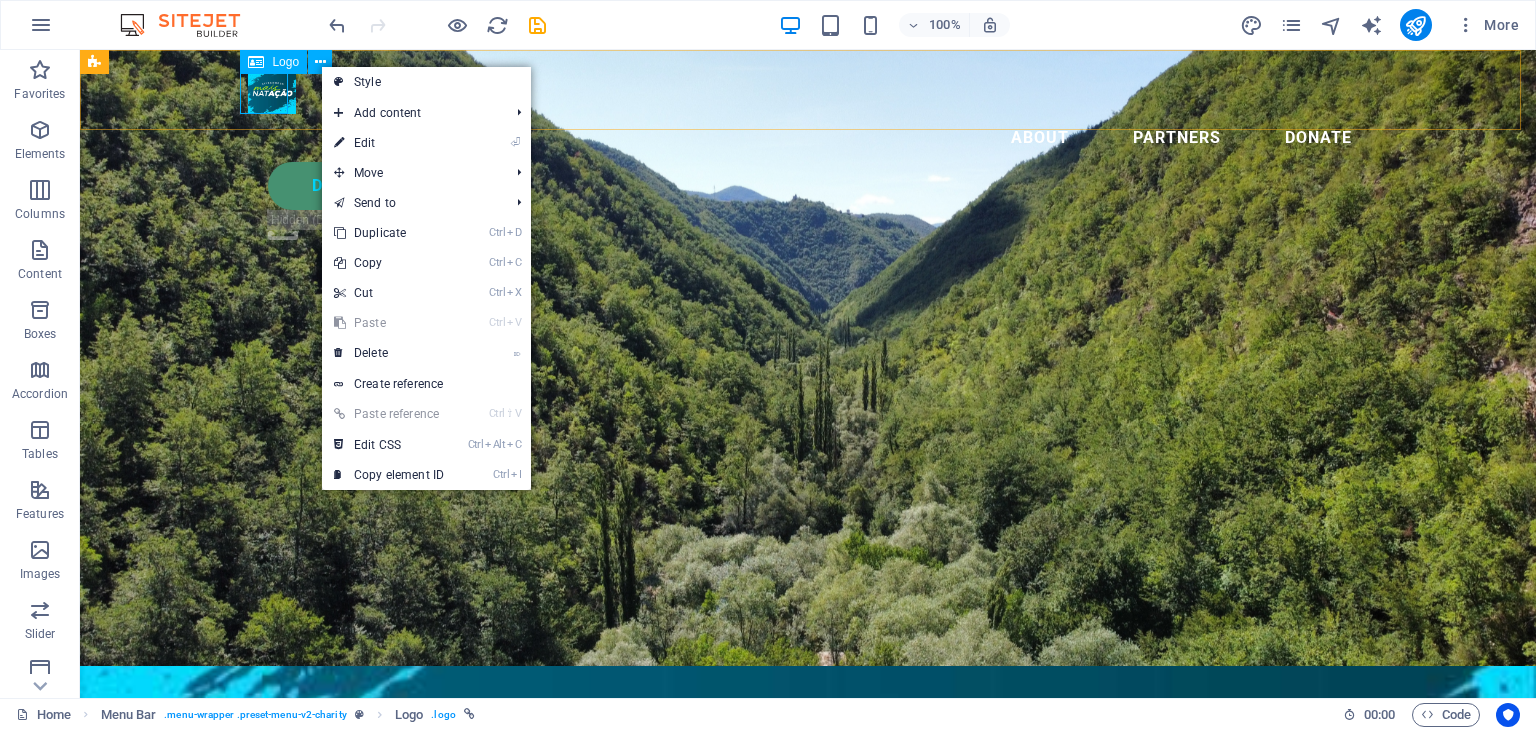 click at bounding box center [808, 90] 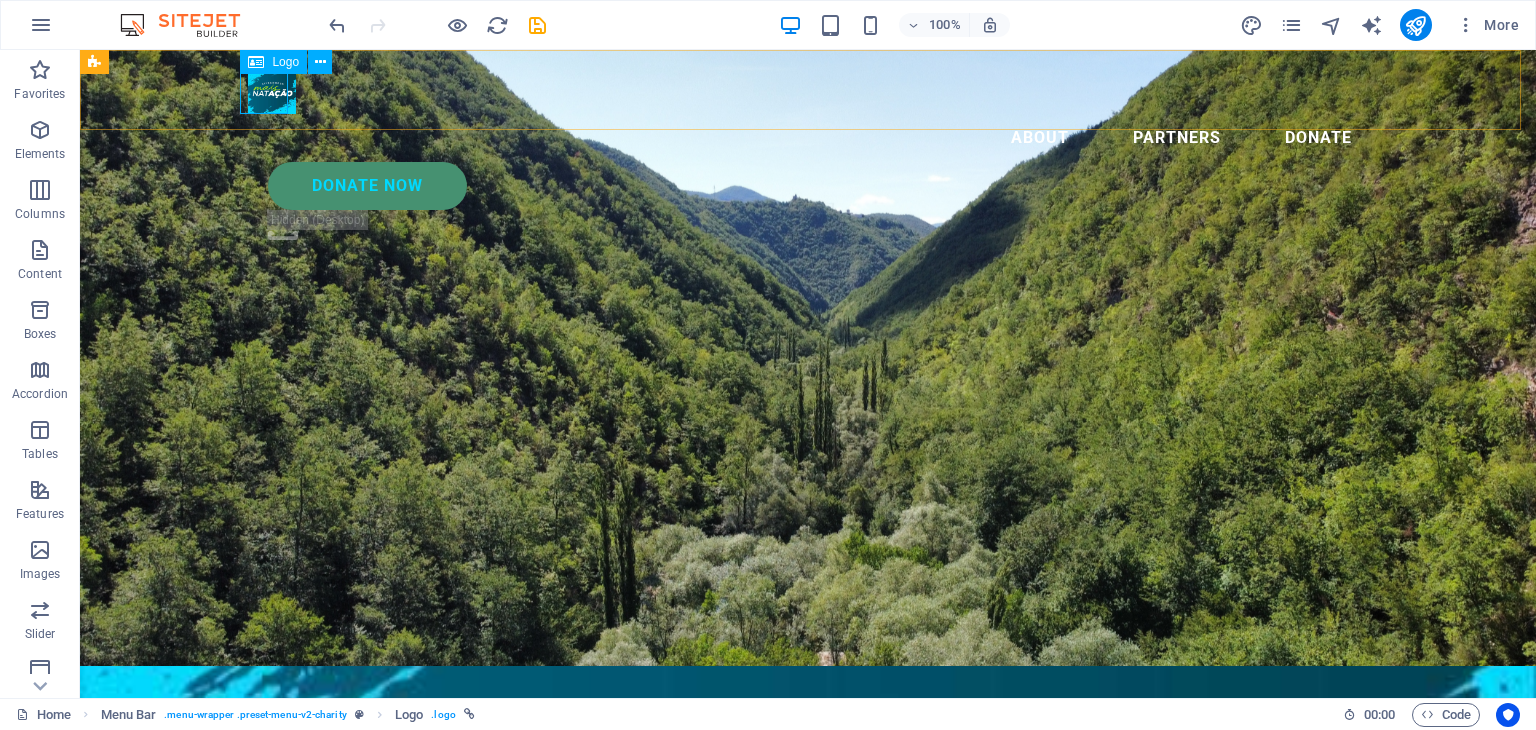 click at bounding box center [808, 90] 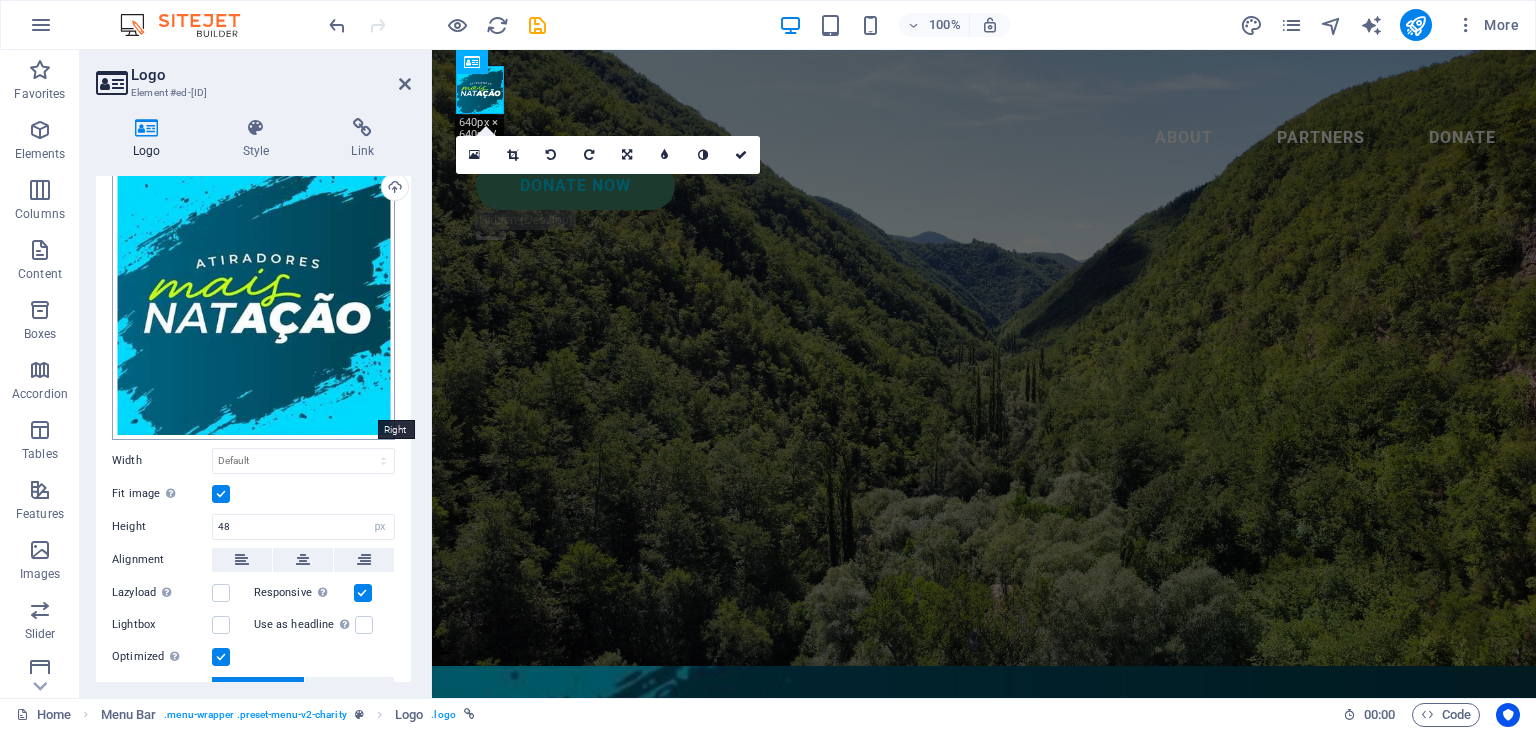 scroll, scrollTop: 0, scrollLeft: 0, axis: both 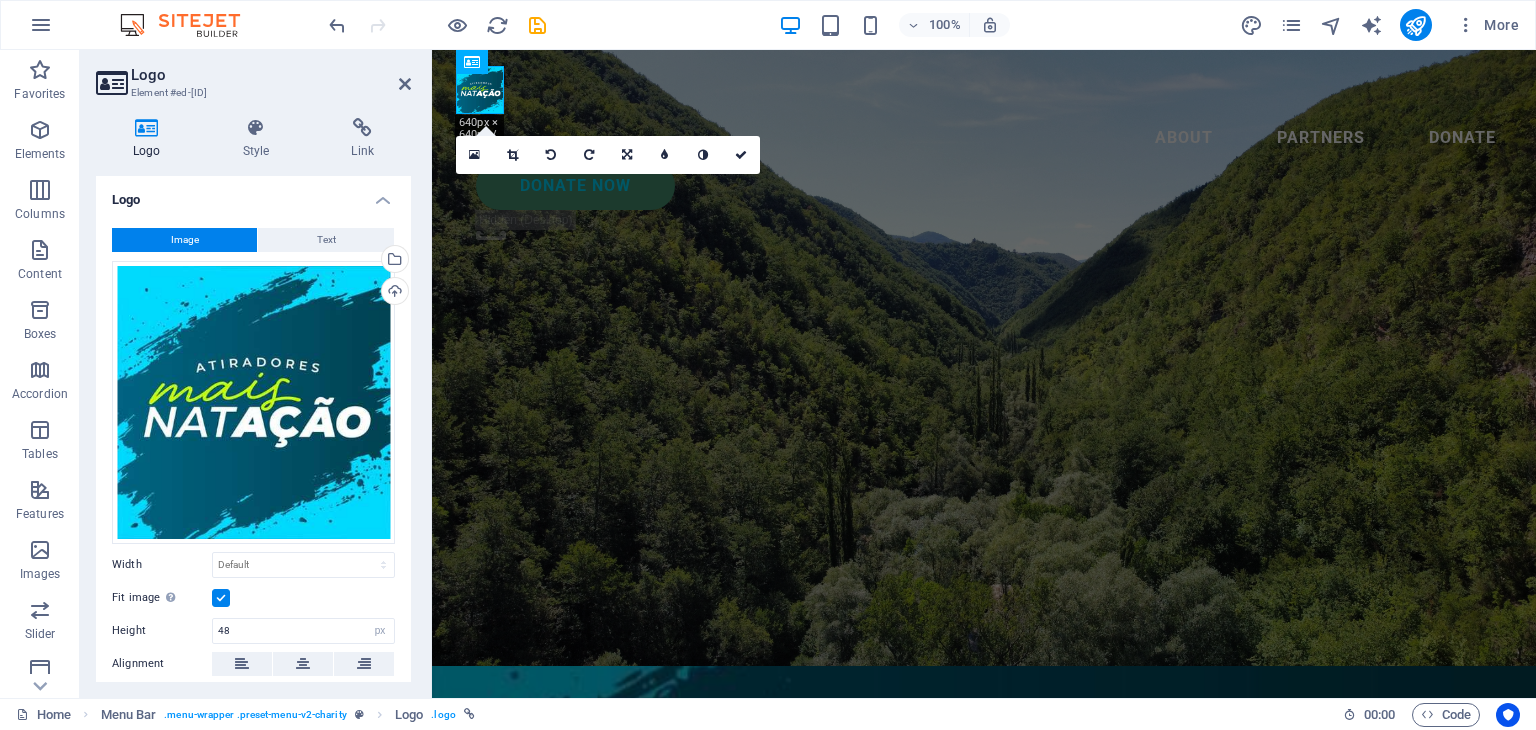 click on "Logo Style Link Logo Image Text Drag files here, click to choose files or select files from Files or our free stock photos & videos Select files from the file manager, stock photos, or upload file(s) Upload Width Default auto px rem % em vh vw Fit image Automatically fit image to a fixed width and height Height 48 Default auto px Alignment Lazyload Loading images after the page loads improves page speed. Responsive Automatically load retina image and smartphone optimized sizes. Lightbox Use as headline The image will be wrapped in an H1 headline tag. Useful for giving alternative text the weight of an H1 headline, e.g. for the logo. Leave unchecked if uncertain. Optimized Images are compressed to improve page speed. Position Direction Custom X offset 50 px rem % vh vw Y offset 50 px rem % vh vw Edit design Text Float No float Image left Image right Determine how text should behave around the image. Text Alternative text Image caption Paragraph Format Normal Heading 1 Heading 2 Heading 3 Heading 4 Heading 5 8" at bounding box center [253, 400] 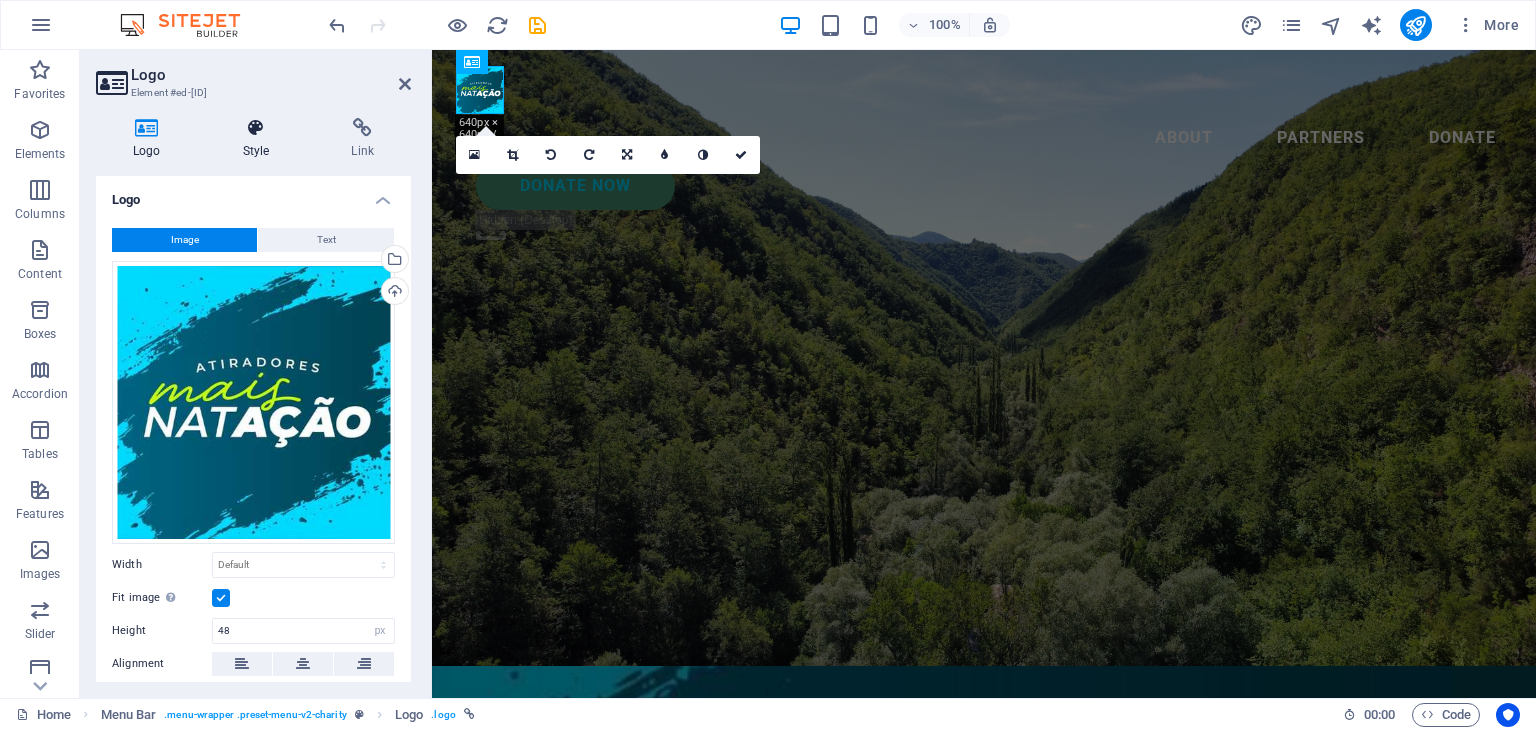 click at bounding box center [256, 128] 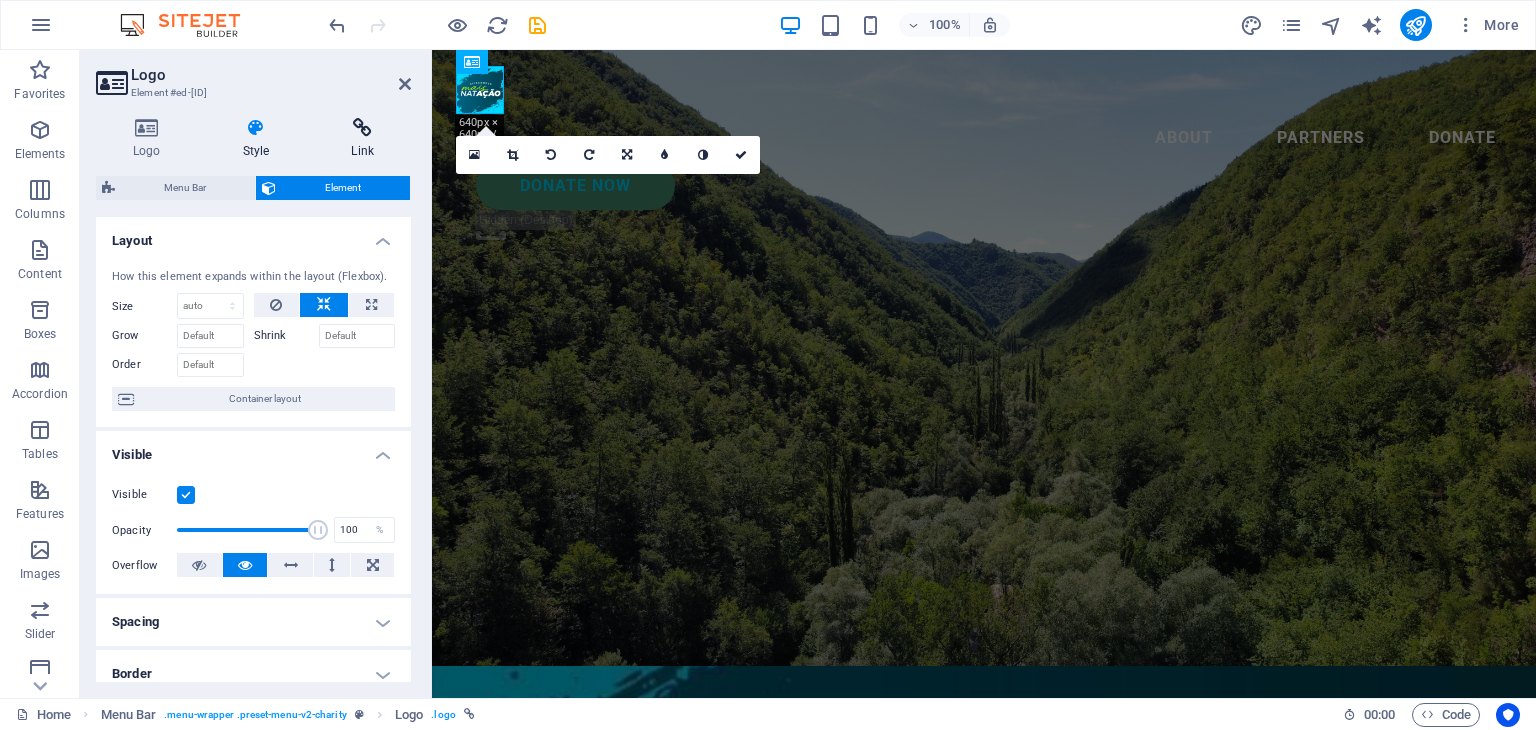 click at bounding box center (362, 128) 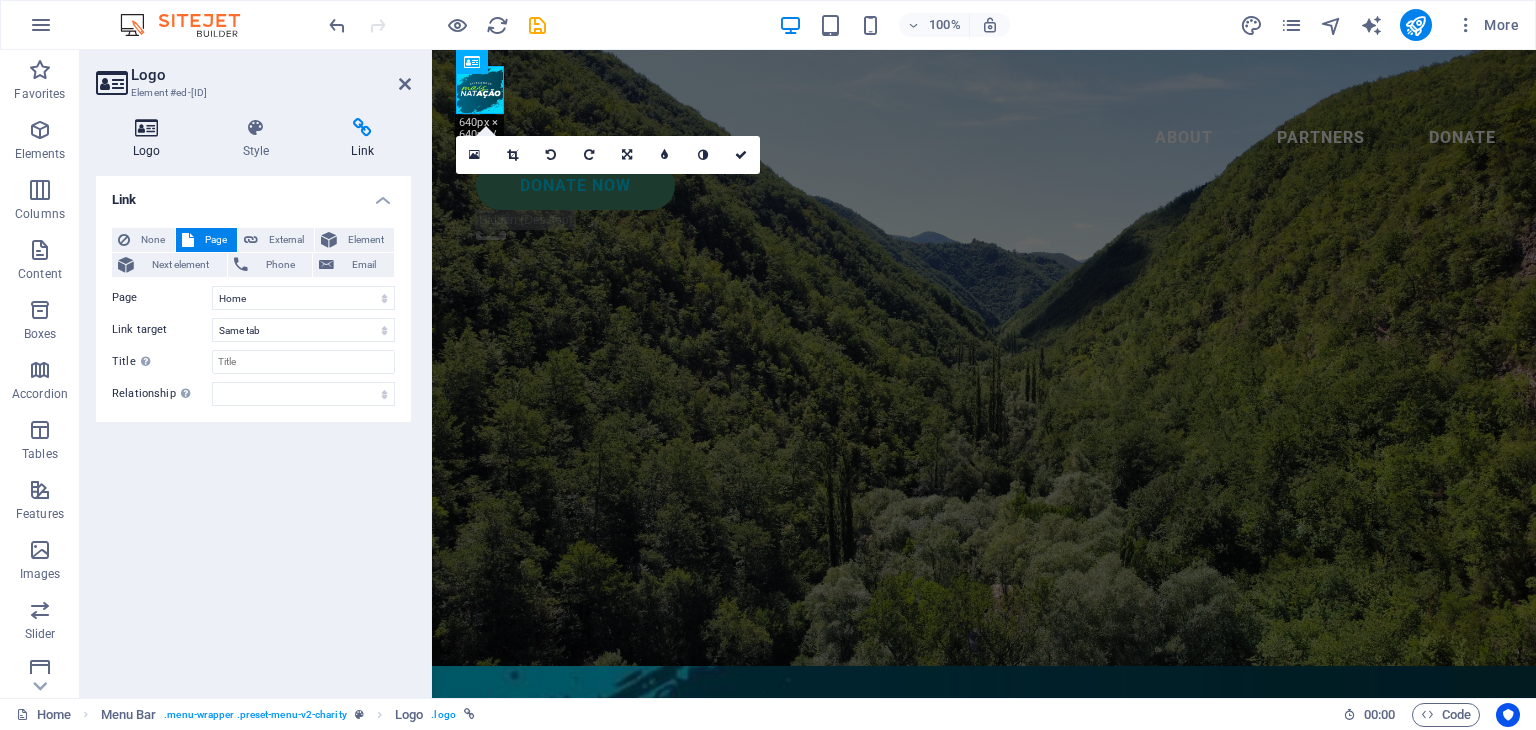 click at bounding box center [147, 128] 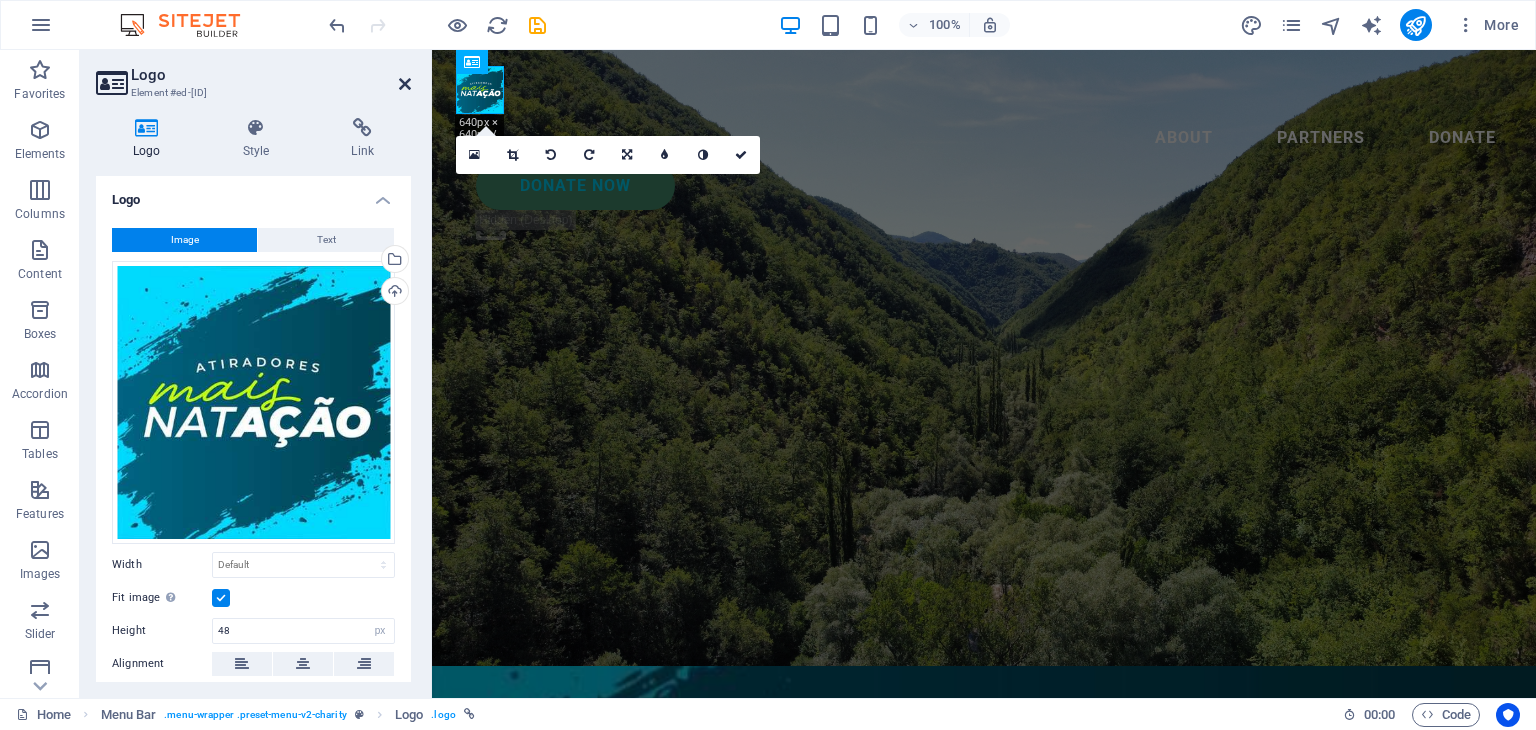 click at bounding box center [405, 84] 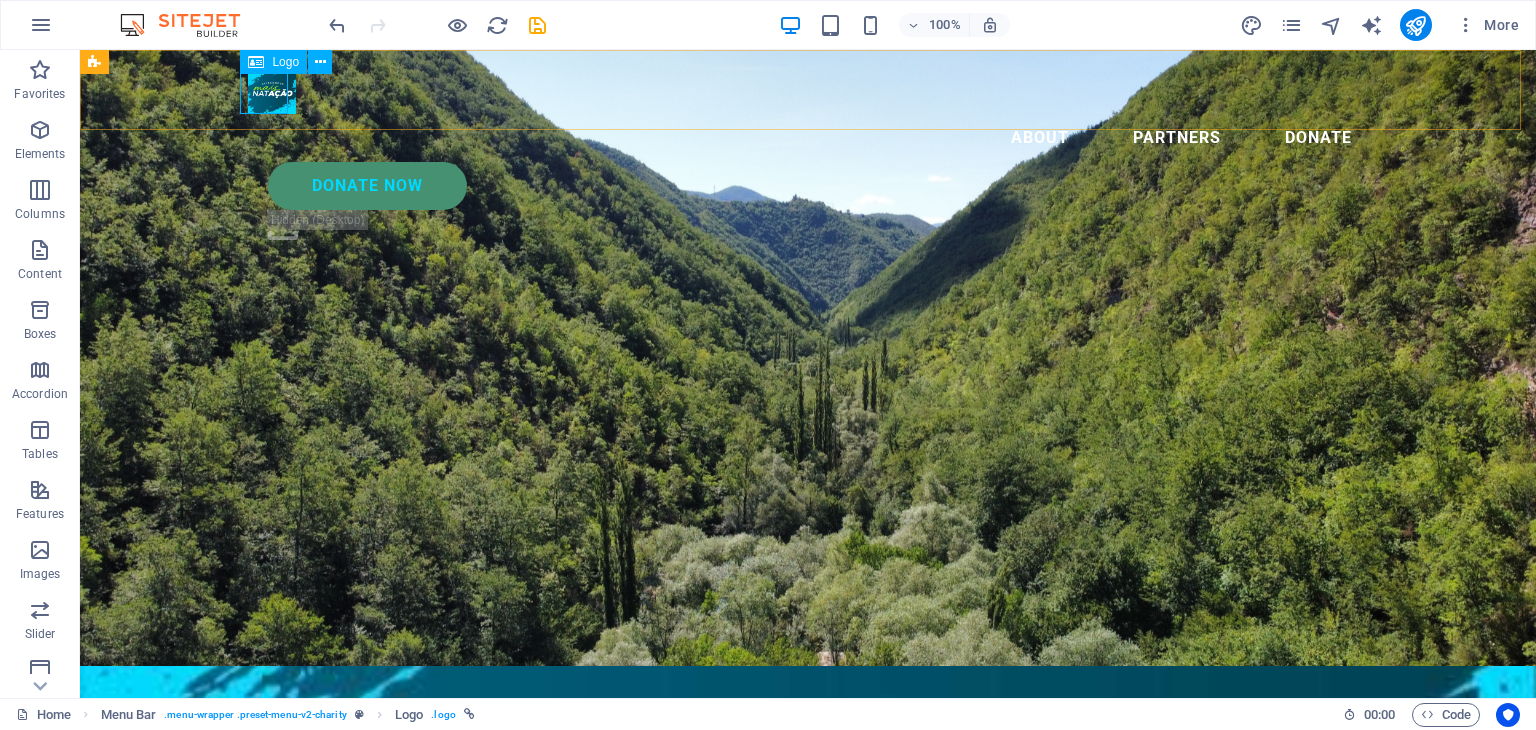 click at bounding box center (808, 90) 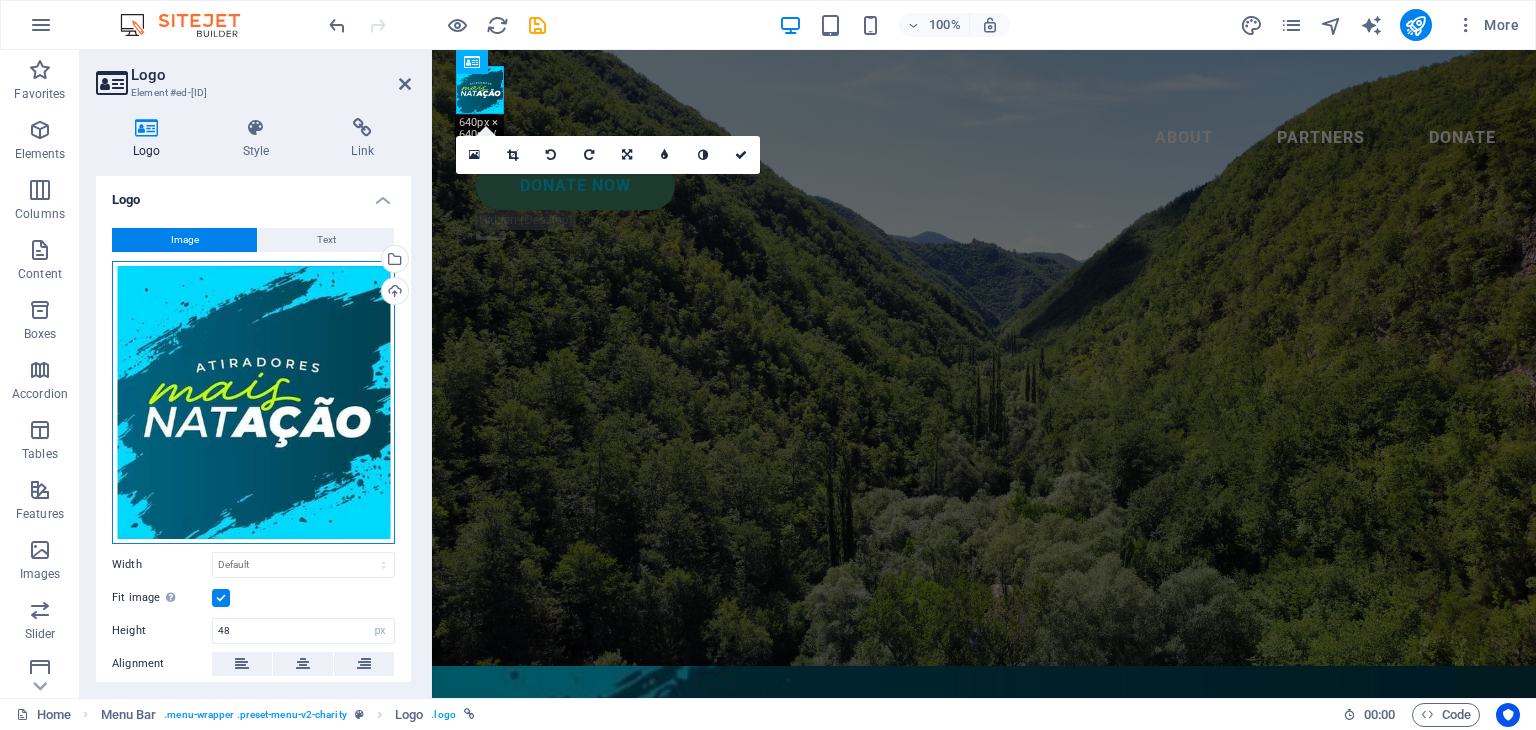 click on "Drag files here, click to choose files or select files from Files or our free stock photos & videos" at bounding box center [253, 402] 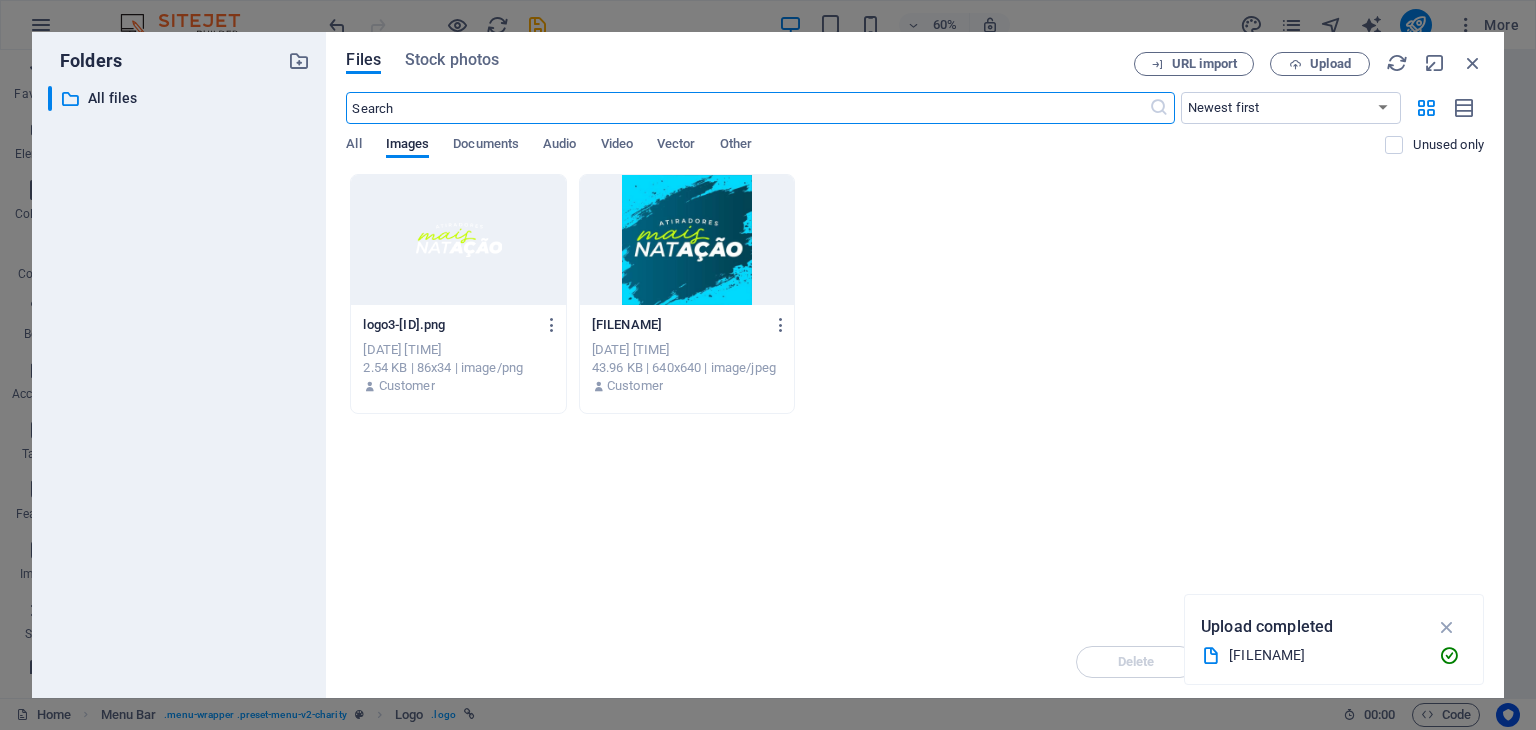 click at bounding box center [458, 240] 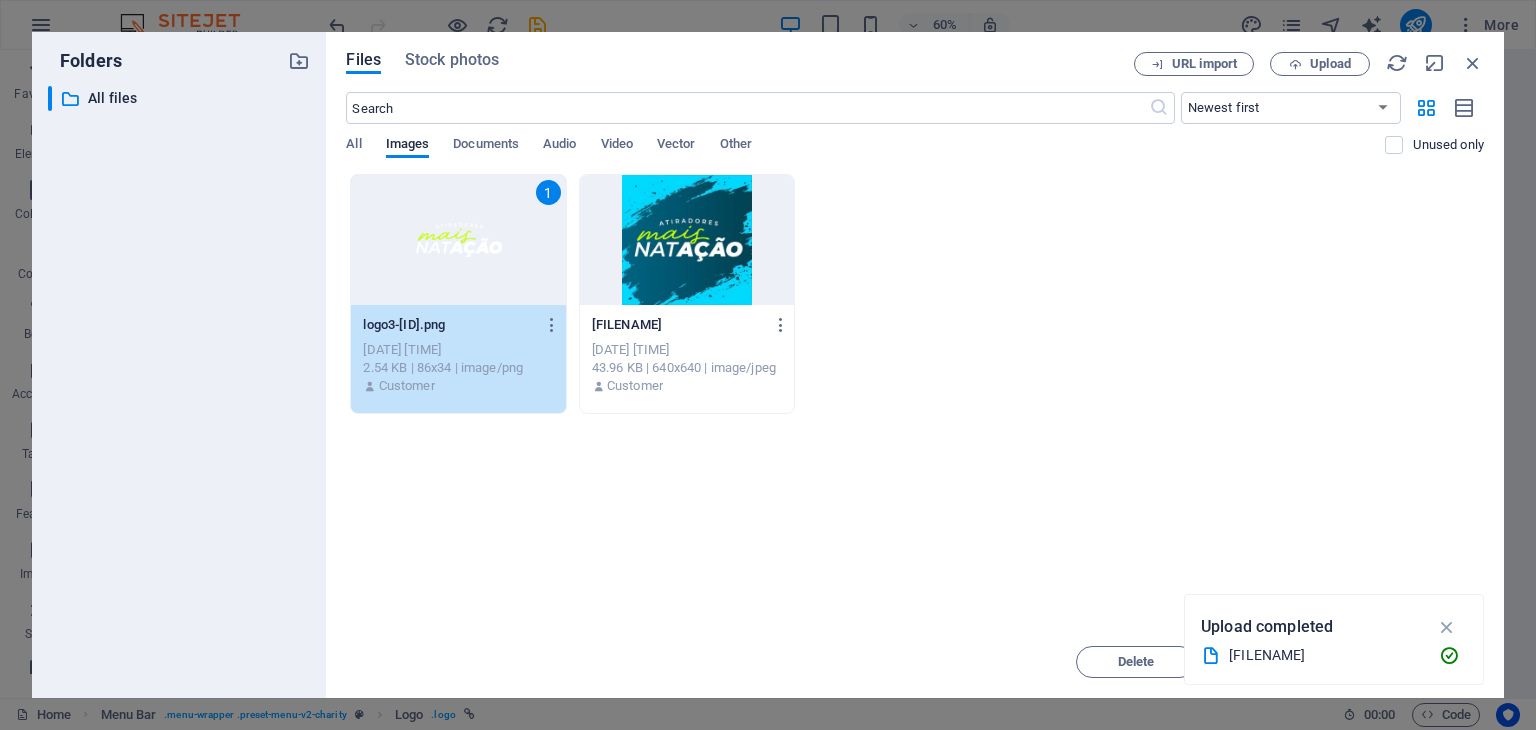 click on "1" at bounding box center (458, 240) 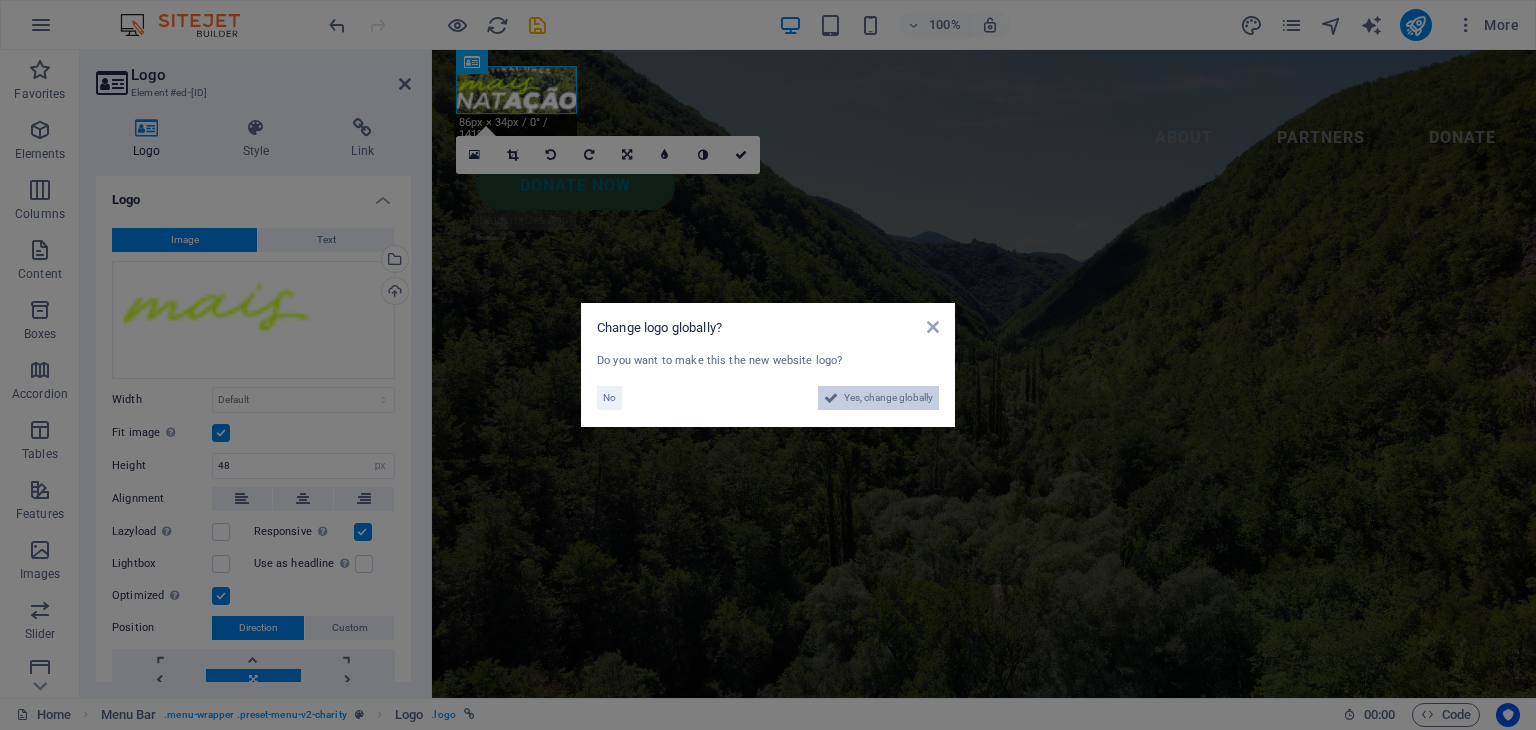 click on "Yes, change globally" at bounding box center (888, 398) 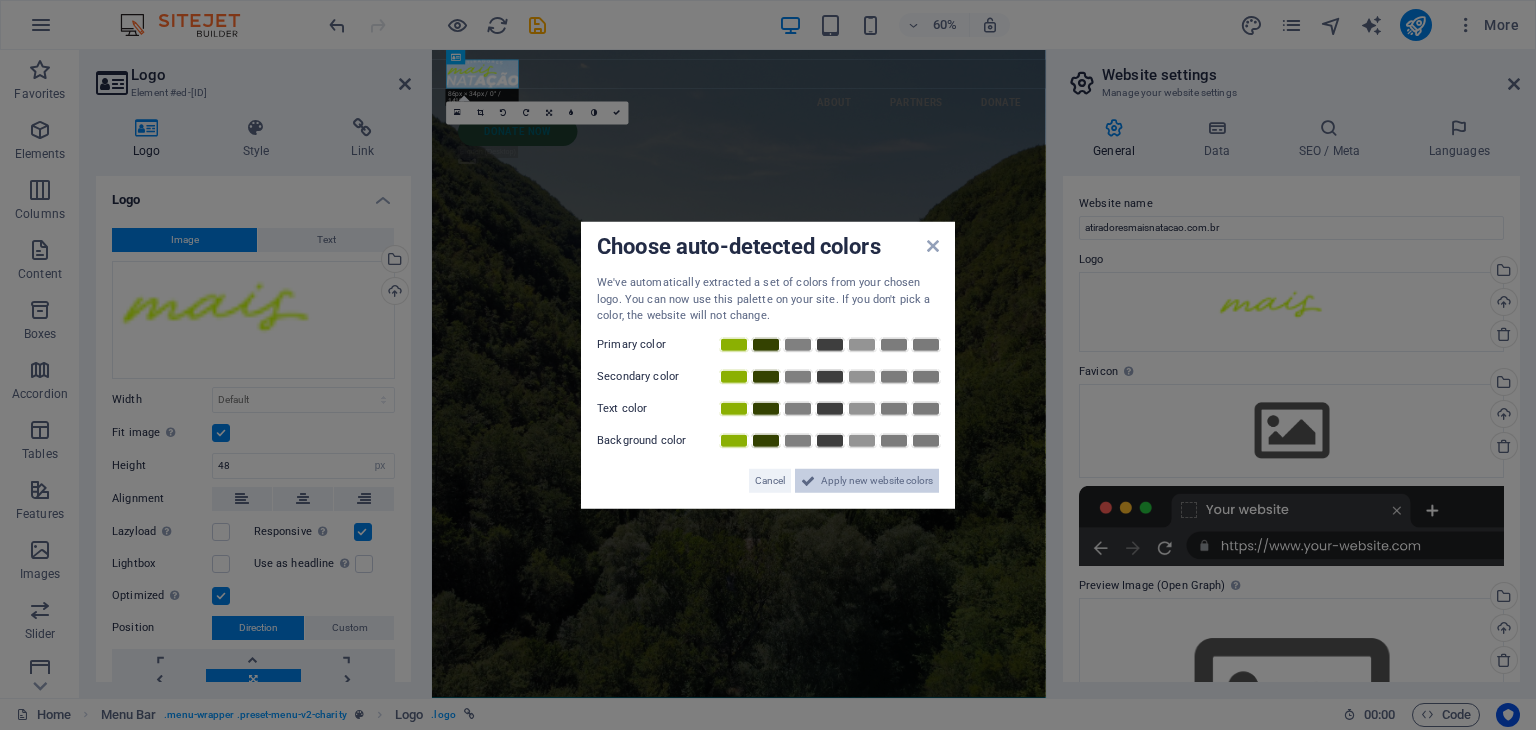 click on "Apply new website colors" at bounding box center (877, 480) 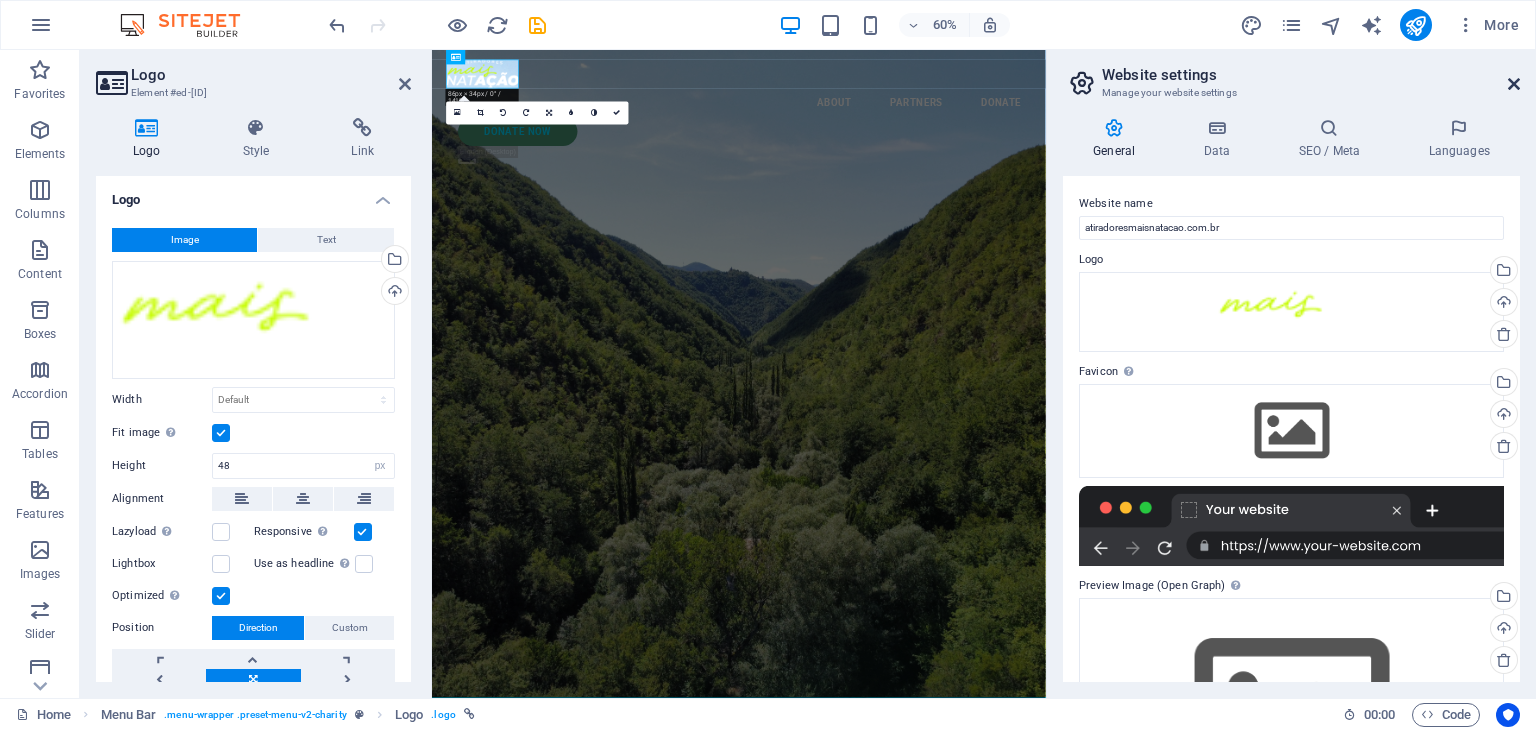 drag, startPoint x: 1083, startPoint y: 33, endPoint x: 1515, endPoint y: 83, distance: 434.88388 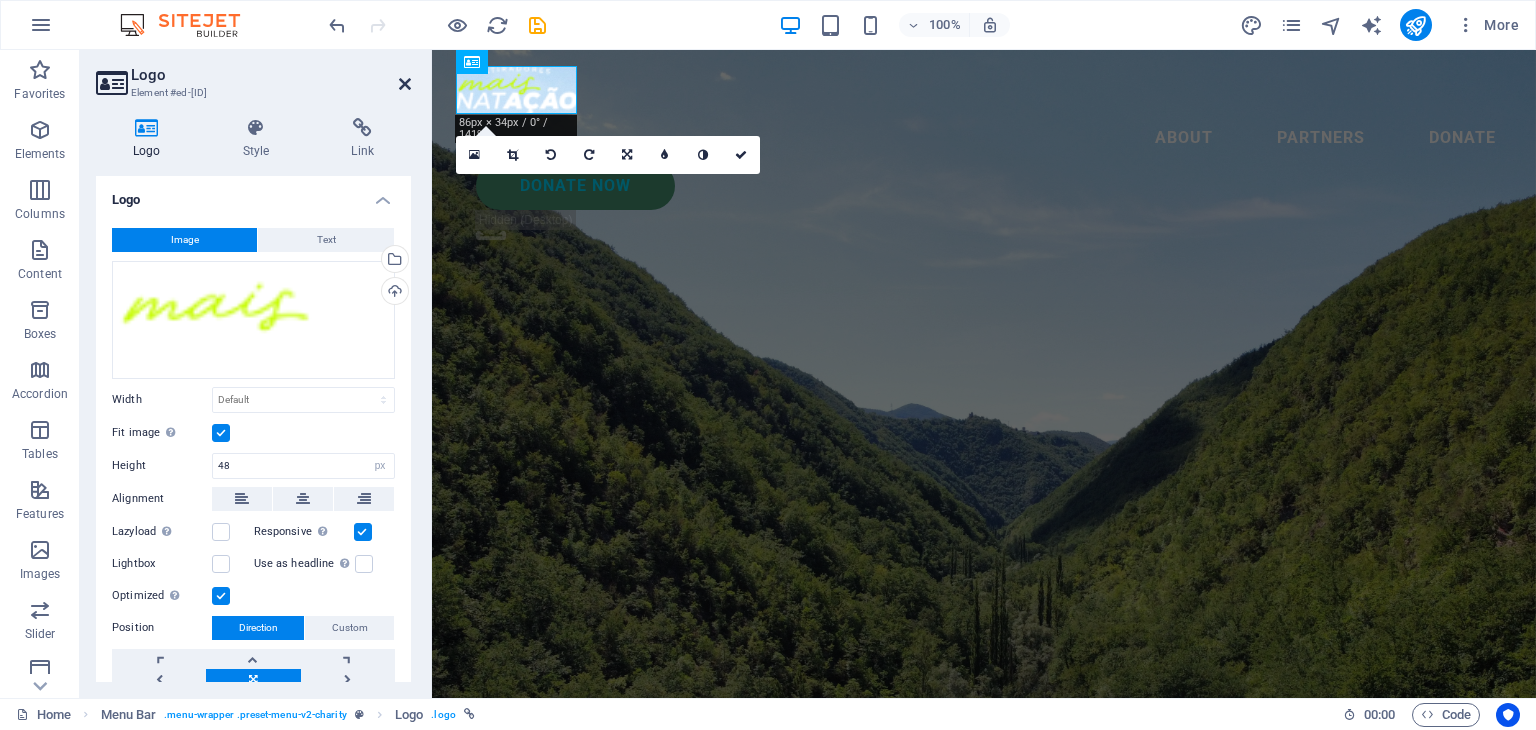 click at bounding box center (405, 84) 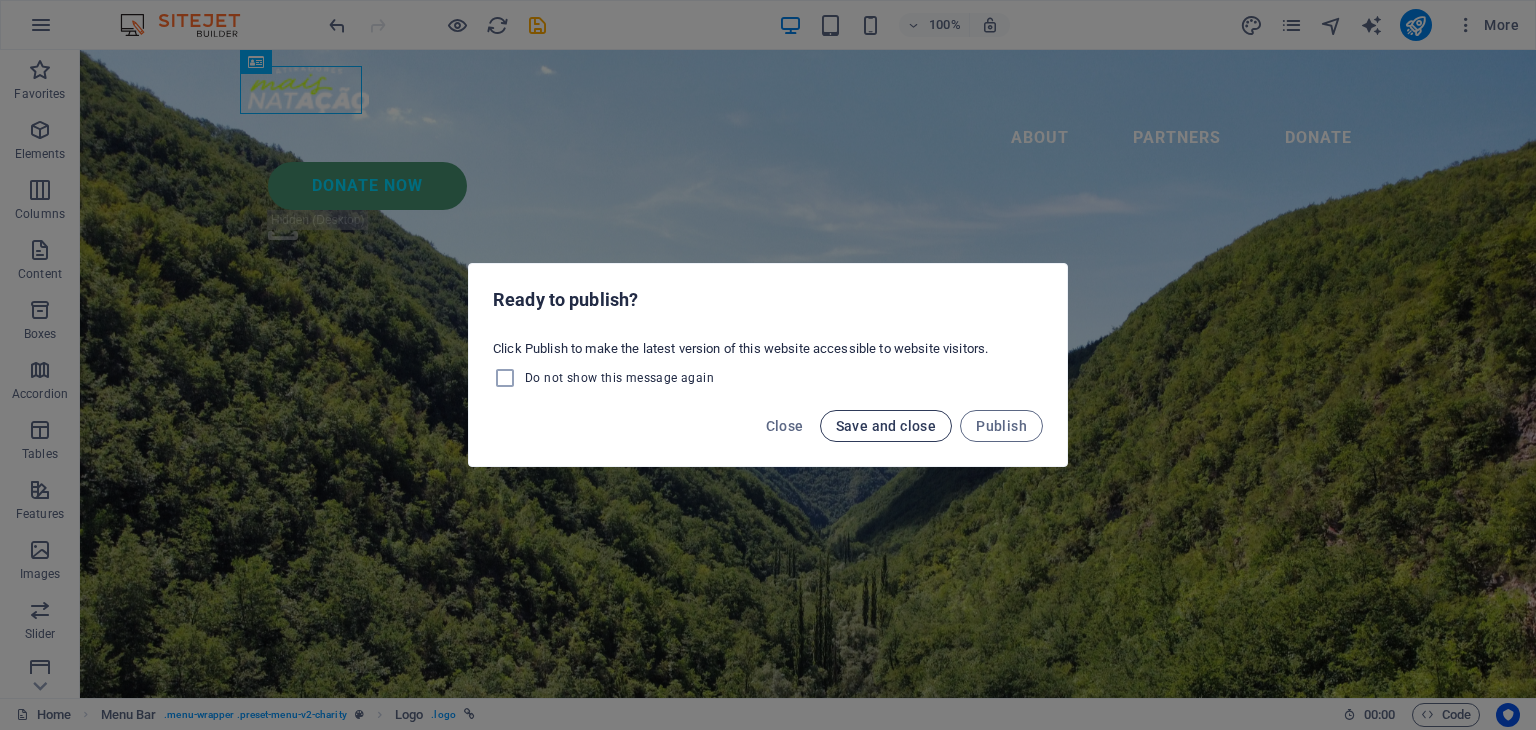 click on "Save and close" at bounding box center [886, 426] 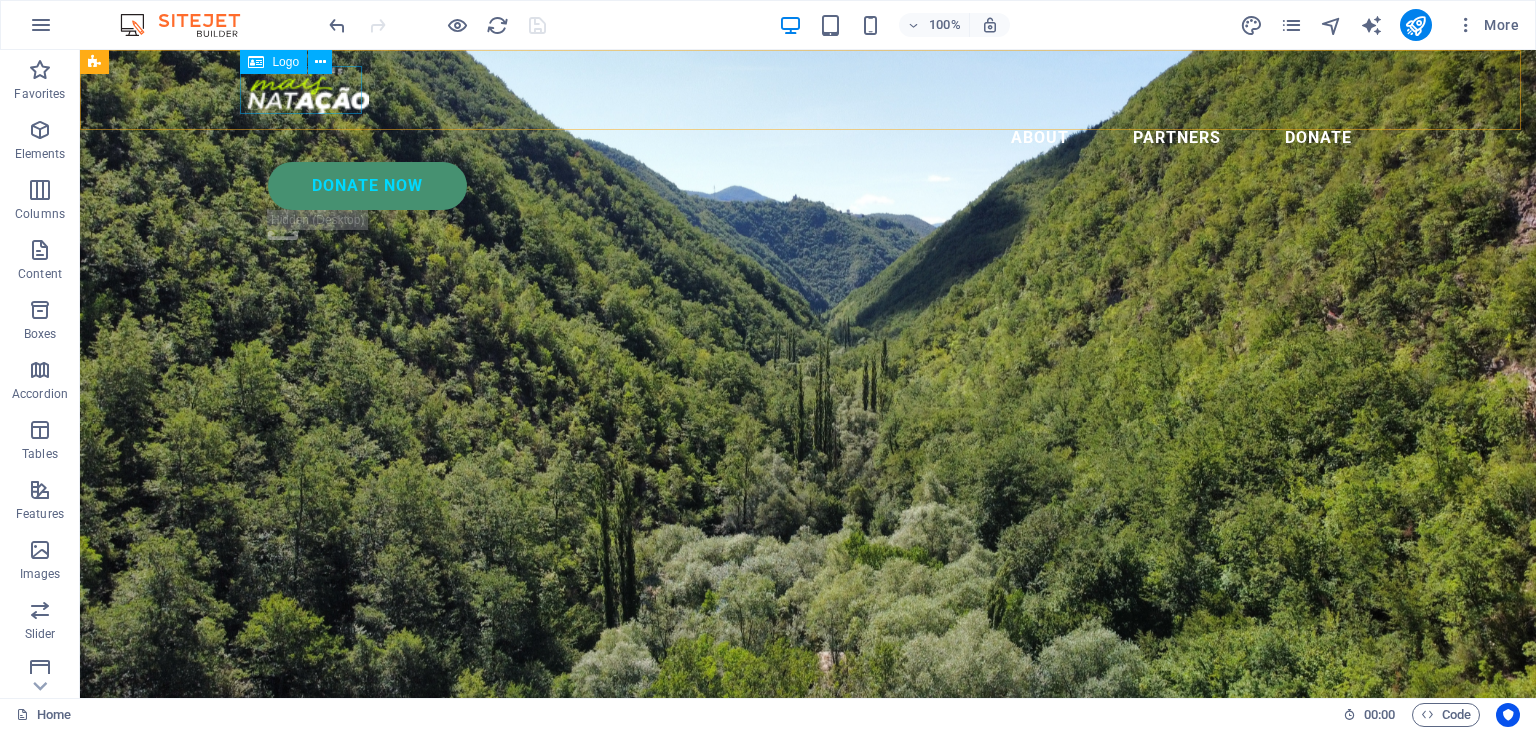 click at bounding box center [808, 90] 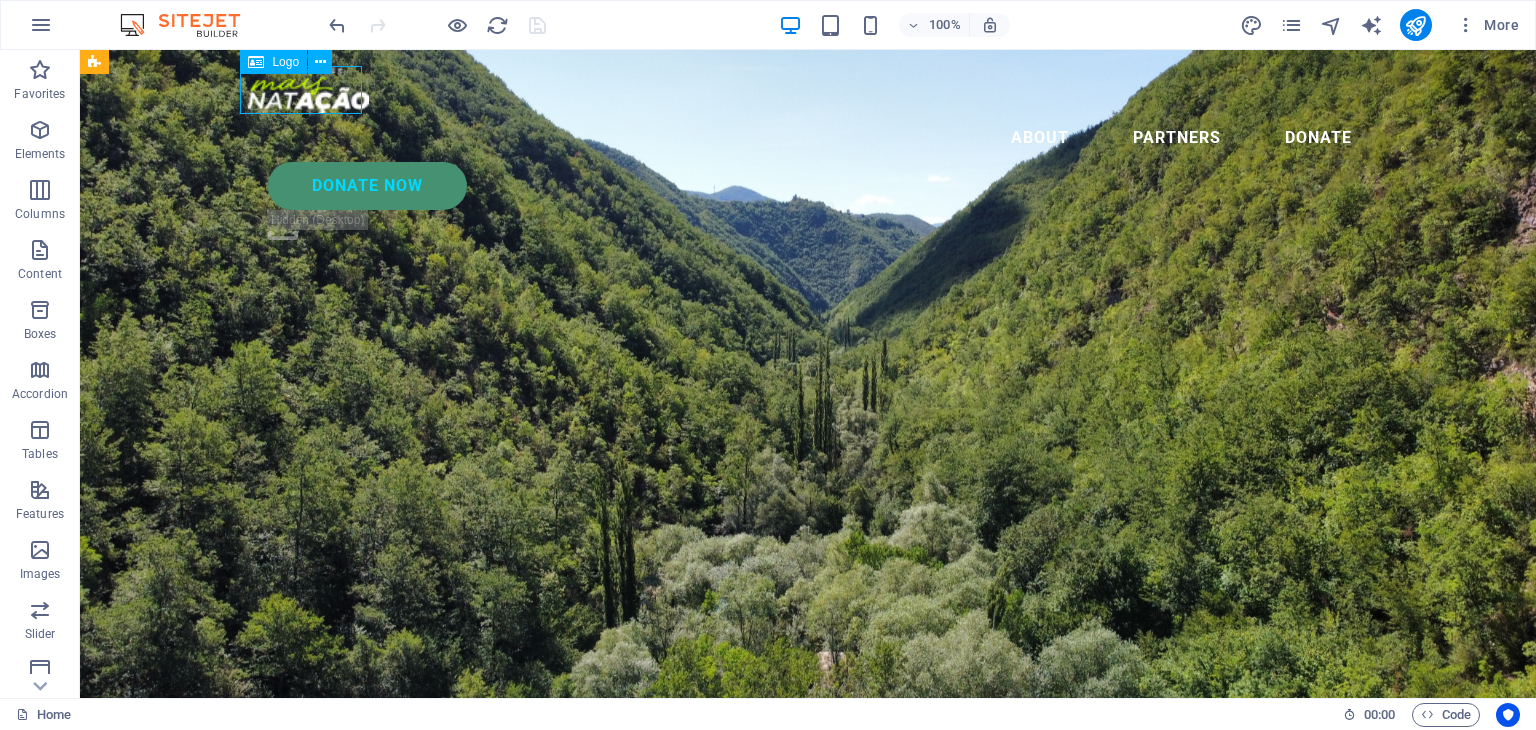 click at bounding box center [808, 90] 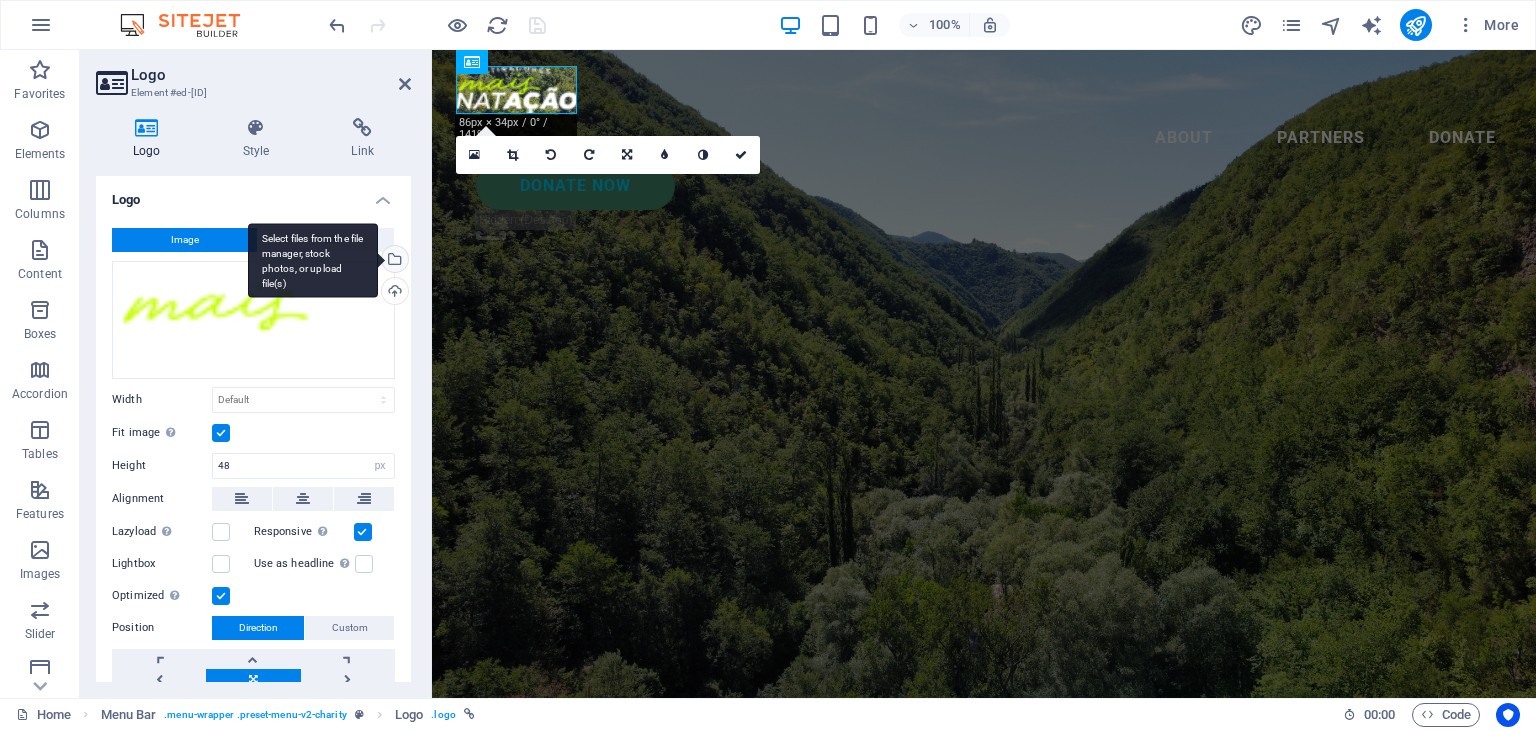 click on "Select files from the file manager, stock photos, or upload file(s)" at bounding box center [393, 261] 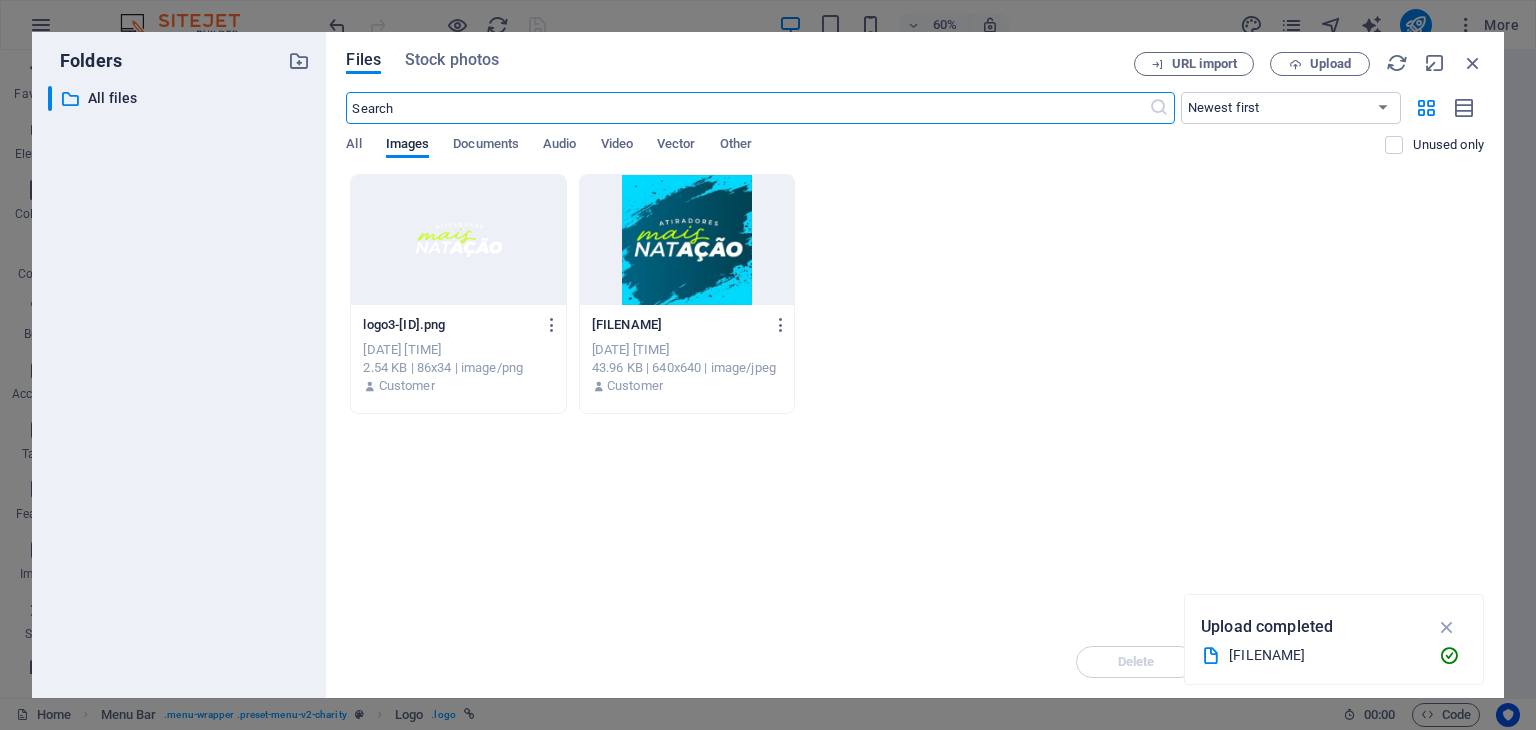 click at bounding box center (687, 240) 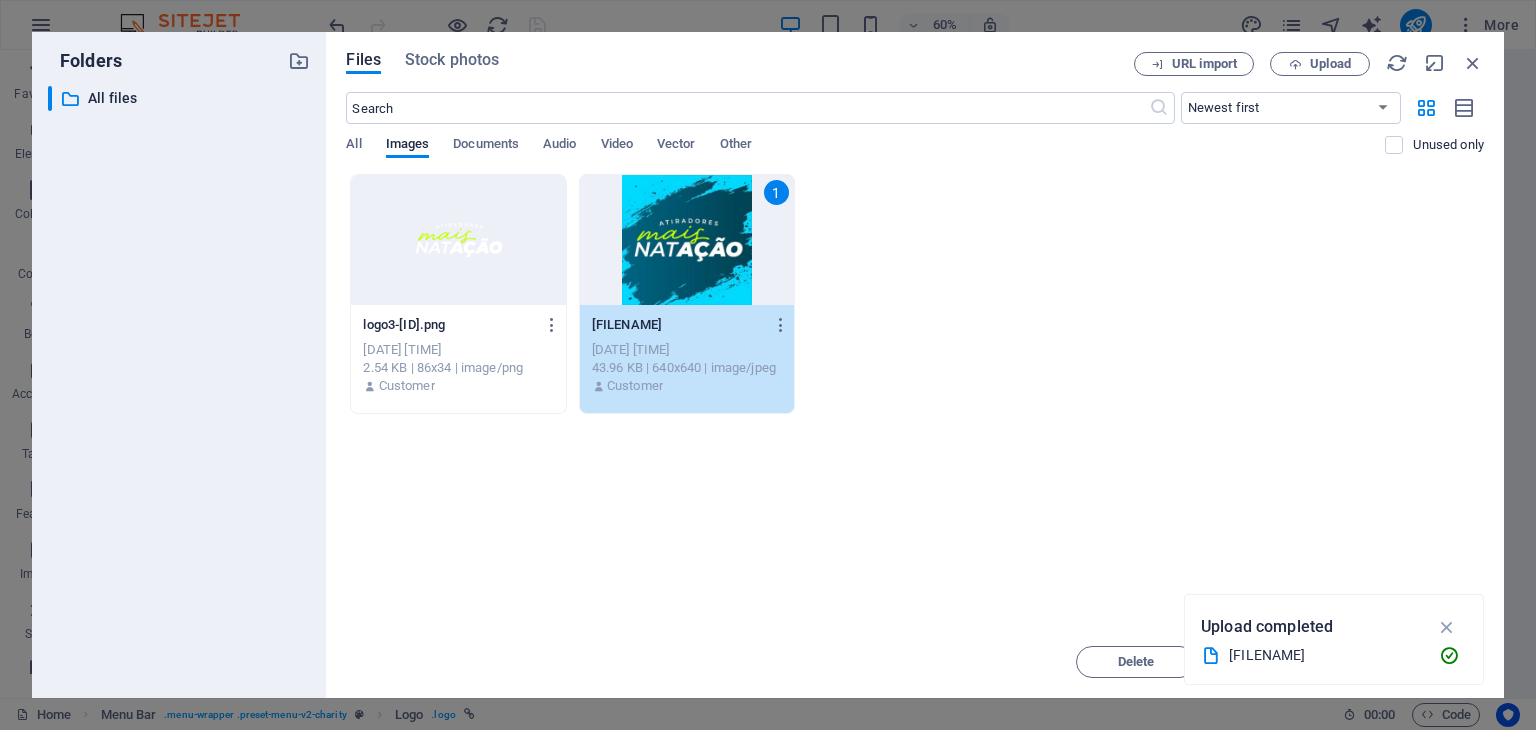 click on "1" at bounding box center (687, 240) 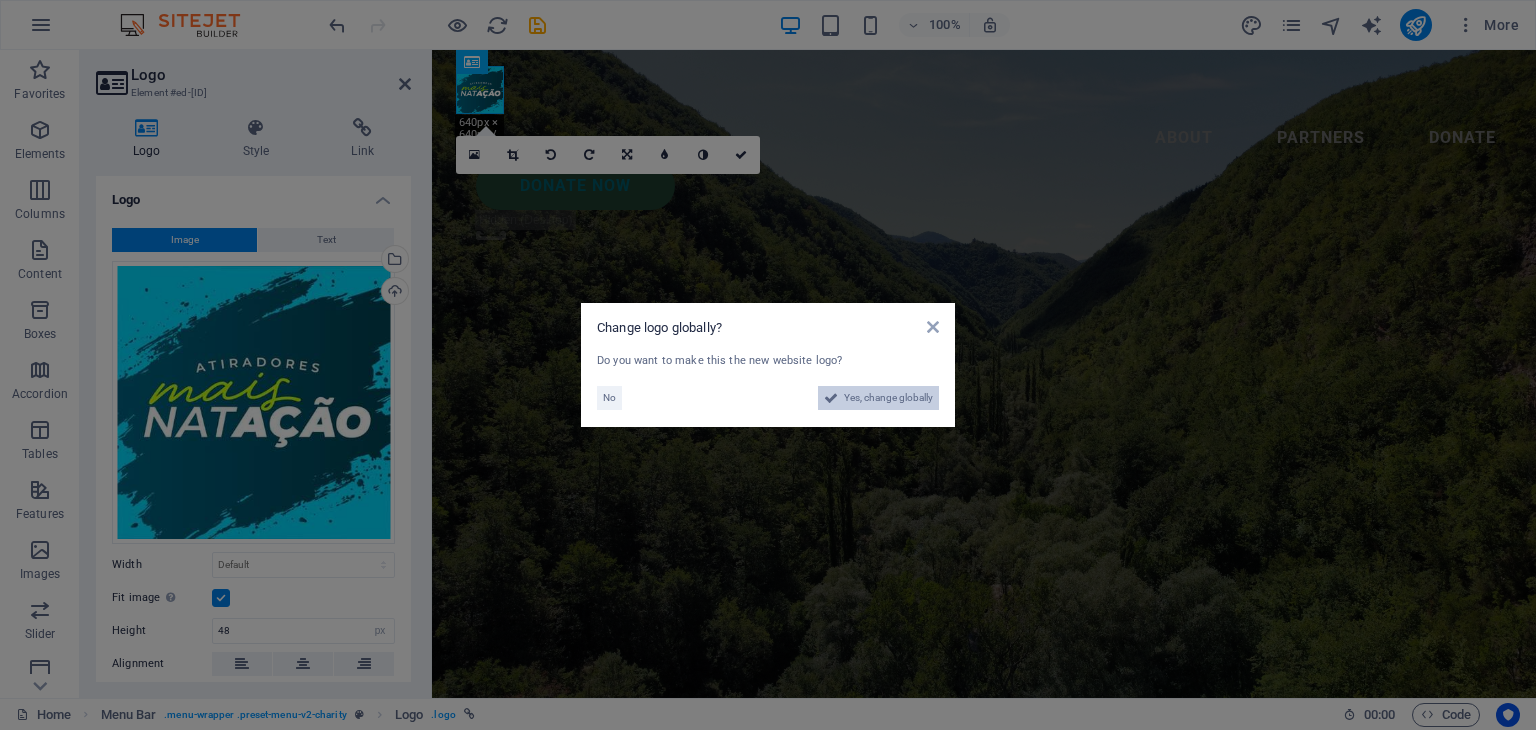click on "Yes, change globally" at bounding box center [888, 398] 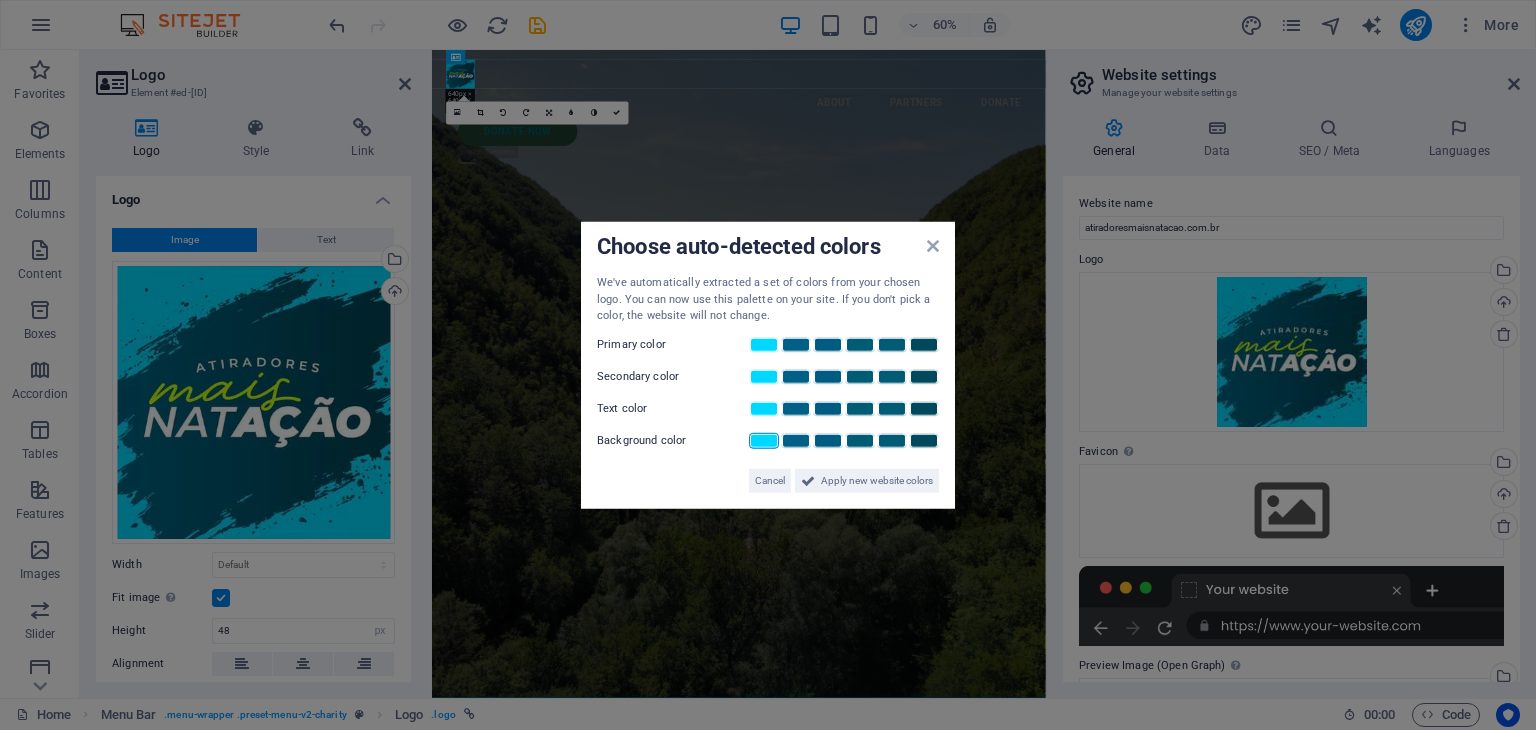 click at bounding box center (764, 440) 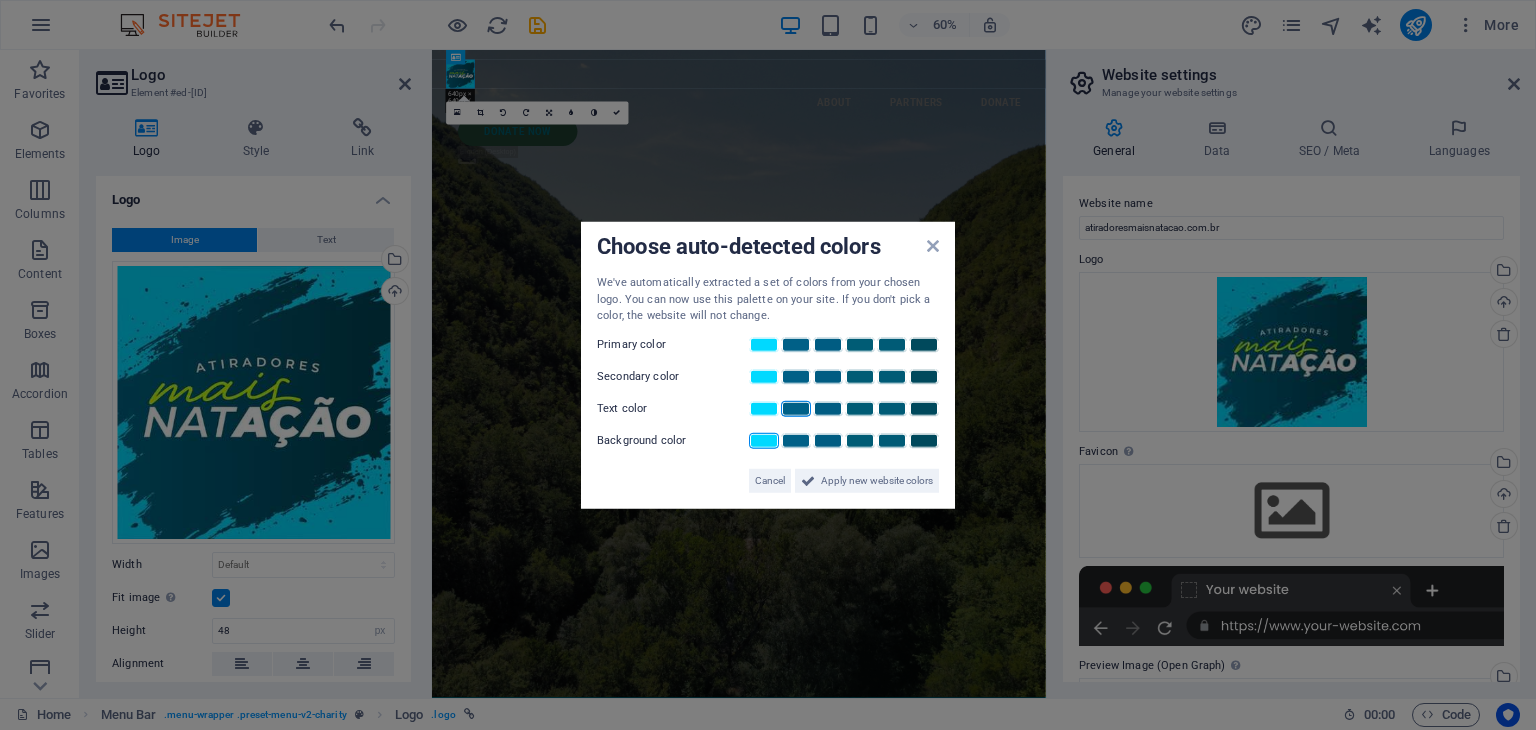 click at bounding box center (796, 408) 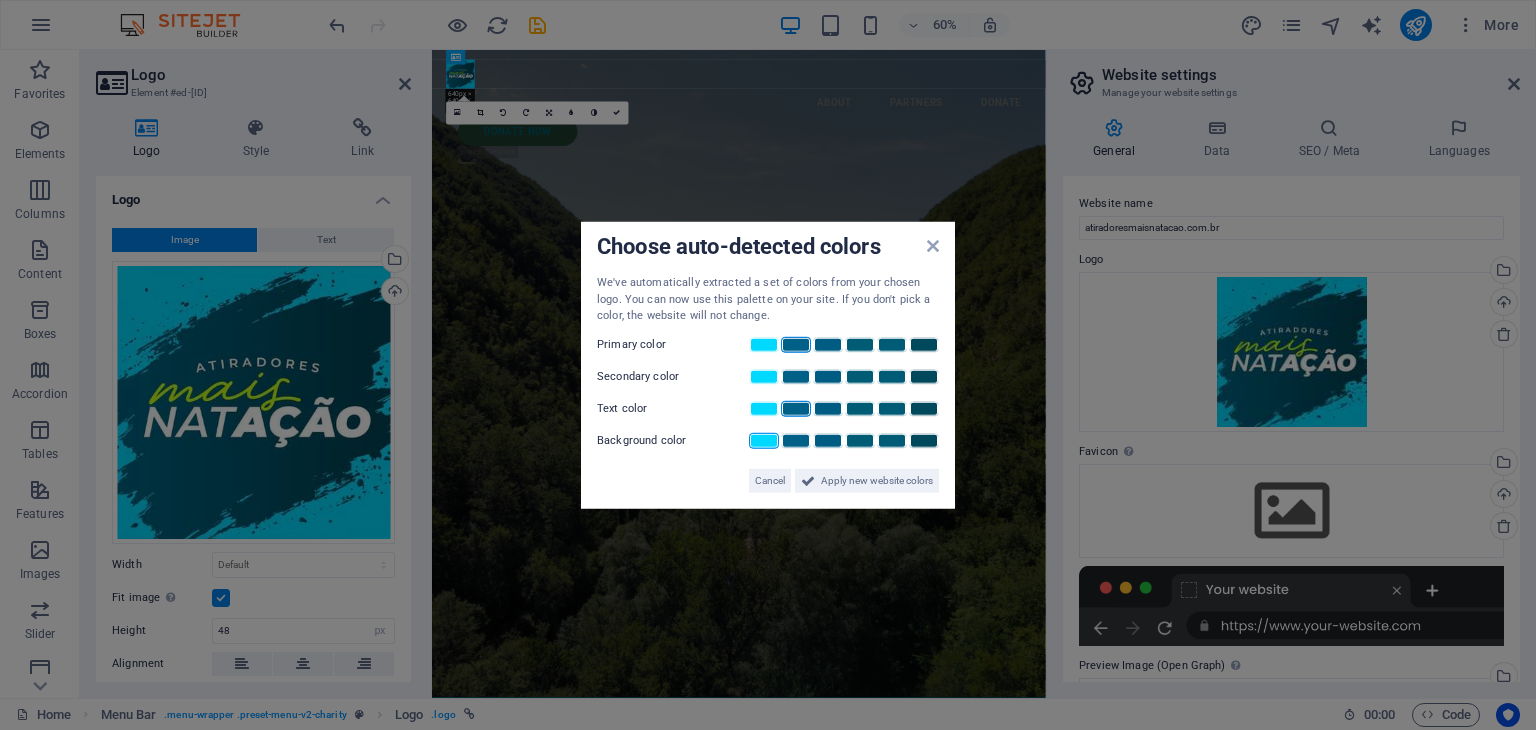 click at bounding box center (796, 344) 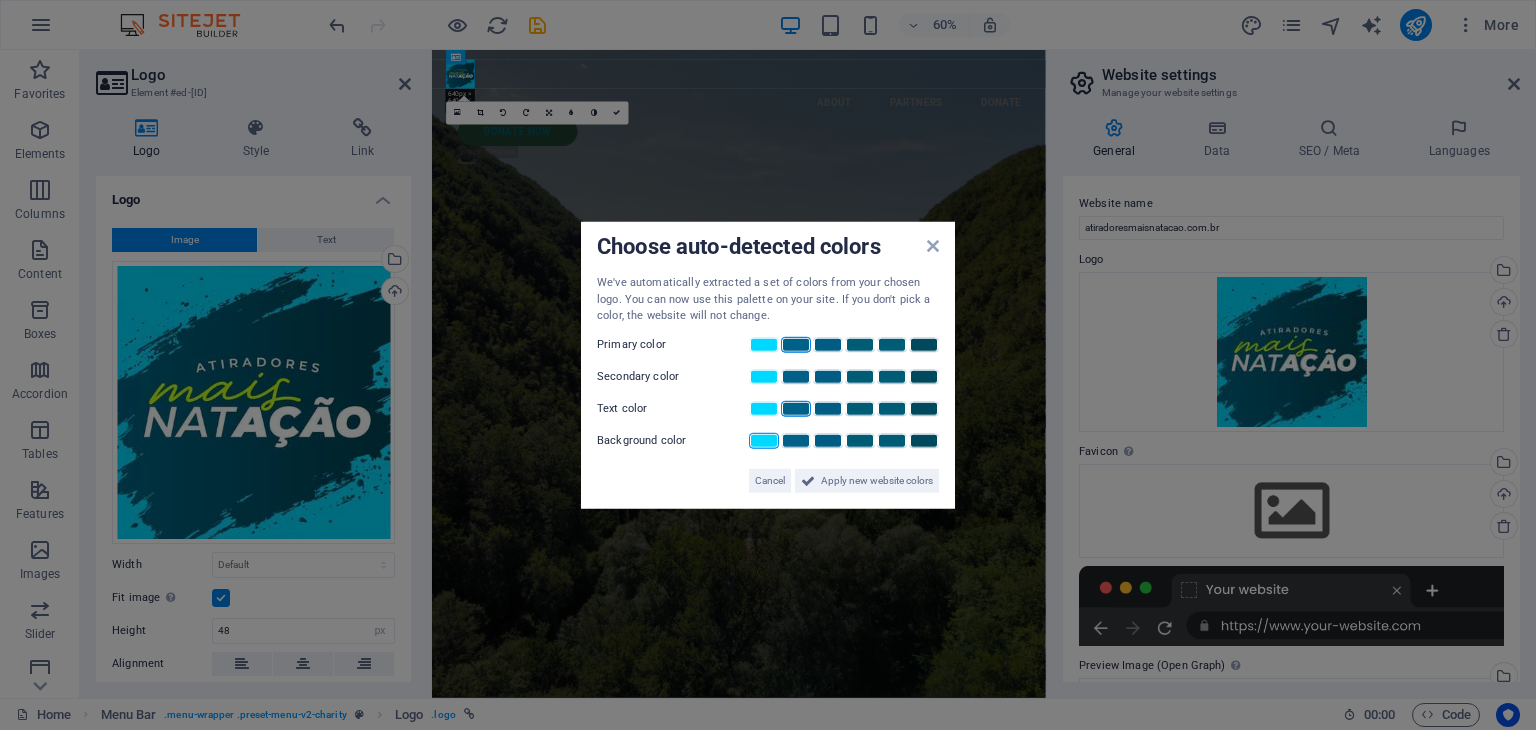 click at bounding box center [796, 408] 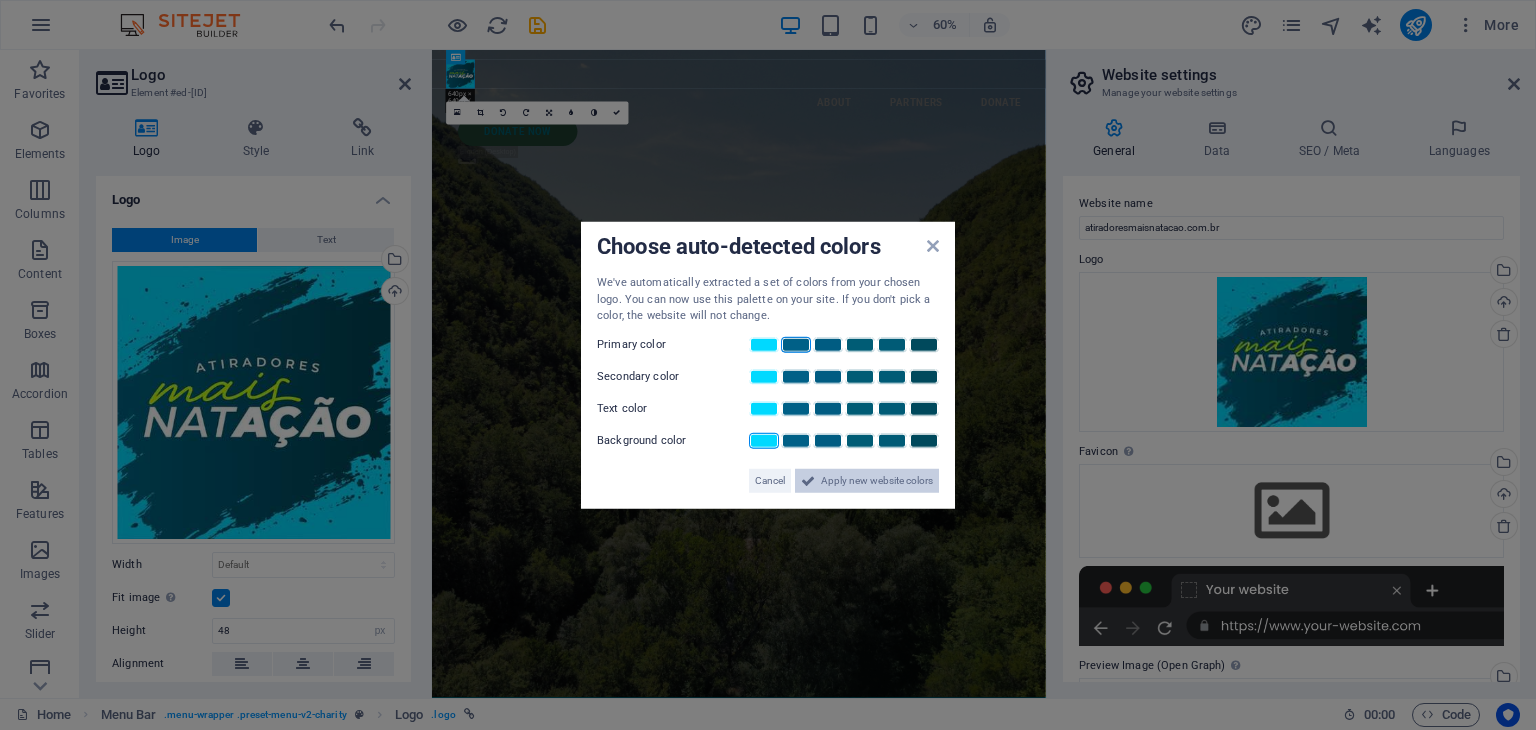 click on "Apply new website colors" at bounding box center [877, 480] 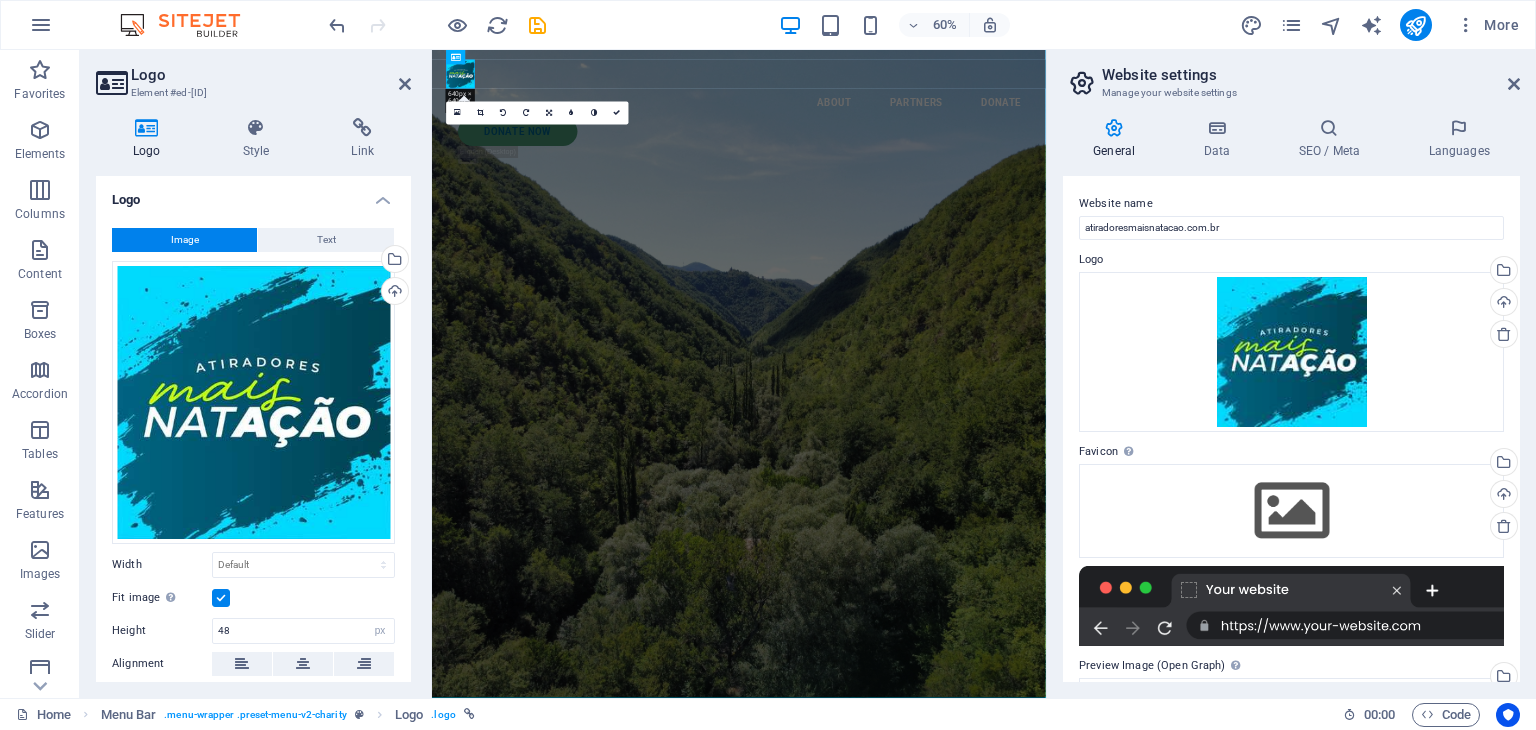 click at bounding box center (1291, 606) 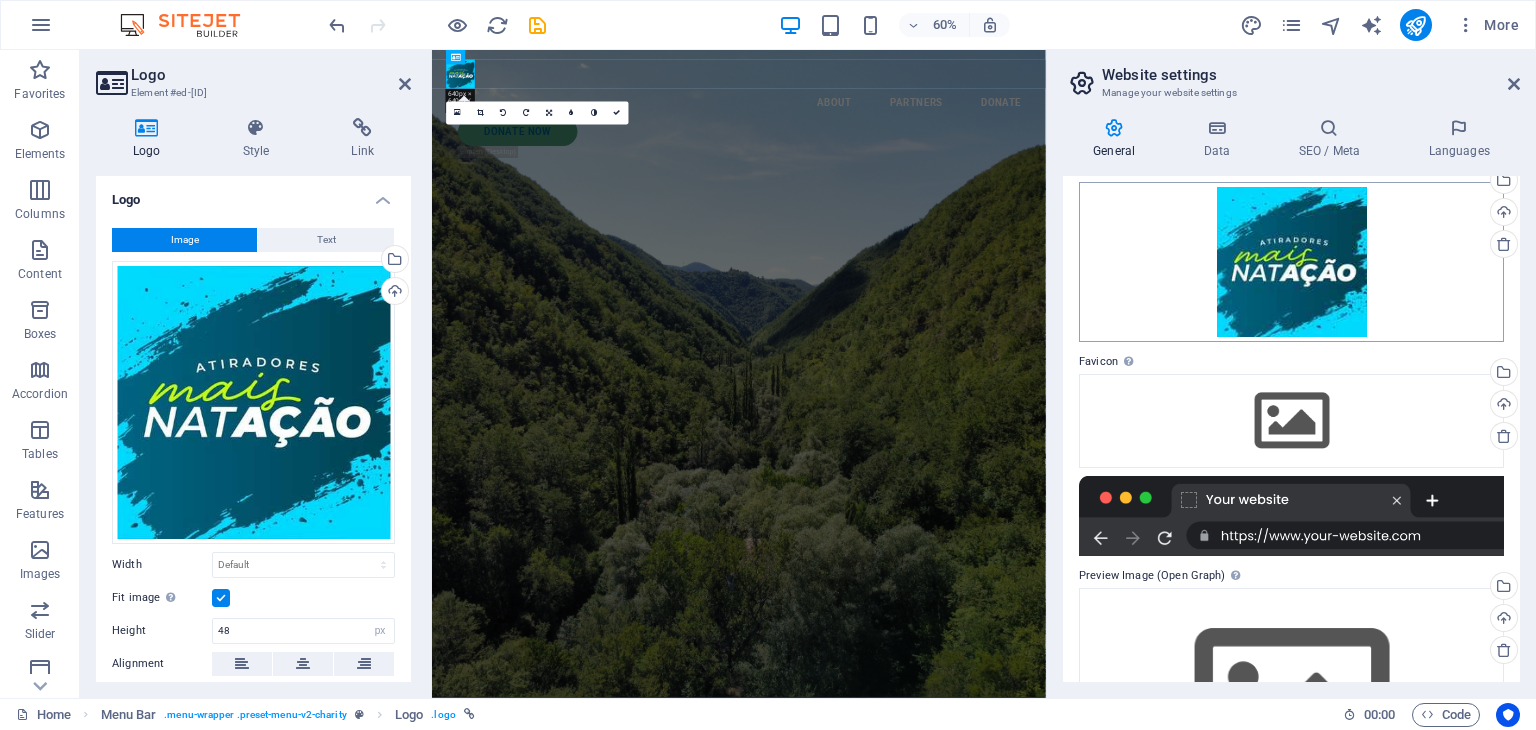scroll, scrollTop: 0, scrollLeft: 0, axis: both 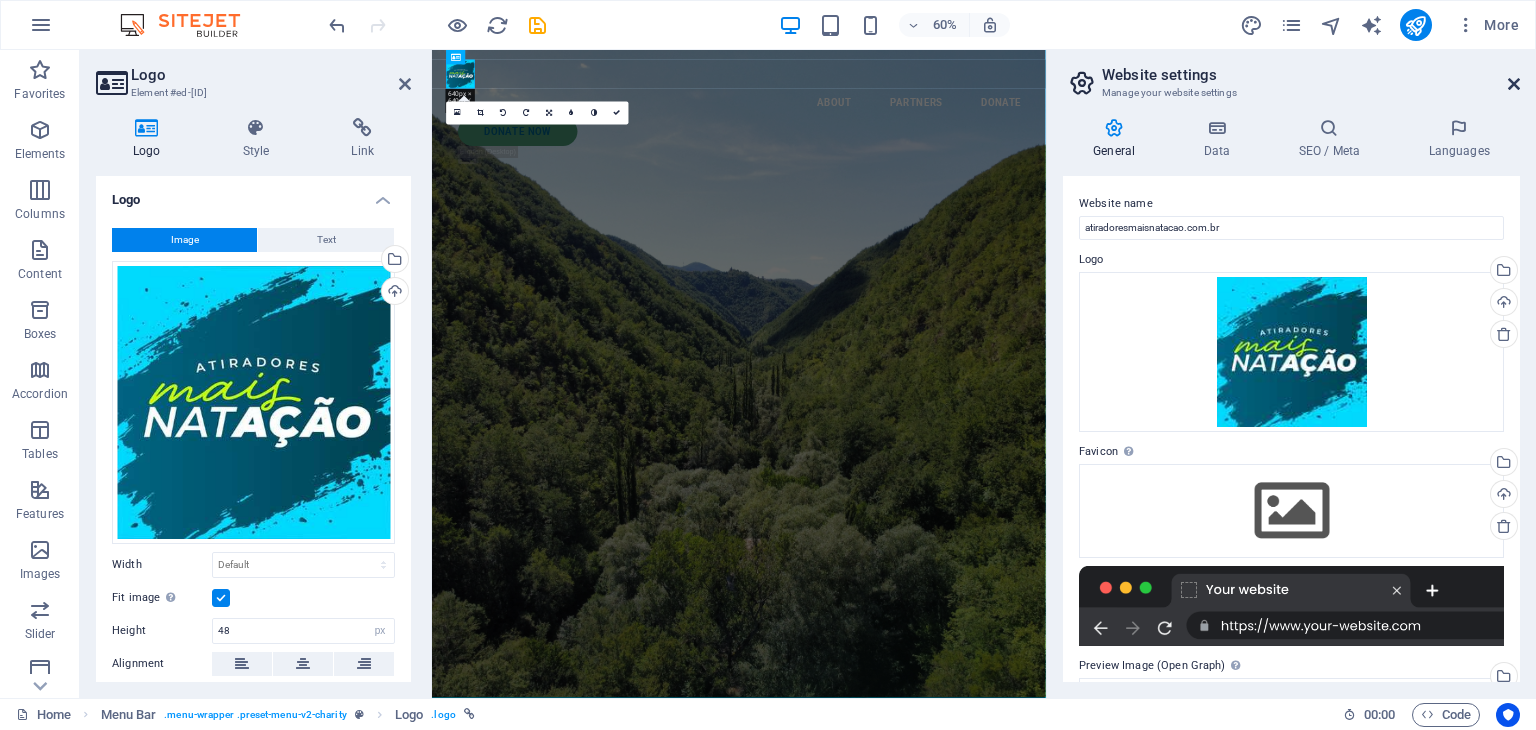 click at bounding box center [1514, 84] 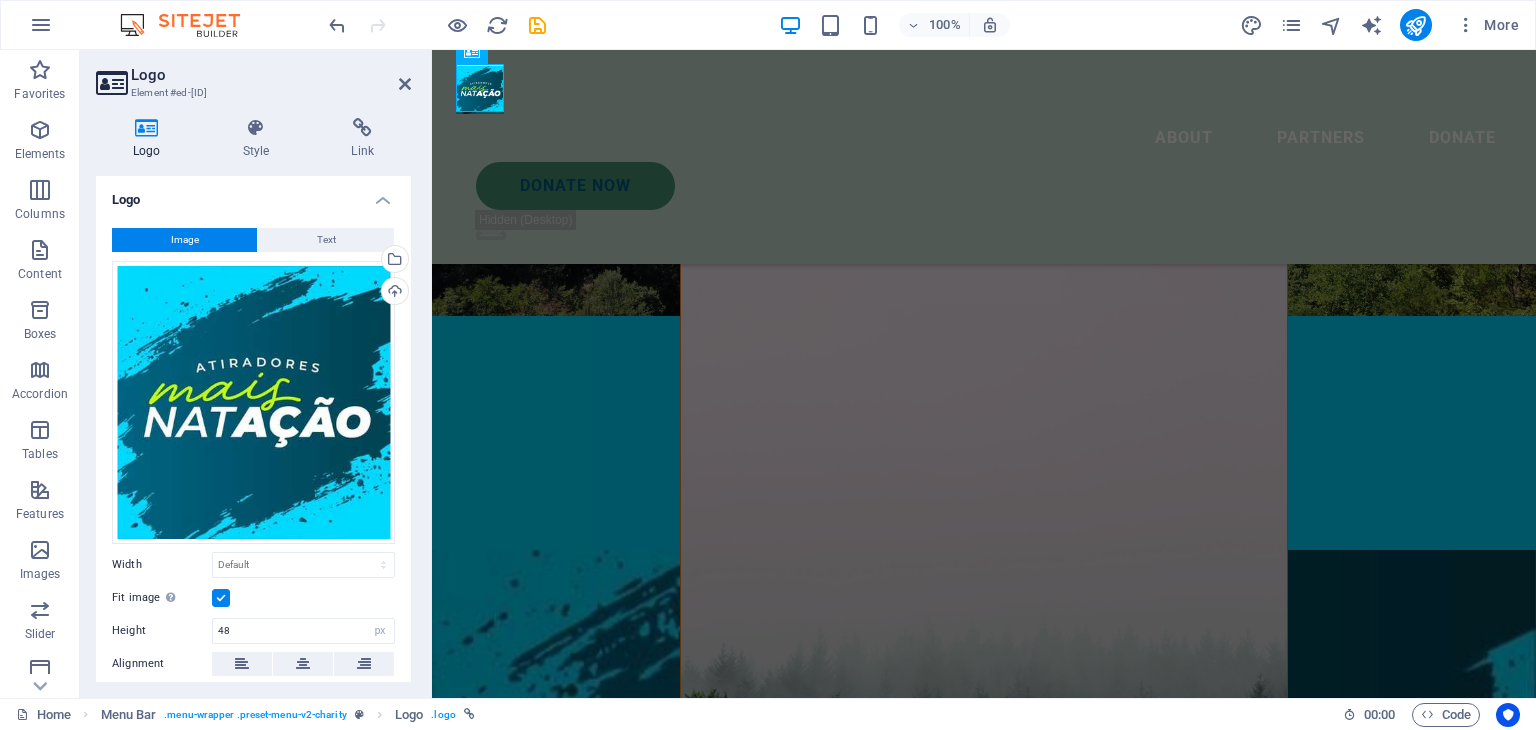 scroll, scrollTop: 600, scrollLeft: 0, axis: vertical 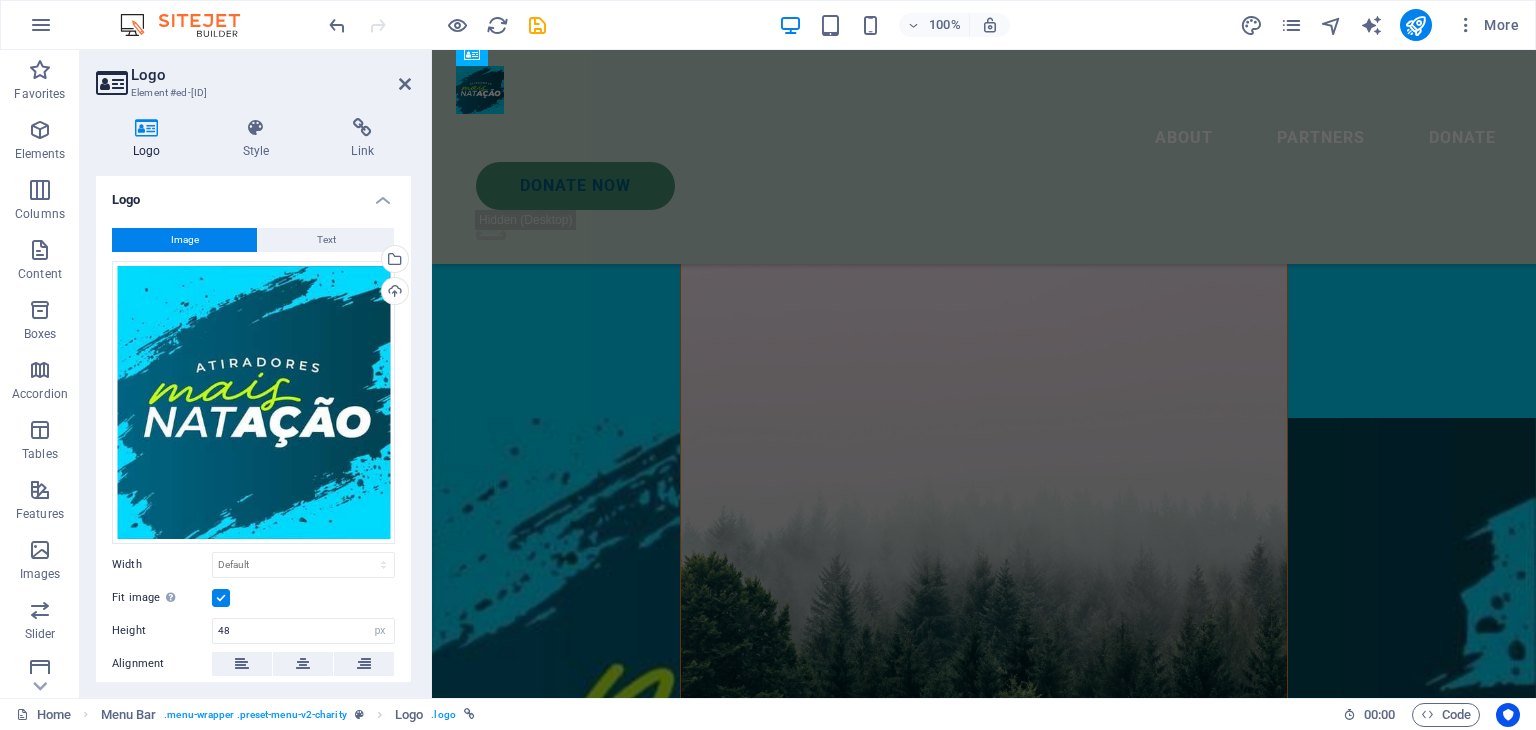 click on "Logo Element #[ID] Logo Style Link Logo Image Text Drag files here, click to choose files or select files from Files or our free stock photos & videos Select files from the file manager, stock photos, or upload file(s) Upload Width Default auto px rem % em vh vw Fit image Automatically fit image to a fixed width and height Height 48 Default auto px Alignment Lazyload Loading images after the page loads improves page speed. Responsive Automatically load retina image and smartphone optimized sizes. Lightbox Use as headline The image will be wrapped in an H1 headline tag. Useful for giving alternative text the weight of an H1 headline, e.g. for the logo. Leave unchecked if uncertain. Optimized Images are compressed to improve page speed. Position Direction Custom X offset 50 px rem % vh vw Y offset 50 px rem % vh vw Edit design Text Float No float Image left Image right Determine how text should behave around the image. Text Alternative text Image caption Paragraph Format Normal Heading 1 Heading 2 Code" at bounding box center (256, 374) 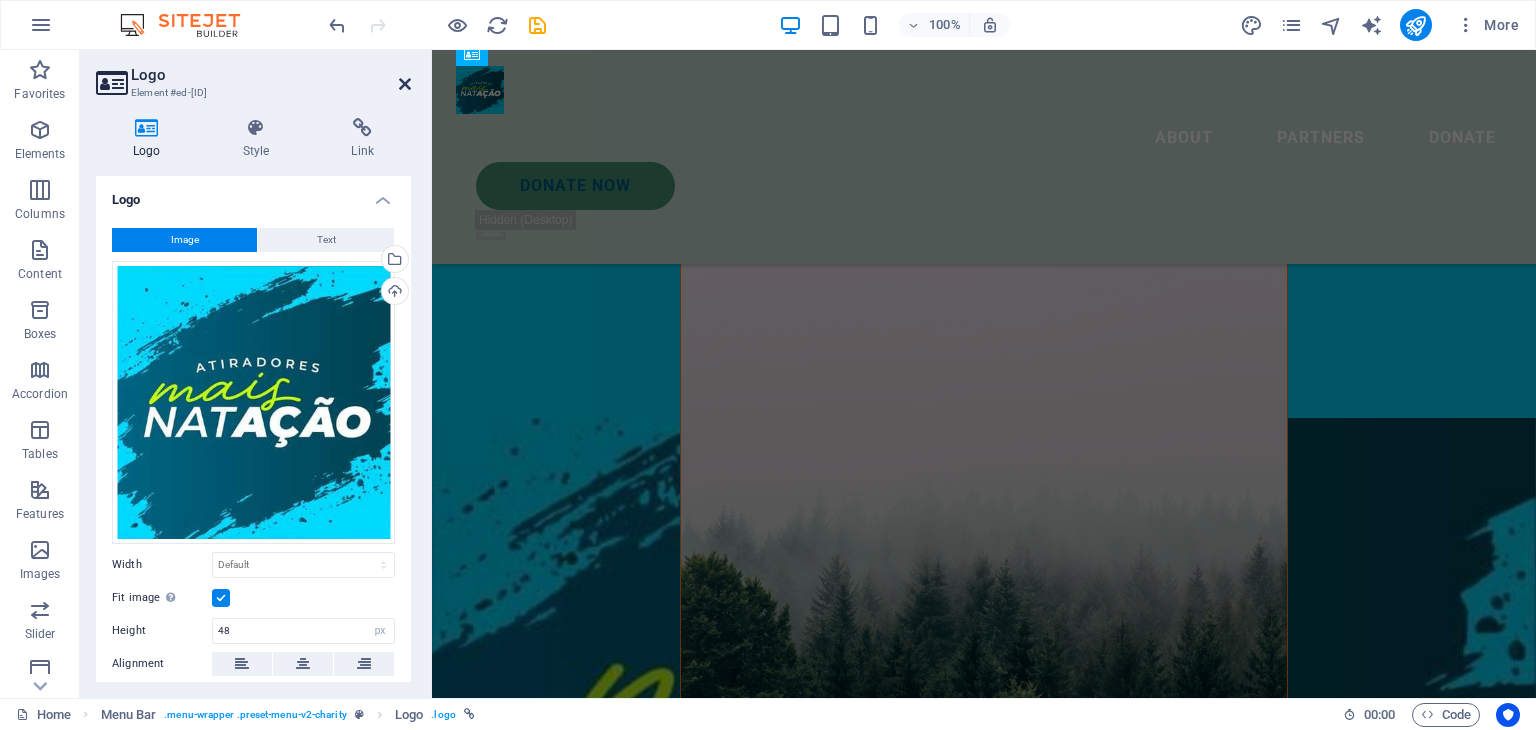 click at bounding box center (405, 84) 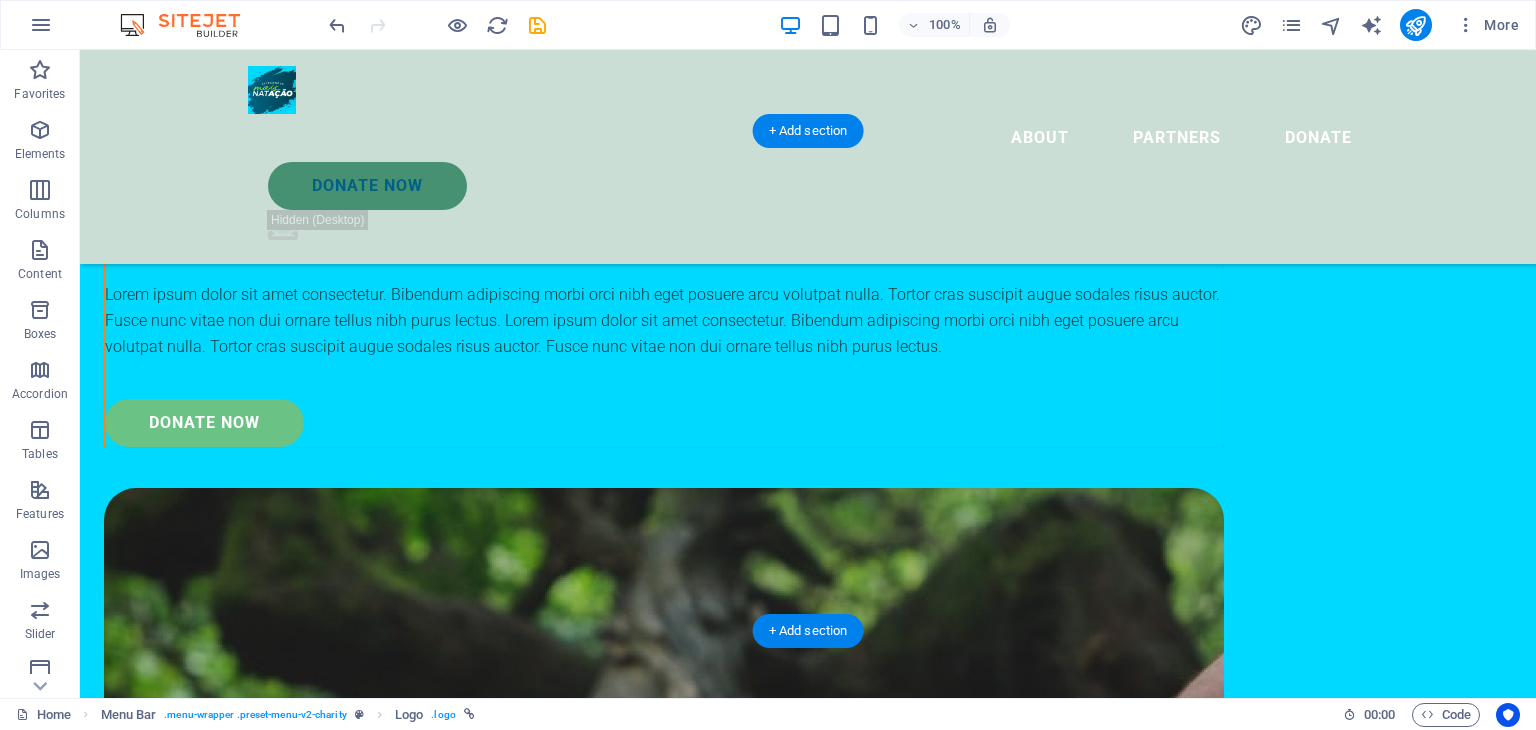 scroll, scrollTop: 6720, scrollLeft: 0, axis: vertical 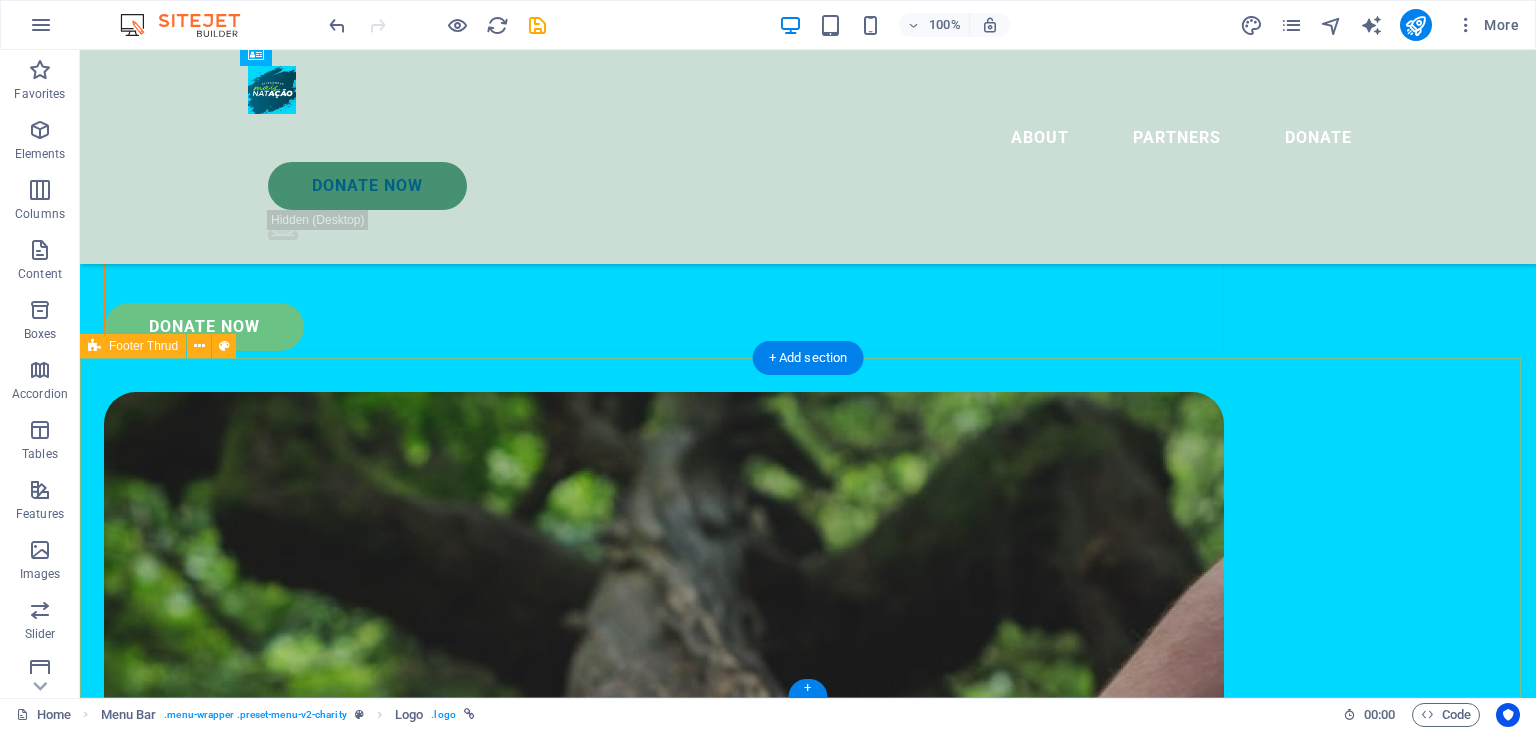 click on "Lorem ipsum dolor sit amet, consectetur adipiscing elit. Consectetur auctor id viverra nunc, ultrices convallis sit. Contact Us About Partners Donate
atiradoresmaisnatacao.com.br . All Rights Reserved. Legal Notice  |  Privacy" at bounding box center (808, 10288) 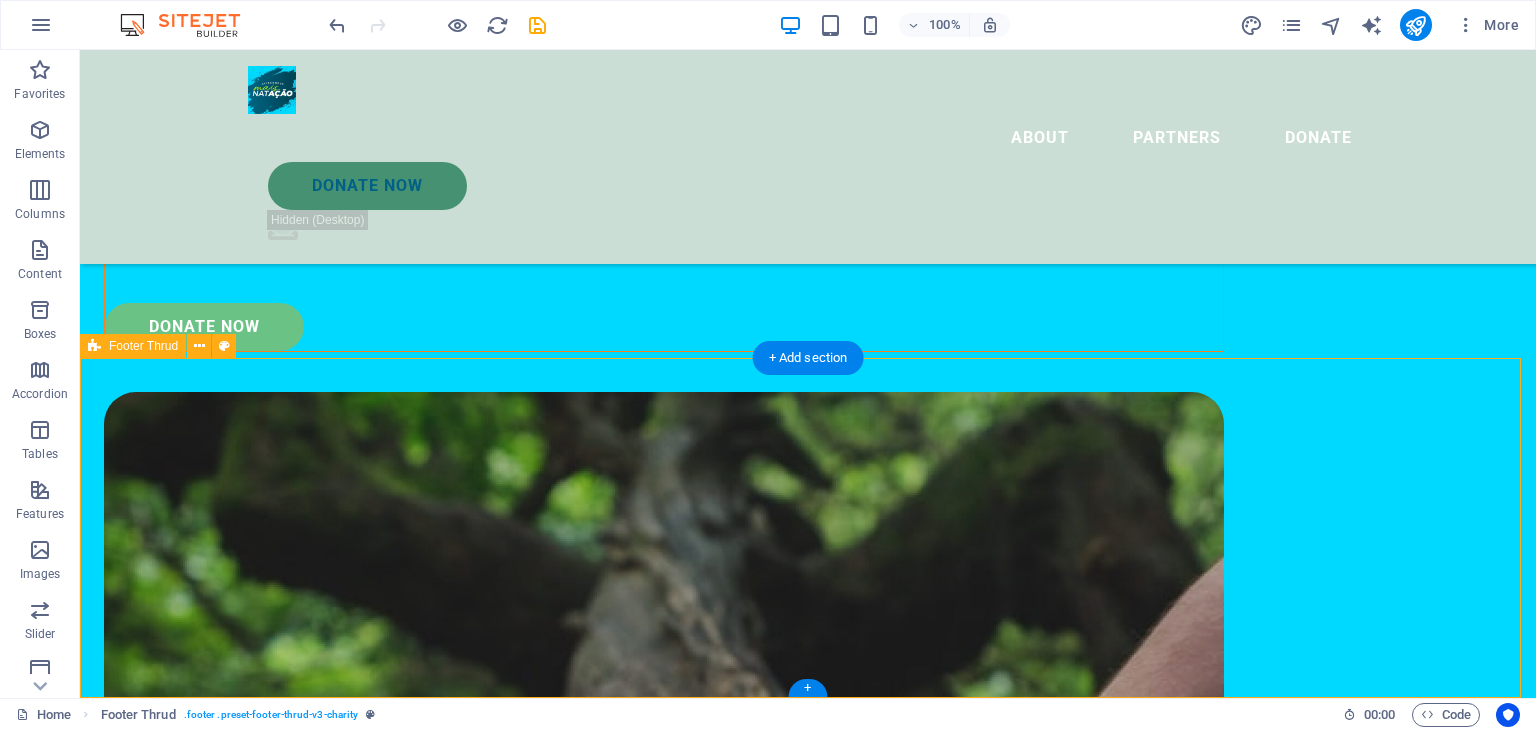 click on "Lorem ipsum dolor sit amet, consectetur adipiscing elit. Consectetur auctor id viverra nunc, ultrices convallis sit. Contact Us About Partners Donate
atiradoresmaisnatacao.com.br . All Rights Reserved. Legal Notice  |  Privacy" at bounding box center [808, 10288] 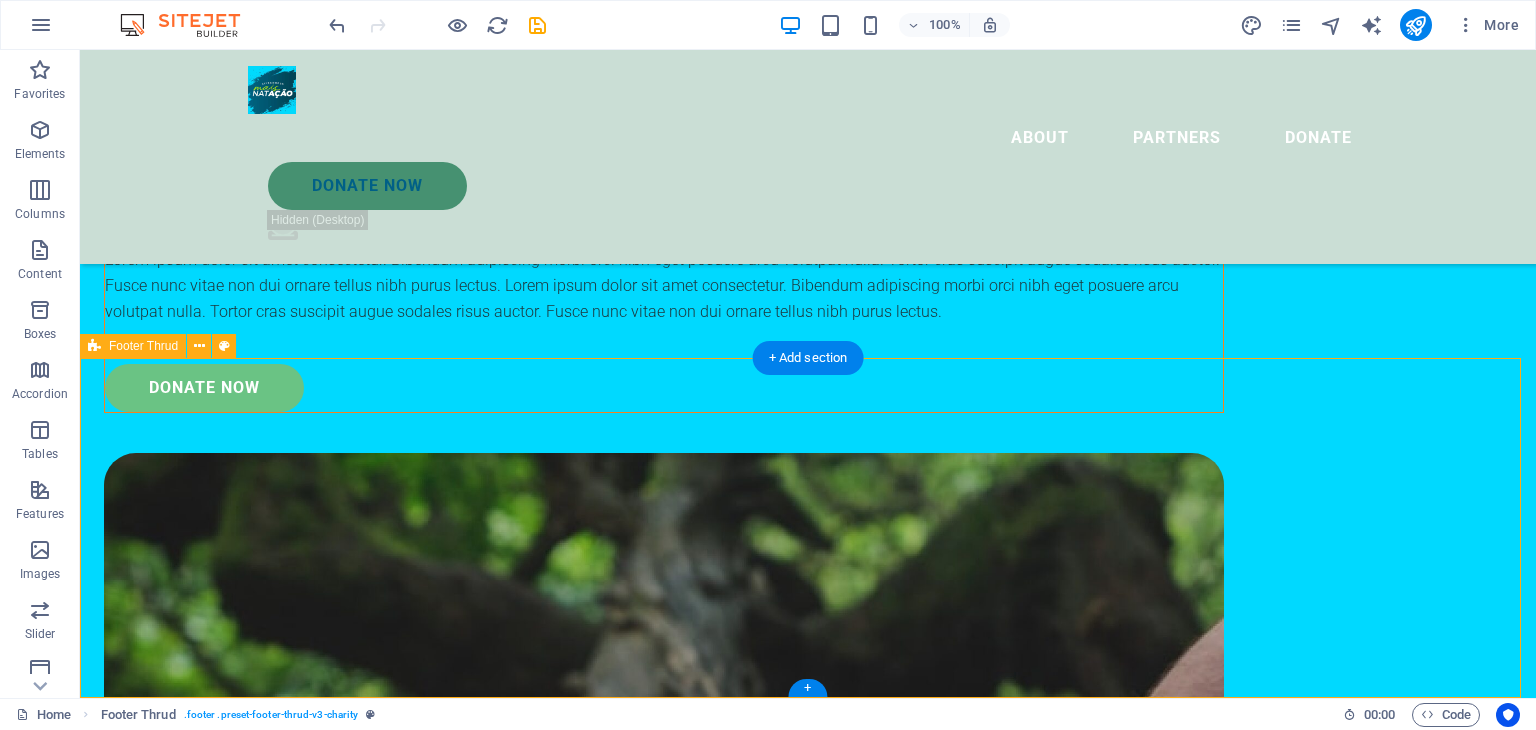 select on "footer" 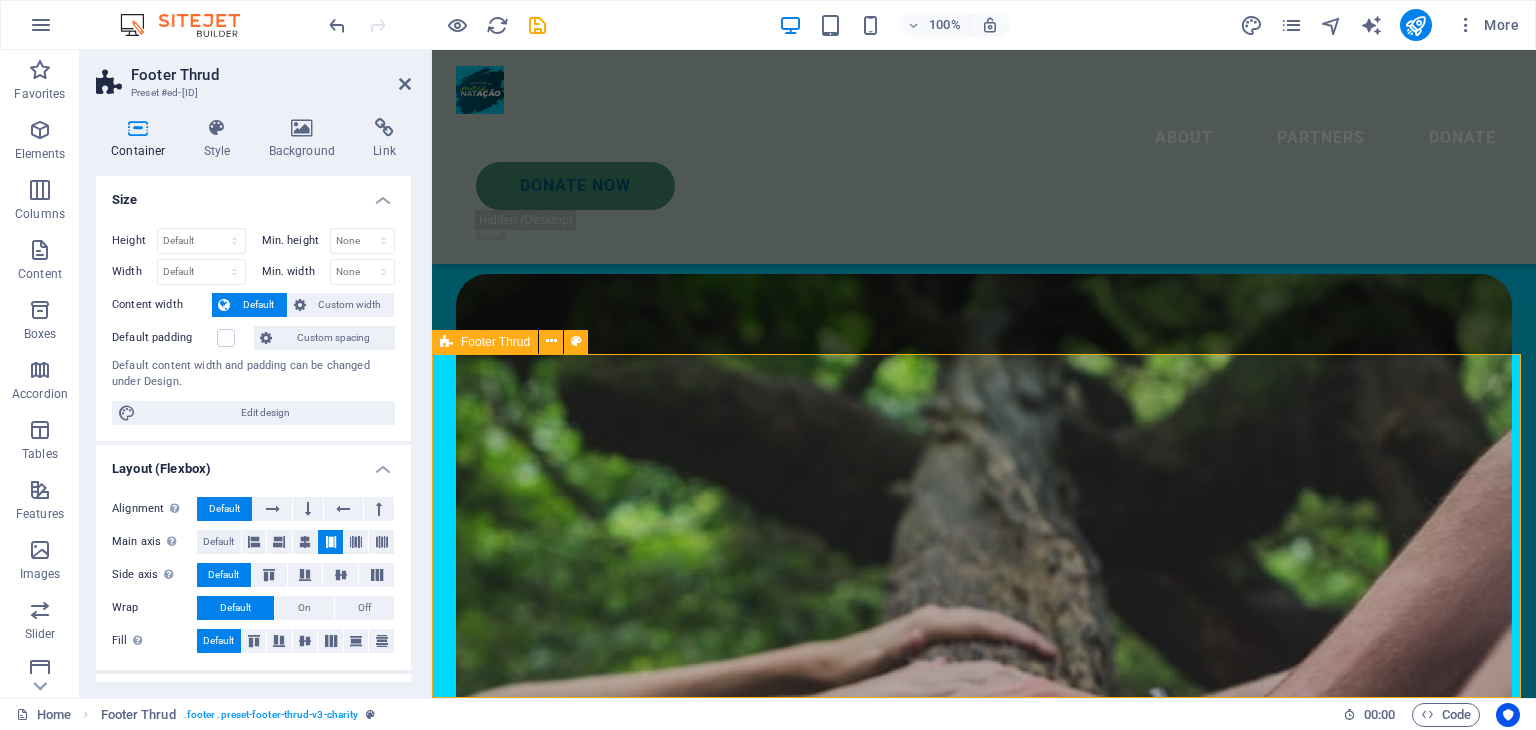 click on "Lorem ipsum dolor sit amet, consectetur adipiscing elit. Consectetur auctor id viverra nunc, ultrices convallis sit. Contact Us About Partners Donate
atiradoresmaisnatacao.com.br . All Rights Reserved. Legal Notice  |  Privacy" at bounding box center (984, 9786) 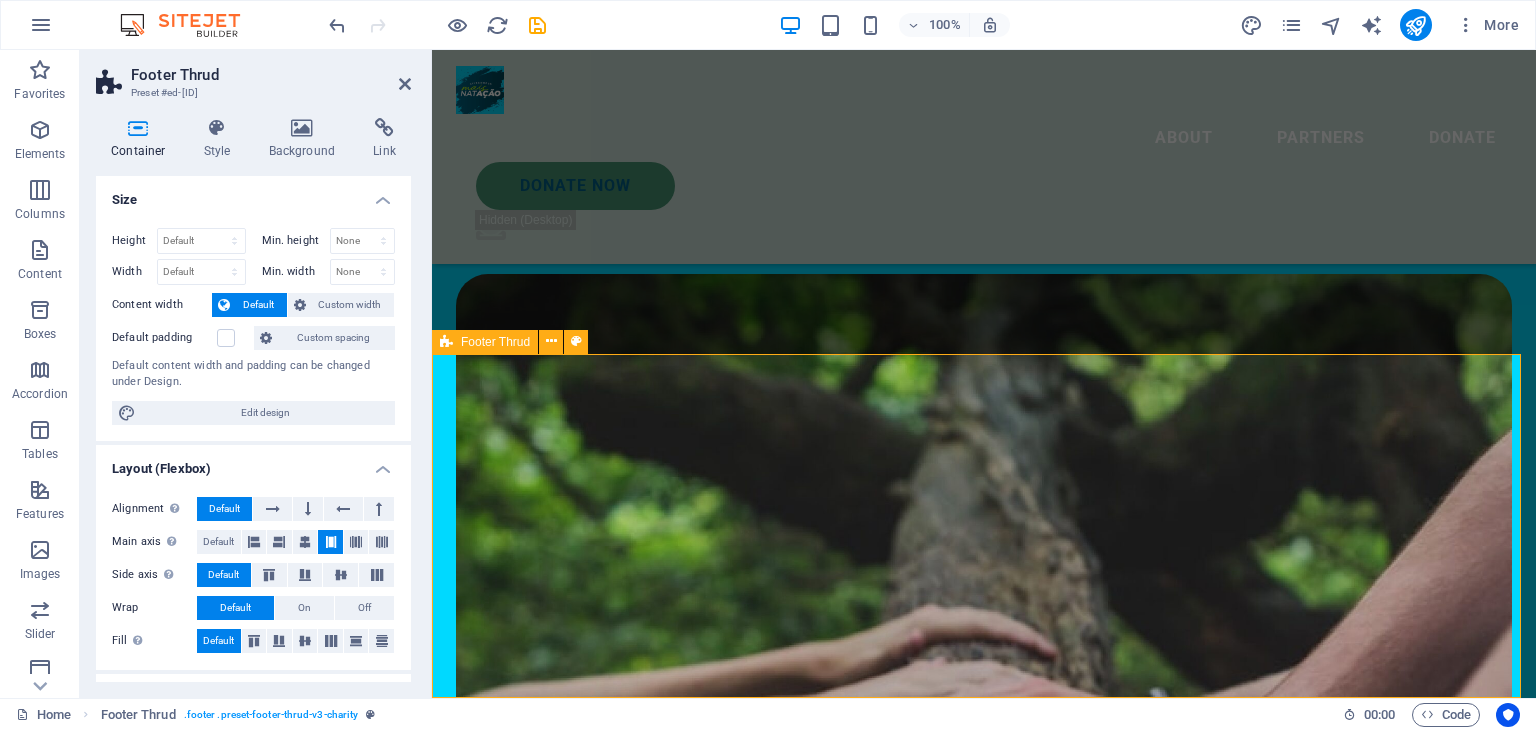 click on "Lorem ipsum dolor sit amet, consectetur adipiscing elit. Consectetur auctor id viverra nunc, ultrices convallis sit. Contact Us About Partners Donate
atiradoresmaisnatacao.com.br . All Rights Reserved. Legal Notice  |  Privacy" at bounding box center [984, 9786] 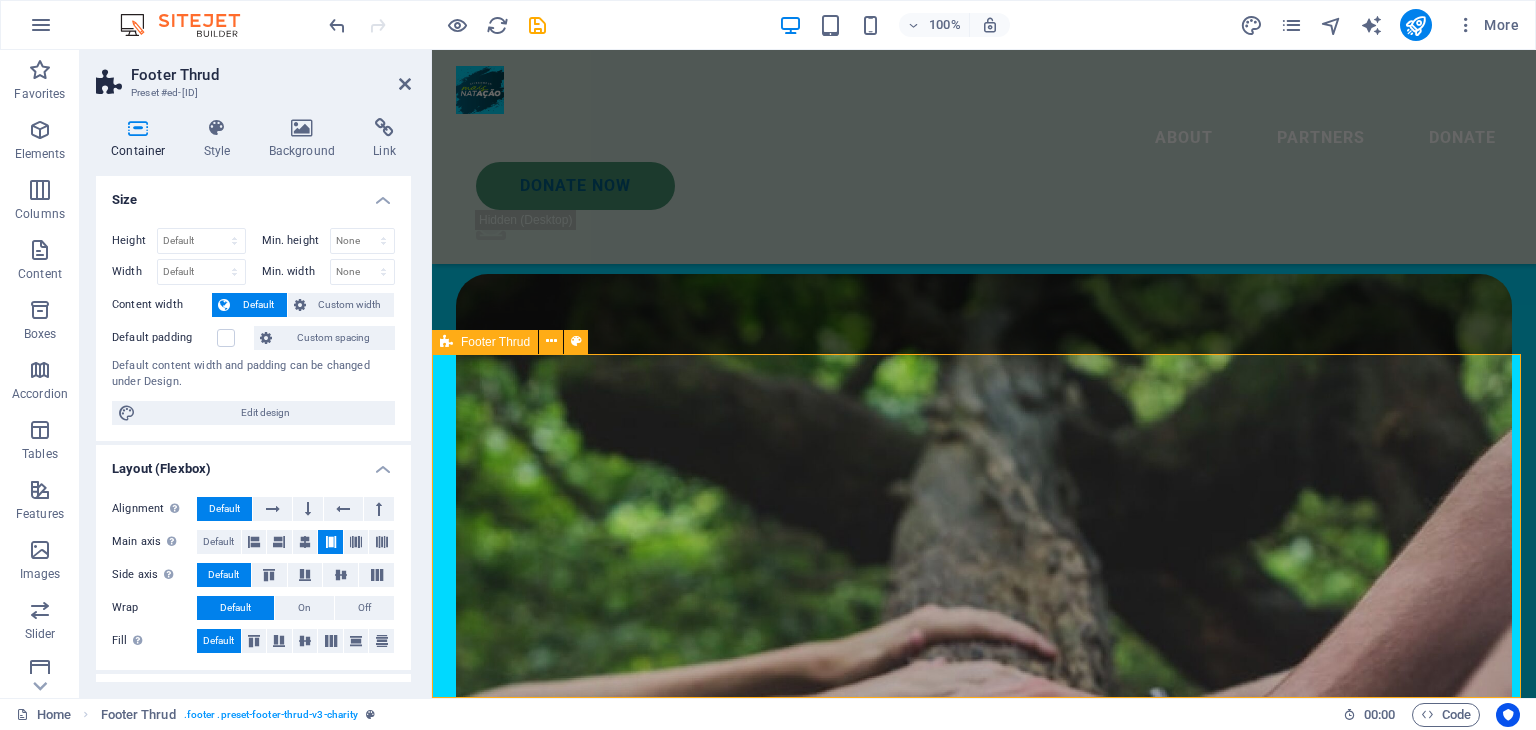click on "Lorem ipsum dolor sit amet, consectetur adipiscing elit. Consectetur auctor id viverra nunc, ultrices convallis sit. Contact Us About Partners Donate
atiradoresmaisnatacao.com.br . All Rights Reserved. Legal Notice  |  Privacy" at bounding box center (984, 9786) 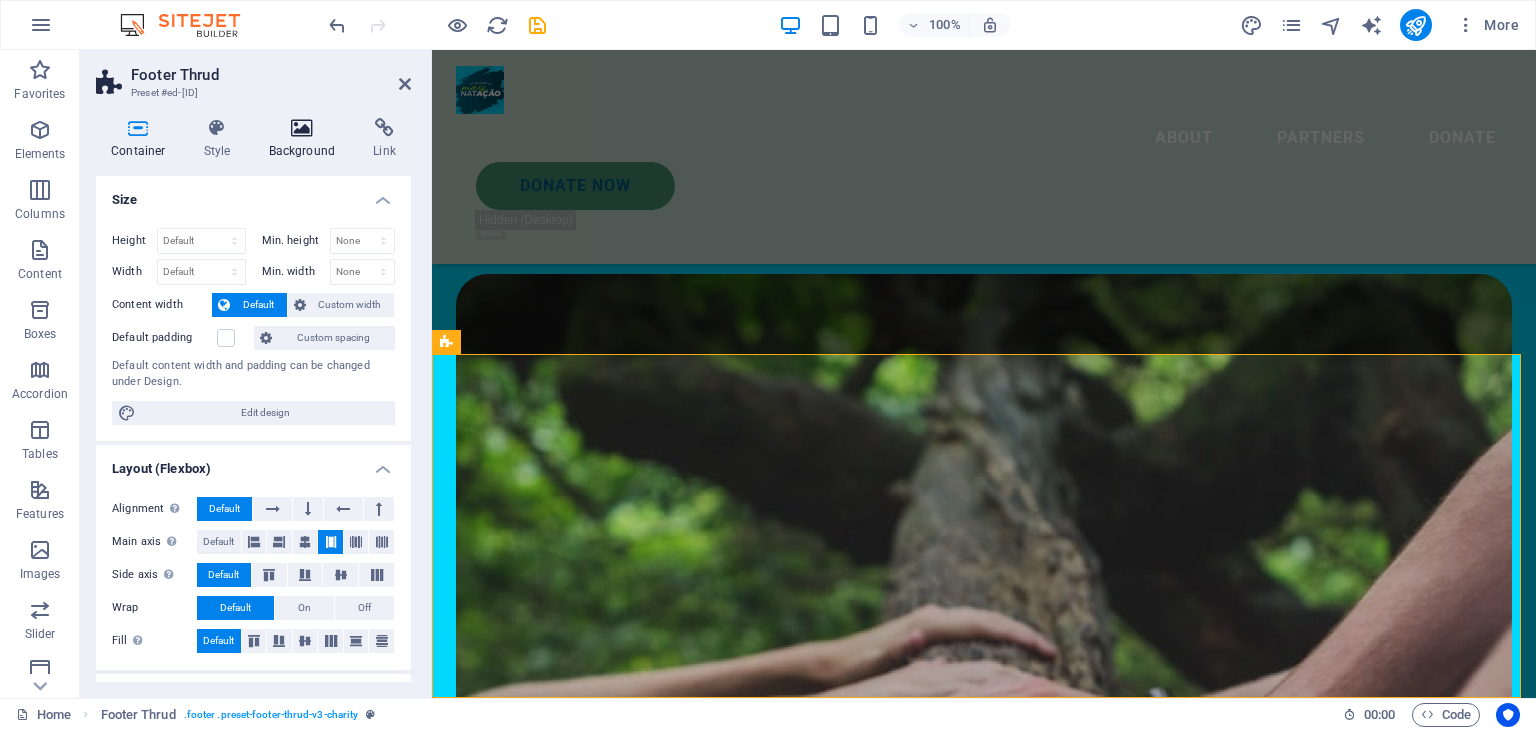 click at bounding box center [302, 128] 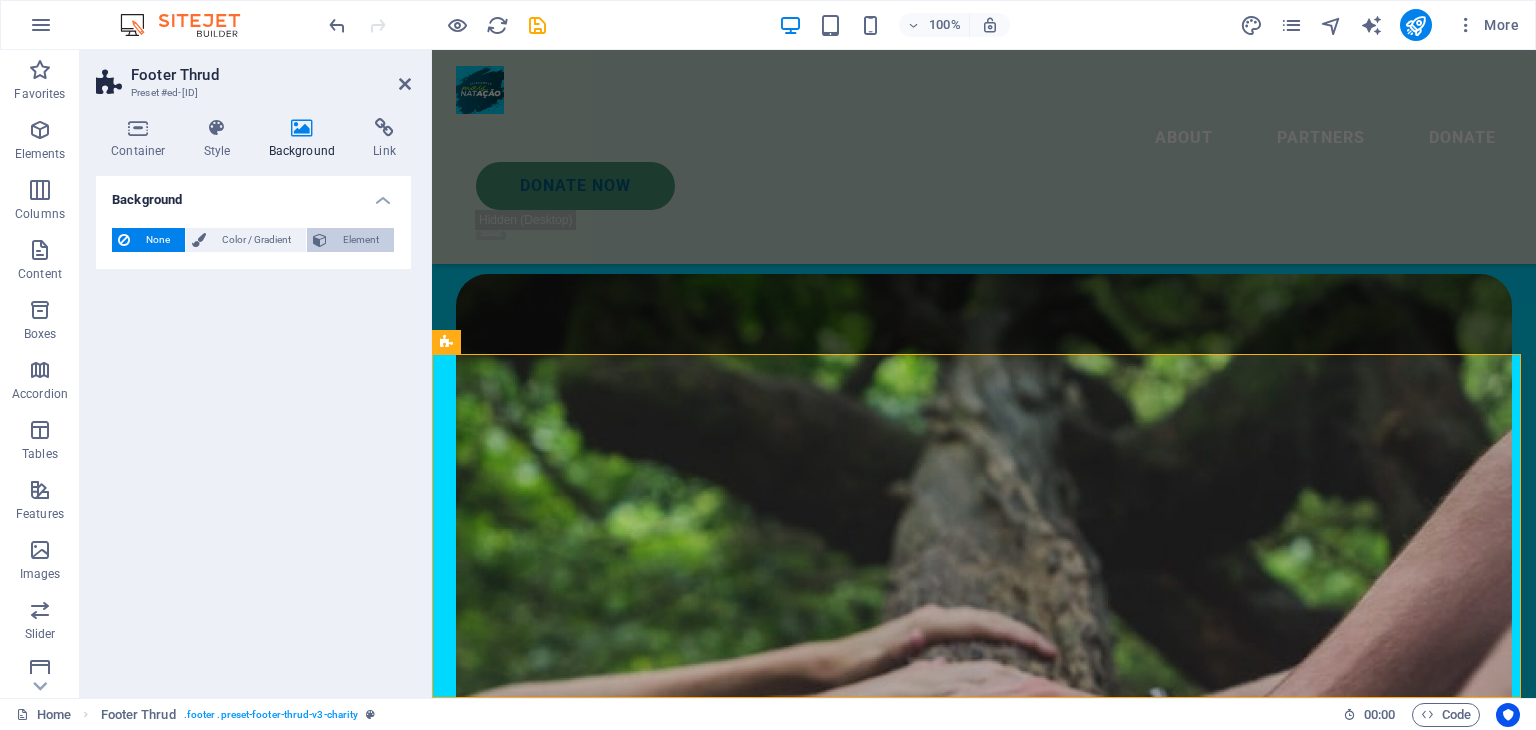 click on "Element" at bounding box center (360, 240) 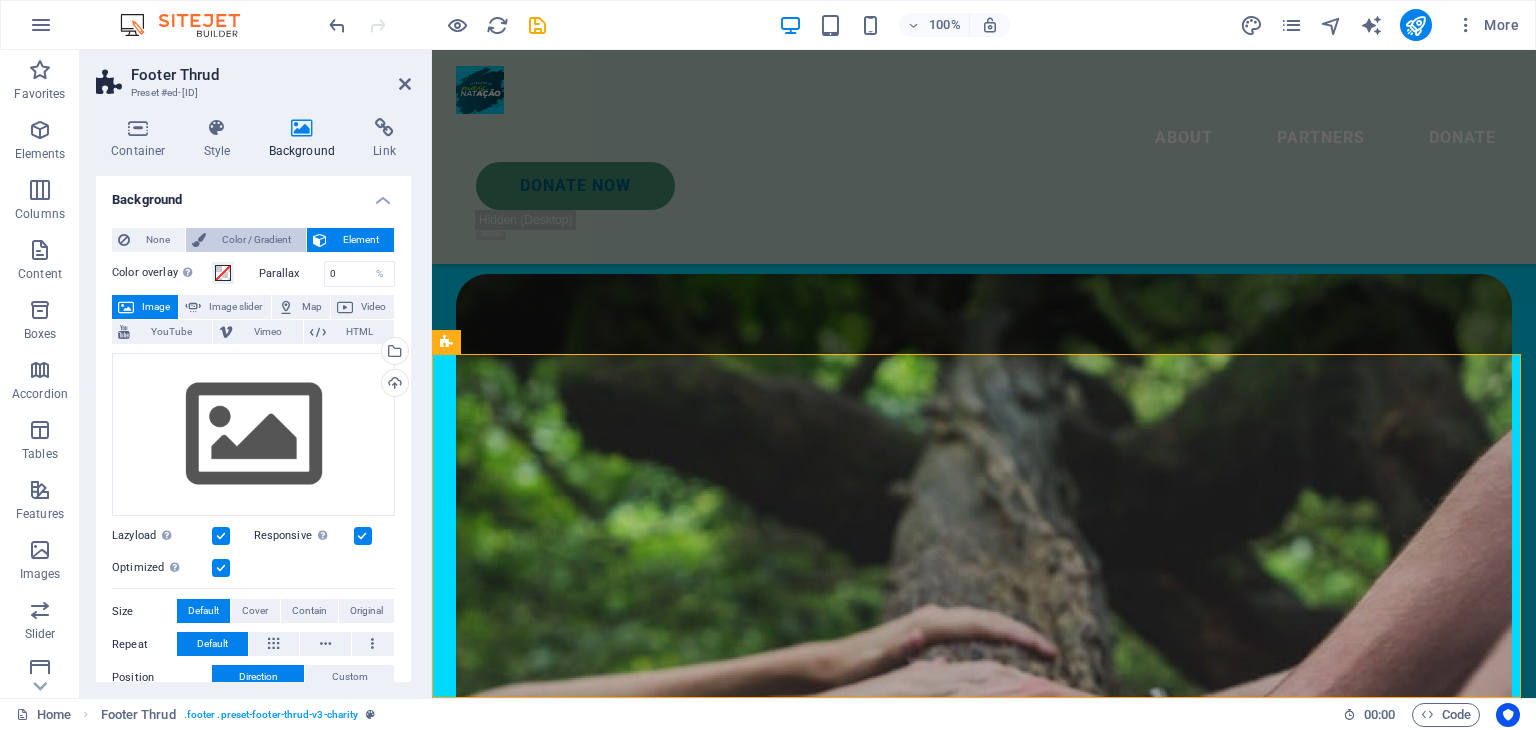 click on "Color / Gradient" at bounding box center (256, 240) 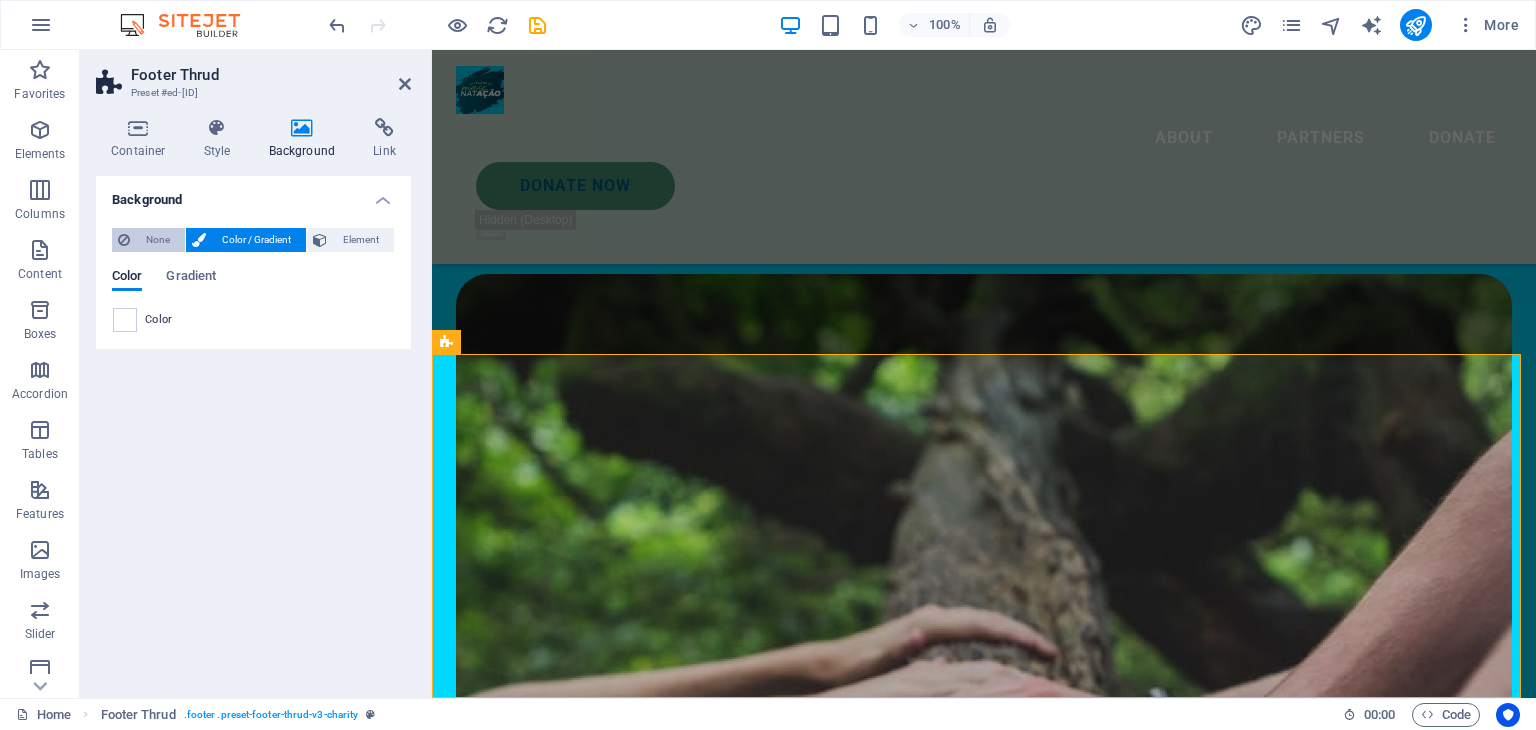 click on "None" at bounding box center (157, 240) 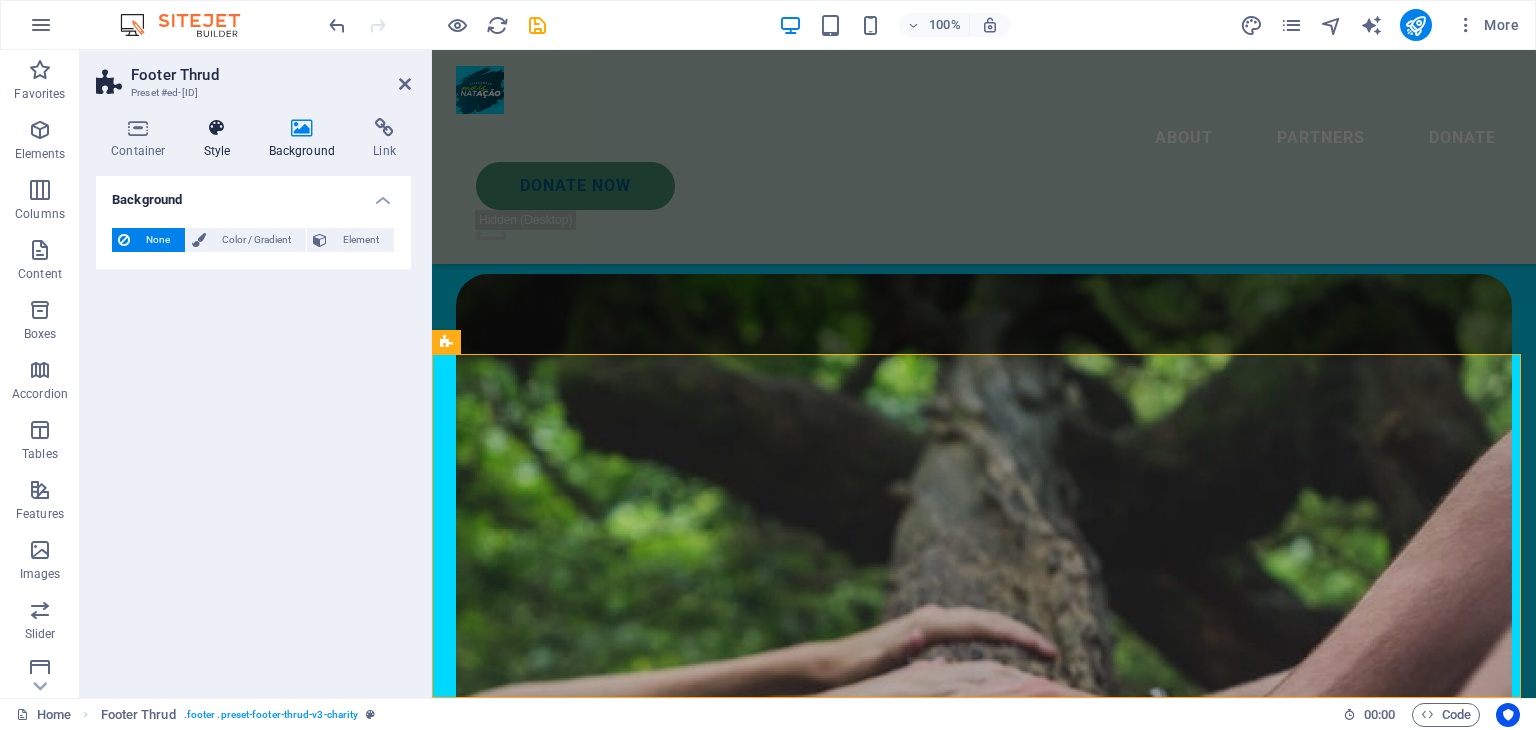 click on "Style" at bounding box center (221, 139) 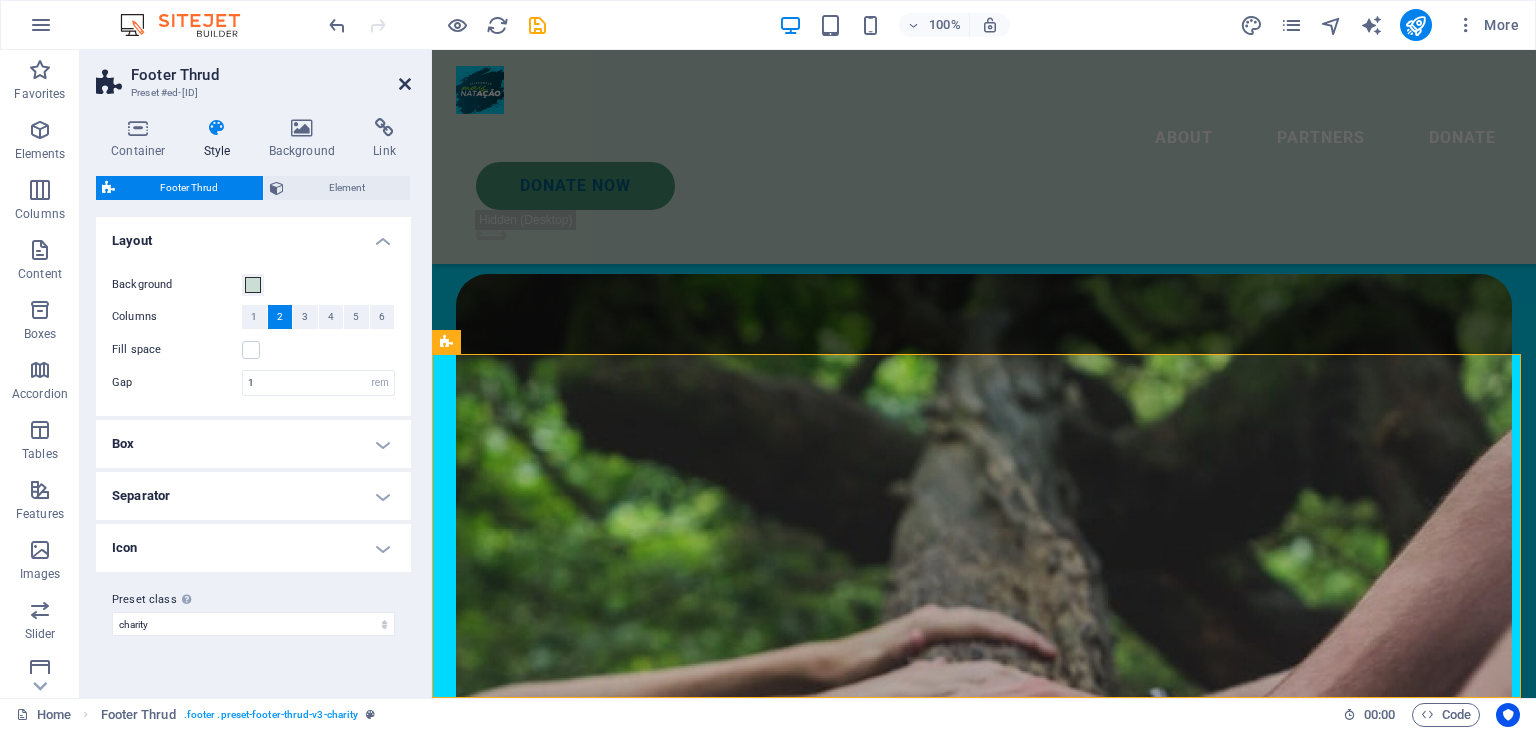 click at bounding box center [405, 84] 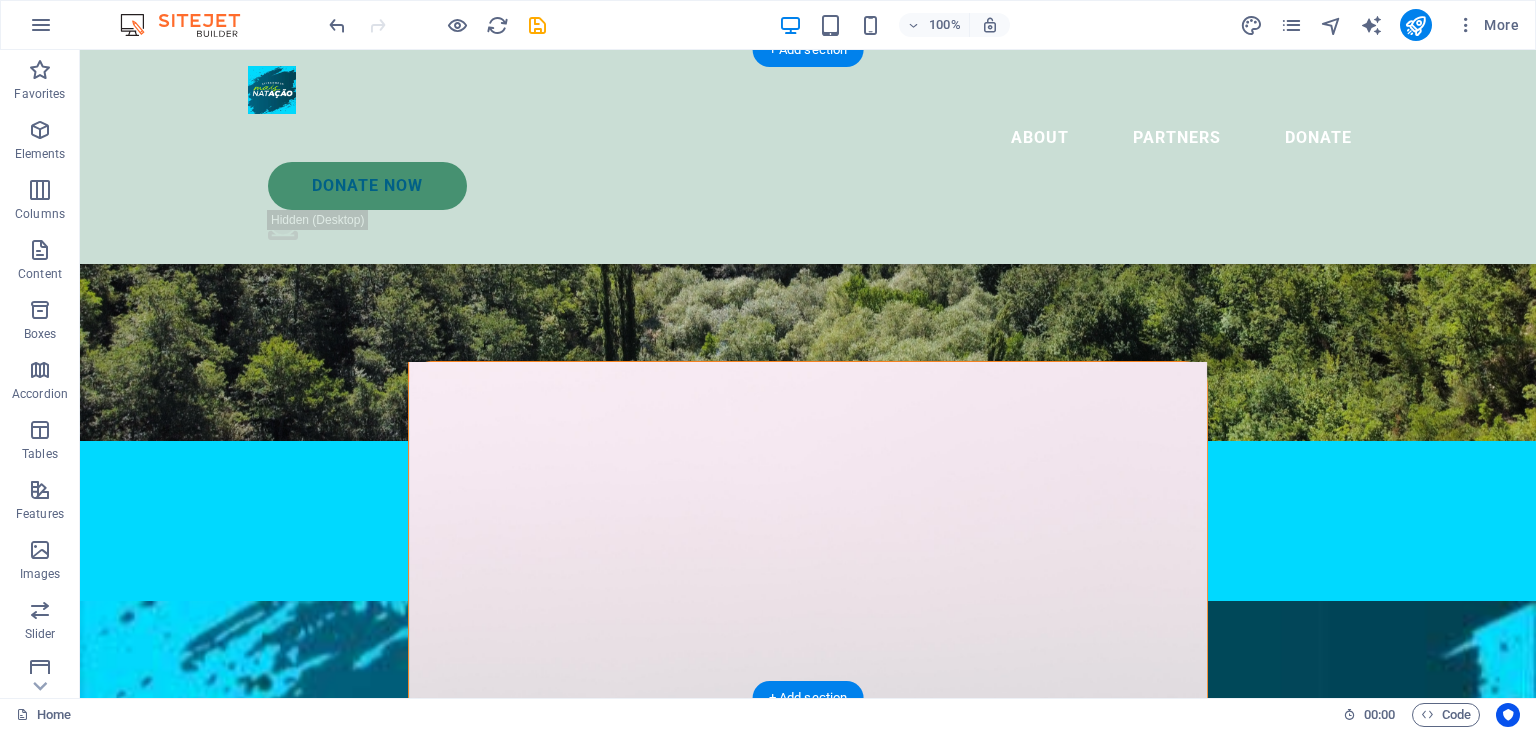scroll, scrollTop: 400, scrollLeft: 0, axis: vertical 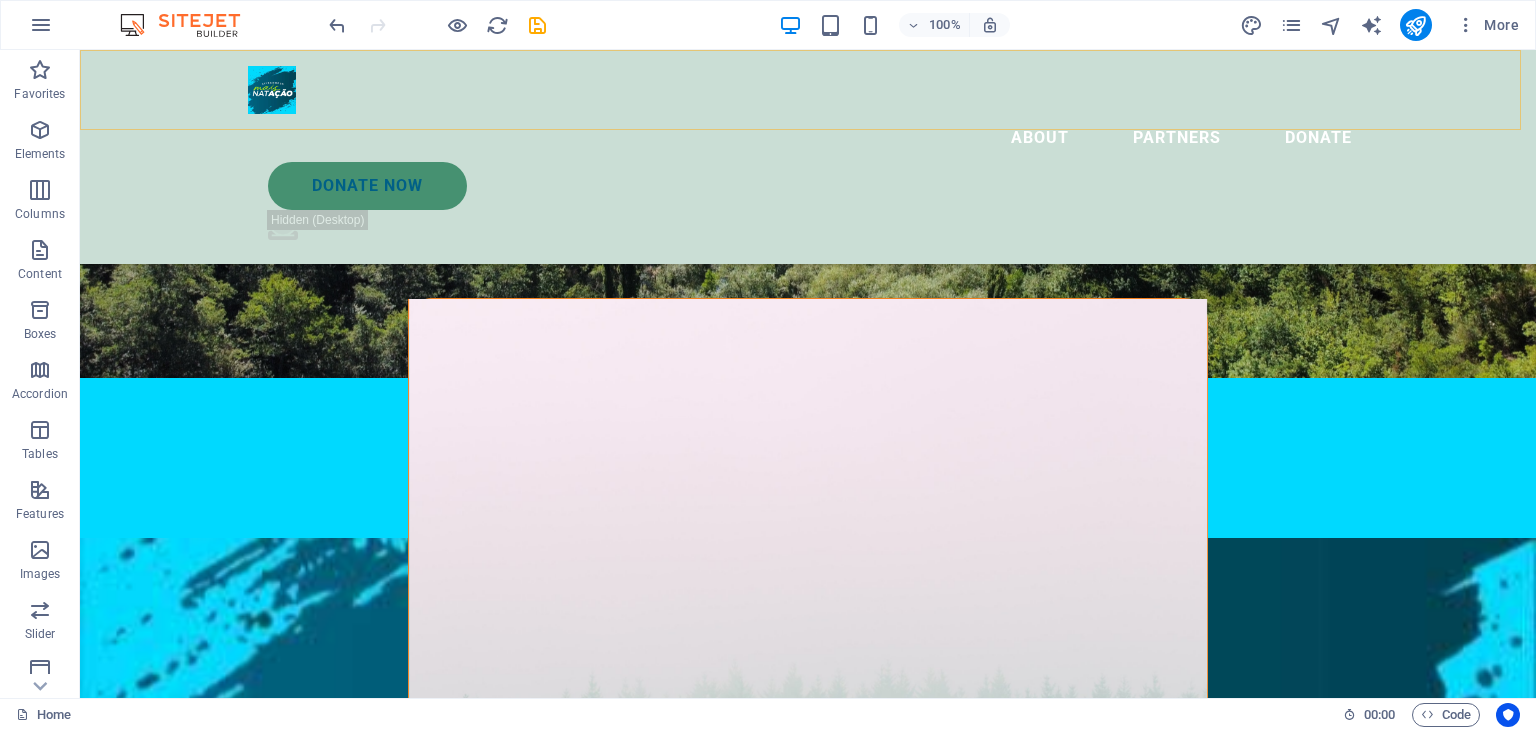 click on "About Partners Donate Donate Now .fa-secondary{opacity:.4}" at bounding box center [808, 157] 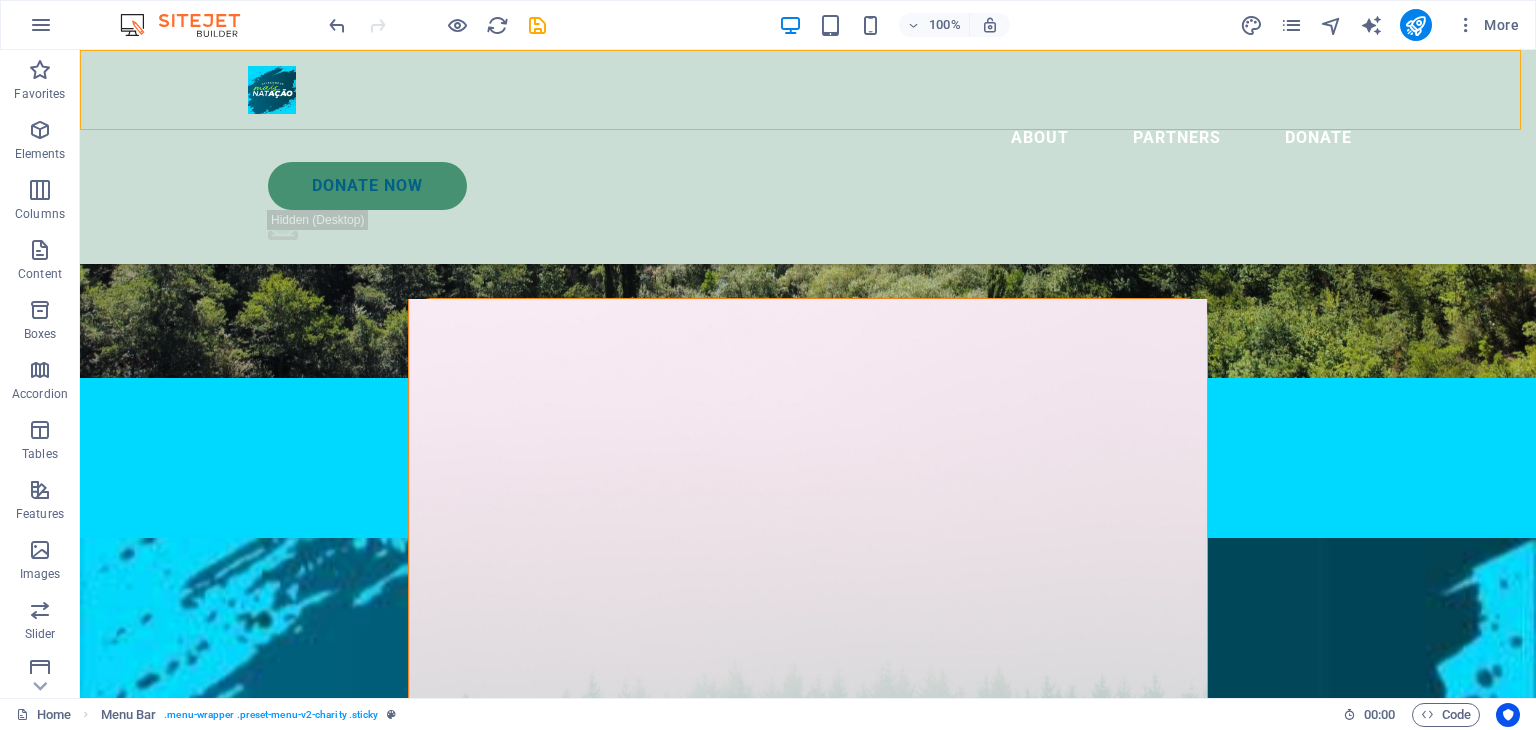 click on "About Partners Donate Donate Now .fa-secondary{opacity:.4}" at bounding box center [808, 157] 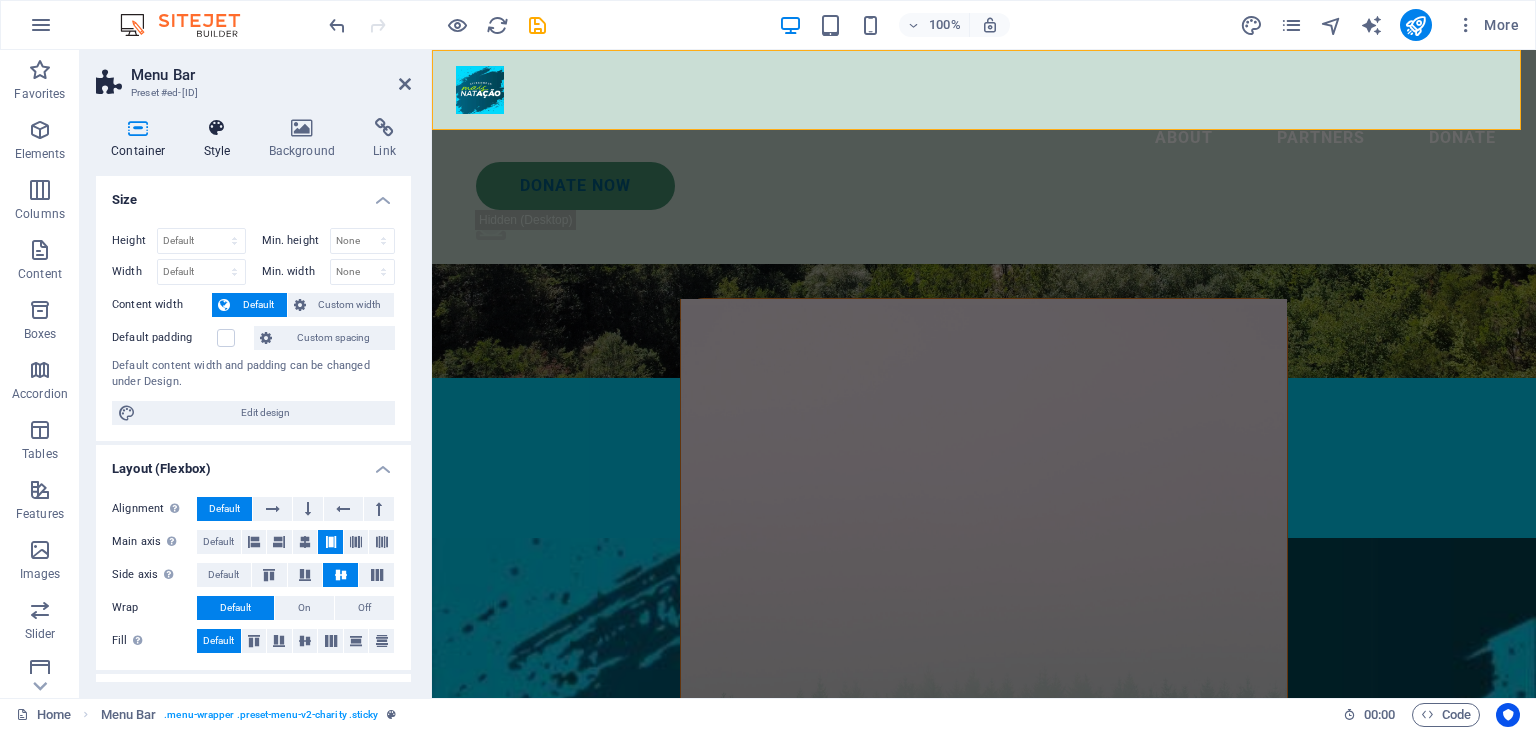 click on "Style" at bounding box center [221, 139] 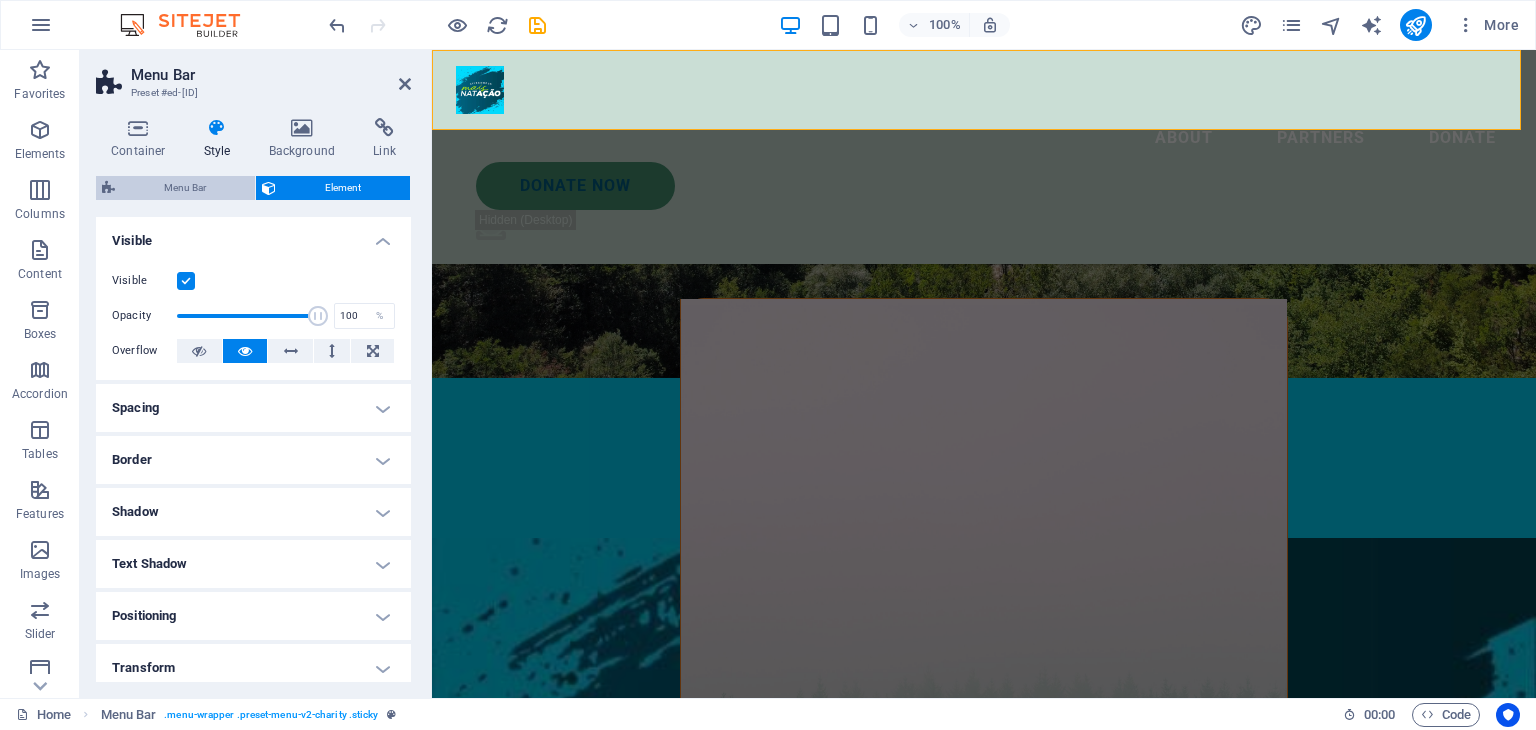 click on "Menu Bar" at bounding box center (185, 188) 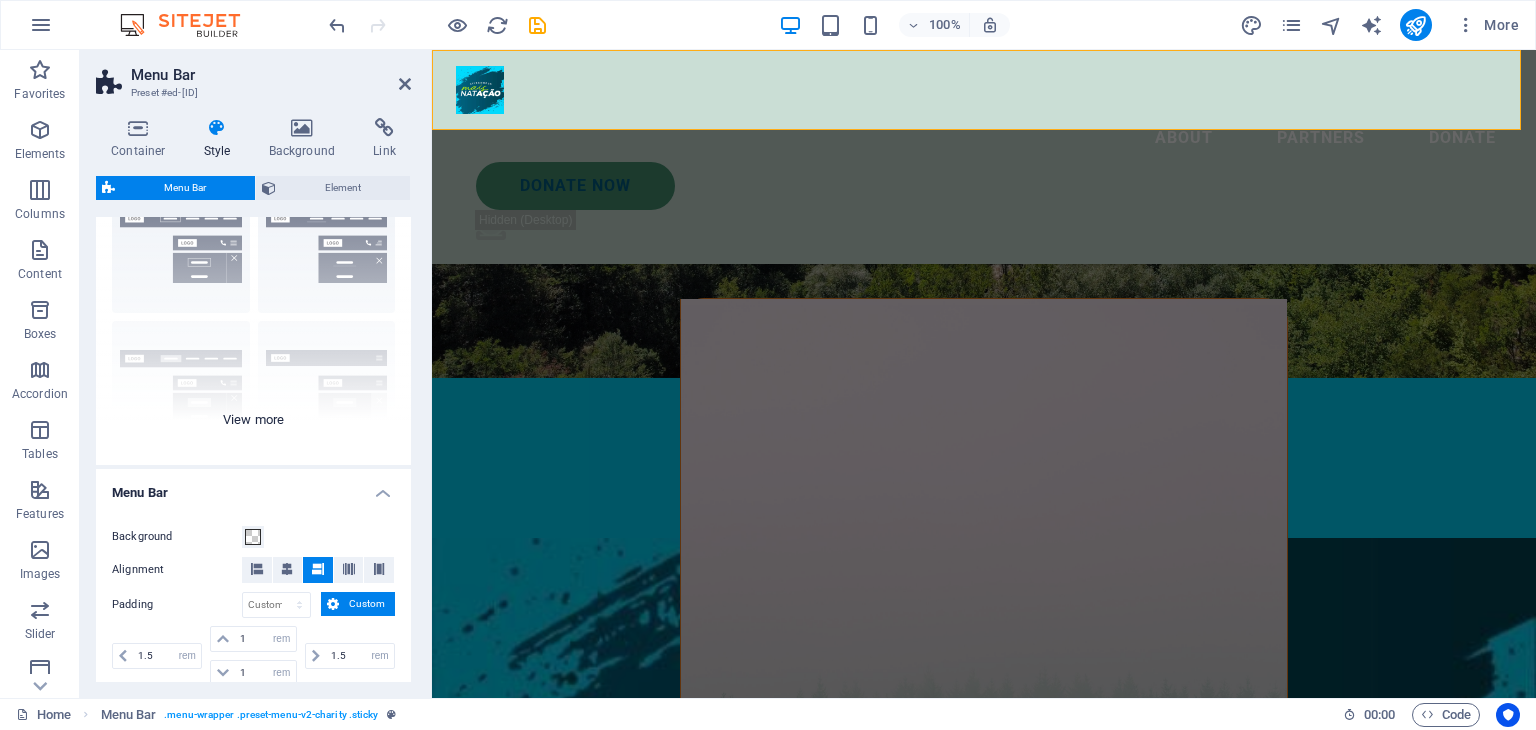 scroll, scrollTop: 0, scrollLeft: 0, axis: both 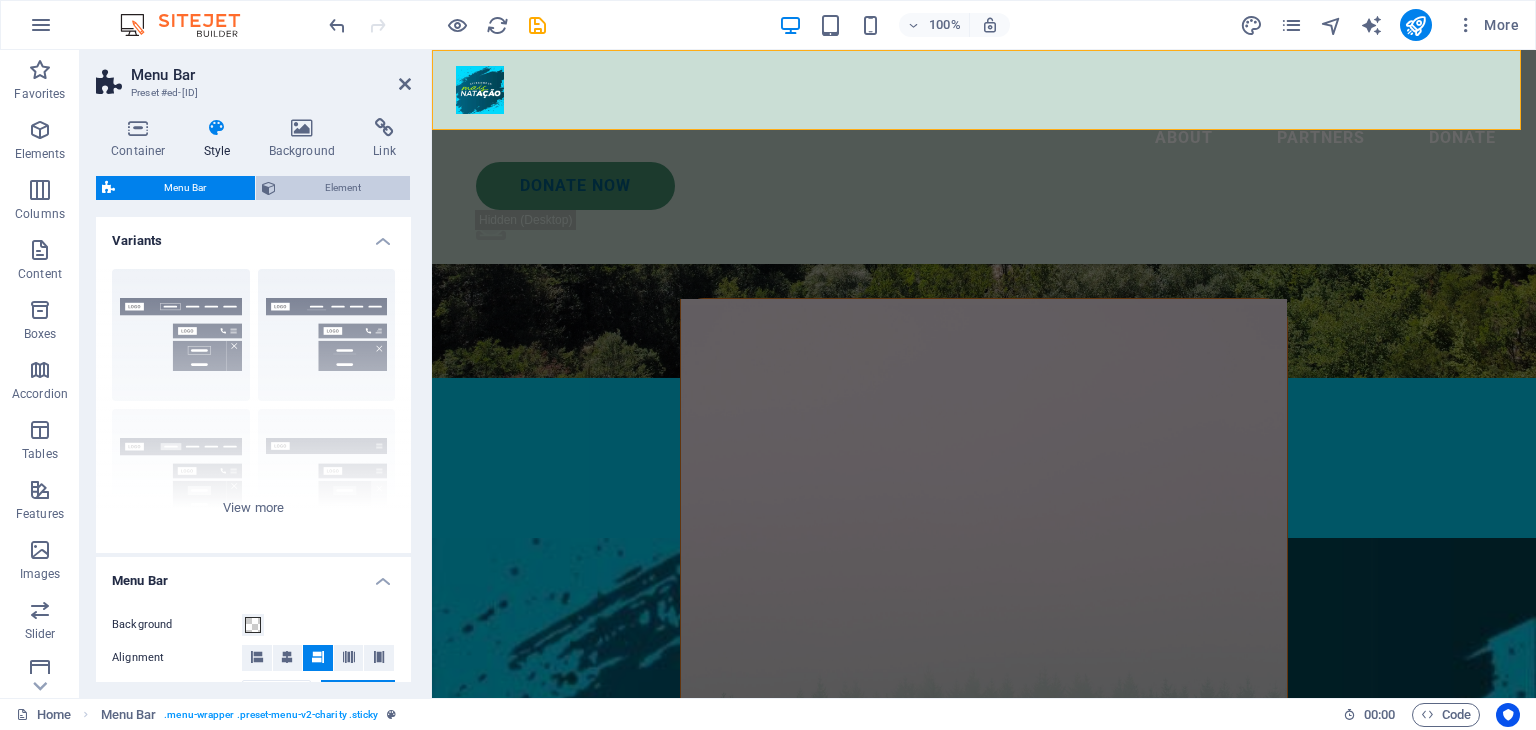 click on "Element" at bounding box center [343, 188] 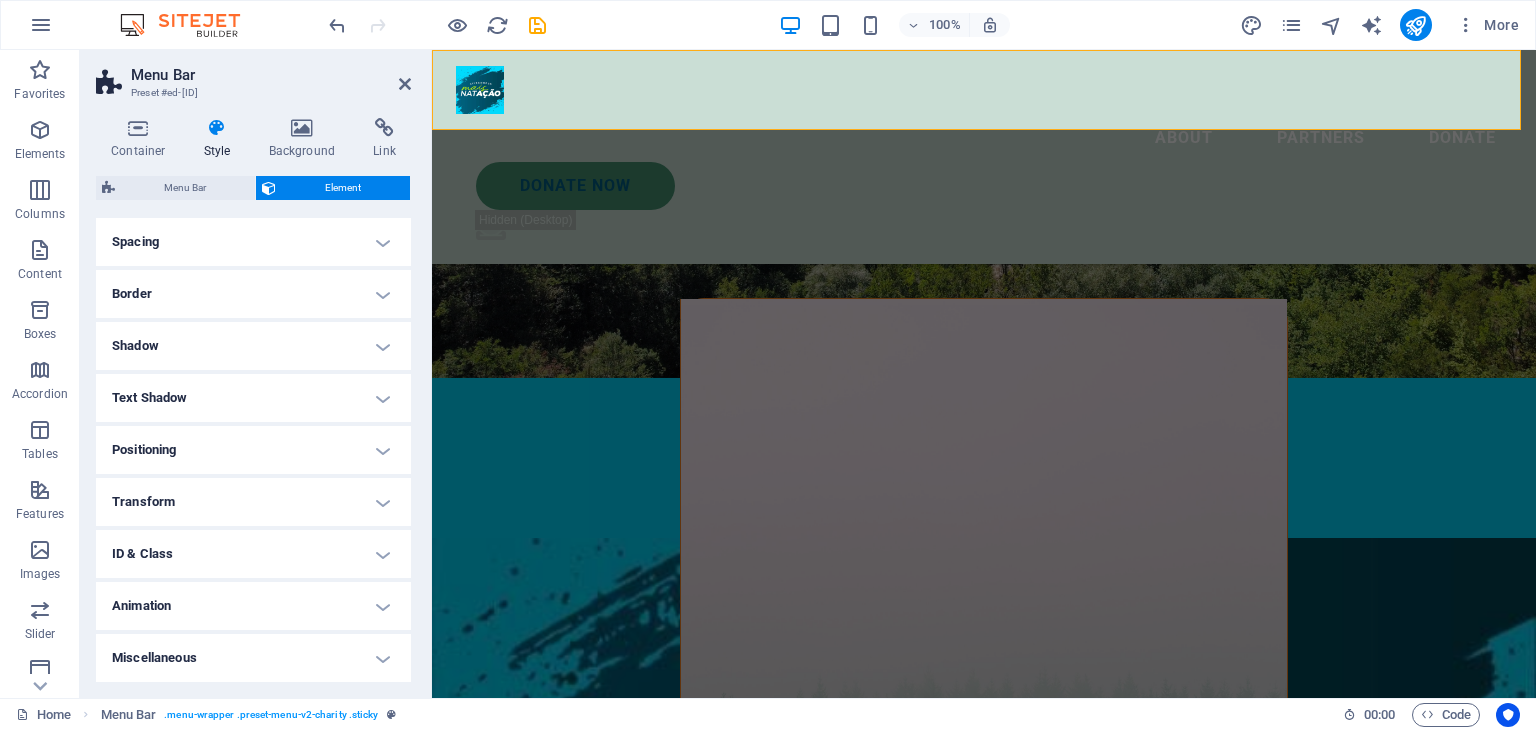 scroll, scrollTop: 0, scrollLeft: 0, axis: both 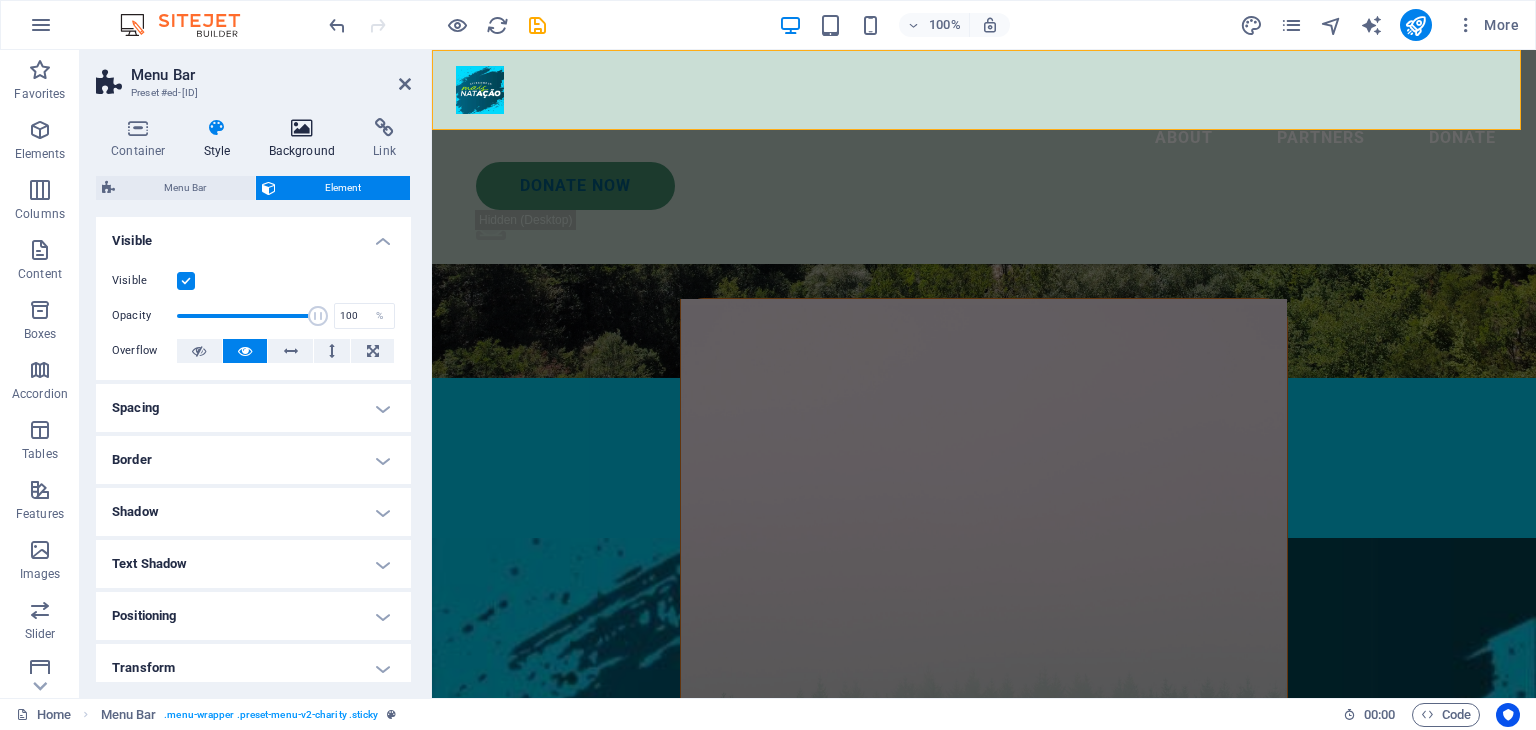 click at bounding box center (302, 128) 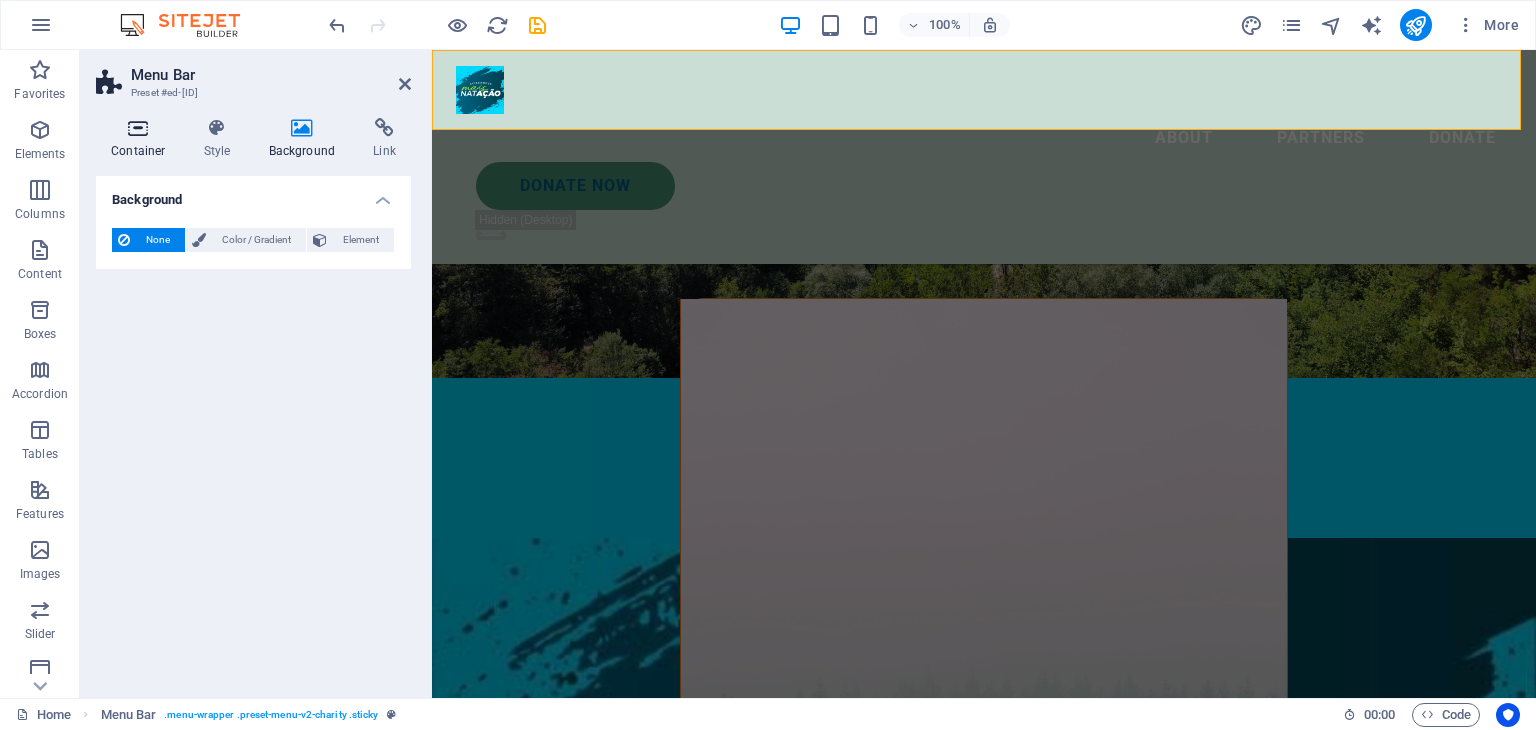click on "Container" at bounding box center [142, 139] 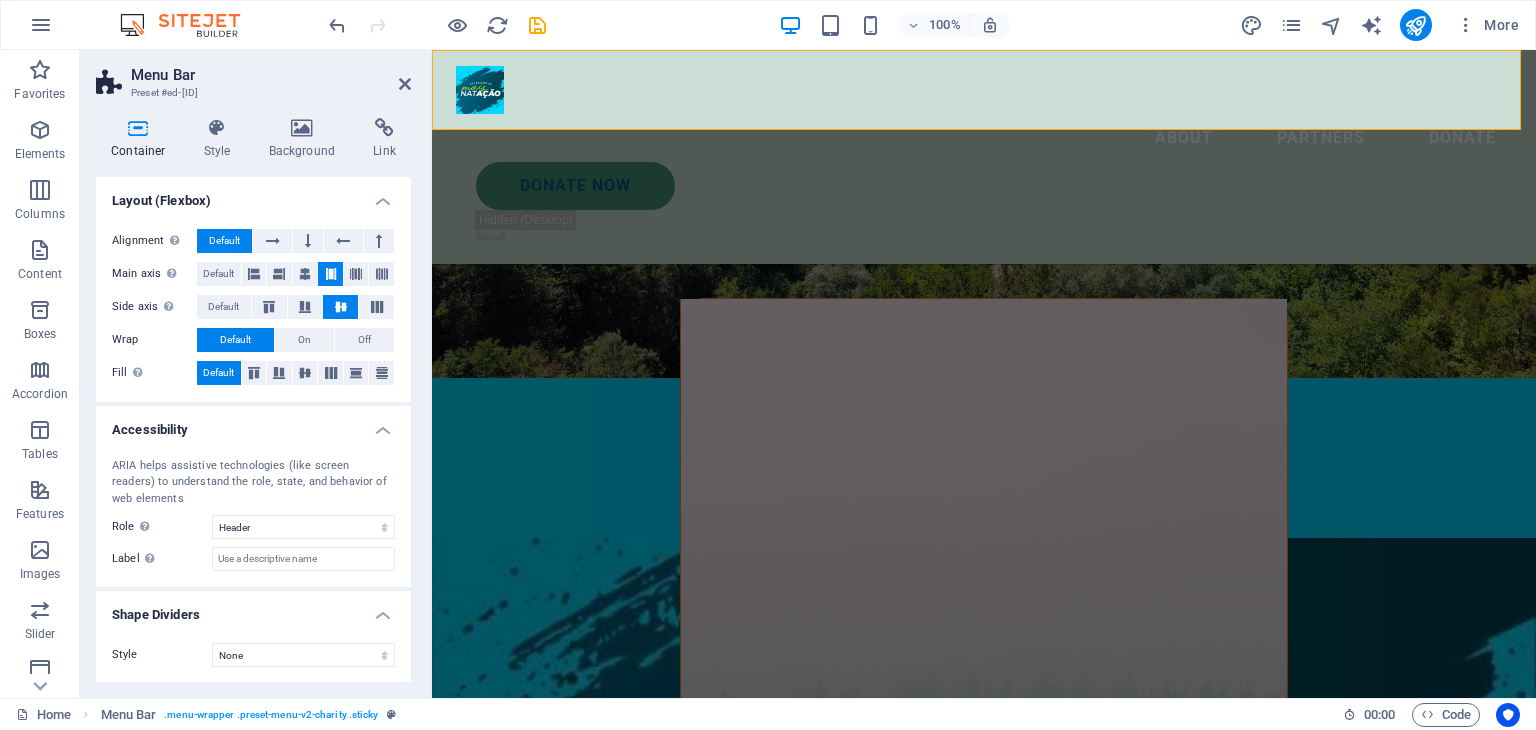 scroll, scrollTop: 0, scrollLeft: 0, axis: both 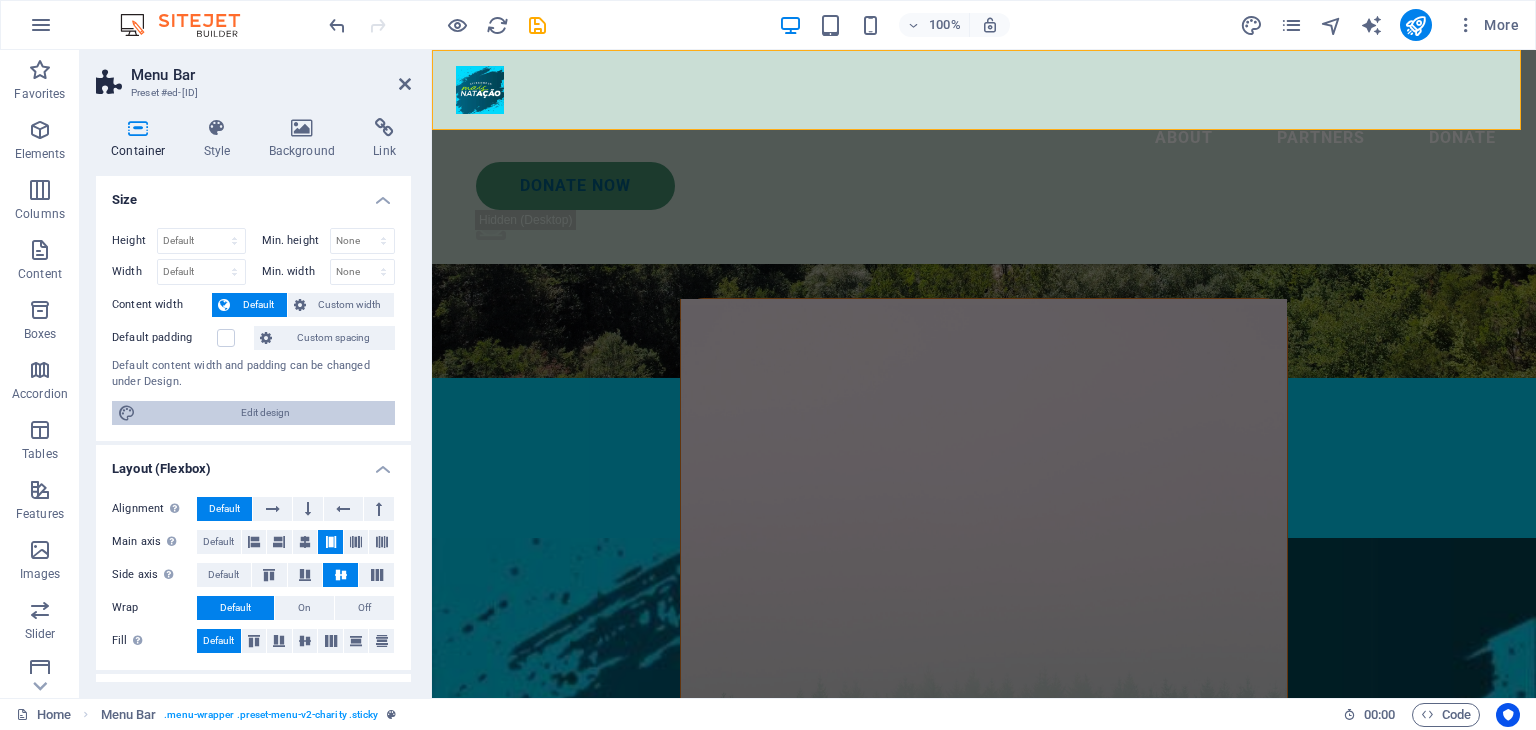 click on "Edit design" at bounding box center [265, 413] 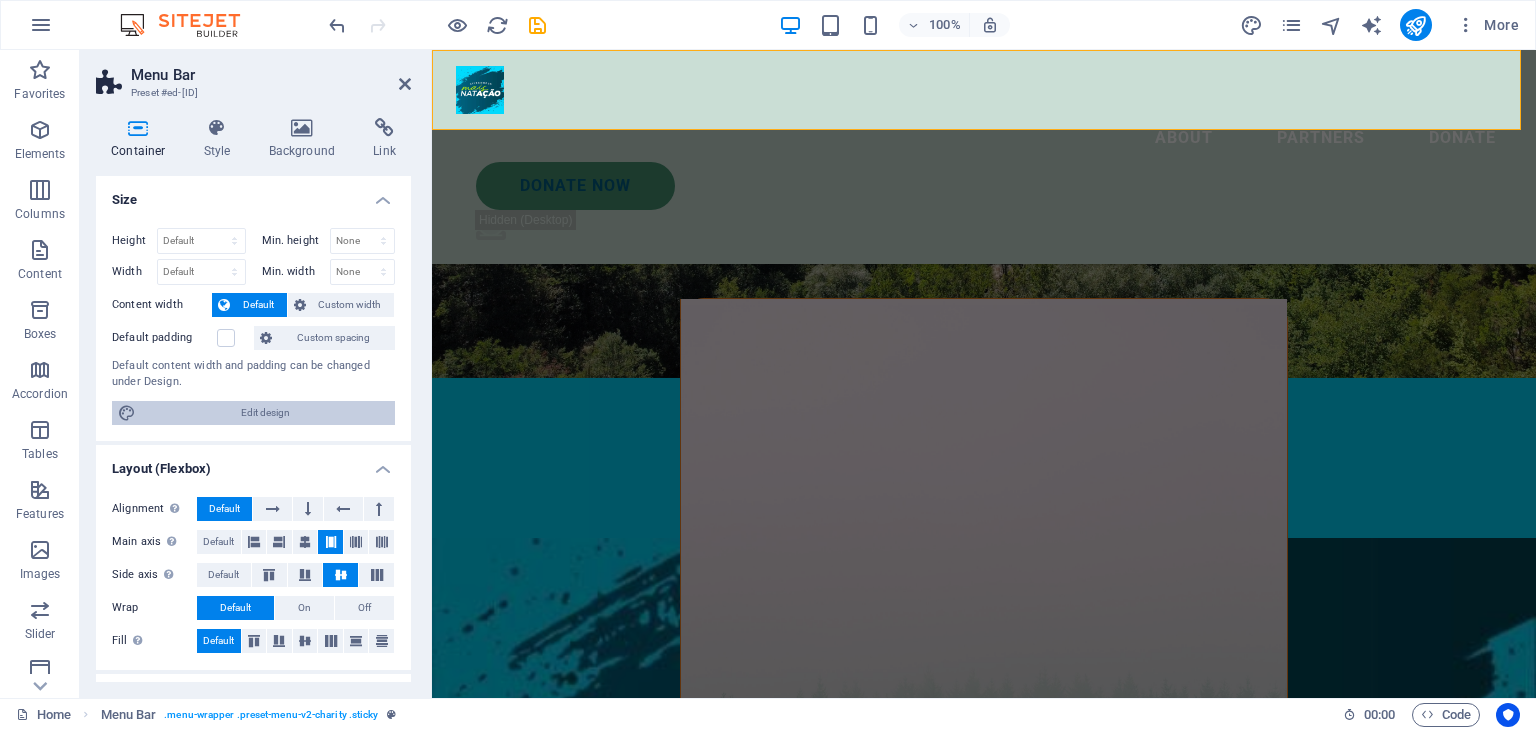 select on "rem" 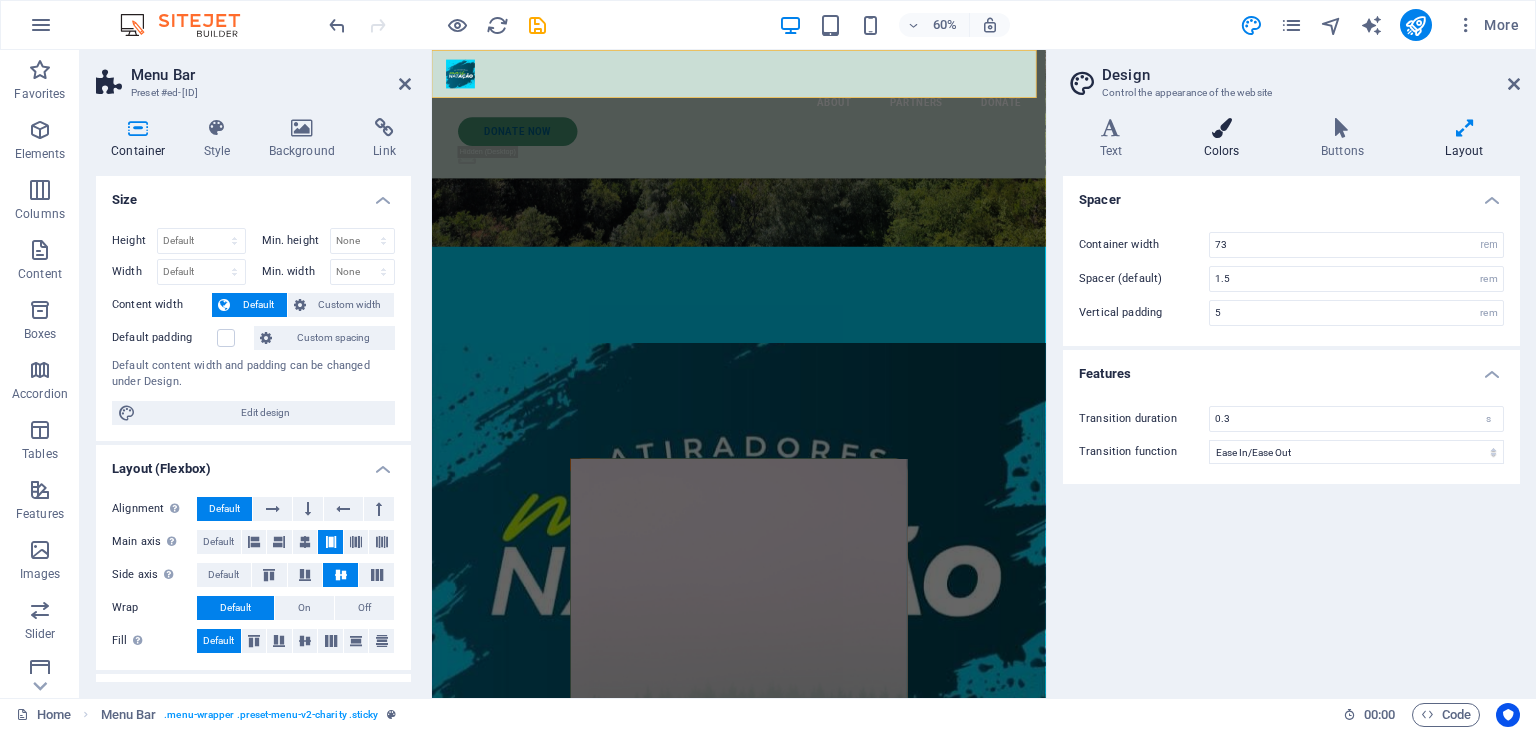 click at bounding box center [1221, 128] 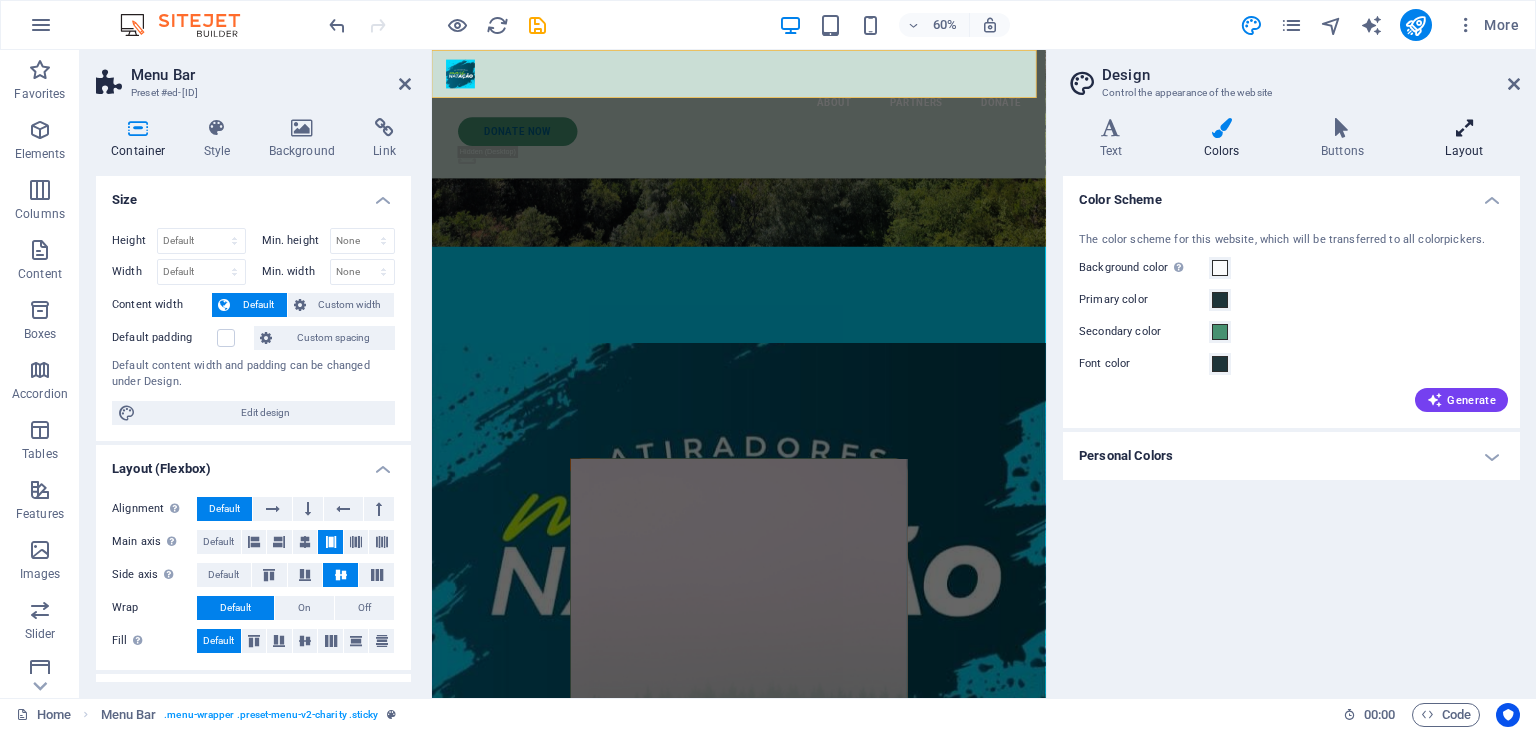 click on "Layout" at bounding box center (1464, 139) 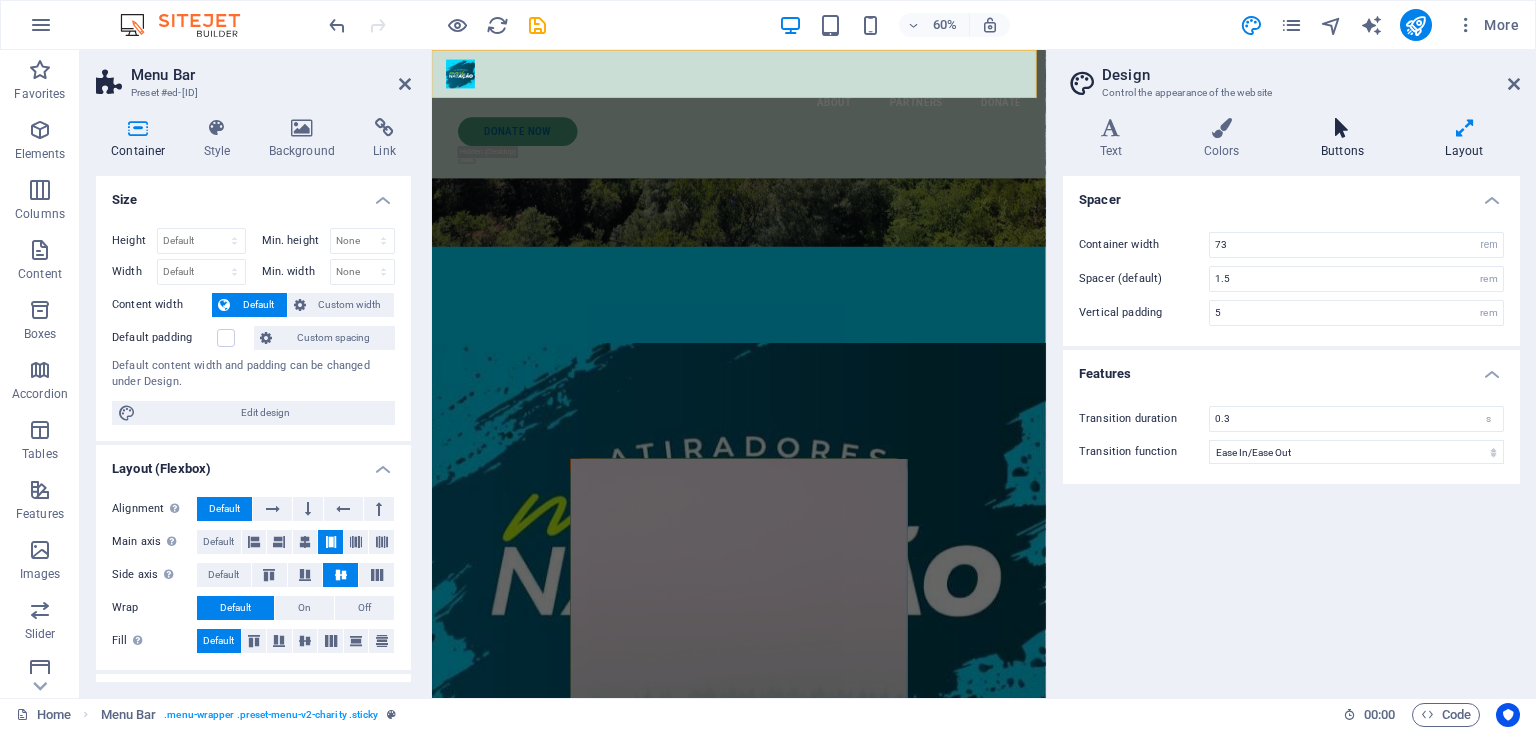 click on "Buttons" at bounding box center (1346, 139) 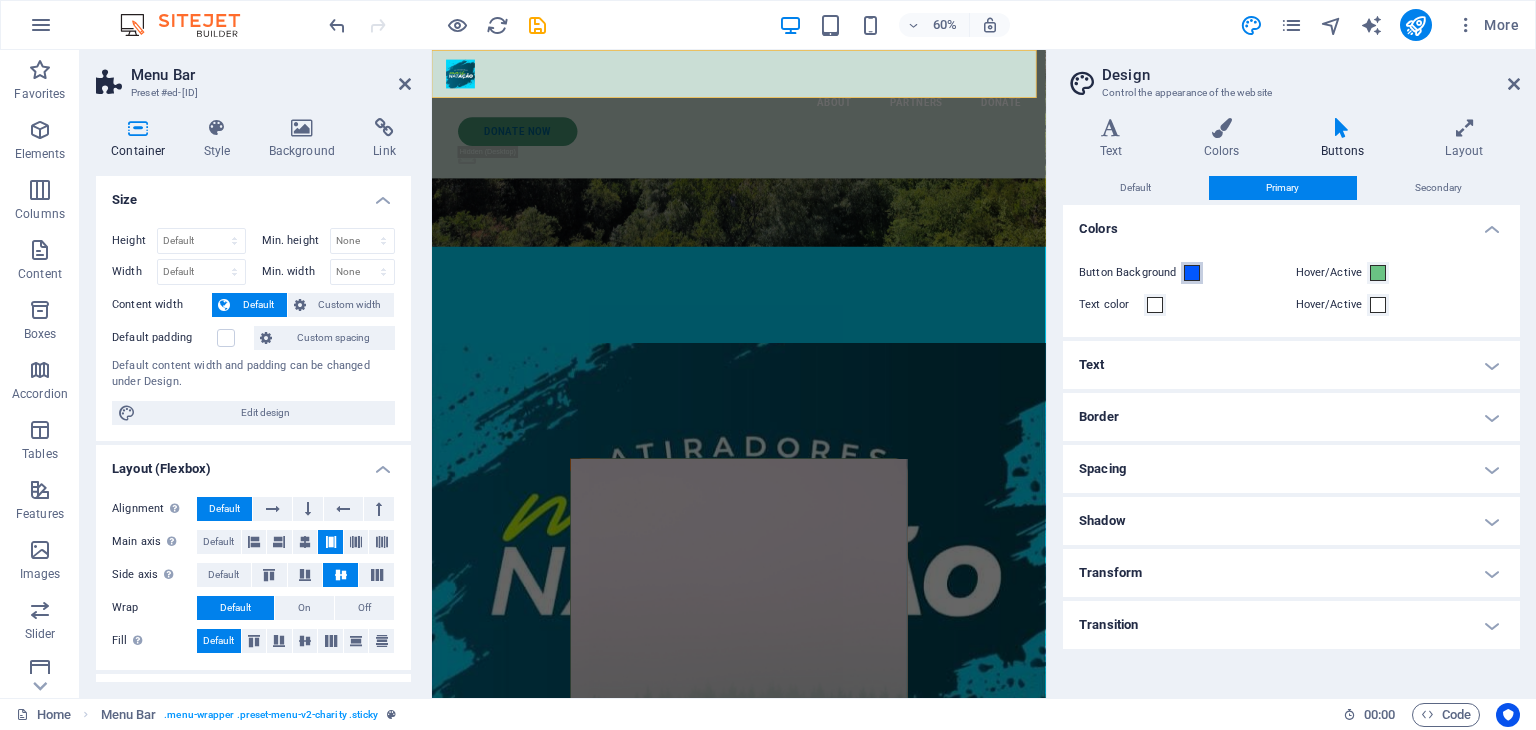click at bounding box center (1192, 273) 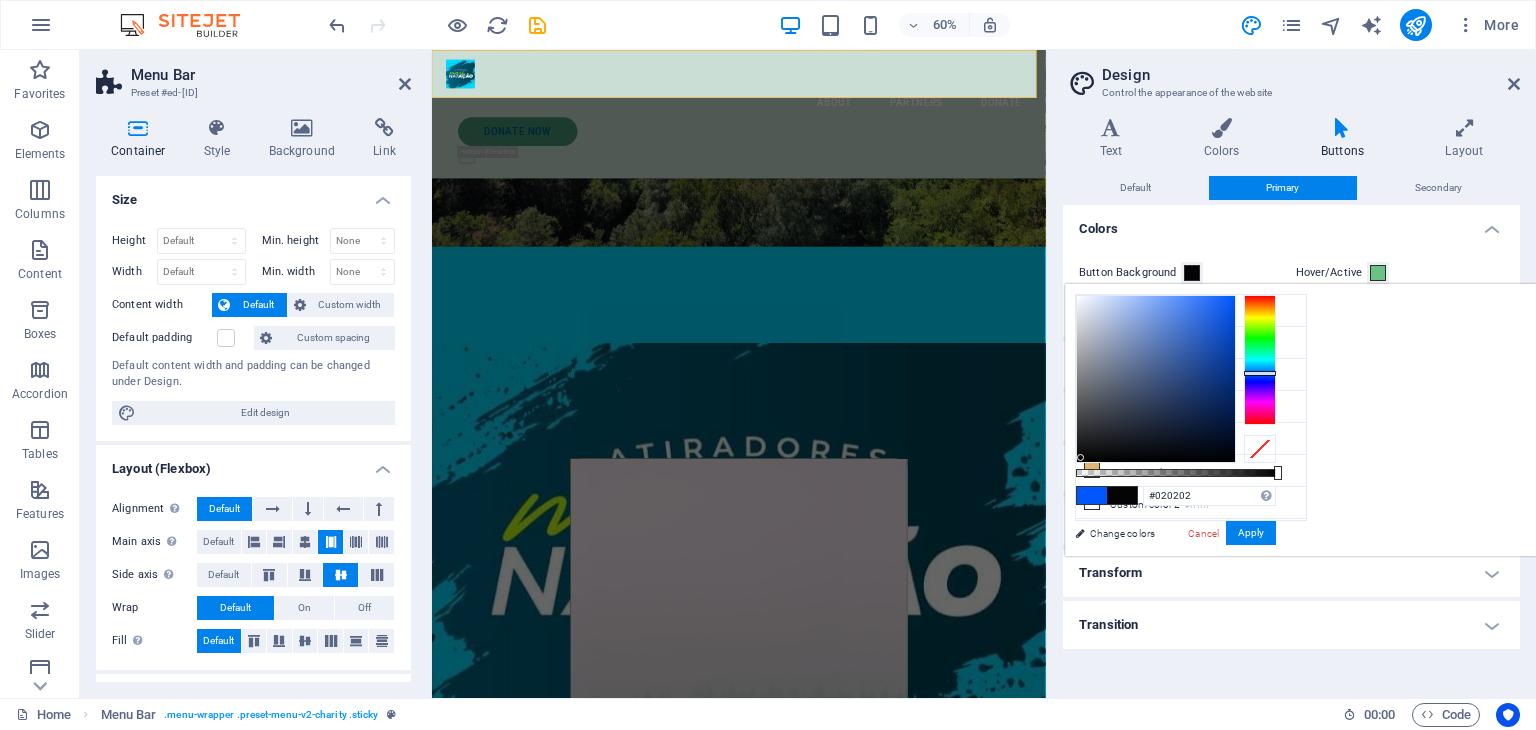 type on "#000000" 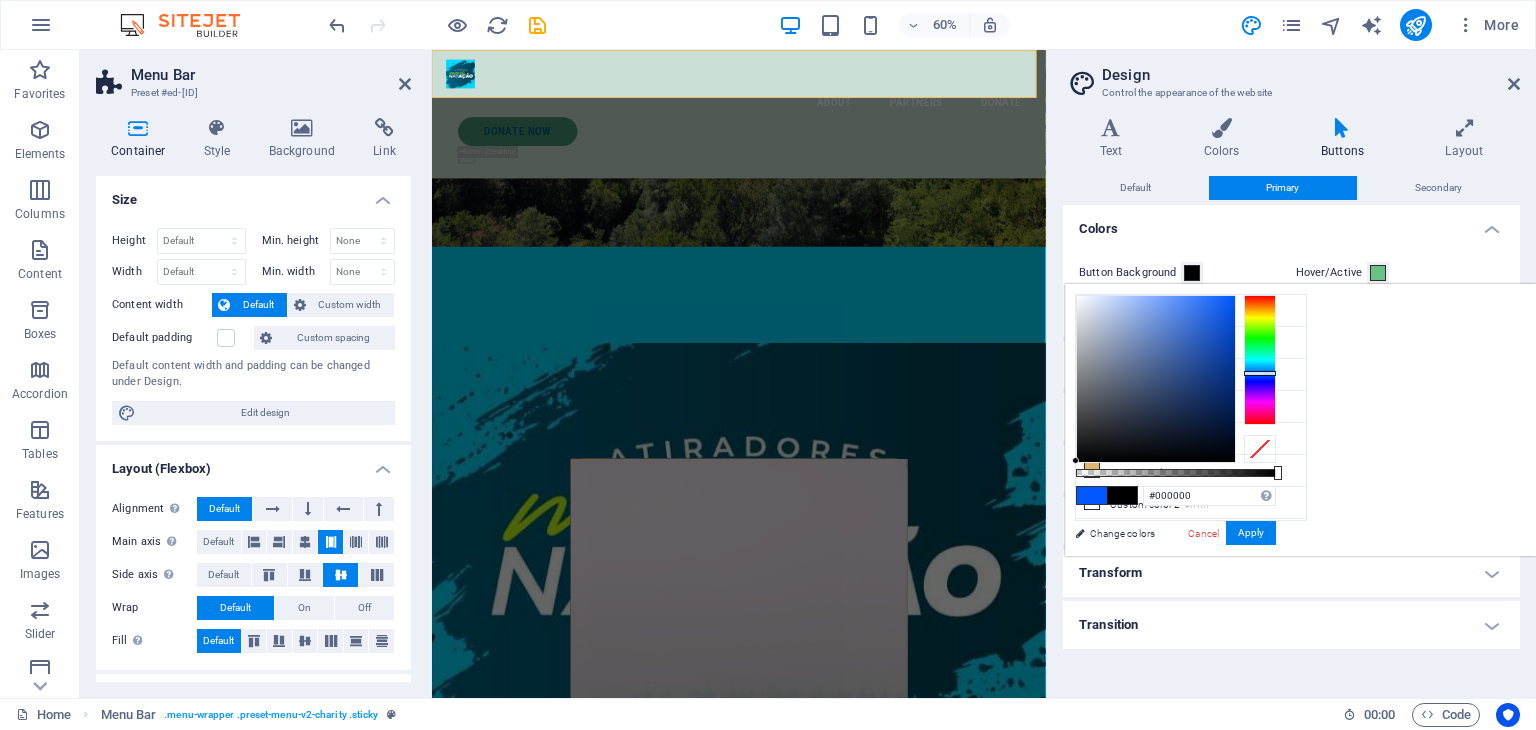 drag, startPoint x: 1351, startPoint y: 429, endPoint x: 1304, endPoint y: 478, distance: 67.89698 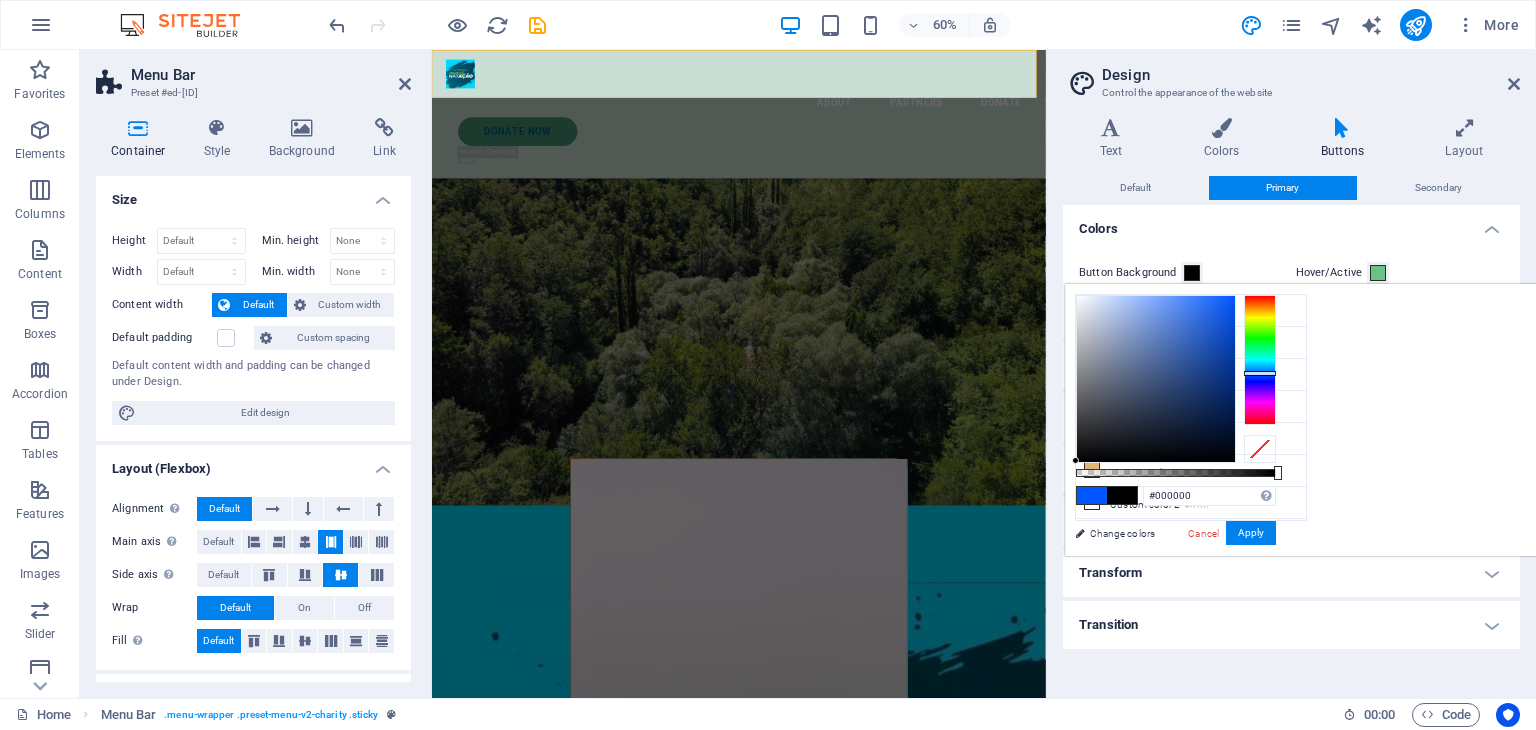 click on "Hover/Active" at bounding box center [1400, 273] 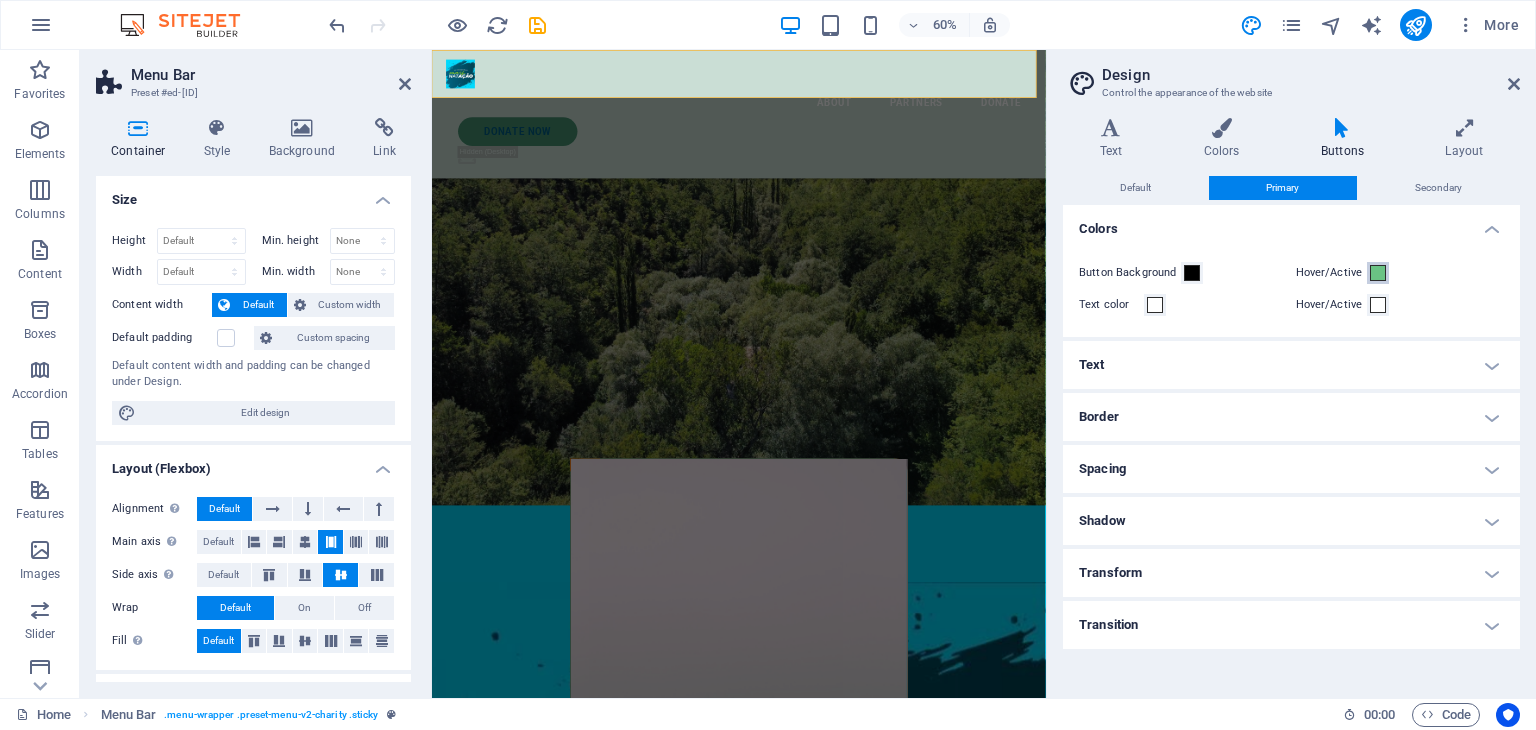 click at bounding box center (1378, 273) 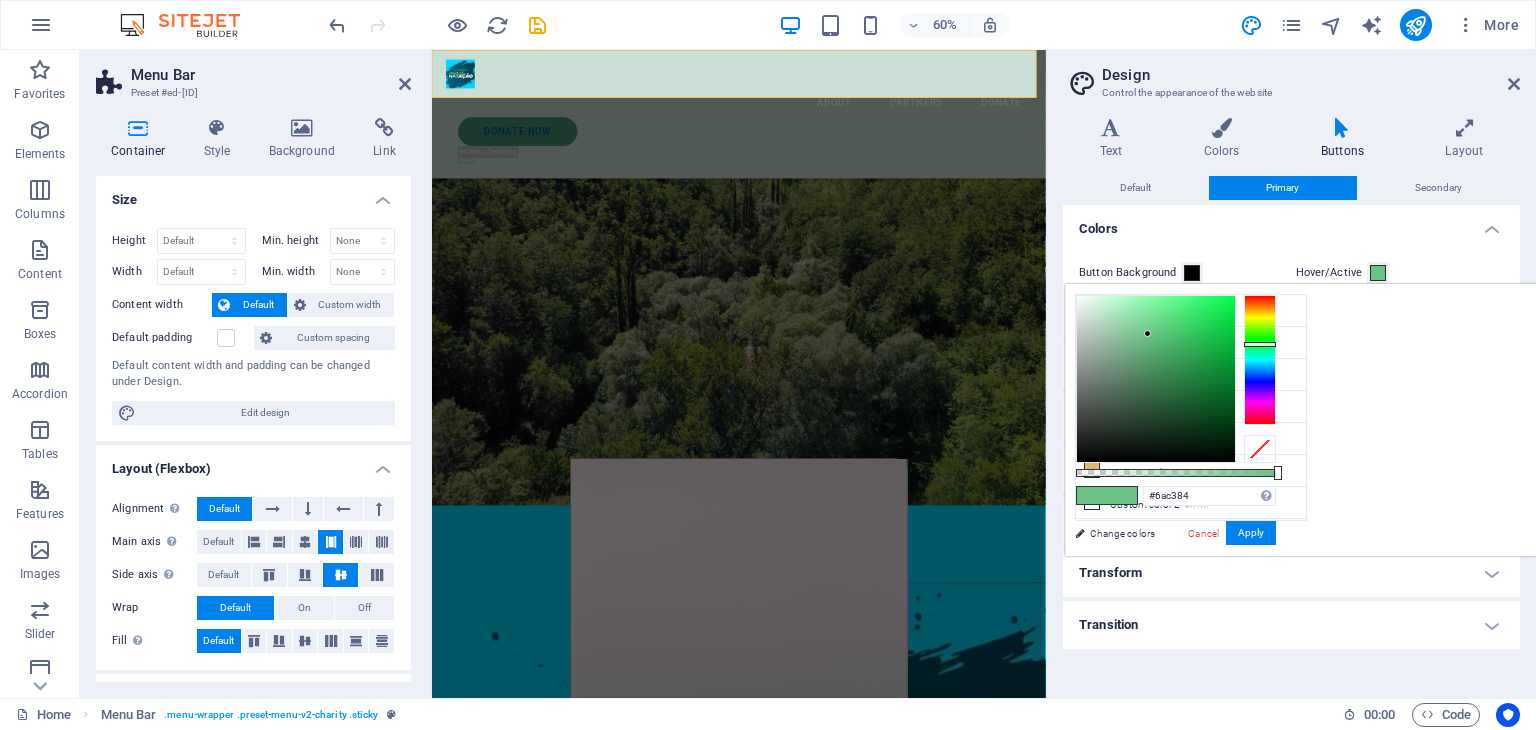 click at bounding box center [1378, 273] 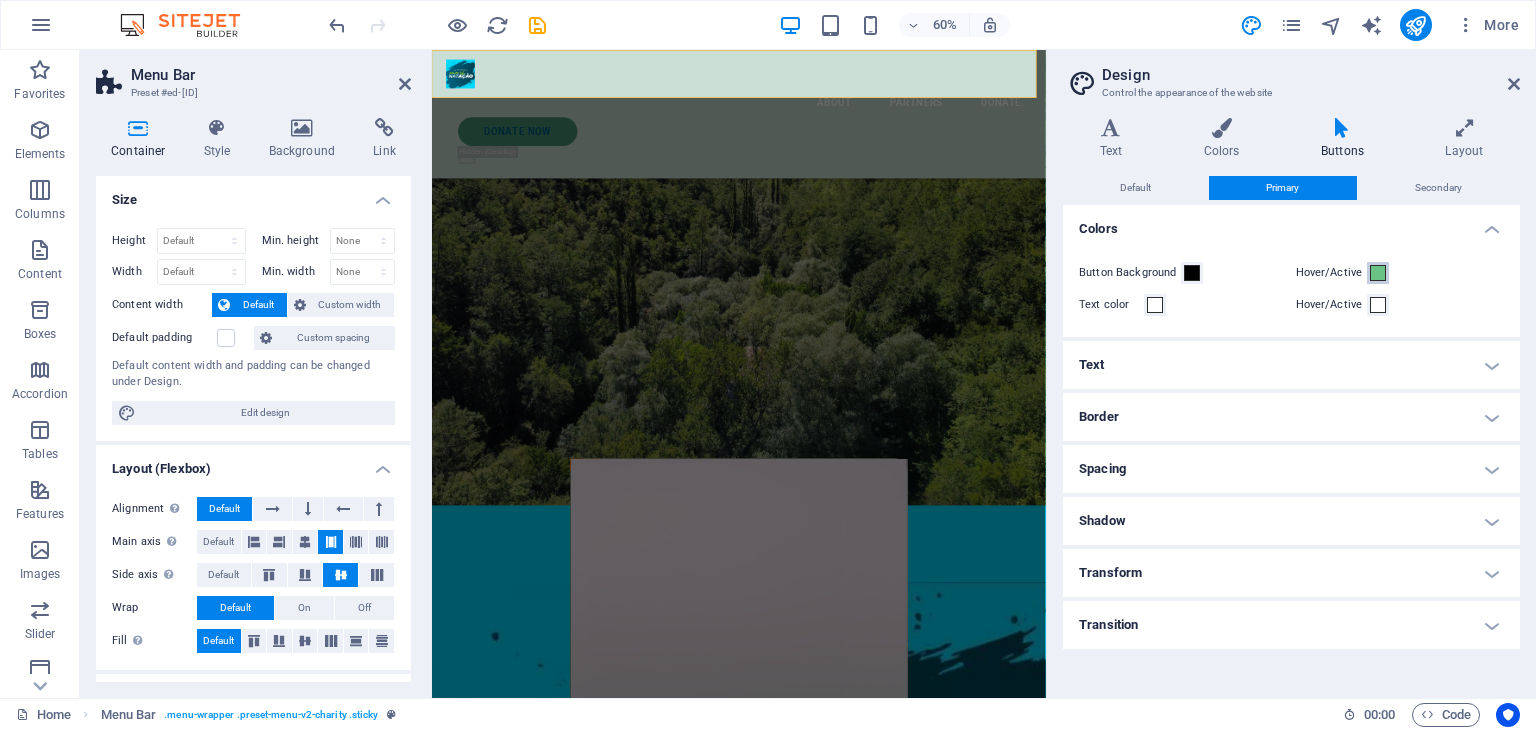 click at bounding box center [1378, 273] 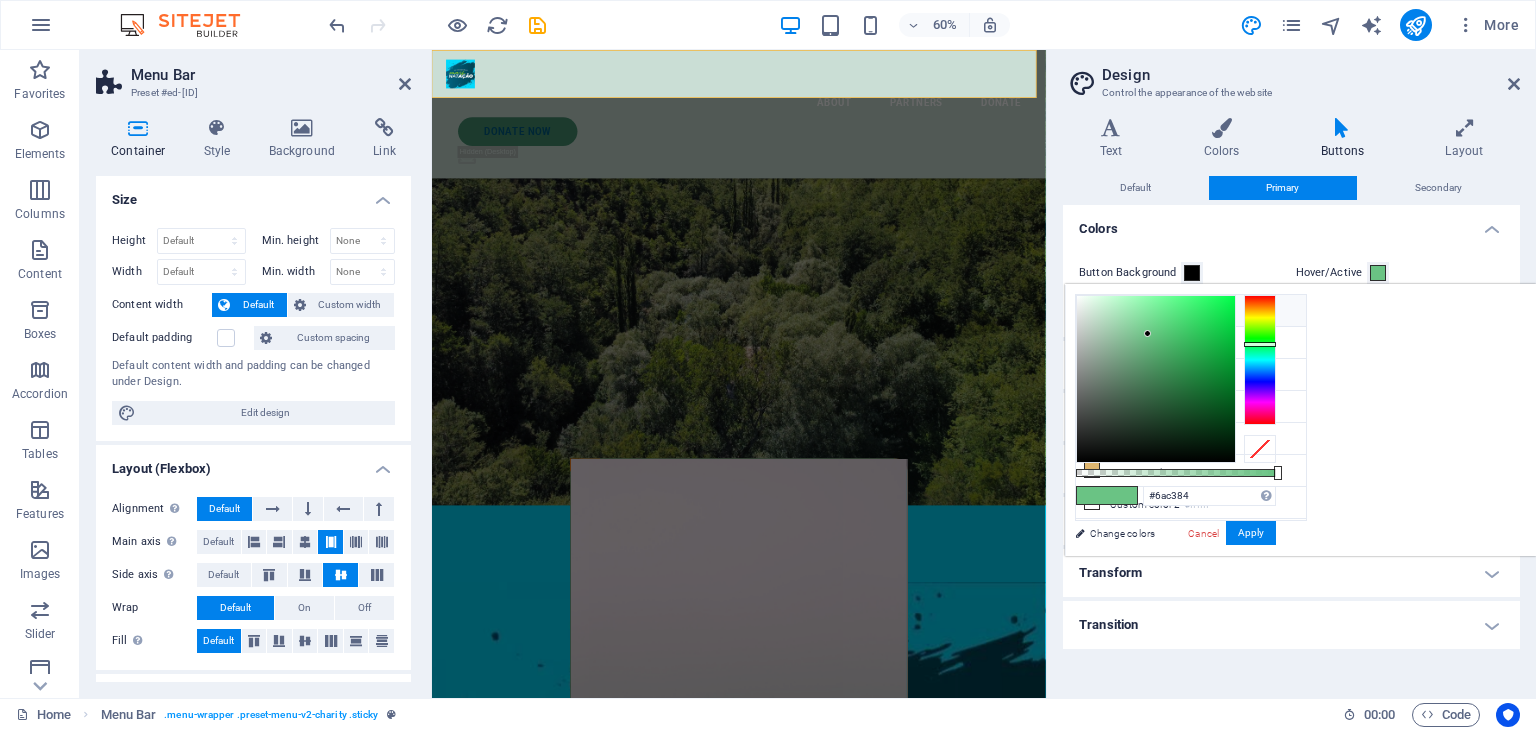 click on "Background color
#00d9ff" at bounding box center (1191, 311) 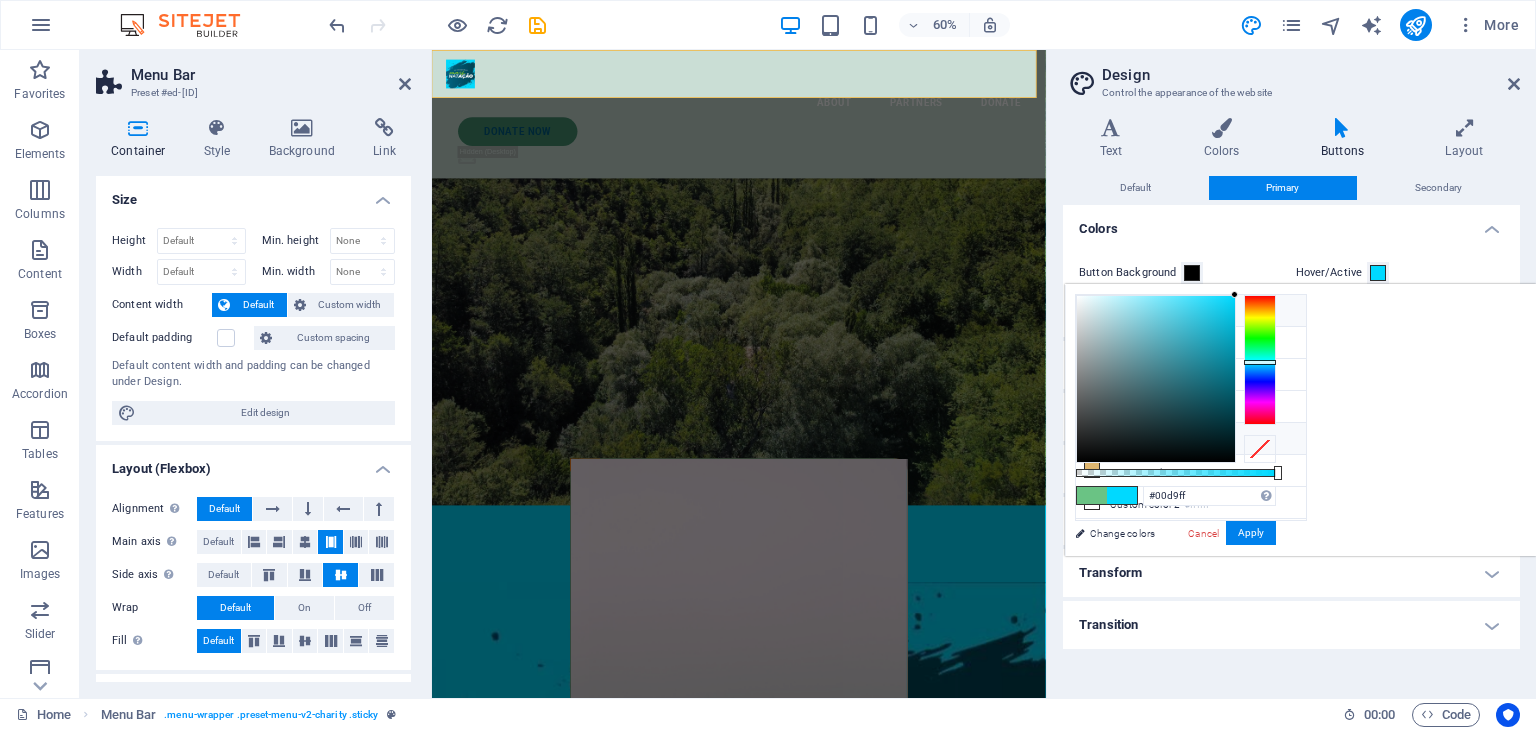 scroll, scrollTop: 83, scrollLeft: 0, axis: vertical 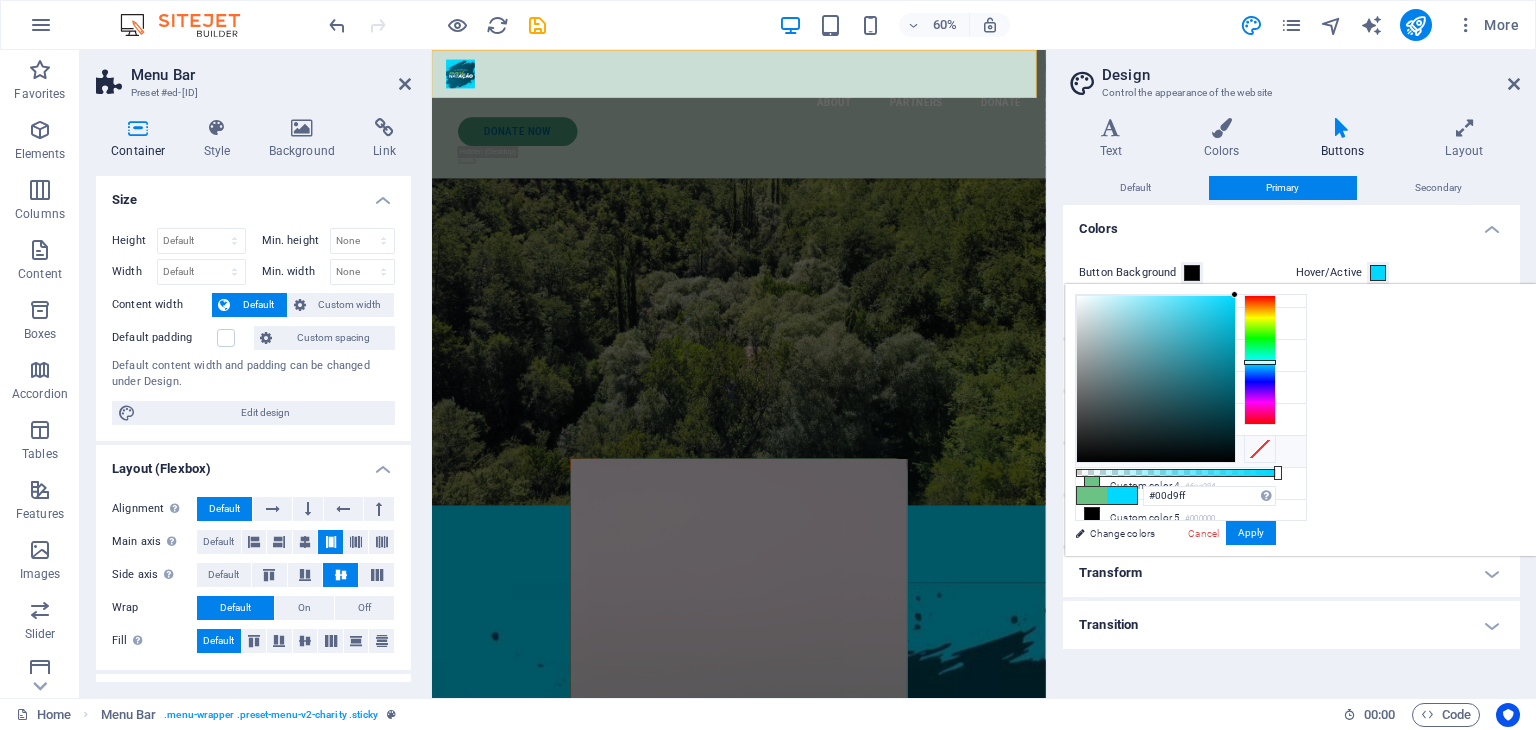 click on "Custom color 3
#caded5" at bounding box center (1191, 452) 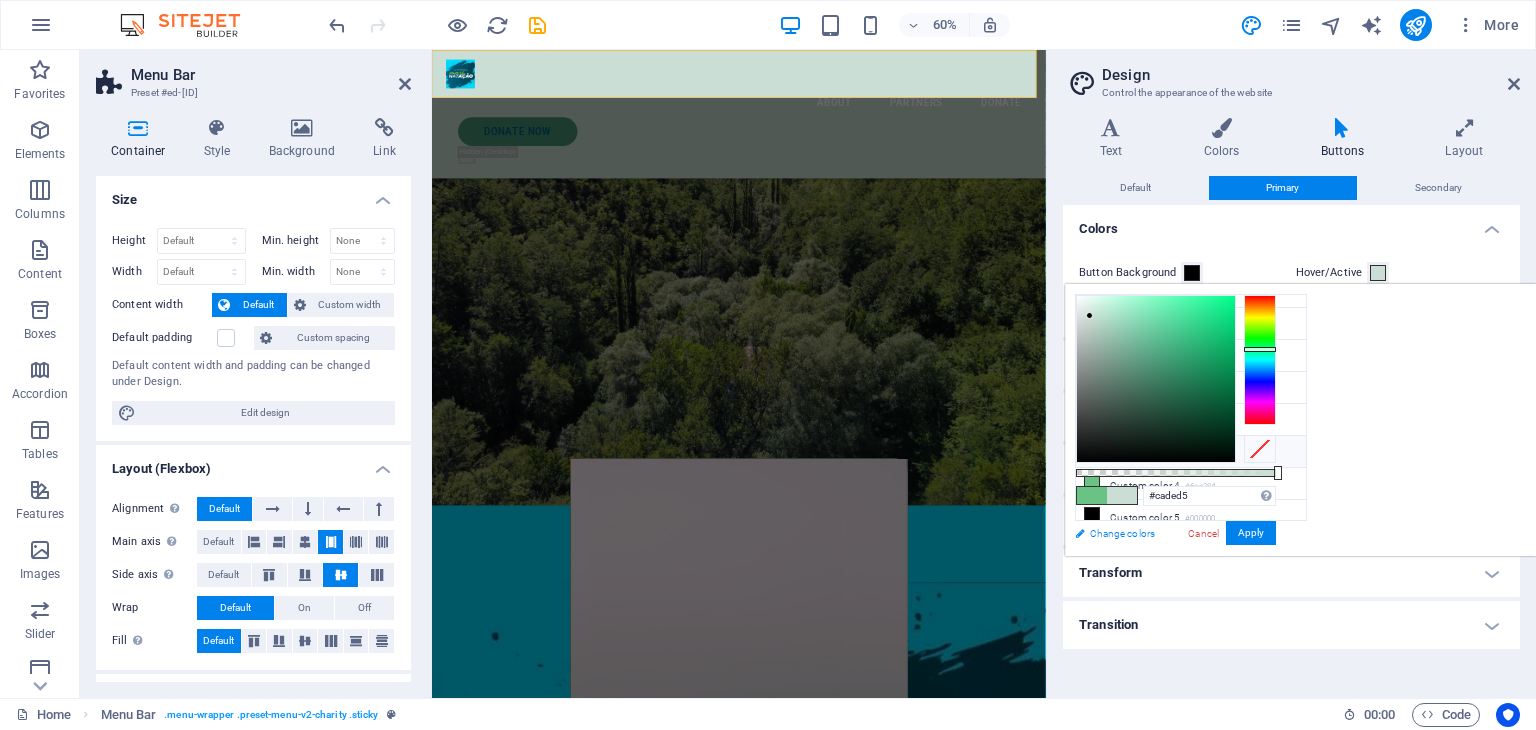 click on "Change colors" at bounding box center [1181, 533] 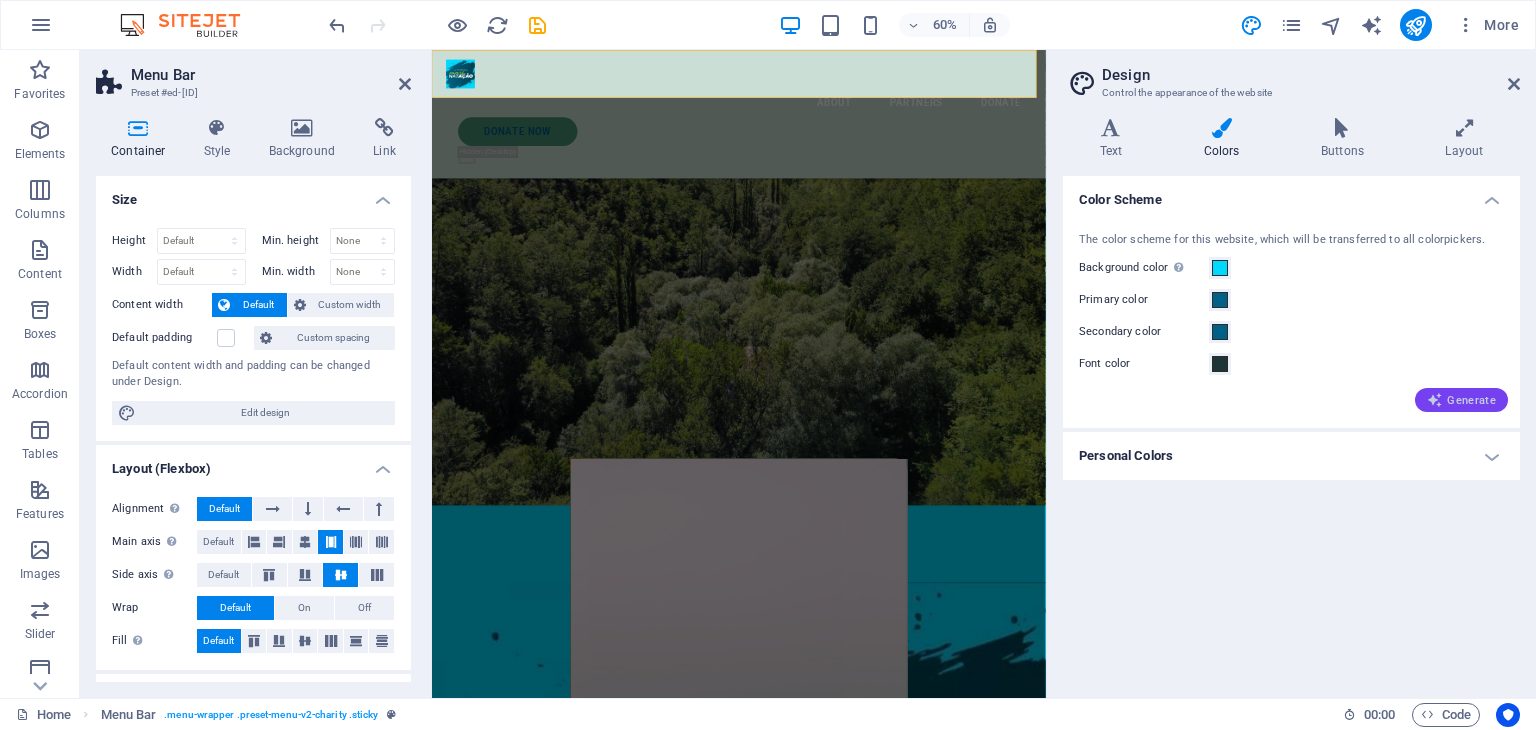 click at bounding box center (1435, 400) 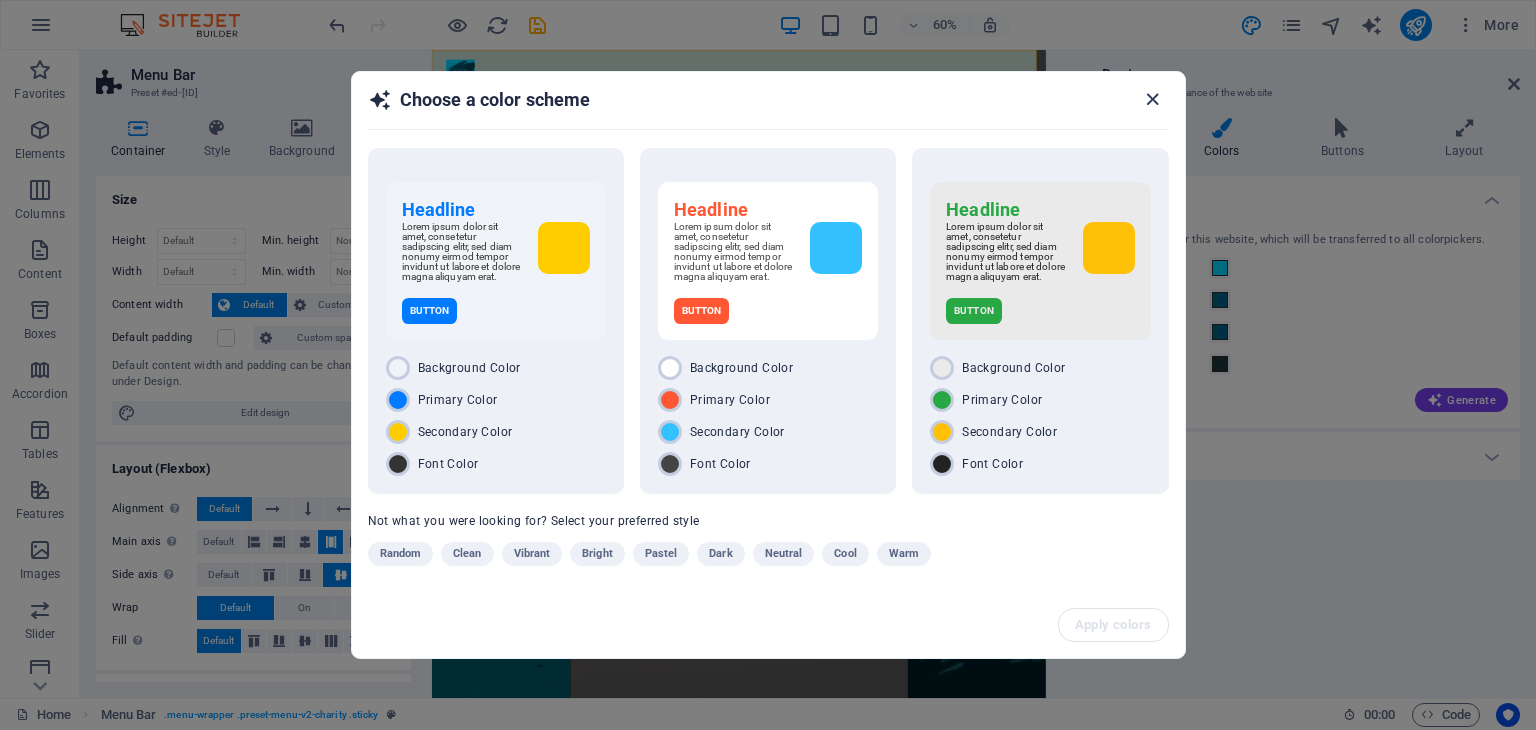 click at bounding box center (1152, 99) 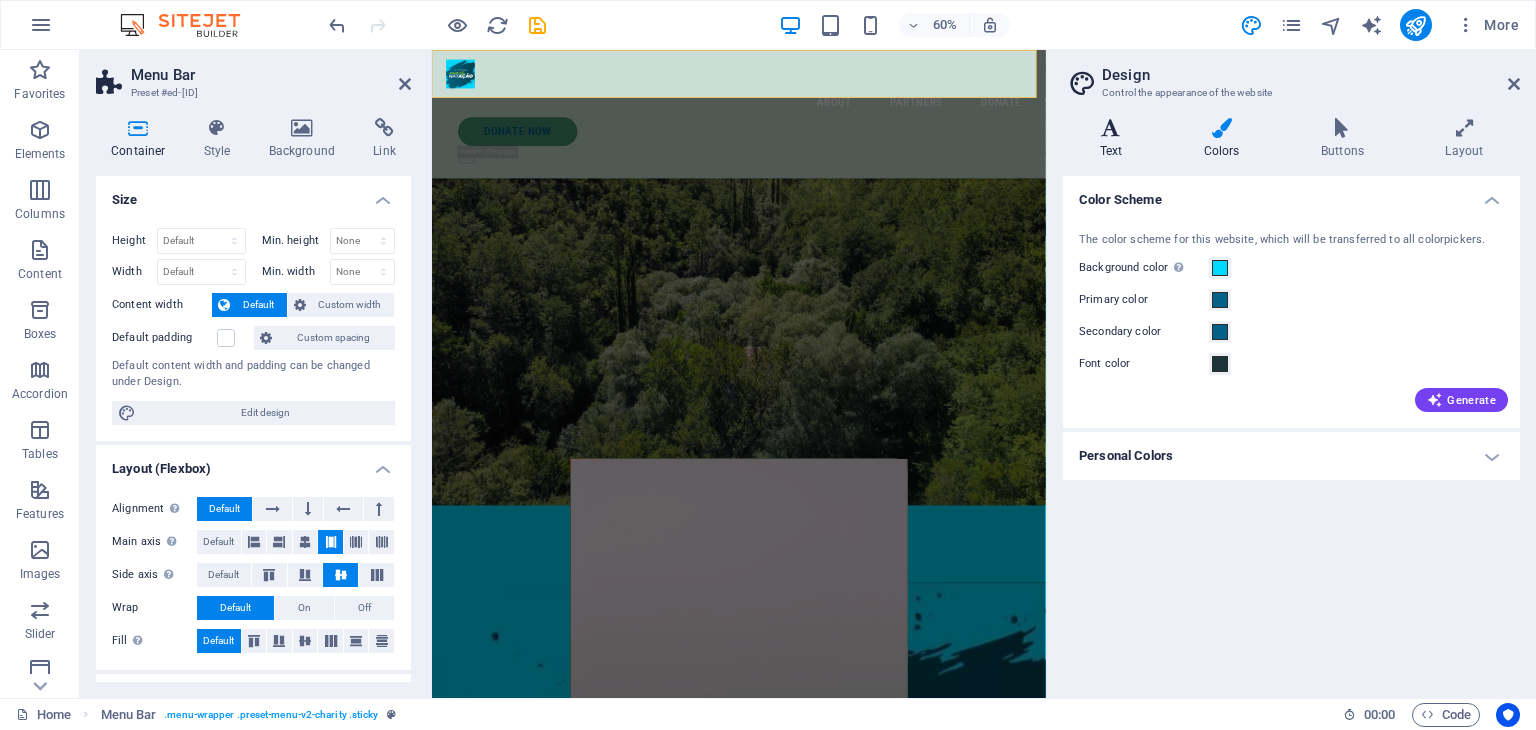 click on "Text" at bounding box center (1115, 139) 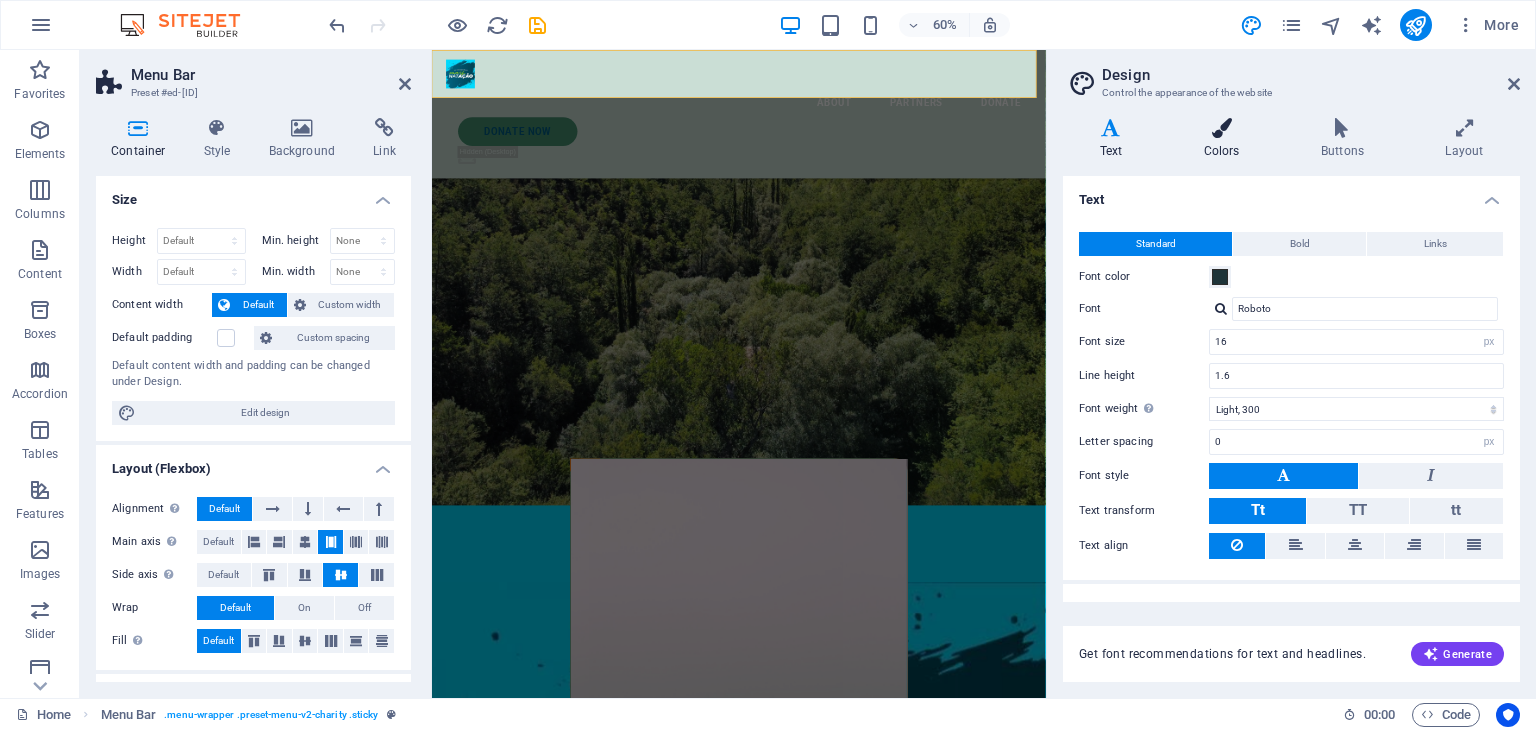 click on "Colors" at bounding box center (1225, 139) 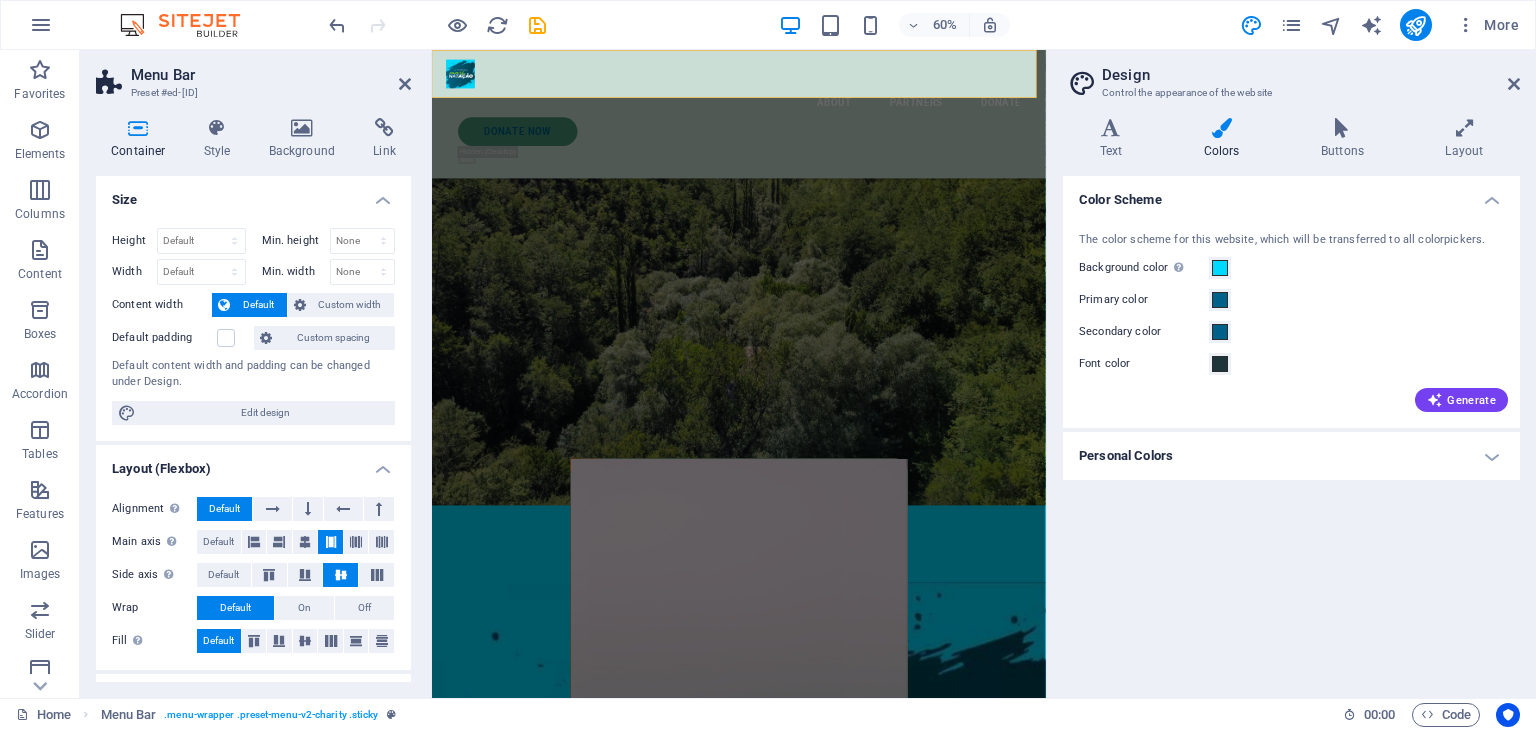 click on "Design" at bounding box center (1311, 75) 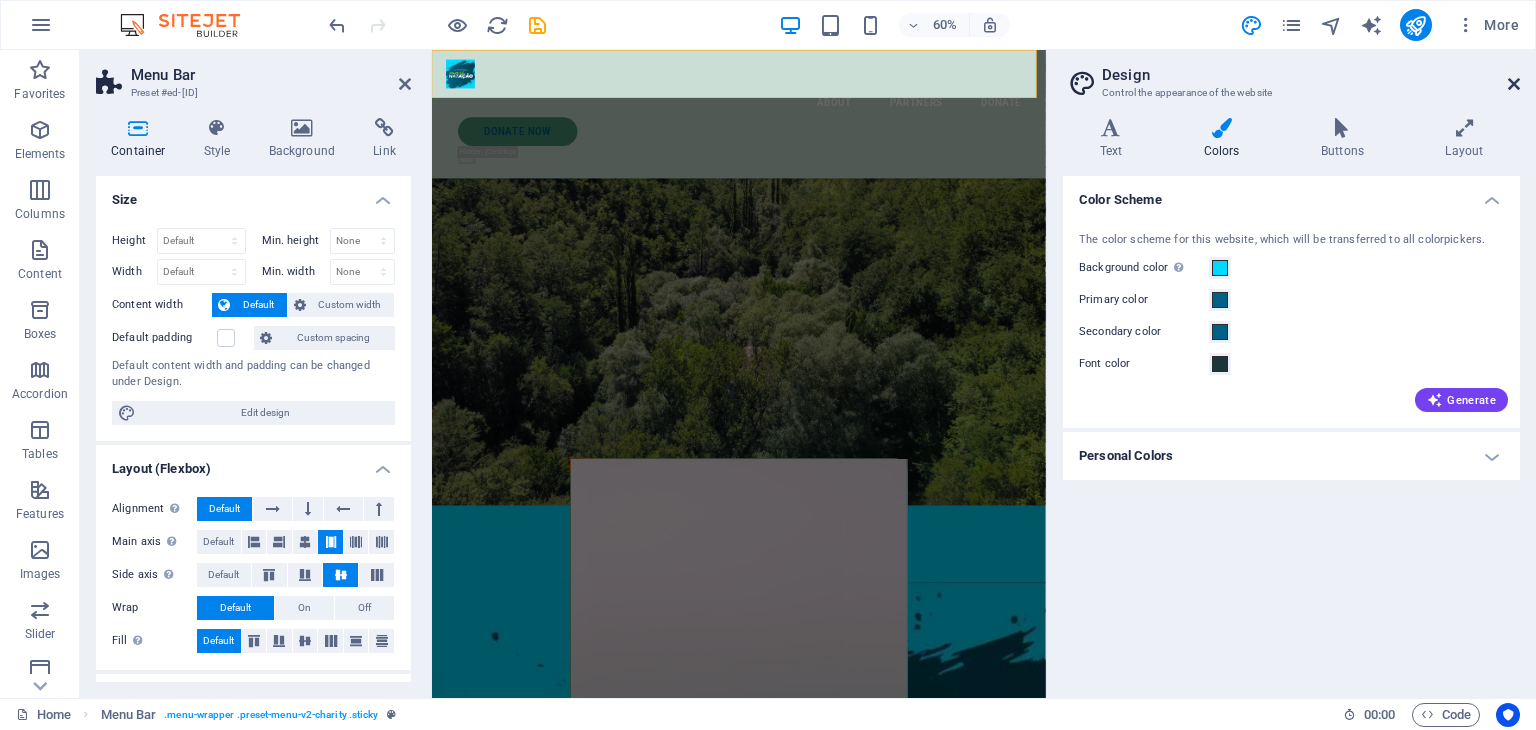 click at bounding box center [1514, 84] 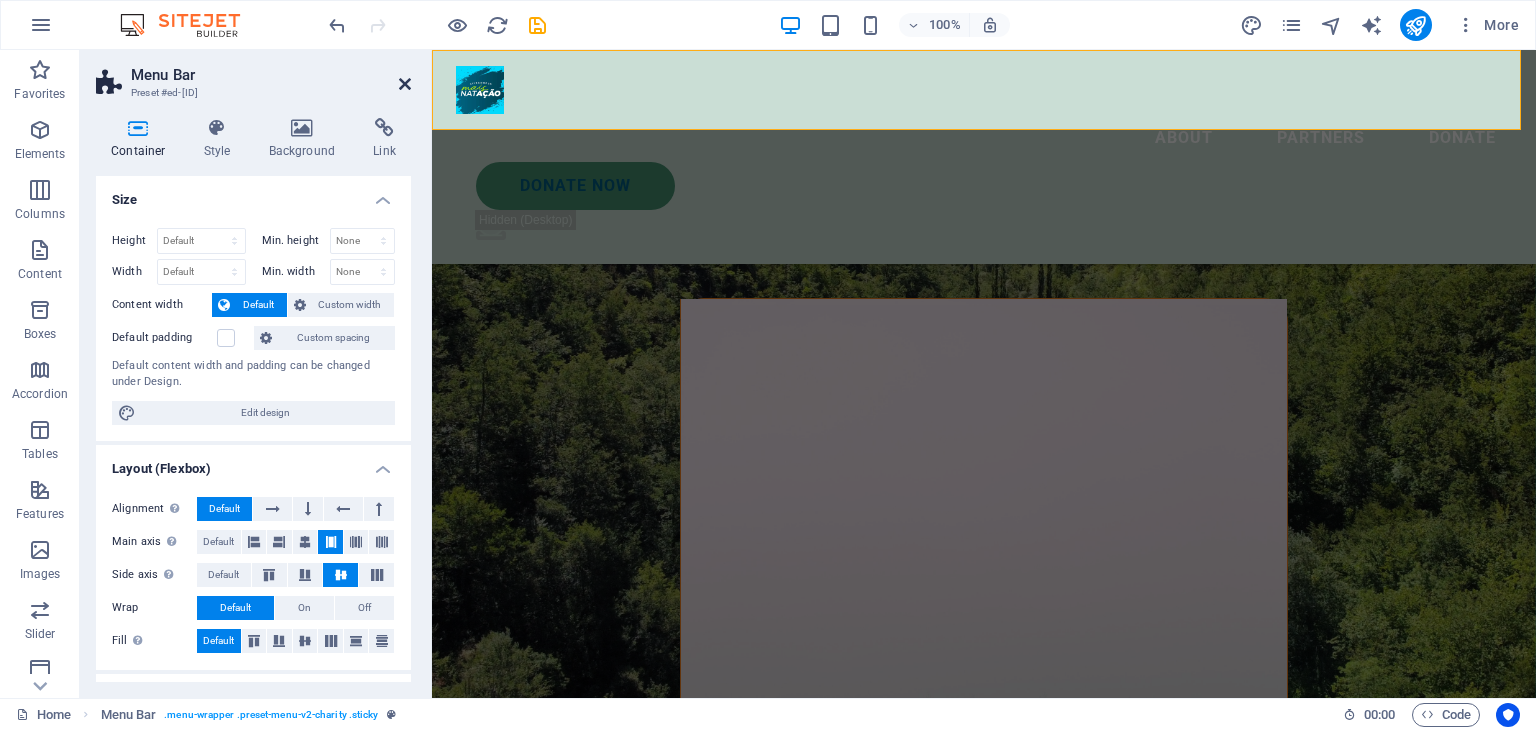 click at bounding box center [405, 84] 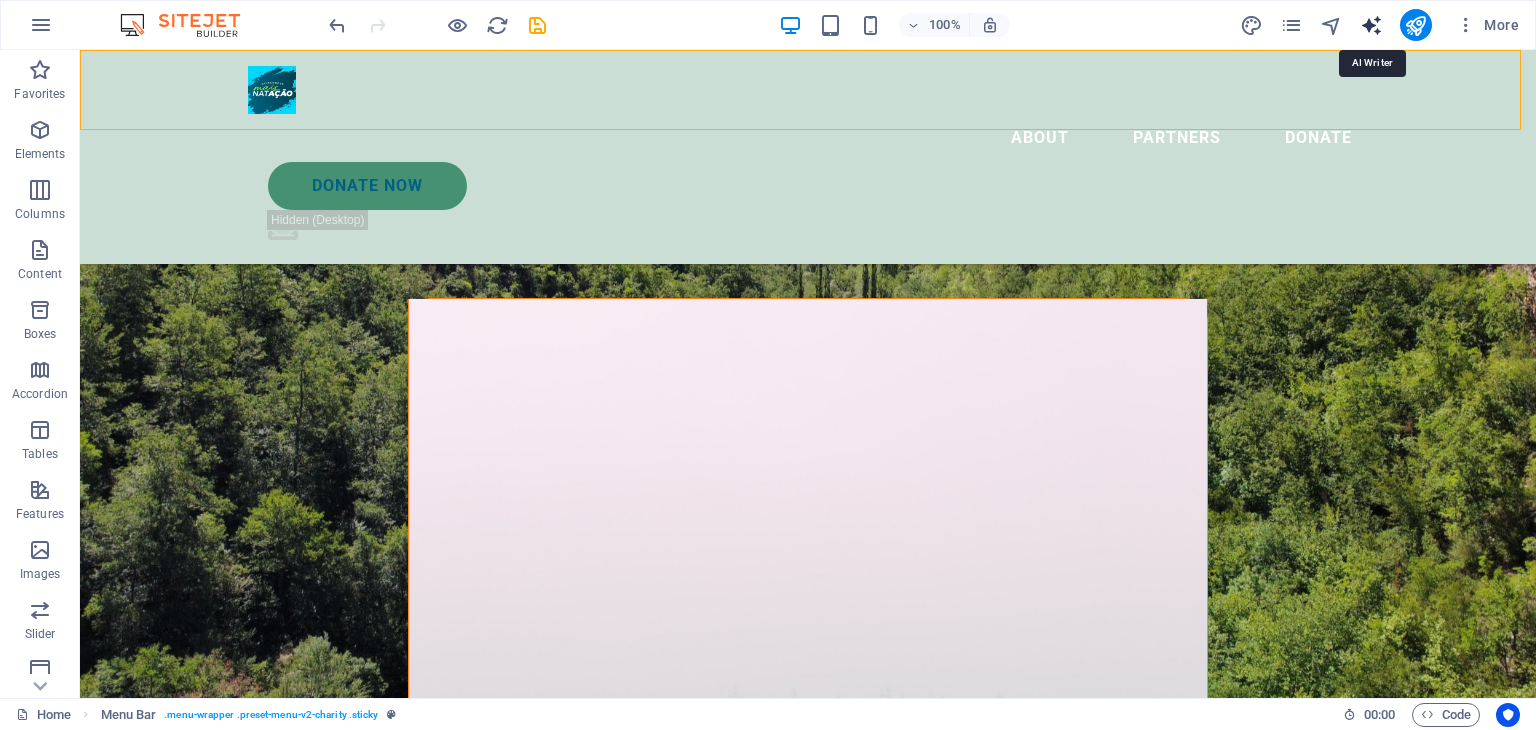 click at bounding box center [1371, 25] 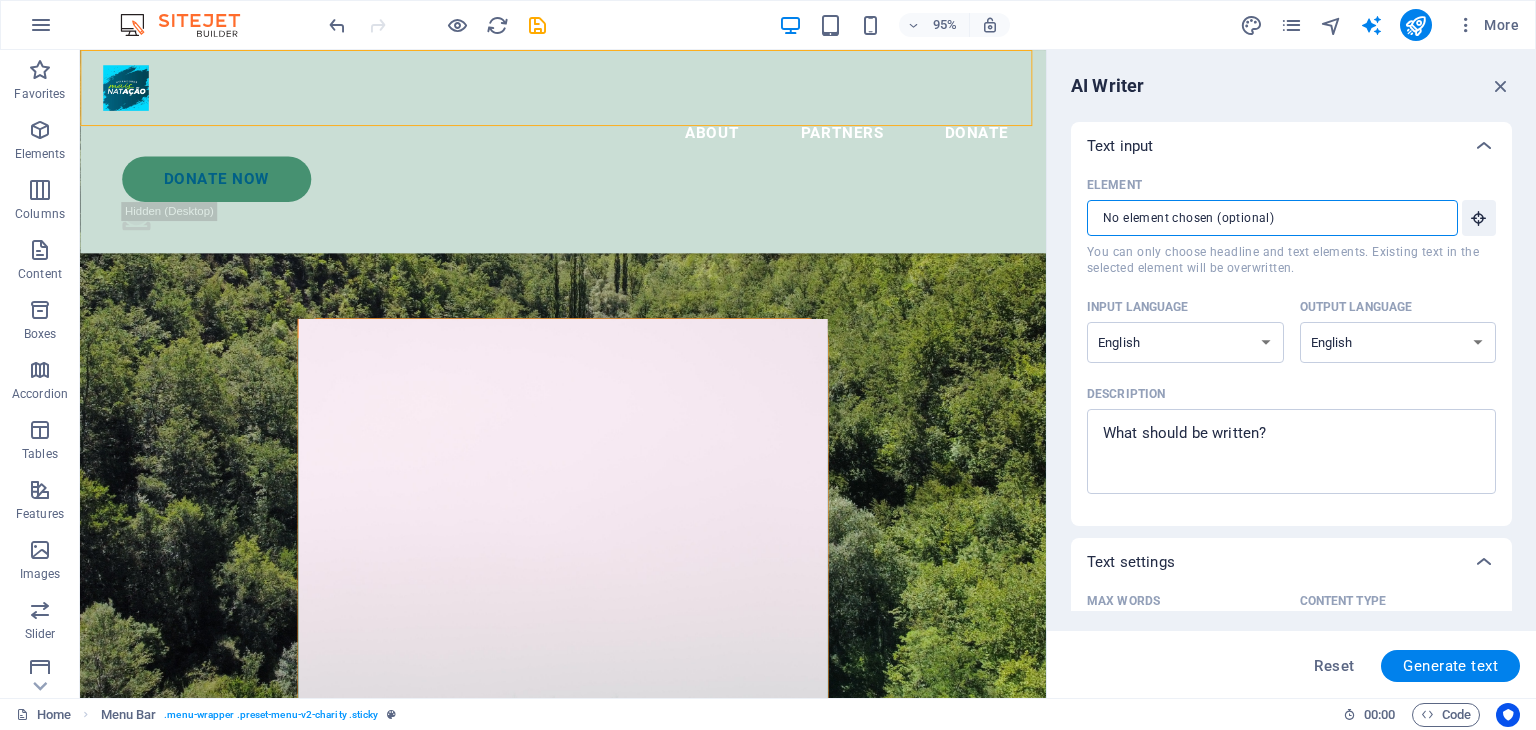 click on "Element ​ You can only choose headline and text elements. Existing text in the selected element will be overwritten." at bounding box center (1265, 218) 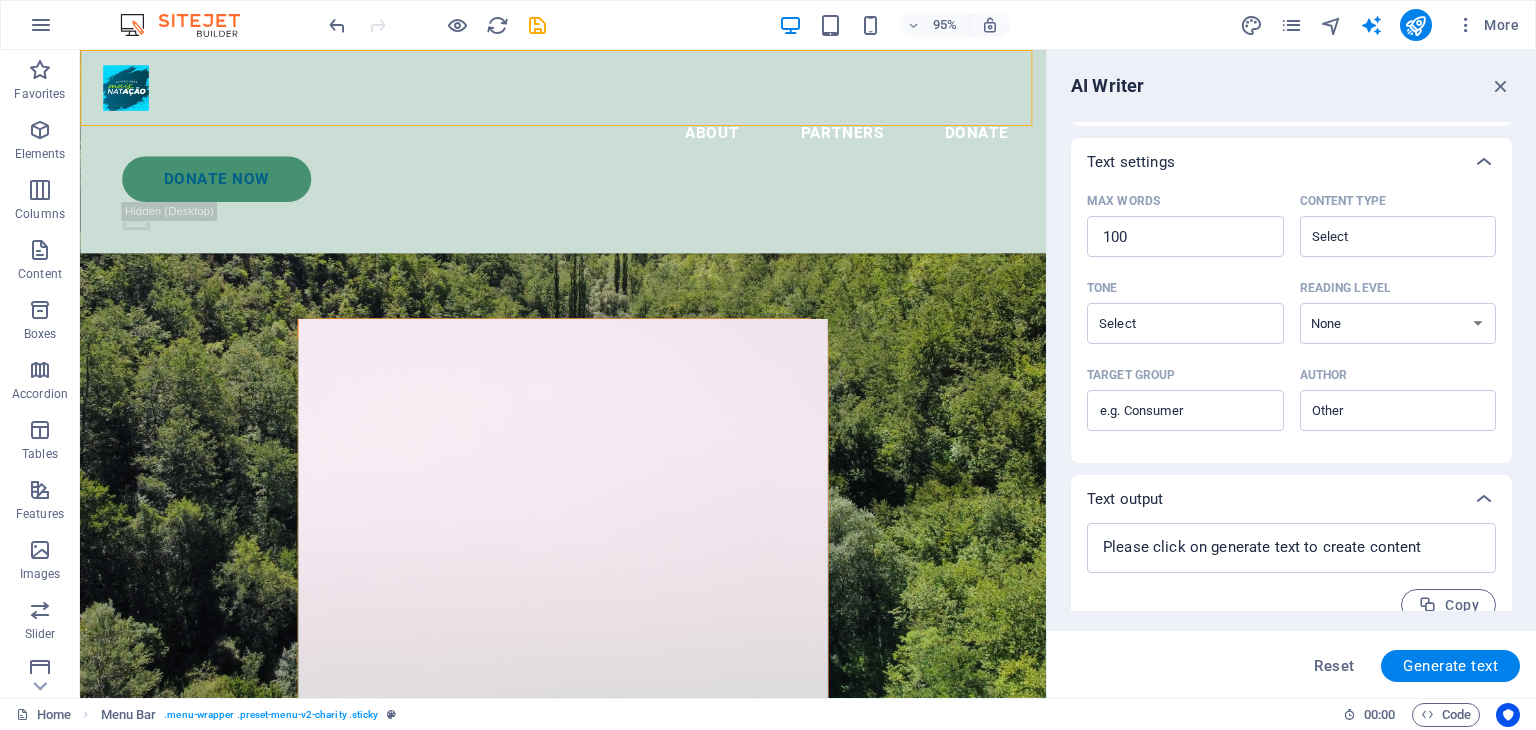 scroll, scrollTop: 425, scrollLeft: 0, axis: vertical 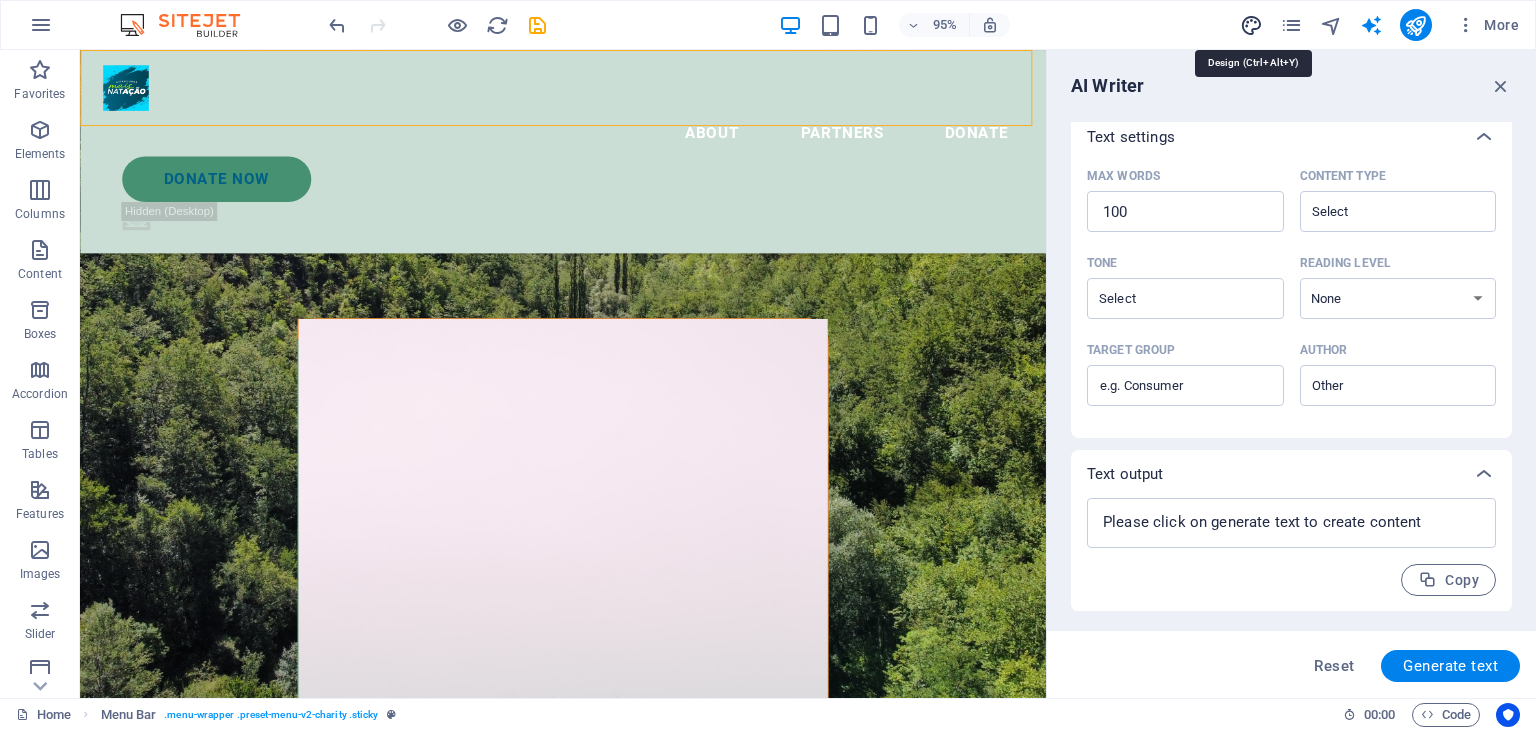 click at bounding box center [1251, 25] 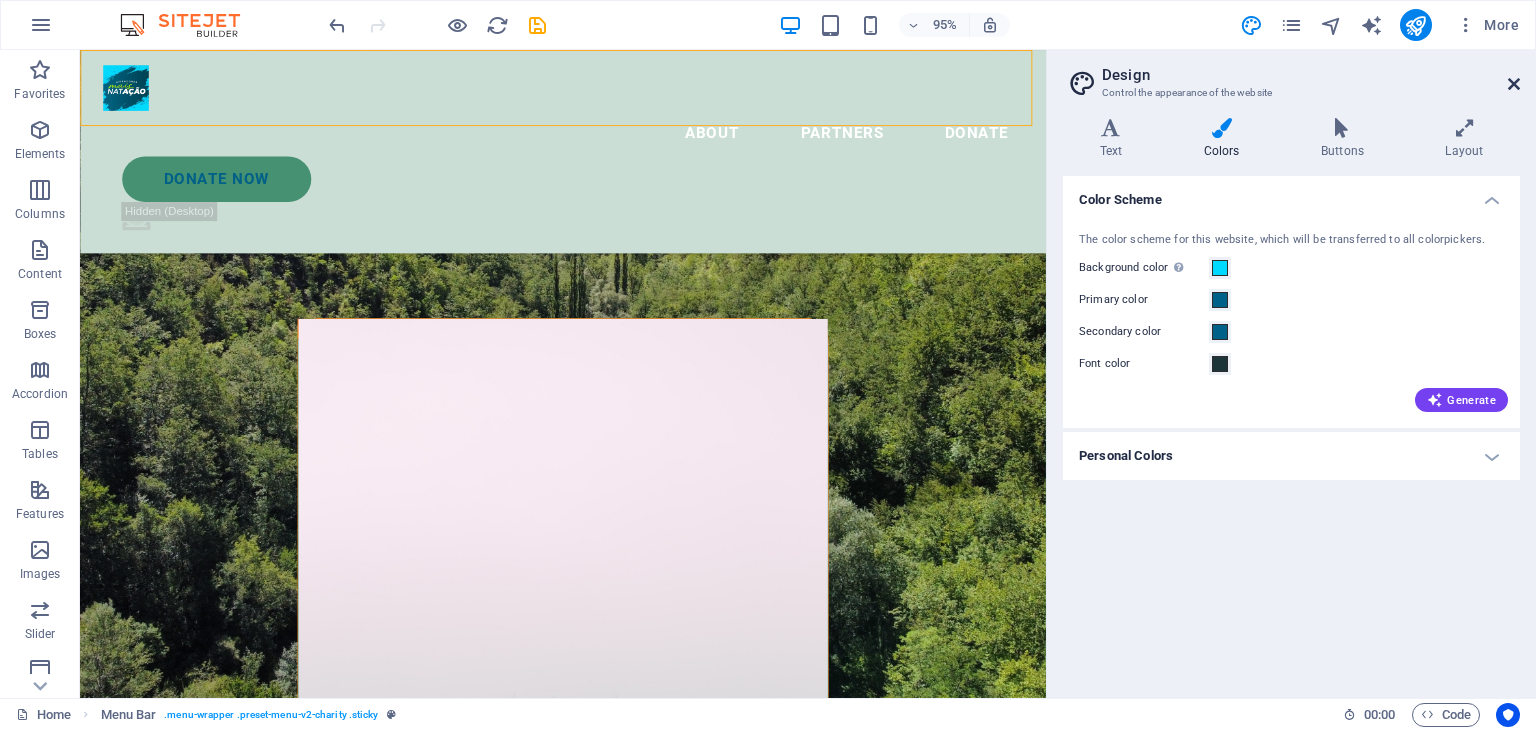 click at bounding box center (1514, 84) 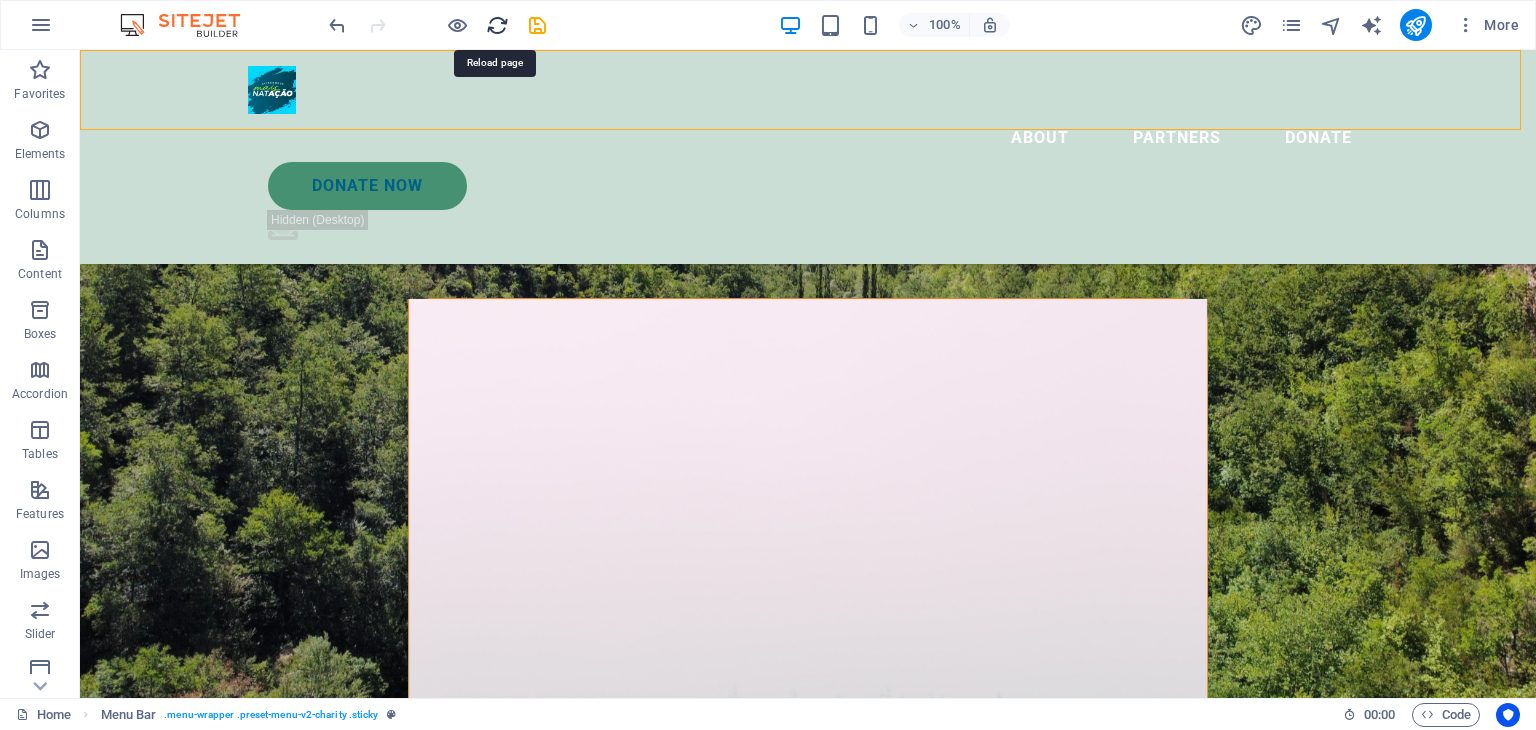click at bounding box center (497, 25) 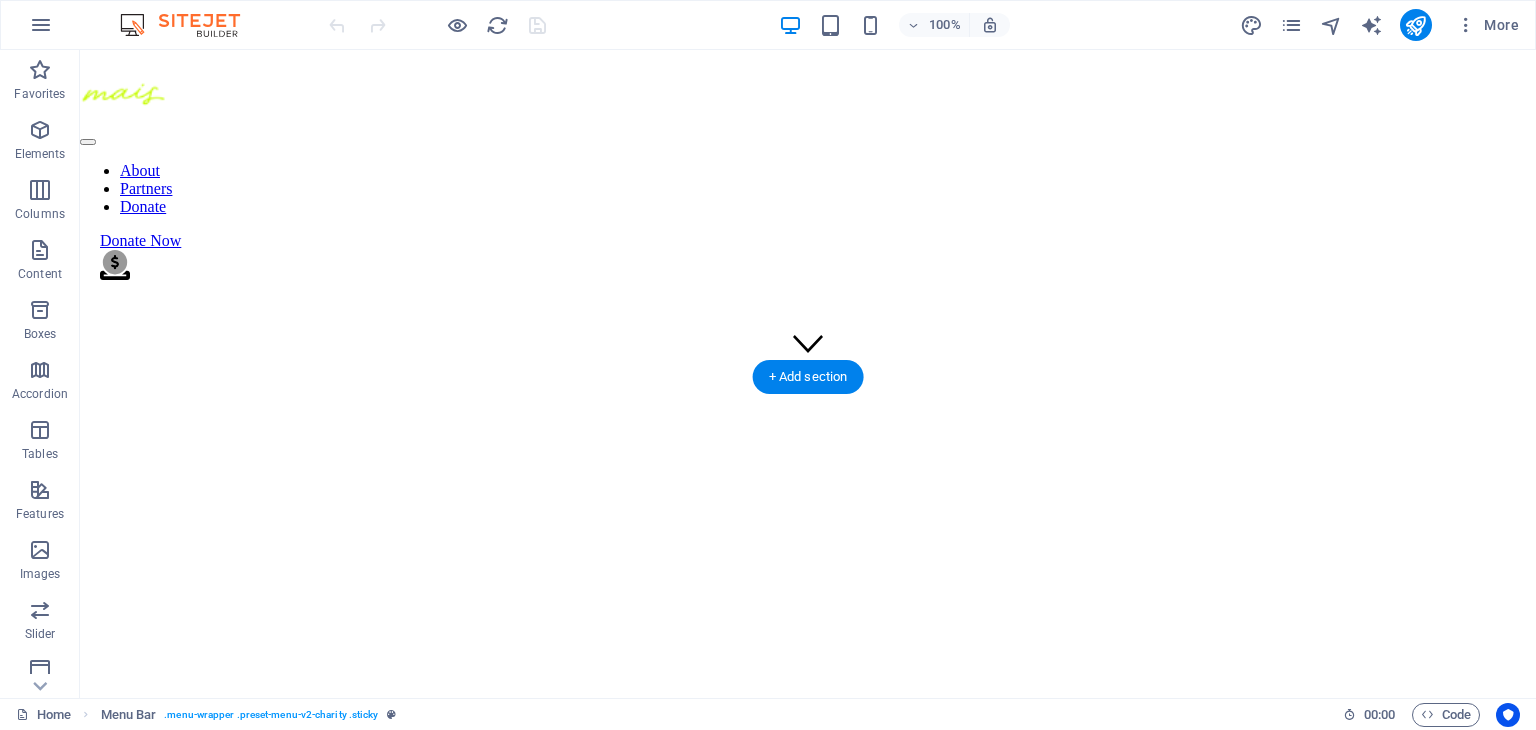 scroll, scrollTop: 0, scrollLeft: 0, axis: both 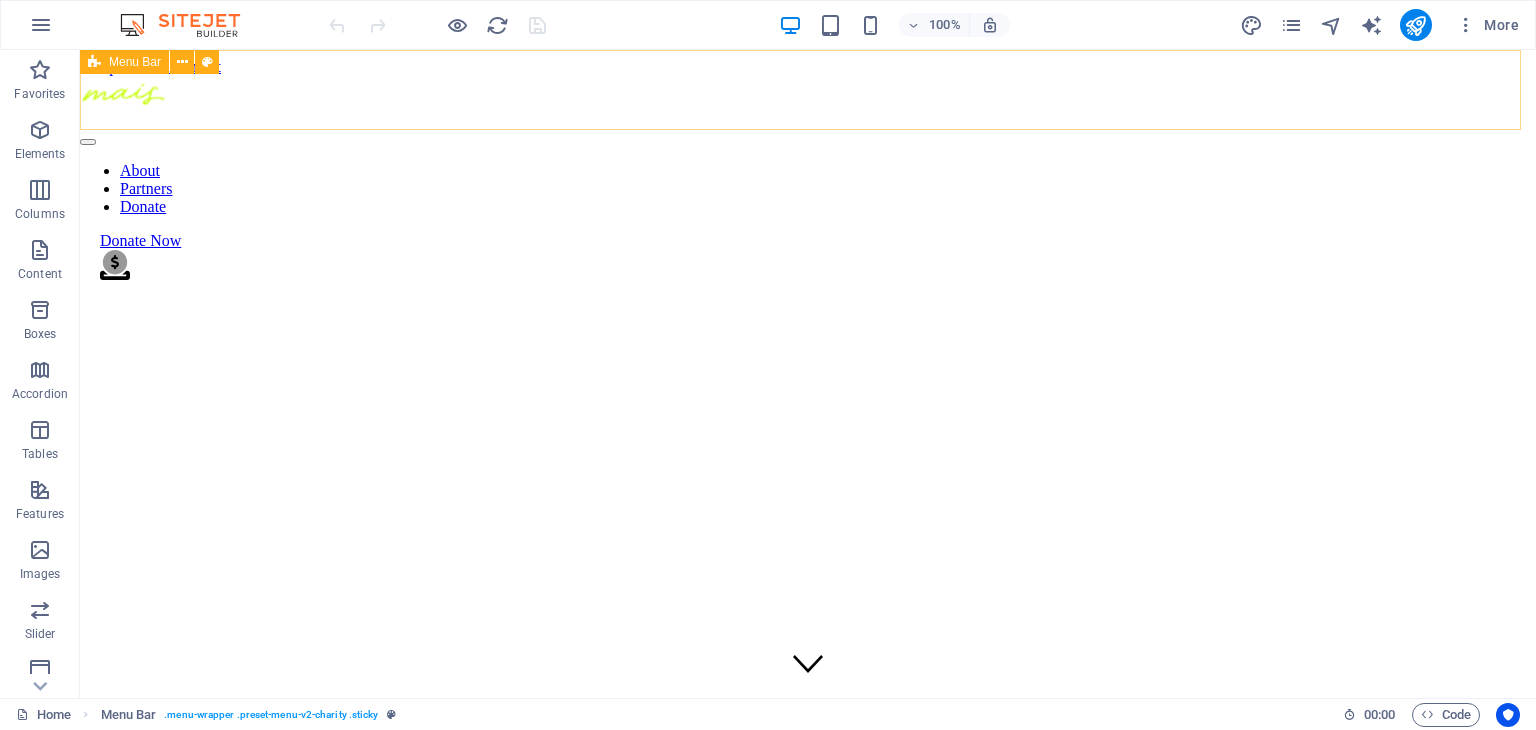 click on "About Partners Donate" at bounding box center (808, 189) 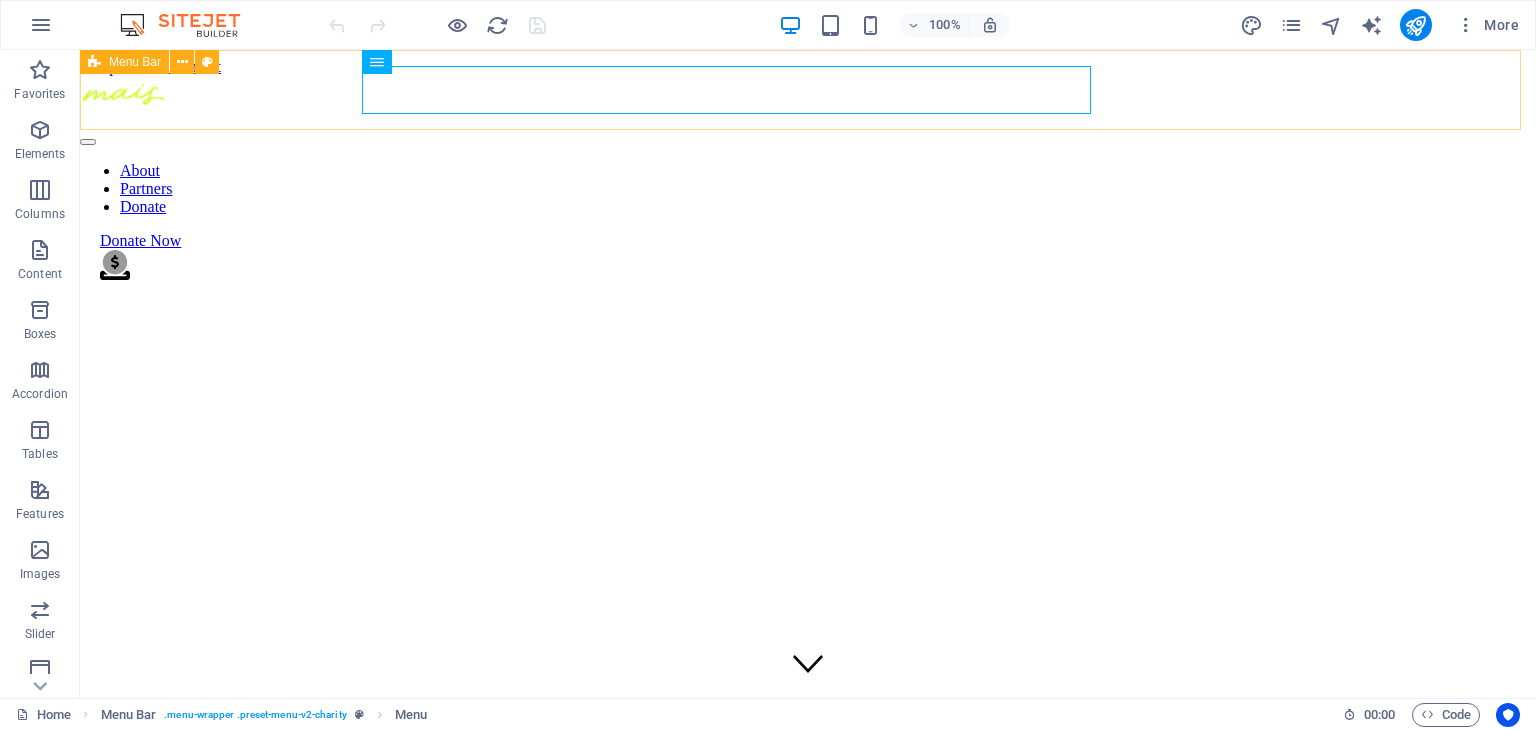 click on "About Partners Donate Donate Now .fa-secondary{opacity:.4}" at bounding box center (808, 180) 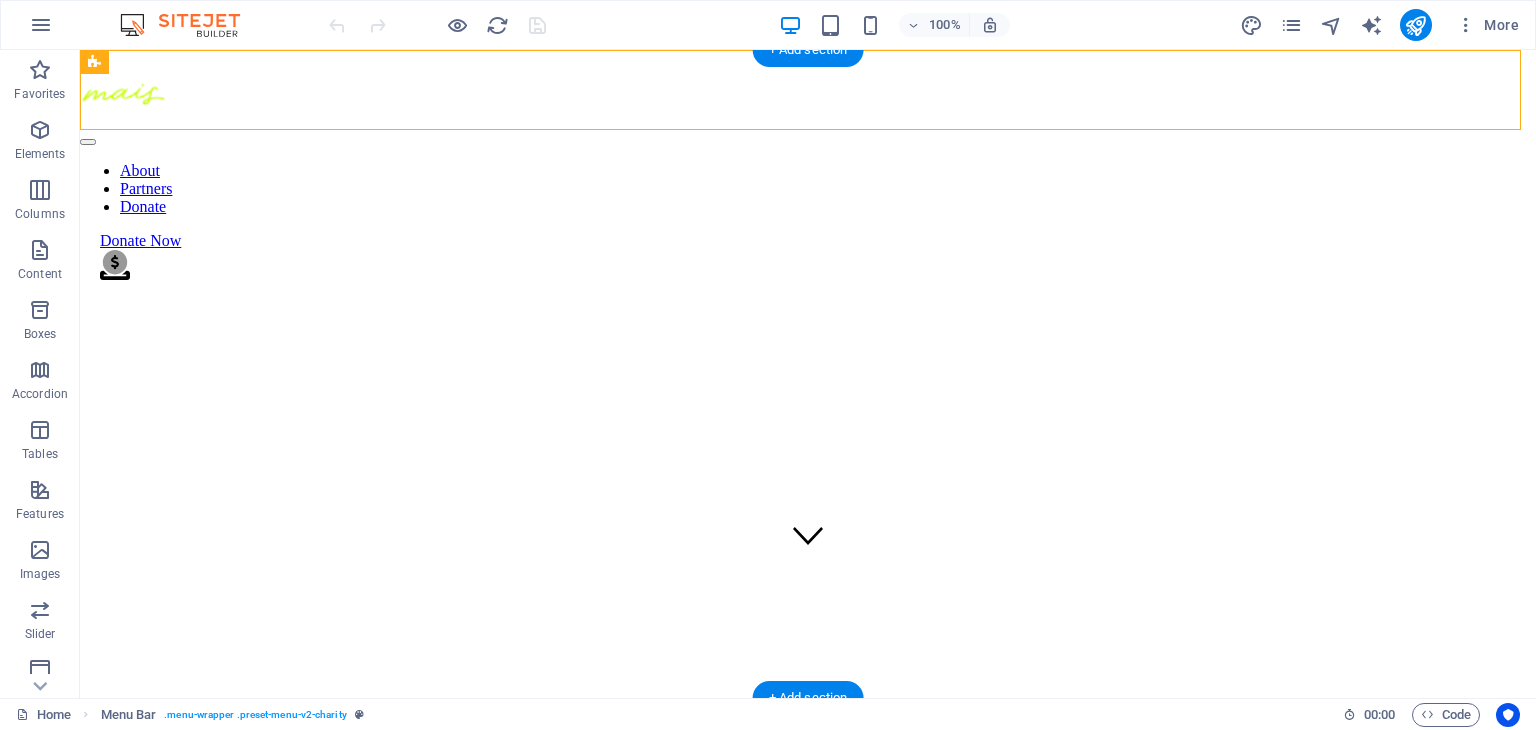 scroll, scrollTop: 300, scrollLeft: 0, axis: vertical 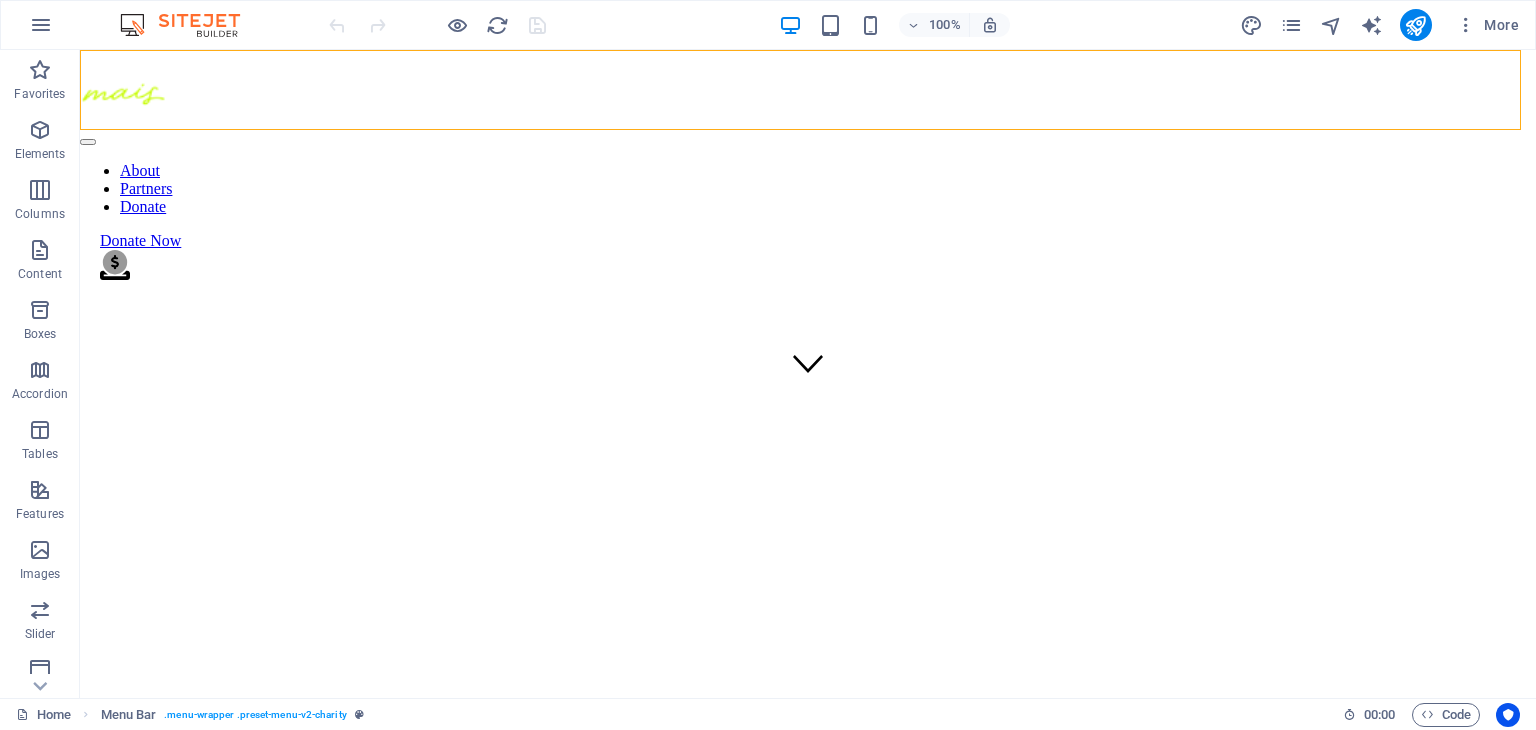 click on "About Partners Donate Donate Now .fa-secondary{opacity:.4}" at bounding box center (808, 180) 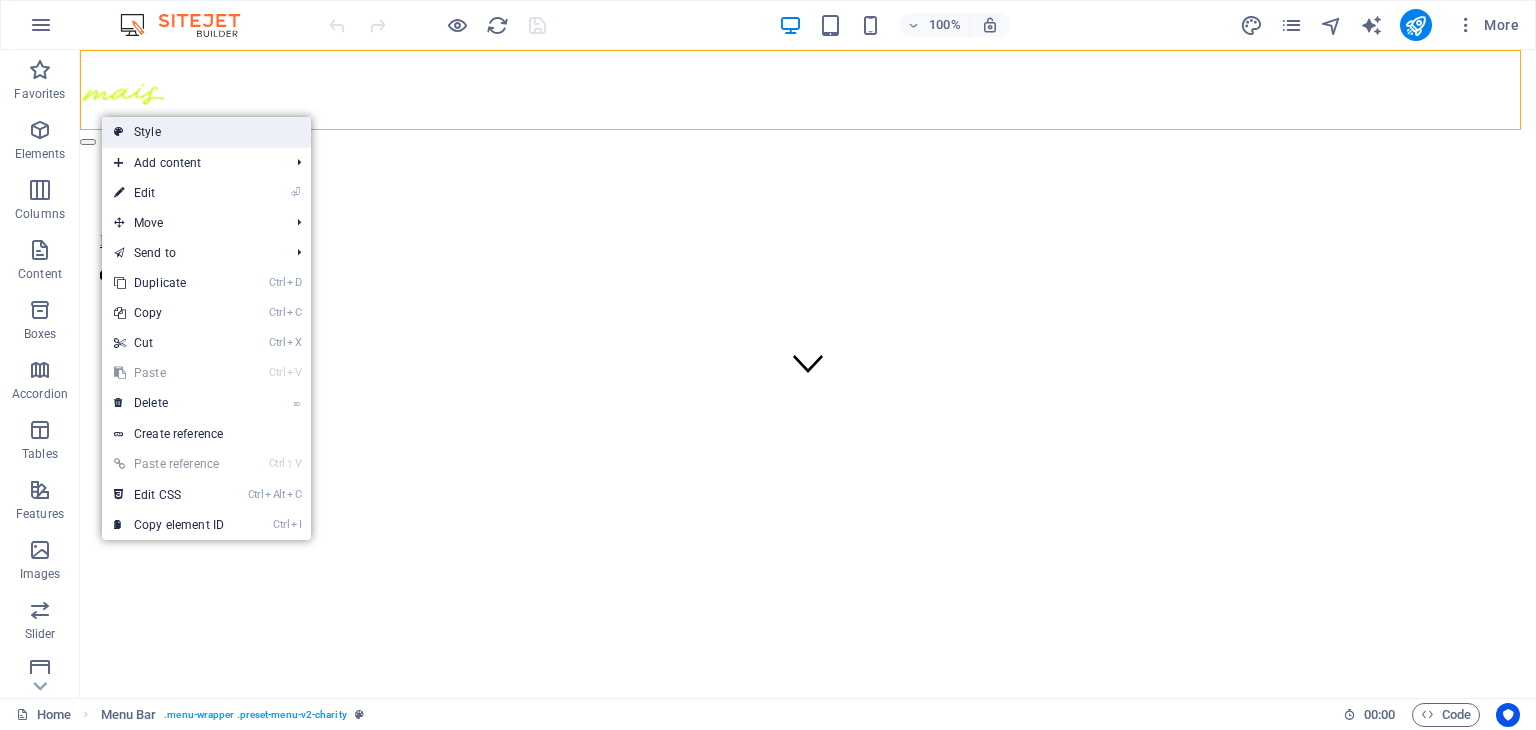 click at bounding box center (119, 132) 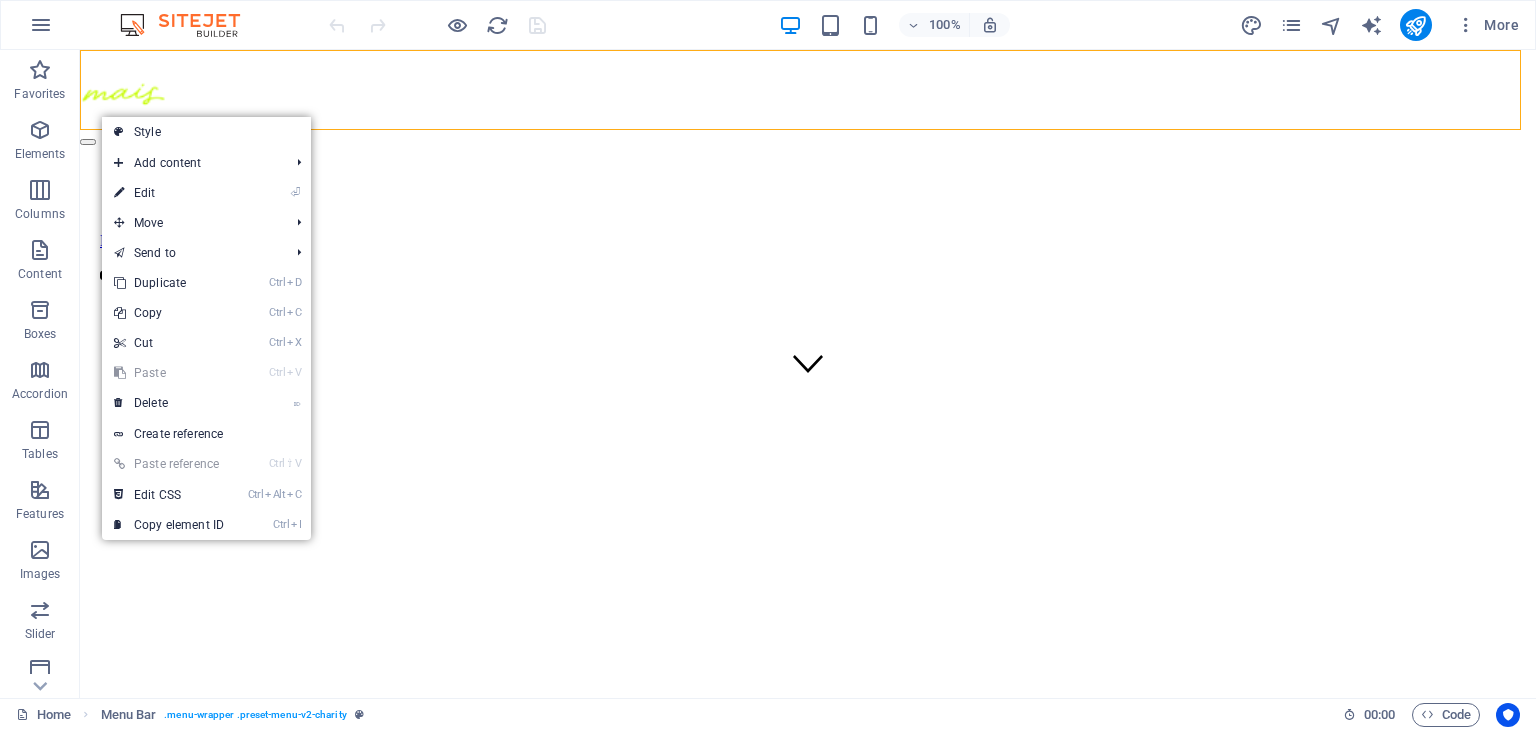select on "rem" 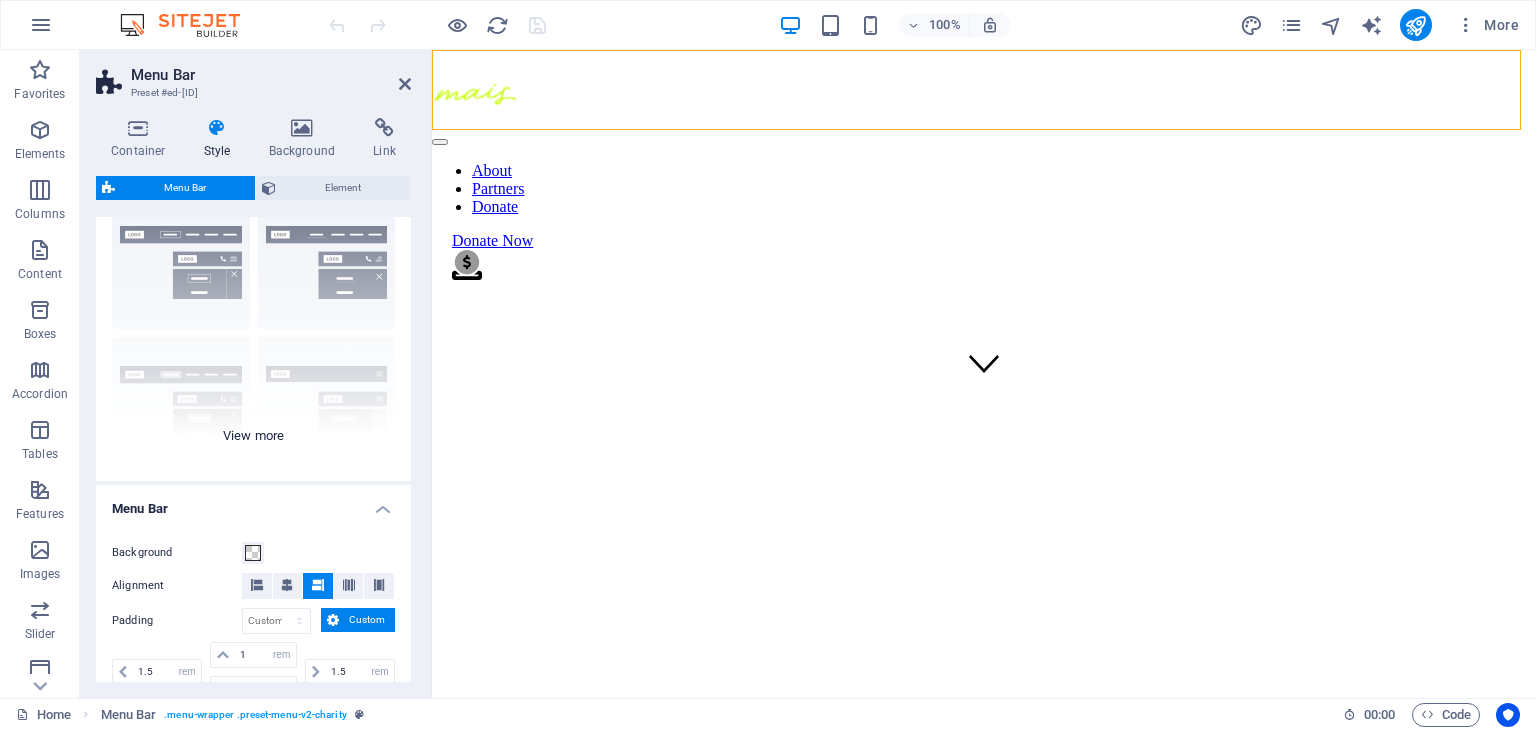 scroll, scrollTop: 0, scrollLeft: 0, axis: both 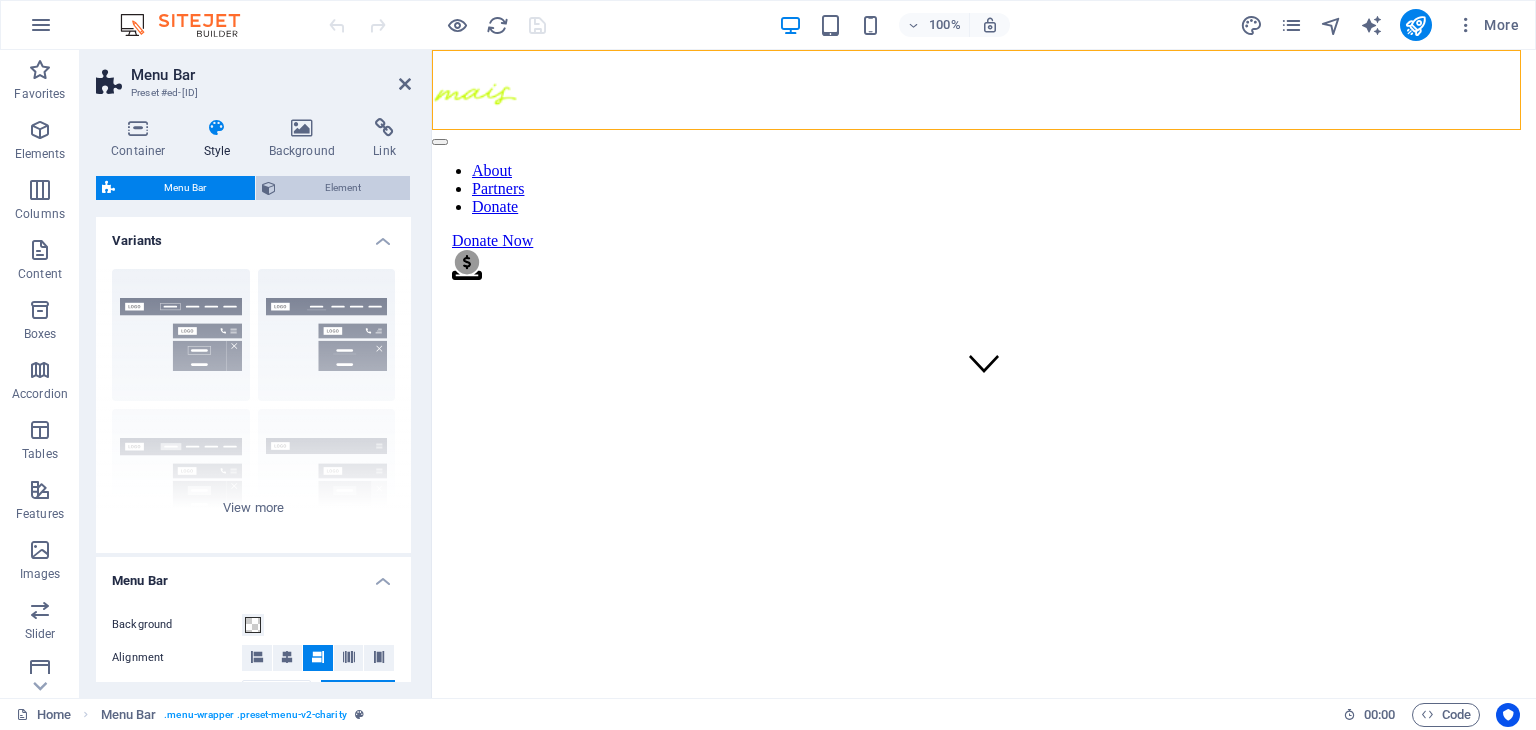 click on "Element" at bounding box center (343, 188) 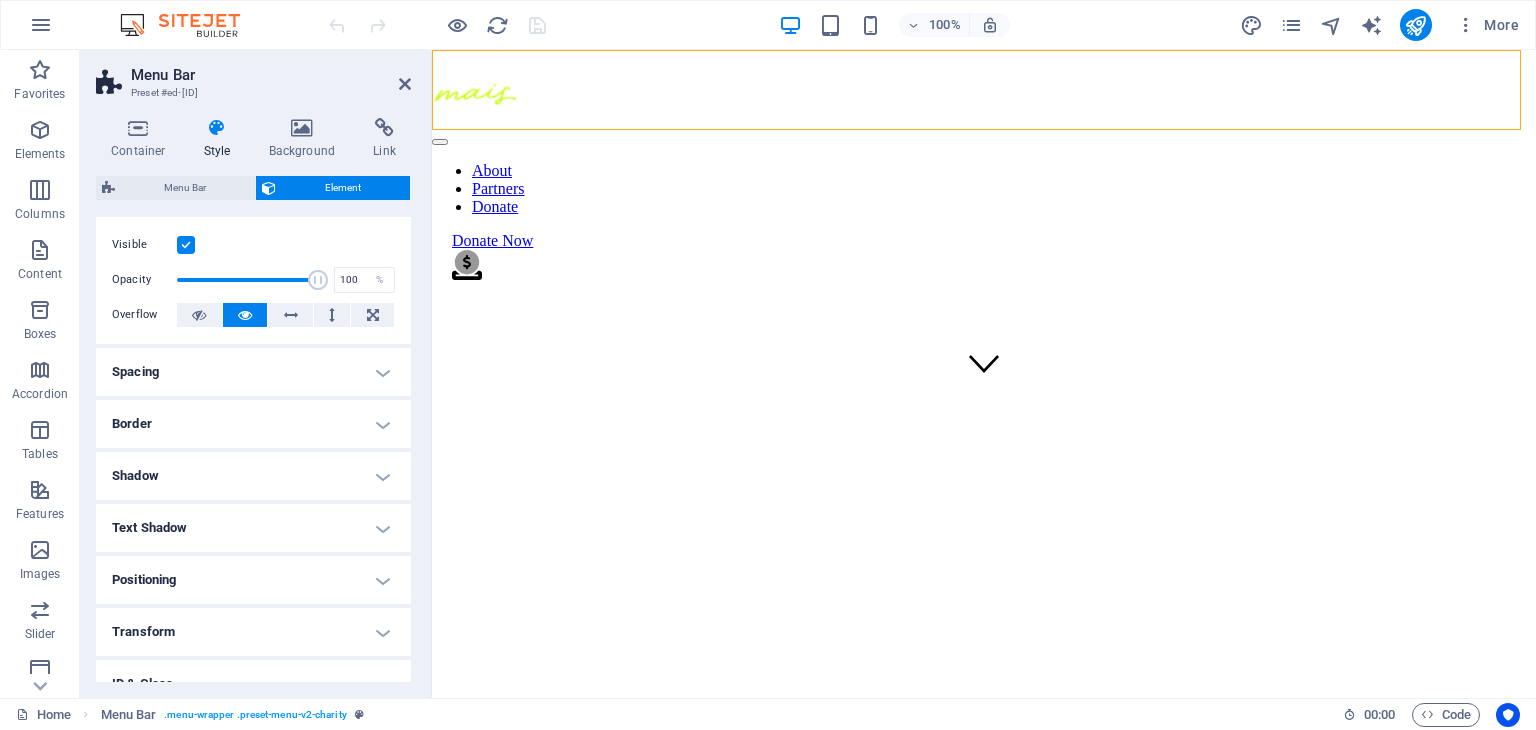 scroll, scrollTop: 0, scrollLeft: 0, axis: both 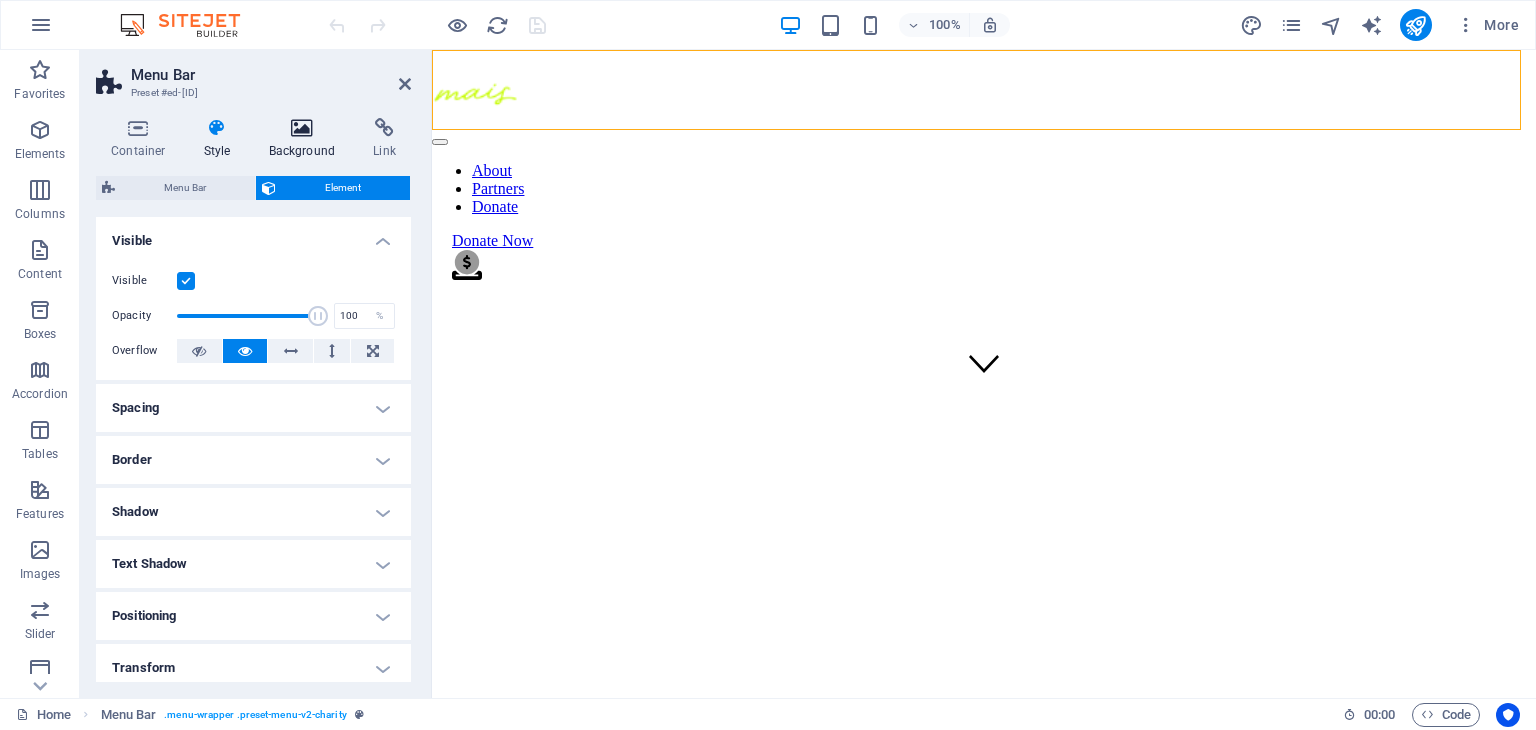 click on "Background" at bounding box center (306, 139) 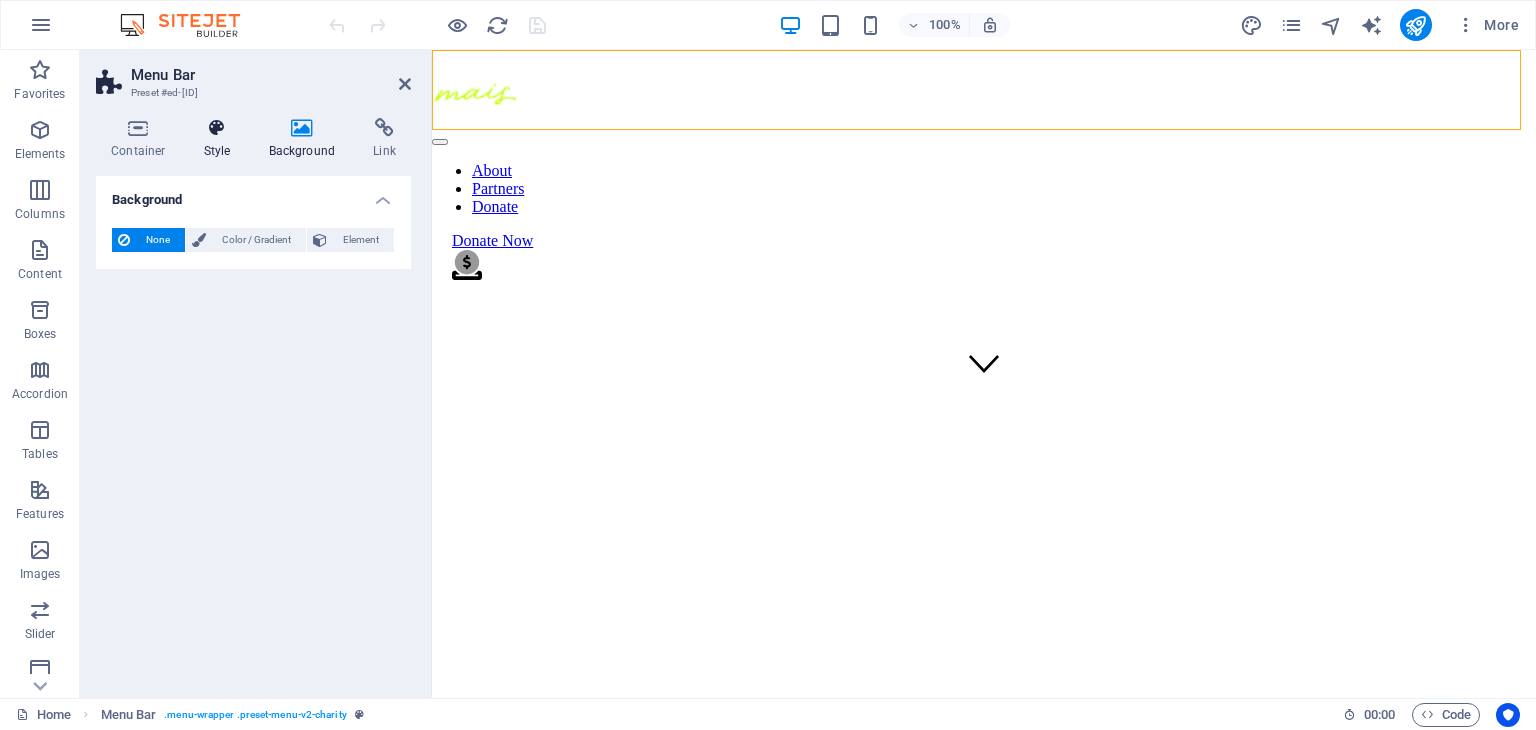click on "Style" at bounding box center (221, 139) 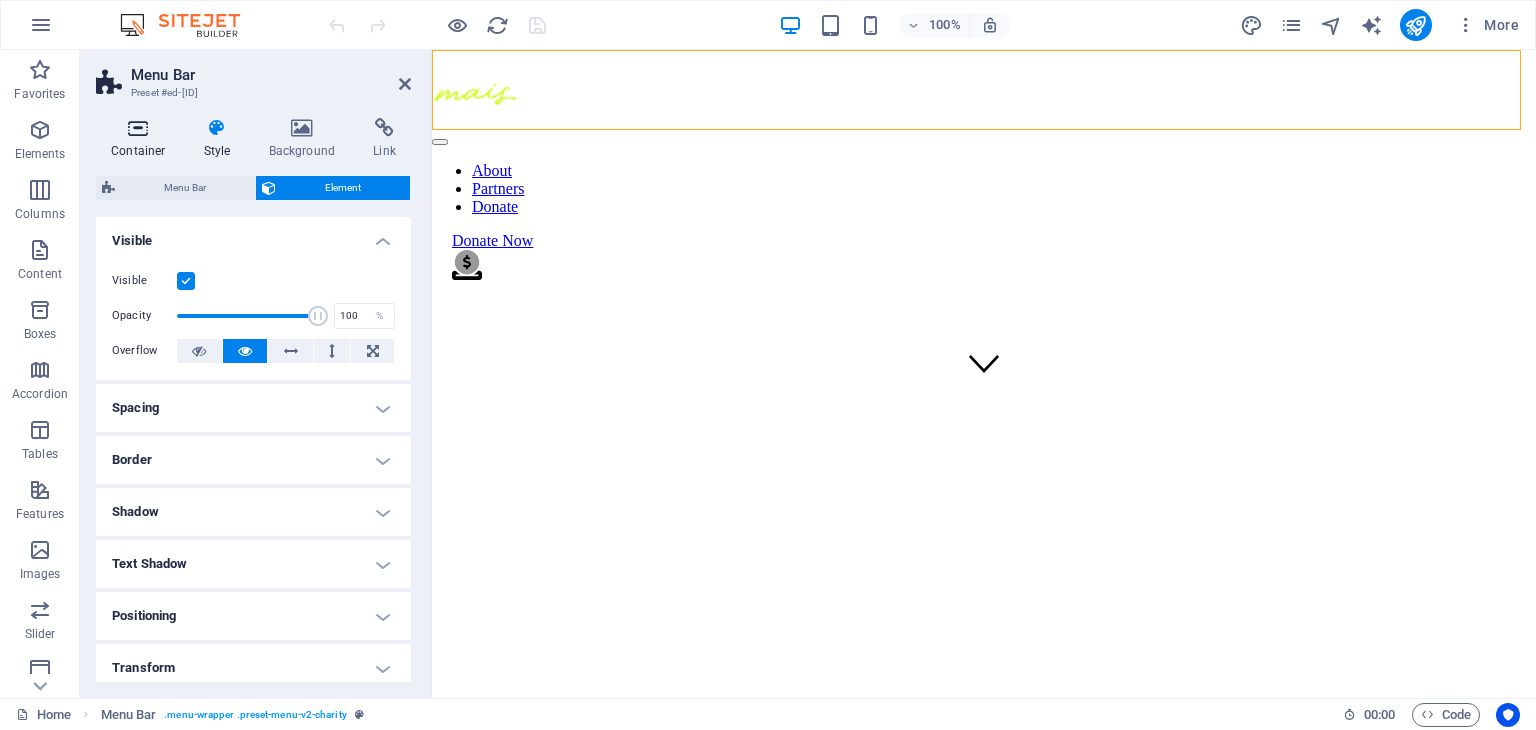 click at bounding box center (138, 128) 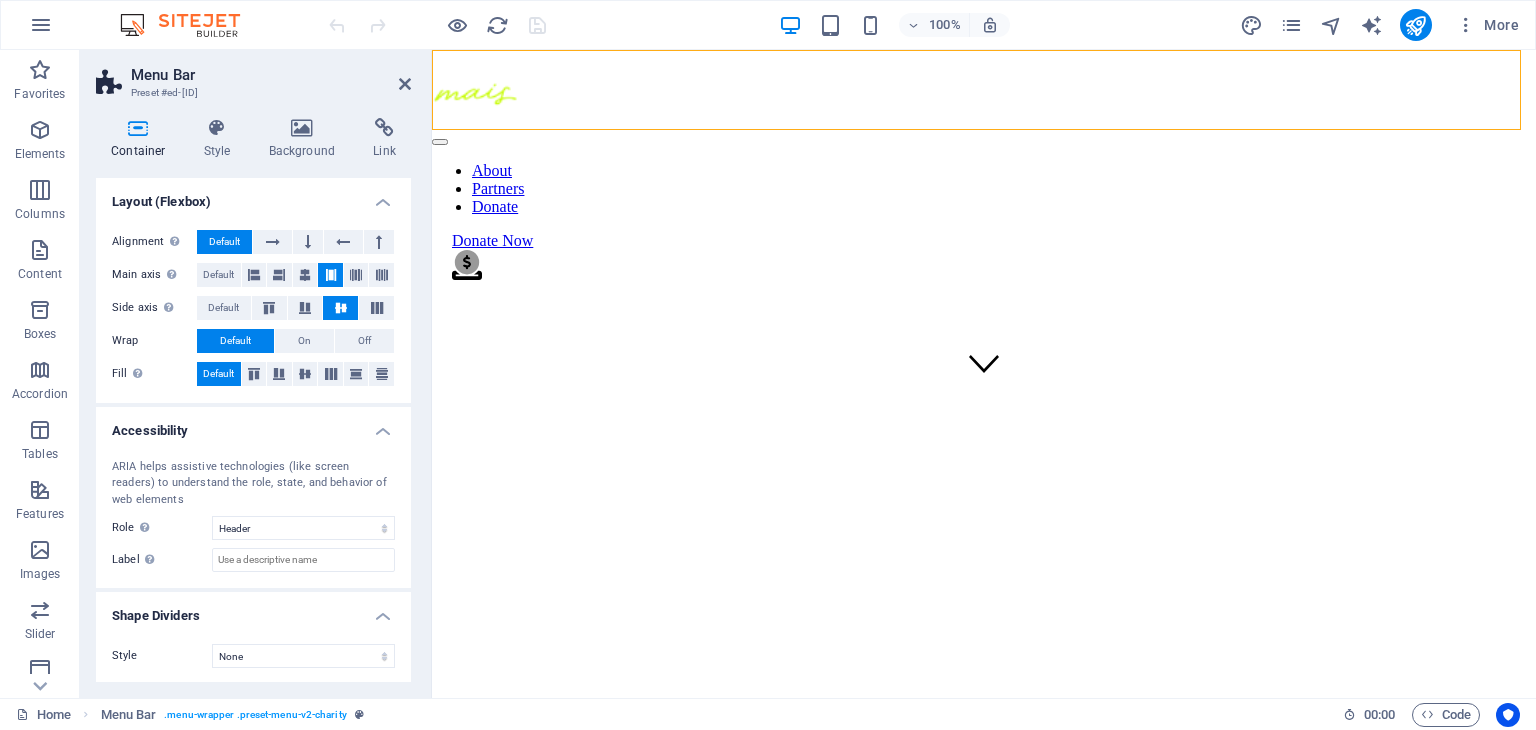 scroll, scrollTop: 268, scrollLeft: 0, axis: vertical 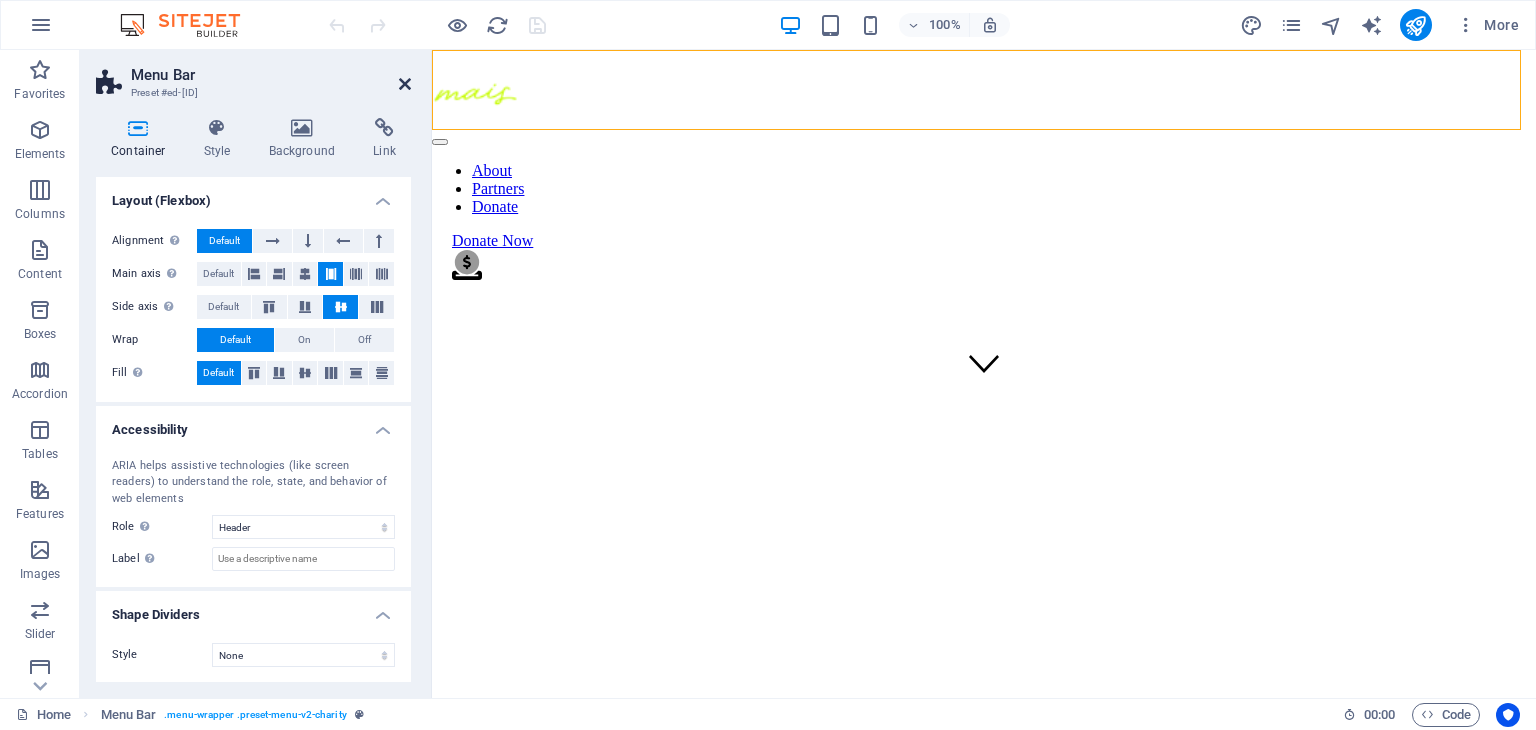 click at bounding box center [405, 84] 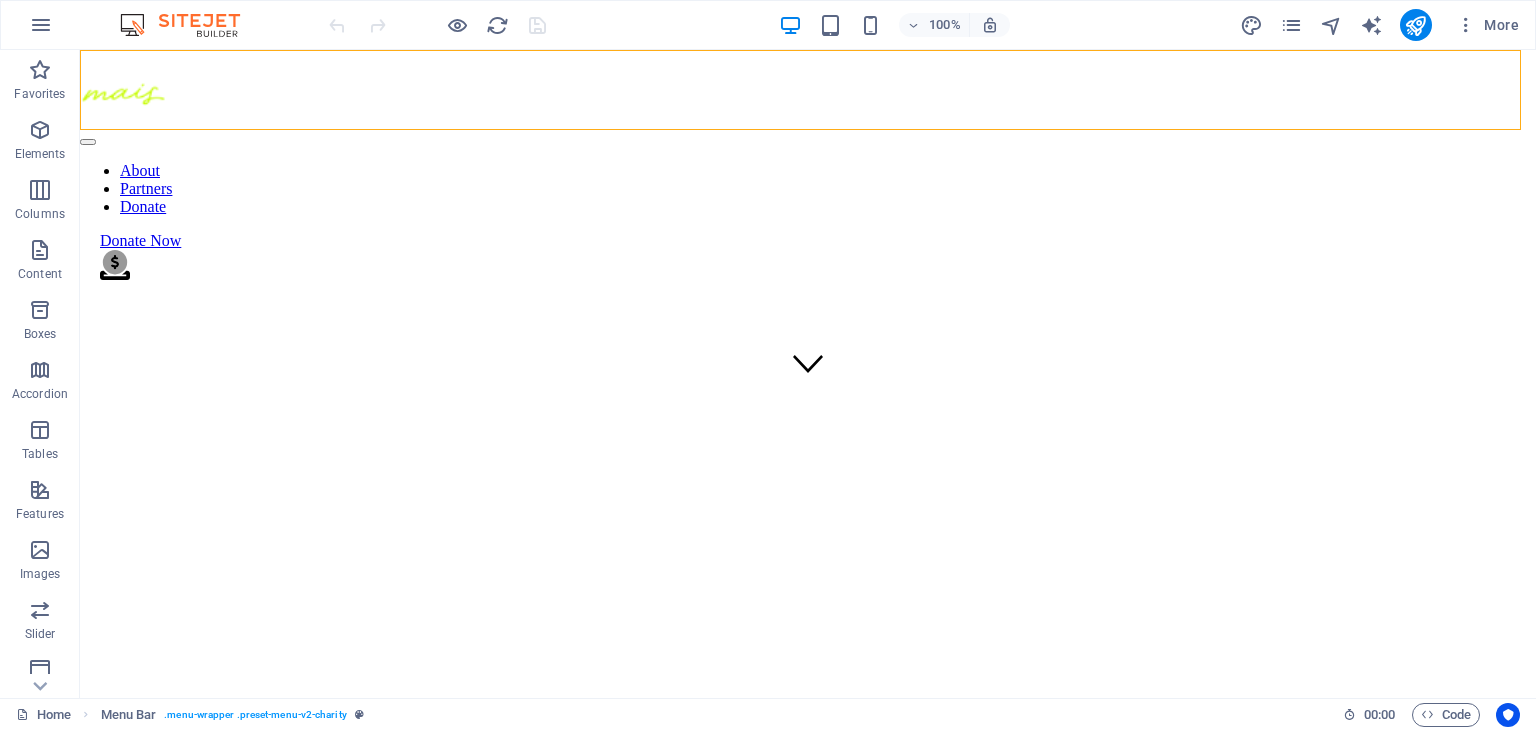 click on "About Partners Donate Donate Now .fa-secondary{opacity:.4}" at bounding box center [808, 180] 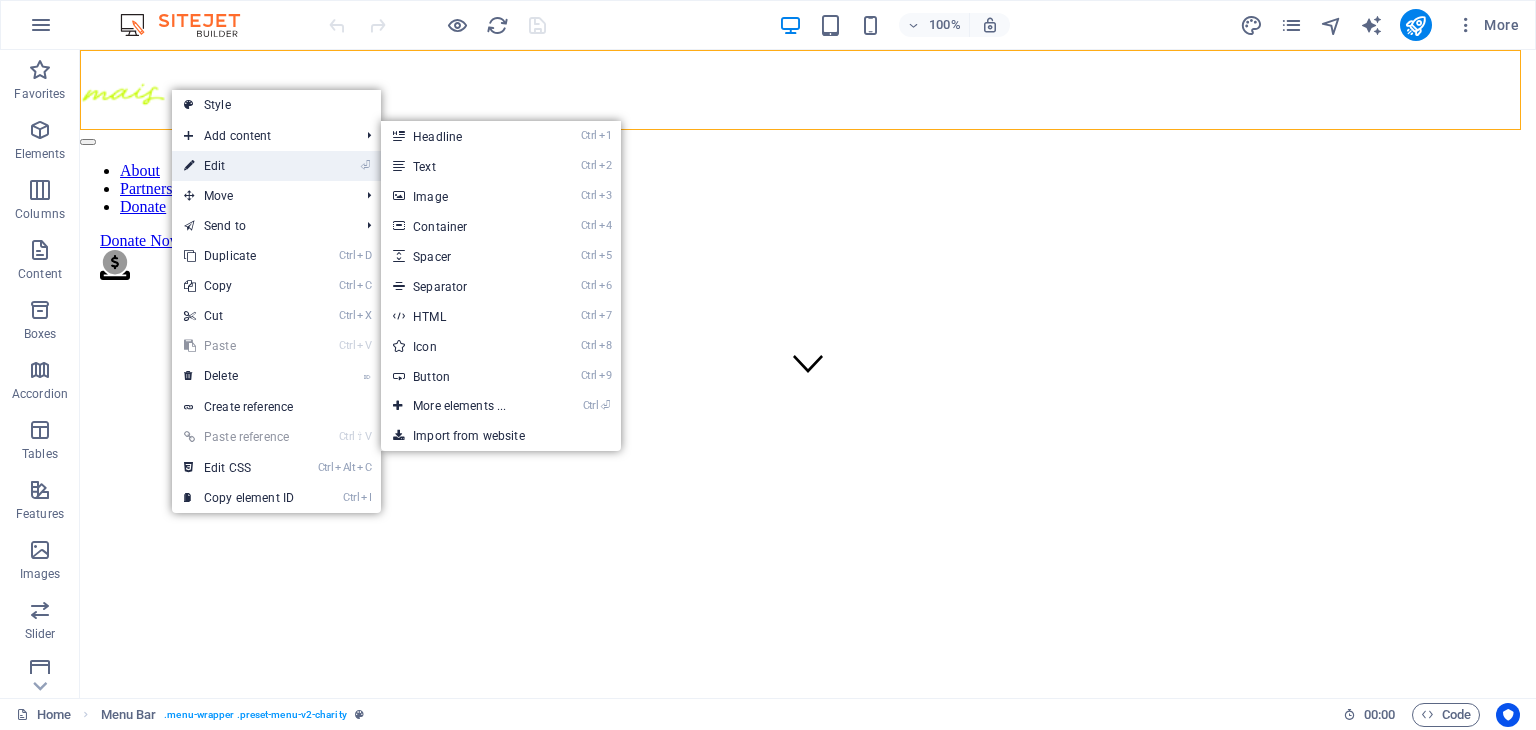 click on "⏎  Edit" at bounding box center (239, 166) 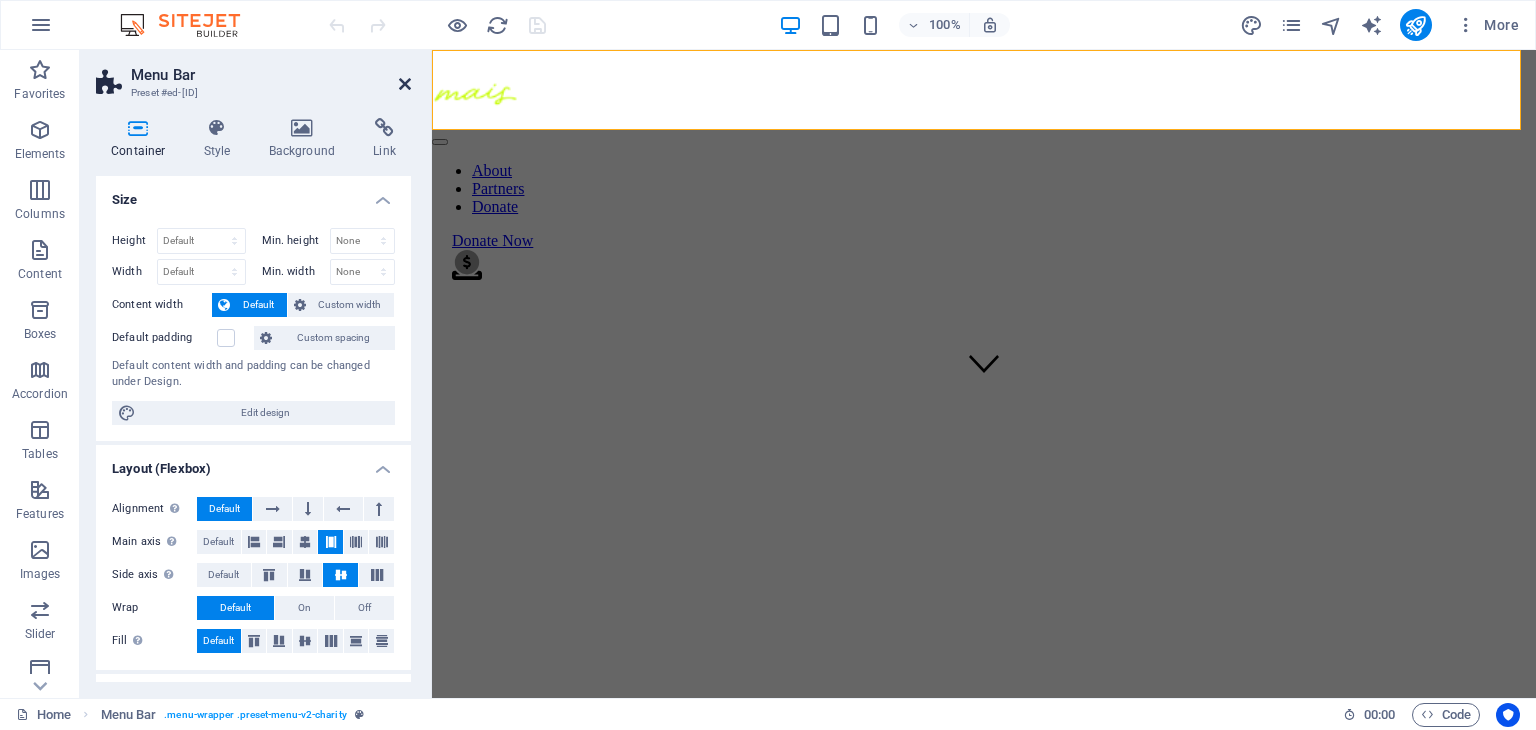 click at bounding box center [405, 84] 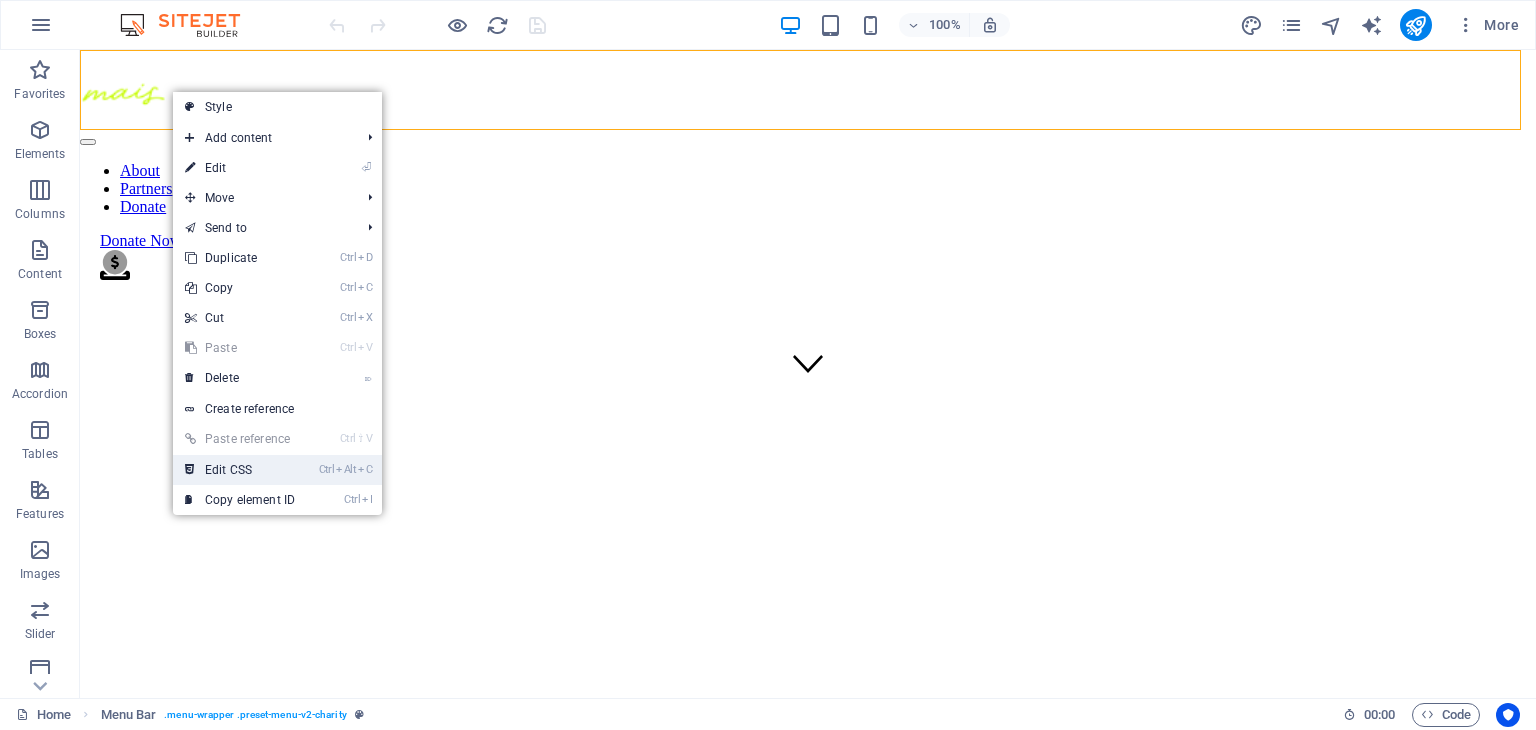 click on "Ctrl Alt C  Edit CSS" at bounding box center (240, 470) 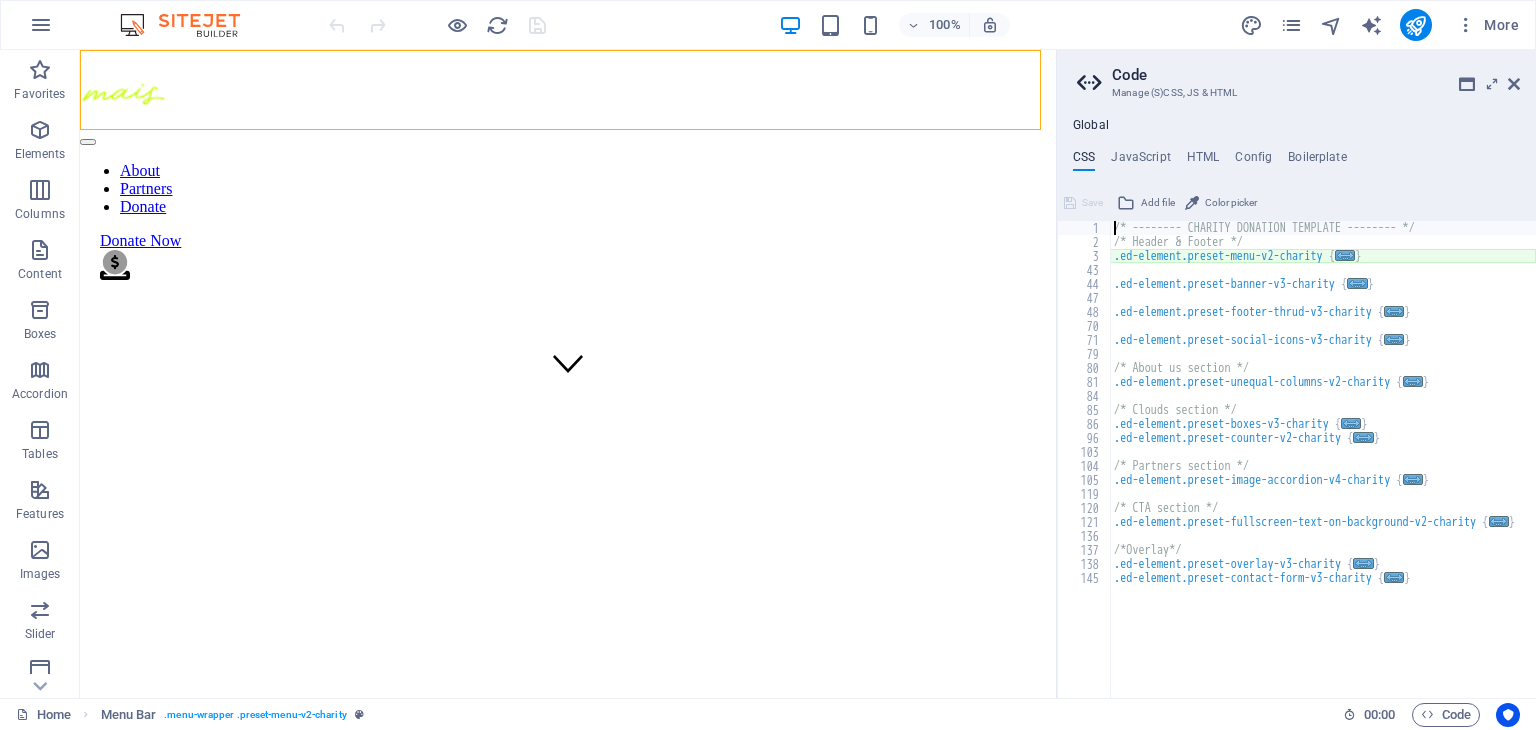 type on "@include menu-v2(" 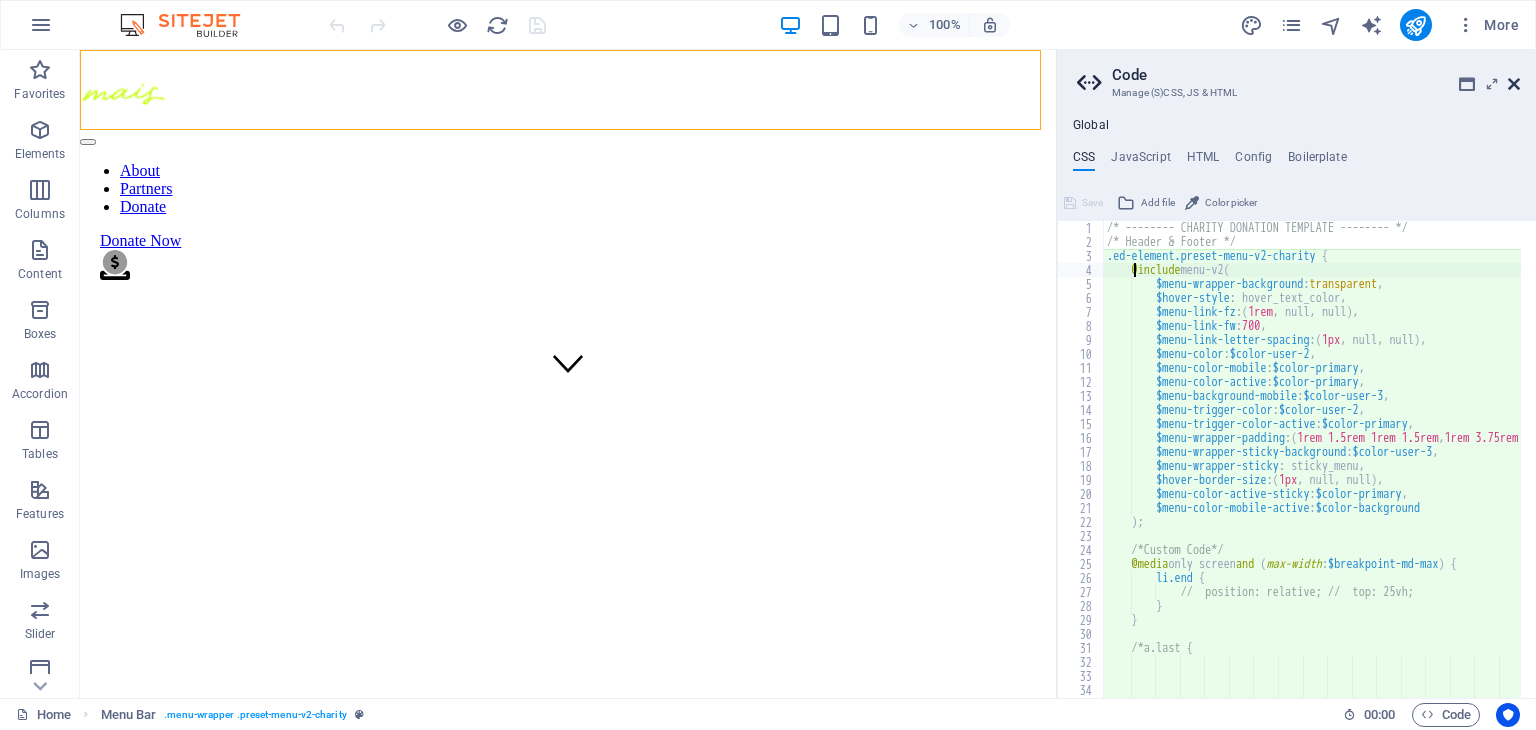 click at bounding box center (1514, 84) 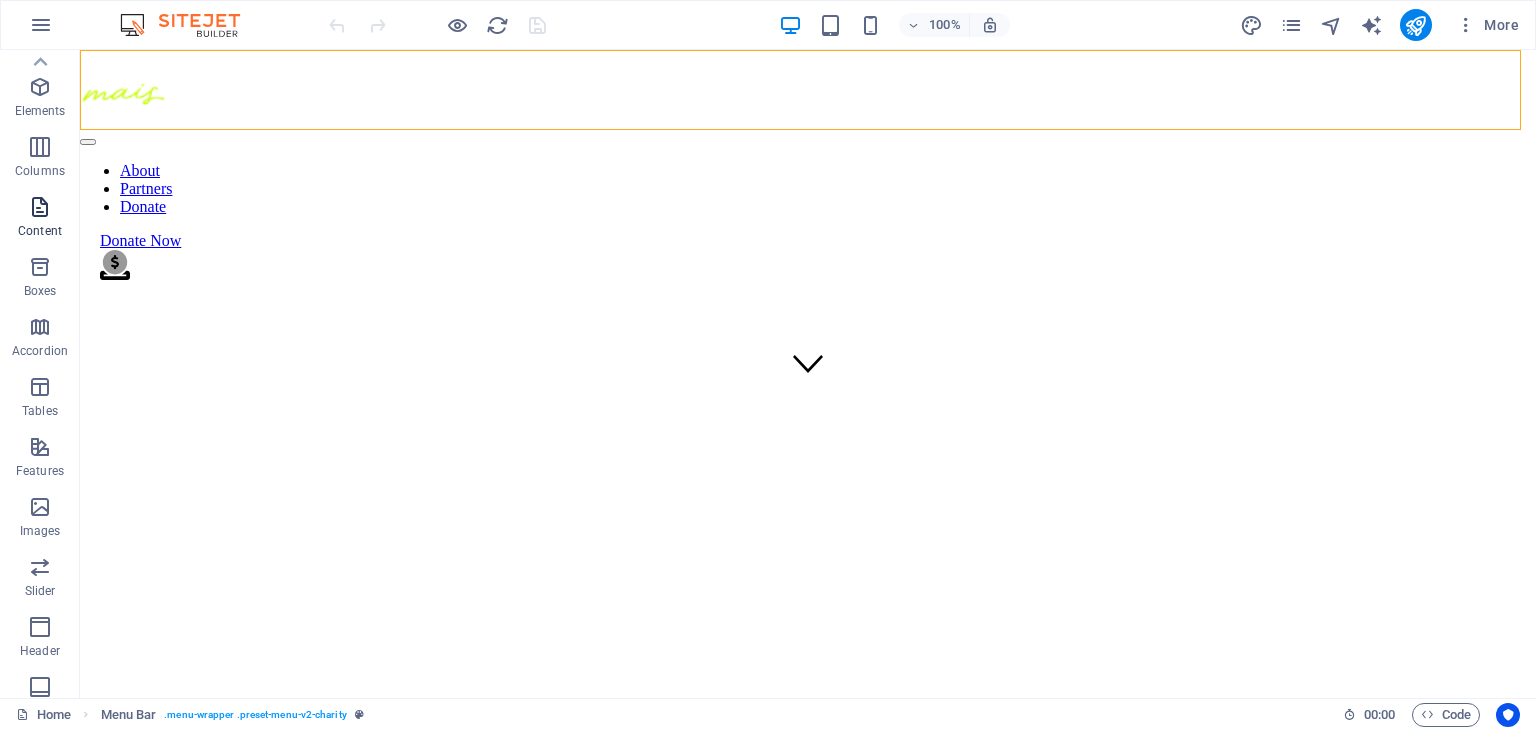 scroll, scrollTop: 0, scrollLeft: 0, axis: both 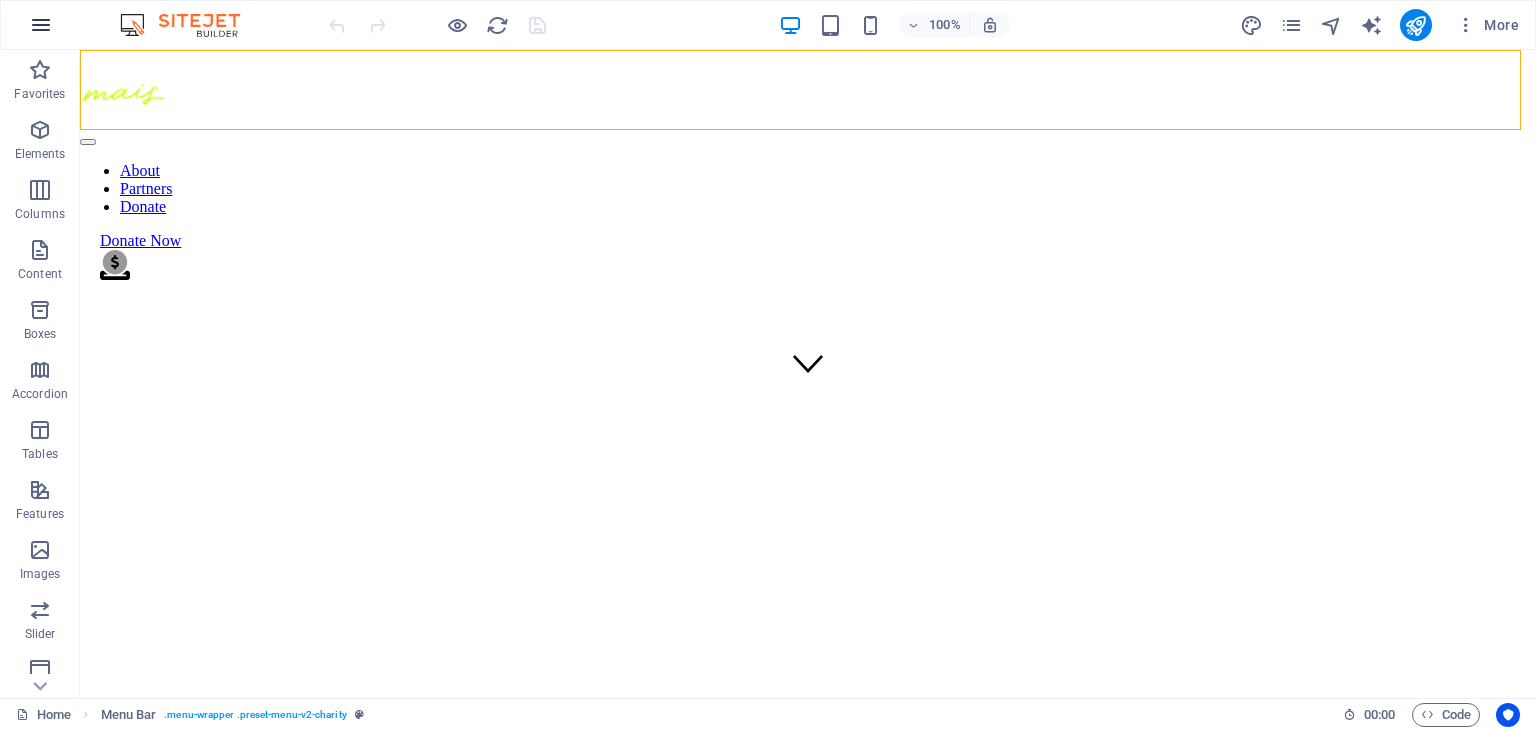 click at bounding box center [41, 25] 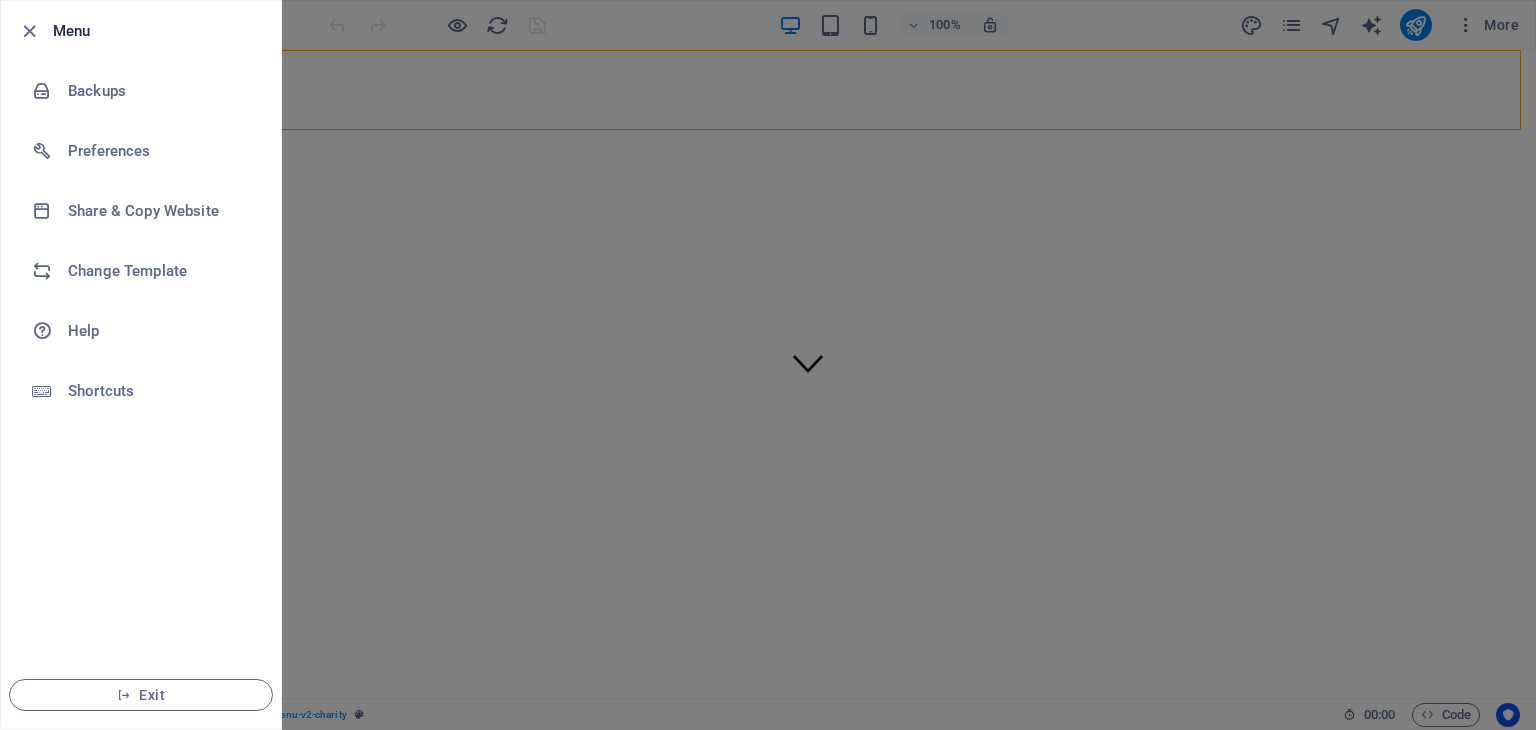 click at bounding box center (768, 365) 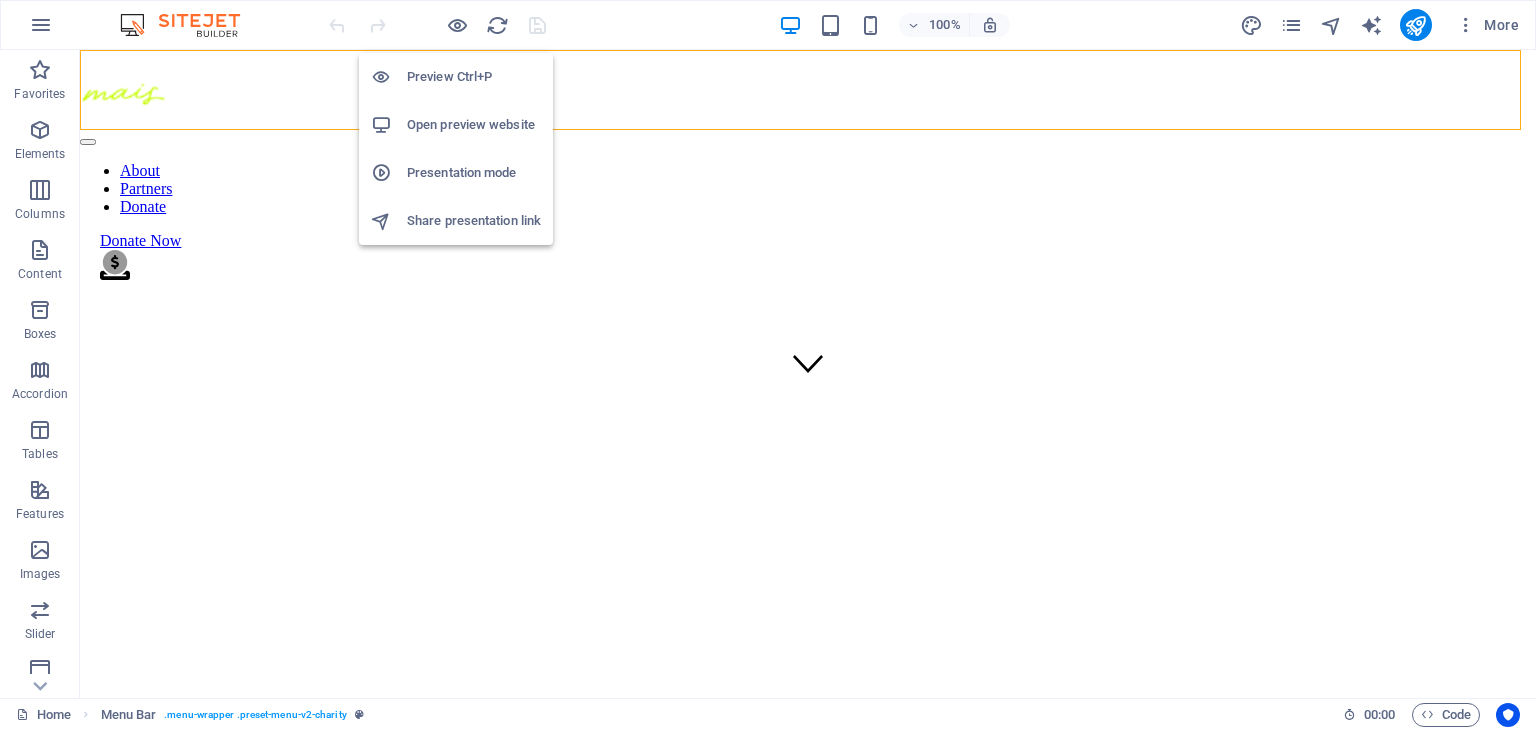 click on "Preview Ctrl+P" at bounding box center [474, 77] 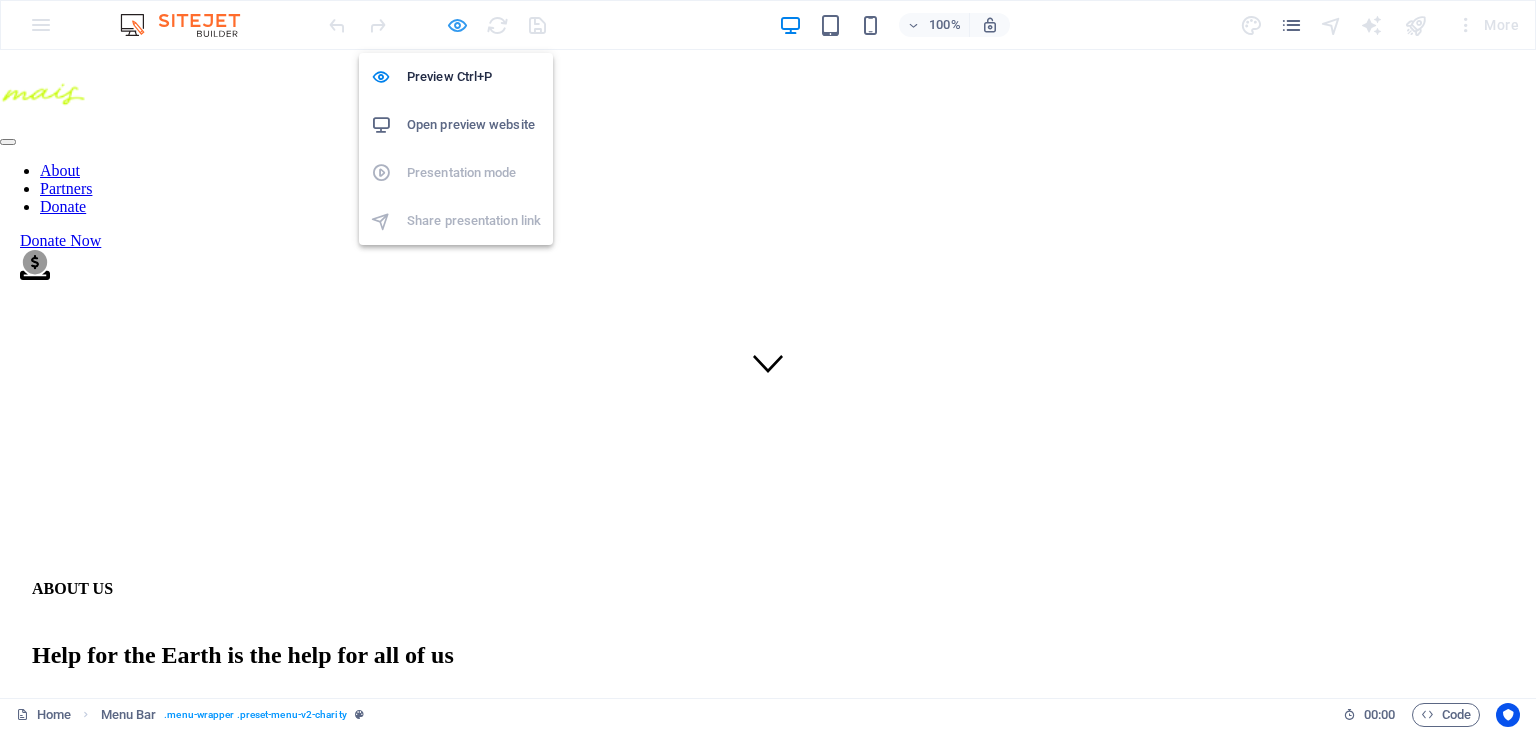 click at bounding box center (457, 25) 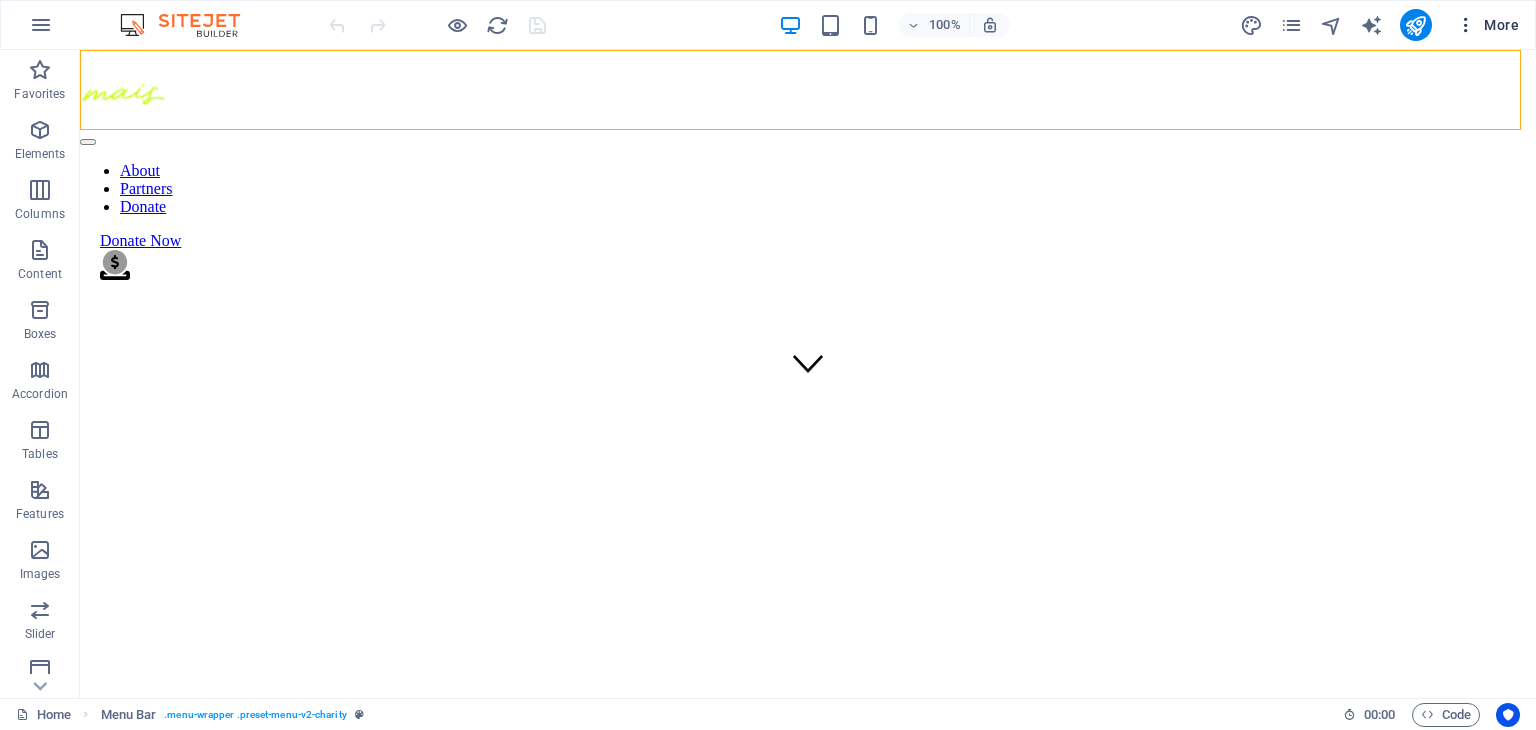 click at bounding box center (1466, 25) 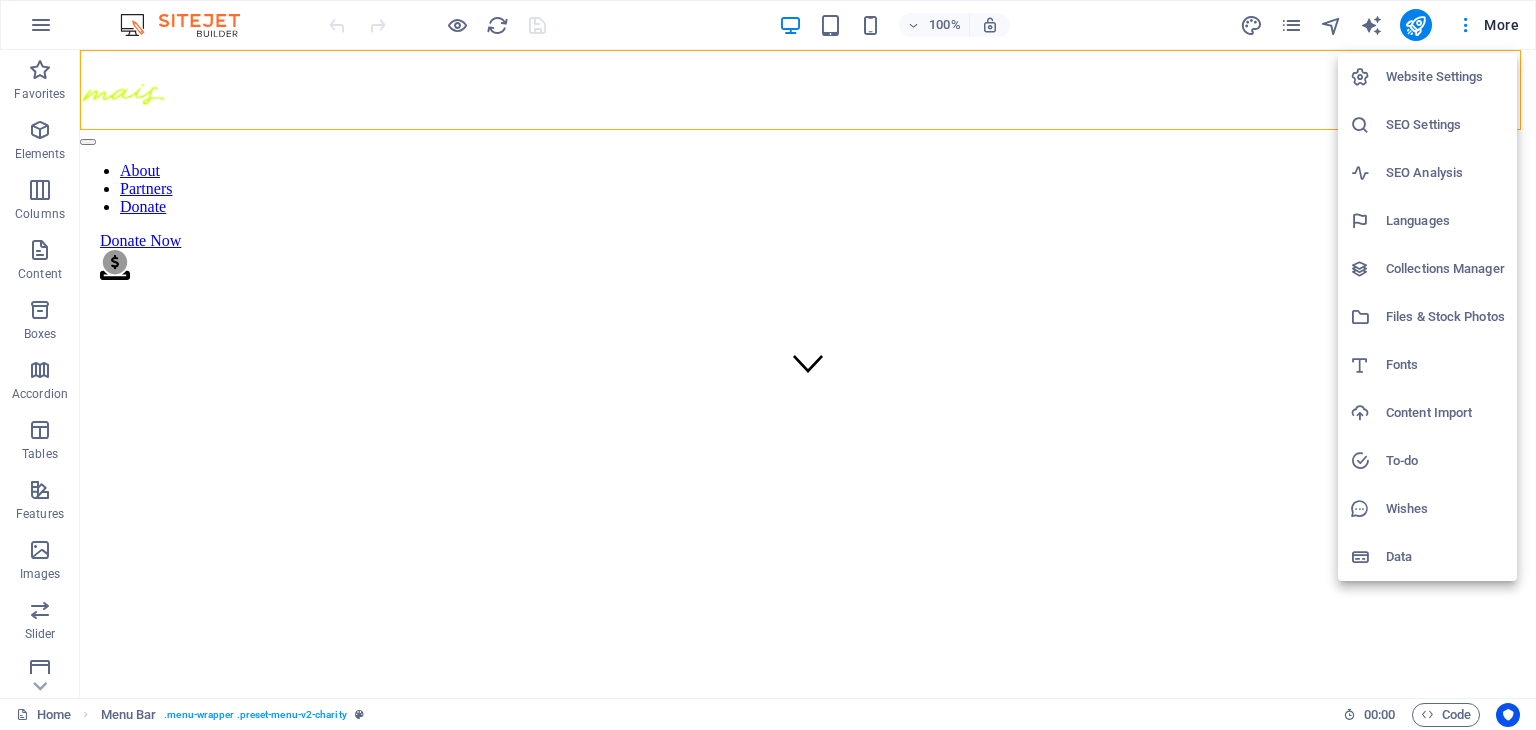 click at bounding box center [768, 365] 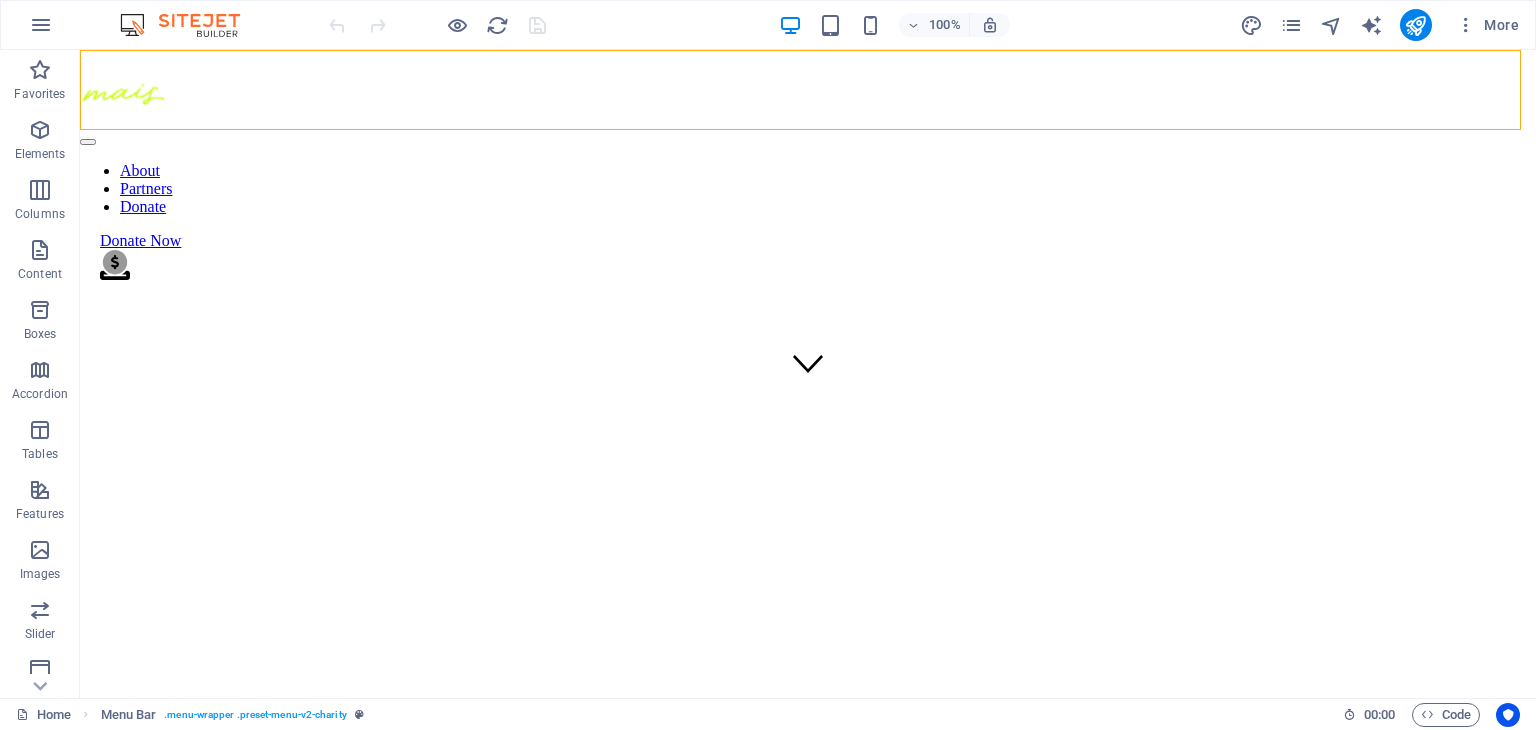 click on "About Partners Donate Donate Now .fa-secondary{opacity:.4}" at bounding box center [808, 180] 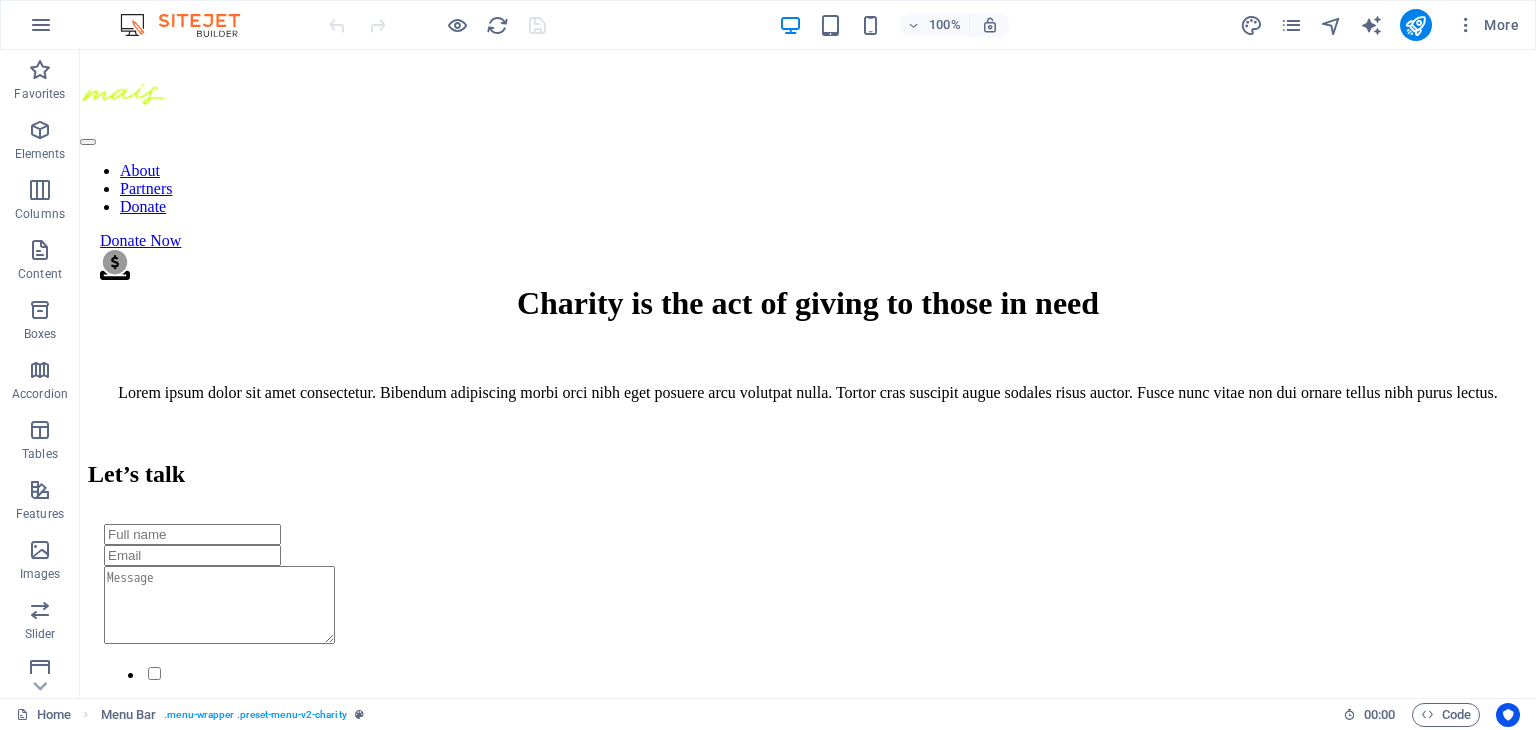 scroll, scrollTop: 1100, scrollLeft: 0, axis: vertical 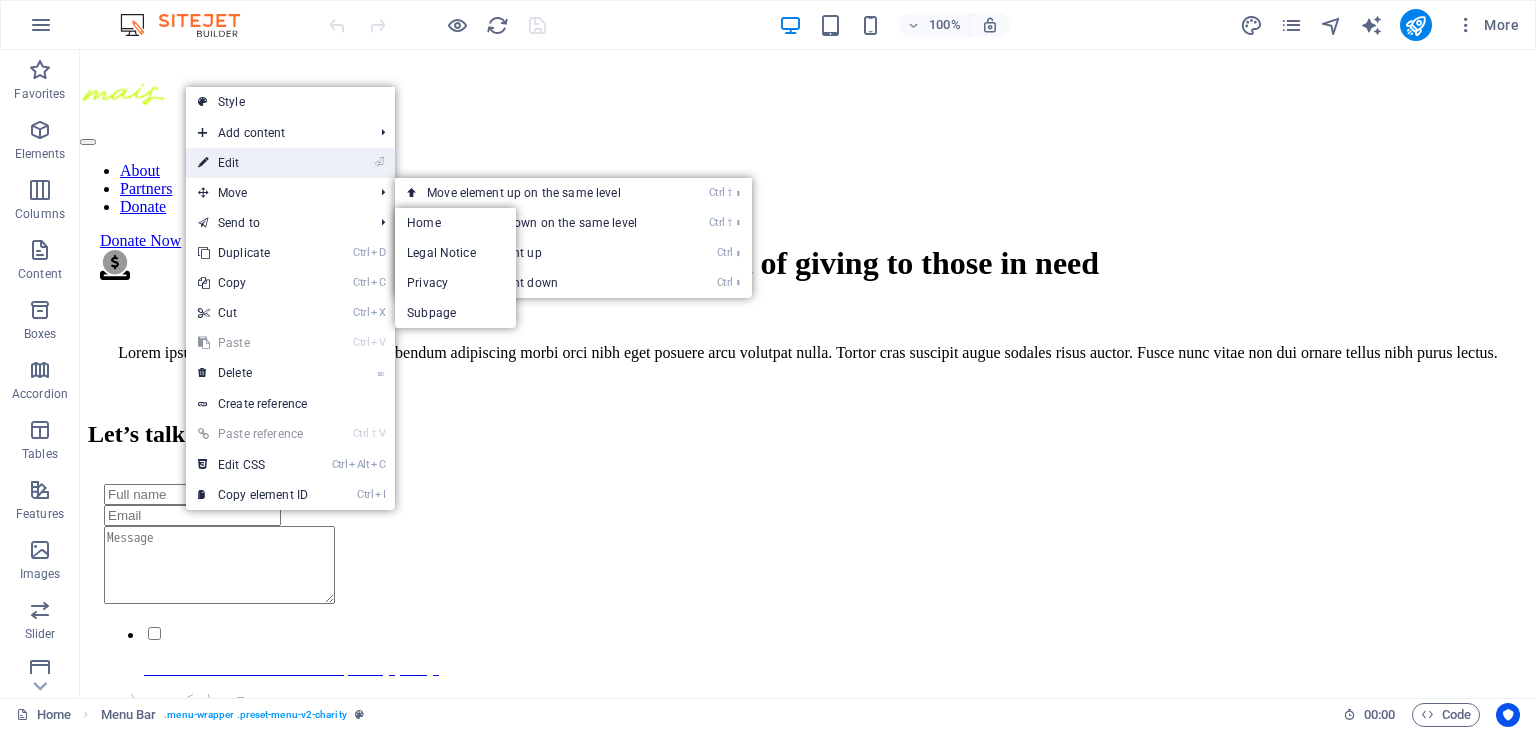 click on "⏎  Edit" at bounding box center [253, 163] 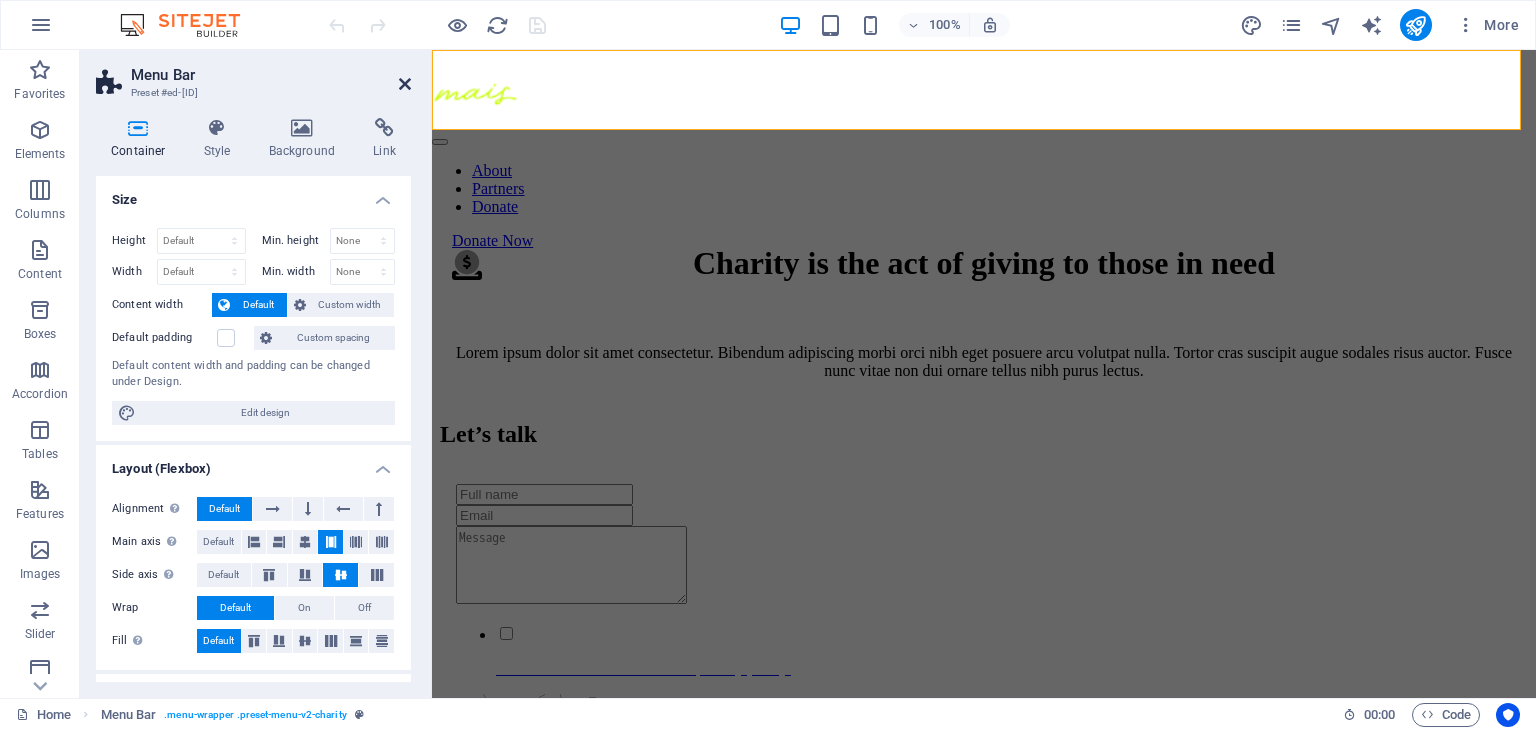 click at bounding box center (405, 84) 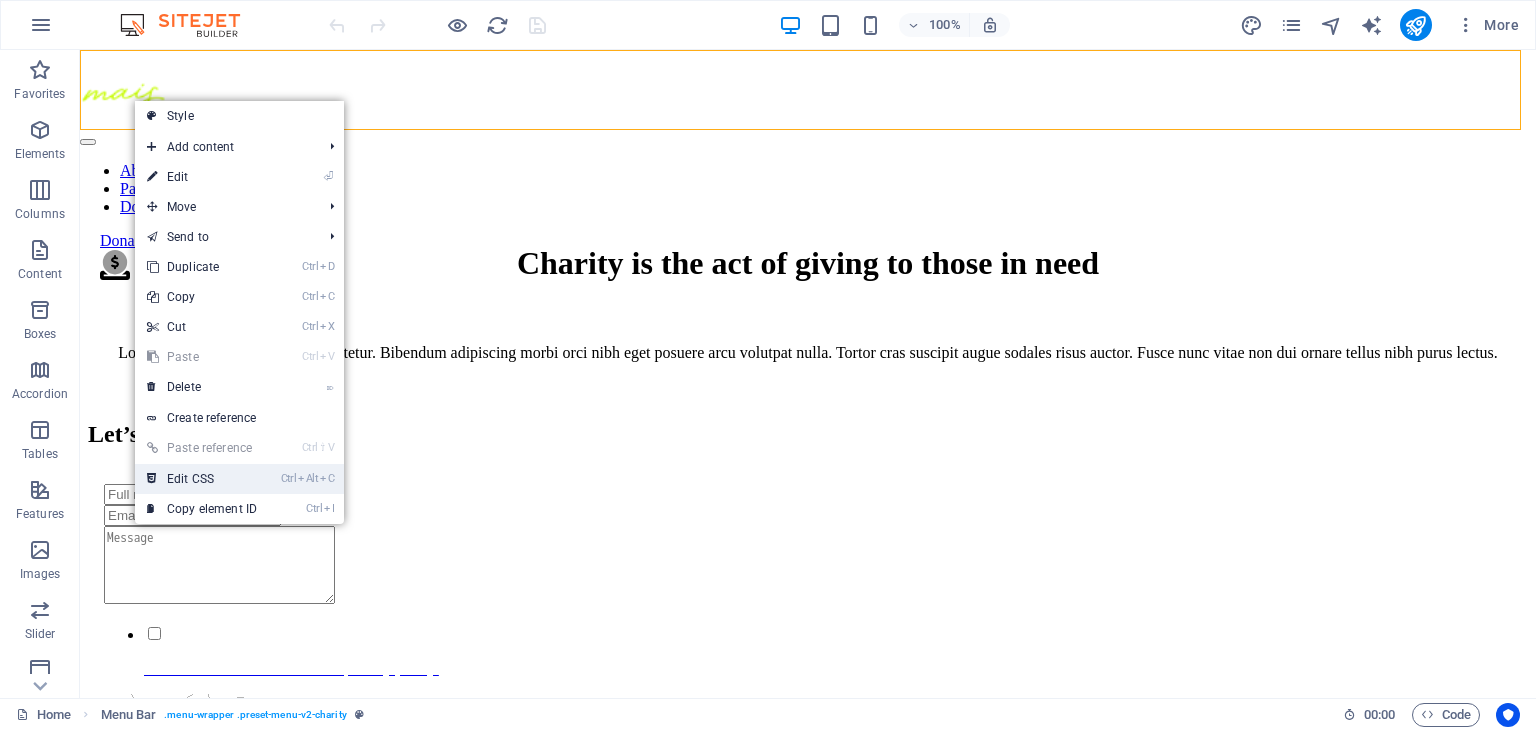click on "Ctrl Alt C  Edit CSS" at bounding box center (202, 479) 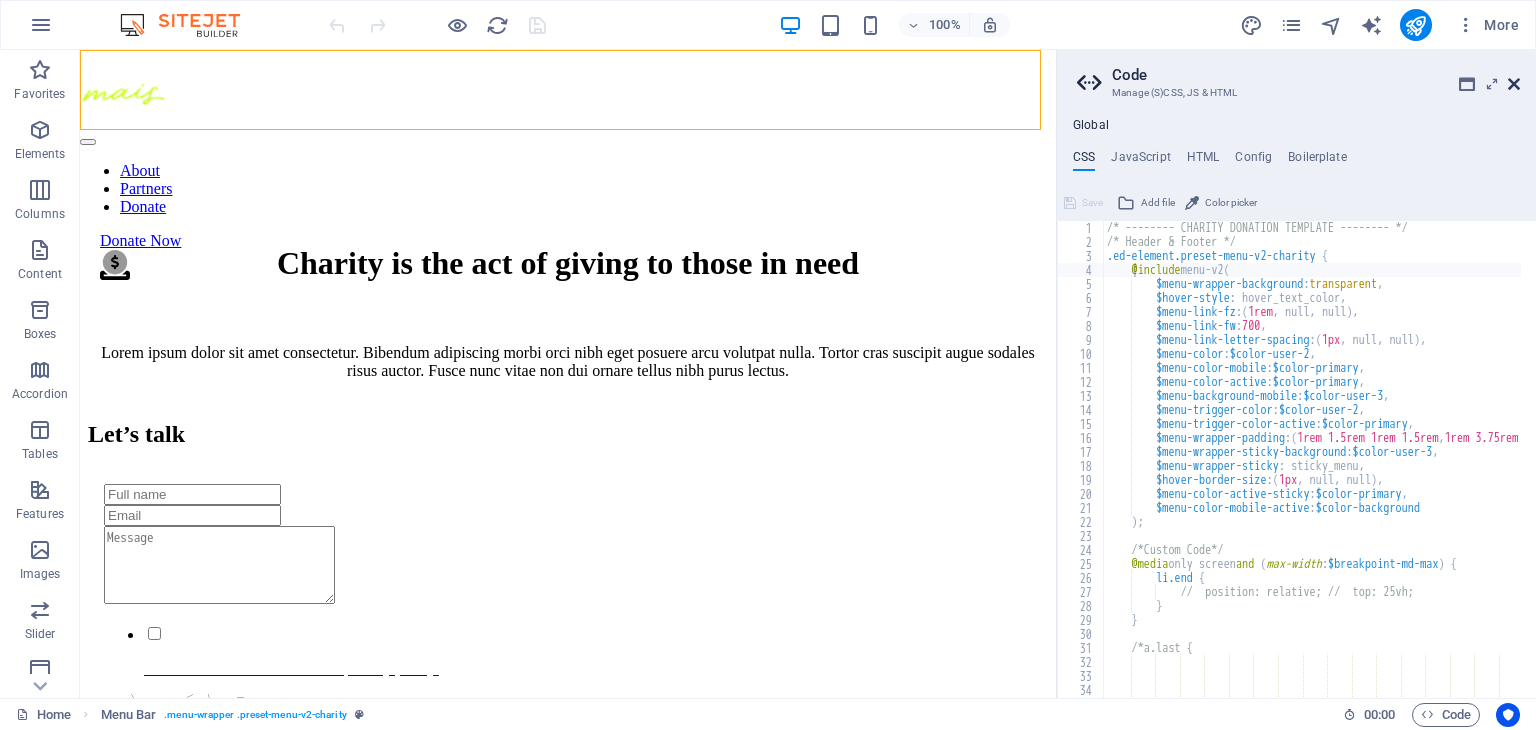 click at bounding box center [1514, 84] 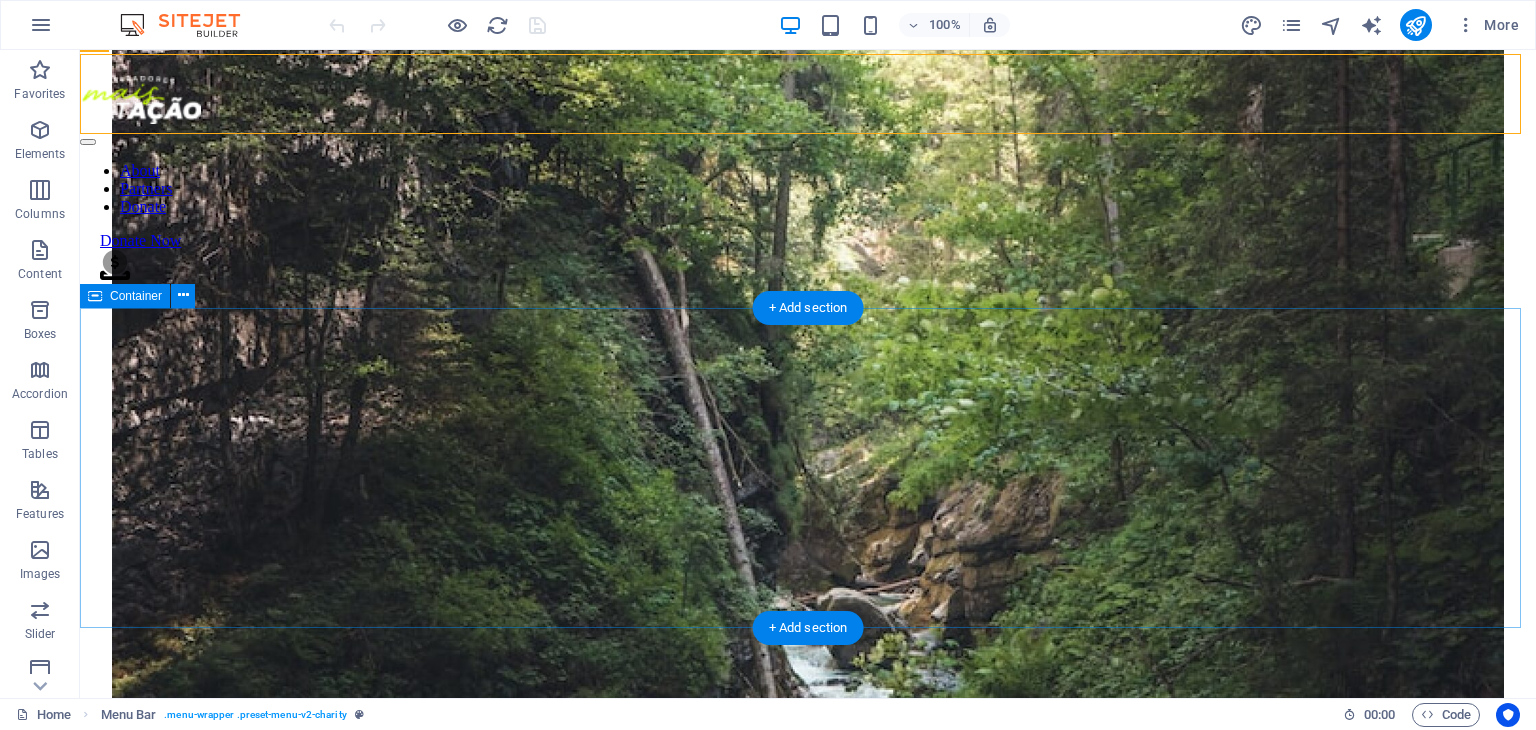 scroll, scrollTop: 2300, scrollLeft: 0, axis: vertical 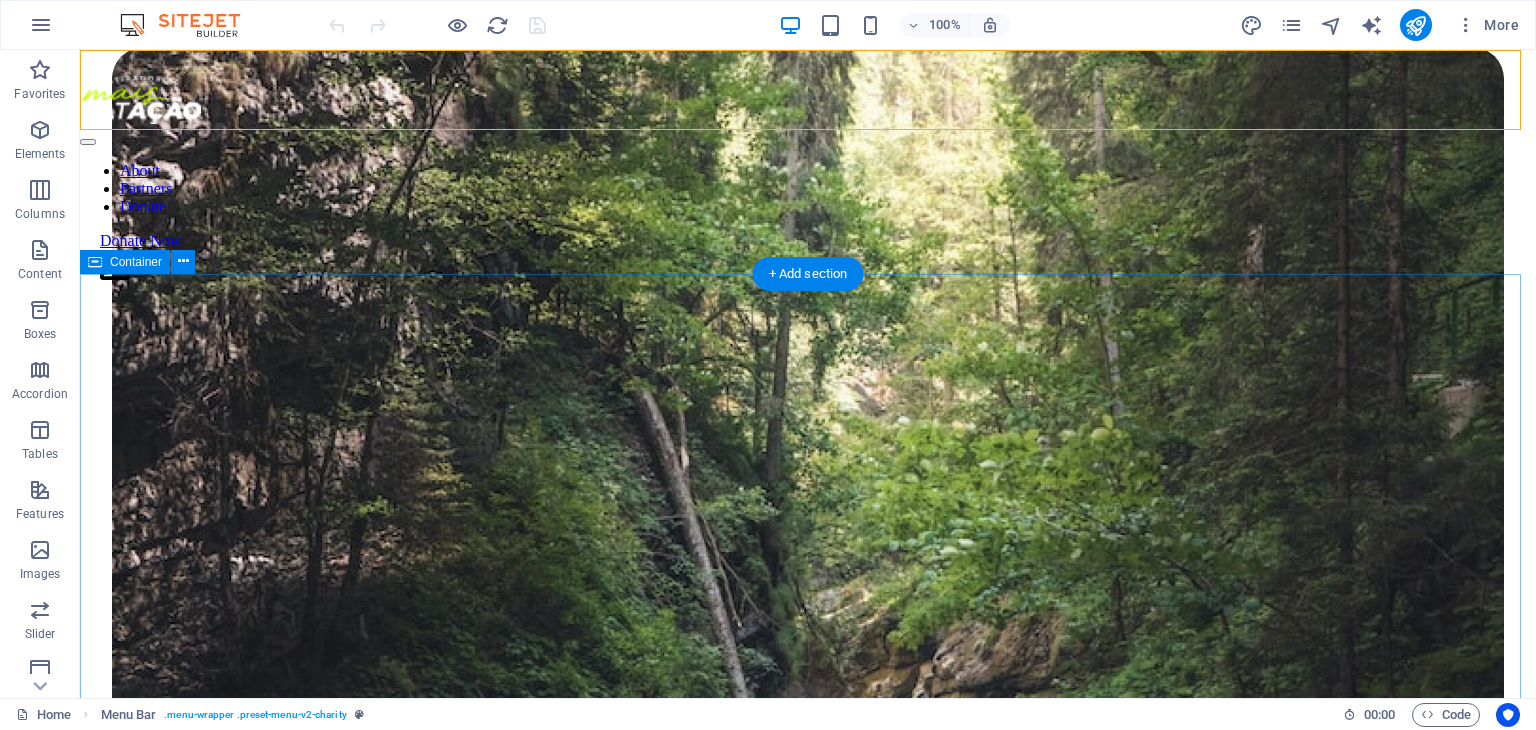 click on "OUR ACHIEVEMENTS What we’ve done so far Lorem ipsum dolor sit amet consectetur. Bibendum adipiscing morbi orci nibh eget posuere arcu volutpat nulla. 100.000  + Lorem ipsum dolor sit amet consectetur bibendum  $ 54.000 Lorem ipsum dolor sit amet consectetur bibendum 4000 Lorem ipsum dolor sit amet consectetur bibendum 12.000  + Lorem ipsum dolor sit amet consectetur bibendum" at bounding box center (808, 2799) 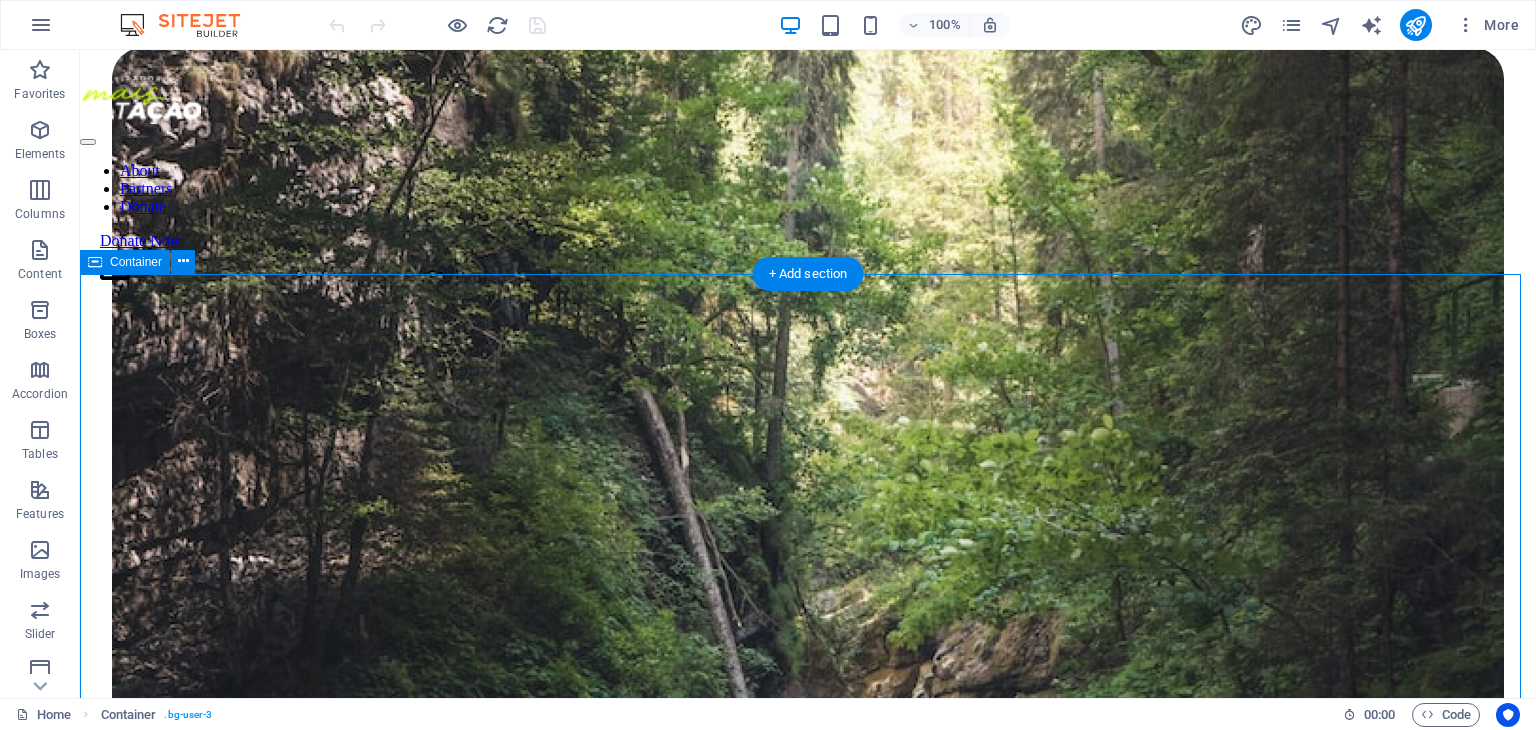 click on "OUR ACHIEVEMENTS What we’ve done so far Lorem ipsum dolor sit amet consectetur. Bibendum adipiscing morbi orci nibh eget posuere arcu volutpat nulla. 100.000  + Lorem ipsum dolor sit amet consectetur bibendum  $ 54.000 Lorem ipsum dolor sit amet consectetur bibendum 4000 Lorem ipsum dolor sit amet consectetur bibendum 12.000  + Lorem ipsum dolor sit amet consectetur bibendum" at bounding box center (808, 2799) 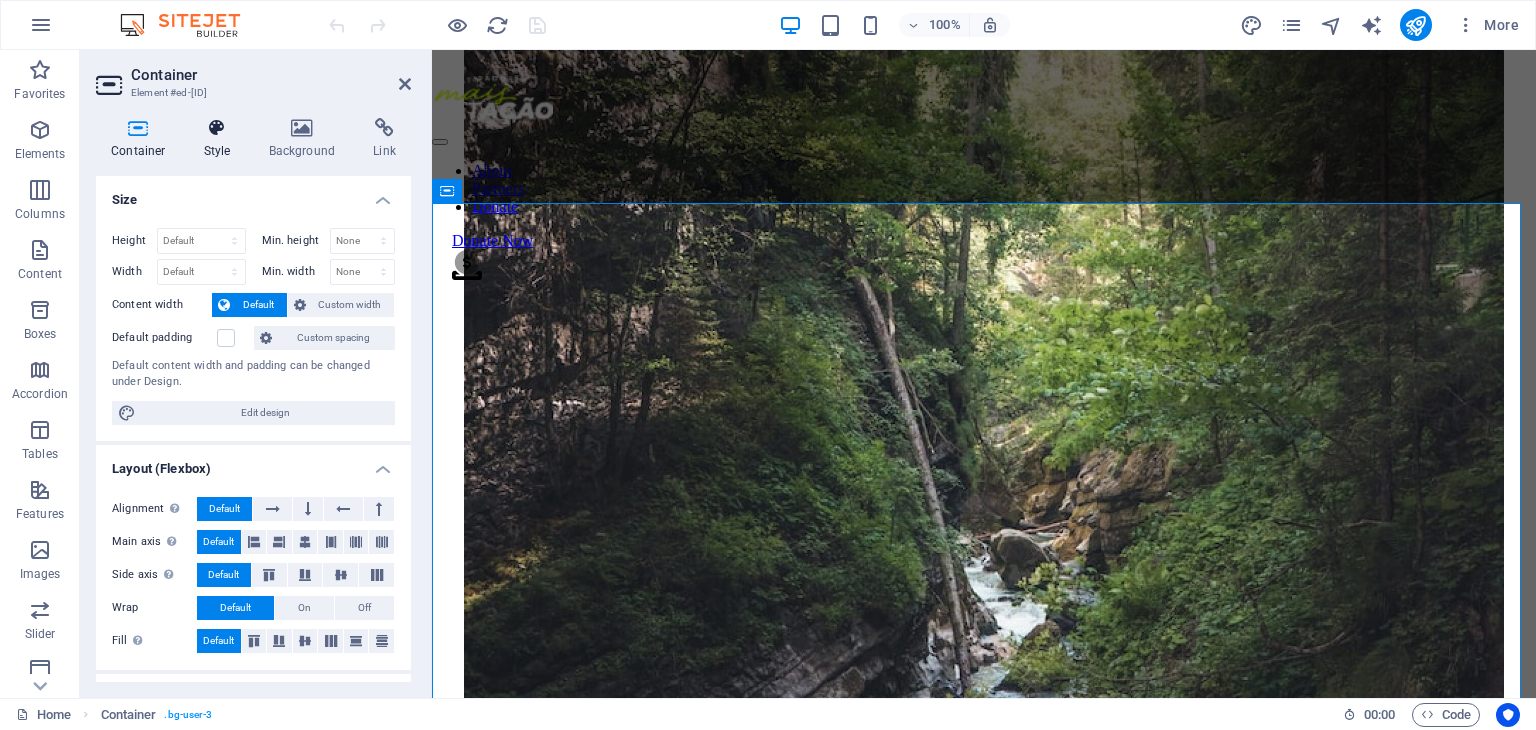 click at bounding box center [217, 128] 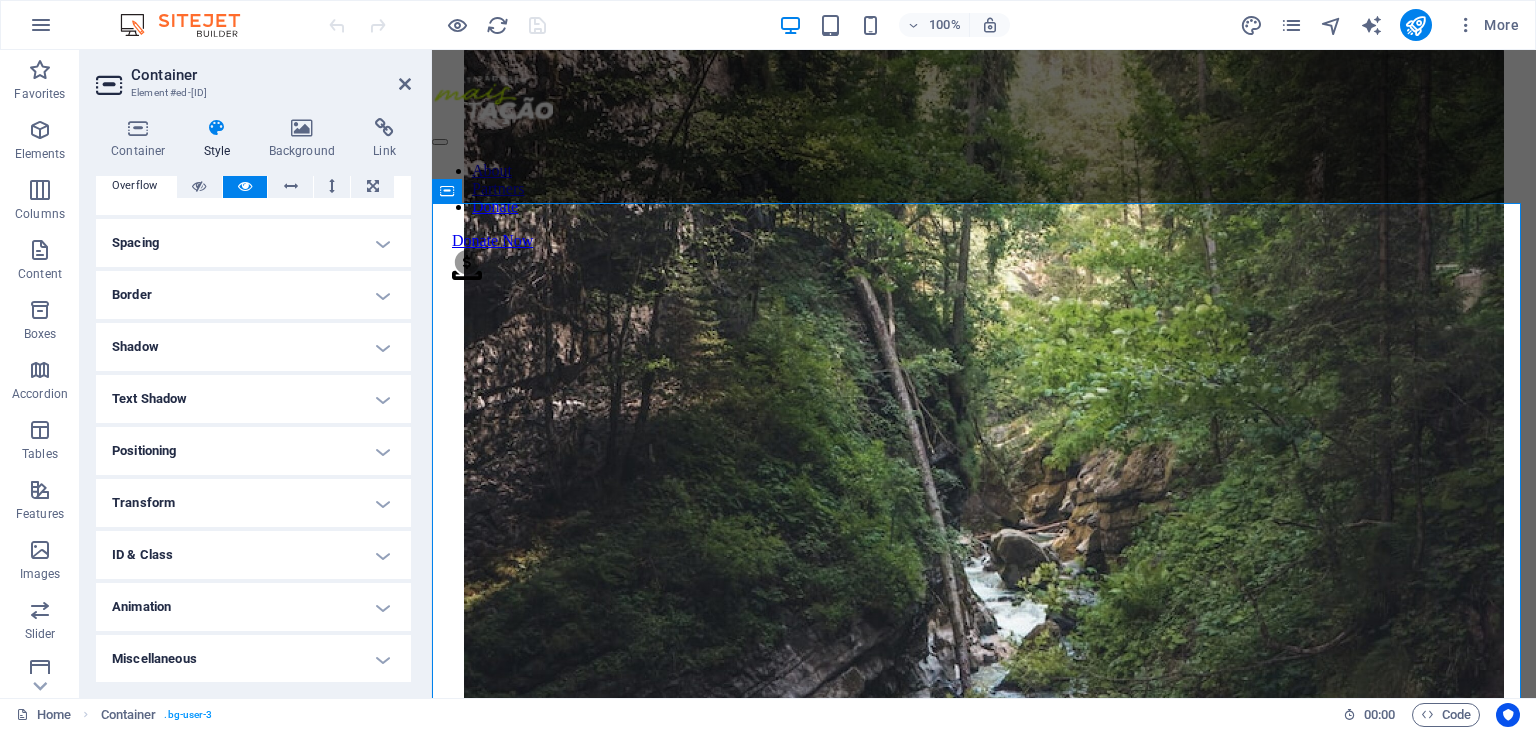 scroll, scrollTop: 0, scrollLeft: 0, axis: both 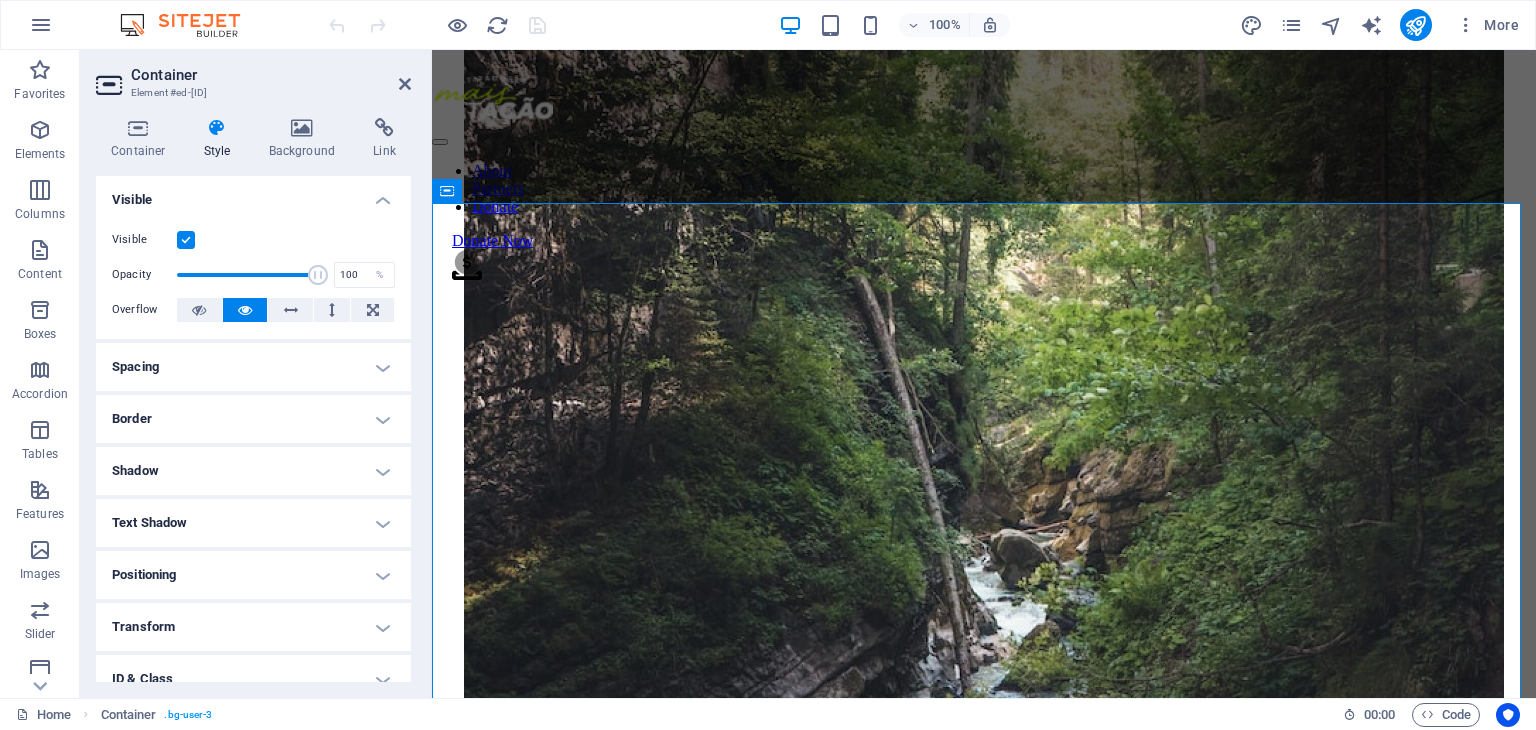 click on "Container" at bounding box center [271, 75] 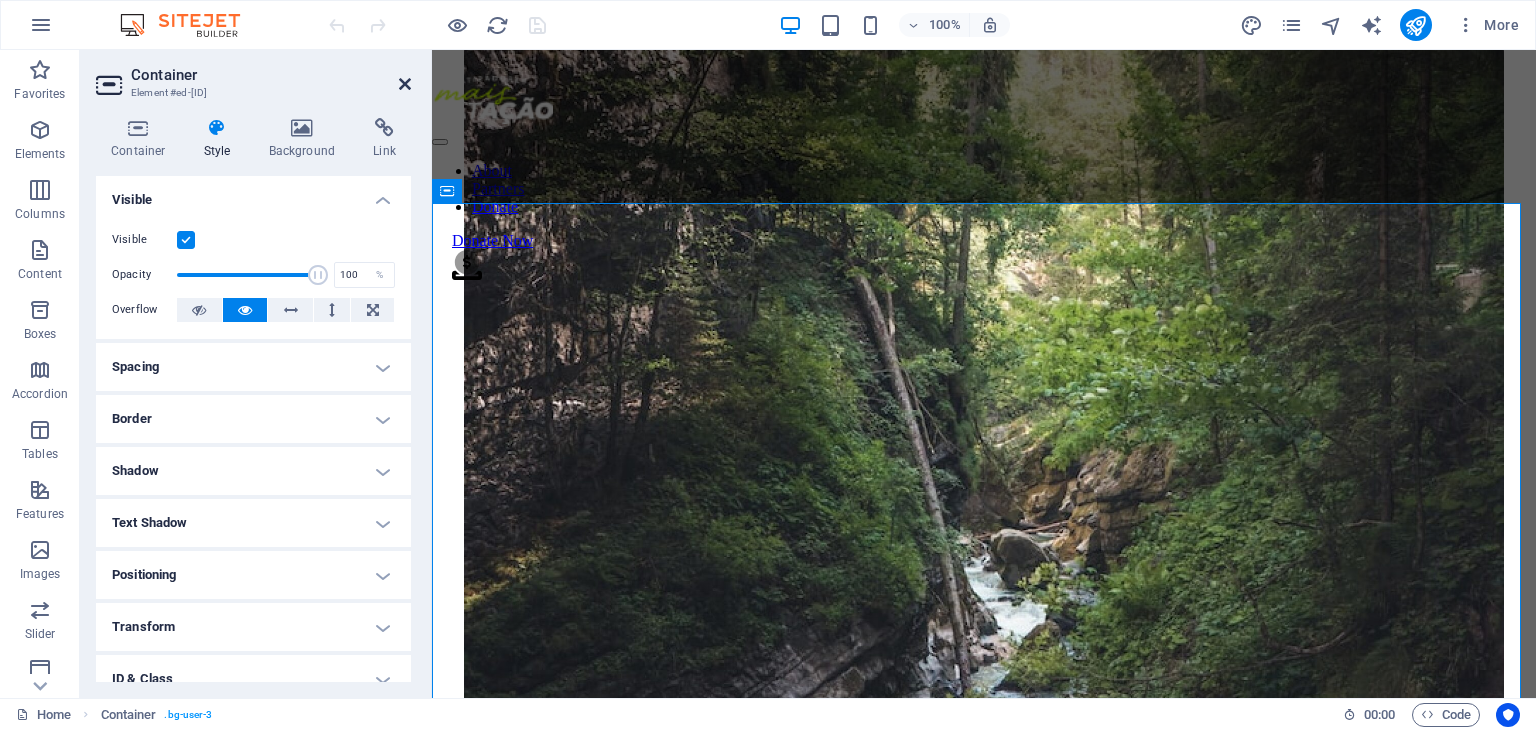 click at bounding box center [405, 84] 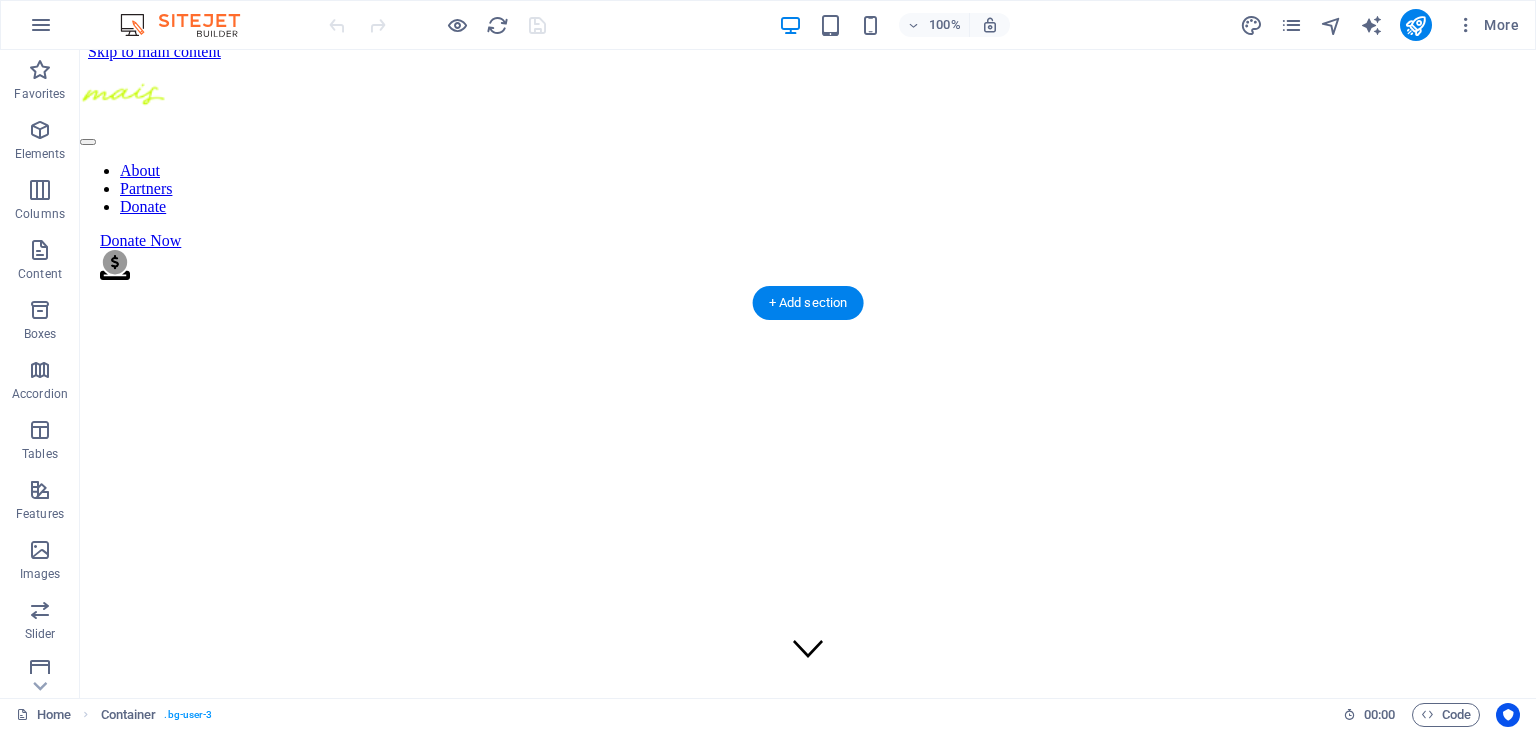scroll, scrollTop: 0, scrollLeft: 0, axis: both 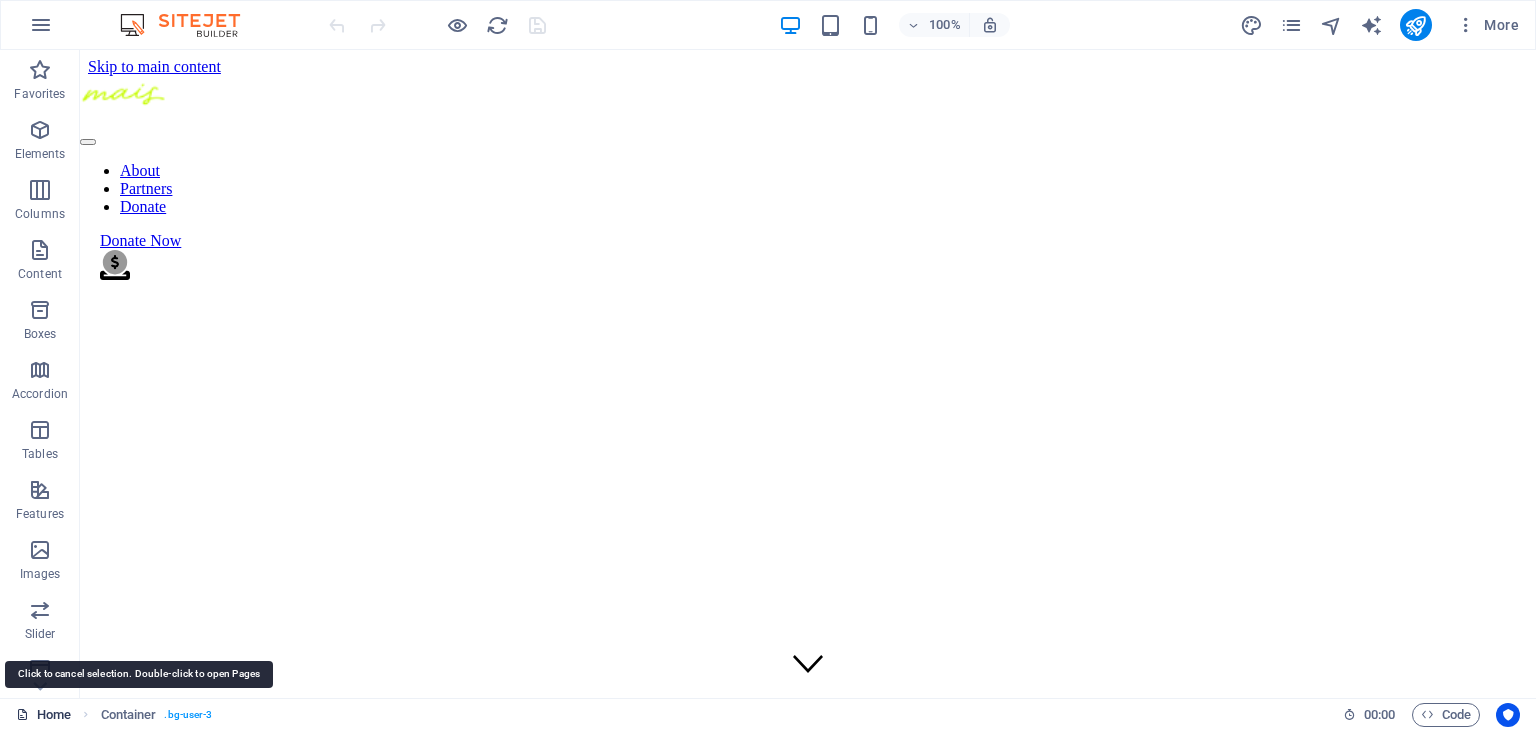 click on "Home" at bounding box center [43, 715] 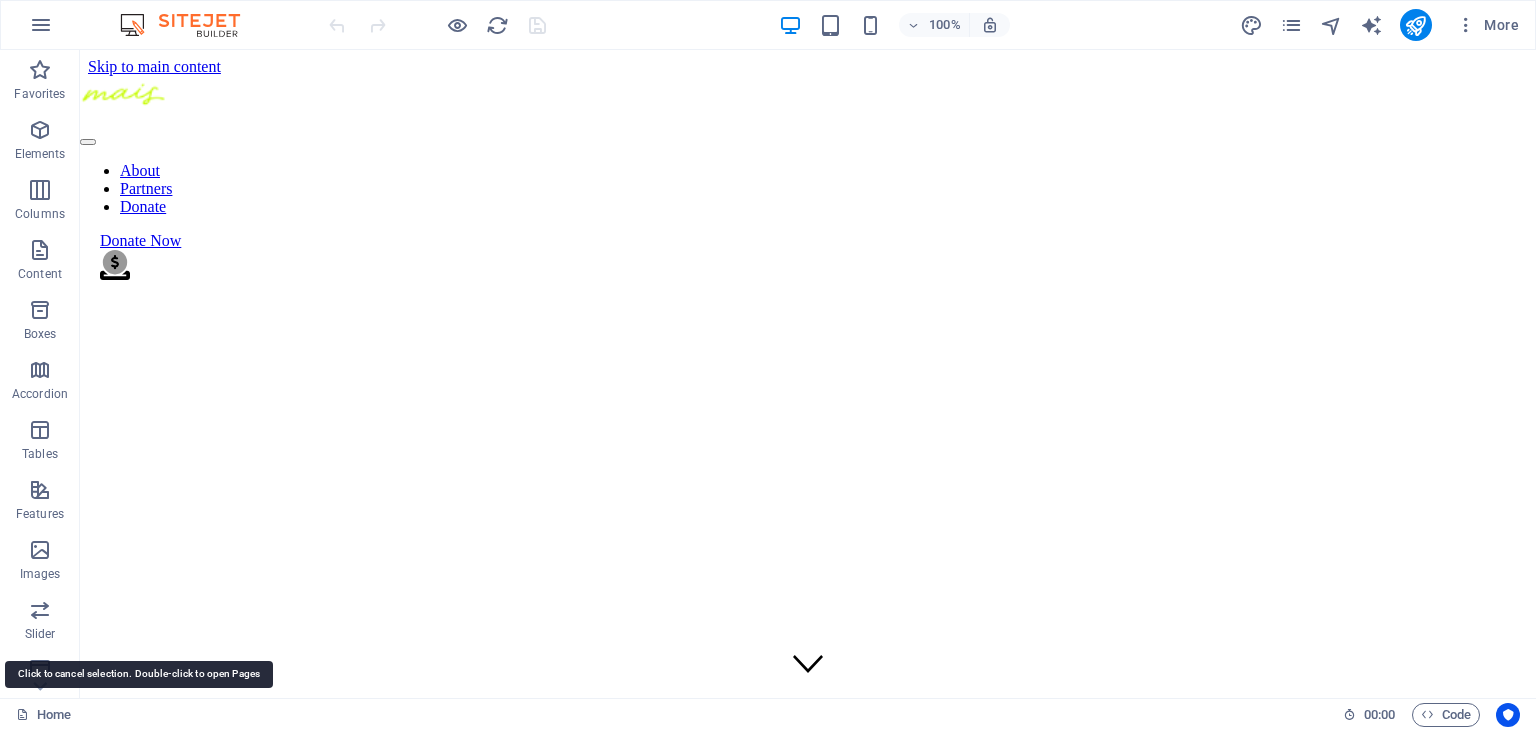 drag, startPoint x: 28, startPoint y: 718, endPoint x: 451, endPoint y: 721, distance: 423.01065 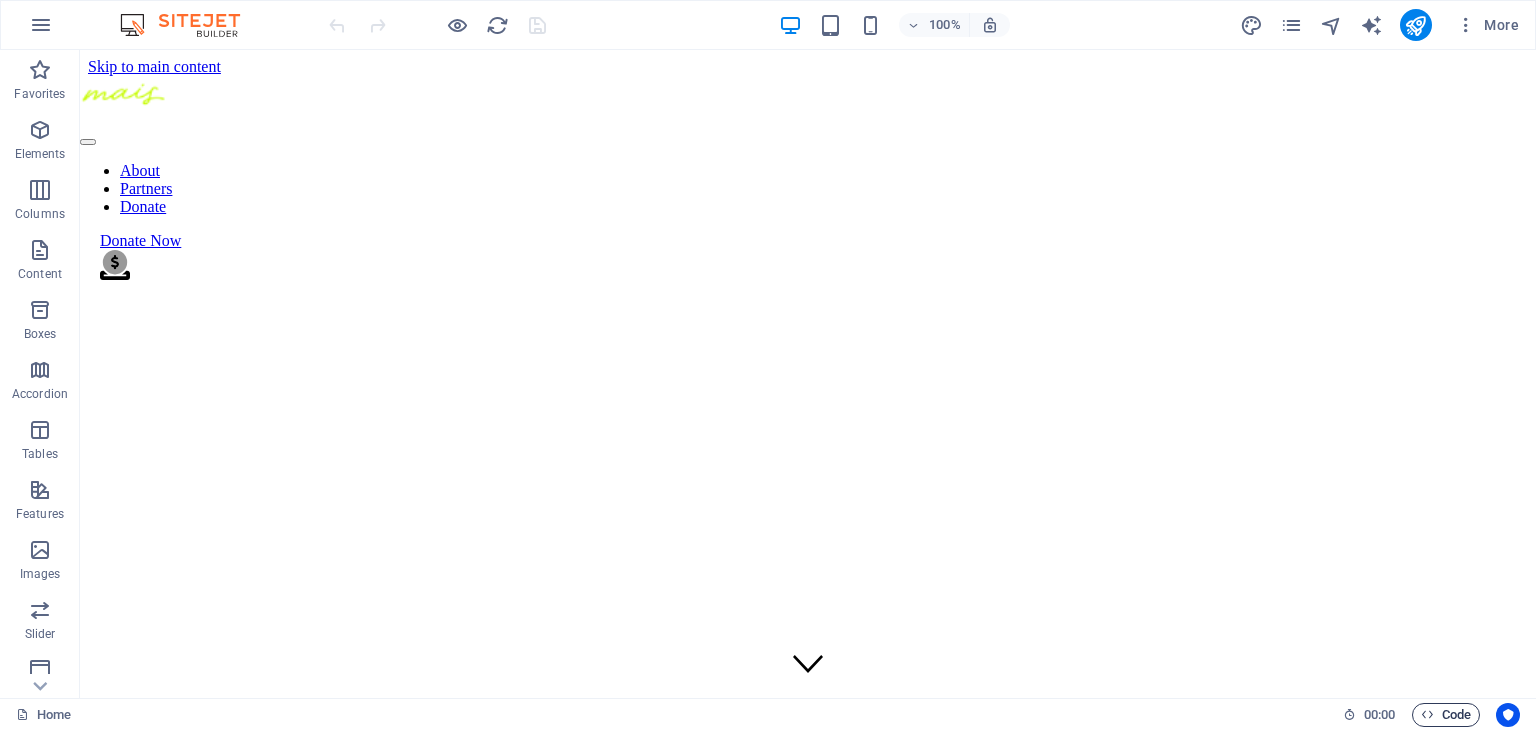 click on "Code" at bounding box center [1446, 715] 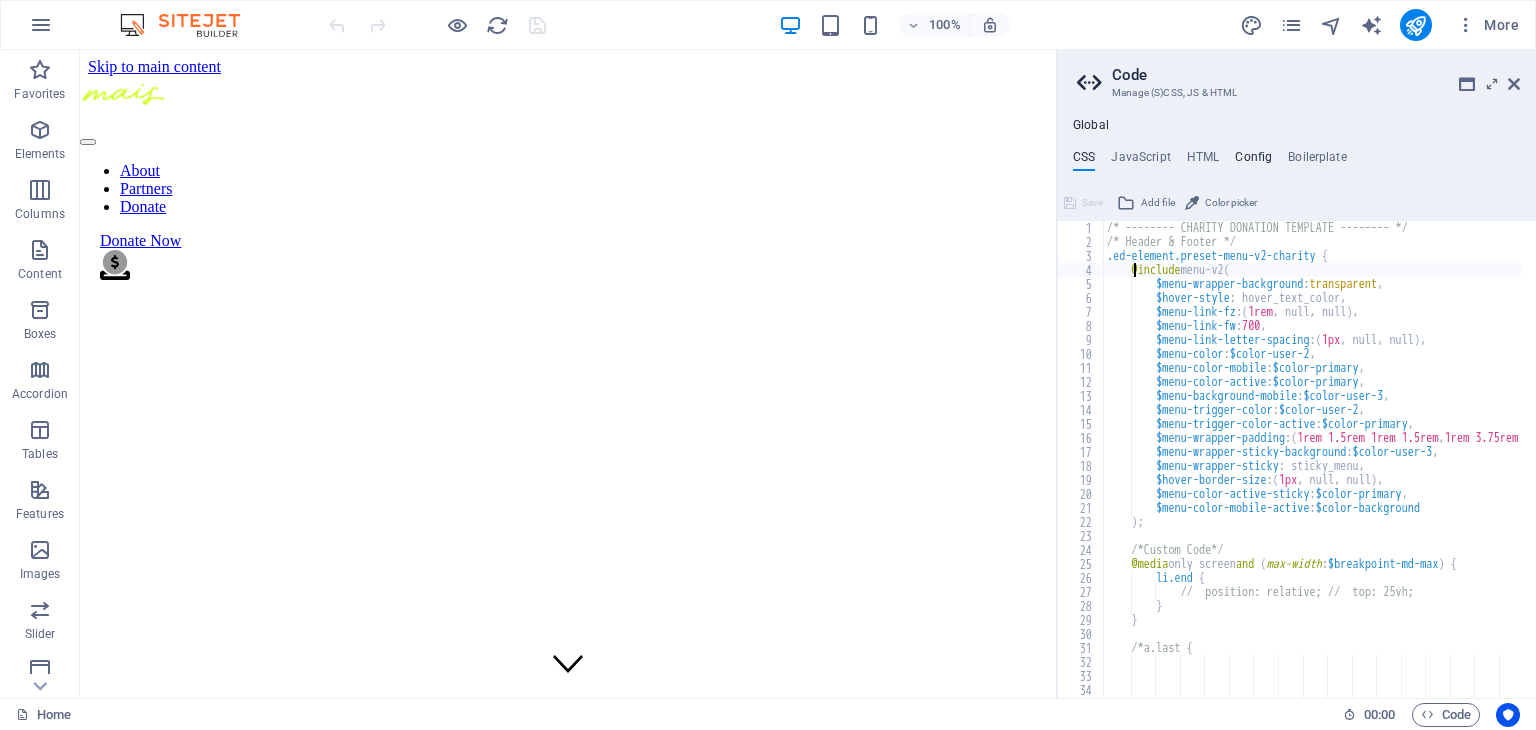 click on "Config" at bounding box center (1253, 161) 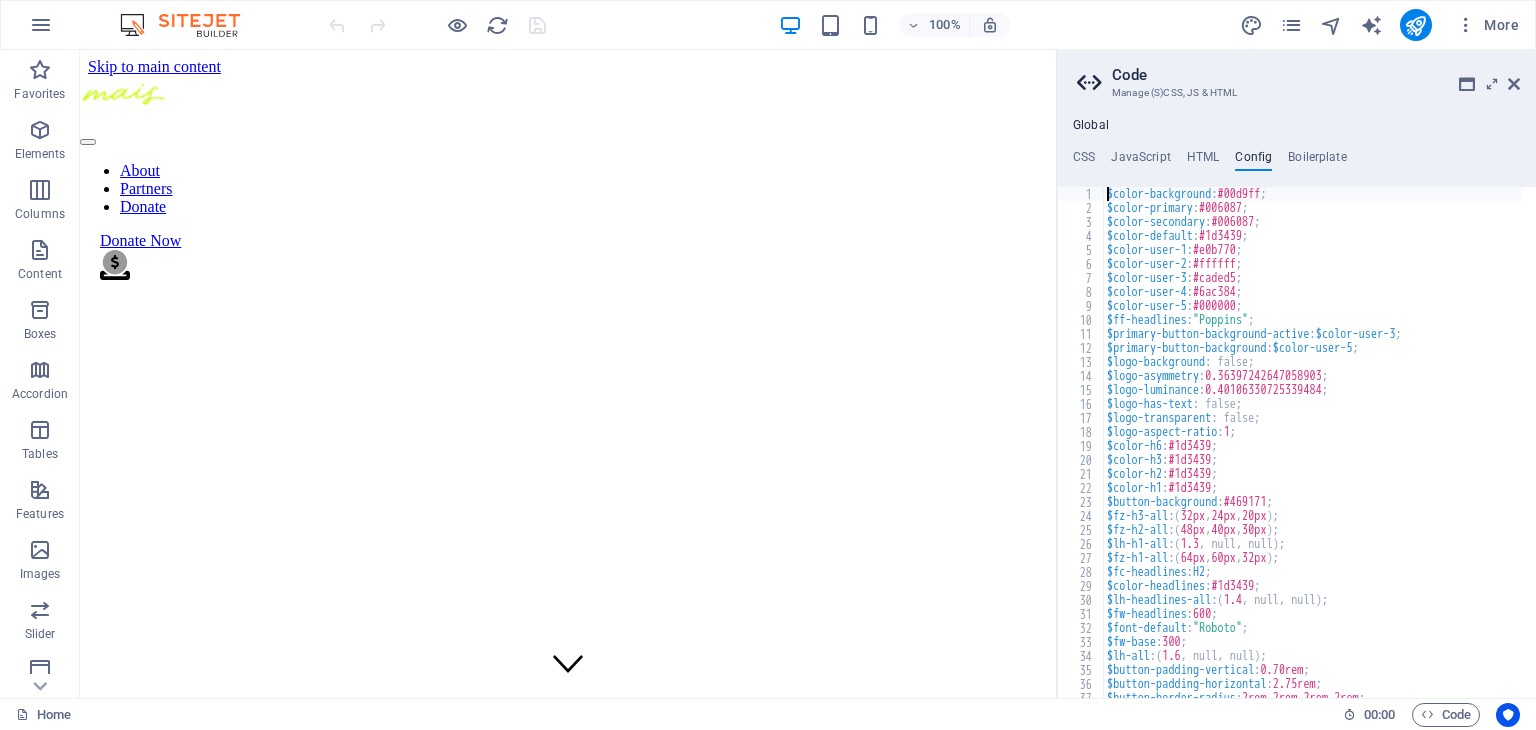 click on "$color-background :  #00d9ff ; $color-primary :  #006087 ; $color-secondary :  #006087 ; $color-default :  #1d3439 ; $color-user-1 :  #e0b770 ; $color-user-2 :  #ffffff ; $color-user-3 :  #caded5 ; $color-user-4 :  #6ac384 ; $color-user-5 :  #000000 ; $ff-headlines :  "Poppins" ; $primary-button-background-active :  $color-user-3 ; $primary-button-background :  $color-user-5 ; $logo-background : false; $logo-asymmetry :  0.36397242647058903 ; $logo-luminance :  0.40106330725339484 ; $logo-has-text : false; $logo-transparent : false; $logo-aspect-ratio :  1 ; $color-h6 :  #1d3439 ; $color-h3 :  #1d3439 ; $color-h2 :  #1d3439 ; $color-h1 :  #1d3439 ; $button-background :  #469171 ; $fz-h3-all :  ( 32px ,  24px ,  20px ) ; $fz-h2-all :  ( 48px ,  40px ,  30px ) ; $lh-h1-all :  ( 1.3 , null, null ) ; $fz-h1-all :  ( 64px ,  60px ,  32px ) ; $fc-headlines :  H2 ; $color-headlines :  #1d3439 ; $lh-headlines-all :  ( 1.4 , null, null ) ; $fw-headlines :  600 ; $font-default :  "Roboto" ; $fw-base :  300 ; $lh-all" at bounding box center (1312, 456) 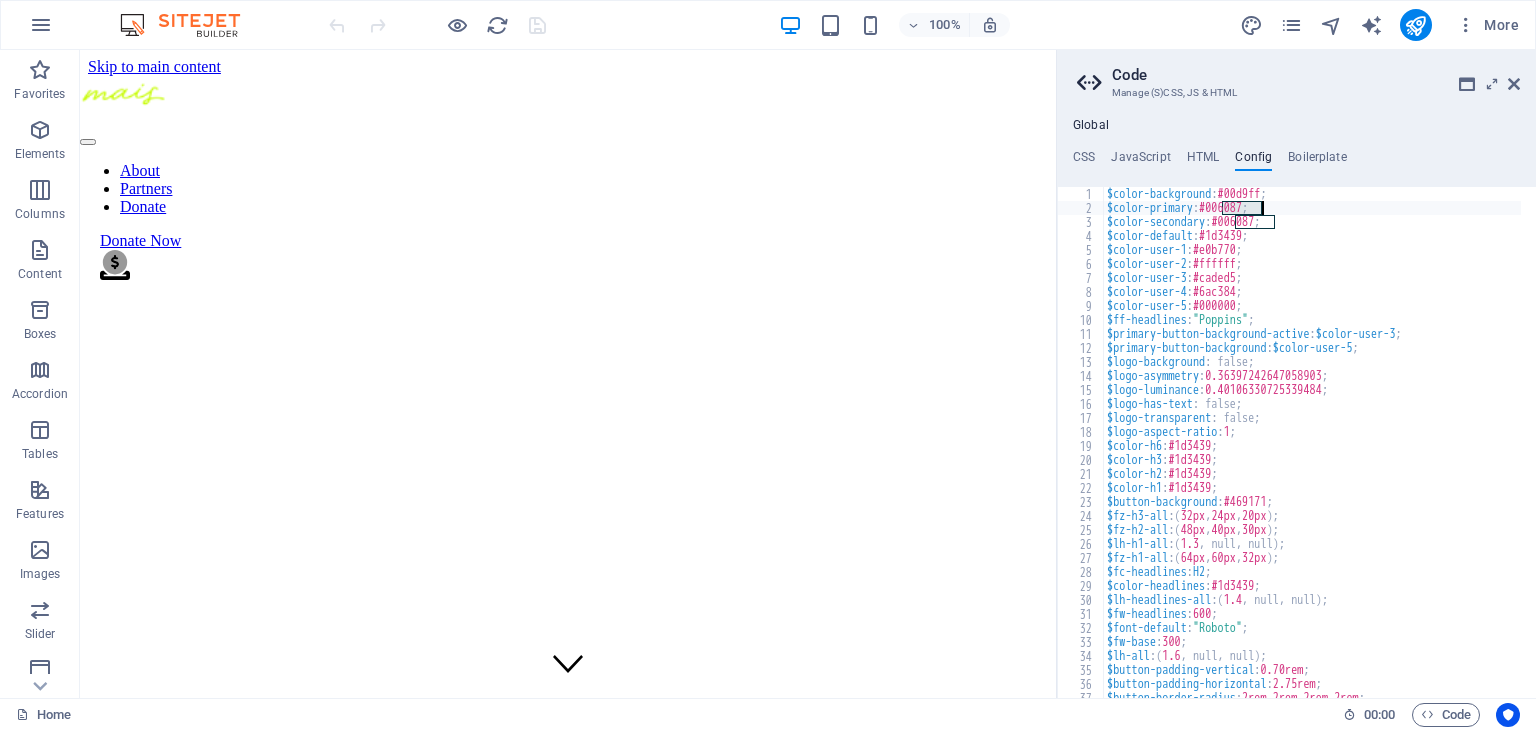 click on "$color-background :  #00d9ff ; $color-primary :  #006087 ; $color-secondary :  #006087 ; $color-default :  #1d3439 ; $color-user-1 :  #e0b770 ; $color-user-2 :  #ffffff ; $color-user-3 :  #caded5 ; $color-user-4 :  #6ac384 ; $color-user-5 :  #000000 ; $ff-headlines :  "Poppins" ; $primary-button-background-active :  $color-user-3 ; $primary-button-background :  $color-user-5 ; $logo-background : false; $logo-asymmetry :  0.36397242647058903 ; $logo-luminance :  0.40106330725339484 ; $logo-has-text : false; $logo-transparent : false; $logo-aspect-ratio :  1 ; $color-h6 :  #1d3439 ; $color-h3 :  #1d3439 ; $color-h2 :  #1d3439 ; $color-h1 :  #1d3439 ; $button-background :  #469171 ; $fz-h3-all :  ( 32px ,  24px ,  20px ) ; $fz-h2-all :  ( 48px ,  40px ,  30px ) ; $lh-h1-all :  ( 1.3 , null, null ) ; $fz-h1-all :  ( 64px ,  60px ,  32px ) ; $fc-headlines :  H2 ; $color-headlines :  #1d3439 ; $lh-headlines-all :  ( 1.4 , null, null ) ; $fw-headlines :  600 ; $font-default :  "Roboto" ; $fw-base :  300 ; $lh-all" at bounding box center [1312, 442] 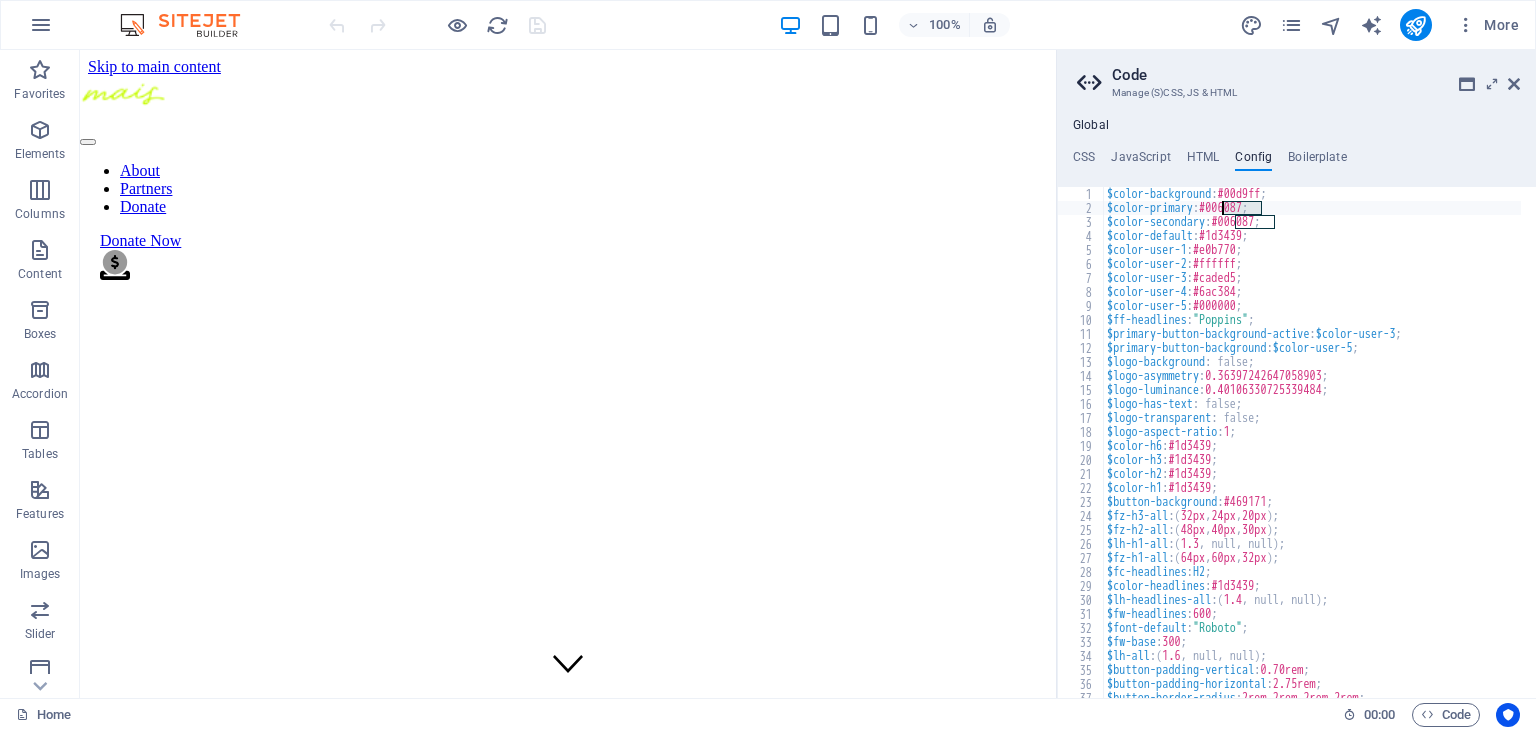 click on "$color-background :  #00d9ff ; $color-primary :  #006087 ; $color-secondary :  #006087 ; $color-default :  #1d3439 ; $color-user-1 :  #e0b770 ; $color-user-2 :  #ffffff ; $color-user-3 :  #caded5 ; $color-user-4 :  #6ac384 ; $color-user-5 :  #000000 ; $ff-headlines :  "Poppins" ; $primary-button-background-active :  $color-user-3 ; $primary-button-background :  $color-user-5 ; $logo-background : false; $logo-asymmetry :  0.36397242647058903 ; $logo-luminance :  0.40106330725339484 ; $logo-has-text : false; $logo-transparent : false; $logo-aspect-ratio :  1 ; $color-h6 :  #1d3439 ; $color-h3 :  #1d3439 ; $color-h2 :  #1d3439 ; $color-h1 :  #1d3439 ; $button-background :  #469171 ; $fz-h3-all :  ( 32px ,  24px ,  20px ) ; $fz-h2-all :  ( 48px ,  40px ,  30px ) ; $lh-h1-all :  ( 1.3 , null, null ) ; $fz-h1-all :  ( 64px ,  60px ,  32px ) ; $fc-headlines :  H2 ; $color-headlines :  #1d3439 ; $lh-headlines-all :  ( 1.4 , null, null ) ; $fw-headlines :  600 ; $font-default :  "Roboto" ; $fw-base :  300 ; $lh-all" at bounding box center (1312, 456) 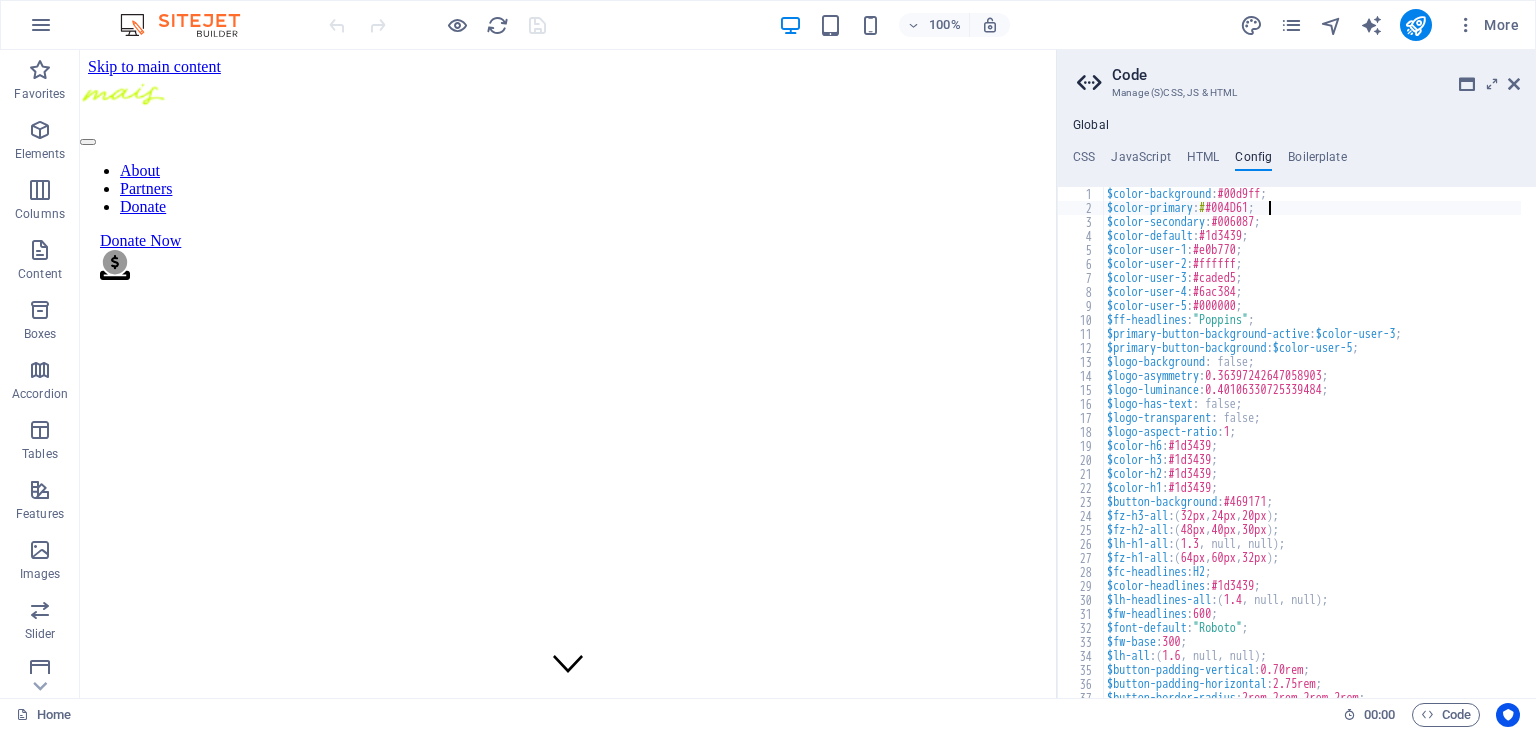 click on "$color-background :  #00d9ff ; $color-primary :  # #004D61 ; $color-secondary :  #006087 ; $color-default :  #1d3439 ; $color-user-1 :  #e0b770 ; $color-user-2 :  #ffffff ; $color-user-3 :  #caded5 ; $color-user-4 :  #6ac384 ; $color-user-5 :  #000000 ; $ff-headlines :  "Poppins" ; $primary-button-background-active :  $color-user-3 ; $primary-button-background :  $color-user-5 ; $logo-background : false; $logo-asymmetry :  0.36397242647058903 ; $logo-luminance :  0.40106330725339484 ; $logo-has-text : false; $logo-transparent : false; $logo-aspect-ratio :  1 ; $color-h6 :  #1d3439 ; $color-h3 :  #1d3439 ; $color-h2 :  #1d3439 ; $color-h1 :  #1d3439 ; $button-background :  #469171 ; $fz-h3-all :  ( 32px ,  24px ,  20px ) ; $fz-h2-all :  ( 48px ,  40px ,  30px ) ; $lh-h1-all :  ( 1.3 , null, null ) ; $fz-h1-all :  ( 64px ,  60px ,  32px ) ; $fc-headlines :  H2 ; $color-headlines :  #1d3439 ; $lh-headlines-all :  ( 1.4 , null, null ) ; $fw-headlines :  600 ; $font-default :  "Roboto" ; $fw-base :  300 ; $lh-all" at bounding box center [1312, 456] 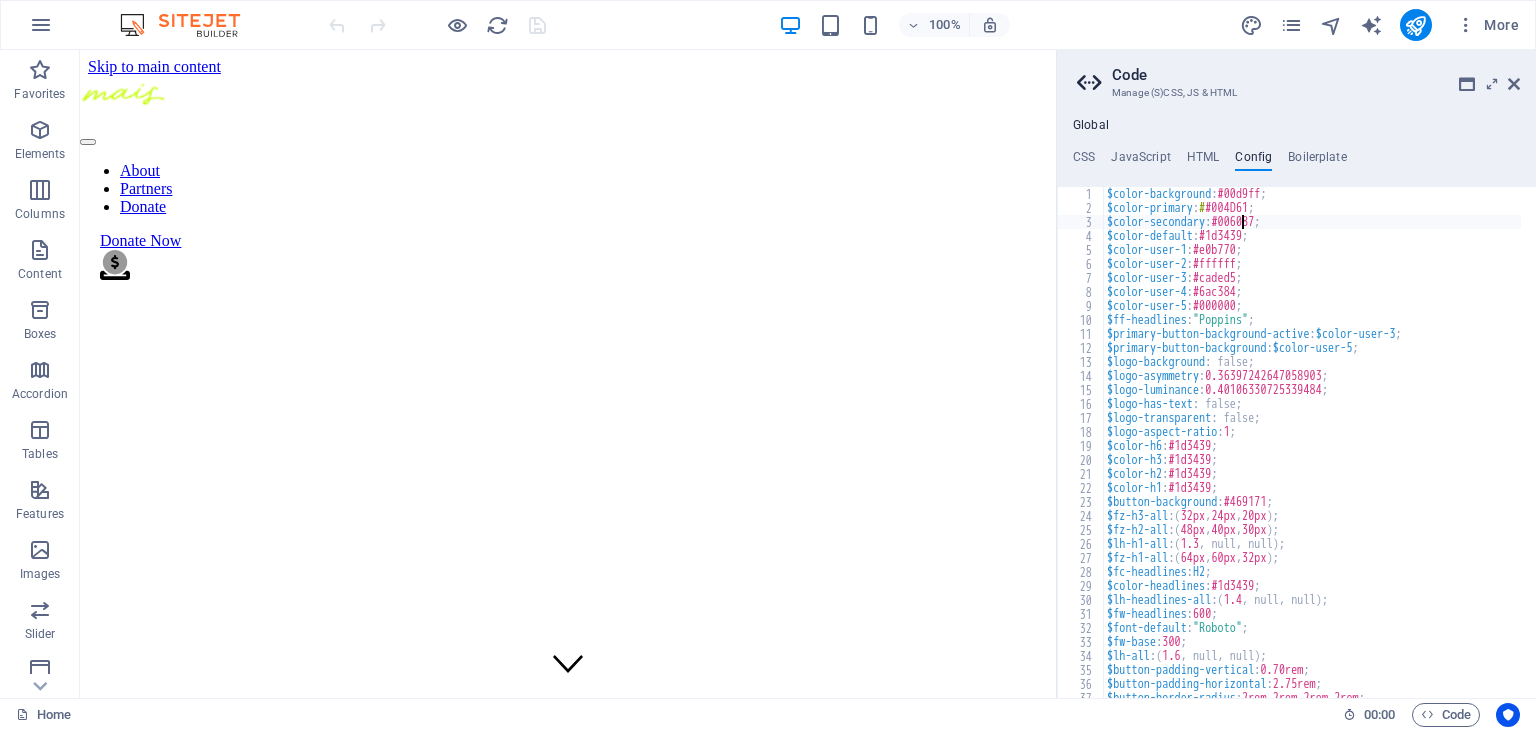 click on "$color-background :  #00d9ff ; $color-primary :  # #004D61 ; $color-secondary :  #006087 ; $color-default :  #1d3439 ; $color-user-1 :  #e0b770 ; $color-user-2 :  #ffffff ; $color-user-3 :  #caded5 ; $color-user-4 :  #6ac384 ; $color-user-5 :  #000000 ; $ff-headlines :  "Poppins" ; $primary-button-background-active :  $color-user-3 ; $primary-button-background :  $color-user-5 ; $logo-background : false; $logo-asymmetry :  0.36397242647058903 ; $logo-luminance :  0.40106330725339484 ; $logo-has-text : false; $logo-transparent : false; $logo-aspect-ratio :  1 ; $color-h6 :  #1d3439 ; $color-h3 :  #1d3439 ; $color-h2 :  #1d3439 ; $color-h1 :  #1d3439 ; $button-background :  #469171 ; $fz-h3-all :  ( 32px ,  24px ,  20px ) ; $fz-h2-all :  ( 48px ,  40px ,  30px ) ; $lh-h1-all :  ( 1.3 , null, null ) ; $fz-h1-all :  ( 64px ,  60px ,  32px ) ; $fc-headlines :  H2 ; $color-headlines :  #1d3439 ; $lh-headlines-all :  ( 1.4 , null, null ) ; $fw-headlines :  600 ; $font-default :  "Roboto" ; $fw-base :  300 ; $lh-all" at bounding box center [1312, 456] 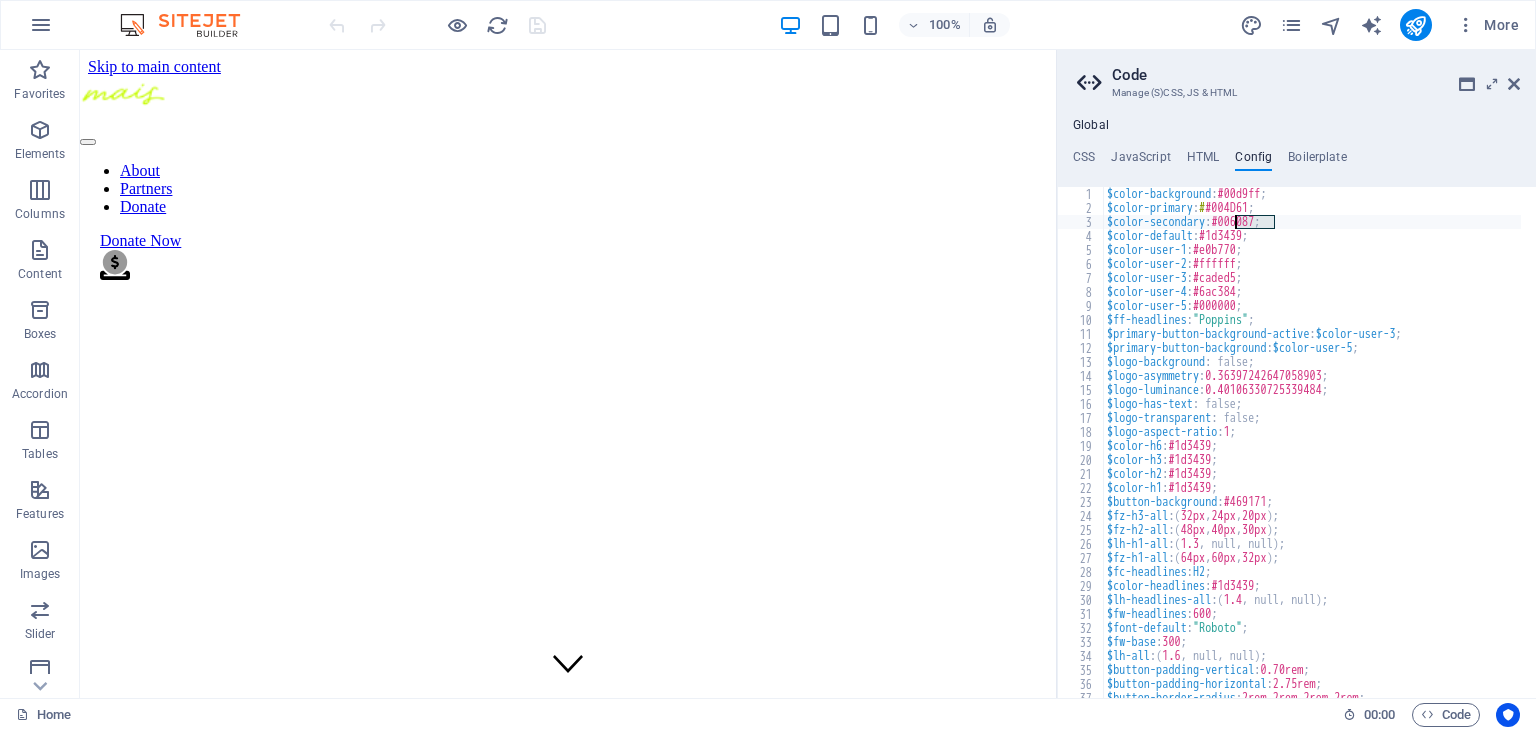 paste on "#004D61" 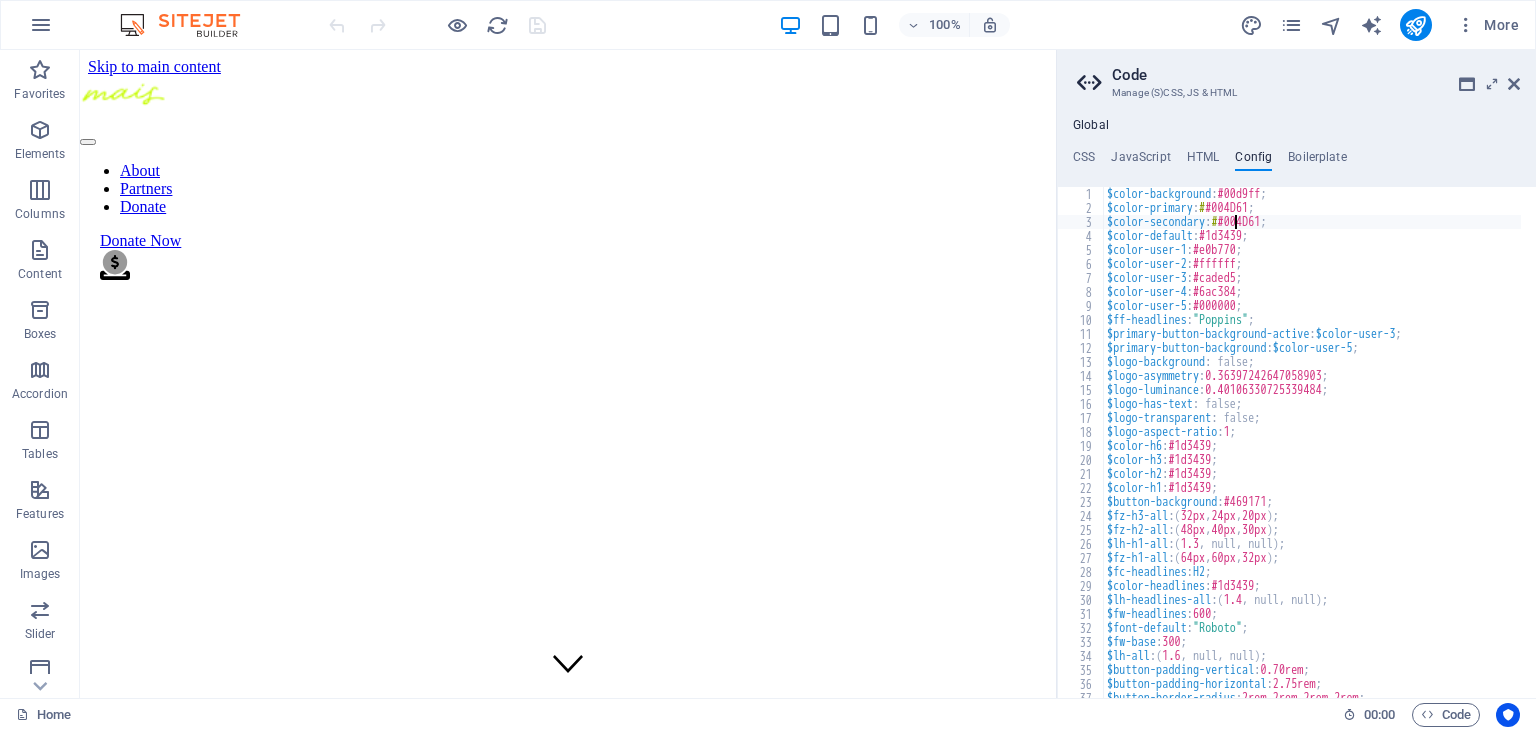 click on "$color-background :  #00d9ff ; $color-primary :  # #004D61 ; $color-secondary :  # #004D61 ; $color-default :  #1d3439 ; $color-user-1 :  #e0b770 ; $color-user-2 :  #ffffff ; $color-user-3 :  #caded5 ; $color-user-4 :  #6ac384 ; $color-user-5 :  #000000 ; $ff-headlines :  "Poppins" ; $primary-button-background-active :  $color-user-3 ; $primary-button-background :  $color-user-5 ; $logo-background : false; $logo-asymmetry :  0.36397242647058903 ; $logo-luminance :  0.40106330725339484 ; $logo-has-text : false; $logo-transparent : false; $logo-aspect-ratio :  1 ; $color-h6 :  #1d3439 ; $color-h3 :  #1d3439 ; $color-h2 :  #1d3439 ; $color-h1 :  #1d3439 ; $button-background :  #469171 ; $fz-h3-all :  ( 32px ,  24px ,  20px ) ; $fz-h2-all :  ( 48px ,  40px ,  30px ) ; $lh-h1-all :  ( 1.3 , null, null ) ; $fz-h1-all :  ( 64px ,  60px ,  32px ) ; $fc-headlines :  H2 ; $color-headlines :  #1d3439 ; $lh-headlines-all :  ( 1.4 , null, null ) ; $fw-headlines :  600 ; $font-default :  "Roboto" ; $fw-base :  300 ; :  ( )" at bounding box center [1312, 456] 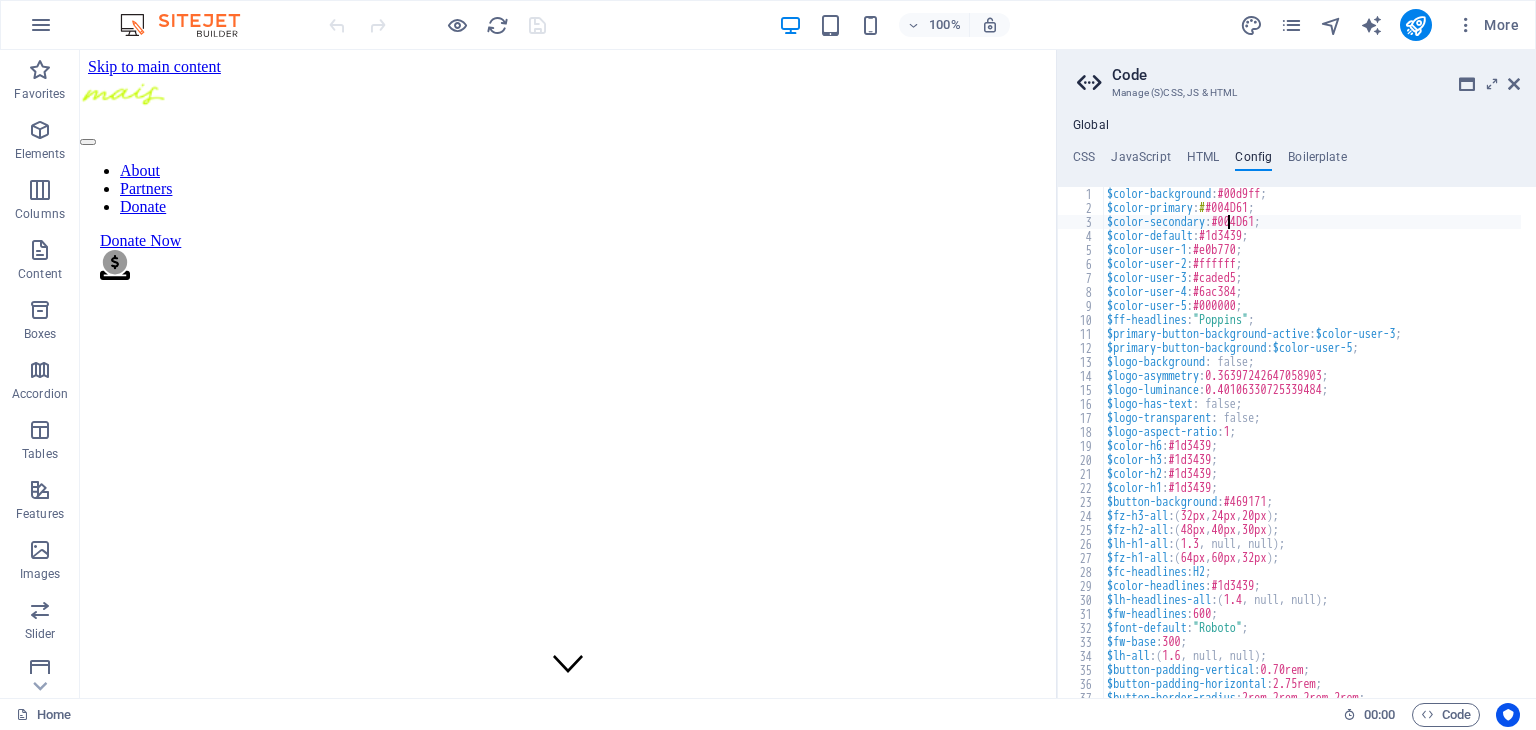 click on "$color-background :  #00d9ff ; $color-primary :  # #004D61 ; $color-secondary :  #004D61 ; $color-default :  #1d3439 ; $color-user-1 :  #e0b770 ; $color-user-2 :  #ffffff ; $color-user-3 :  #caded5 ; $color-user-4 :  #6ac384 ; $color-user-5 :  #000000 ; $ff-headlines :  "Poppins" ; $primary-button-background-active :  $color-user-3 ; $primary-button-background :  $color-user-5 ; $logo-background : false; $logo-asymmetry :  0.36397242647058903 ; $logo-luminance :  0.40106330725339484 ; $logo-has-text : false; $logo-transparent : false; $logo-aspect-ratio :  1 ; $color-h6 :  #1d3439 ; $color-h3 :  #1d3439 ; $color-h2 :  #1d3439 ; $color-h1 :  #1d3439 ; $button-background :  #469171 ; $fz-h3-all :  ( 32px ,  24px ,  20px ) ; $fz-h2-all :  ( 48px ,  40px ,  30px ) ; $lh-h1-all :  ( 1.3 , null, null ) ; $fz-h1-all :  ( 64px ,  60px ,  32px ) ; $fc-headlines :  H2 ; $color-headlines :  #1d3439 ; $lh-headlines-all :  ( 1.4 , null, null ) ; $fw-headlines :  600 ; $font-default :  "Roboto" ; $fw-base :  300 ; $lh-all" at bounding box center (1312, 456) 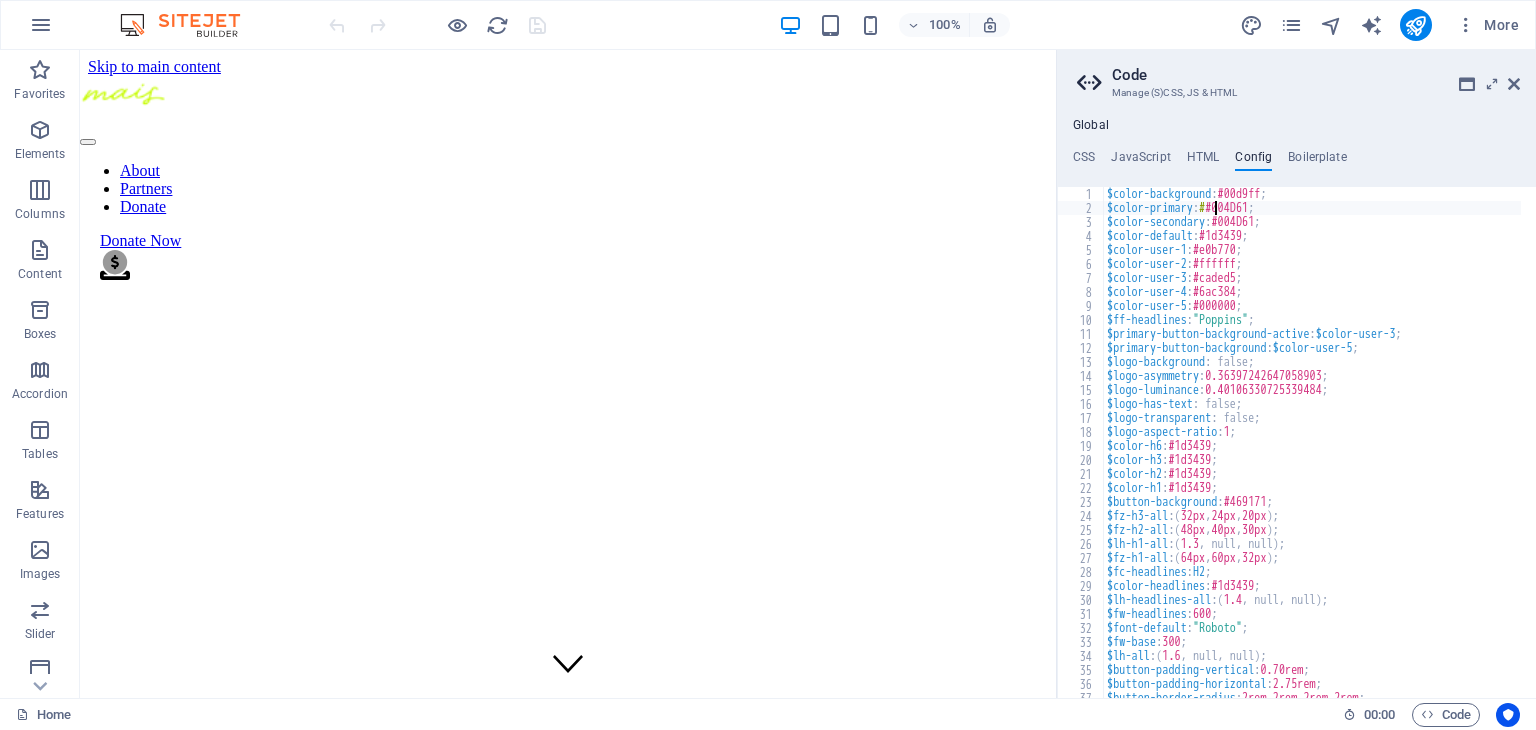 click on "$color-background :  #00d9ff ; $color-primary :  # #004D61 ; $color-secondary :  #004D61 ; $color-default :  #1d3439 ; $color-user-1 :  #e0b770 ; $color-user-2 :  #ffffff ; $color-user-3 :  #caded5 ; $color-user-4 :  #6ac384 ; $color-user-5 :  #000000 ; $ff-headlines :  "Poppins" ; $primary-button-background-active :  $color-user-3 ; $primary-button-background :  $color-user-5 ; $logo-background : false; $logo-asymmetry :  0.36397242647058903 ; $logo-luminance :  0.40106330725339484 ; $logo-has-text : false; $logo-transparent : false; $logo-aspect-ratio :  1 ; $color-h6 :  #1d3439 ; $color-h3 :  #1d3439 ; $color-h2 :  #1d3439 ; $color-h1 :  #1d3439 ; $button-background :  #469171 ; $fz-h3-all :  ( 32px ,  24px ,  20px ) ; $fz-h2-all :  ( 48px ,  40px ,  30px ) ; $lh-h1-all :  ( 1.3 , null, null ) ; $fz-h1-all :  ( 64px ,  60px ,  32px ) ; $fc-headlines :  H2 ; $color-headlines :  #1d3439 ; $lh-headlines-all :  ( 1.4 , null, null ) ; $fw-headlines :  600 ; $font-default :  "Roboto" ; $fw-base :  300 ; $lh-all" at bounding box center (1312, 456) 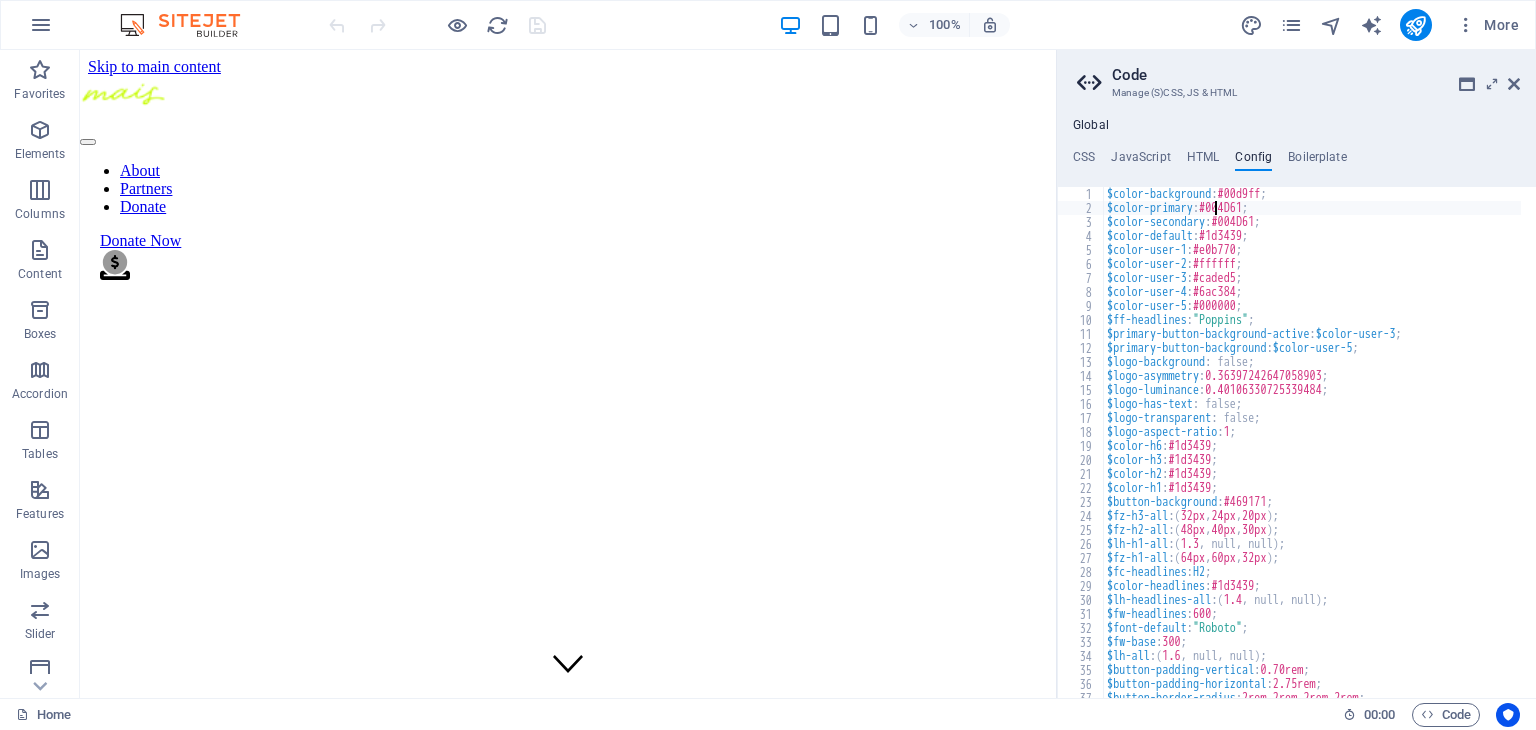 click on "$color-background :  #00d9ff ; $color-primary :  #004D61 ; $color-secondary :  #004D61 ; $color-default :  #1d3439 ; $color-user-1 :  #e0b770 ; $color-user-2 :  #ffffff ; $color-user-3 :  #caded5 ; $color-user-4 :  #6ac384 ; $color-user-5 :  #000000 ; $ff-headlines :  "Poppins" ; $primary-button-background-active :  $color-user-3 ; $primary-button-background :  $color-user-5 ; $logo-background : false; $logo-asymmetry :  0.36397242647058903 ; $logo-luminance :  0.40106330725339484 ; $logo-has-text : false; $logo-transparent : false; $logo-aspect-ratio :  1 ; $color-h6 :  #1d3439 ; $color-h3 :  #1d3439 ; $color-h2 :  #1d3439 ; $color-h1 :  #1d3439 ; $button-background :  #469171 ; $fz-h3-all :  ( 32px ,  24px ,  20px ) ; $fz-h2-all :  ( 48px ,  40px ,  30px ) ; $lh-h1-all :  ( 1.3 , null, null ) ; $fz-h1-all :  ( 64px ,  60px ,  32px ) ; $fc-headlines :  H2 ; $color-headlines :  #1d3439 ; $lh-headlines-all :  ( 1.4 , null, null ) ; $fw-headlines :  600 ; $font-default :  "Roboto" ; $fw-base :  300 ; $lh-all :" at bounding box center (1312, 456) 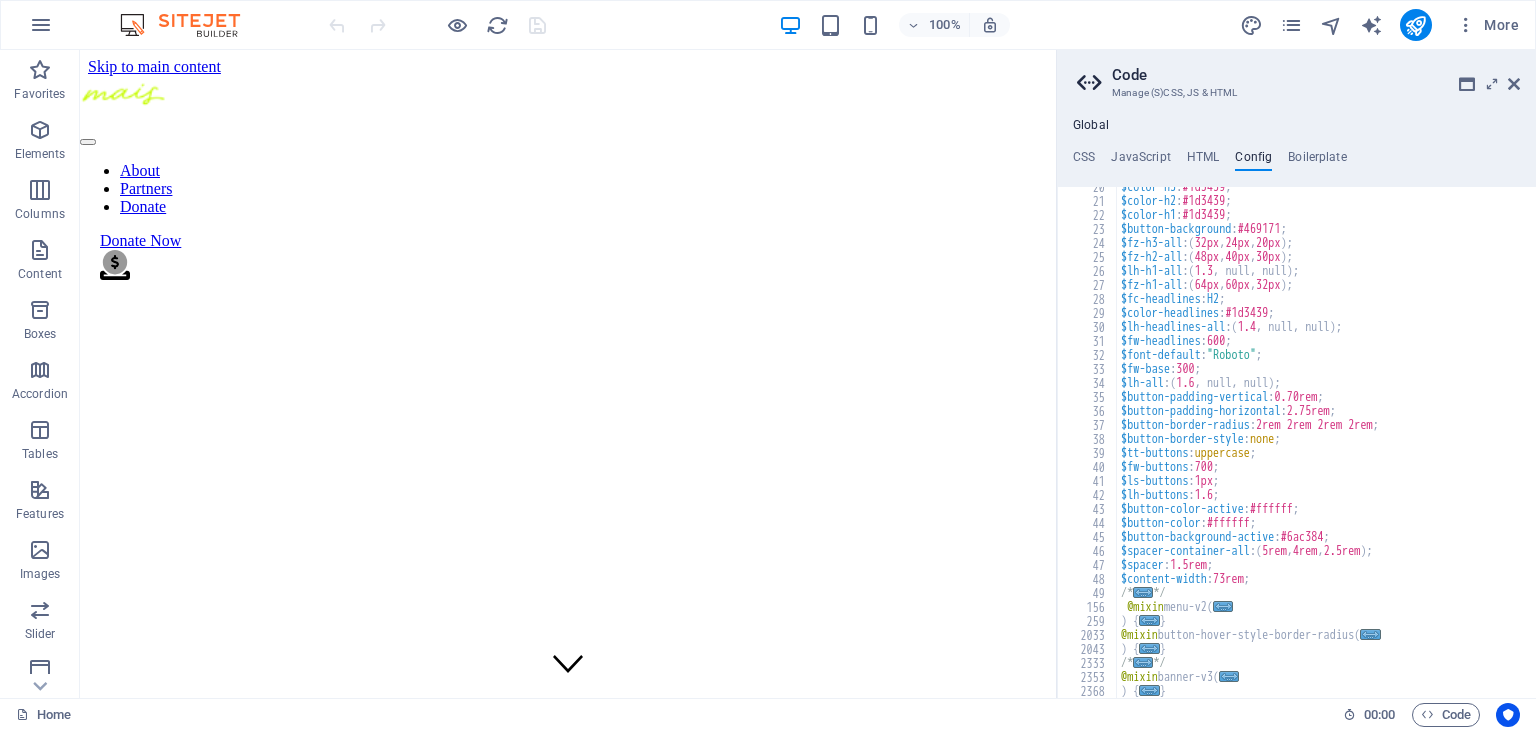 scroll, scrollTop: 0, scrollLeft: 0, axis: both 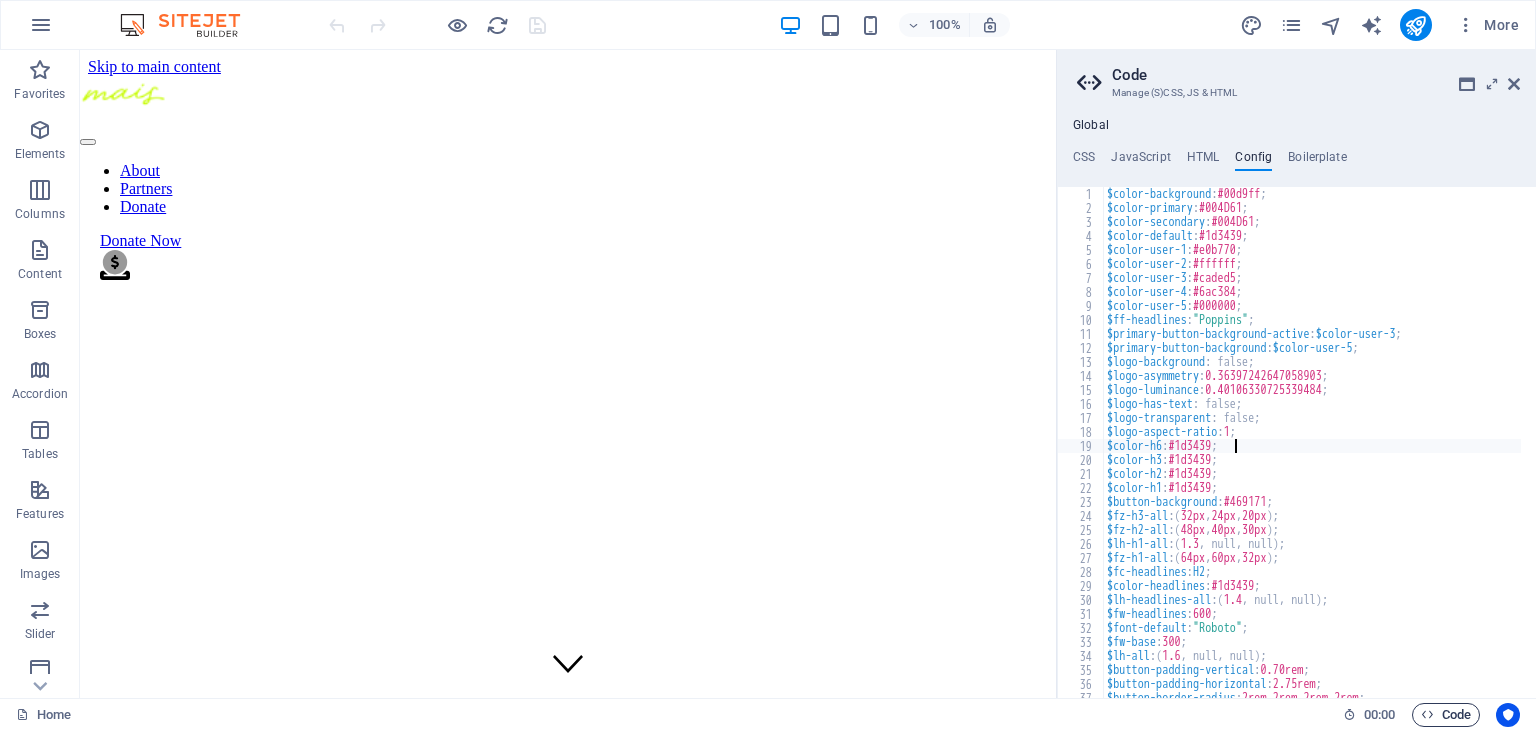 click on "Code" at bounding box center (1446, 715) 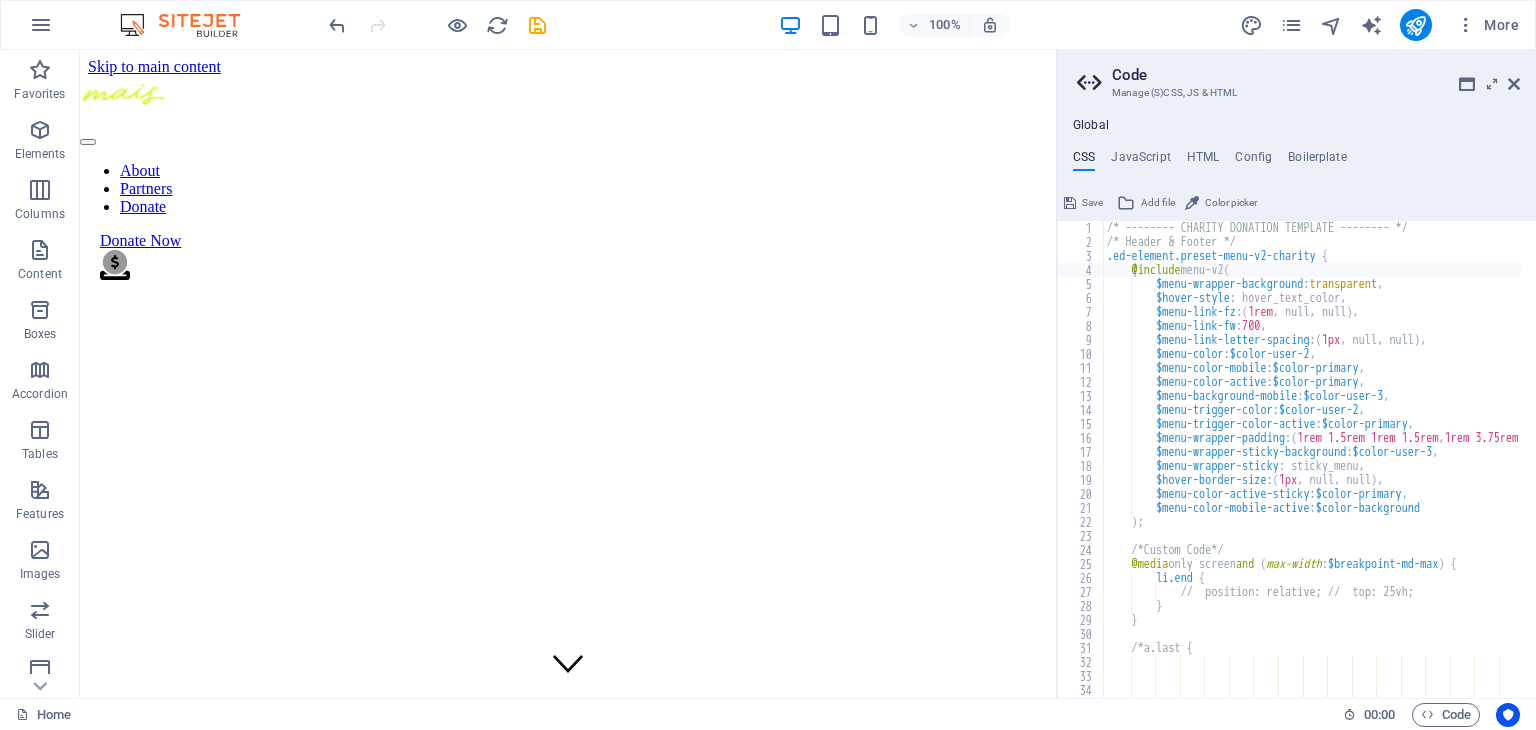 click on "Global CSS JavaScript HTML Config Boilerplate @include menu-v2( 1 2 3 4 5 6 7 8 9 10 11 12 13 14 15 16 17 18 19 20 21 22 23 24 25 26 27 28 29 30 31 32 33 34 35 36 /* -------- CHARITY DONATION TEMPLATE -------- */ /* Header & Footer */ .ed-element.preset-menu-v2-charity   {      @include  menu-v2 (           $menu-wrapper-background :  transparent ,            $hover-style : hover_text_color,            $menu-link-fz :  ( 1rem , null, null ) ,            $menu-link-fw :  700 ,            $menu-link-letter-spacing :  ( 1px , null, null ) ,            $menu-color :  $color-user-2 ,            $menu-color-mobile :  $color-primary ,            $menu-color-active :  $color-primary ,            $menu-background-mobile :  $color-user-3 ,            $menu-trigger-color :  $color-user-2 ,            $menu-trigger-color-active :  $color-primary ,            $menu-wrapper-padding :  ( 1rem   1.5rem   1rem   1.5rem ,  1rem   3.75rem   1rem   3.75rem ,  1rem   1.5rem   1rem   1.5rem ) ," at bounding box center [1296, 374] 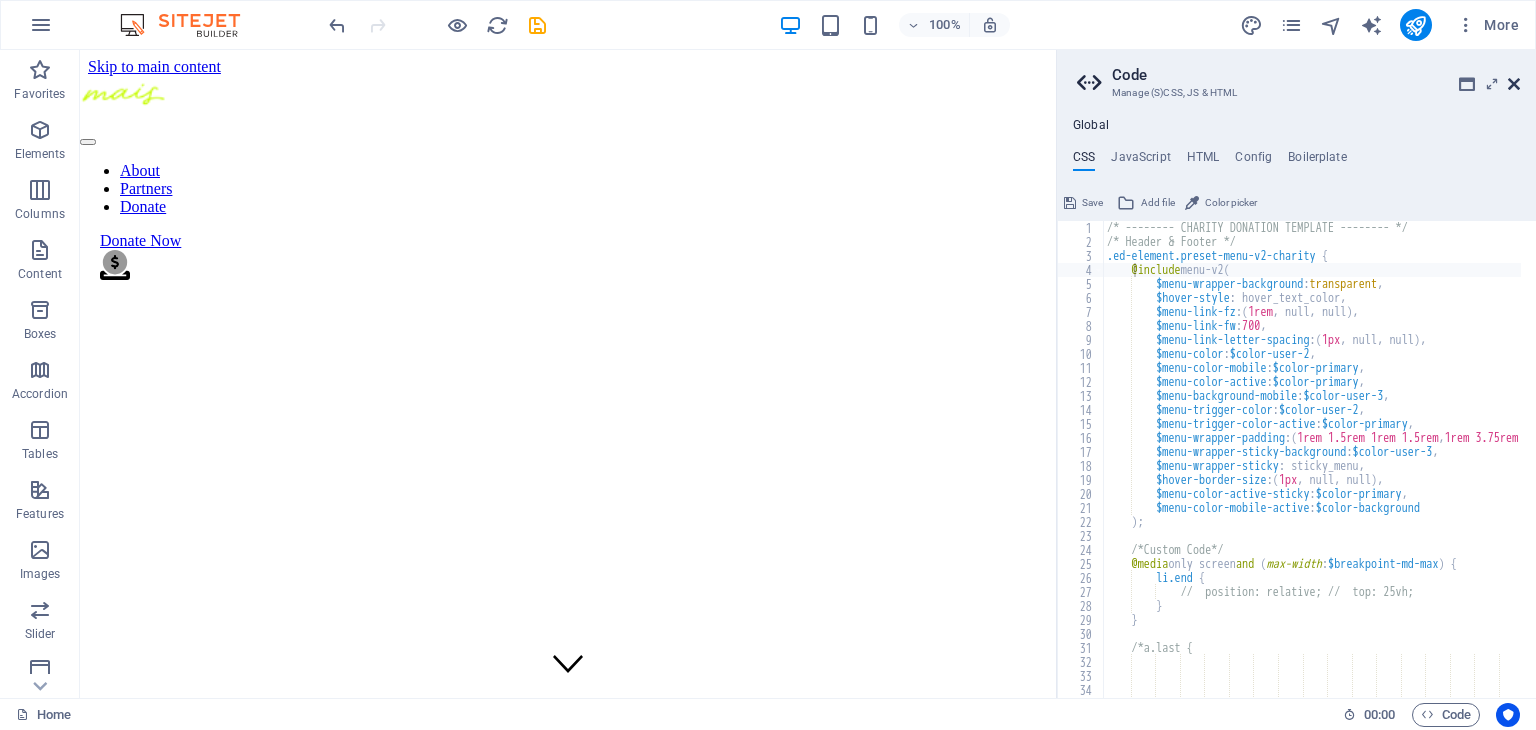 click at bounding box center [1514, 84] 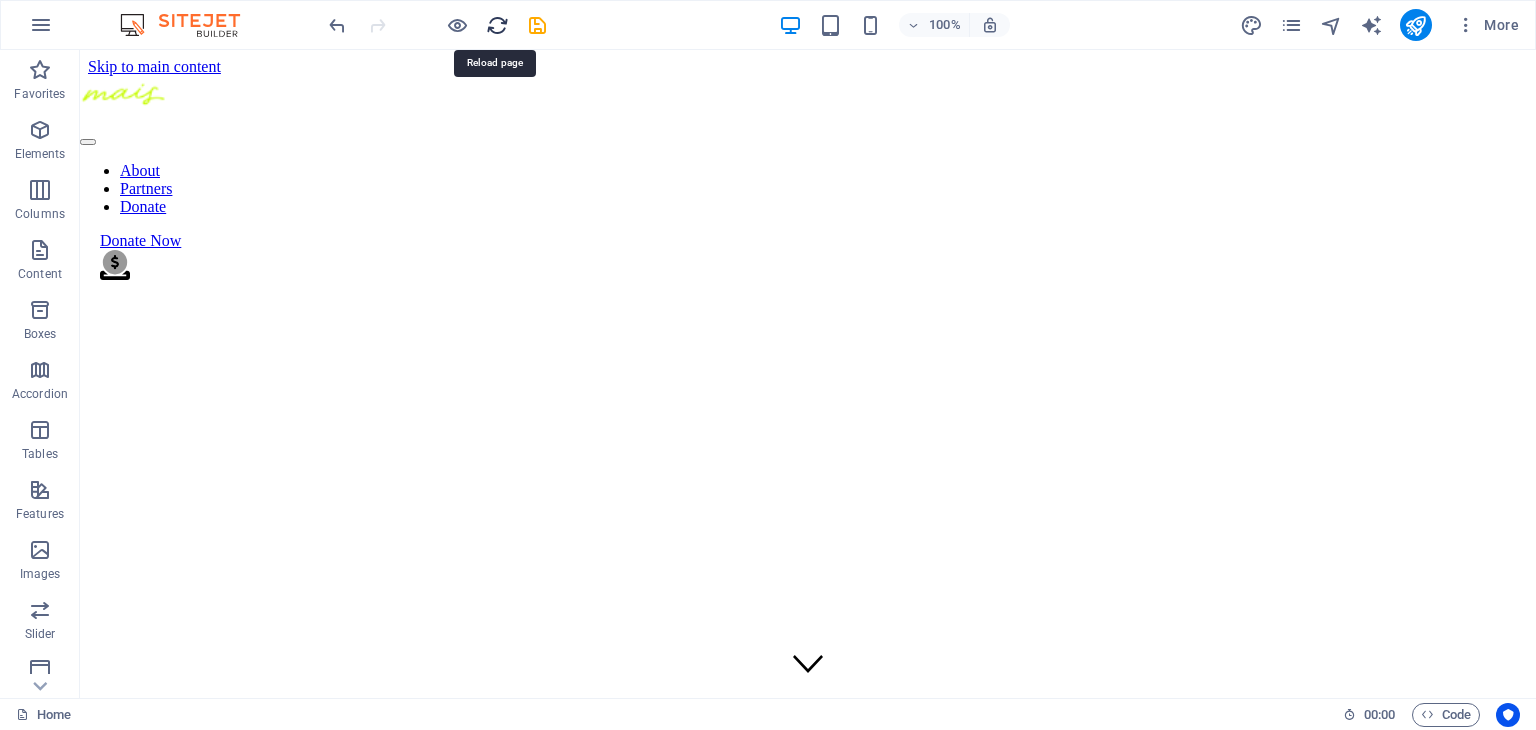 click at bounding box center (497, 25) 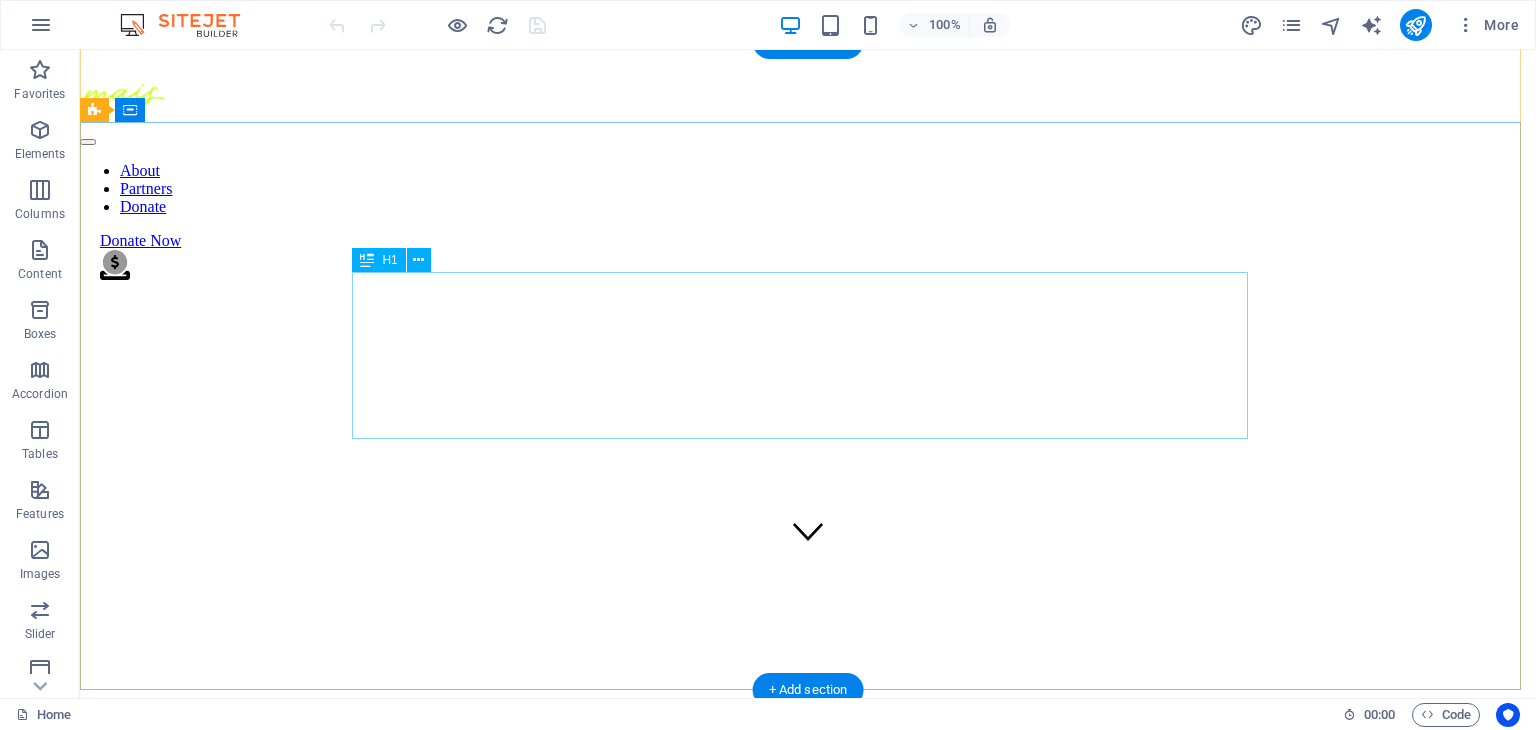 scroll, scrollTop: 0, scrollLeft: 0, axis: both 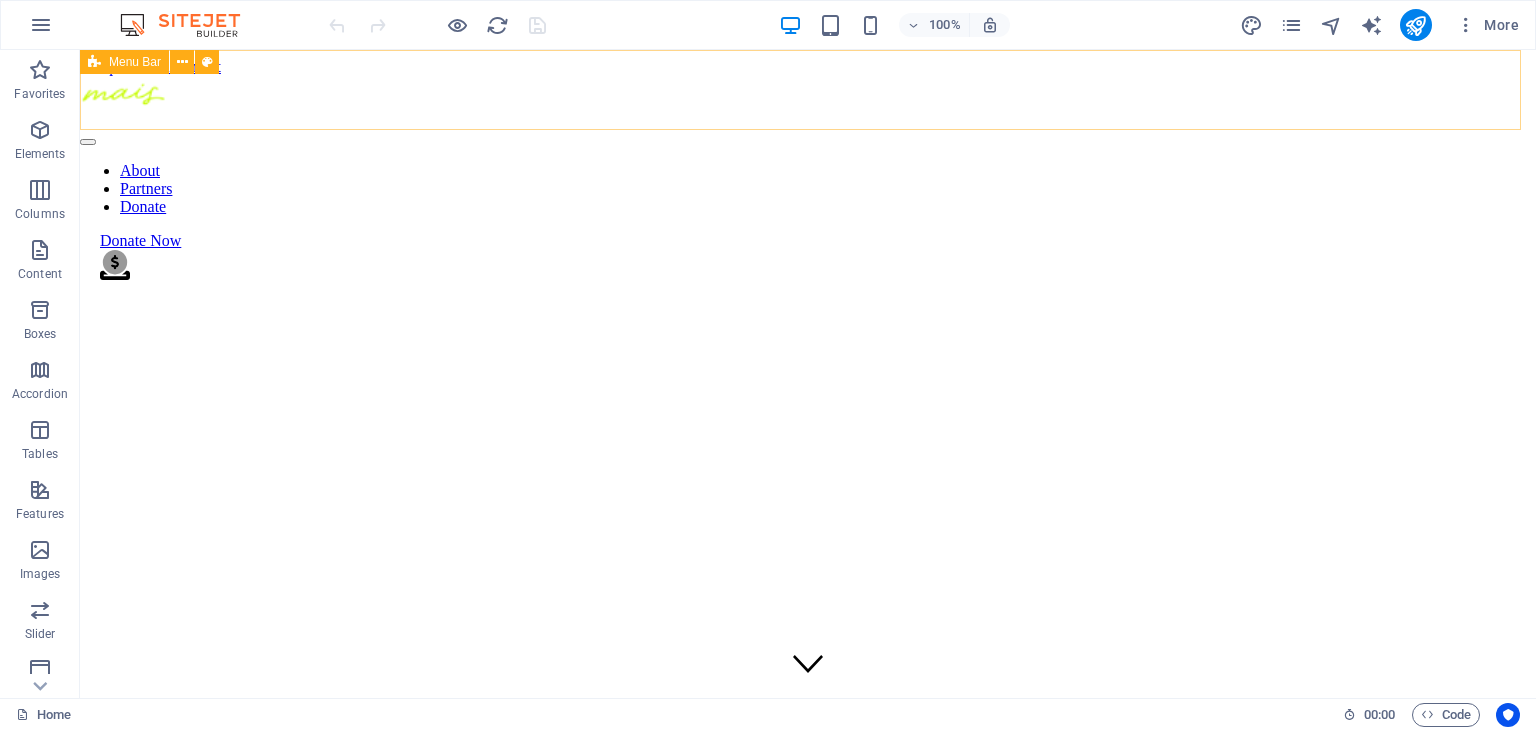 click on "About Partners Donate Donate Now .fa-secondary{opacity:.4}" at bounding box center (808, 180) 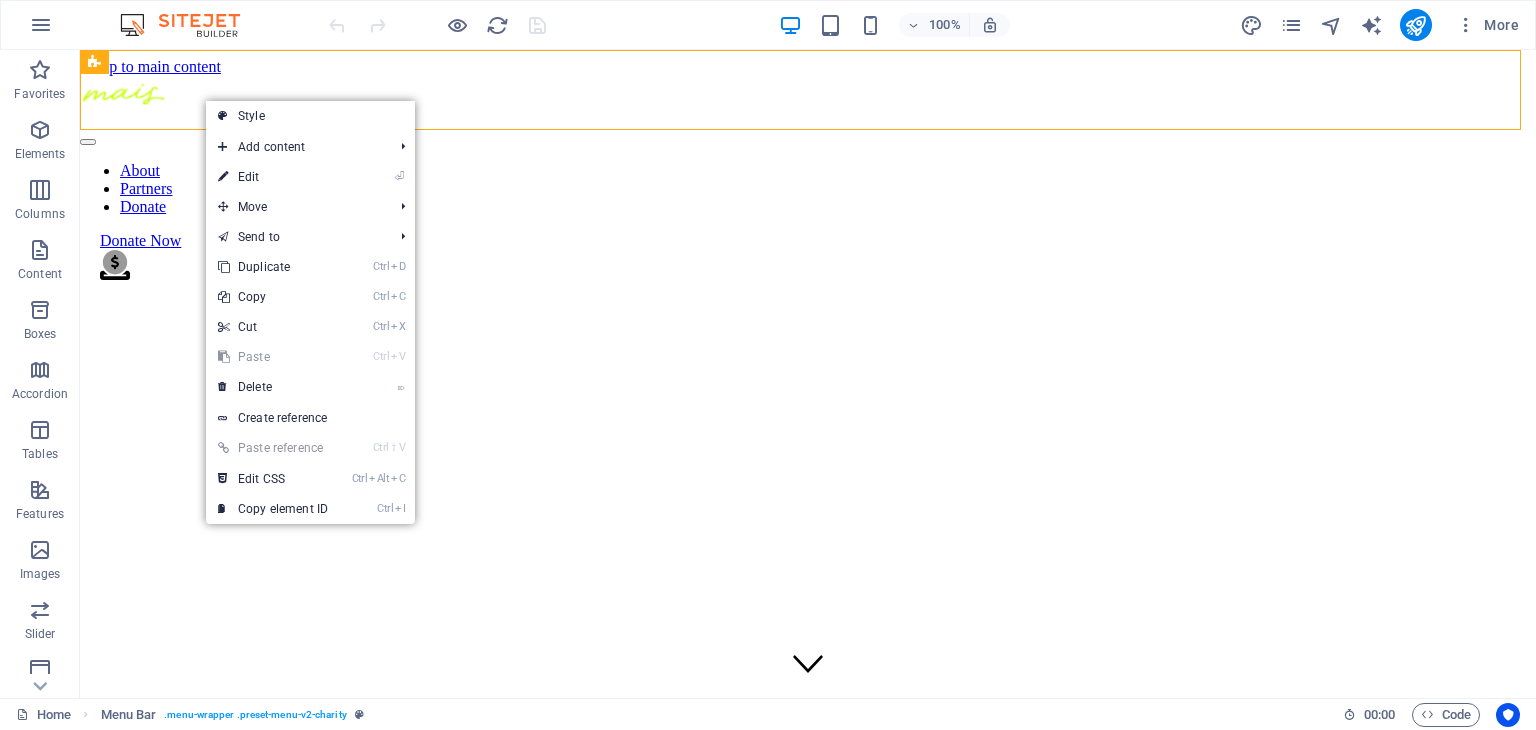 click on "Style" at bounding box center (310, 116) 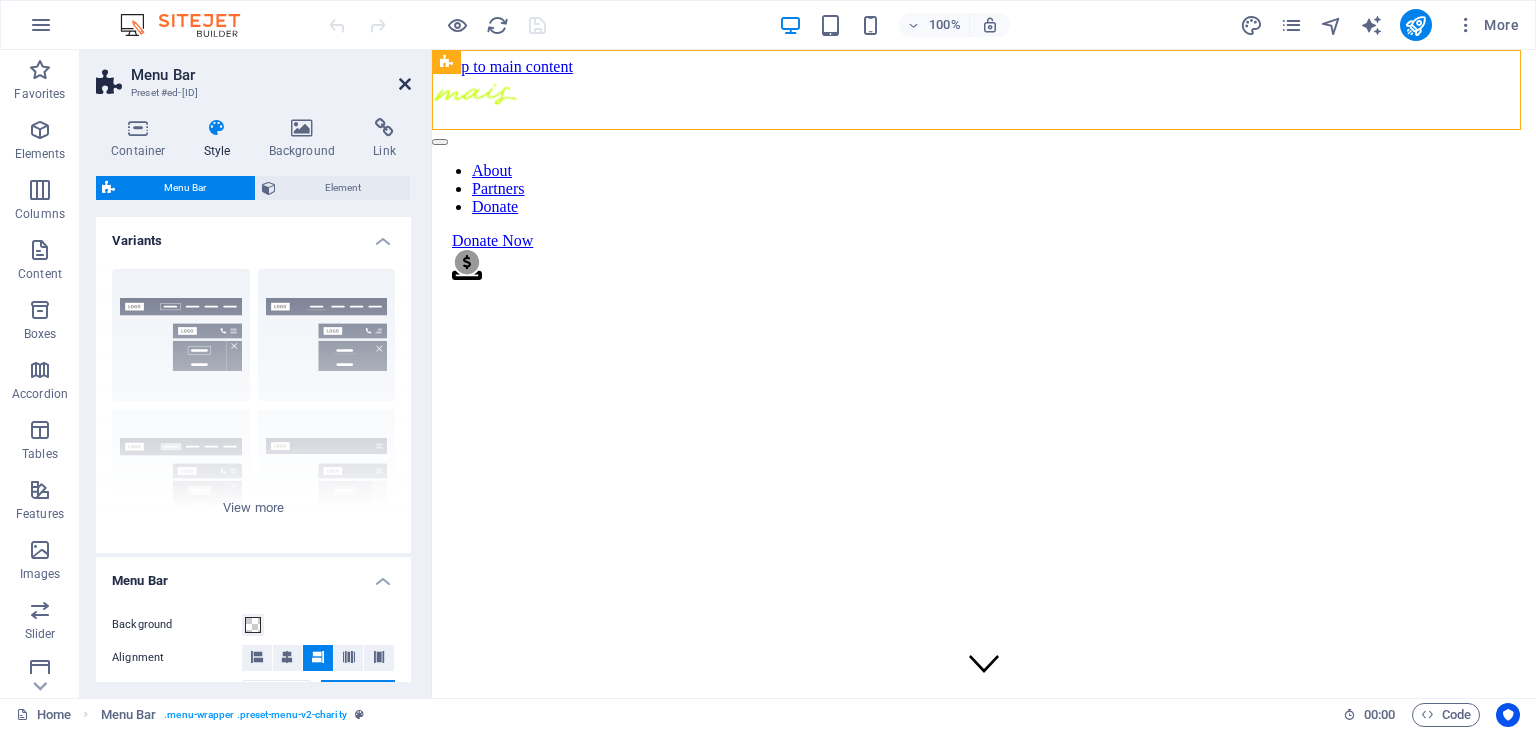 click at bounding box center [405, 84] 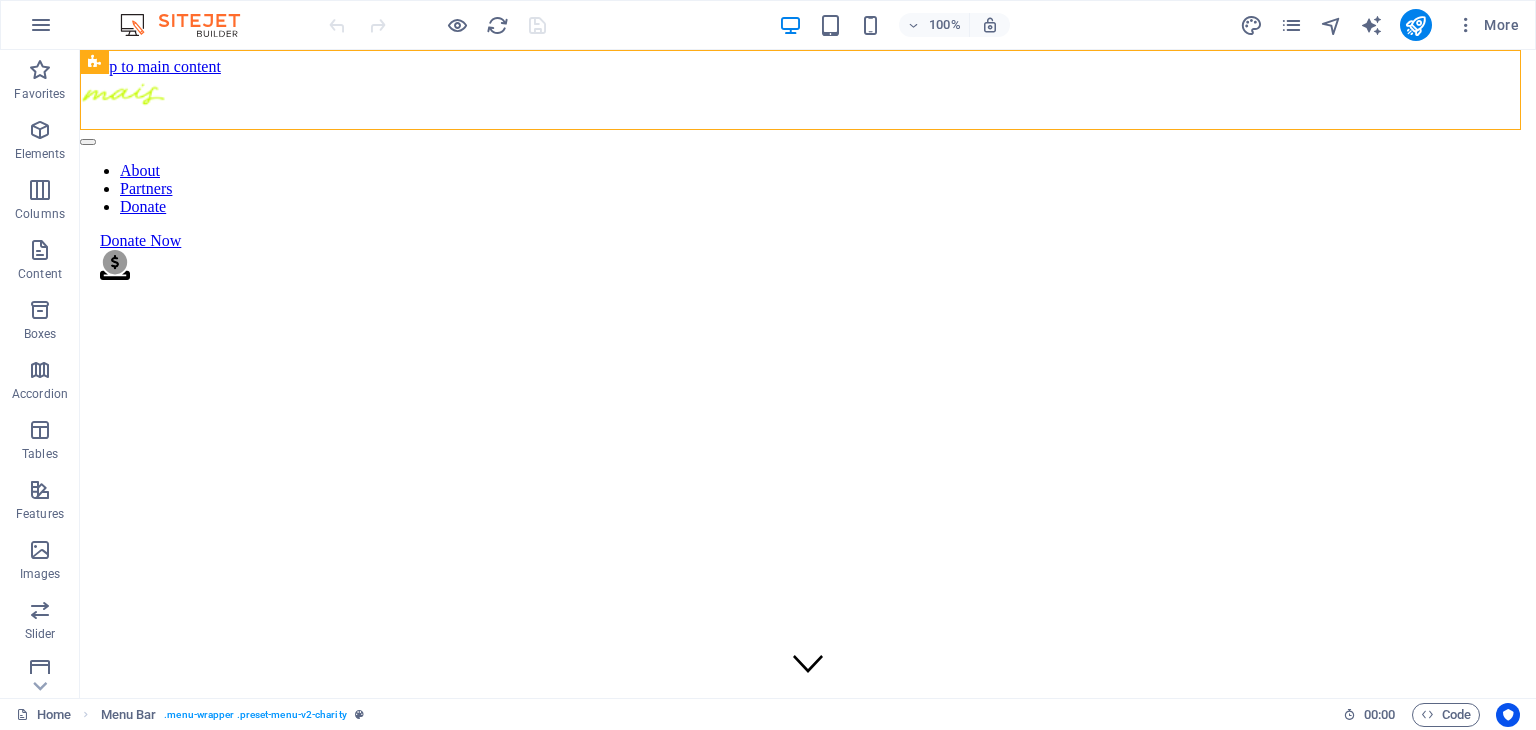 click on "Home Menu Bar . menu-wrapper .preset-menu-v2-charity" at bounding box center [671, 715] 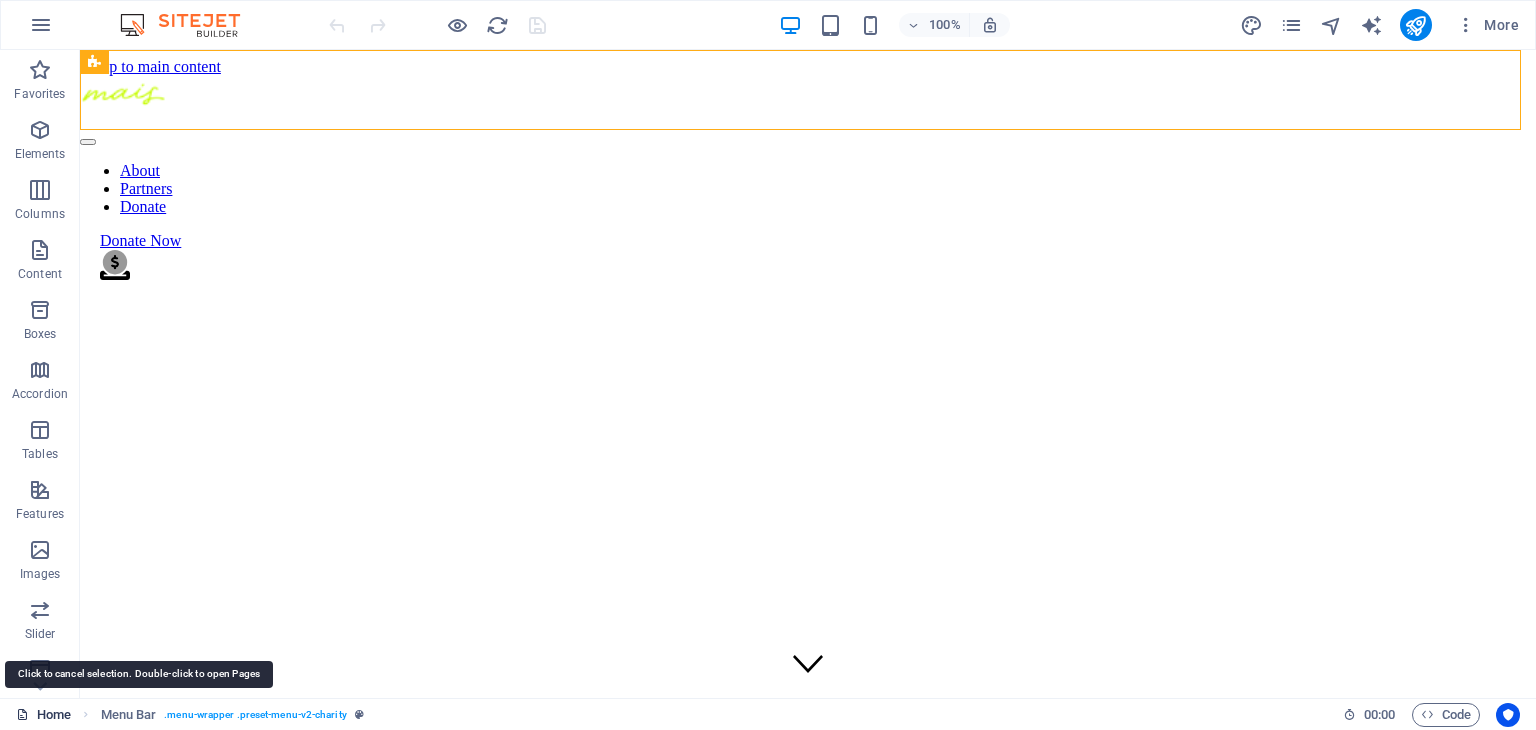 click on "Home" at bounding box center [43, 715] 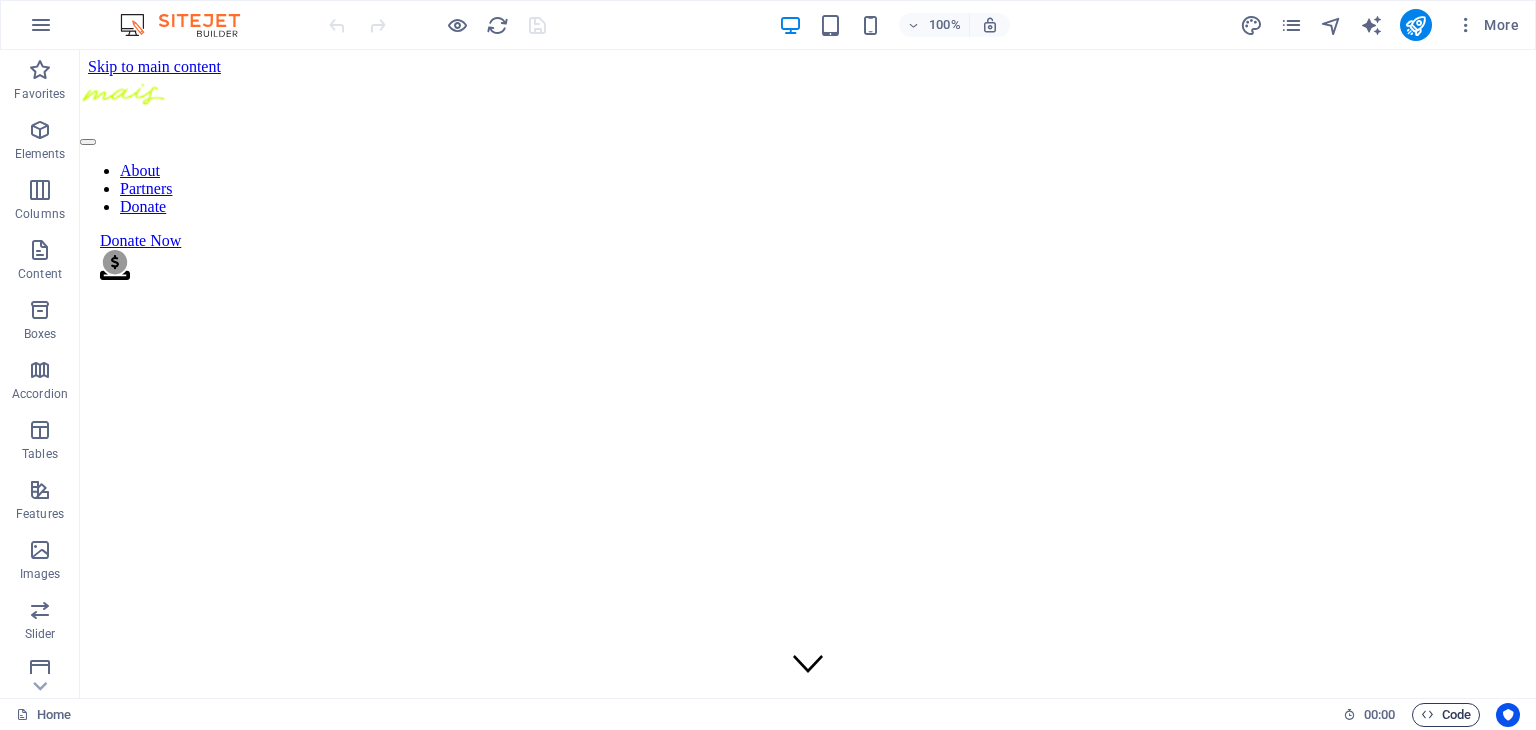 drag, startPoint x: 52, startPoint y: 713, endPoint x: 1449, endPoint y: 717, distance: 1397.0057 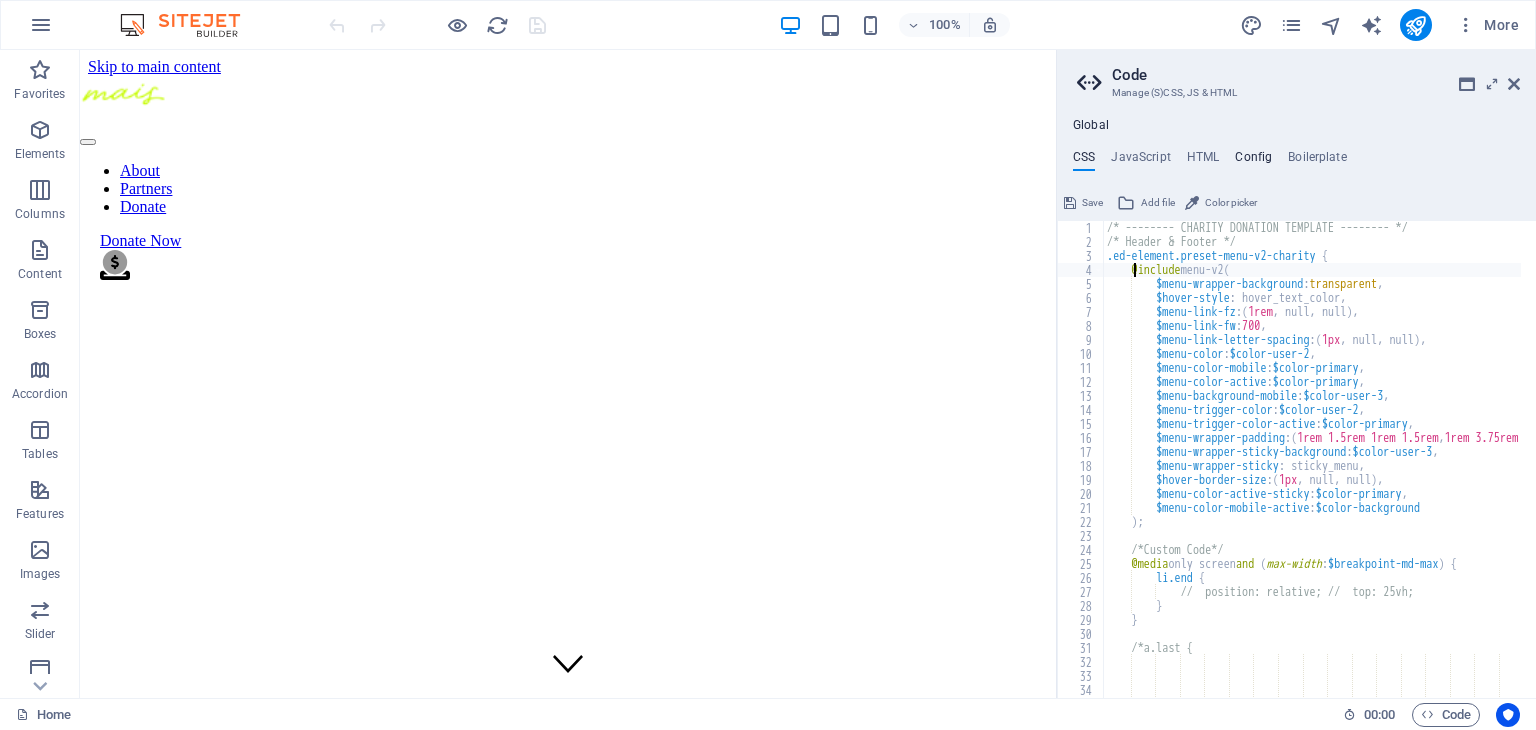 click on "Config" at bounding box center (1253, 161) 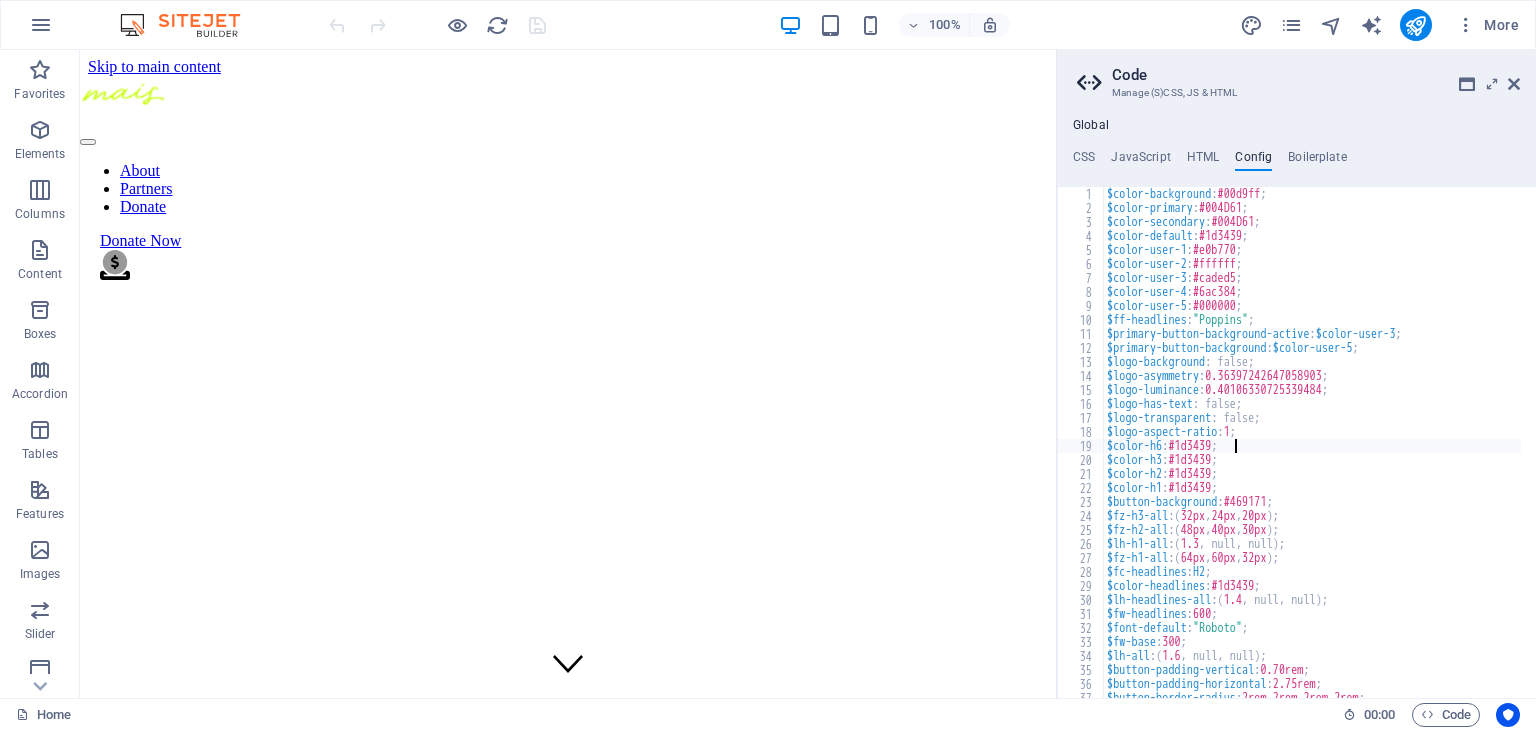 click on "$color-background :  #00d9ff ; $color-primary :  #004D61 ; $color-secondary :  #004D61 ; $color-default :  #1d3439 ; $color-user-1 :  #e0b770 ; $color-user-2 :  #ffffff ; $color-user-3 :  #caded5 ; $color-user-4 :  #6ac384 ; $color-user-5 :  #000000 ; $ff-headlines :  "Poppins" ; $primary-button-background-active :  $color-user-3 ; $primary-button-background :  $color-user-5 ; $logo-background : false; $logo-asymmetry :  0.36397242647058903 ; $logo-luminance :  0.40106330725339484 ; $logo-has-text : false; $logo-transparent : false; $logo-aspect-ratio :  1 ; $color-h6 :  #1d3439 ; $color-h3 :  #1d3439 ; $color-h2 :  #1d3439 ; $color-h1 :  #1d3439 ; $button-background :  #469171 ; $fz-h3-all :  ( 32px ,  24px ,  20px ) ; $fz-h2-all :  ( 48px ,  40px ,  30px ) ; $lh-h1-all :  ( 1.3 , null, null ) ; $fz-h1-all :  ( 64px ,  60px ,  32px ) ; $fc-headlines :  H2 ; $color-headlines :  #1d3439 ; $lh-headlines-all :  ( 1.4 , null, null ) ; $fw-headlines :  600 ; $font-default :  "Roboto" ; $fw-base :  300 ; $lh-all :" at bounding box center [1312, 456] 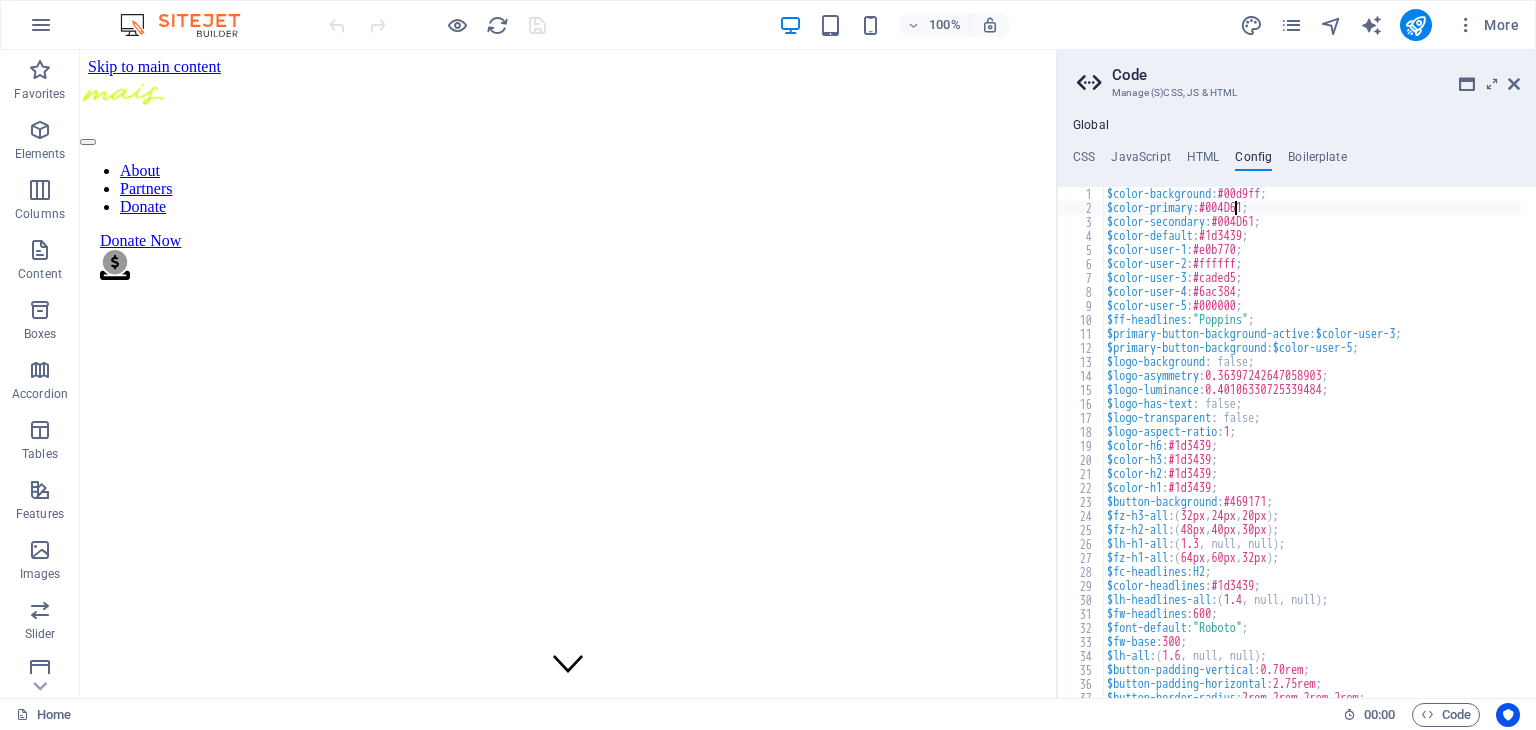 click on "$color-background :  #00d9ff ; $color-primary :  #004D61 ; $color-secondary :  #004D61 ; $color-default :  #1d3439 ; $color-user-1 :  #e0b770 ; $color-user-2 :  #ffffff ; $color-user-3 :  #caded5 ; $color-user-4 :  #6ac384 ; $color-user-5 :  #000000 ; $ff-headlines :  "Poppins" ; $primary-button-background-active :  $color-user-3 ; $primary-button-background :  $color-user-5 ; $logo-background : false; $logo-asymmetry :  0.36397242647058903 ; $logo-luminance :  0.40106330725339484 ; $logo-has-text : false; $logo-transparent : false; $logo-aspect-ratio :  1 ; $color-h6 :  #1d3439 ; $color-h3 :  #1d3439 ; $color-h2 :  #1d3439 ; $color-h1 :  #1d3439 ; $button-background :  #469171 ; $fz-h3-all :  ( 32px ,  24px ,  20px ) ; $fz-h2-all :  ( 48px ,  40px ,  30px ) ; $lh-h1-all :  ( 1.3 , null, null ) ; $fz-h1-all :  ( 64px ,  60px ,  32px ) ; $fc-headlines :  H2 ; $color-headlines :  #1d3439 ; $lh-headlines-all :  ( 1.4 , null, null ) ; $fw-headlines :  600 ; $font-default :  "Roboto" ; $fw-base :  300 ; $lh-all :" at bounding box center (1312, 456) 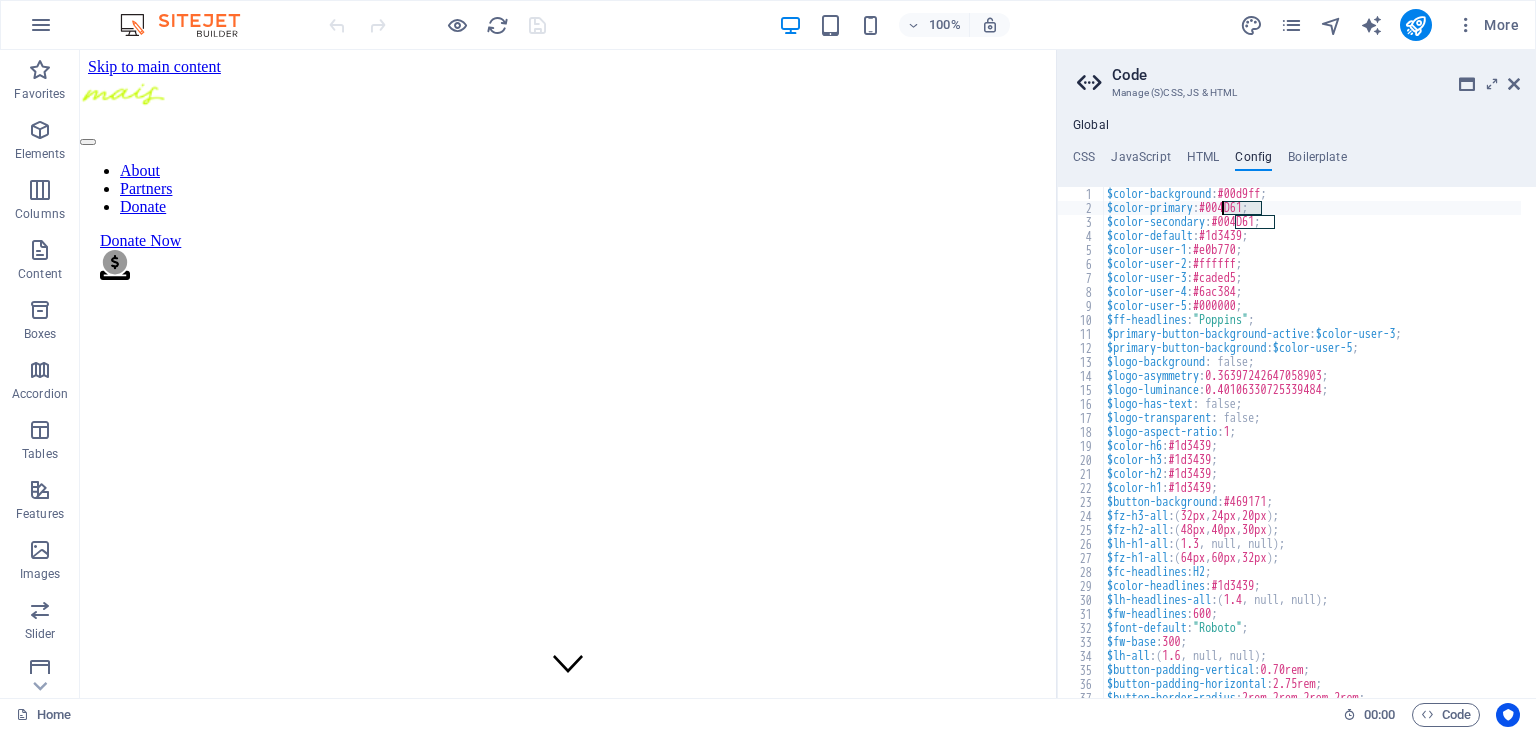 click on "$color-background :  #00d9ff ; $color-primary :  #004D61 ; $color-secondary :  #004D61 ; $color-default :  #1d3439 ; $color-user-1 :  #e0b770 ; $color-user-2 :  #ffffff ; $color-user-3 :  #caded5 ; $color-user-4 :  #6ac384 ; $color-user-5 :  #000000 ; $ff-headlines :  "Poppins" ; $primary-button-background-active :  $color-user-3 ; $primary-button-background :  $color-user-5 ; $logo-background : false; $logo-asymmetry :  0.36397242647058903 ; $logo-luminance :  0.40106330725339484 ; $logo-has-text : false; $logo-transparent : false; $logo-aspect-ratio :  1 ; $color-h6 :  #1d3439 ; $color-h3 :  #1d3439 ; $color-h2 :  #1d3439 ; $color-h1 :  #1d3439 ; $button-background :  #469171 ; $fz-h3-all :  ( 32px ,  24px ,  20px ) ; $fz-h2-all :  ( 48px ,  40px ,  30px ) ; $lh-h1-all :  ( 1.3 , null, null ) ; $fz-h1-all :  ( 64px ,  60px ,  32px ) ; $fc-headlines :  H2 ; $color-headlines :  #1d3439 ; $lh-headlines-all :  ( 1.4 , null, null ) ; $fw-headlines :  600 ; $font-default :  "Roboto" ; $fw-base :  300 ; $lh-all :" at bounding box center [1312, 442] 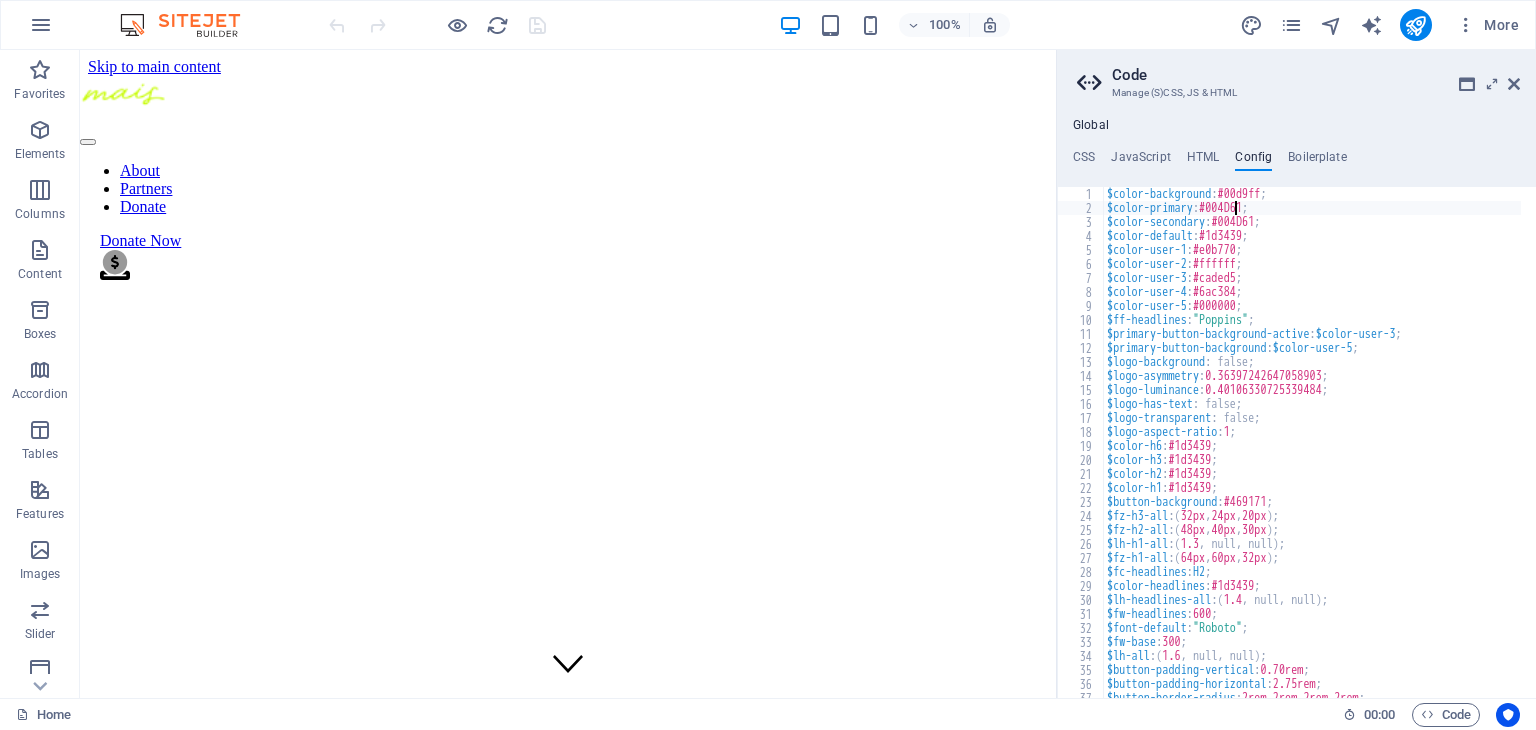 click on "$color-background :  #00d9ff ; $color-primary :  #004D61 ; $color-secondary :  #004D61 ; $color-default :  #1d3439 ; $color-user-1 :  #e0b770 ; $color-user-2 :  #ffffff ; $color-user-3 :  #caded5 ; $color-user-4 :  #6ac384 ; $color-user-5 :  #000000 ; $ff-headlines :  "Poppins" ; $primary-button-background-active :  $color-user-3 ; $primary-button-background :  $color-user-5 ; $logo-background : false; $logo-asymmetry :  0.36397242647058903 ; $logo-luminance :  0.40106330725339484 ; $logo-has-text : false; $logo-transparent : false; $logo-aspect-ratio :  1 ; $color-h6 :  #1d3439 ; $color-h3 :  #1d3439 ; $color-h2 :  #1d3439 ; $color-h1 :  #1d3439 ; $button-background :  #469171 ; $fz-h3-all :  ( 32px ,  24px ,  20px ) ; $fz-h2-all :  ( 48px ,  40px ,  30px ) ; $lh-h1-all :  ( 1.3 , null, null ) ; $fz-h1-all :  ( 64px ,  60px ,  32px ) ; $fc-headlines :  H2 ; $color-headlines :  #1d3439 ; $lh-headlines-all :  ( 1.4 , null, null ) ; $fw-headlines :  600 ; $font-default :  "Roboto" ; $fw-base :  300 ; $lh-all :" at bounding box center [1312, 456] 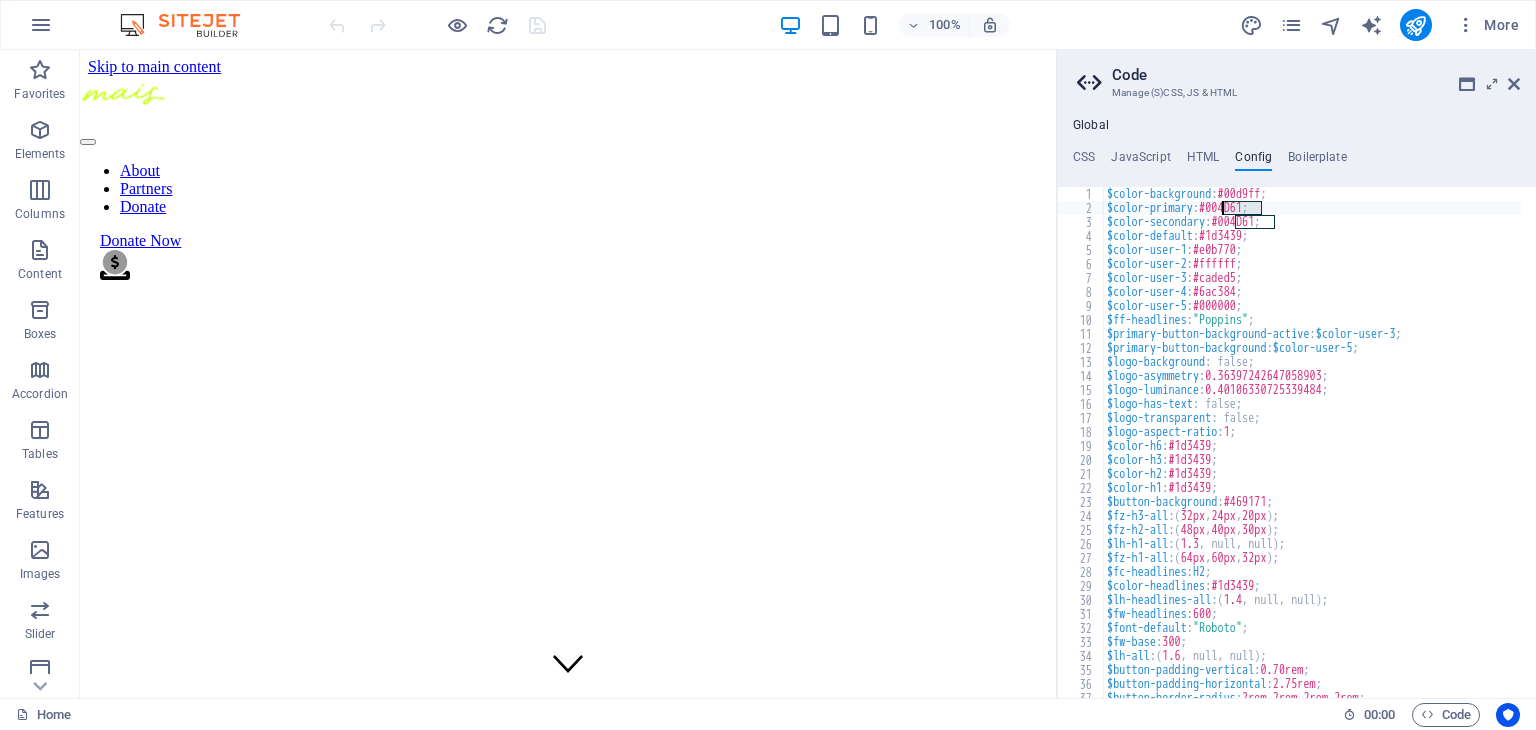 paste on "#" 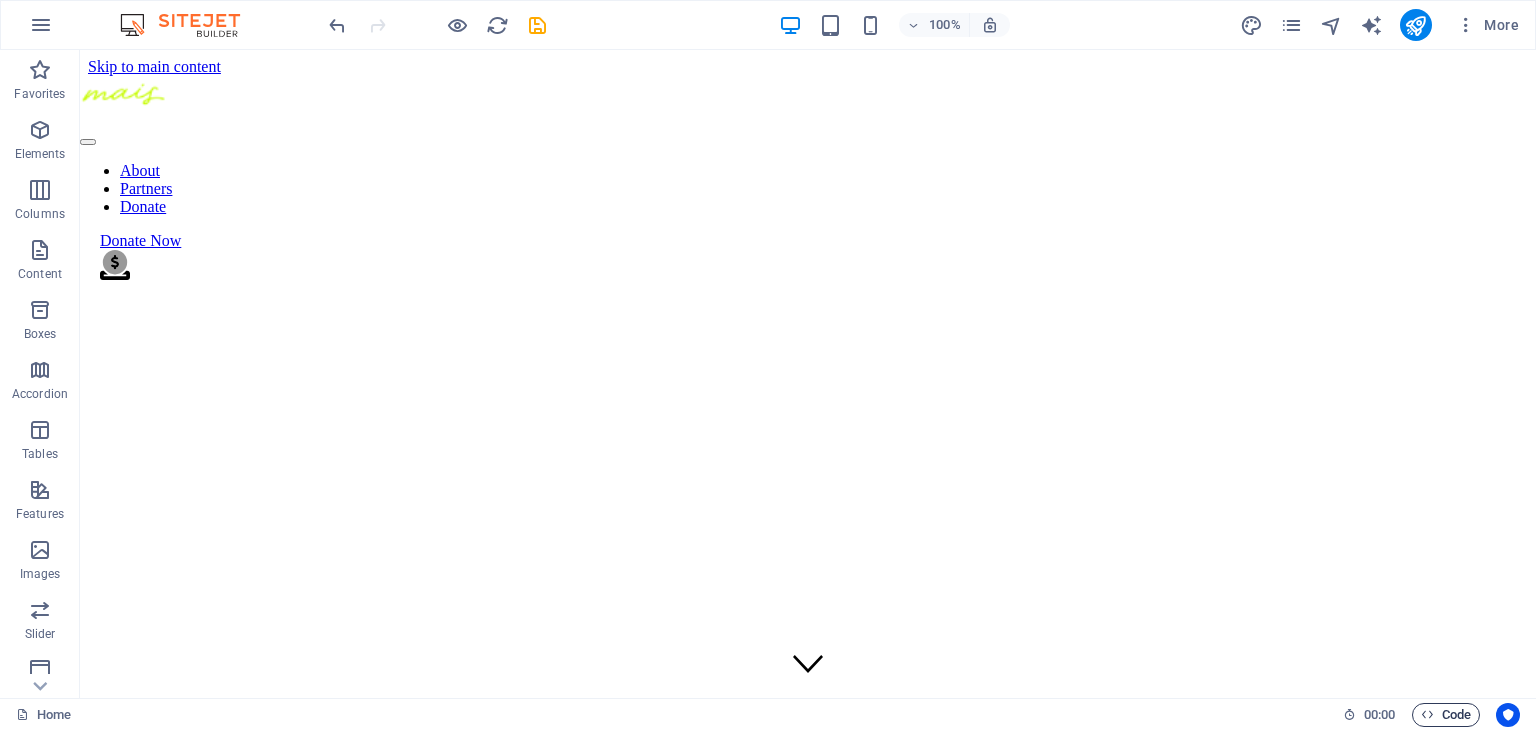 click on "Code" at bounding box center [1446, 715] 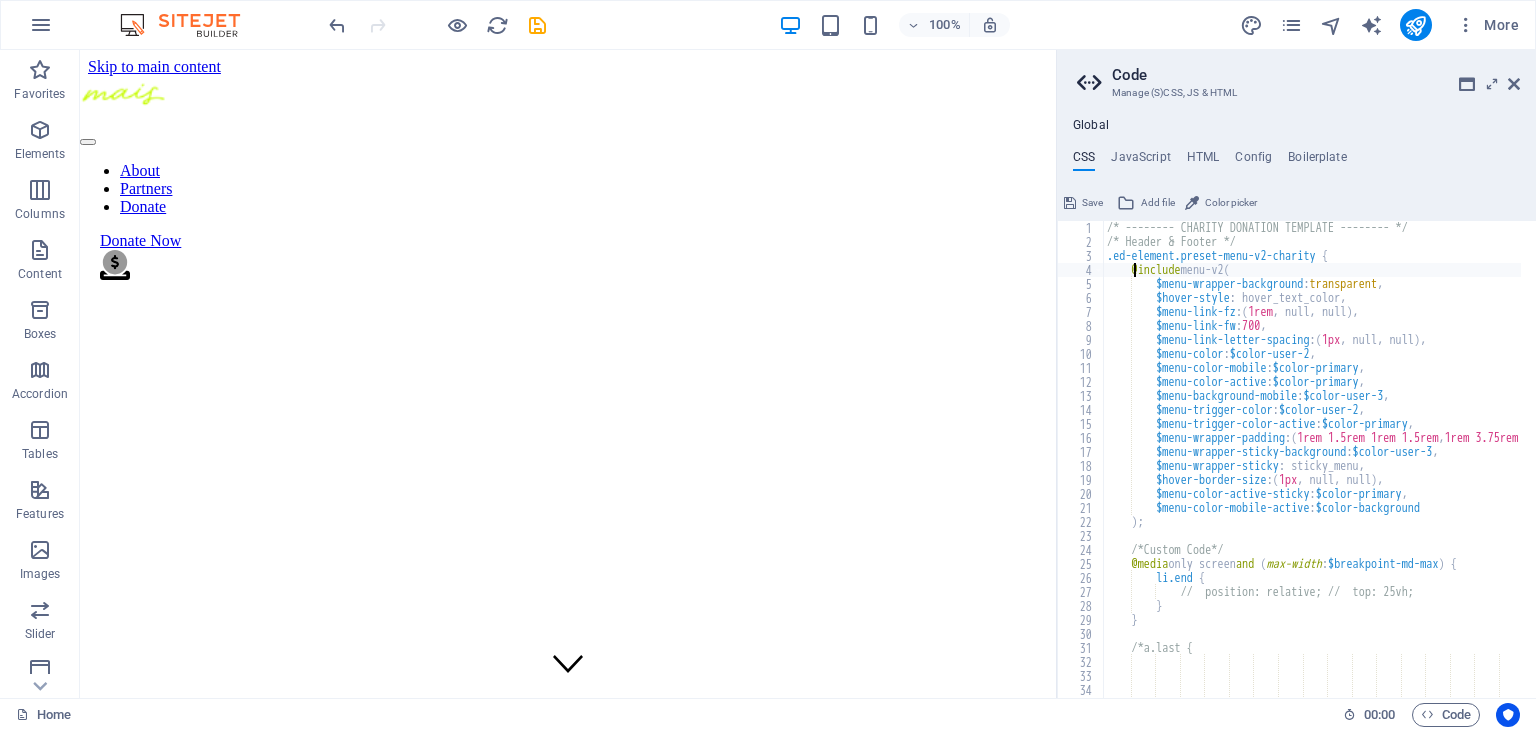 click on "Global CSS JavaScript HTML Config Boilerplate @include menu-v2( 1 2 3 4 5 6 7 8 9 10 11 12 13 14 15 16 17 18 19 20 21 22 23 24 25 26 27 28 29 30 31 32 33 34 35 36 /* -------- CHARITY DONATION TEMPLATE -------- */ /* Header & Footer */ .ed-element.preset-menu-v2-charity   {      @include  menu-v2 (           $menu-wrapper-background :  transparent ,            $hover-style : hover_text_color,            $menu-link-fz :  ( 1rem , null, null ) ,            $menu-link-fw :  700 ,            $menu-link-letter-spacing :  ( 1px , null, null ) ,            $menu-color :  $color-user-2 ,            $menu-color-mobile :  $color-primary ,            $menu-color-active :  $color-primary ,            $menu-background-mobile :  $color-user-3 ,            $menu-trigger-color :  $color-user-2 ,            $menu-trigger-color-active :  $color-primary ,            $menu-wrapper-padding :  ( 1rem   1.5rem   1rem   1.5rem ,  1rem   3.75rem   1rem   3.75rem ,  1rem   1.5rem   1rem   1.5rem ) ,            :  $color-user-3 ," at bounding box center (1296, 408) 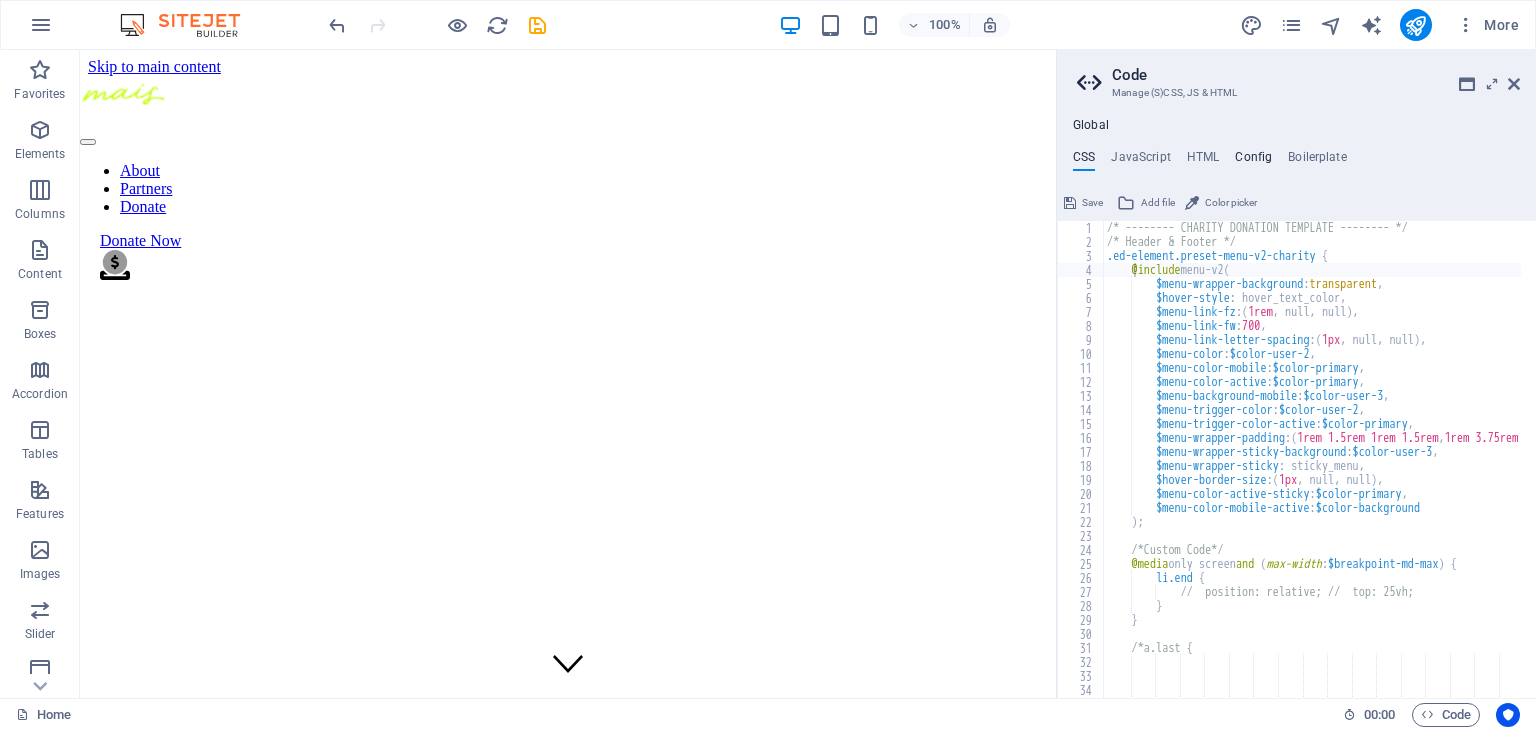 click on "Config" at bounding box center [1253, 161] 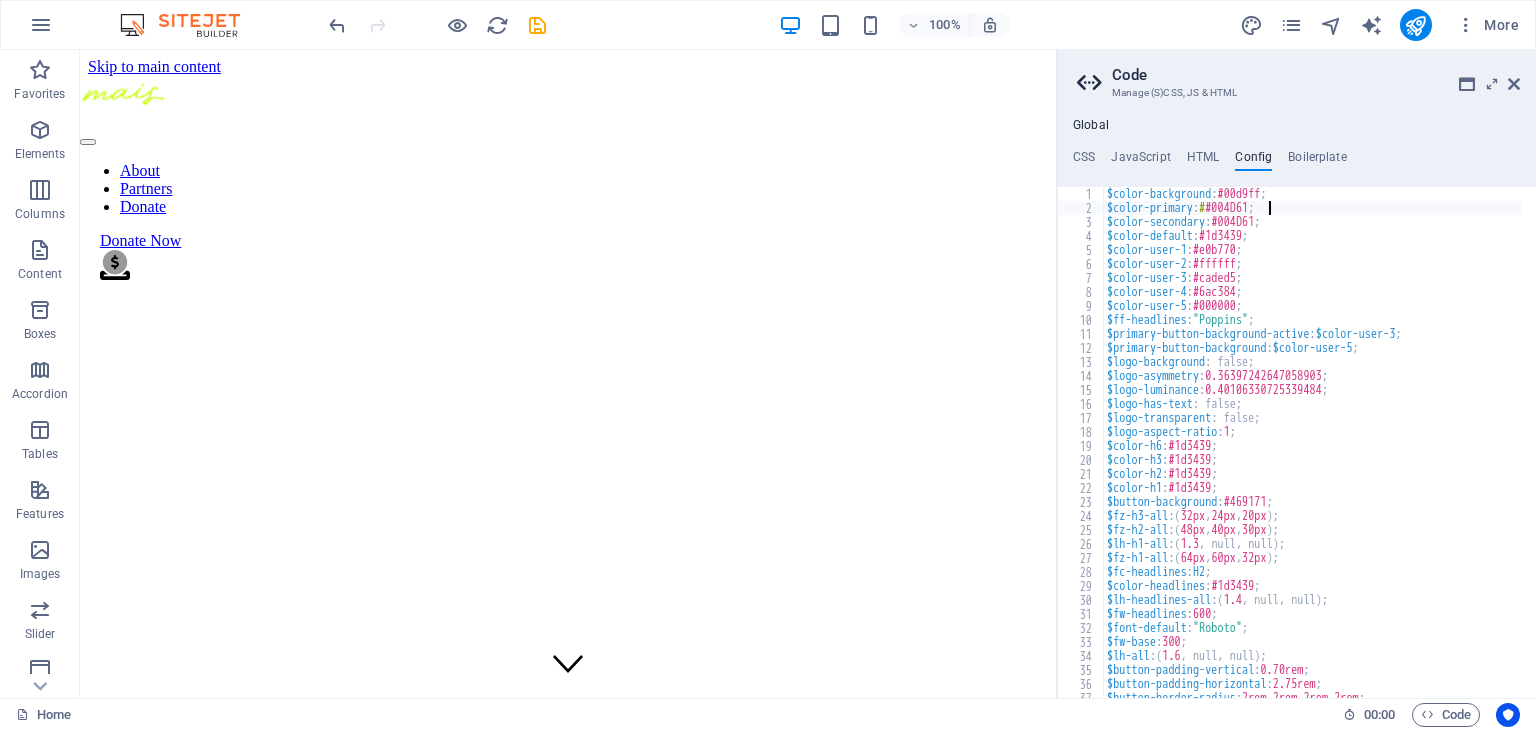 click on "$color-background :  #00d9ff ; $color-primary :  # #004D61 ; $color-secondary :  #004D61 ; $color-default :  #1d3439 ; $color-user-1 :  #e0b770 ; $color-user-2 :  #ffffff ; $color-user-3 :  #caded5 ; $color-user-4 :  #6ac384 ; $color-user-5 :  #000000 ; $ff-headlines :  "Poppins" ; $primary-button-background-active :  $color-user-3 ; $primary-button-background :  $color-user-5 ; $logo-background : false; $logo-asymmetry :  0.36397242647058903 ; $logo-luminance :  0.40106330725339484 ; $logo-has-text : false; $logo-transparent : false; $logo-aspect-ratio :  1 ; $color-h6 :  #1d3439 ; $color-h3 :  #1d3439 ; $color-h2 :  #1d3439 ; $color-h1 :  #1d3439 ; $button-background :  #469171 ; $fz-h3-all :  ( 32px ,  24px ,  20px ) ; $fz-h2-all :  ( 48px ,  40px ,  30px ) ; $lh-h1-all :  ( 1.3 , null, null ) ; $fz-h1-all :  ( 64px ,  60px ,  32px ) ; $fc-headlines :  H2 ; $color-headlines :  #1d3439 ; $lh-headlines-all :  ( 1.4 , null, null ) ; $fw-headlines :  600 ; $font-default :  "Roboto" ; $fw-base :  300 ; $lh-all" at bounding box center (1312, 456) 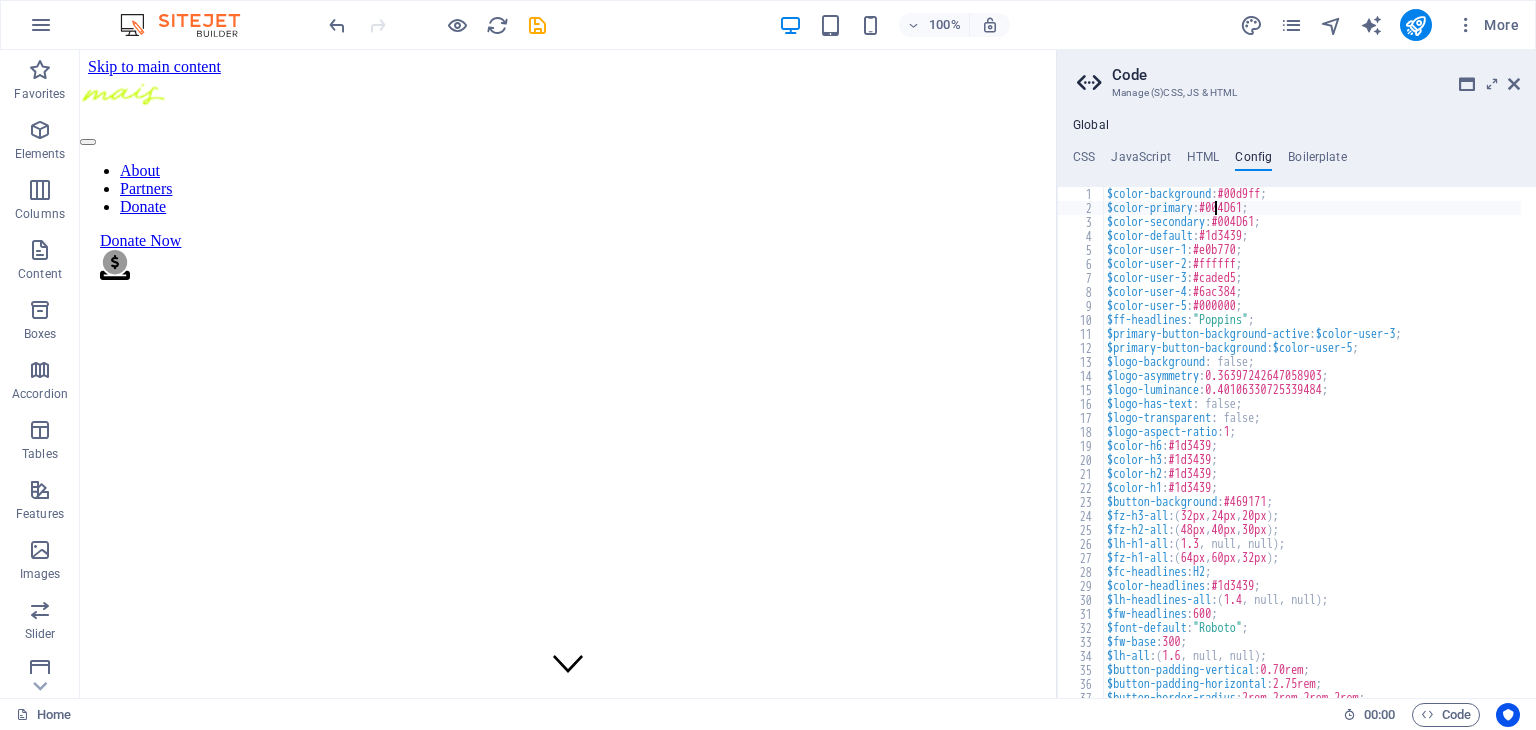 click on "$color-background :  #00d9ff ; $color-primary :  #004D61 ; $color-secondary :  #004D61 ; $color-default :  #1d3439 ; $color-user-1 :  #e0b770 ; $color-user-2 :  #ffffff ; $color-user-3 :  #caded5 ; $color-user-4 :  #6ac384 ; $color-user-5 :  #000000 ; $ff-headlines :  "Poppins" ; $primary-button-background-active :  $color-user-3 ; $primary-button-background :  $color-user-5 ; $logo-background : false; $logo-asymmetry :  0.36397242647058903 ; $logo-luminance :  0.40106330725339484 ; $logo-has-text : false; $logo-transparent : false; $logo-aspect-ratio :  1 ; $color-h6 :  #1d3439 ; $color-h3 :  #1d3439 ; $color-h2 :  #1d3439 ; $color-h1 :  #1d3439 ; $button-background :  #469171 ; $fz-h3-all :  ( 32px ,  24px ,  20px ) ; $fz-h2-all :  ( 48px ,  40px ,  30px ) ; $lh-h1-all :  ( 1.3 , null, null ) ; $fz-h1-all :  ( 64px ,  60px ,  32px ) ; $fc-headlines :  H2 ; $color-headlines :  #1d3439 ; $lh-headlines-all :  ( 1.4 , null, null ) ; $fw-headlines :  600 ; $font-default :  "Roboto" ; $fw-base :  300 ; $lh-all :" at bounding box center (1312, 456) 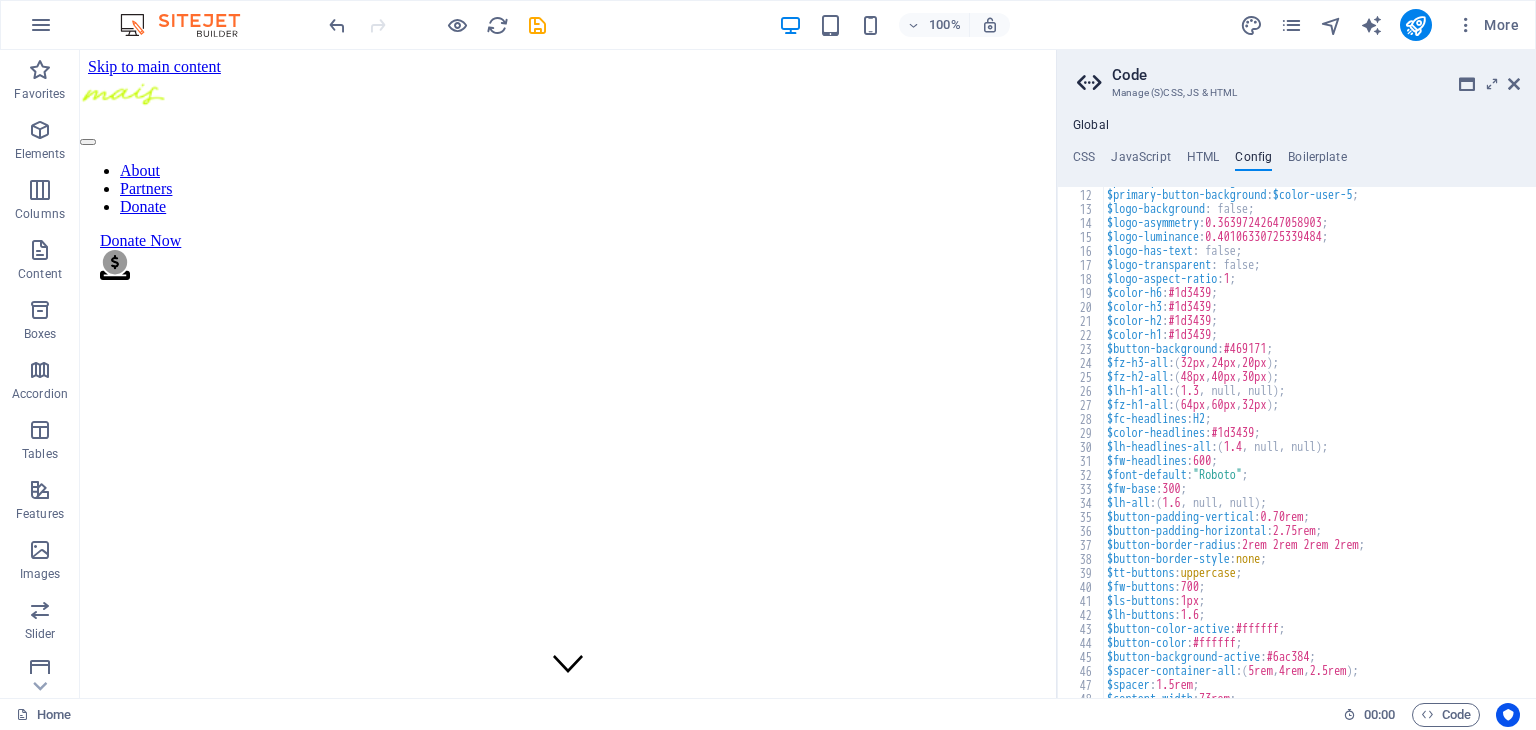 scroll, scrollTop: 0, scrollLeft: 0, axis: both 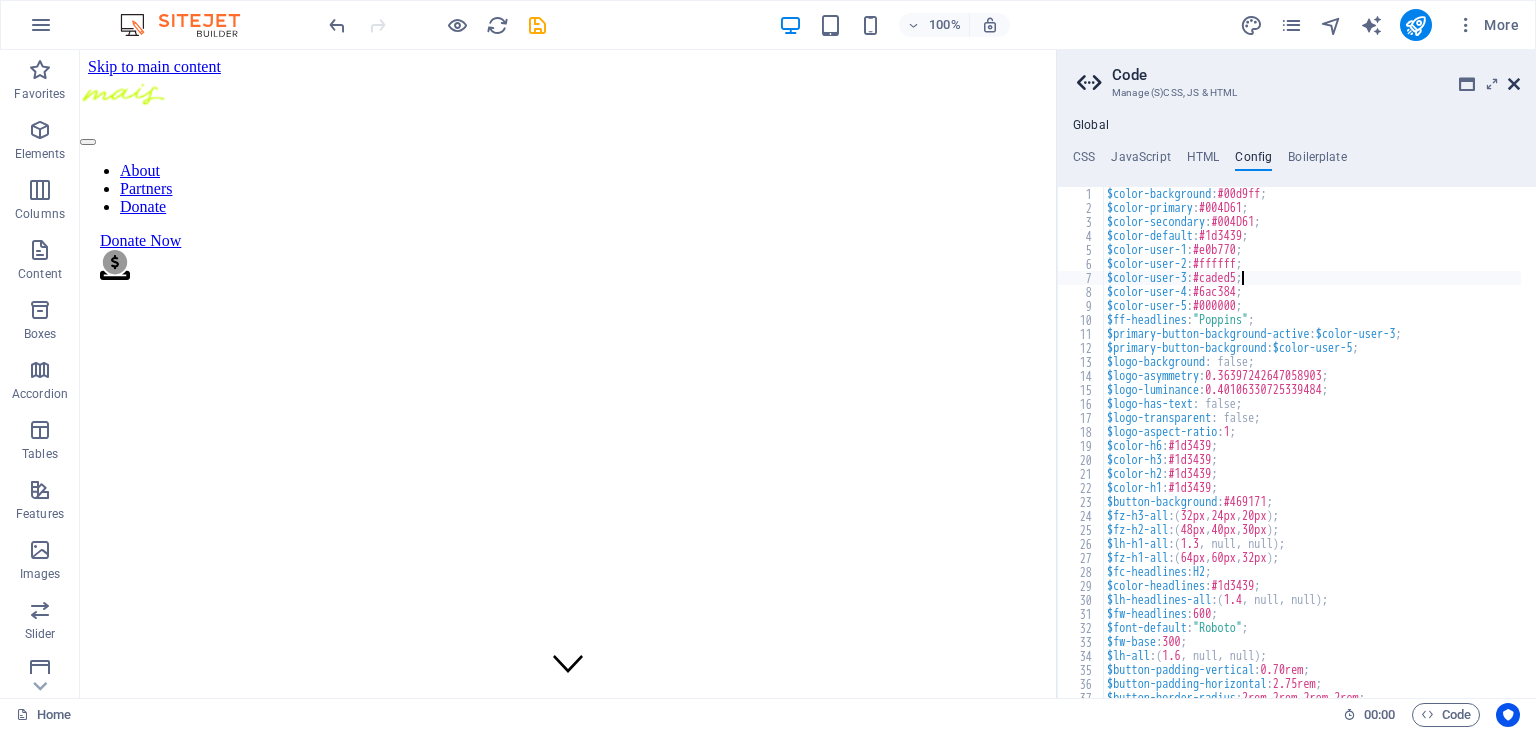 click at bounding box center (1514, 84) 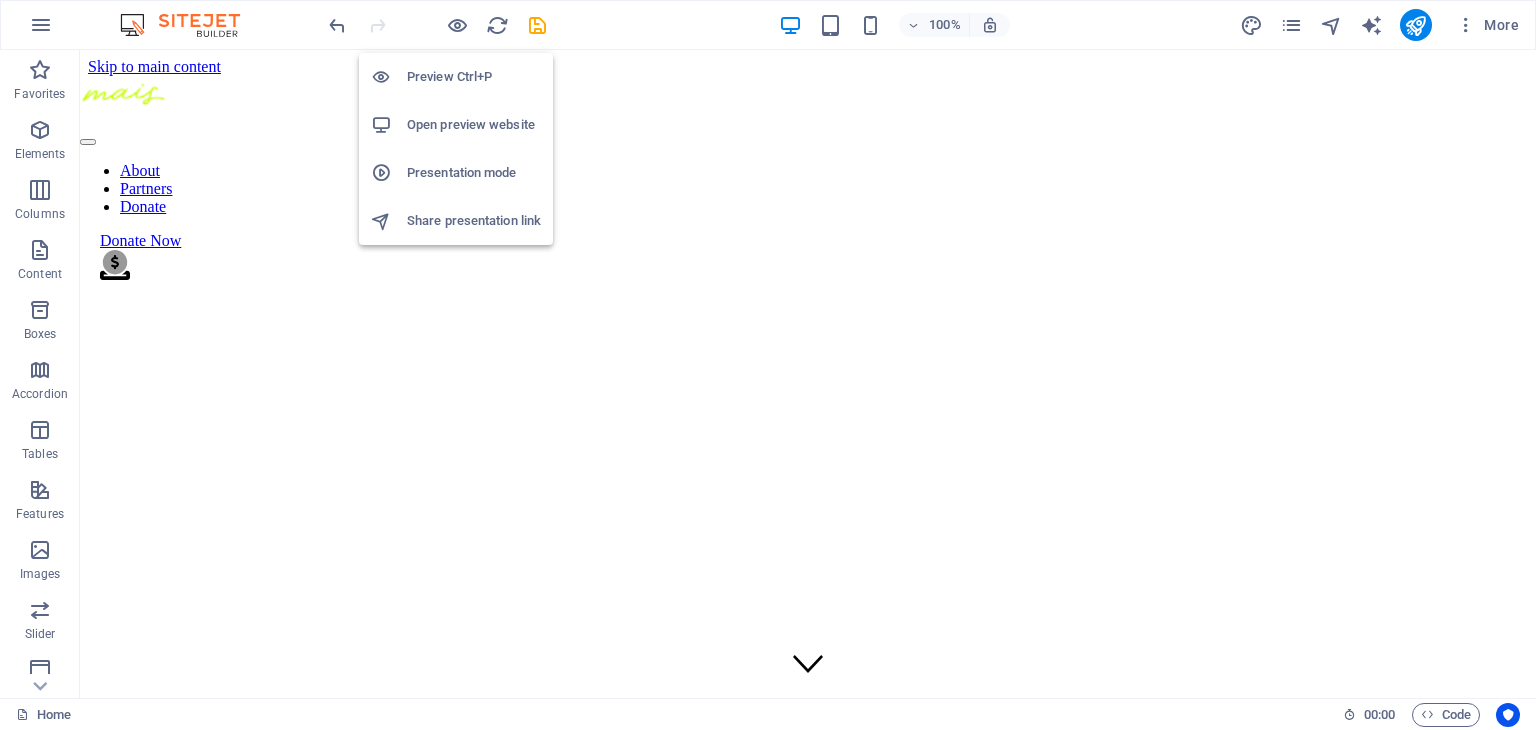 click on "Open preview website" at bounding box center (474, 125) 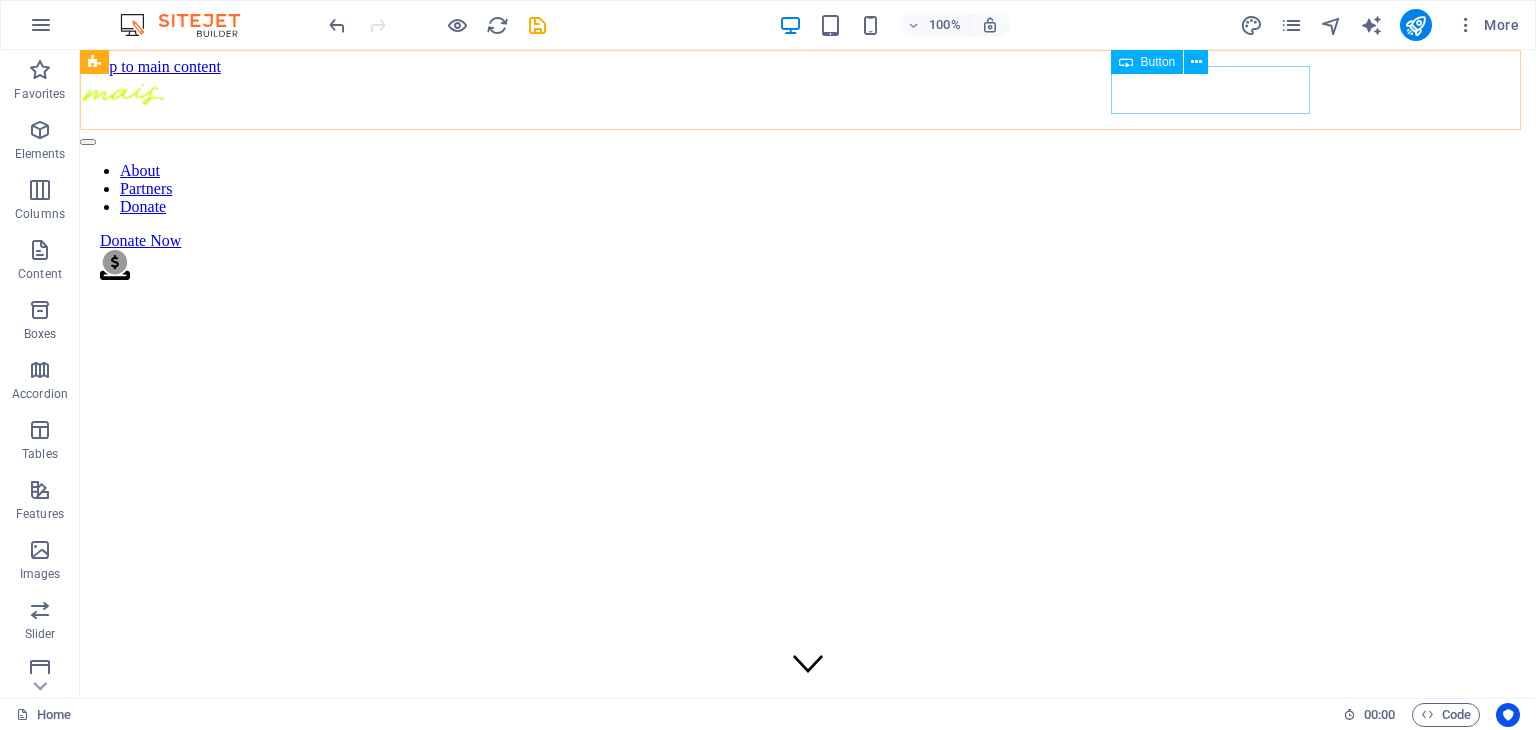 click on "Donate Now" at bounding box center [818, 241] 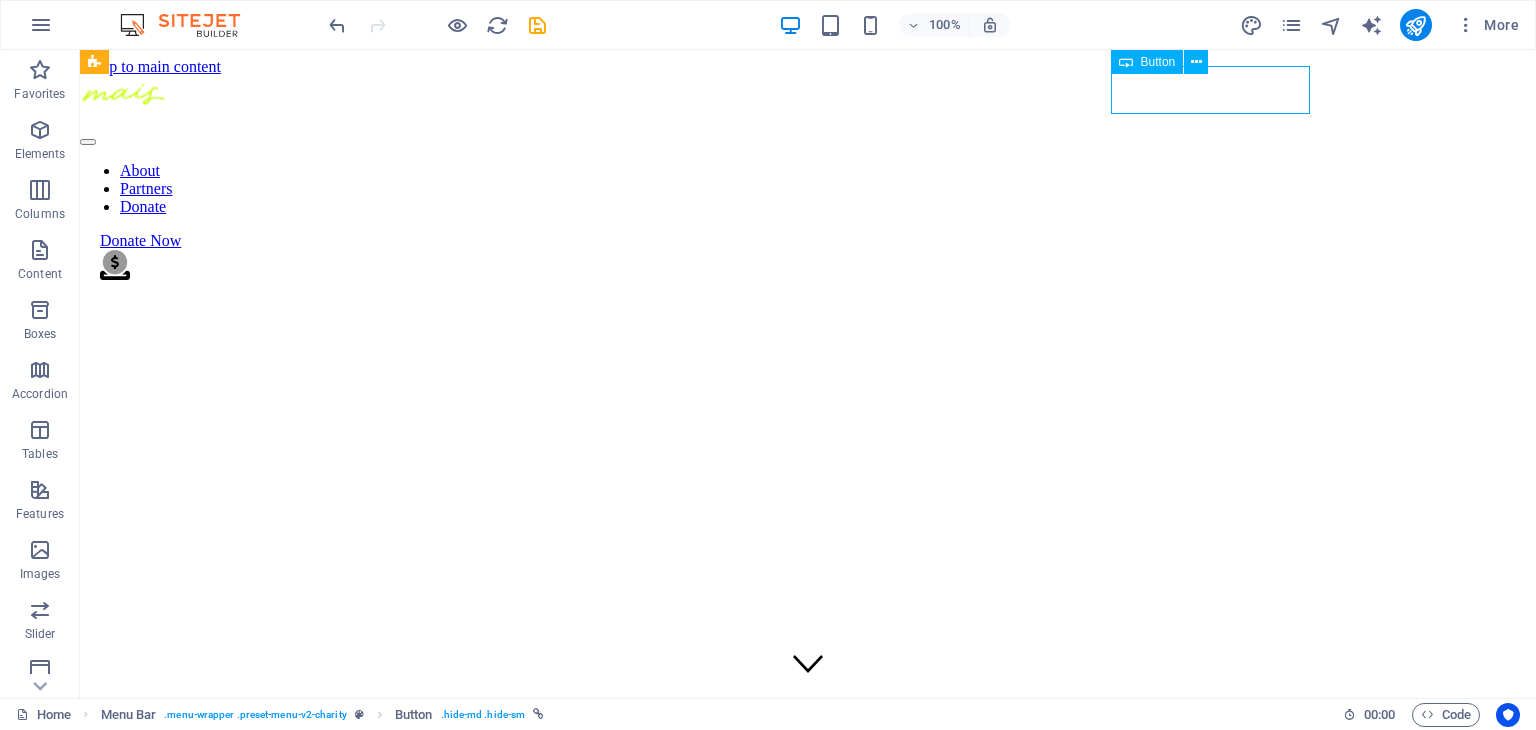 click on "Donate Now" at bounding box center [818, 241] 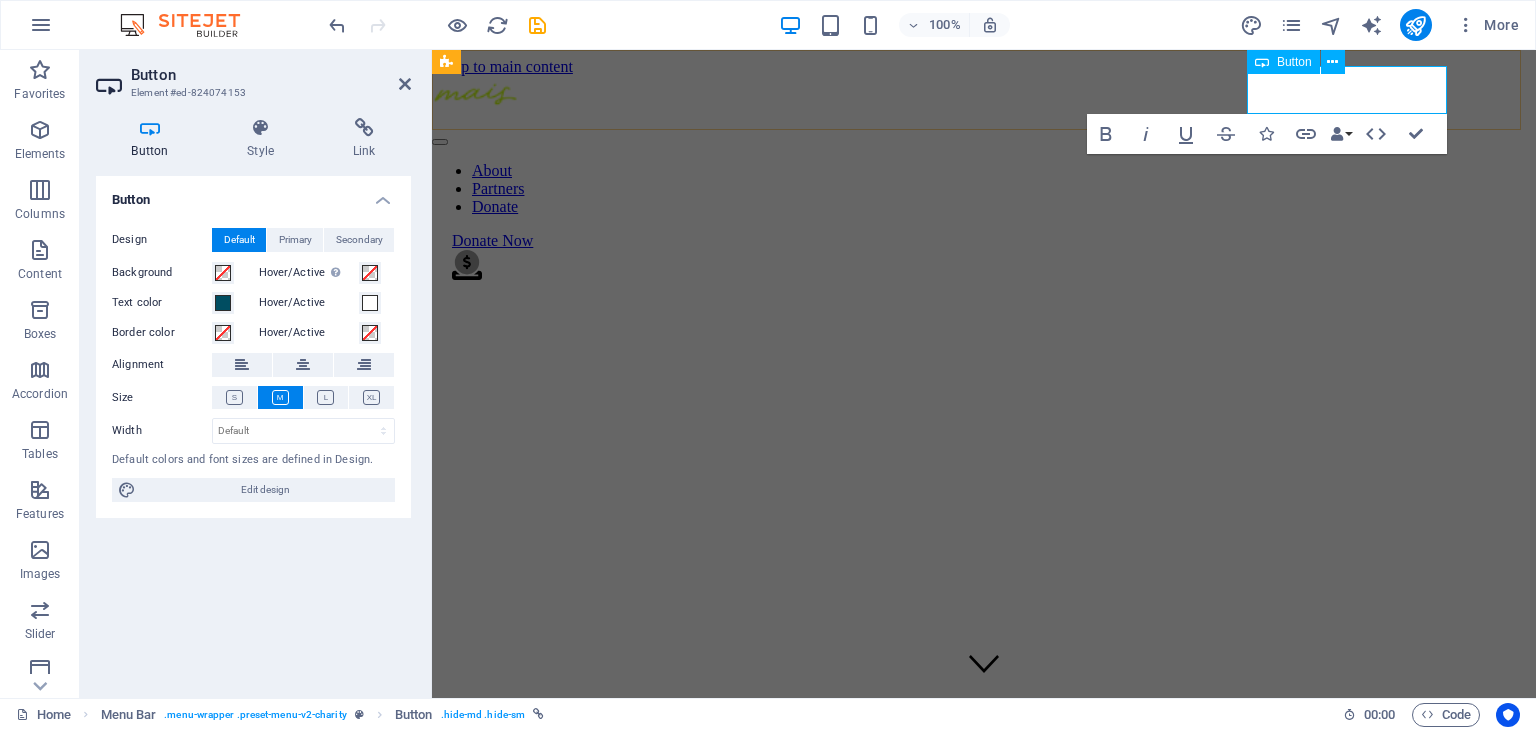 click on "Donate Now" at bounding box center [492, 240] 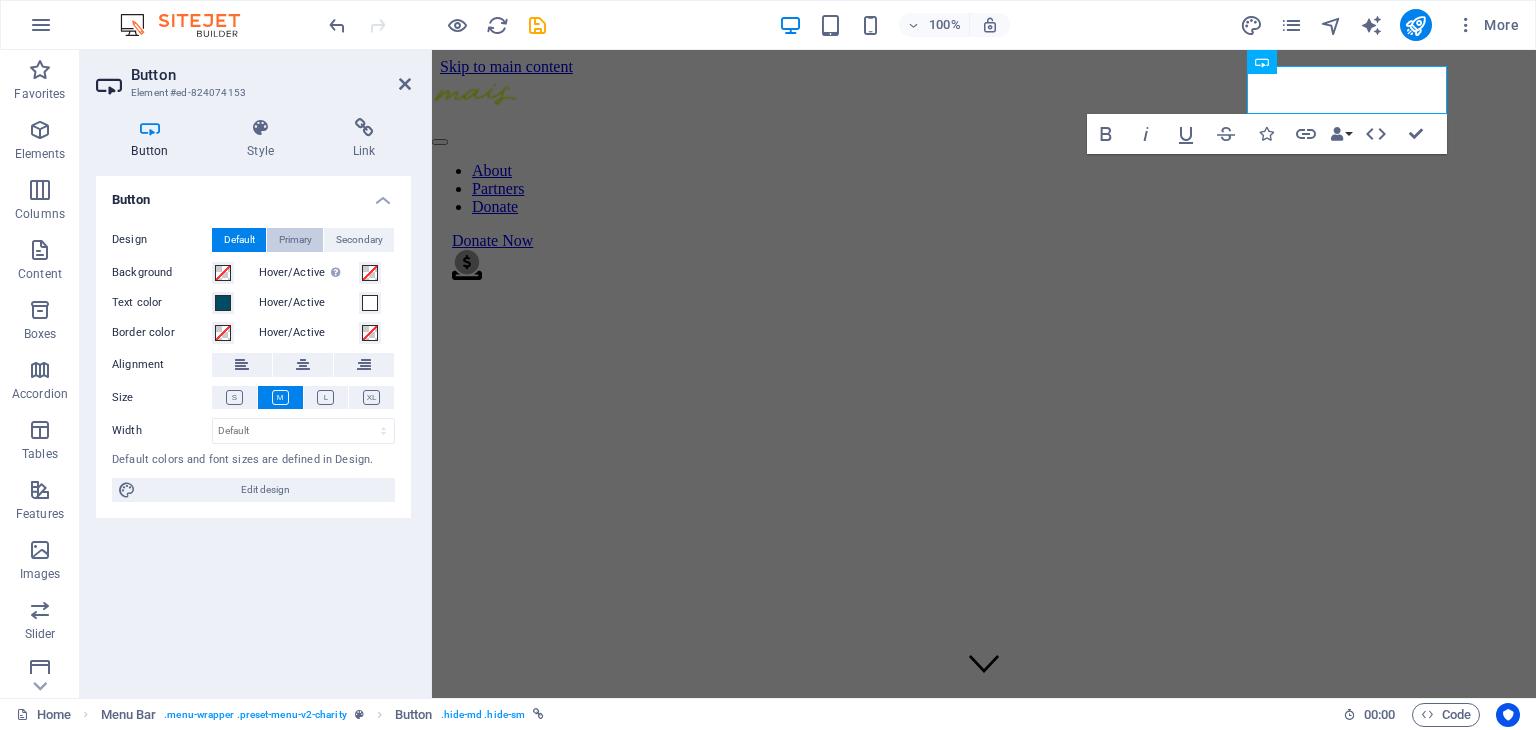 click on "Primary" at bounding box center (295, 240) 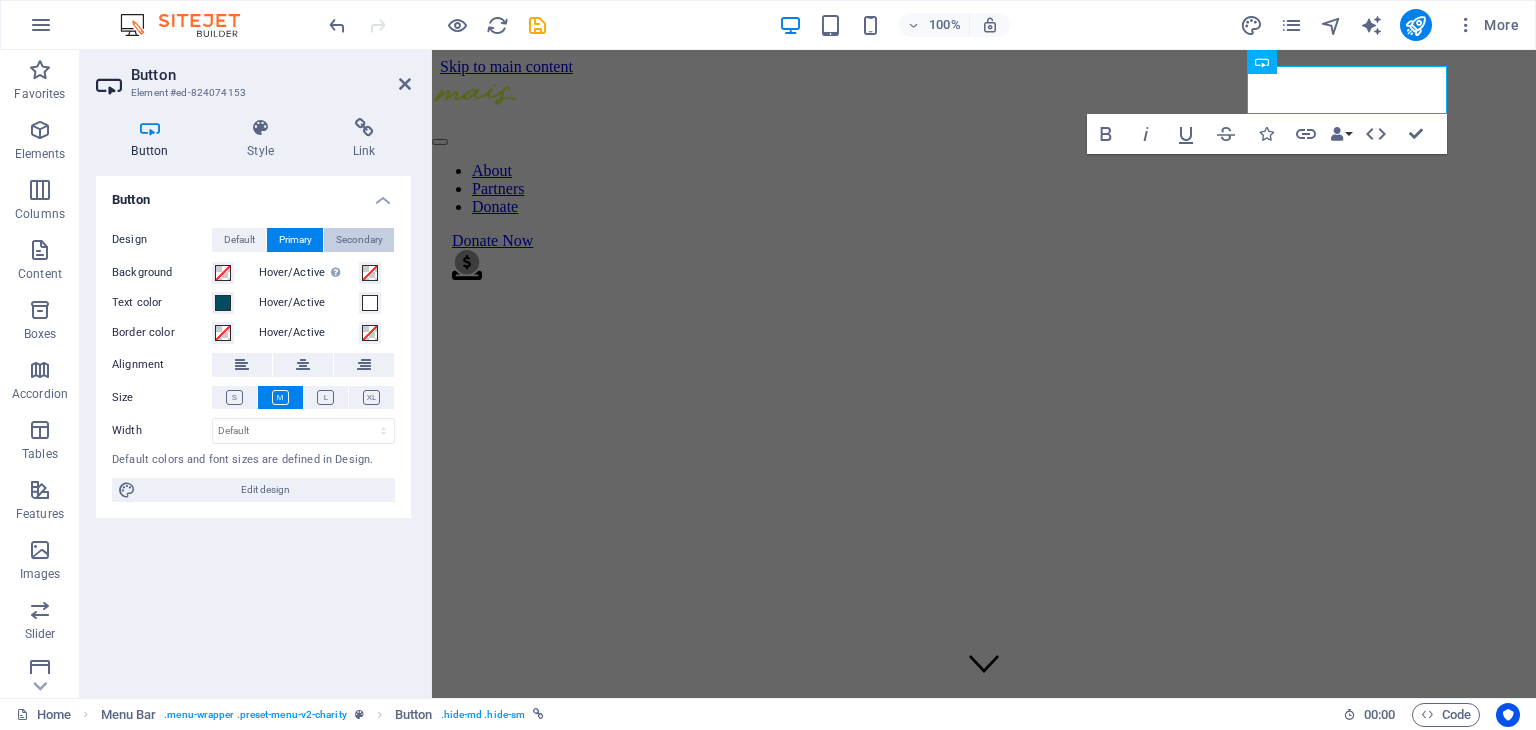 click on "Secondary" at bounding box center (359, 240) 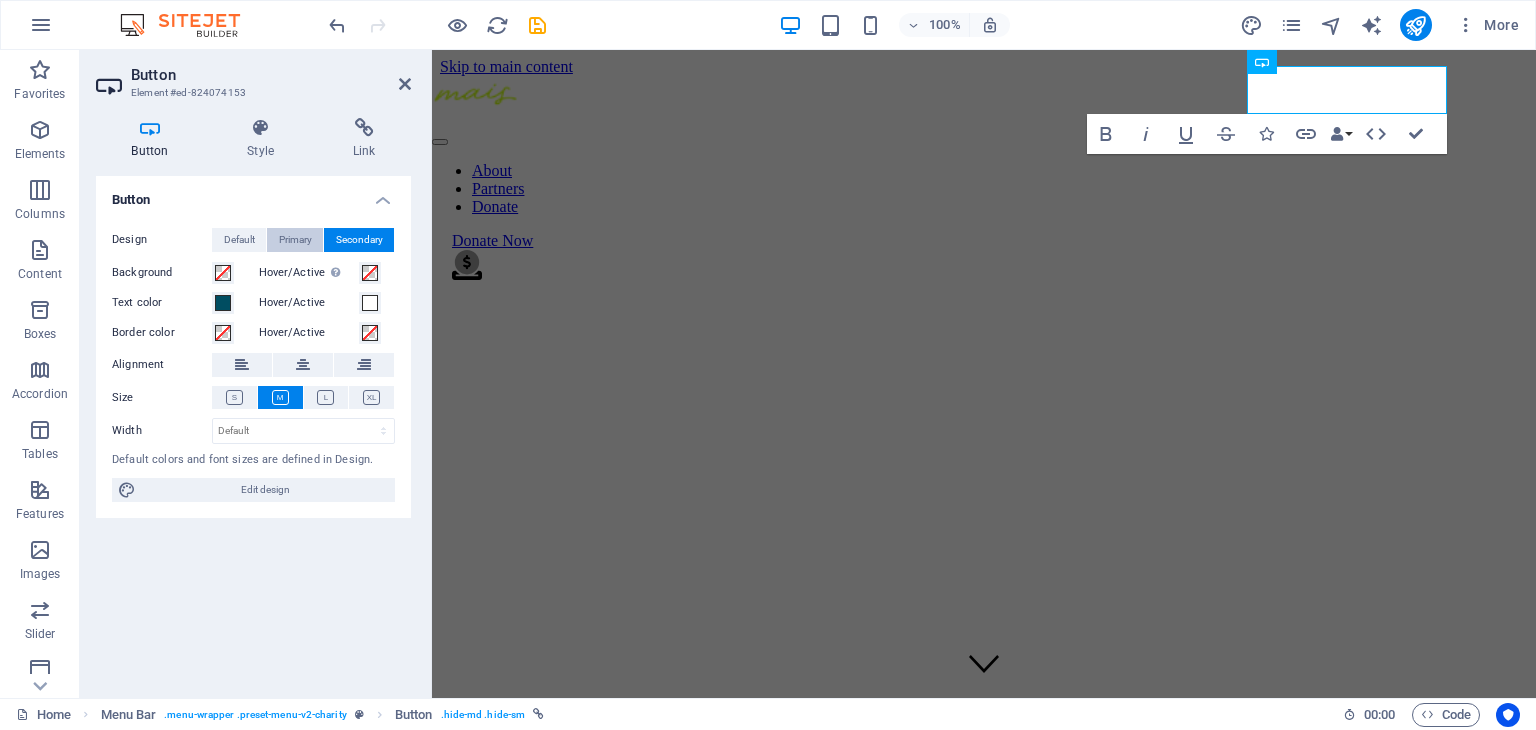 click on "Primary" at bounding box center [295, 240] 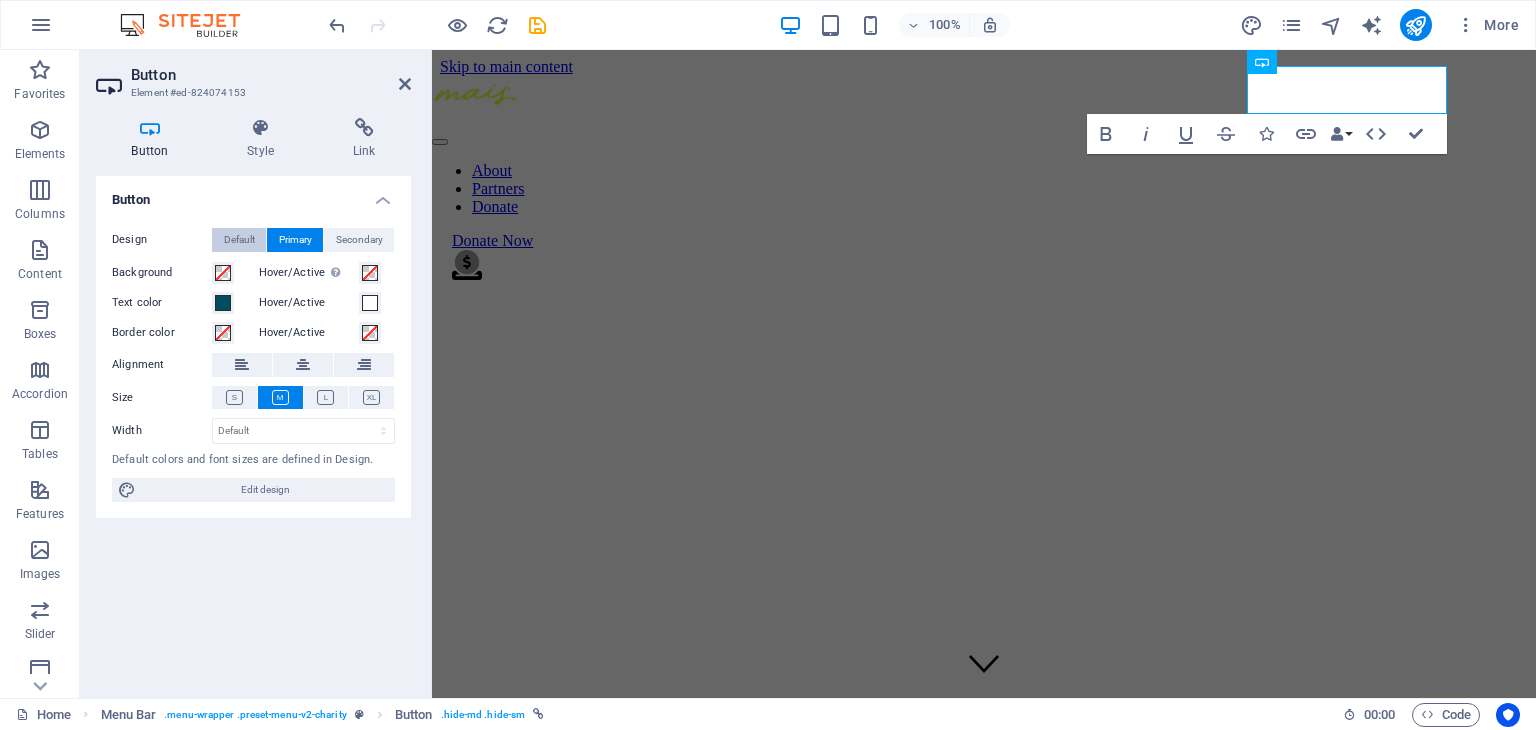 click on "Default" at bounding box center [239, 240] 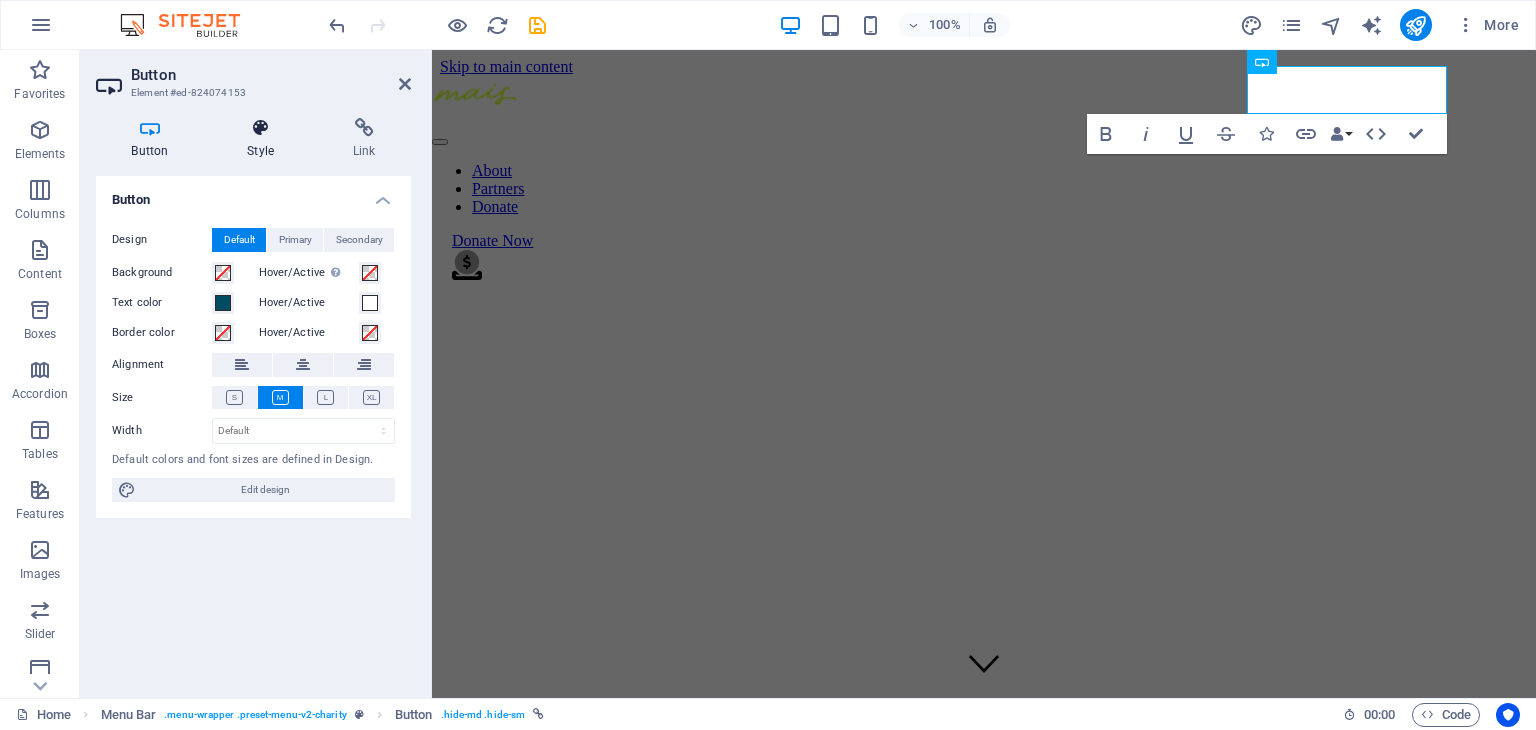 click on "Style" at bounding box center (265, 139) 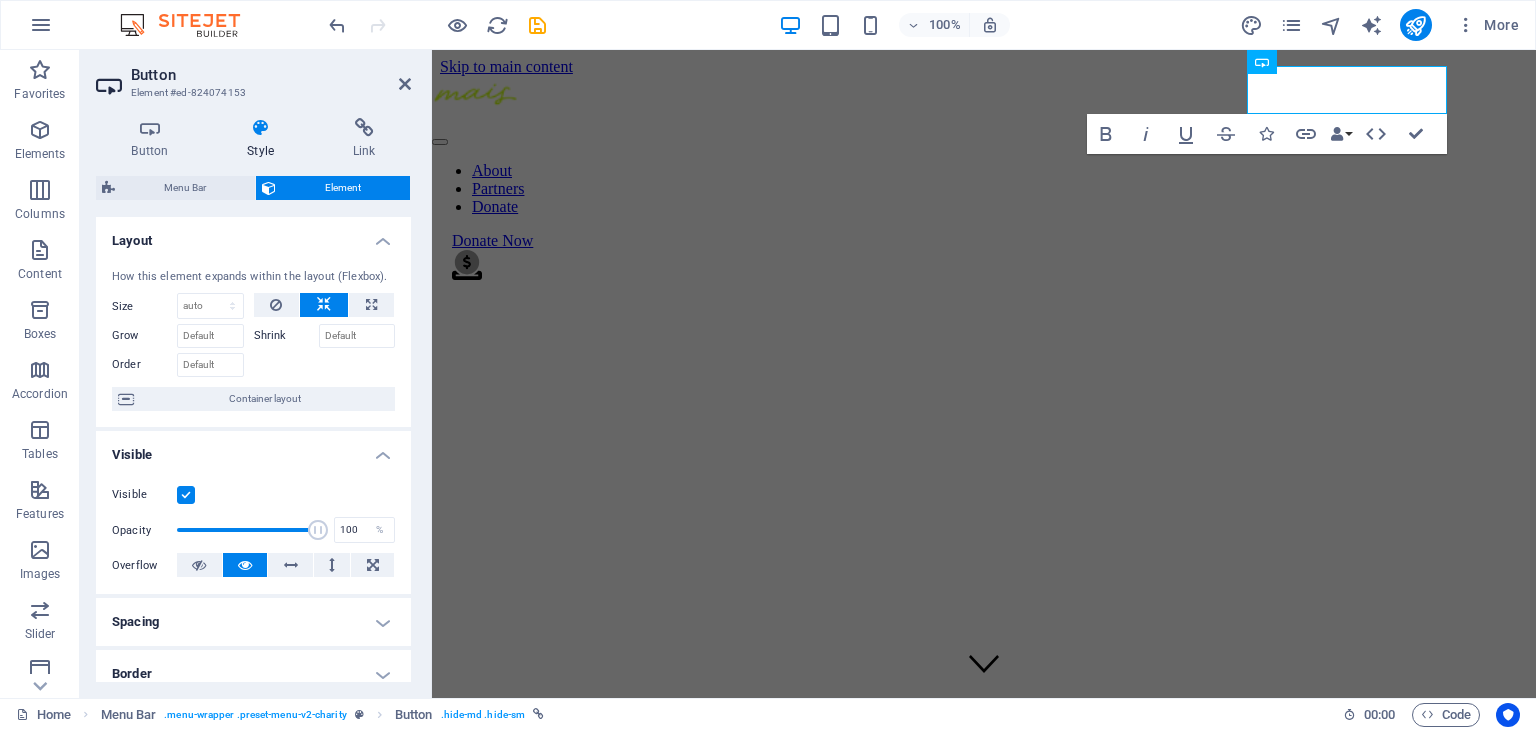 scroll, scrollTop: 300, scrollLeft: 0, axis: vertical 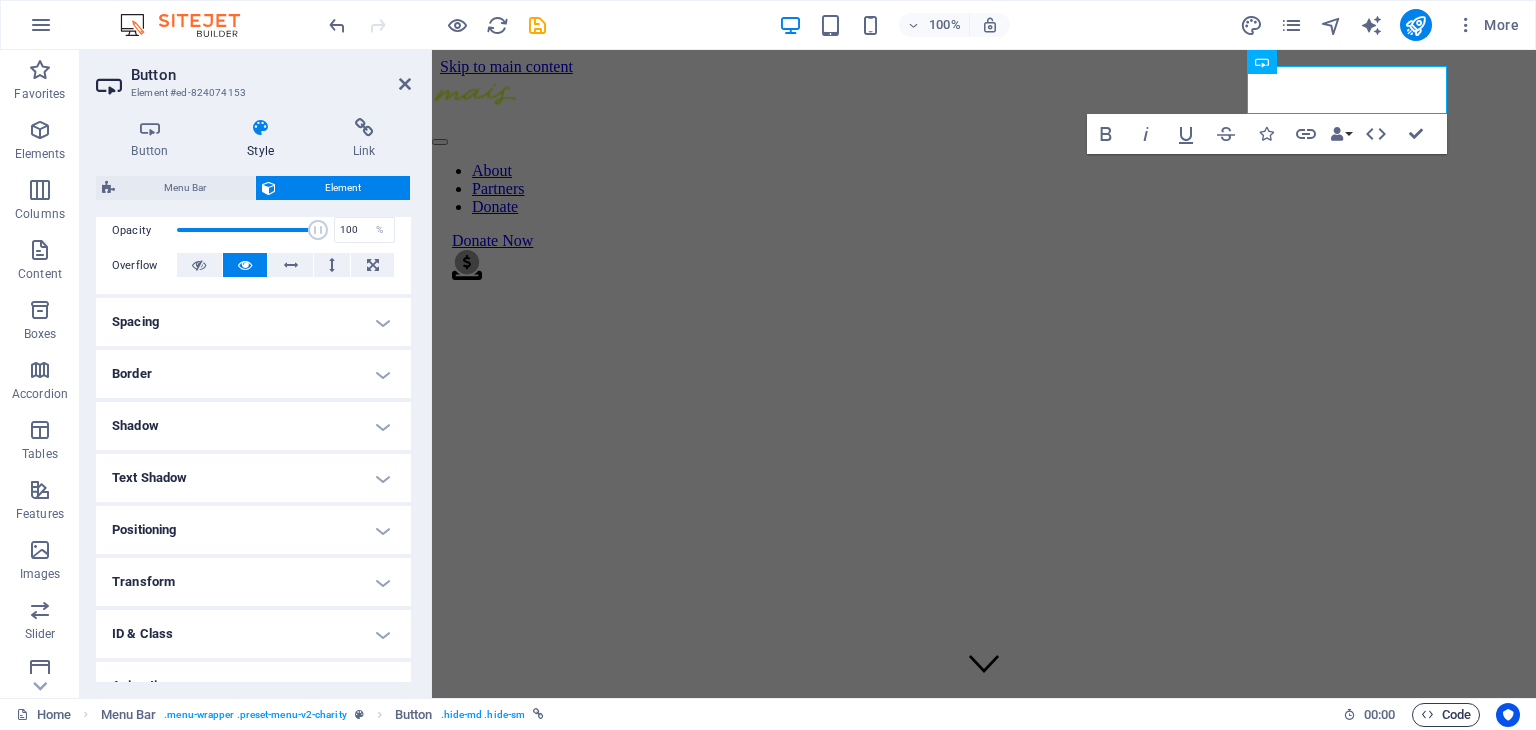 click on "Code" at bounding box center (1446, 715) 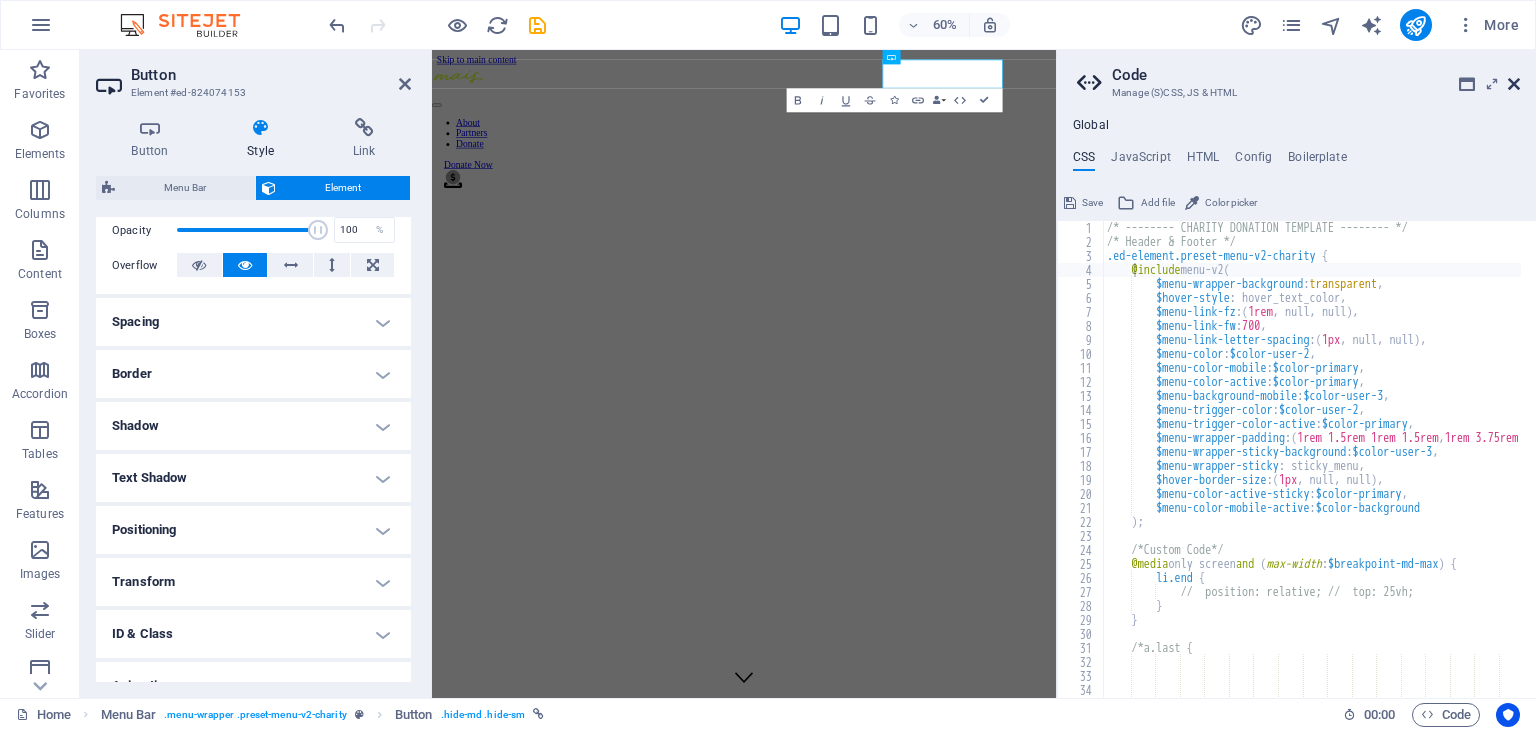 drag, startPoint x: 1512, startPoint y: 85, endPoint x: 872, endPoint y: 115, distance: 640.70276 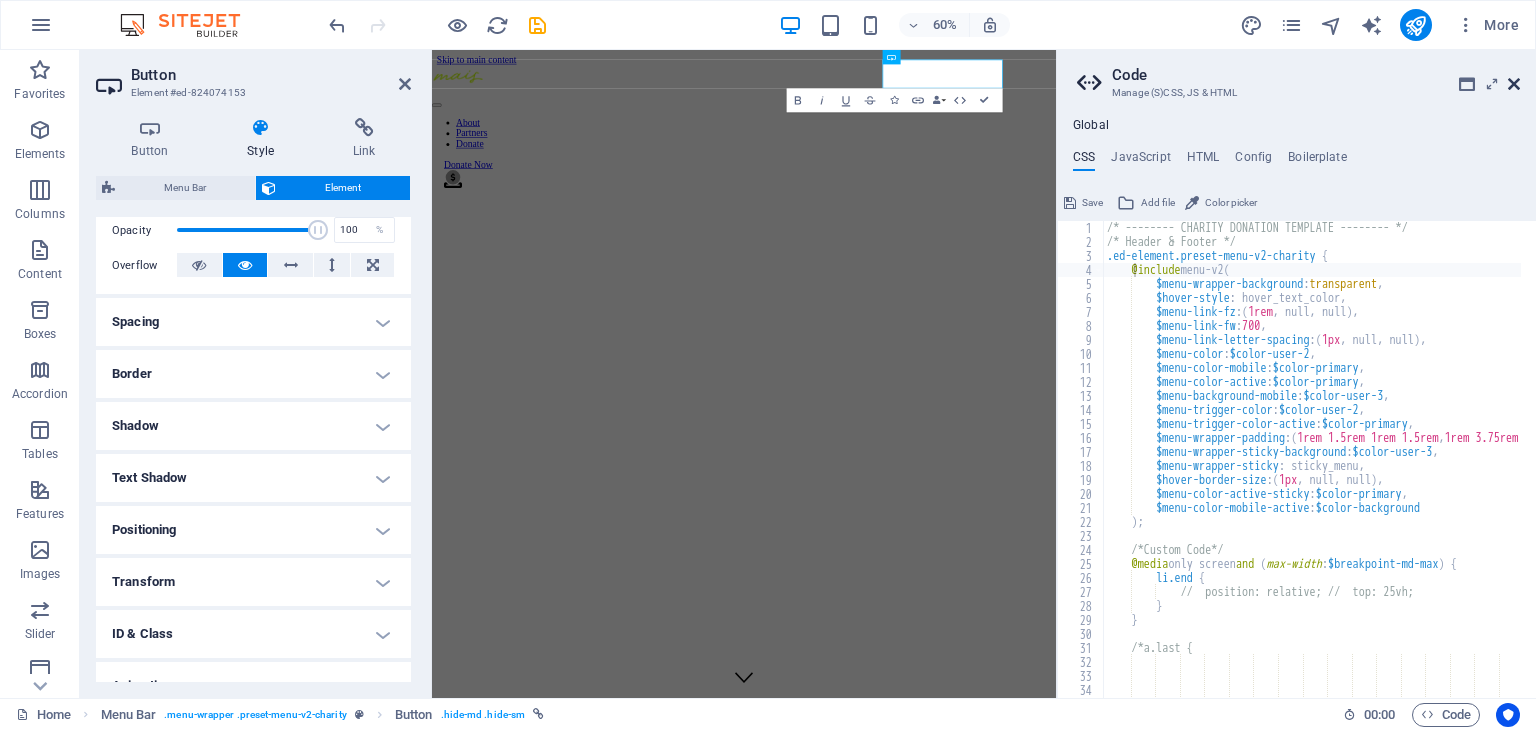 click at bounding box center [1514, 84] 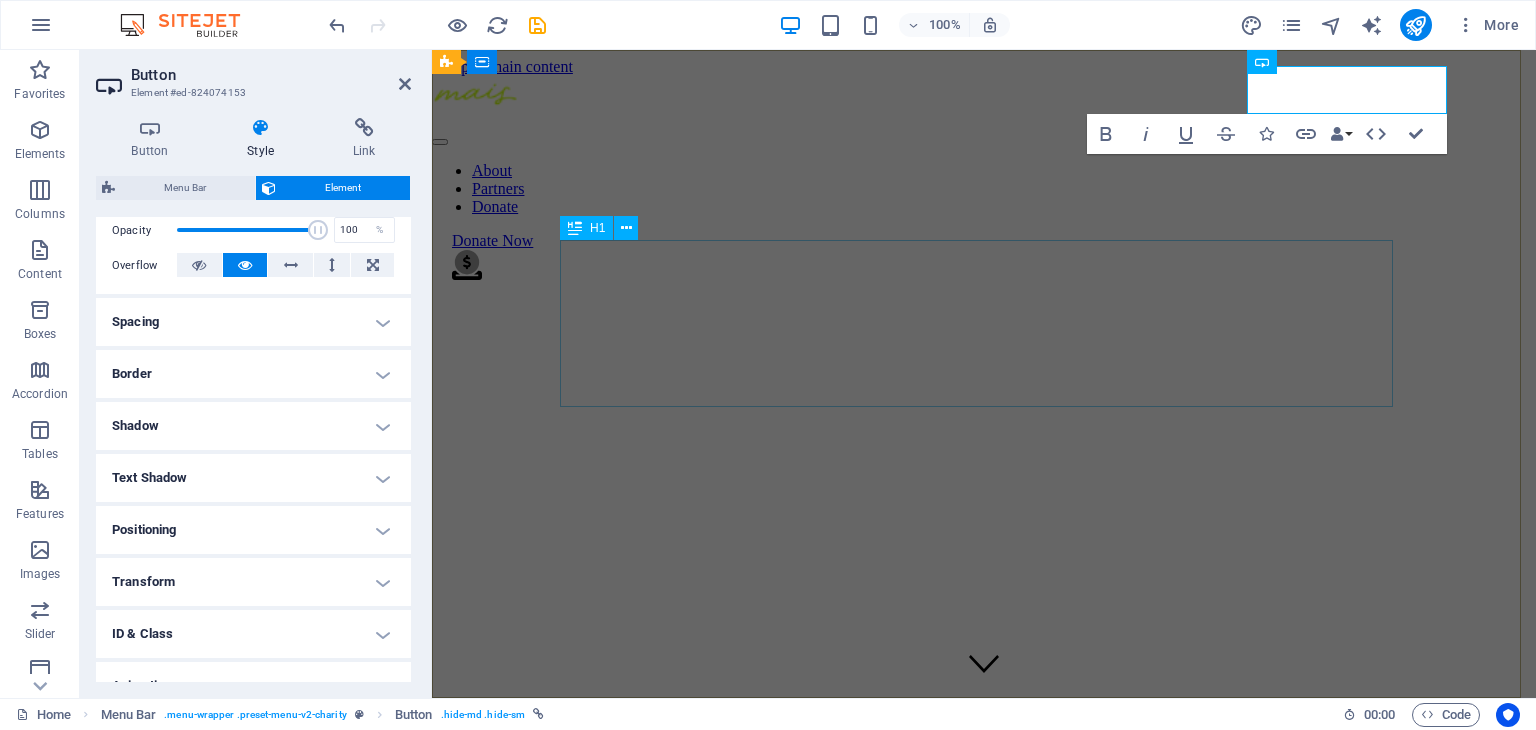 click on "Charity is the act of giving to those in need" at bounding box center (984, 1411) 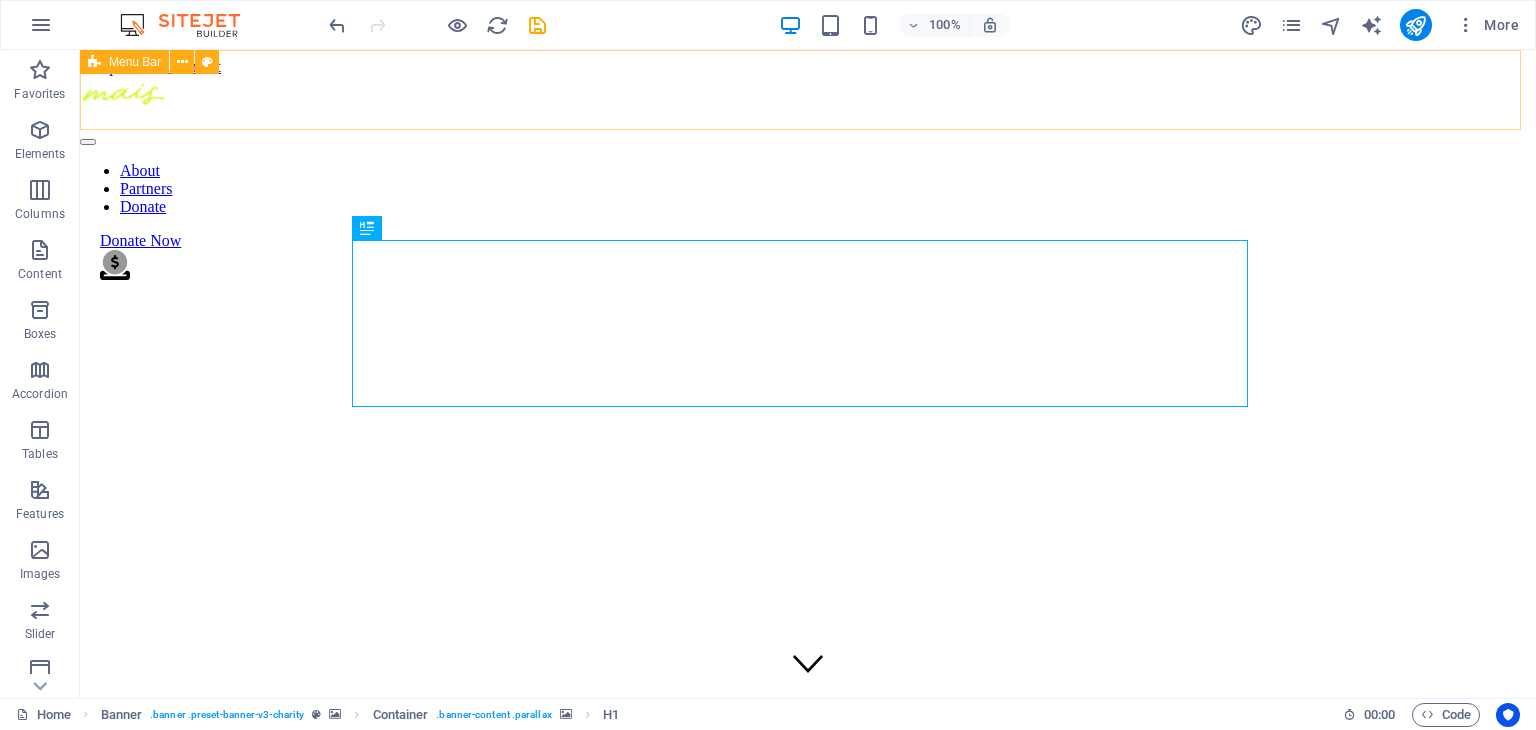 click on "About Partners Donate Donate Now .fa-secondary{opacity:.4}" at bounding box center [808, 180] 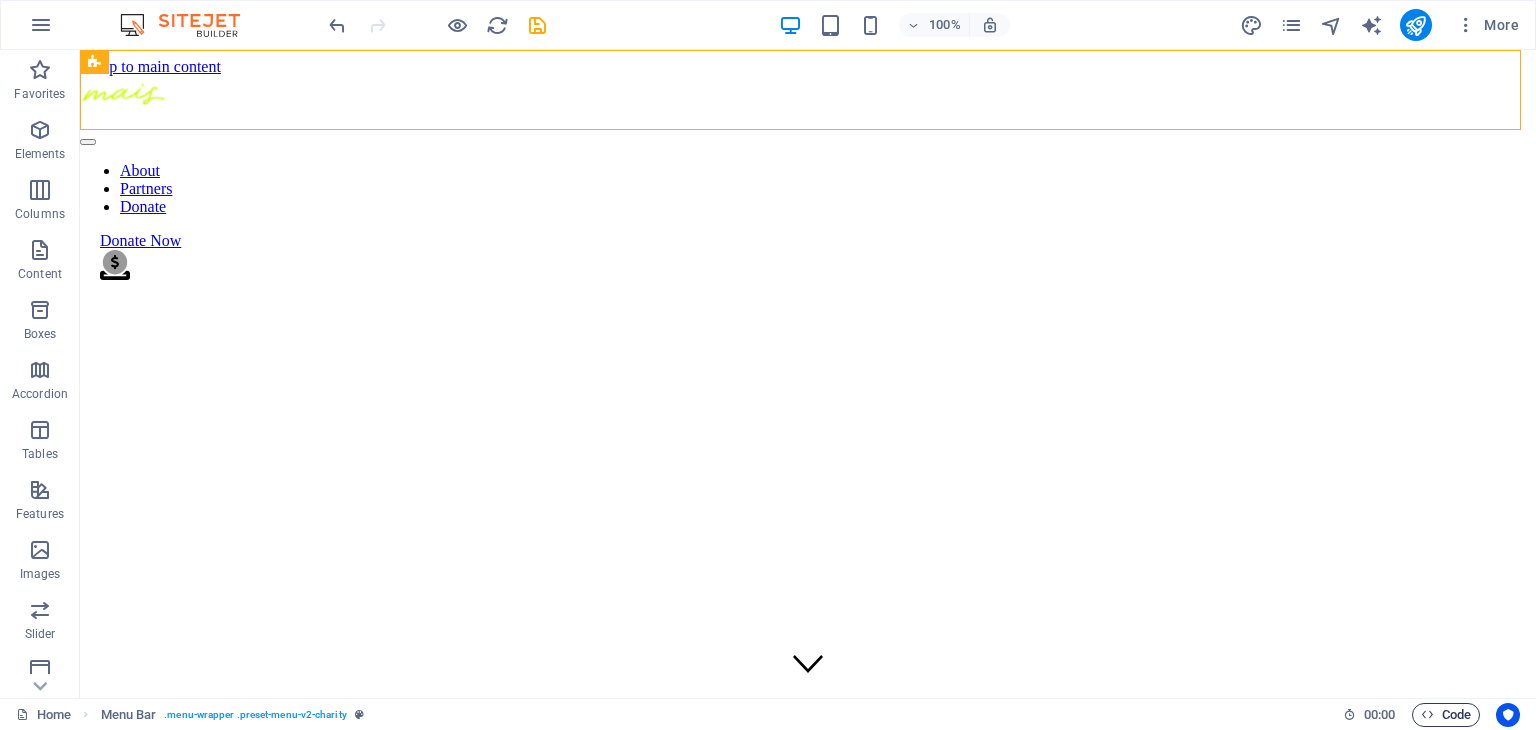 click on "Code" at bounding box center [1446, 715] 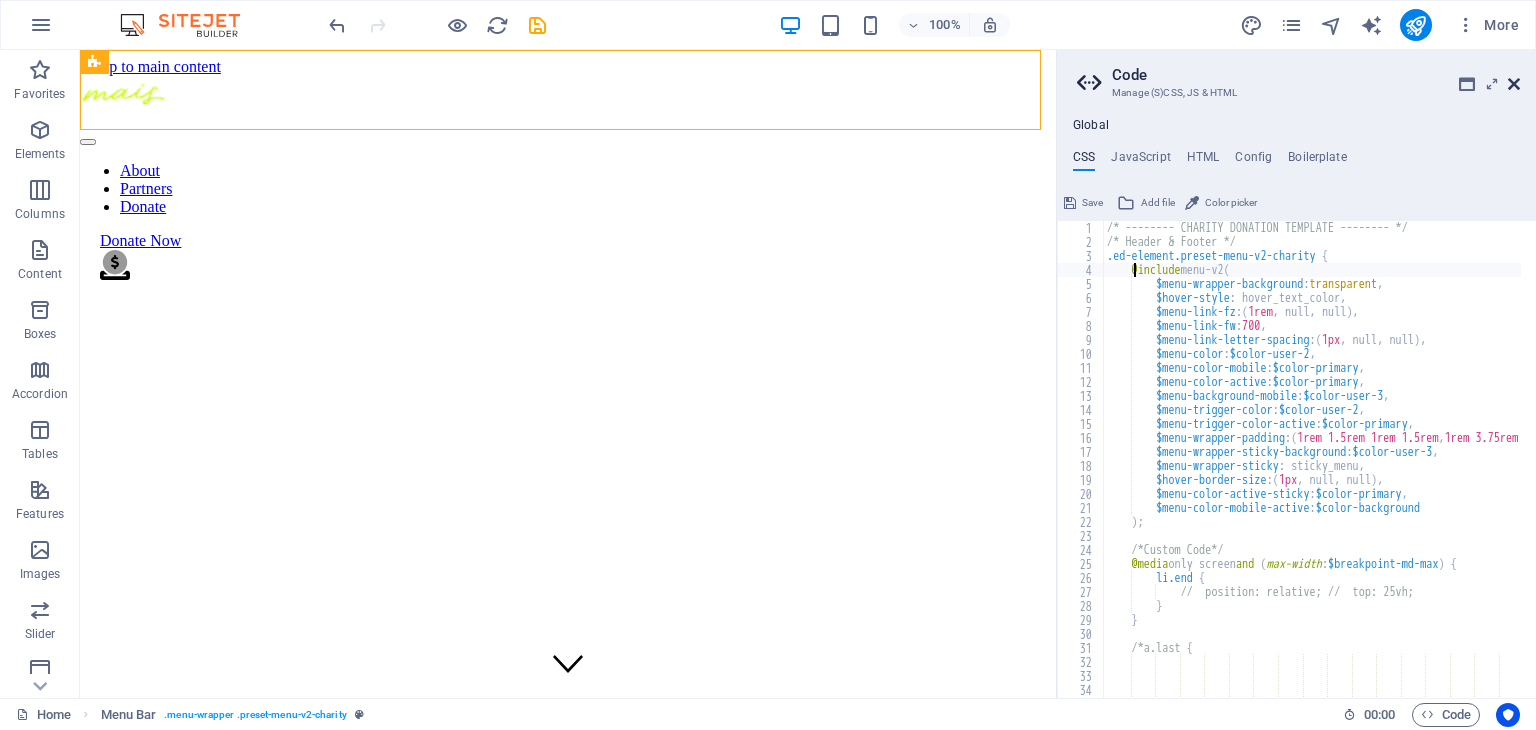 click at bounding box center (1514, 84) 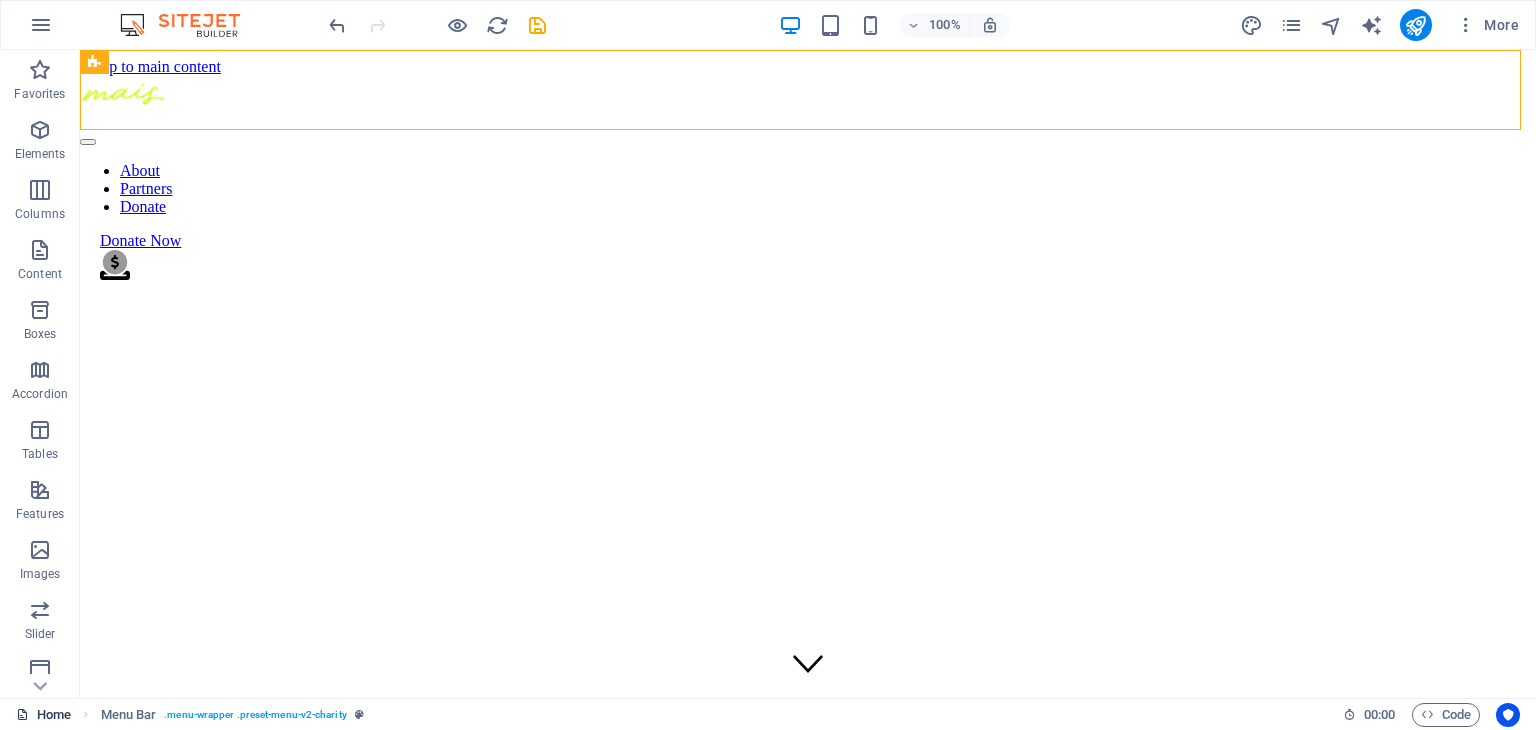 click on "Home" at bounding box center [43, 715] 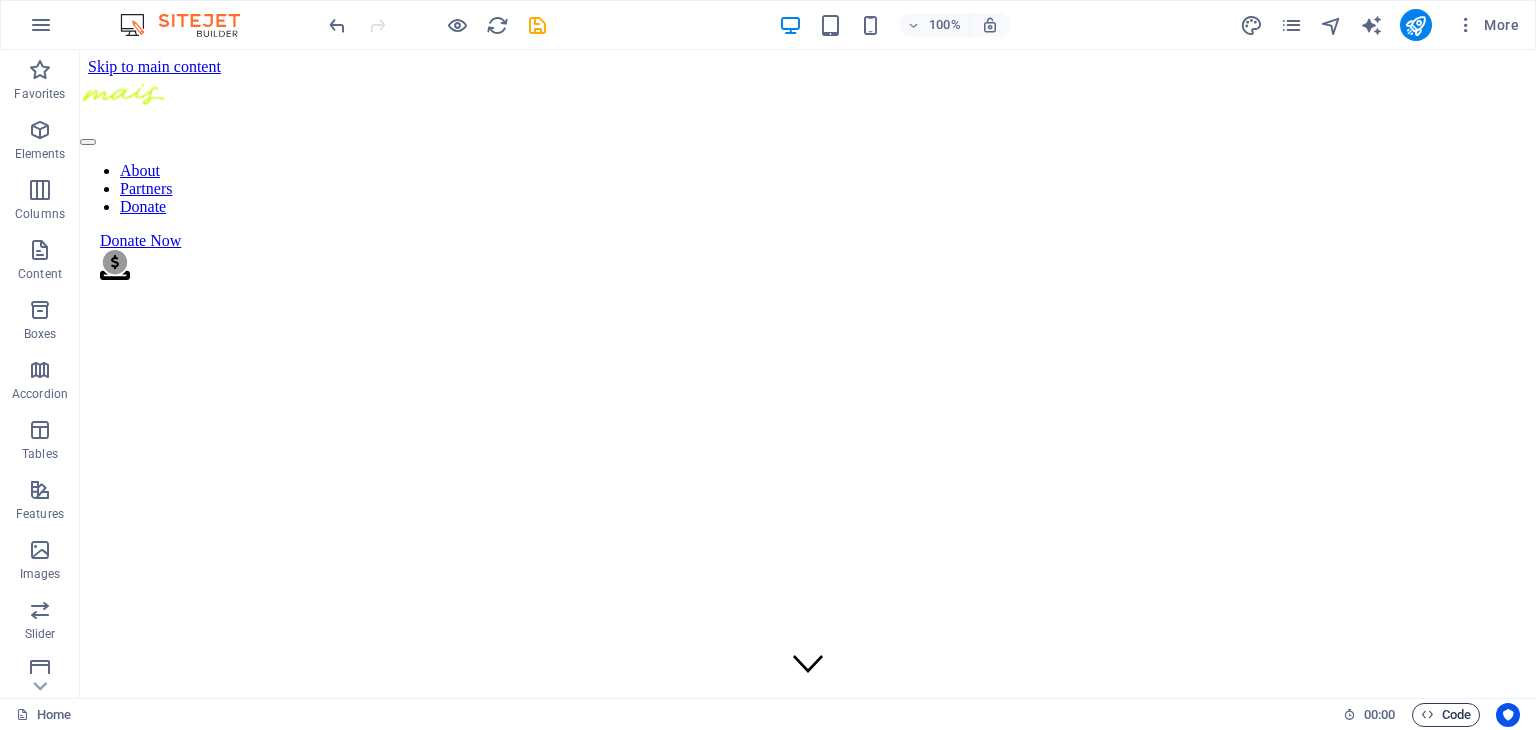 click on "Code" at bounding box center [1446, 715] 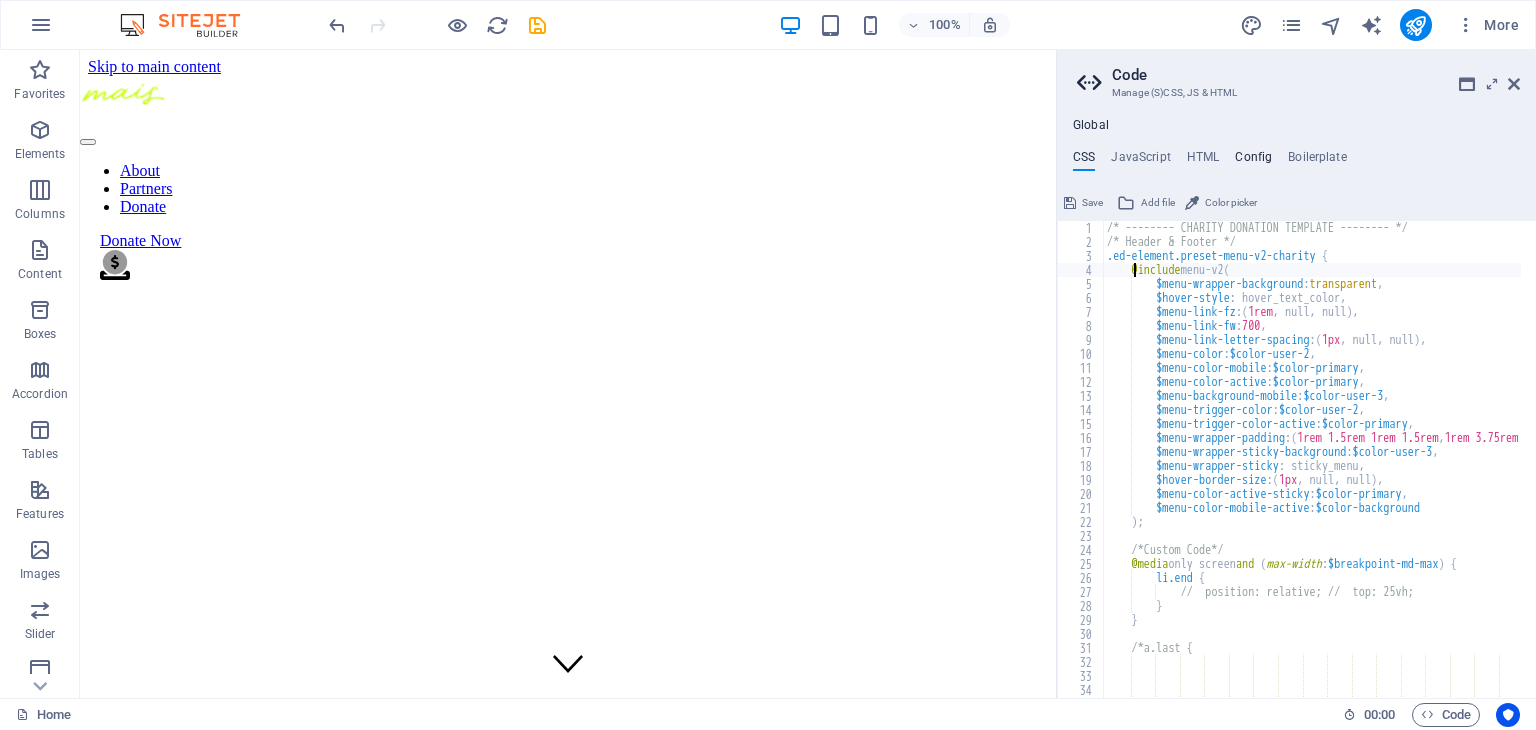 click on "Config" at bounding box center [1253, 161] 